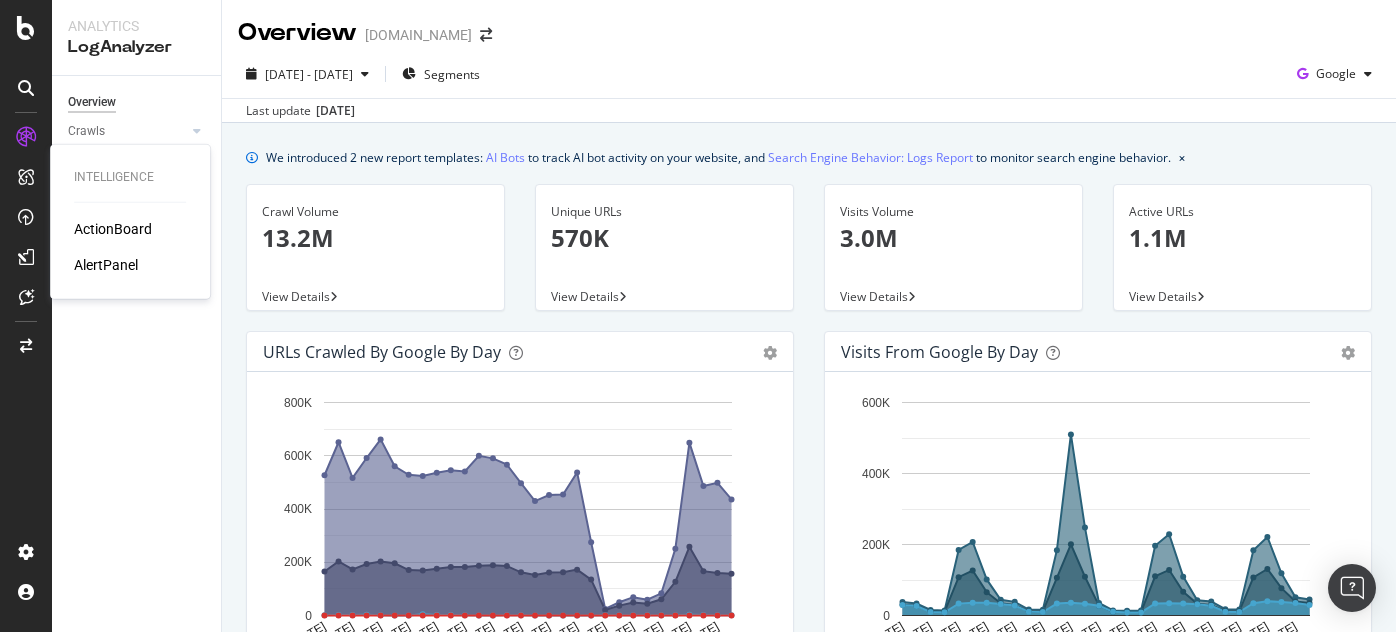 scroll, scrollTop: 0, scrollLeft: 0, axis: both 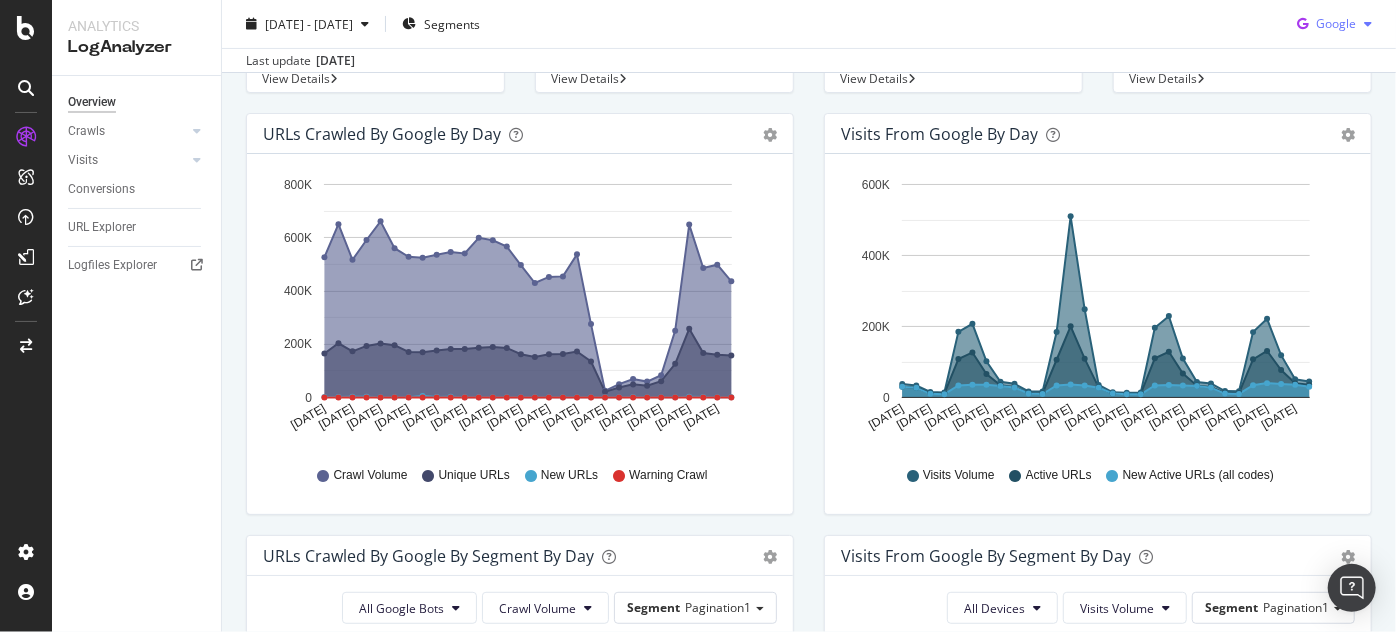 click on "Google" at bounding box center [1336, 23] 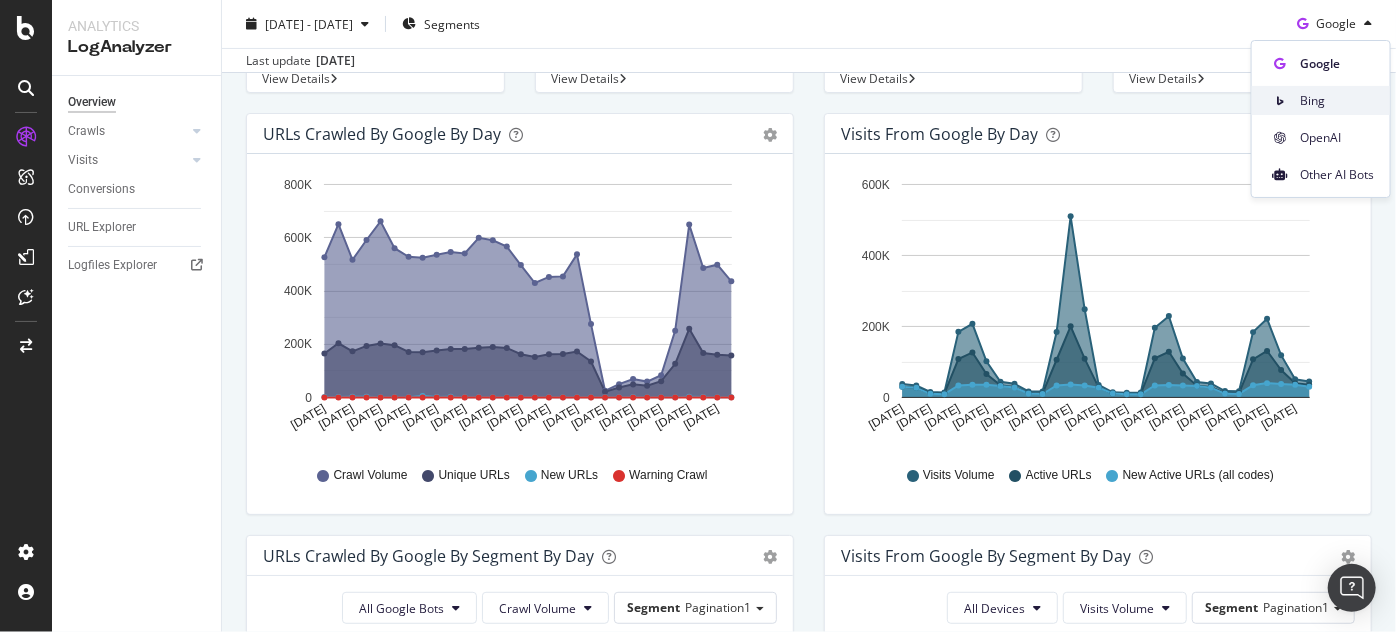 click on "Bing" at bounding box center [1337, 101] 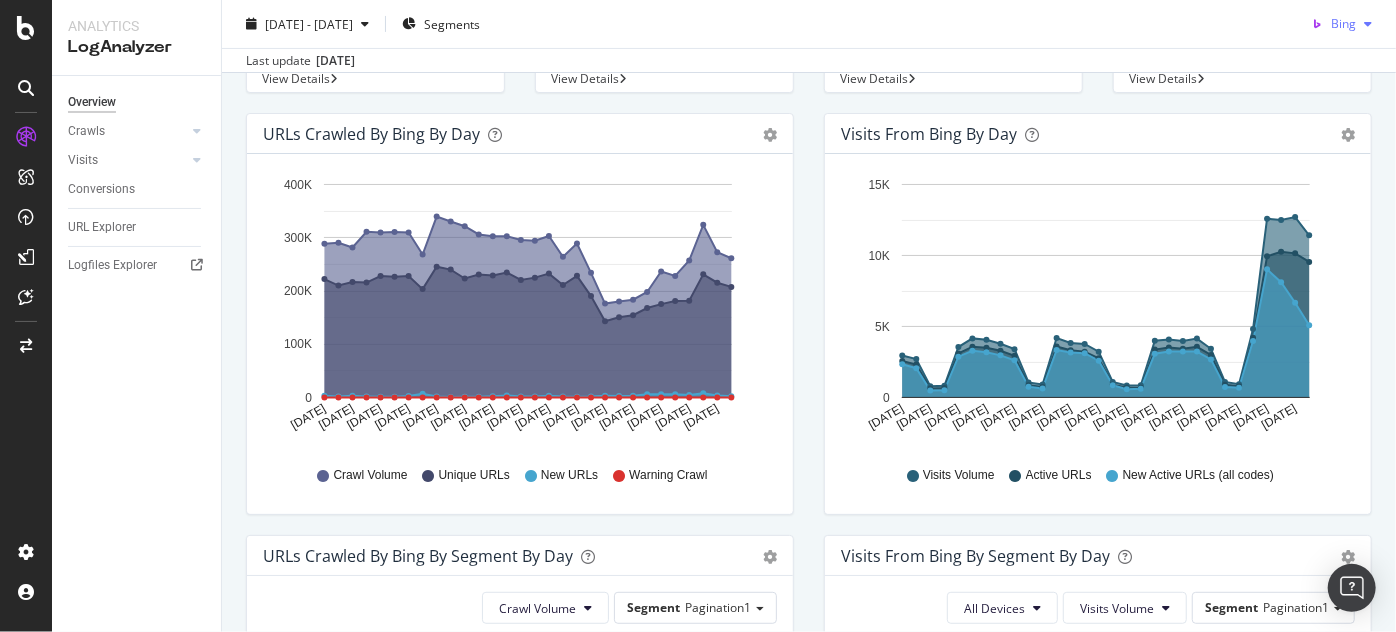 click on "Bing" at bounding box center (1343, 23) 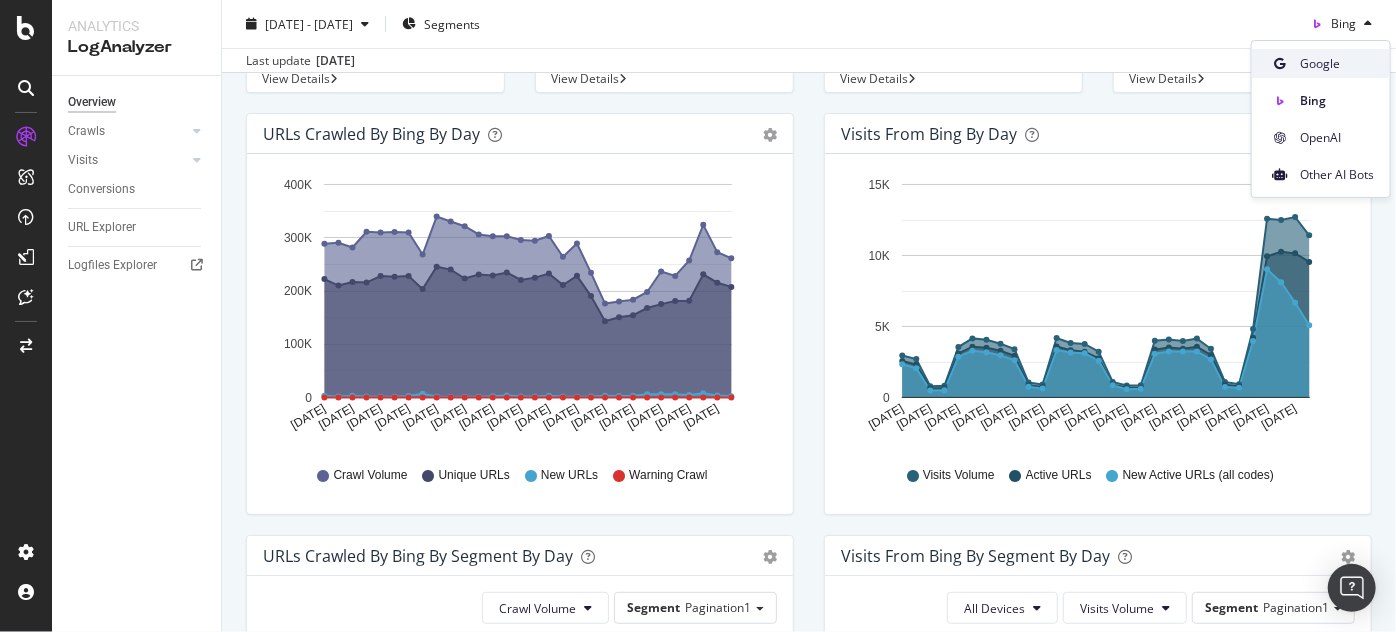 click on "Google" at bounding box center [1321, 63] 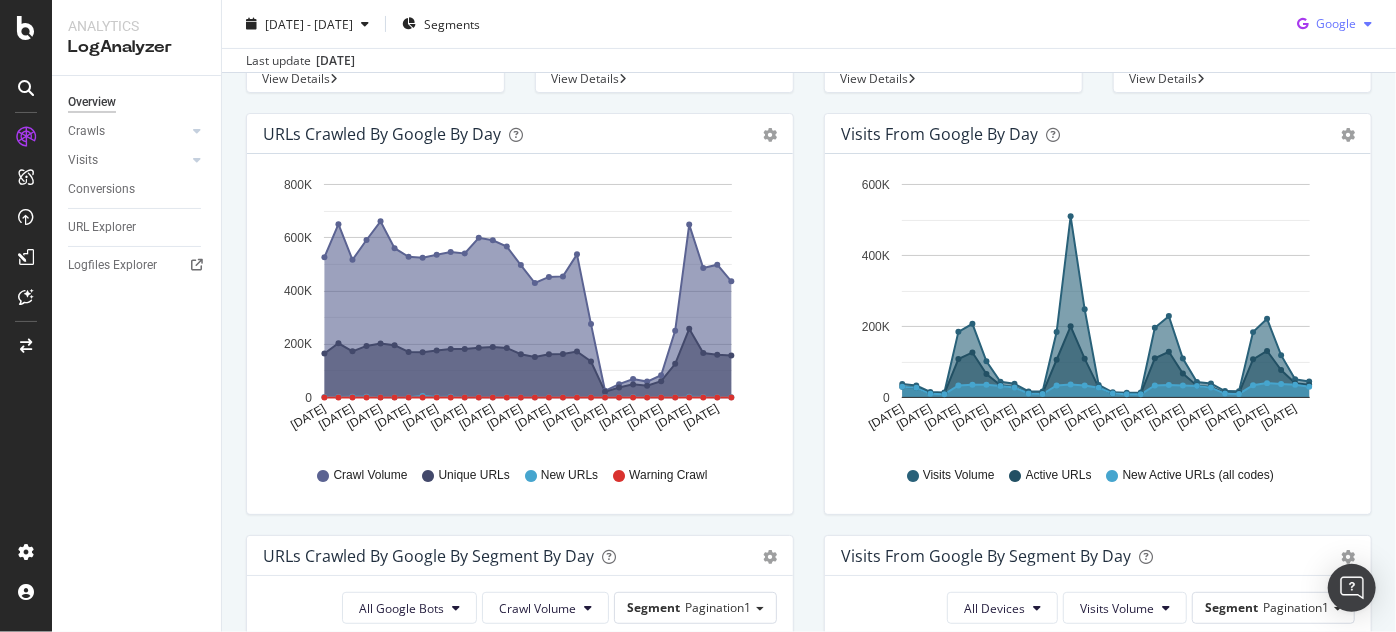 click on "Google" at bounding box center (1334, 24) 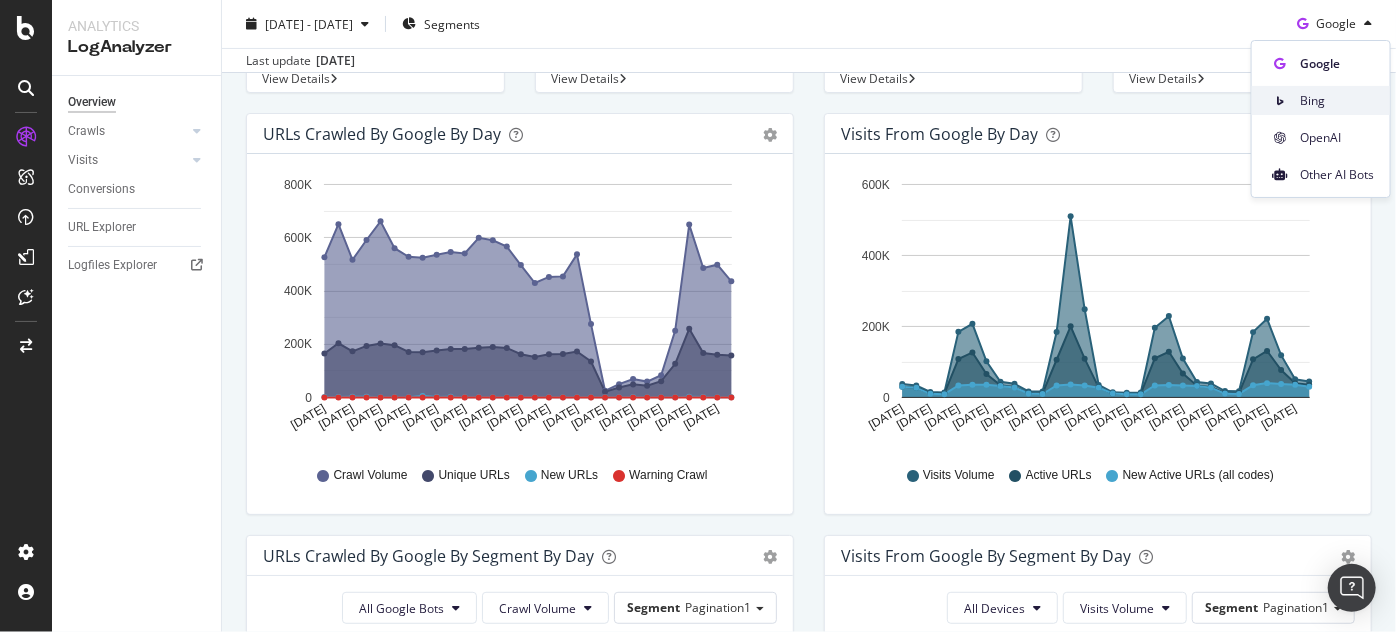 click on "Bing" at bounding box center (1321, 100) 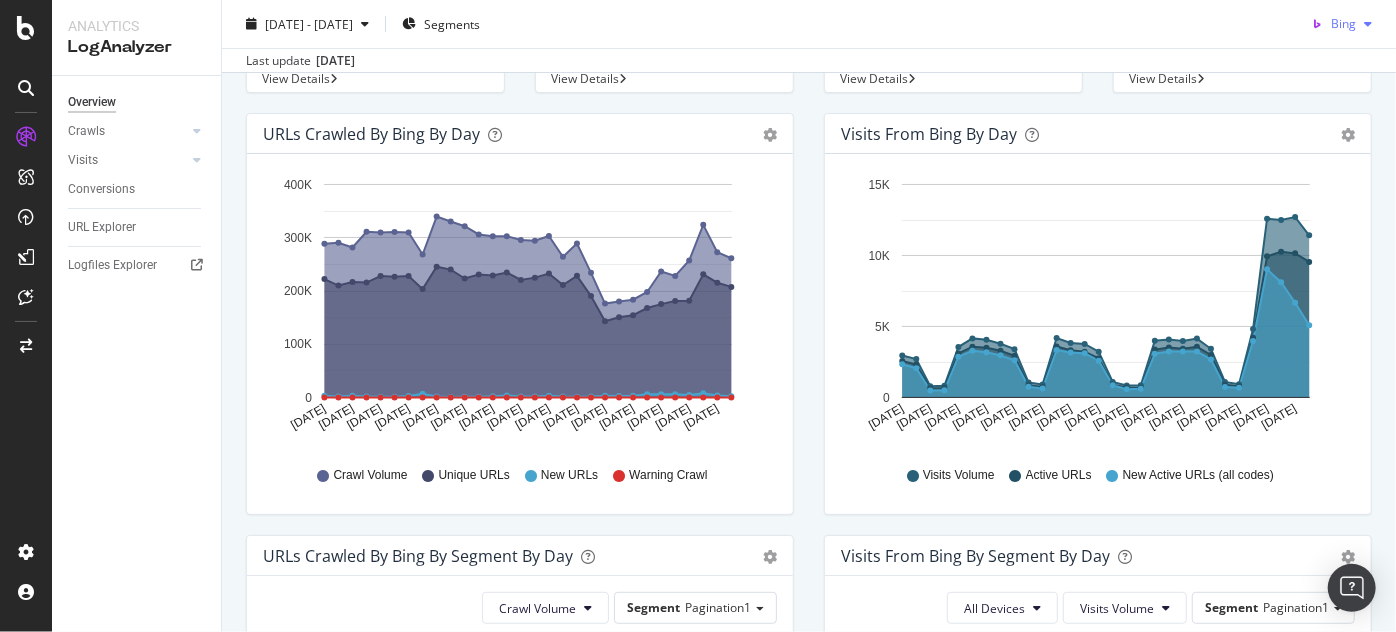click on "Bing" at bounding box center [1343, 23] 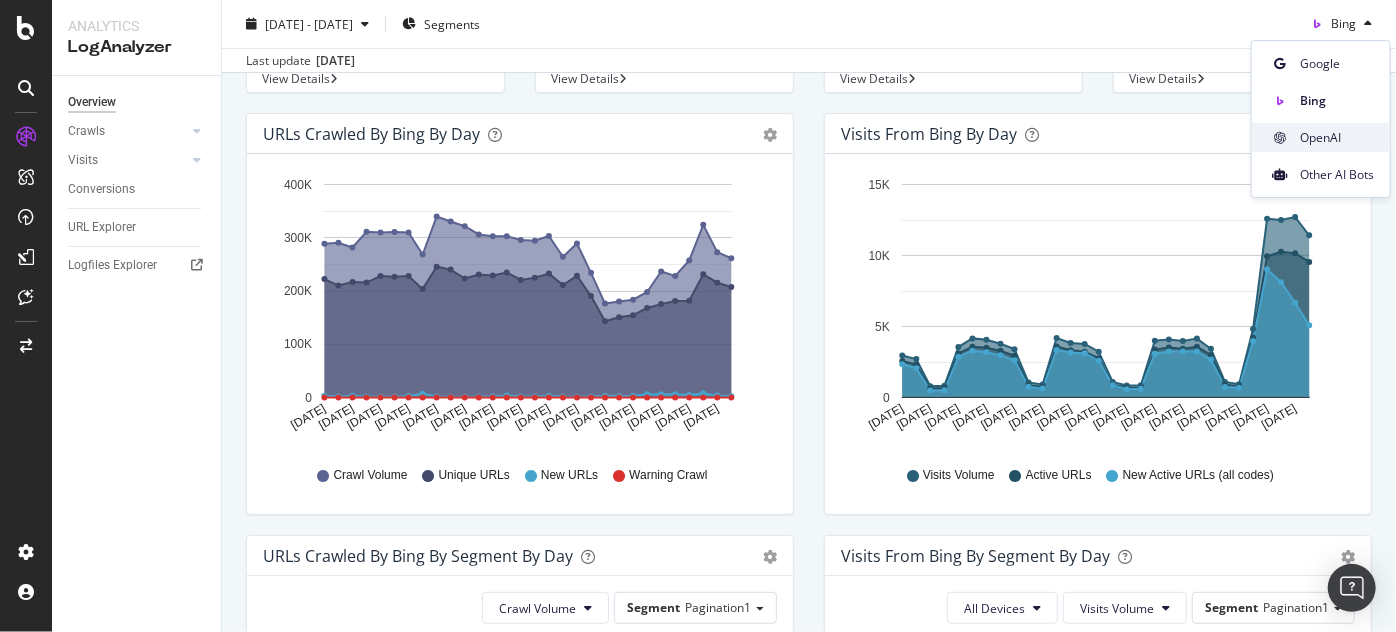 click on "OpenAI" at bounding box center [1321, 137] 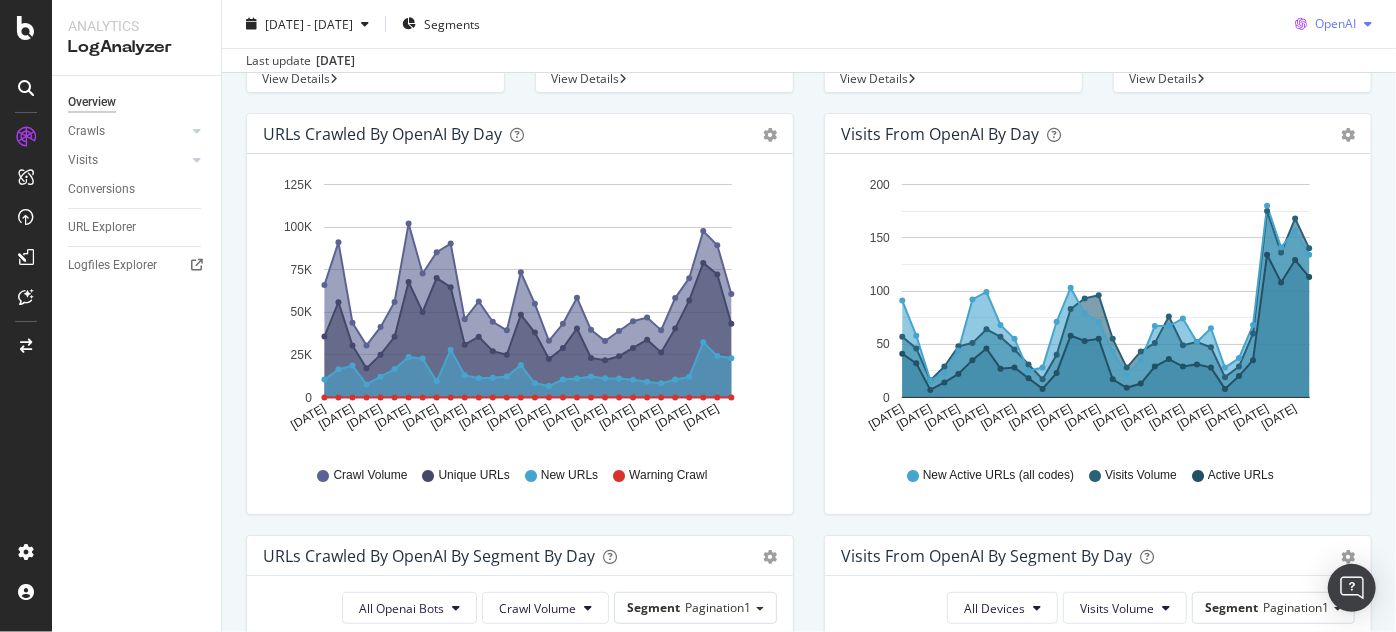 click on "OpenAI" at bounding box center (1333, 24) 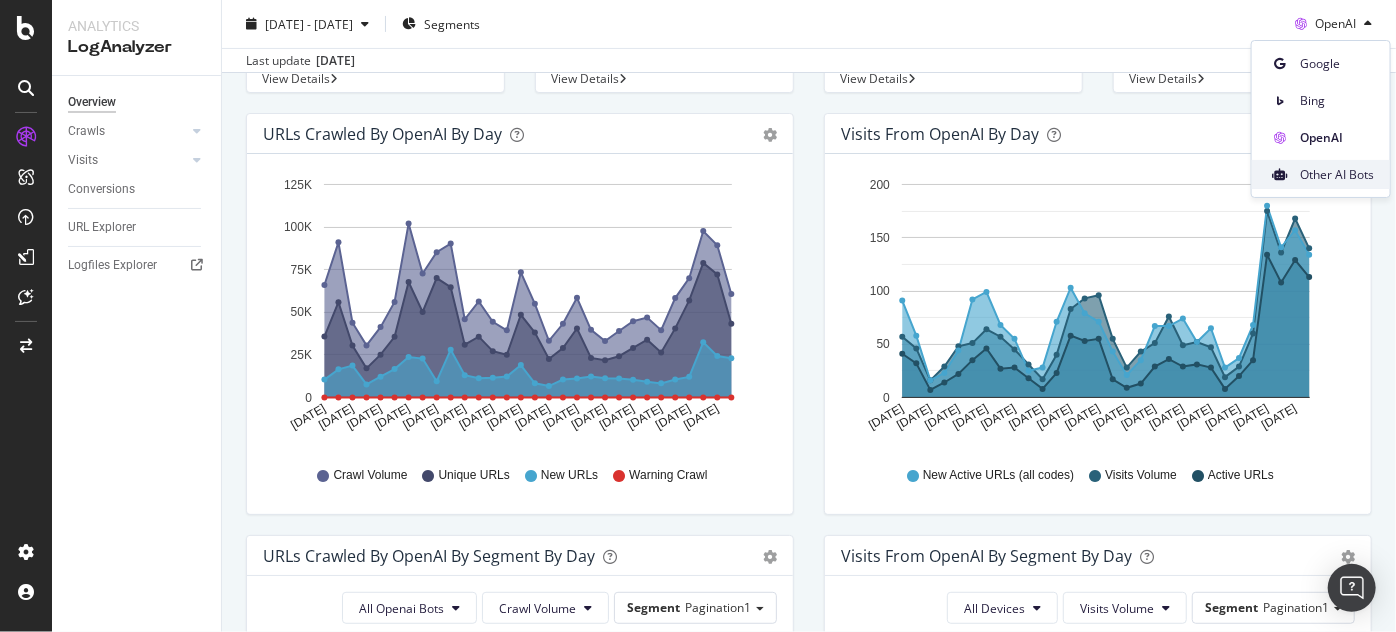 click on "Other AI Bots" at bounding box center [1321, 174] 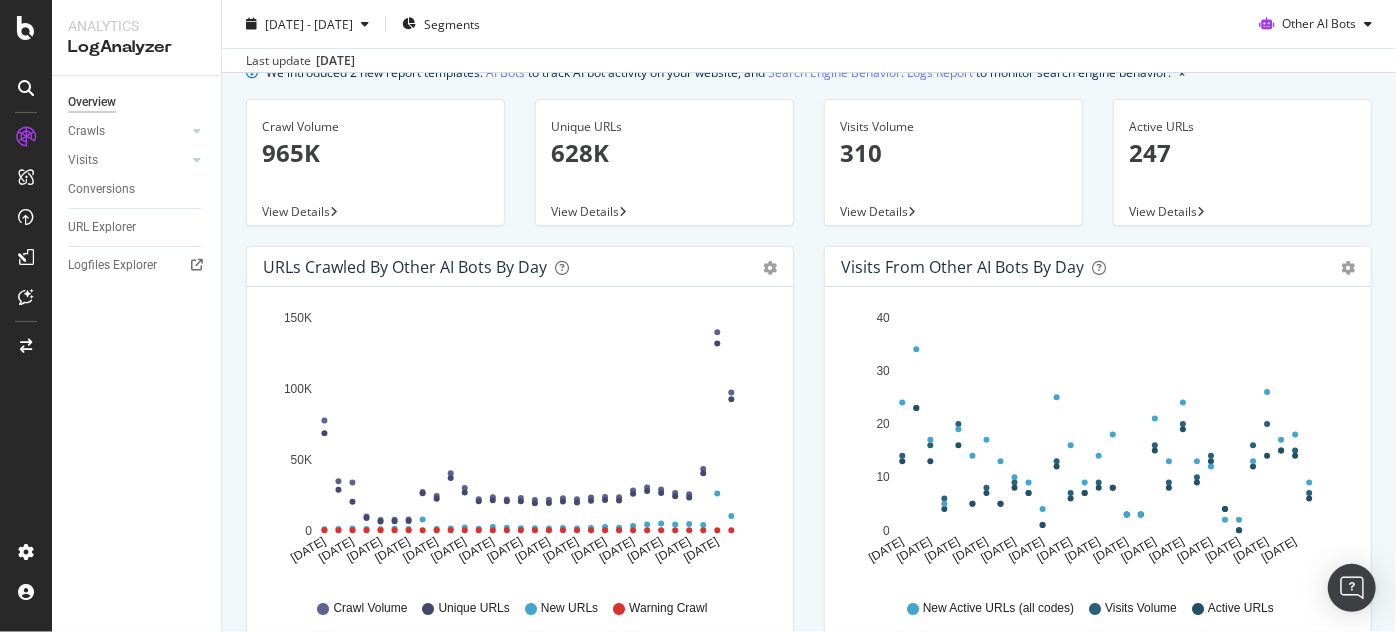 scroll, scrollTop: 0, scrollLeft: 0, axis: both 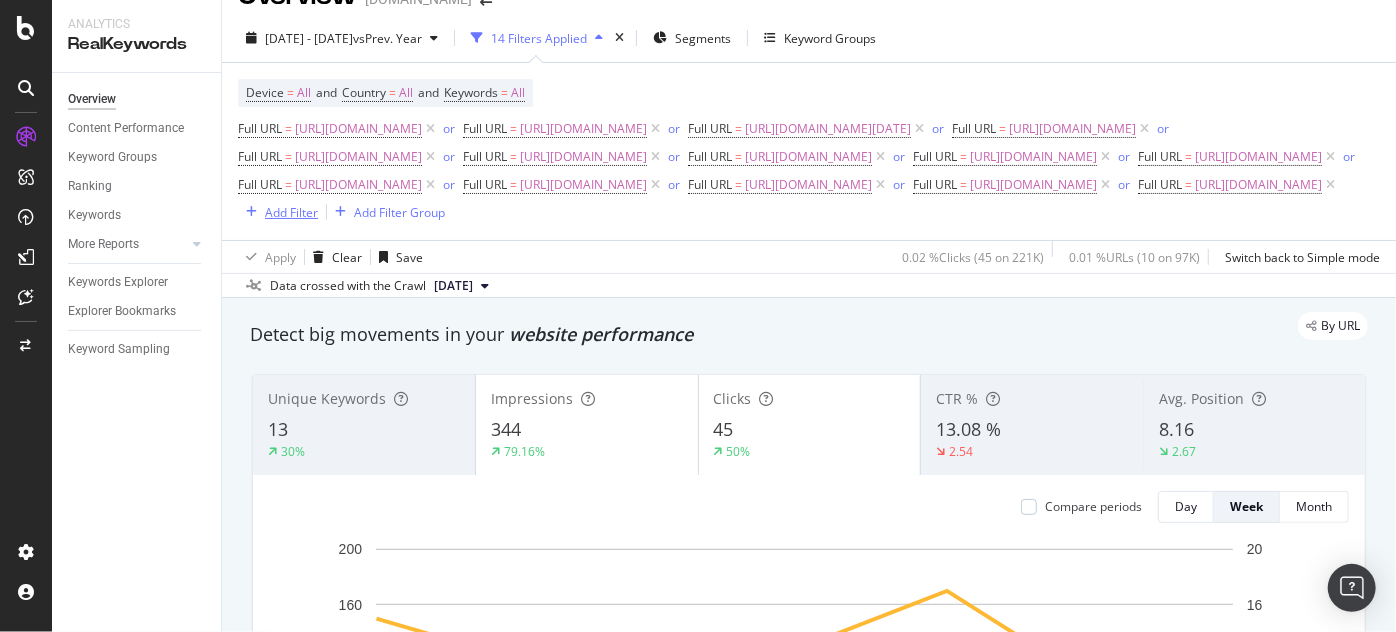 click on "Add Filter" at bounding box center (291, 212) 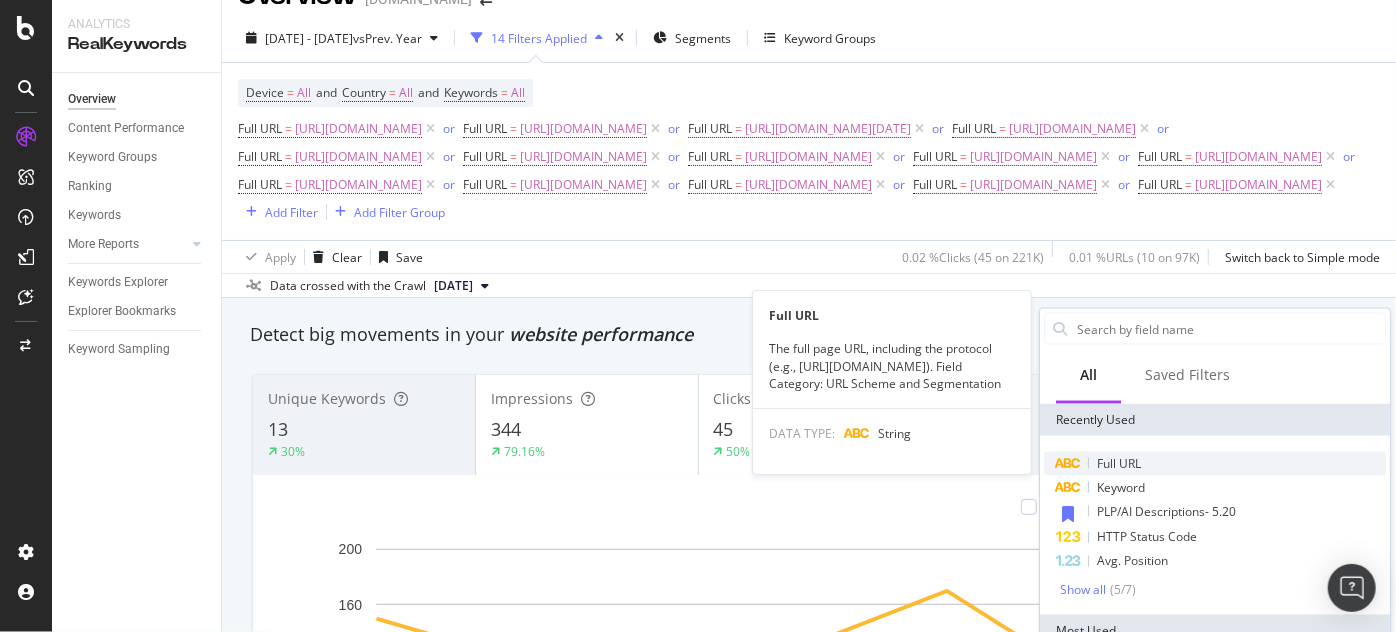 click on "Full URL" at bounding box center (1119, 463) 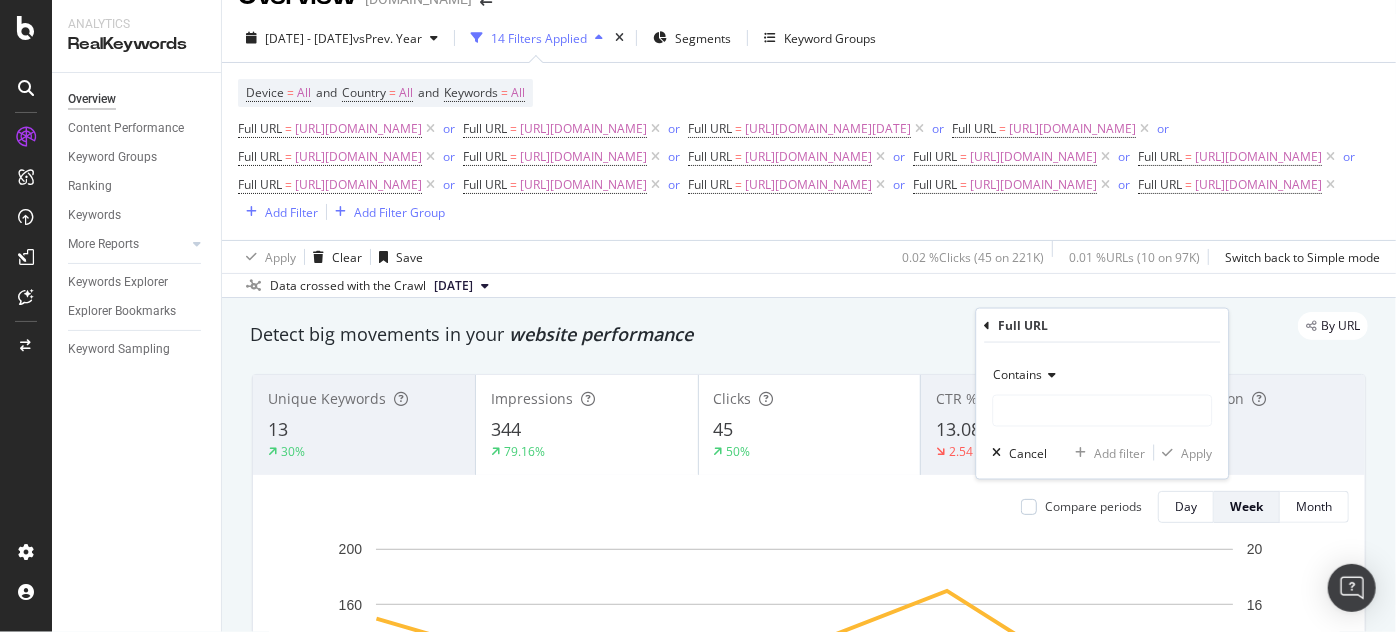 click at bounding box center (1049, 375) 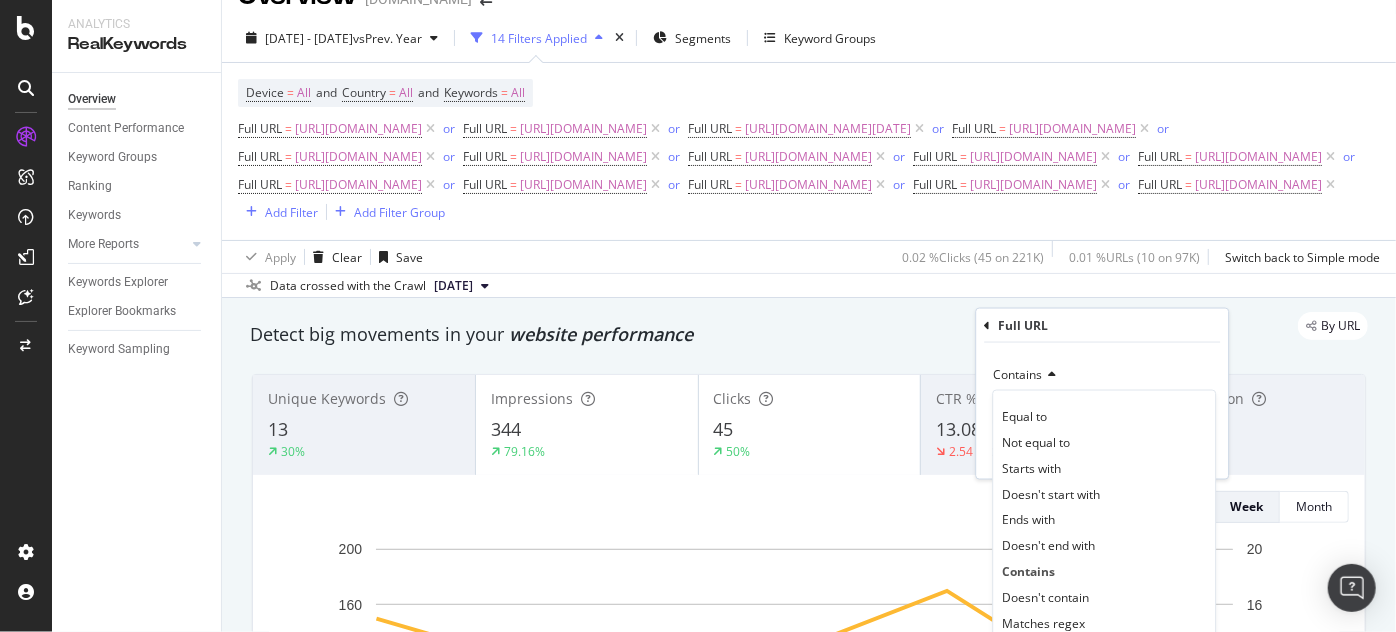 click on "Equal to" at bounding box center (1024, 415) 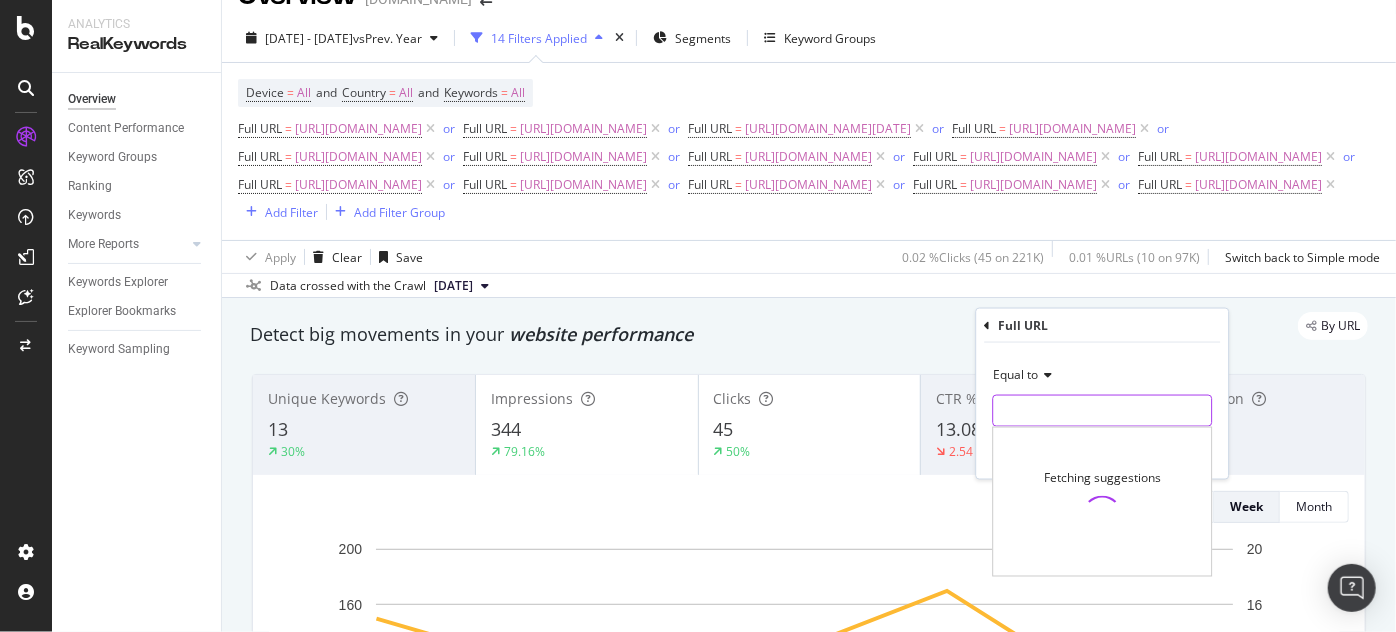 click at bounding box center (1102, 411) 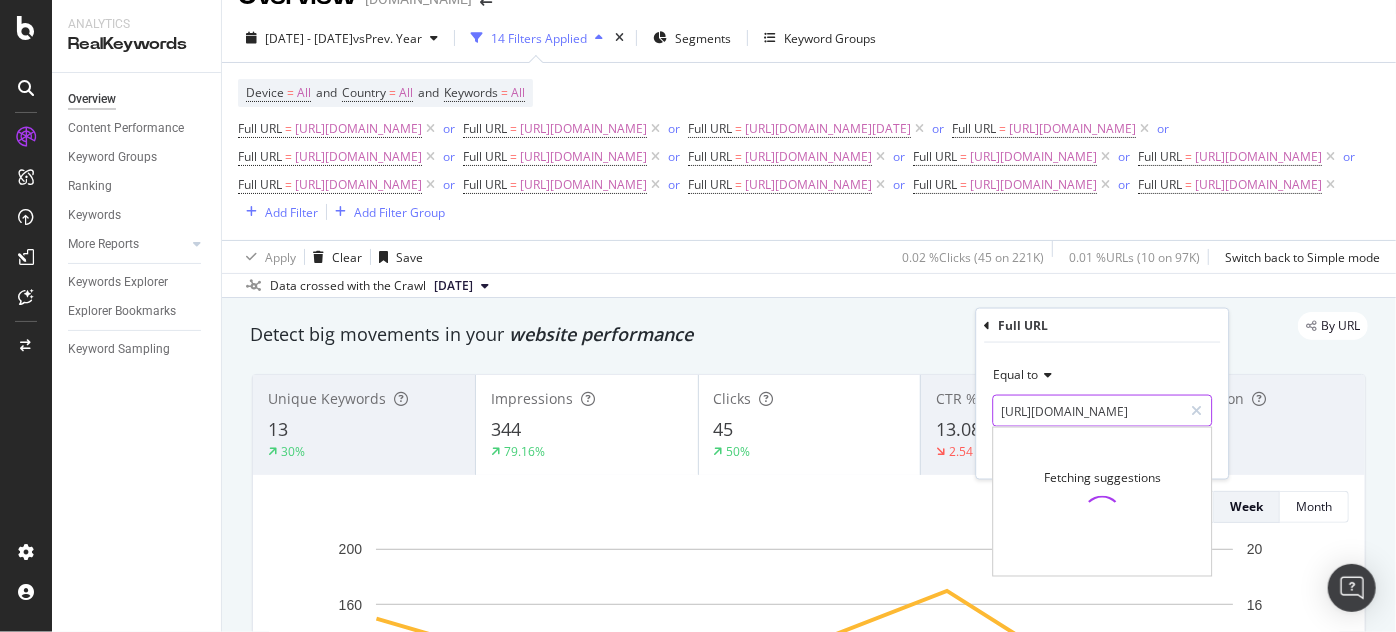 scroll, scrollTop: 0, scrollLeft: 198, axis: horizontal 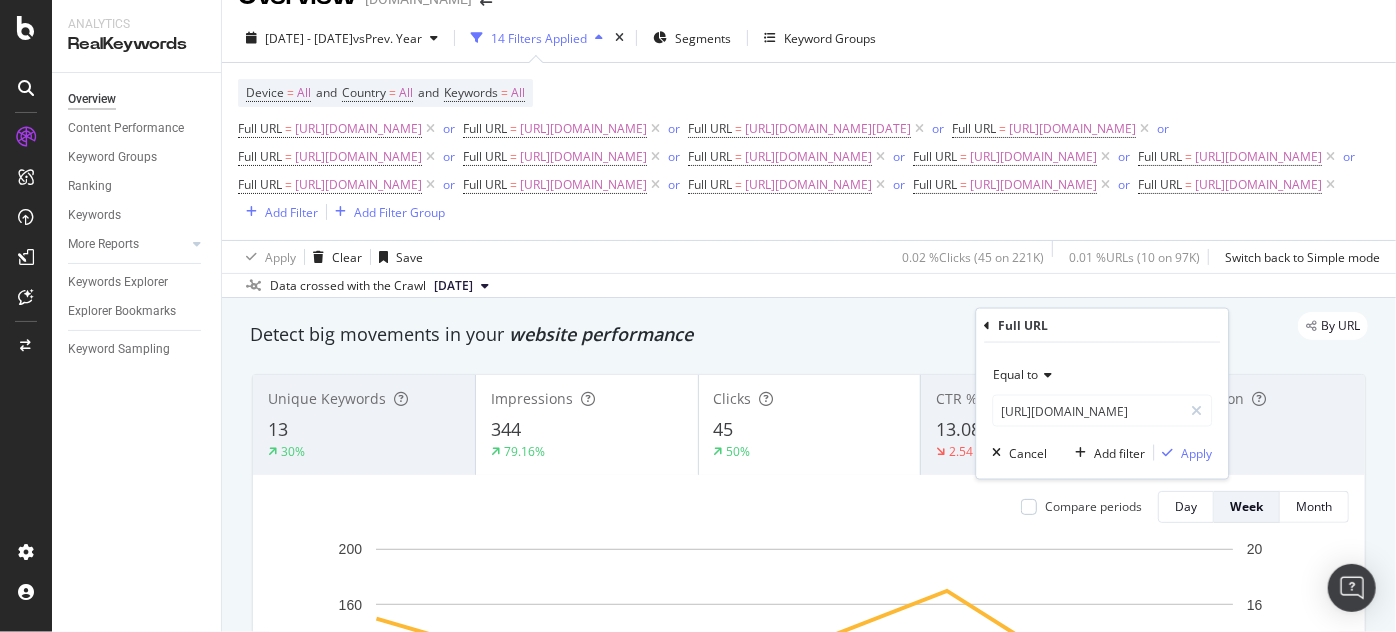 click on "Equal to [URL][DOMAIN_NAME] [URL][DOMAIN_NAME] Cancel Add filter Apply" at bounding box center [1102, 411] 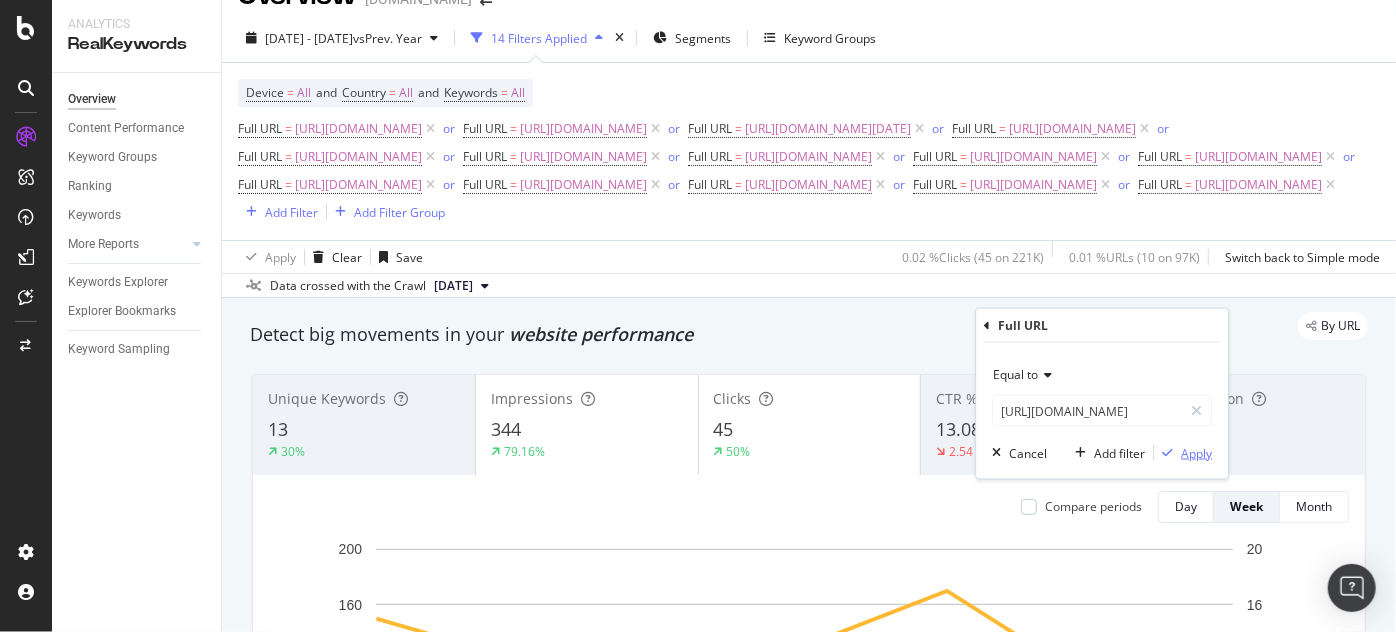 click on "Apply" at bounding box center (1196, 452) 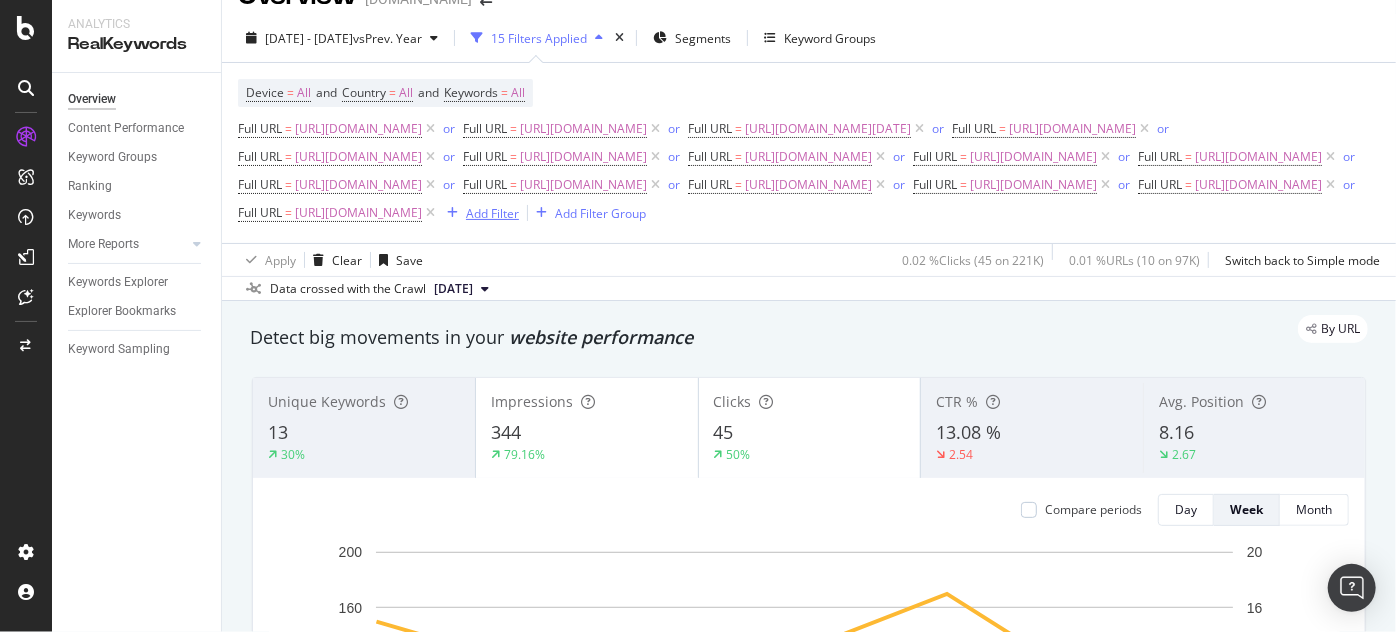 click on "Add Filter" at bounding box center [492, 213] 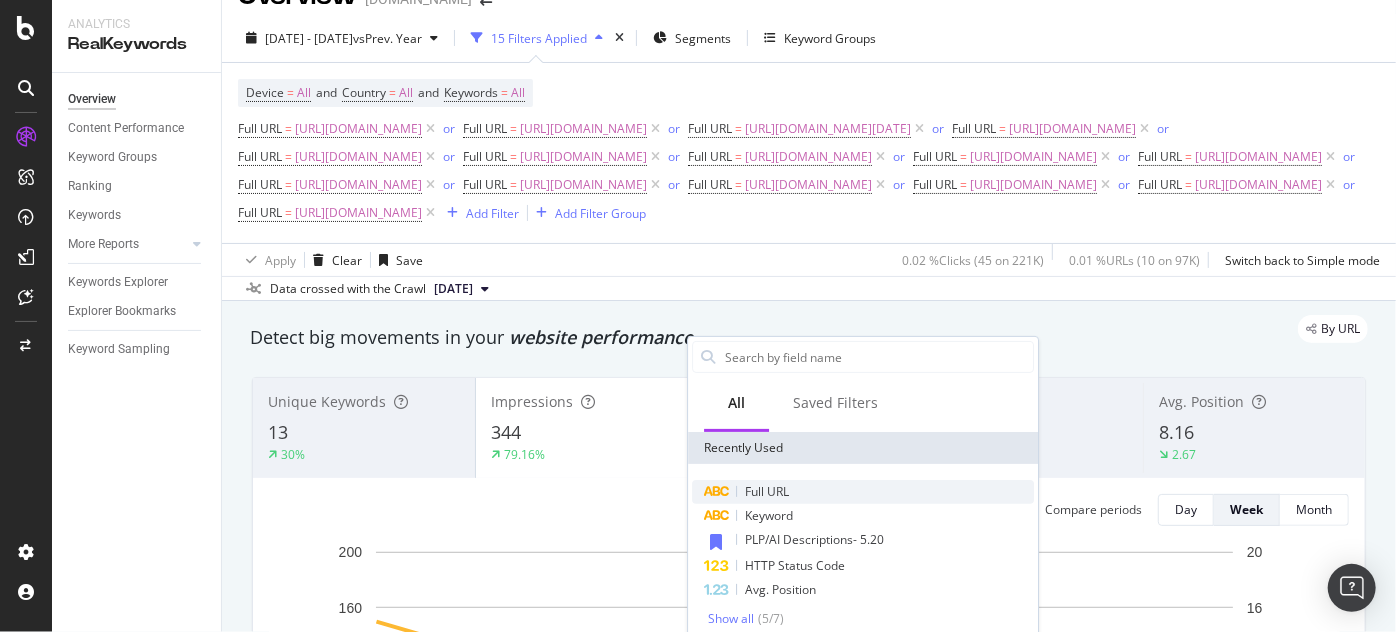 click on "Full URL" at bounding box center (863, 492) 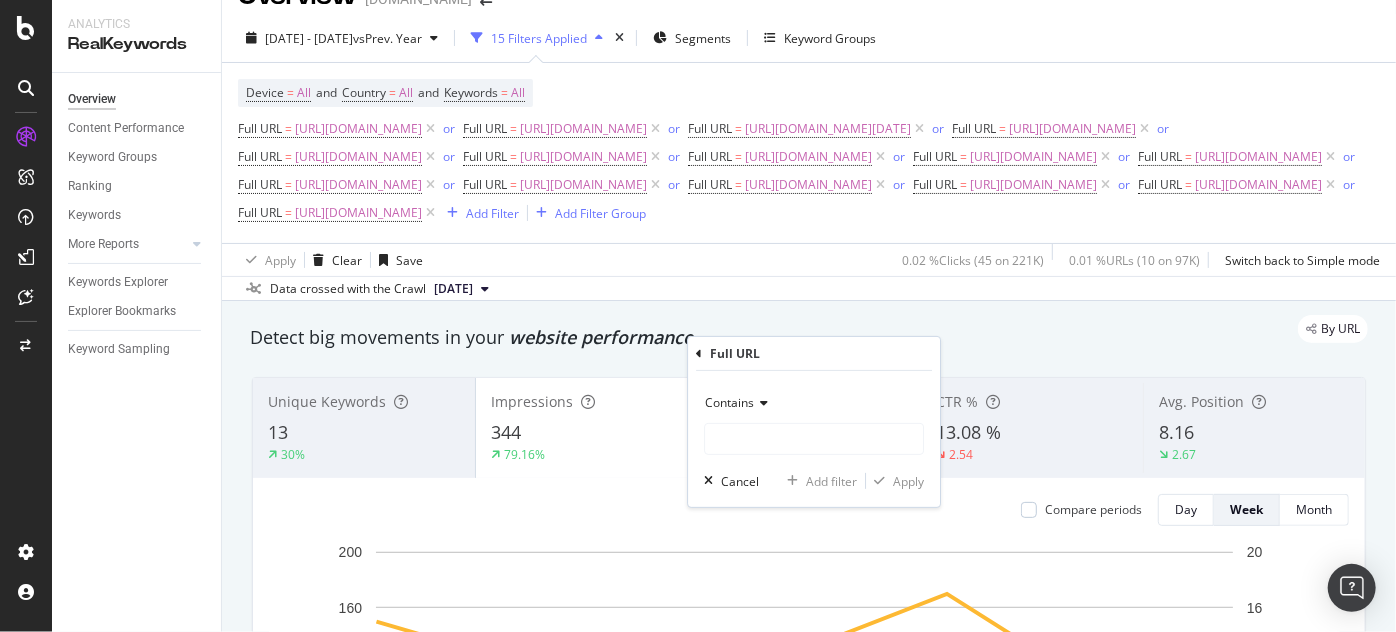 click on "Contains" at bounding box center [729, 402] 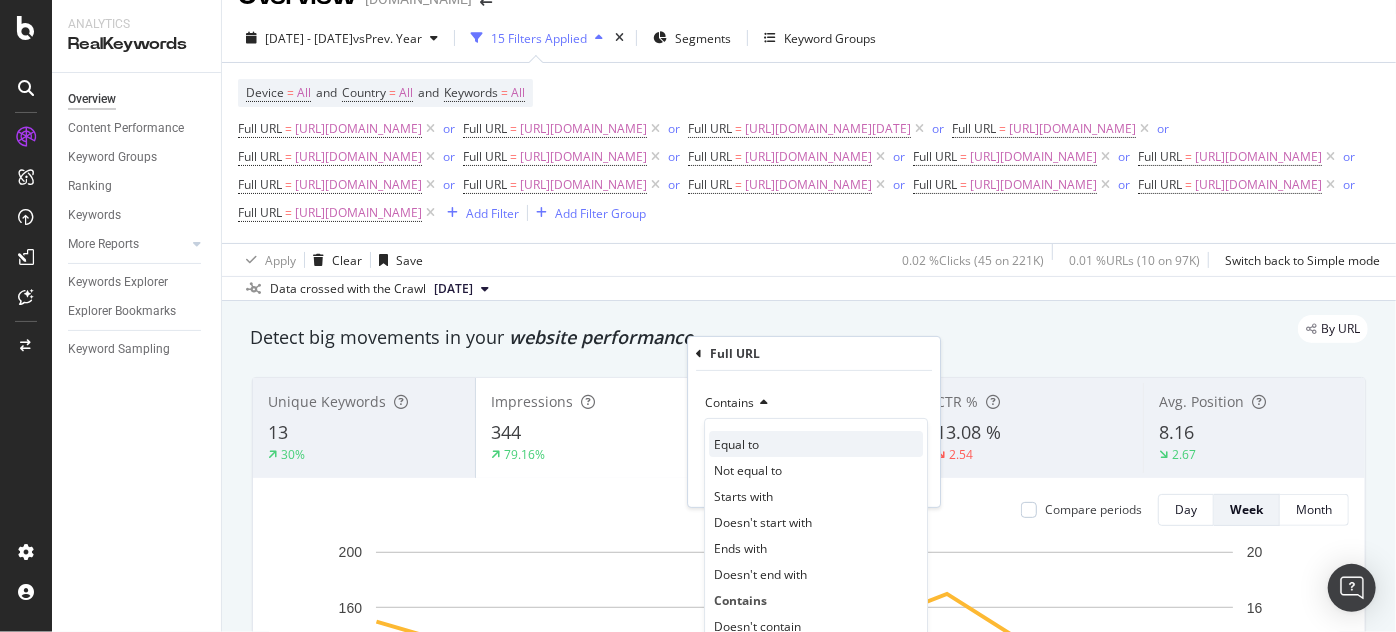 click on "Equal to" at bounding box center (736, 444) 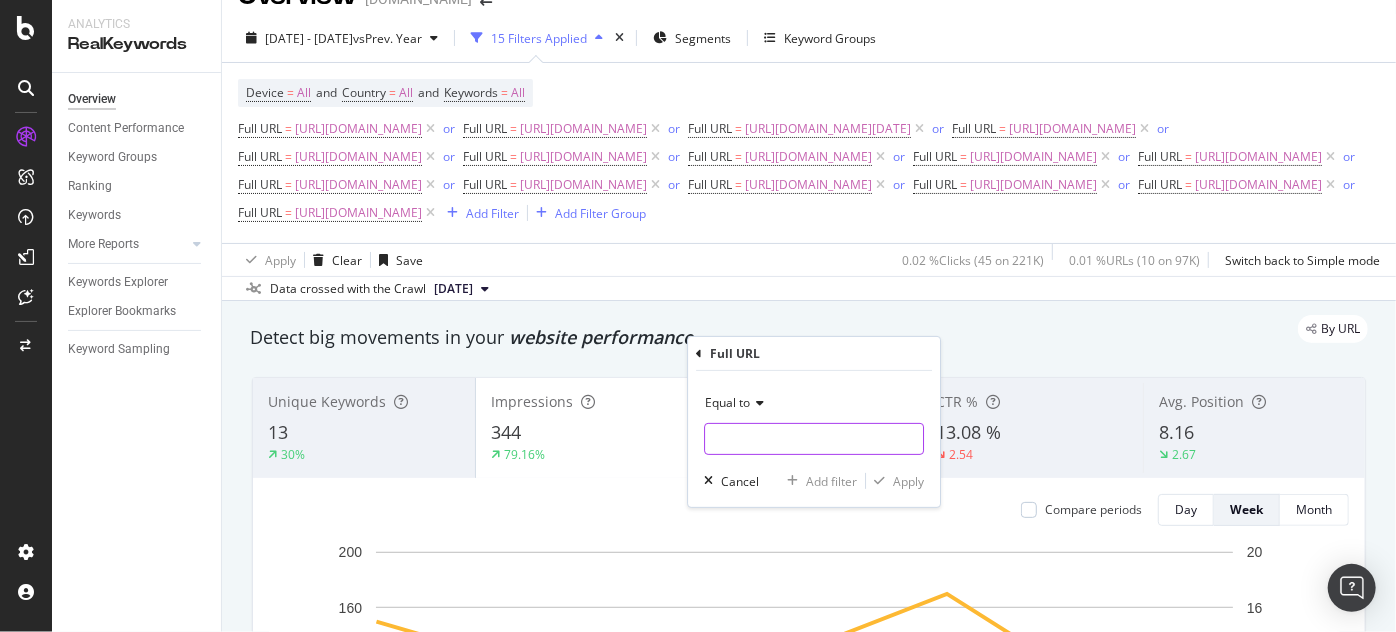 click at bounding box center (814, 439) 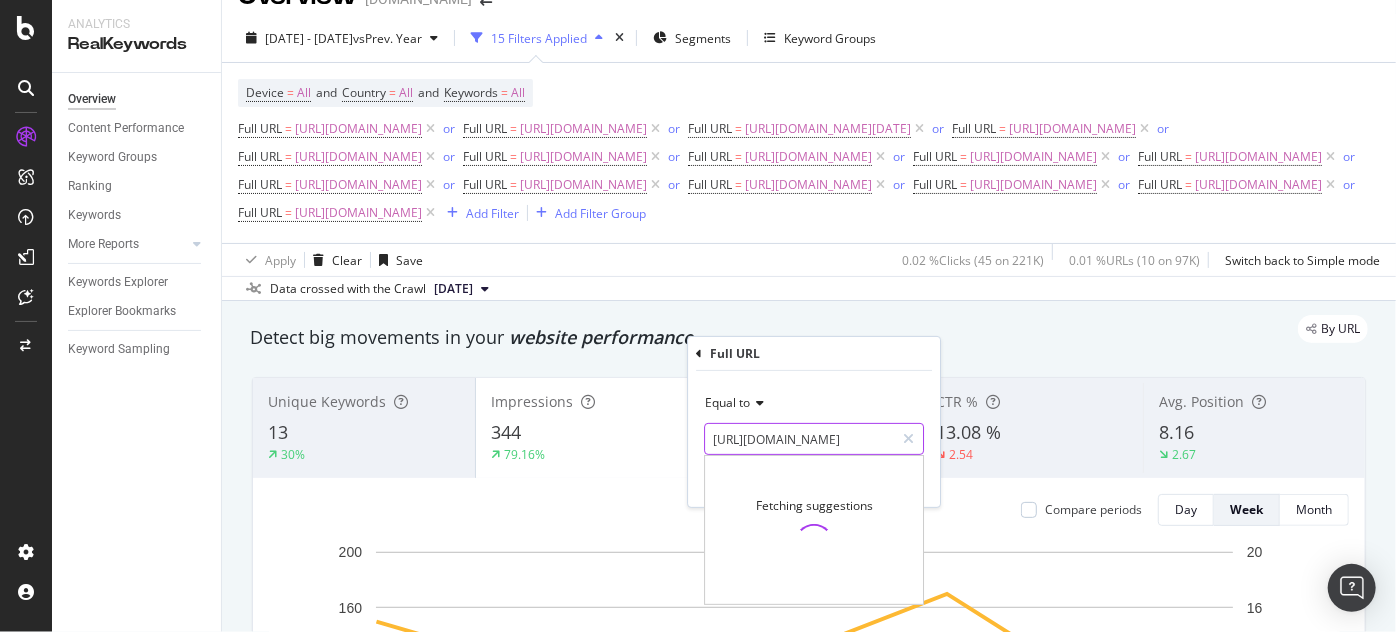 scroll, scrollTop: 0, scrollLeft: 153, axis: horizontal 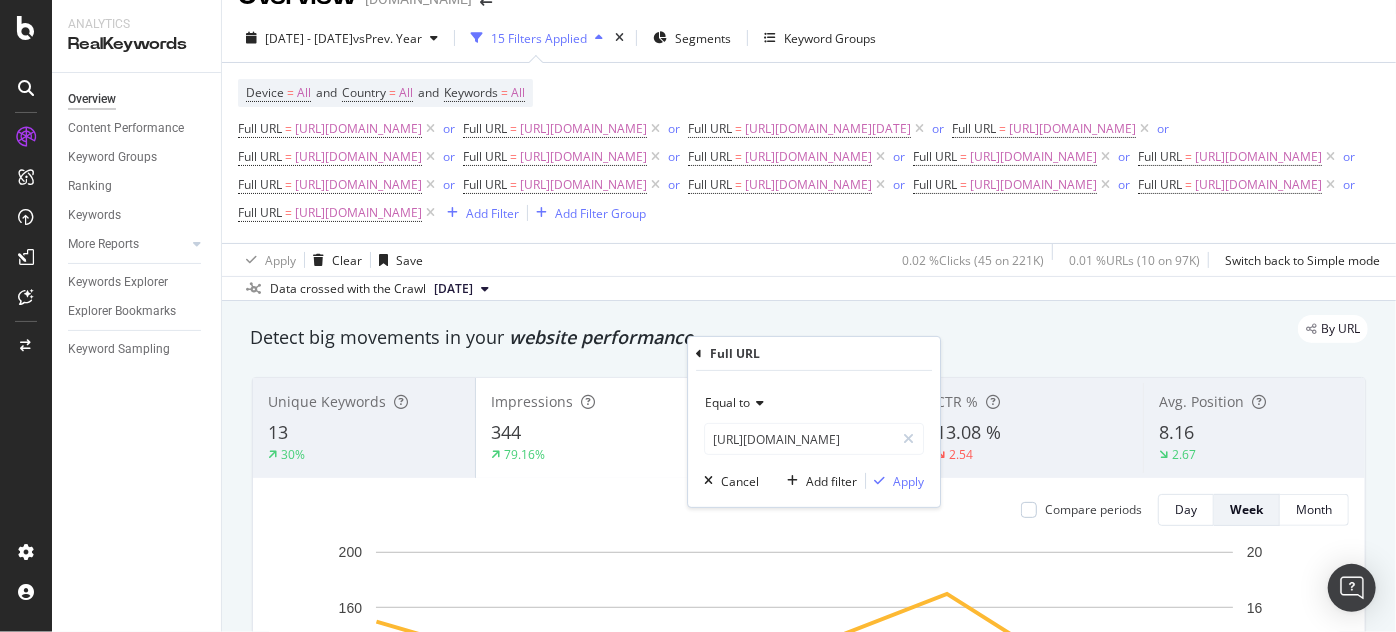 click on "Equal to https://www.supplyhouse.com/Saniflo-NP100143-Tie-Wrap https://www.supplyhouse.com/Saniflo-NP100143-Tie-Wrap Cancel Add filter Apply" at bounding box center (814, 439) 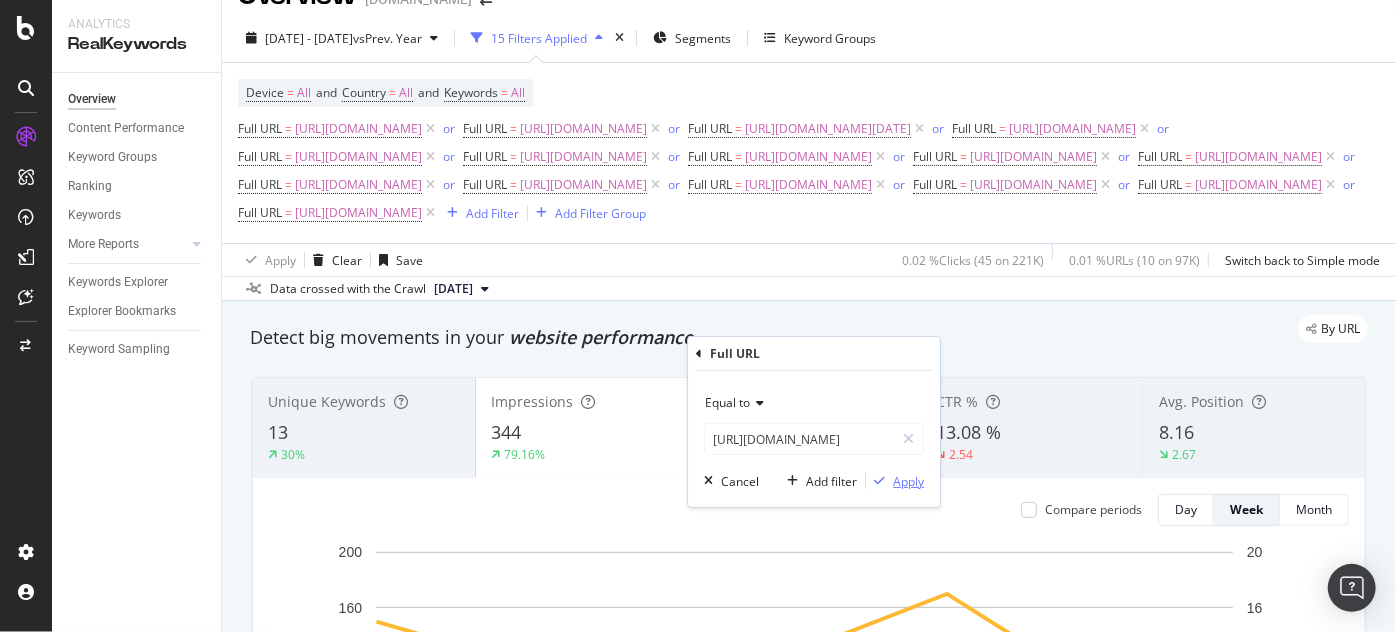 click on "Apply" at bounding box center [908, 481] 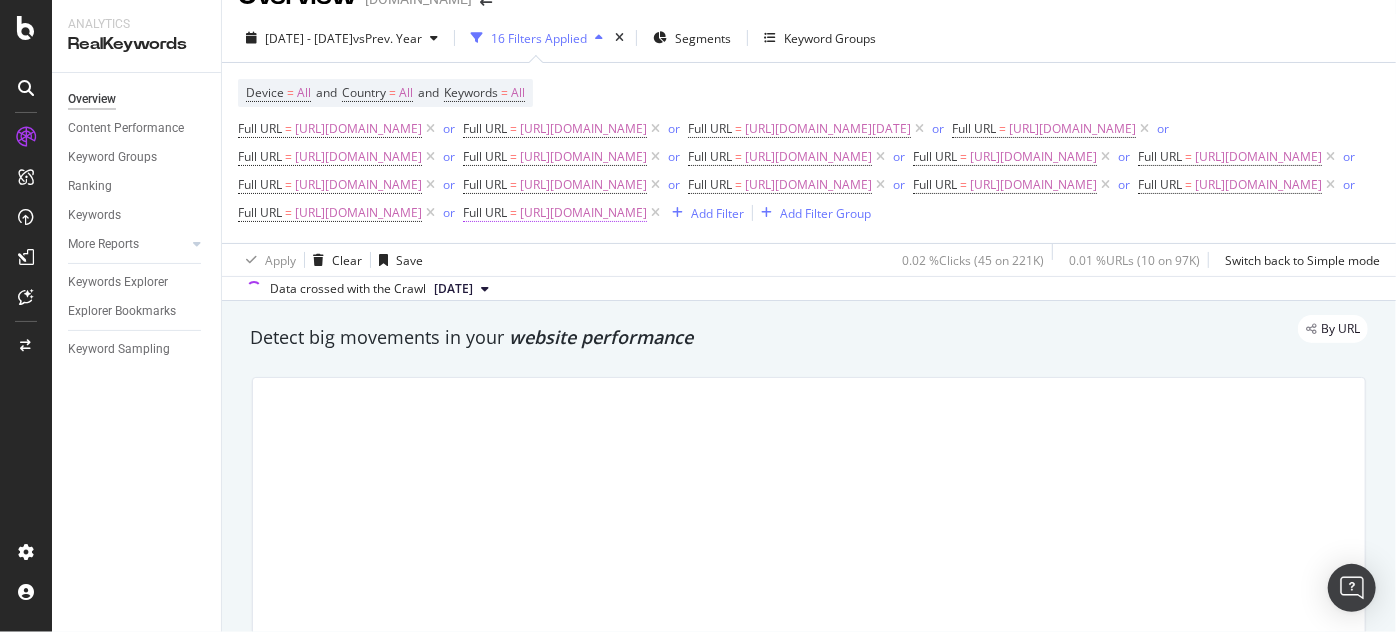 scroll, scrollTop: 127, scrollLeft: 0, axis: vertical 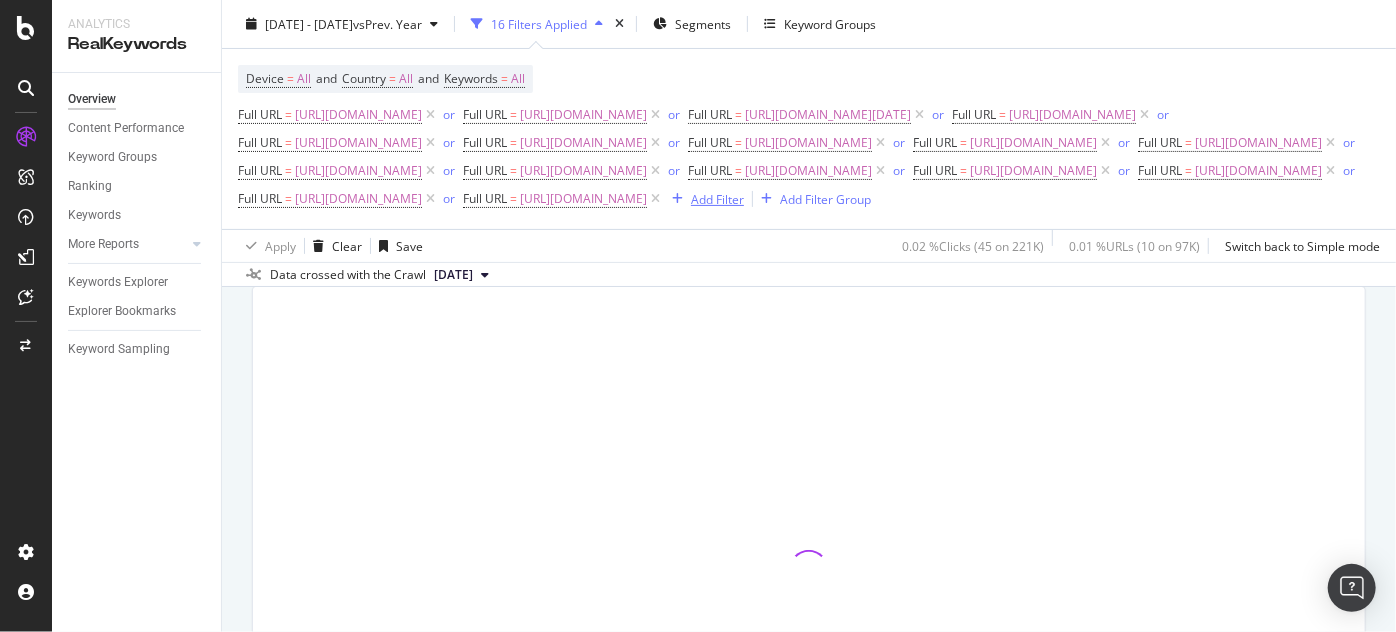 click on "Add Filter" at bounding box center [717, 198] 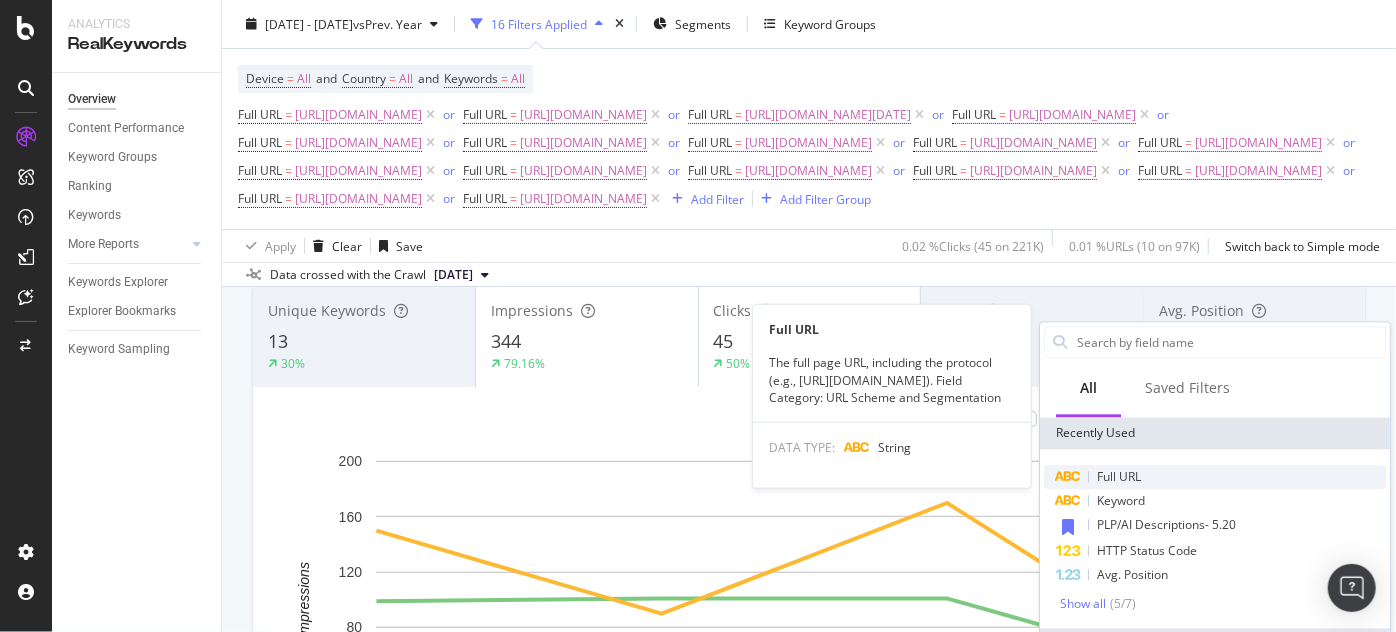 click on "Full URL" at bounding box center [1119, 476] 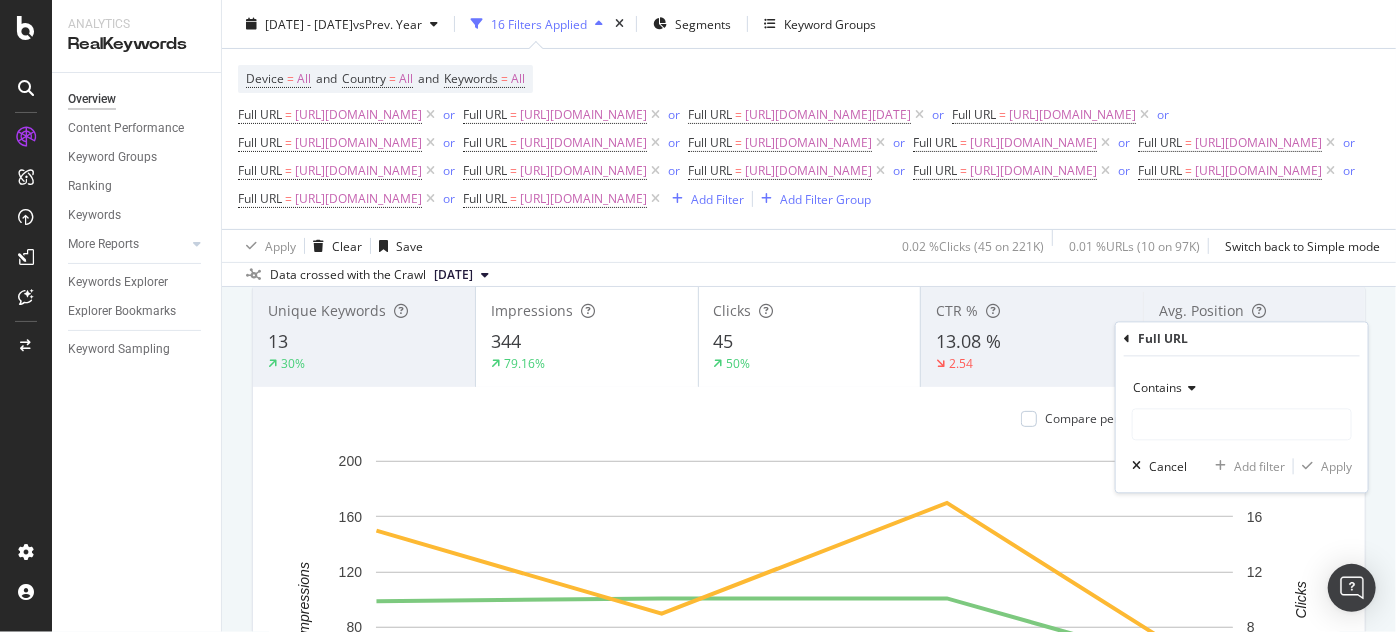 click on "Contains" at bounding box center (1157, 388) 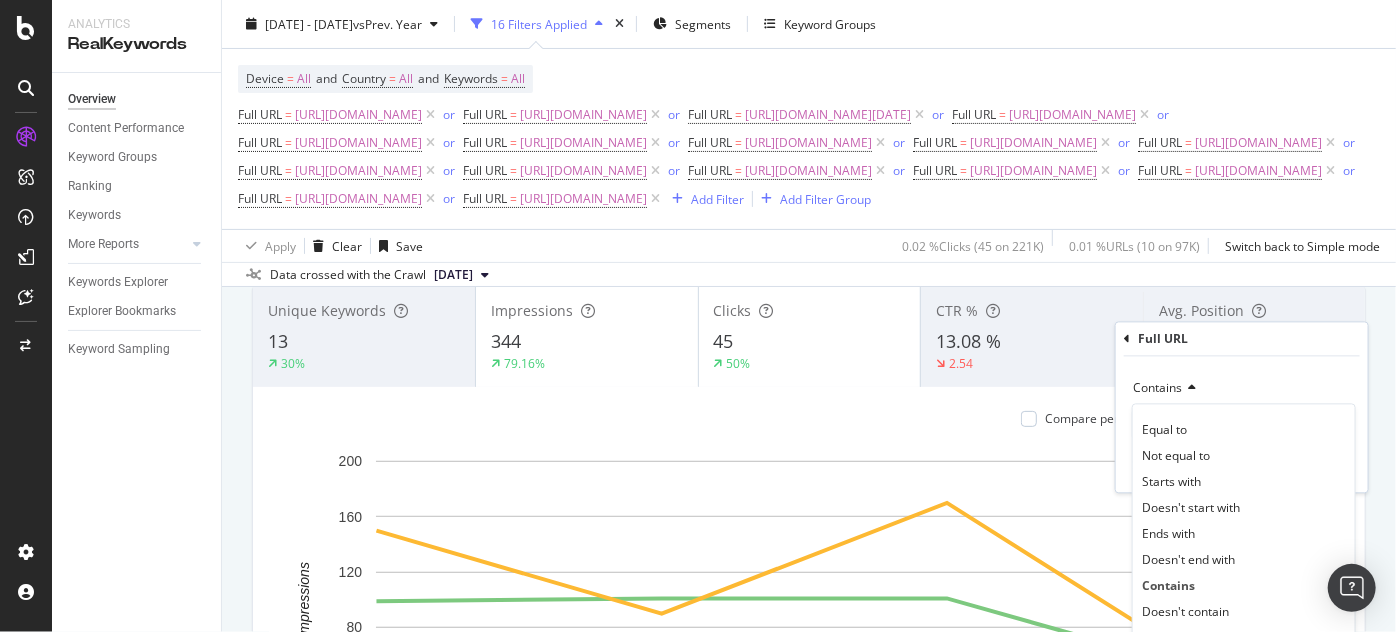 click on "Equal to" at bounding box center (1244, 430) 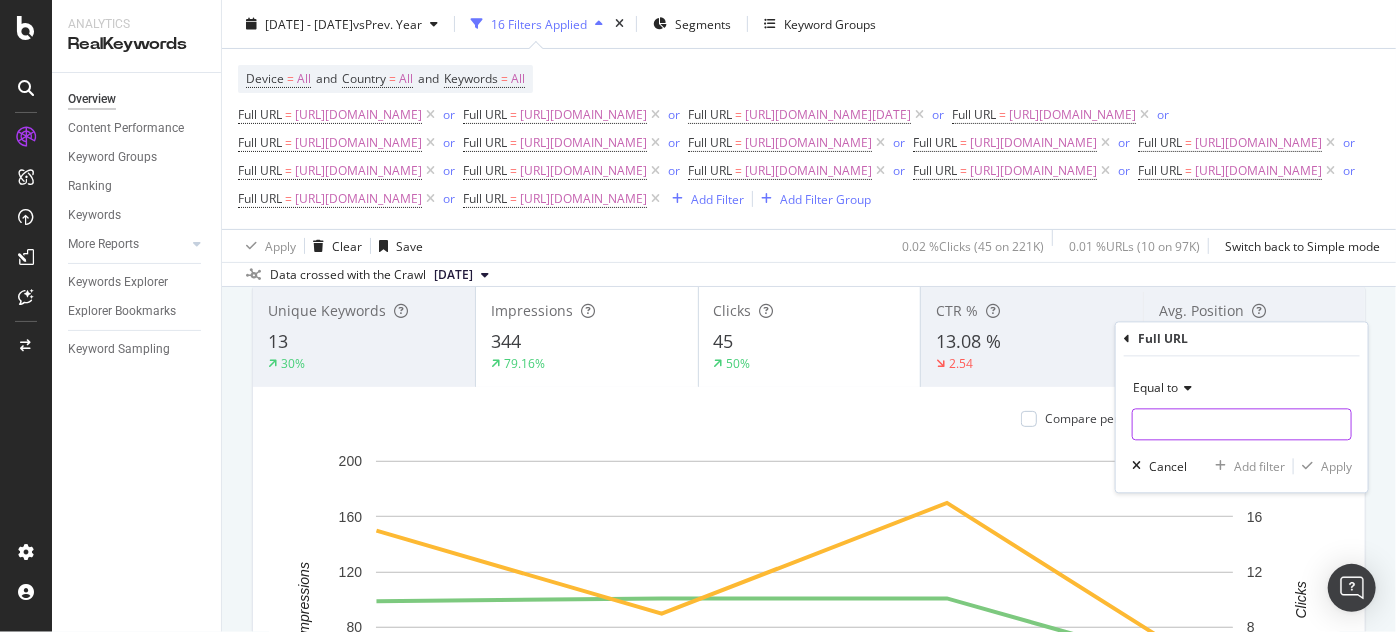 click at bounding box center (1242, 425) 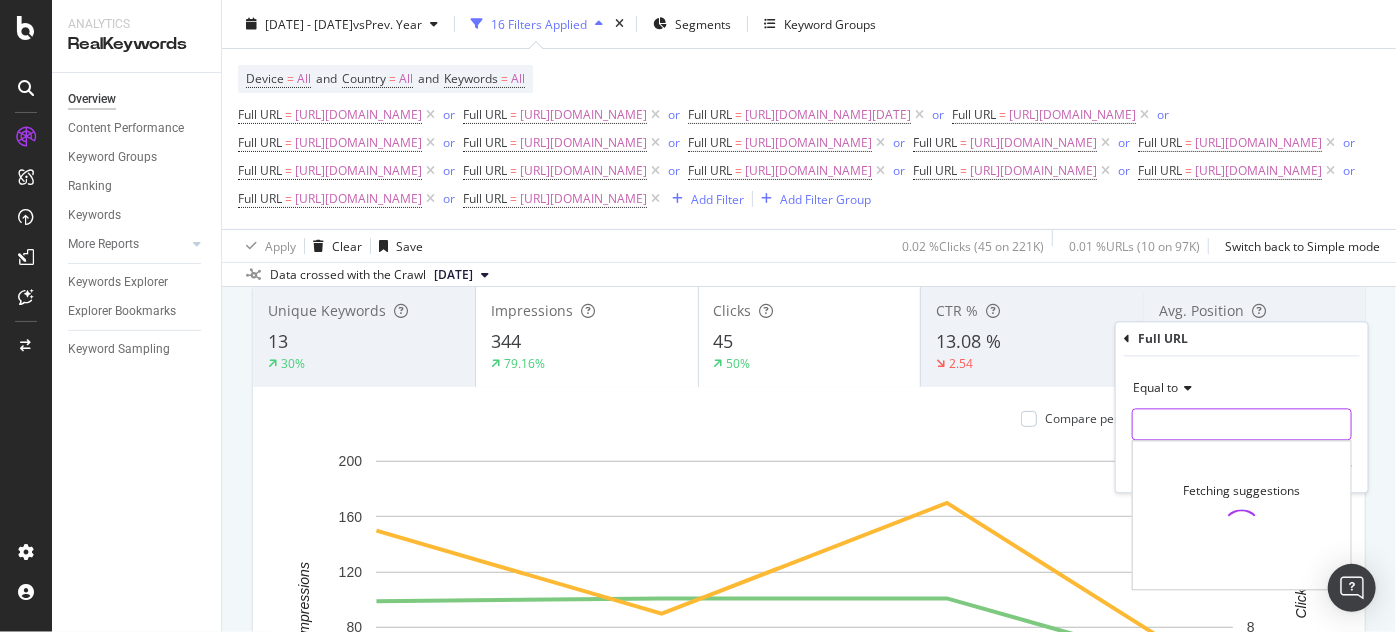 paste on "https://www.supplyhouse.com/Saniflo-VA1001444-Horseshoe-Clip" 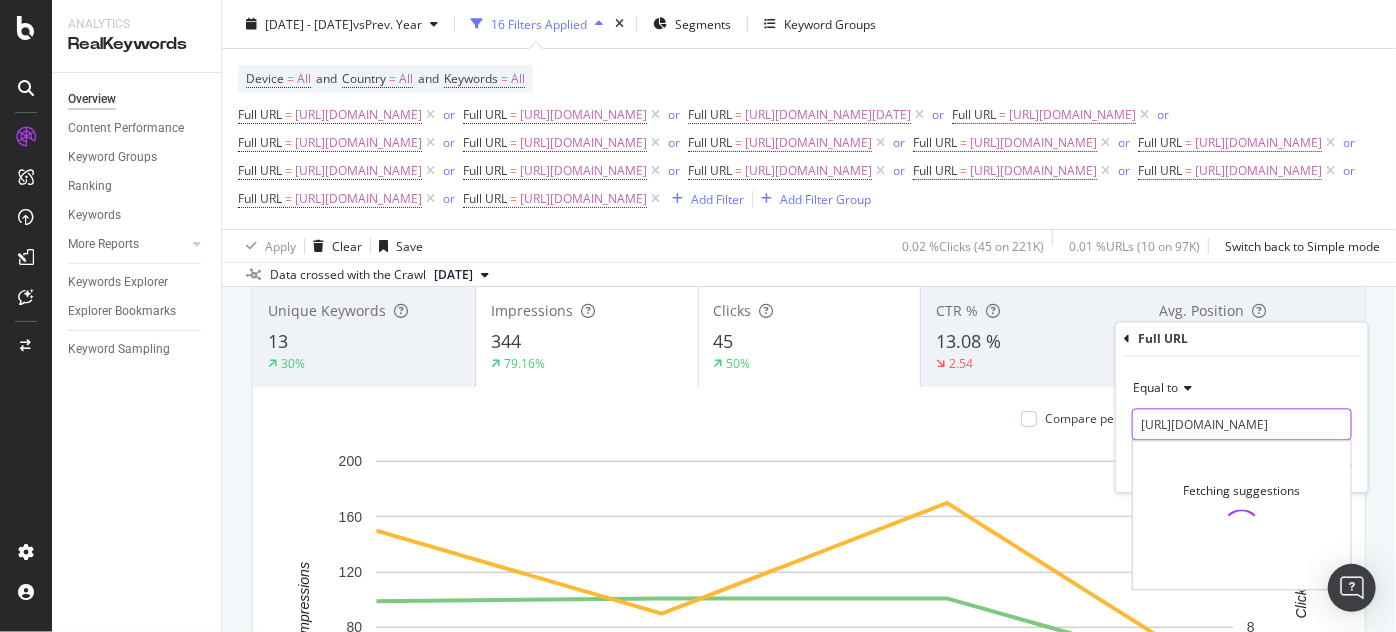 scroll, scrollTop: 0, scrollLeft: 194, axis: horizontal 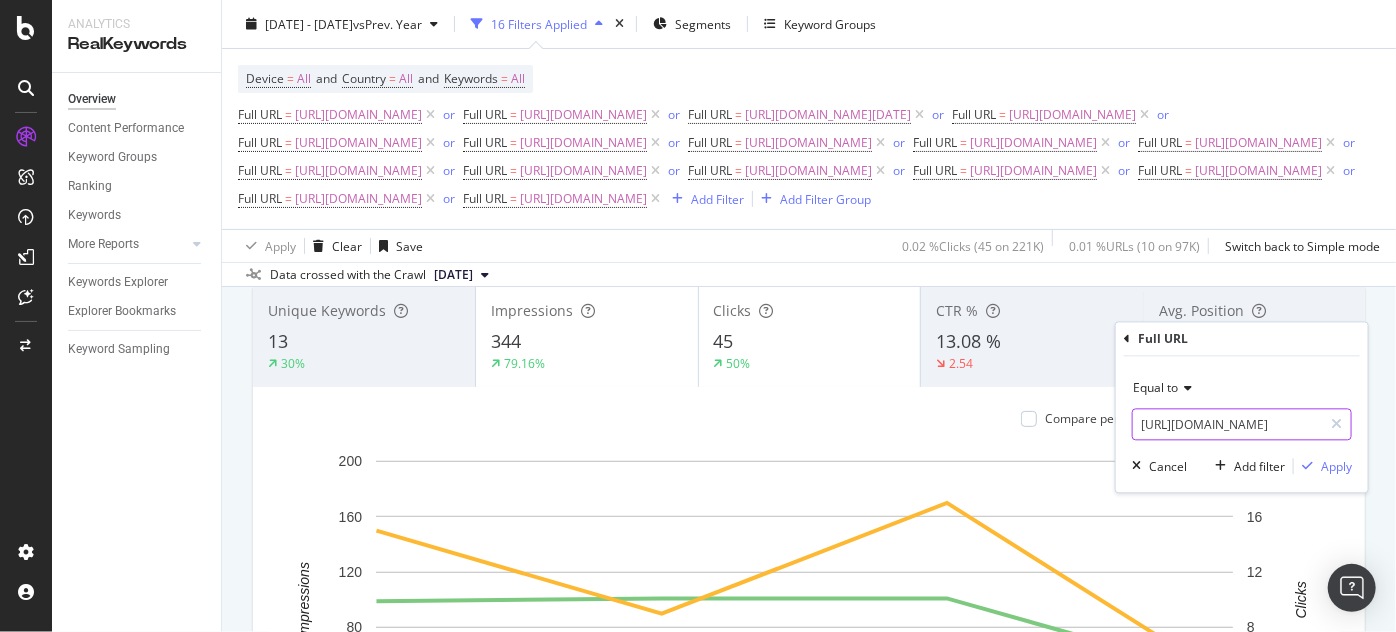 type on "https://www.supplyhouse.com/Saniflo-VA1001444-Horseshoe-Clip" 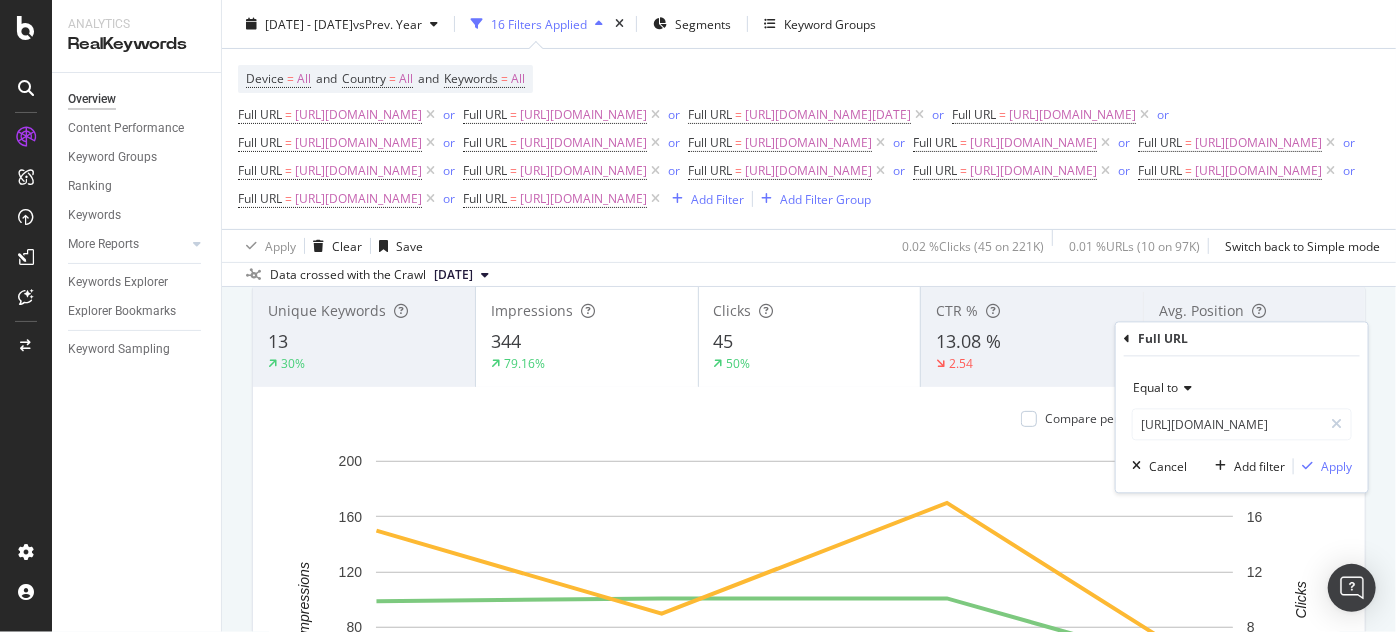 click on "Equal to https://www.supplyhouse.com/Saniflo-VA1001444-Horseshoe-Clip https://www.supplyhouse.com/Saniflo-VA1001444-Horseshoe-Clip Cancel Add filter Apply" at bounding box center [1242, 425] 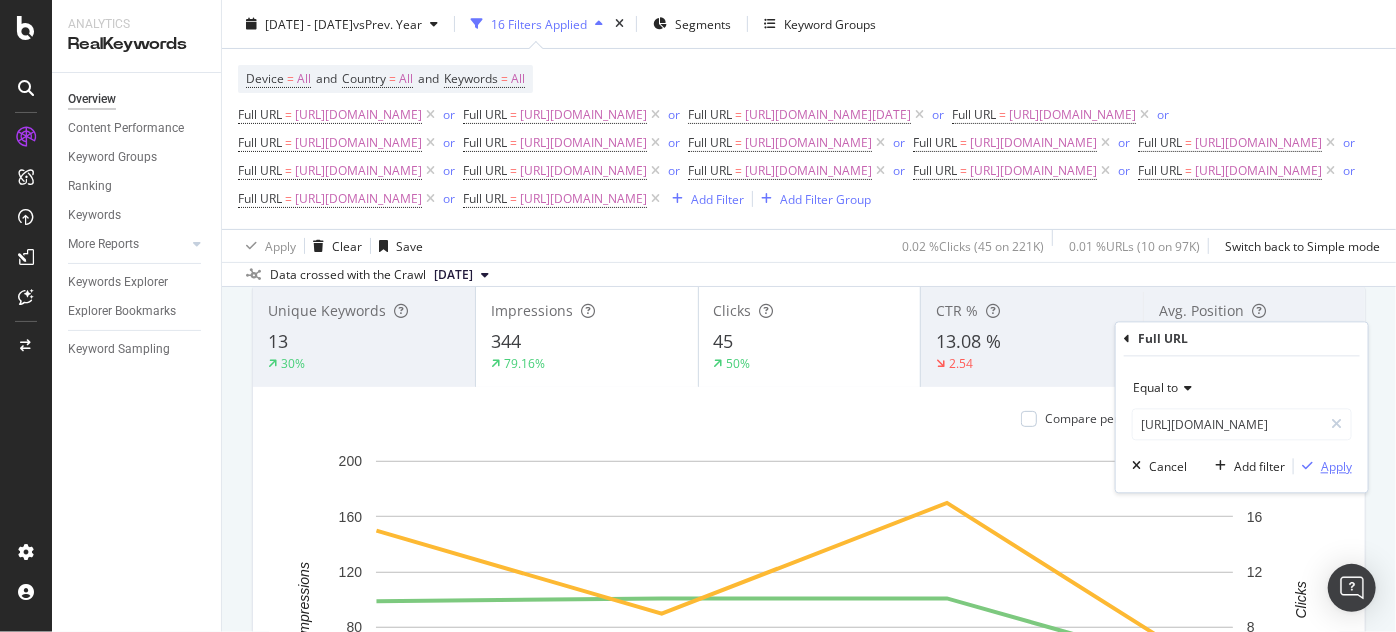click on "Apply" at bounding box center [1336, 466] 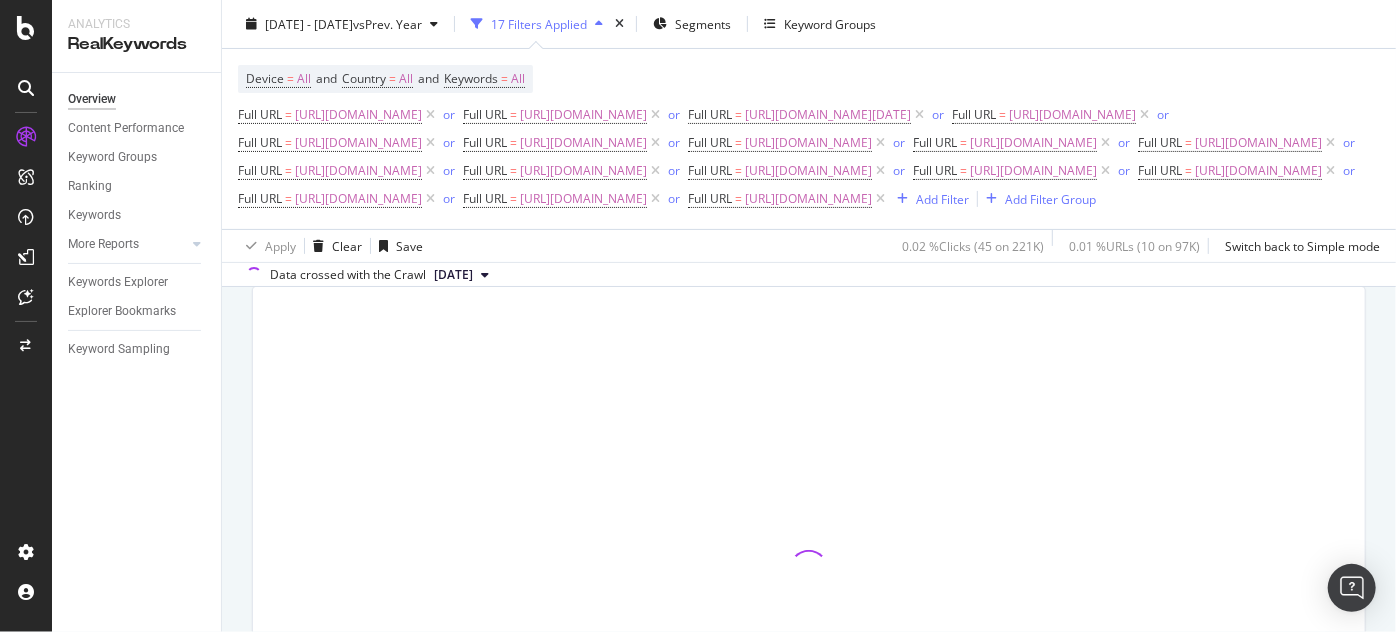 scroll, scrollTop: 155, scrollLeft: 0, axis: vertical 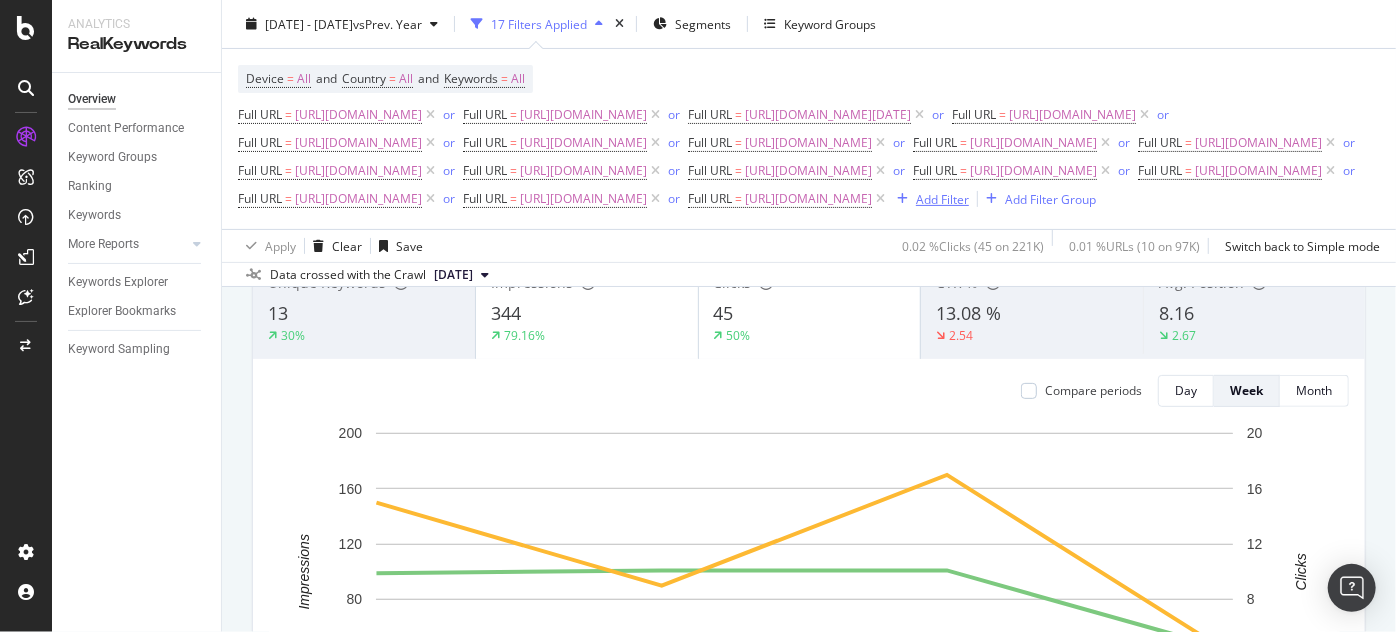 click on "Add Filter" at bounding box center [942, 198] 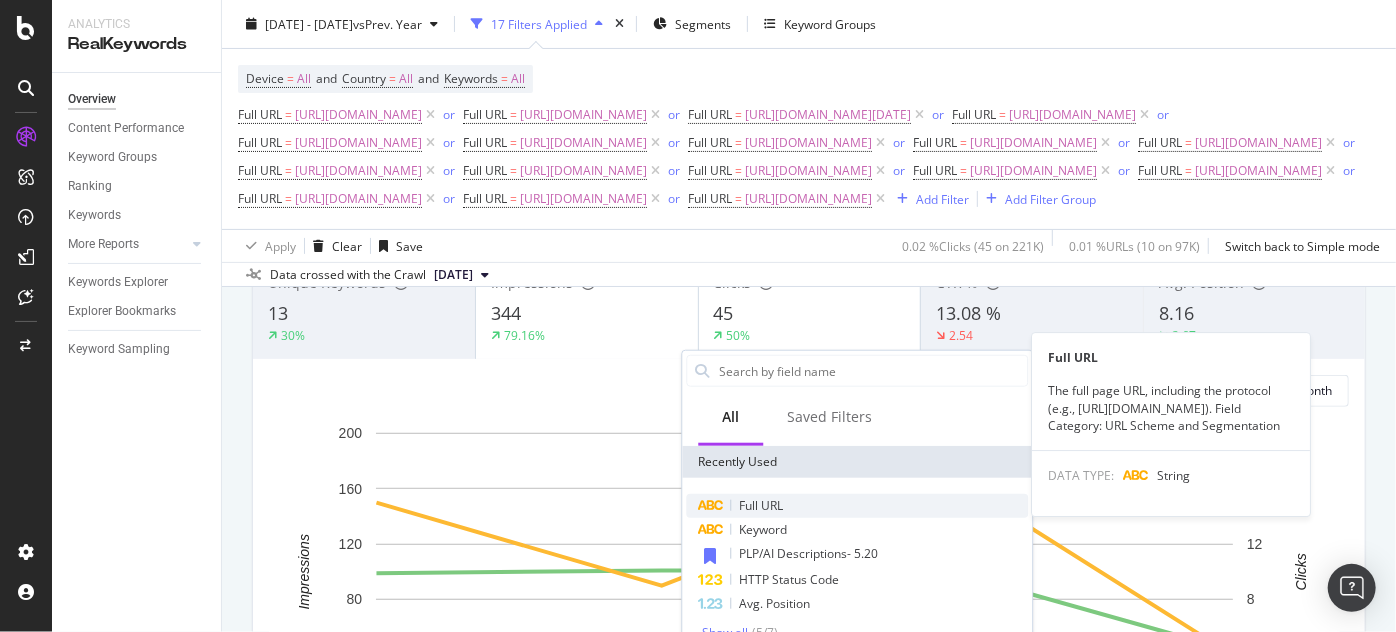 click on "Full URL" at bounding box center (761, 505) 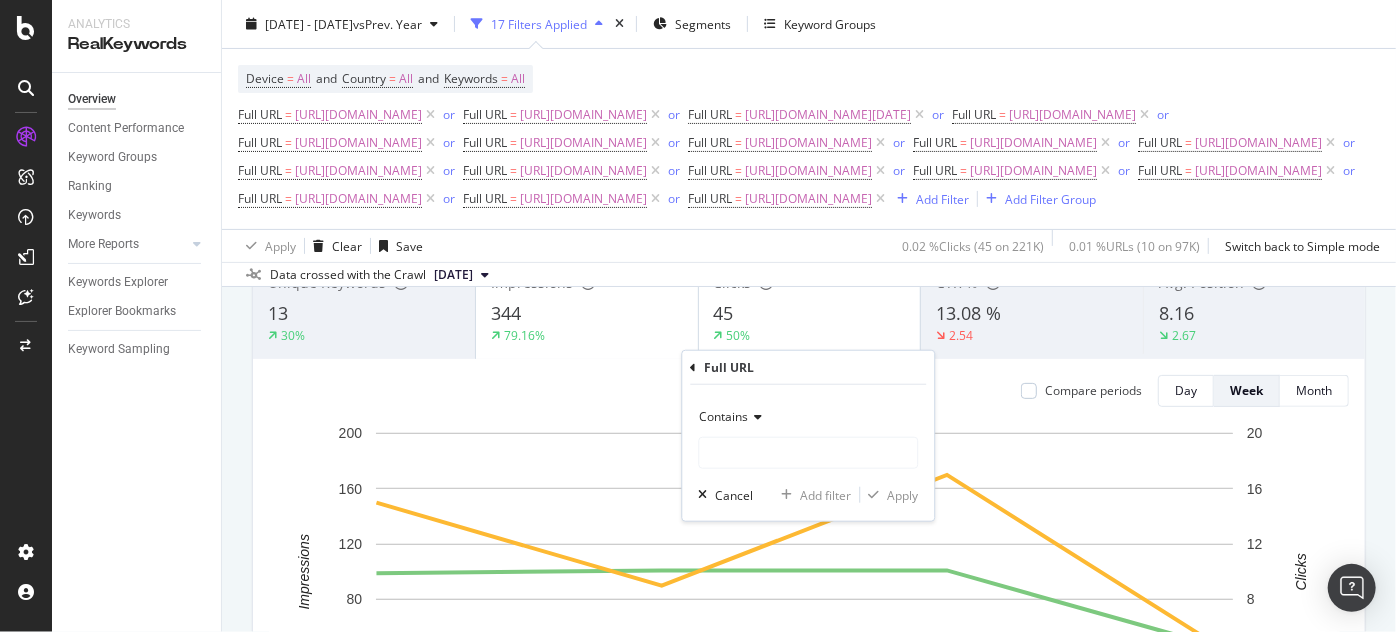 click at bounding box center [755, 417] 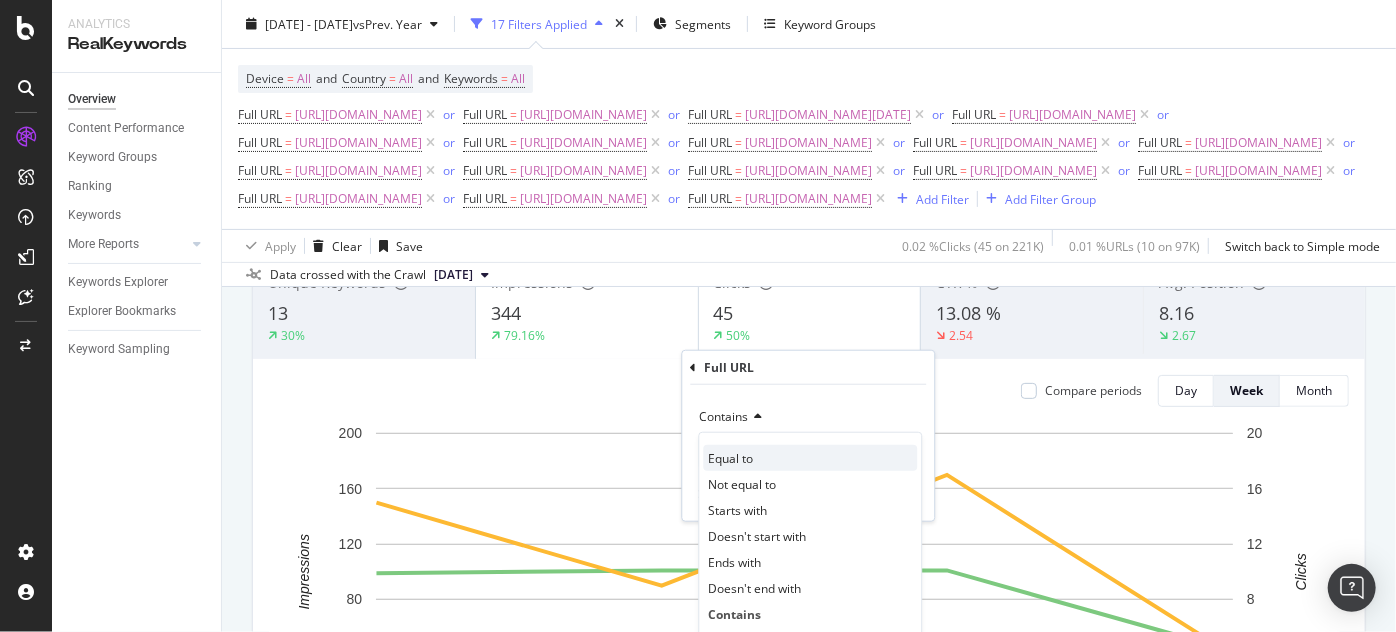 click on "Equal to" at bounding box center [810, 458] 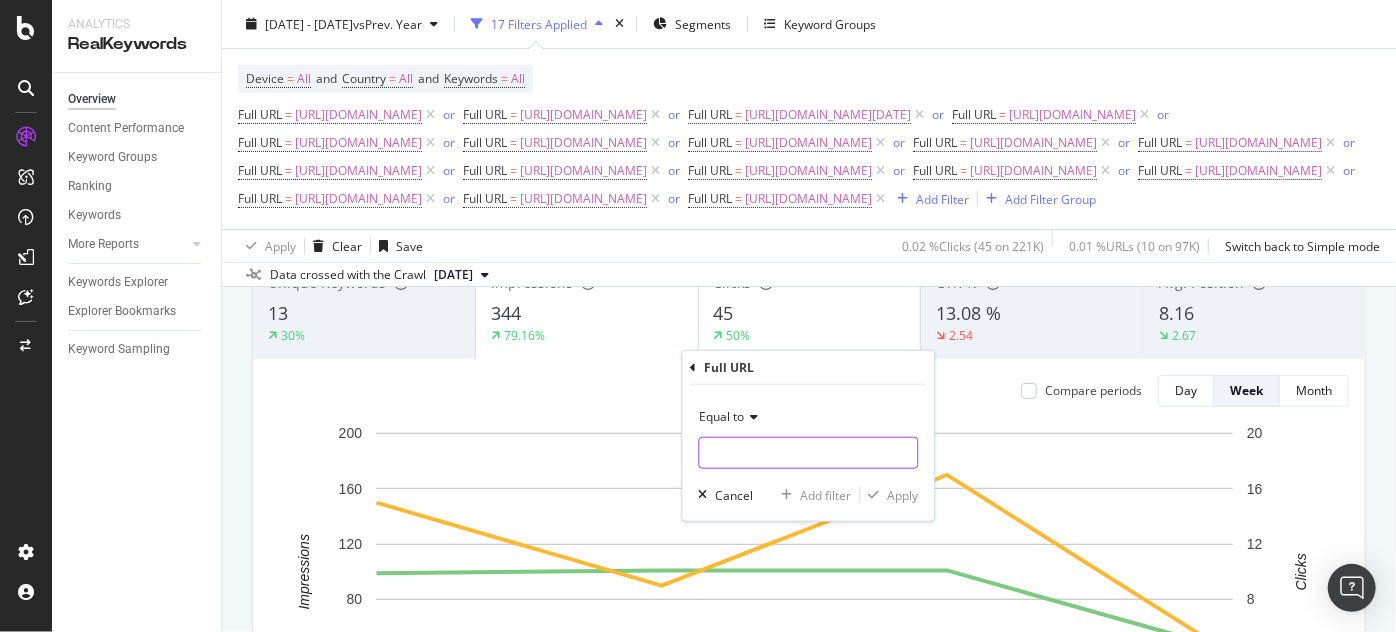 click at bounding box center [808, 453] 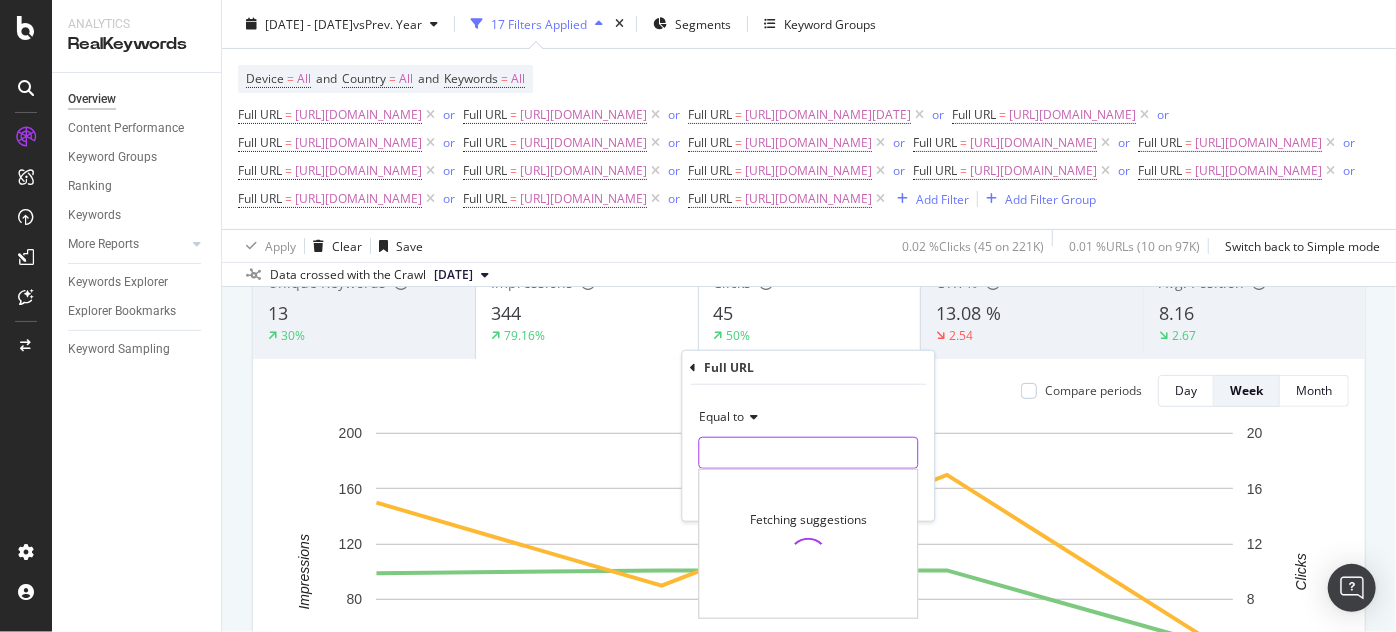 paste on "https://www.supplyhouse.com/Saniflo-CLAPSWIFT-Check-Valve-Replacement-CLAPSWIFT" 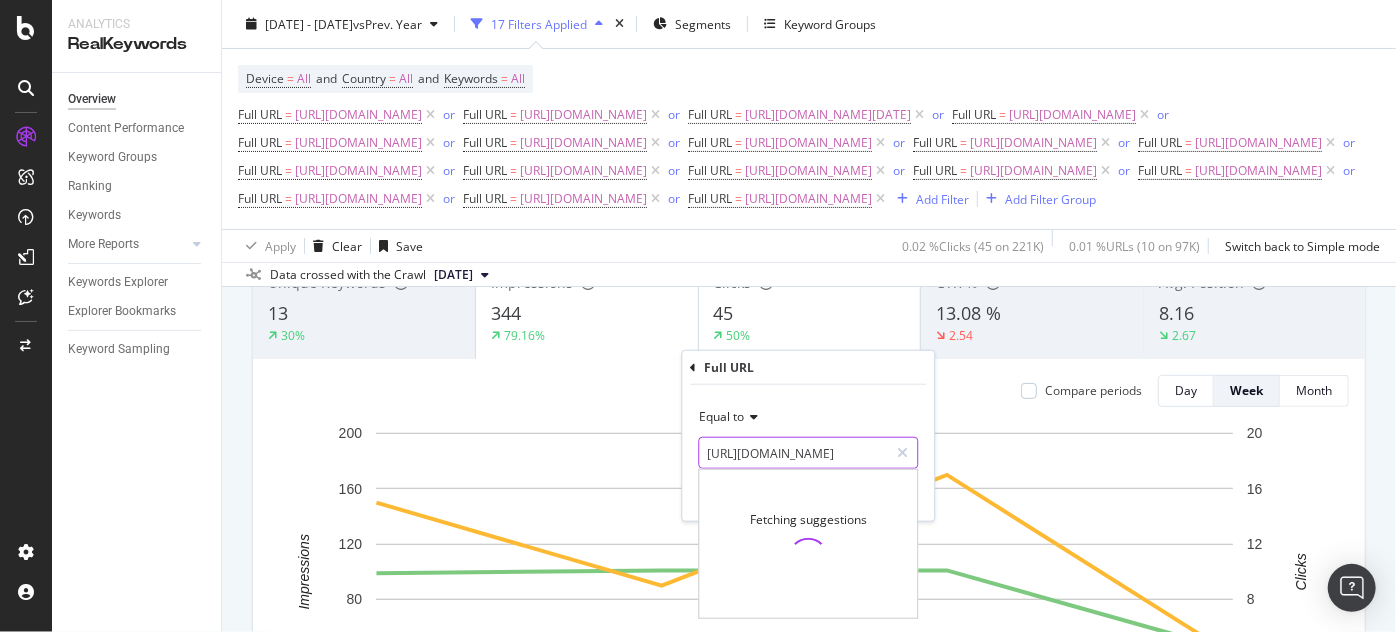 scroll, scrollTop: 0, scrollLeft: 318, axis: horizontal 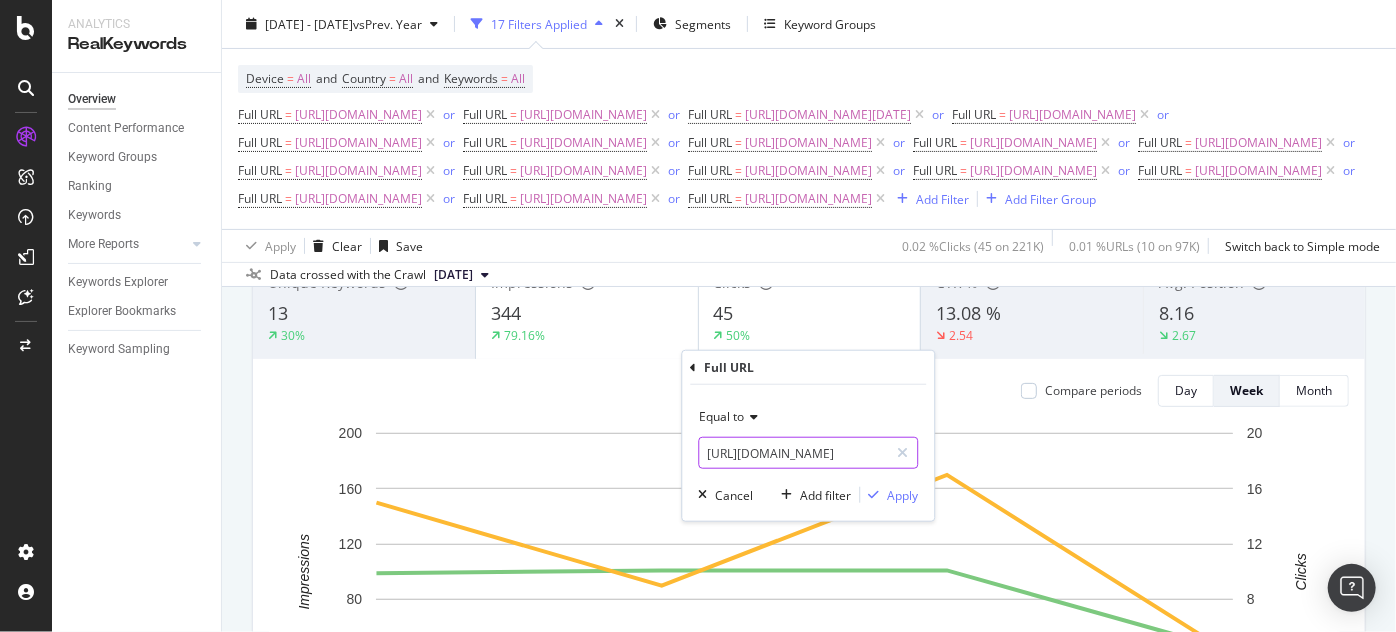 type on "https://www.supplyhouse.com/Saniflo-CLAPSWIFT-Check-Valve-Replacement-CLAPSWIFT" 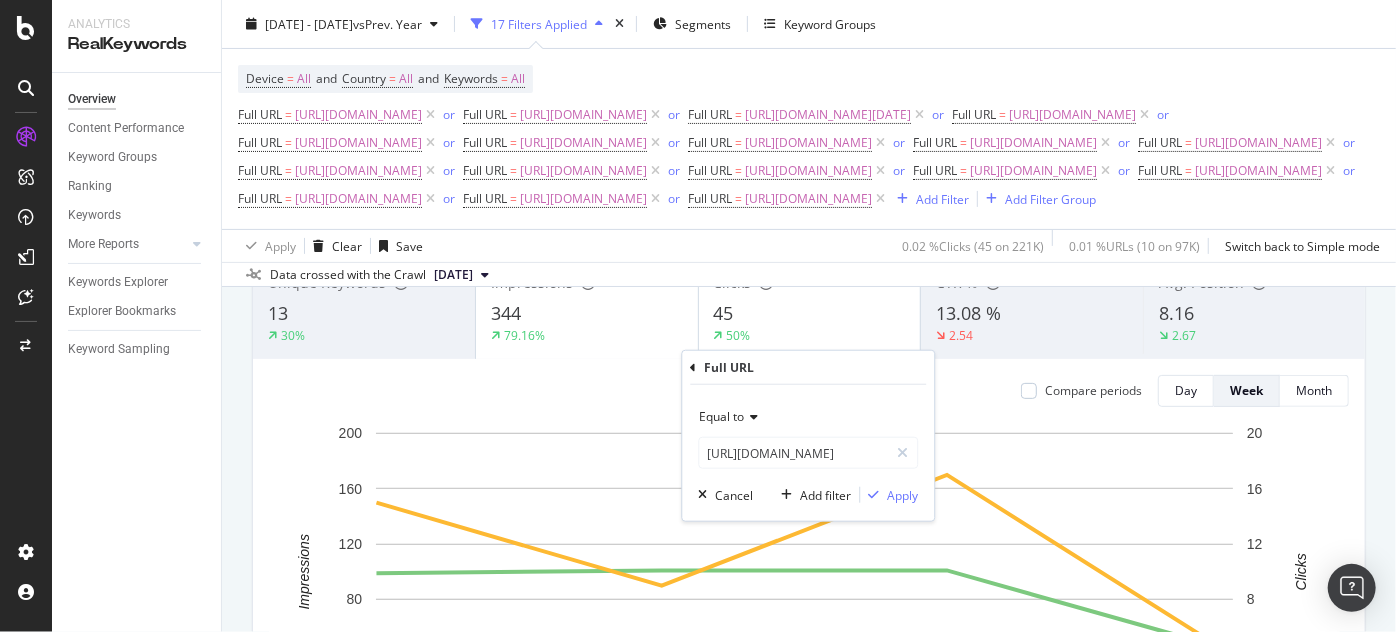click on "Equal to https://www.supplyhouse.com/Saniflo-CLAPSWIFT-Check-Valve-Replacement-CLAPSWIFT https://www.supplyhouse.com/Saniflo-CLAPSWIFT-Check-Valve-Replacement-CLAPSWIFT Cancel Add filter Apply" at bounding box center [808, 453] 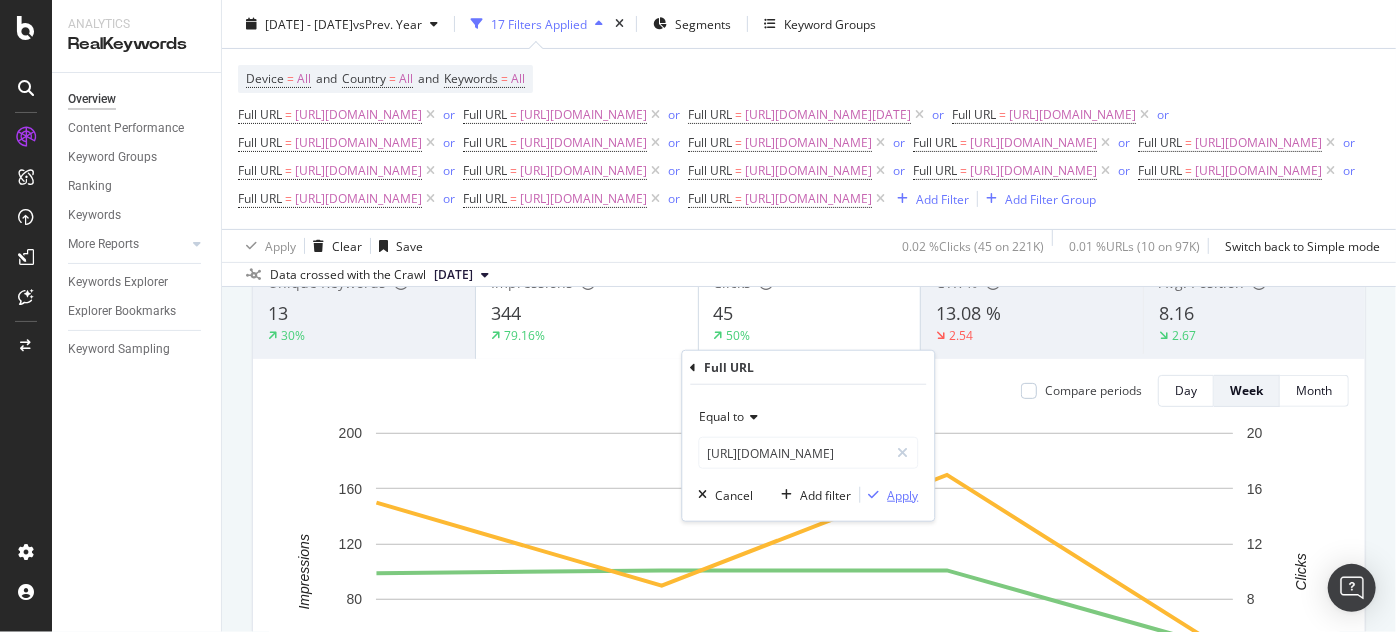 click on "Apply" at bounding box center [902, 494] 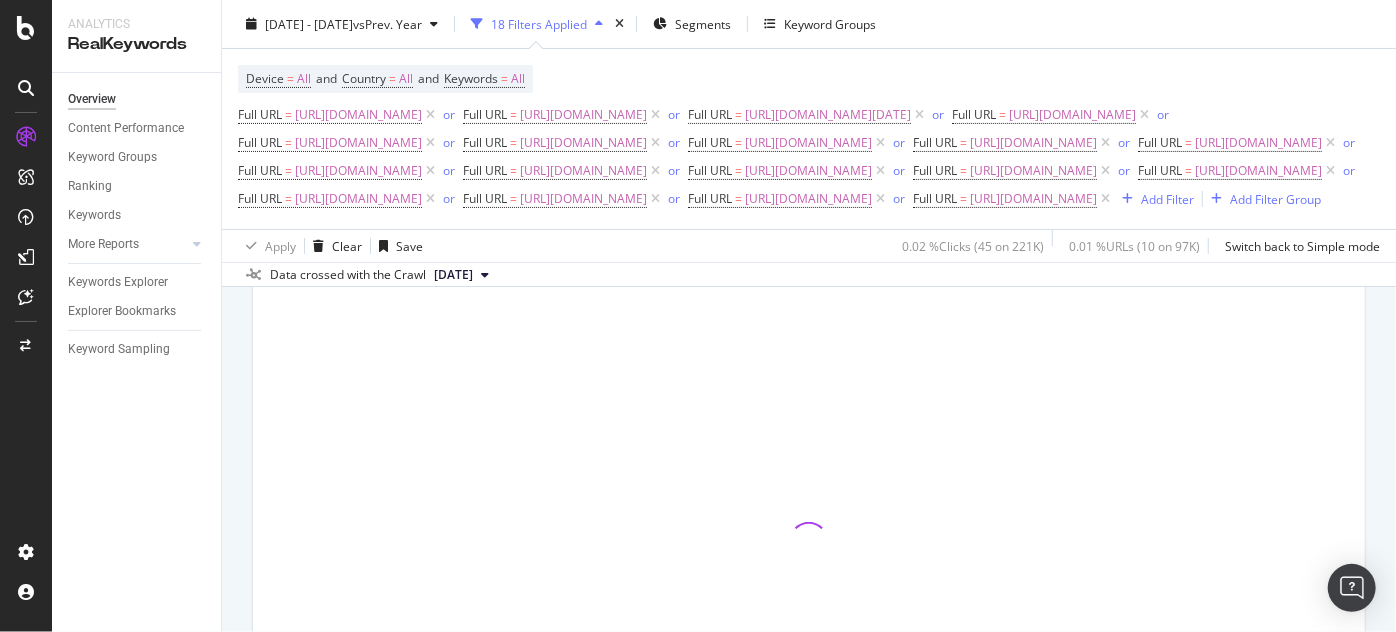 scroll, scrollTop: 180, scrollLeft: 0, axis: vertical 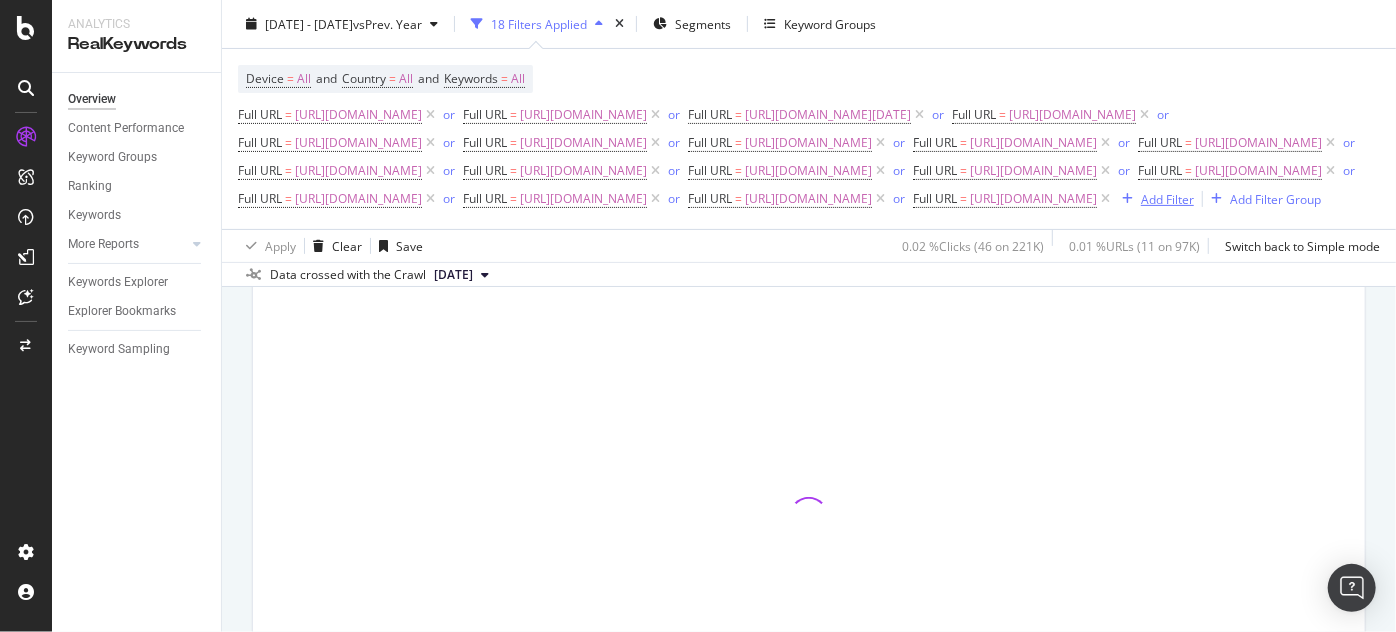 click on "Add Filter" at bounding box center (1167, 198) 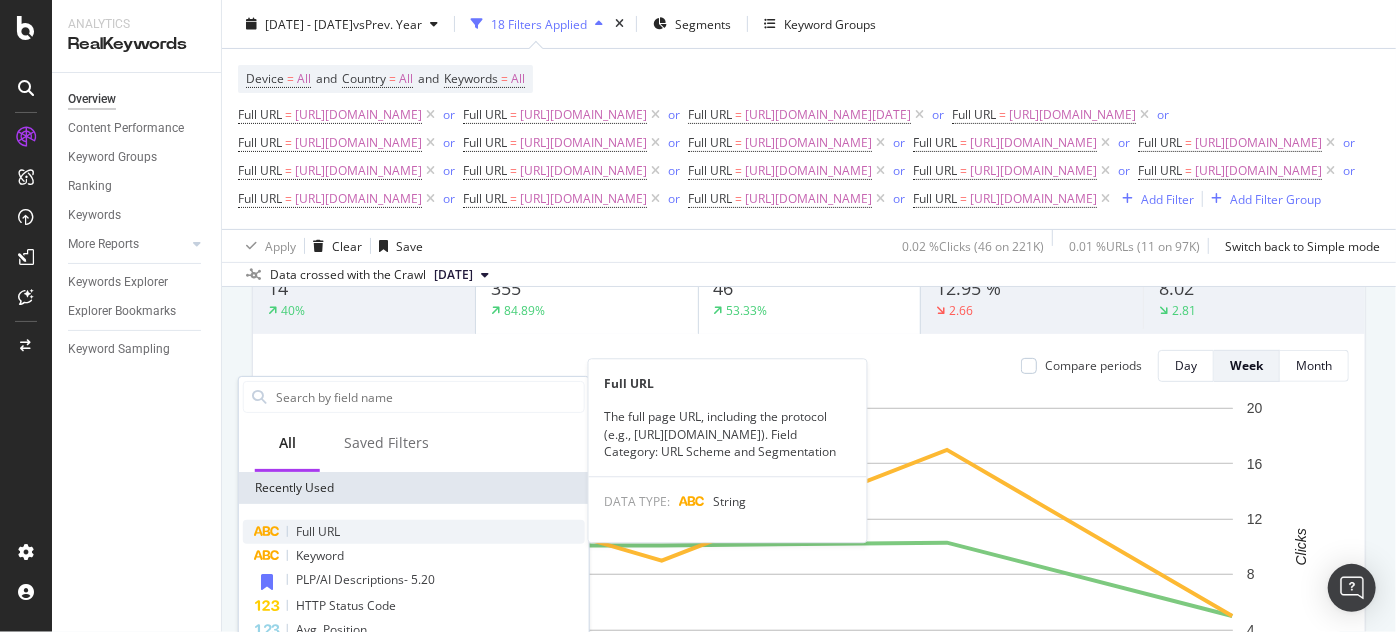 click on "Full URL" at bounding box center [414, 532] 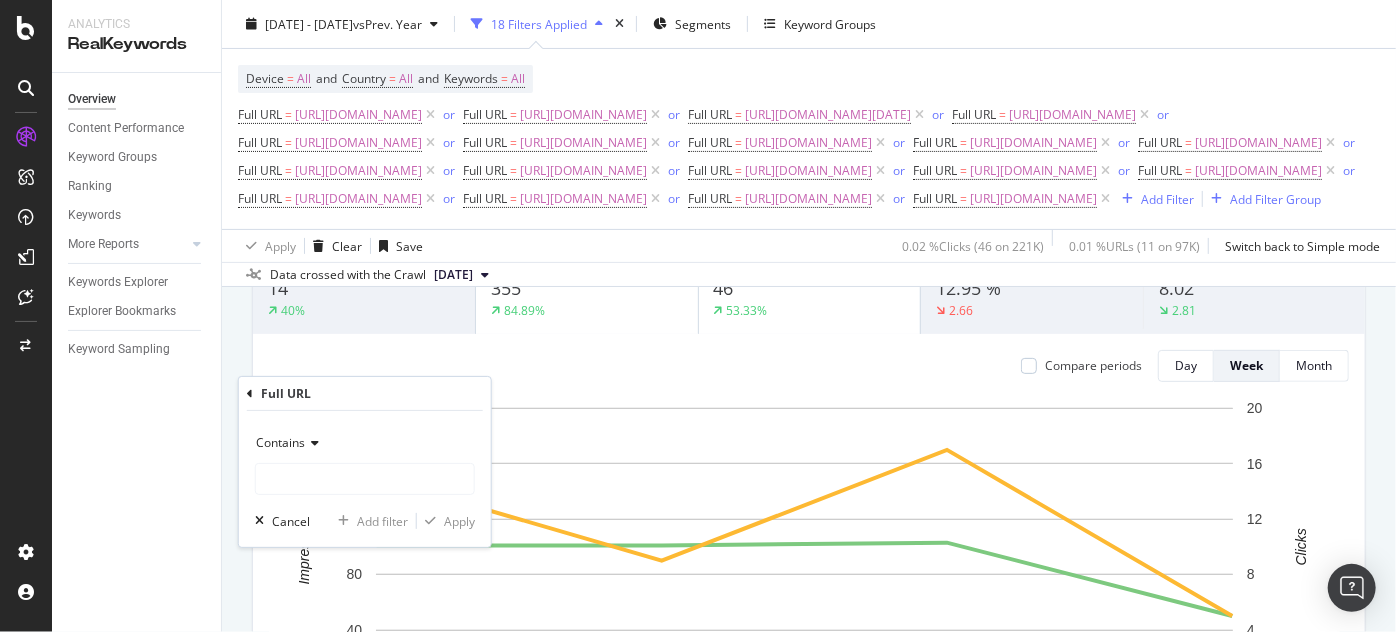 click at bounding box center (312, 443) 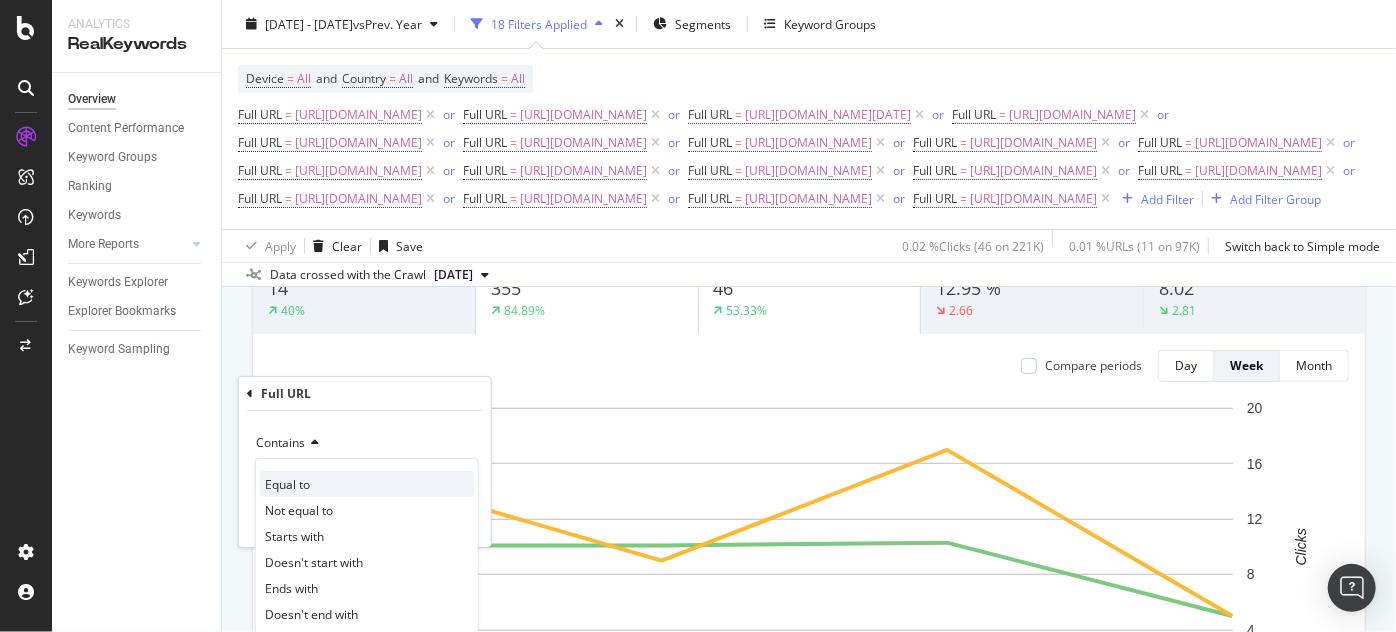 click on "Equal to" at bounding box center (367, 484) 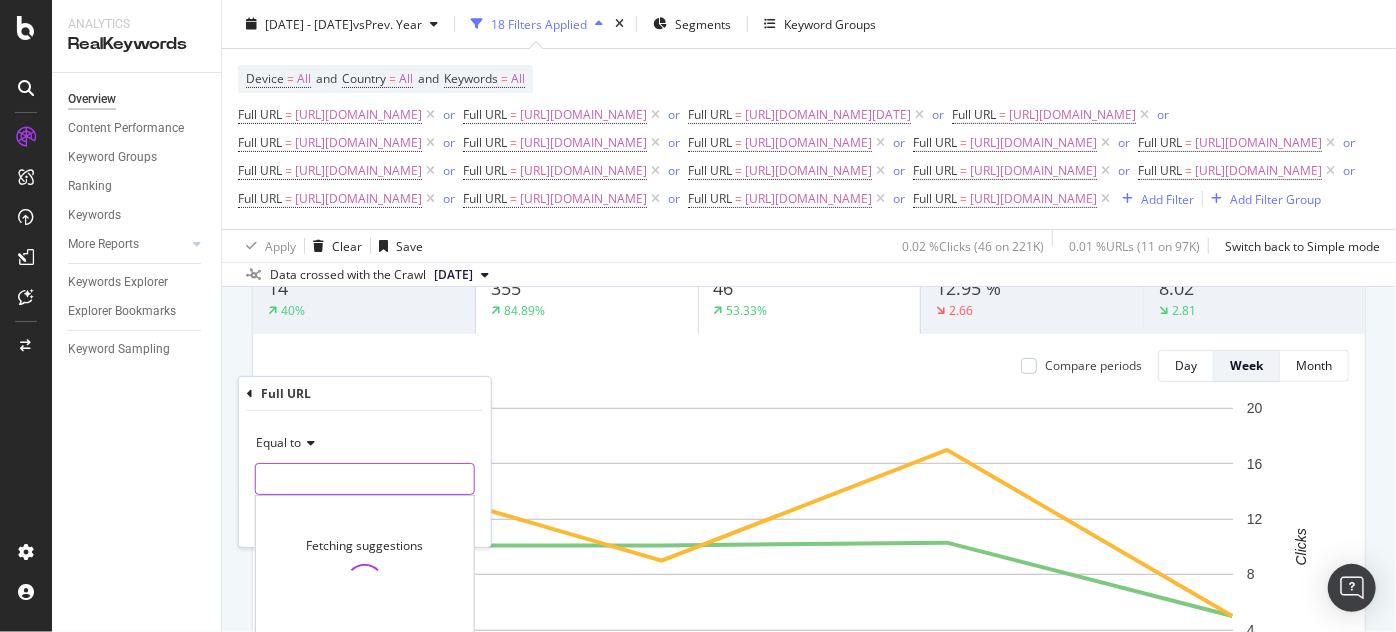 click at bounding box center (365, 479) 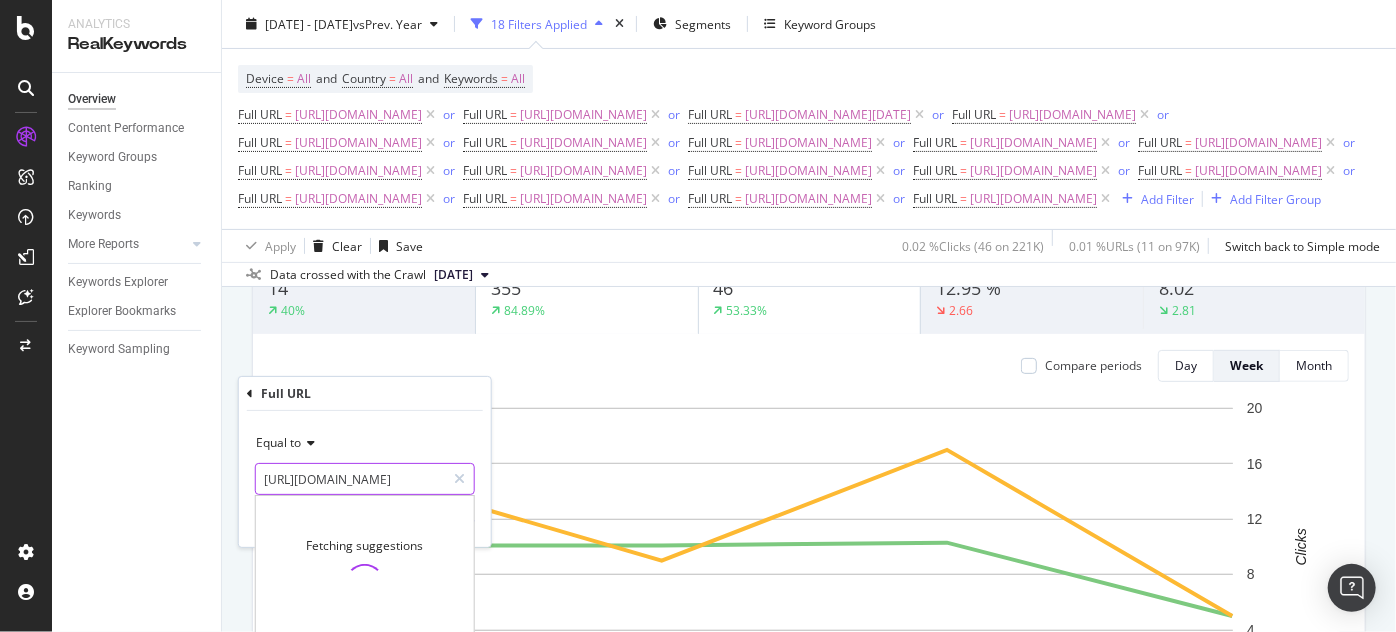 scroll, scrollTop: 0, scrollLeft: 322, axis: horizontal 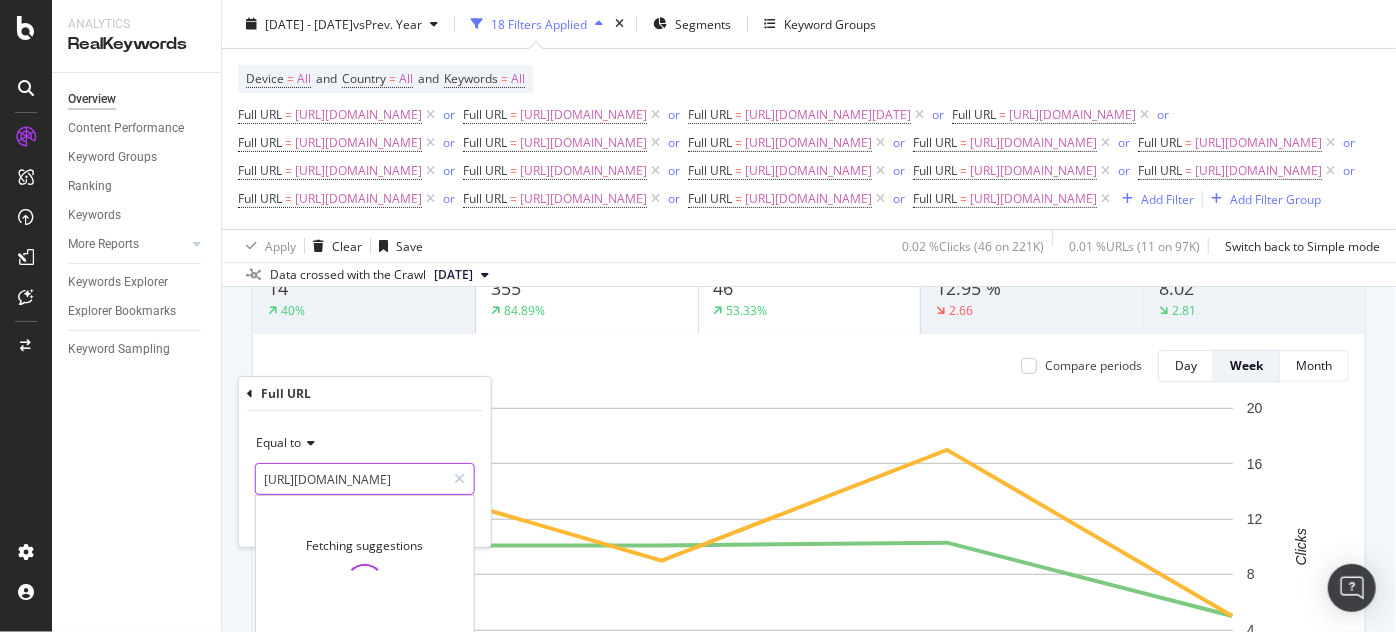 type on "https://www.supplyhouse.com/Saniflo-087-SANIFLO-Round-Toilet-Bowl-w-Soft-Close-Seat" 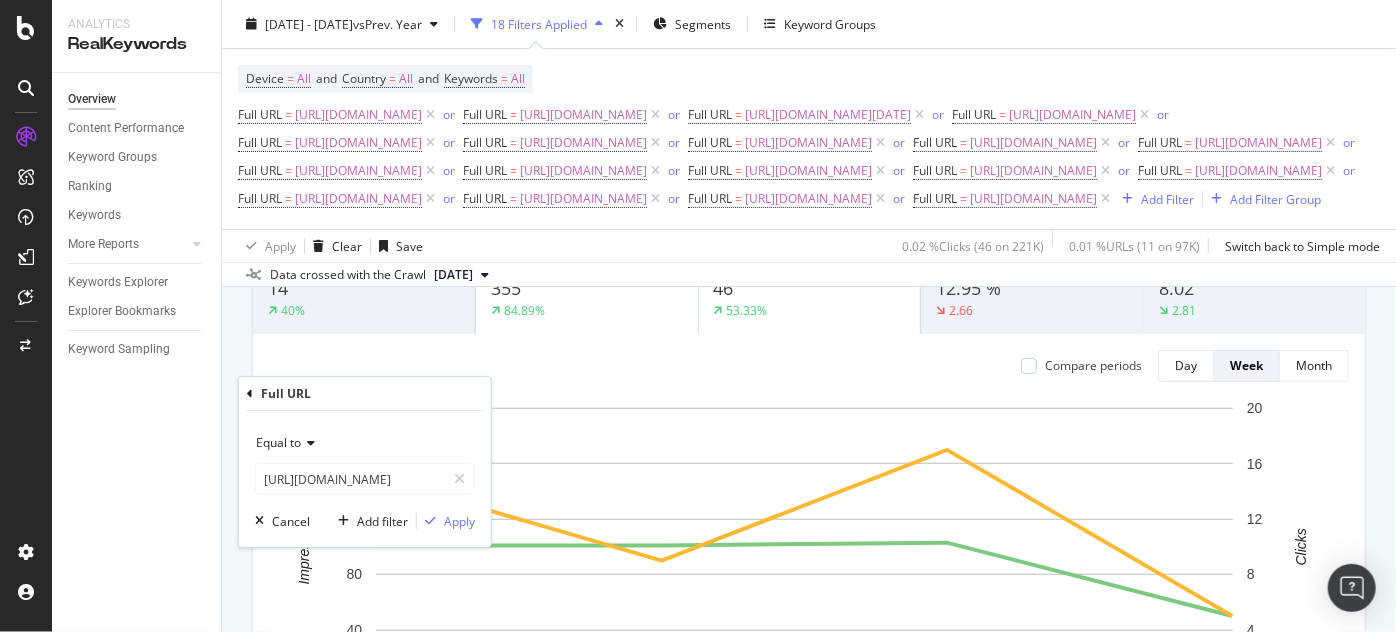 click on "Equal to https://www.supplyhouse.com/Saniflo-087-SANIFLO-Round-Toilet-Bowl-w-Soft-Close-Seat https://www.supplyhouse.com/Saniflo-087-SANIFLO-Round-Toilet-Bowl-w-Soft-Close-Seat Cancel Add filter Apply" at bounding box center [365, 479] 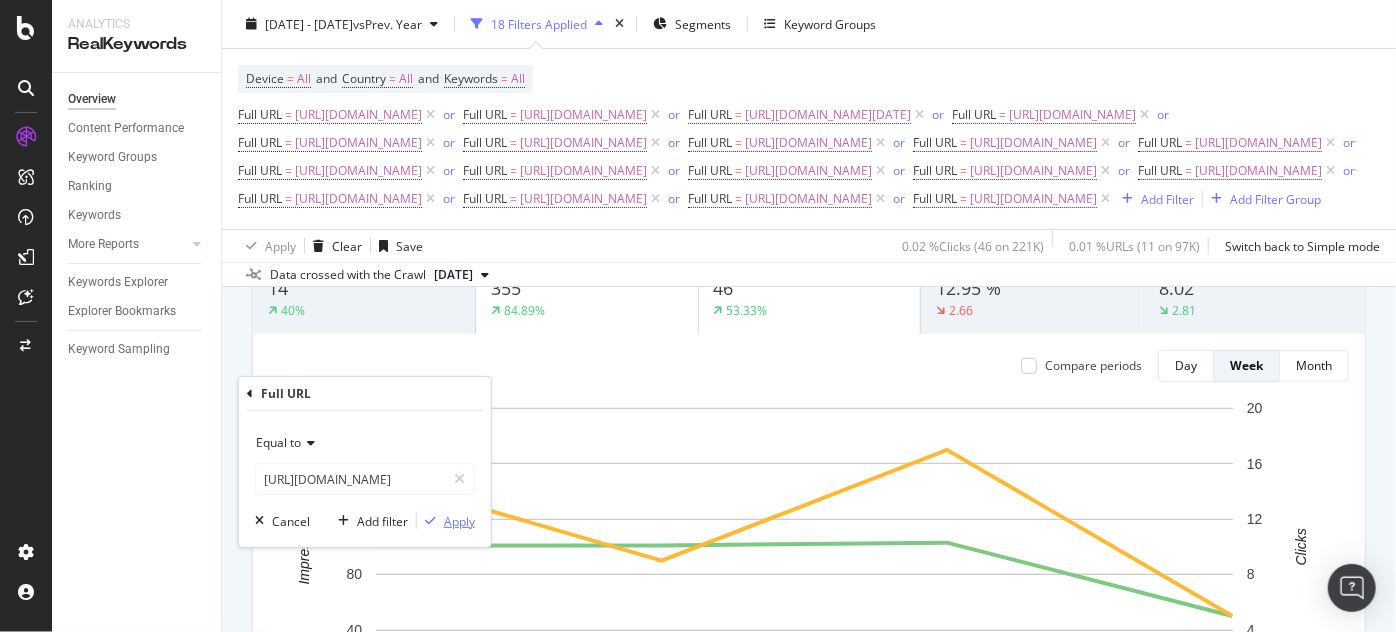 click on "Apply" at bounding box center (459, 521) 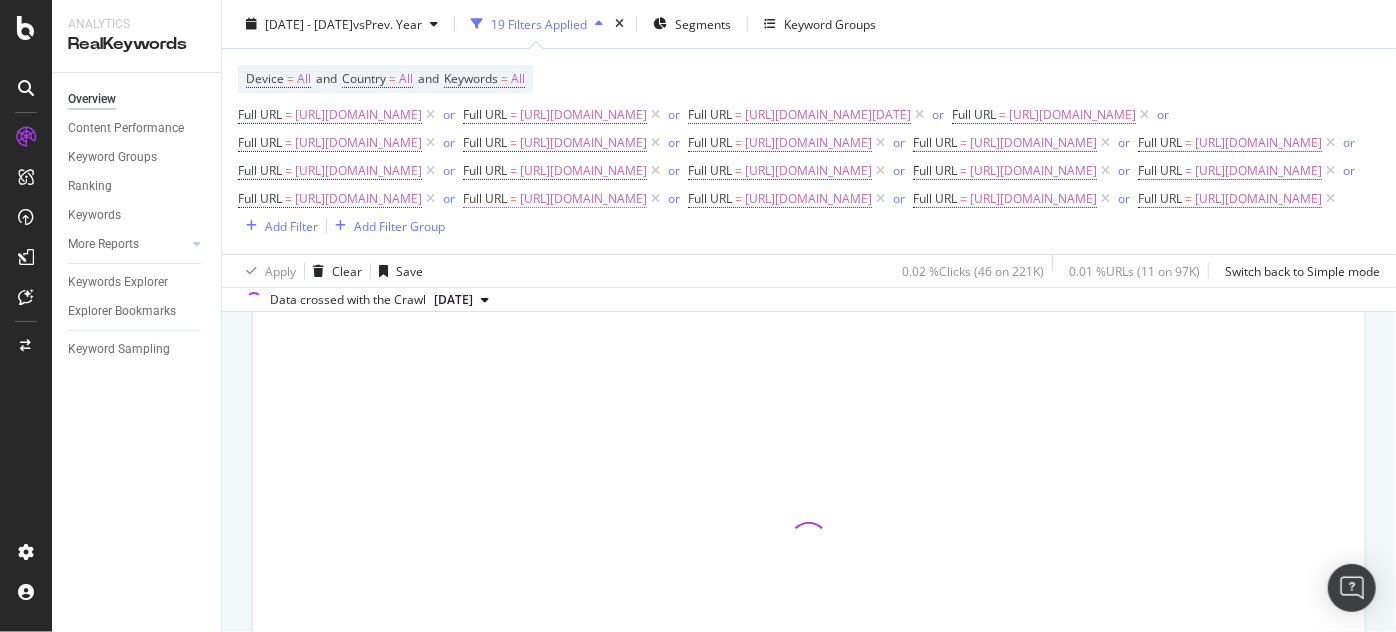 scroll, scrollTop: 365, scrollLeft: 0, axis: vertical 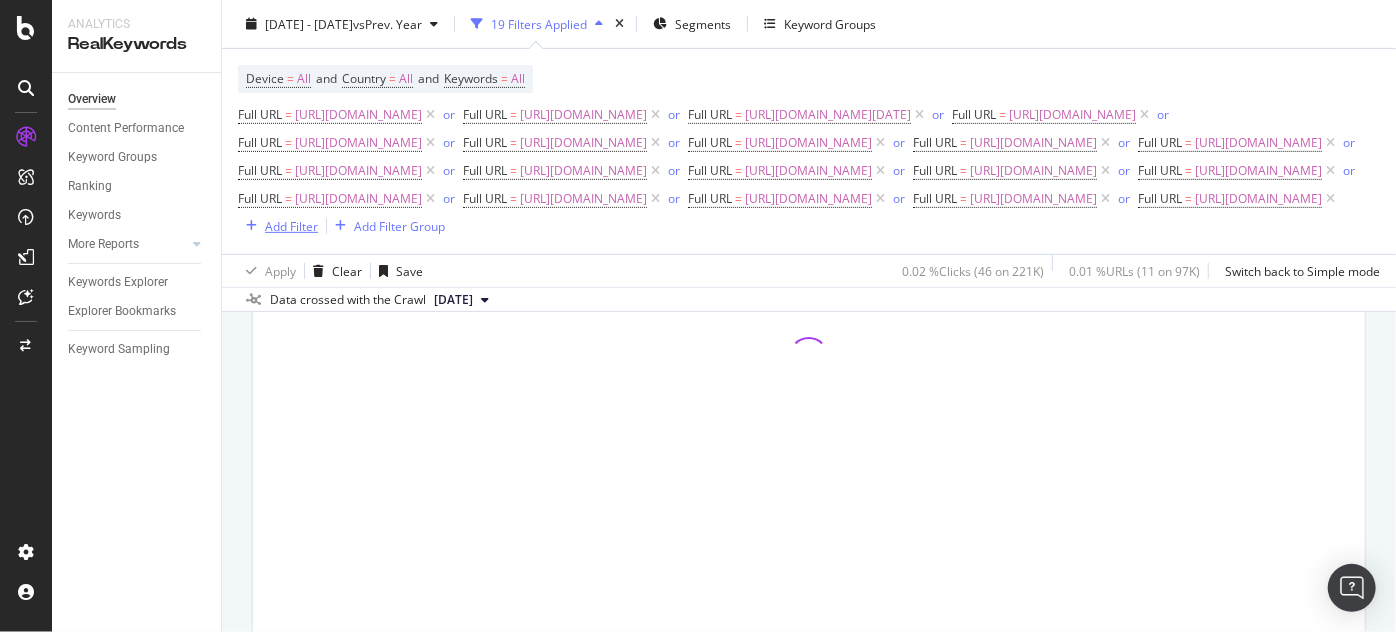 click on "Add Filter" at bounding box center [291, 225] 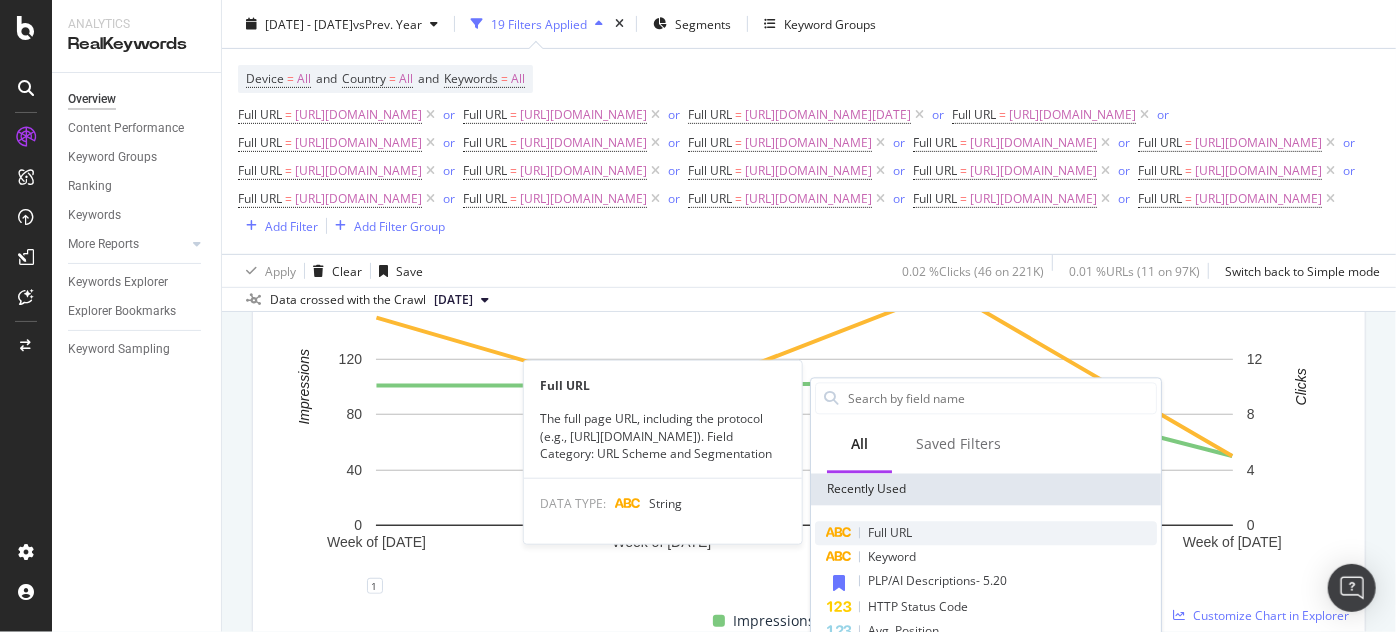 click on "Full URL" at bounding box center (890, 532) 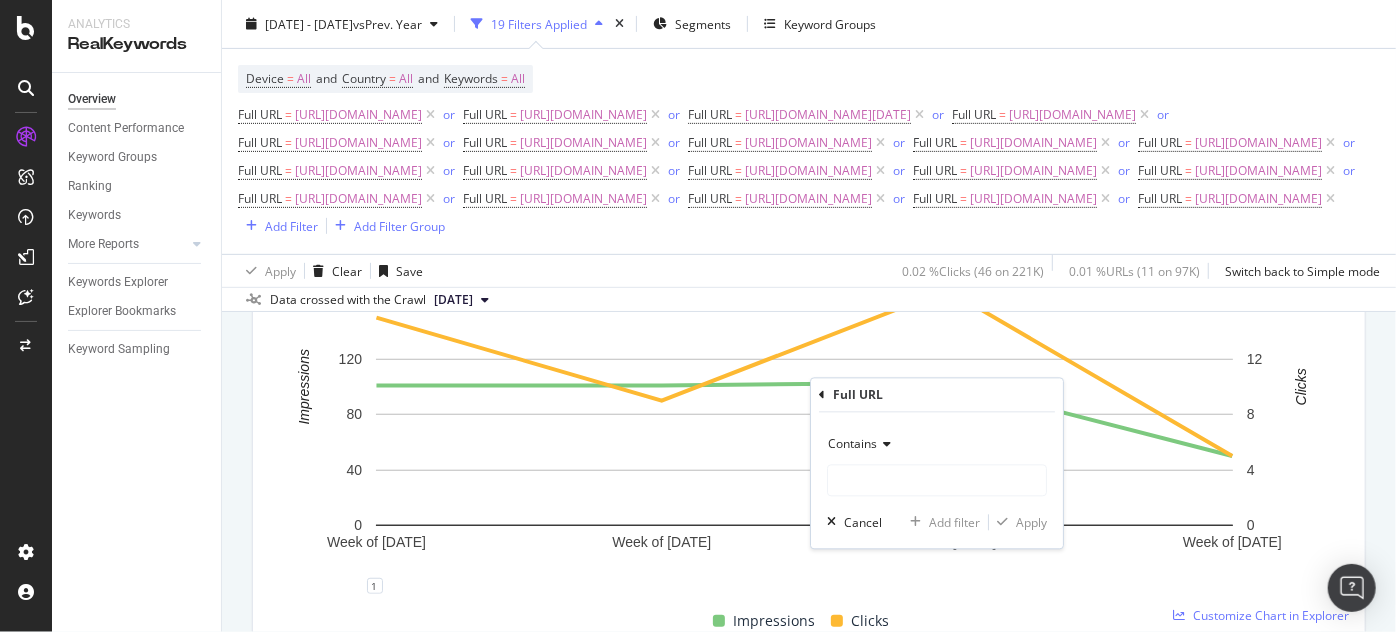 click at bounding box center (884, 445) 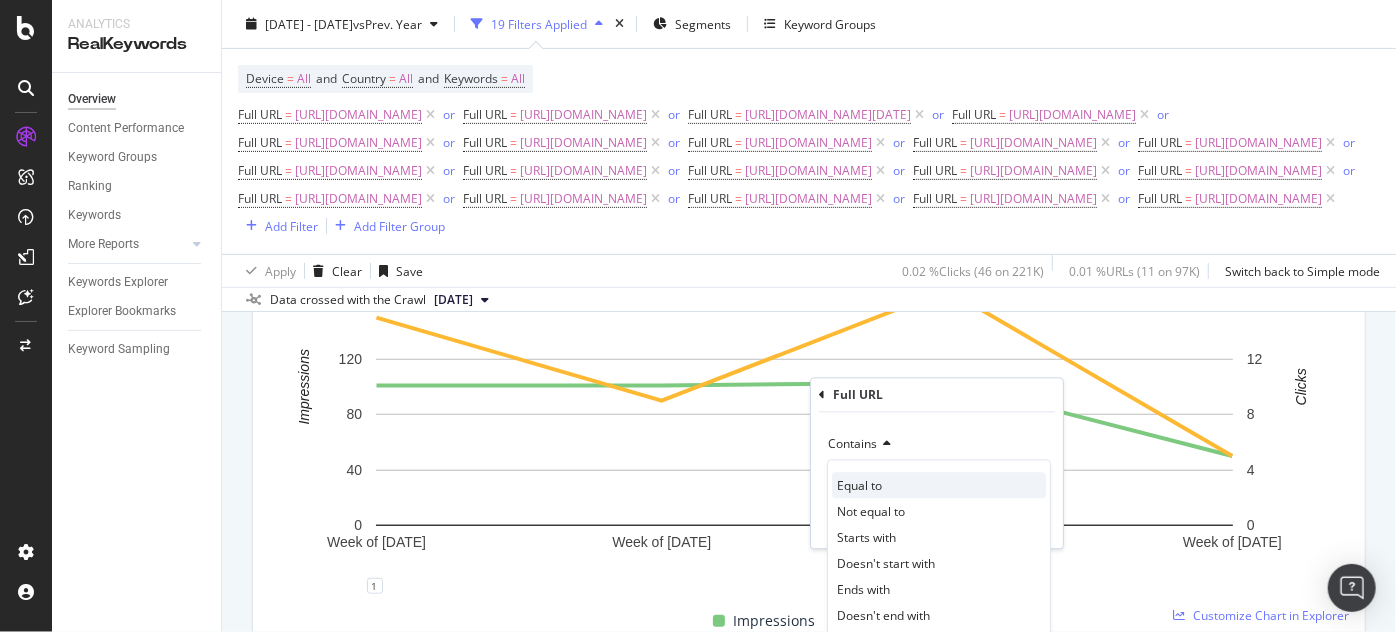 click on "Equal to" at bounding box center [859, 485] 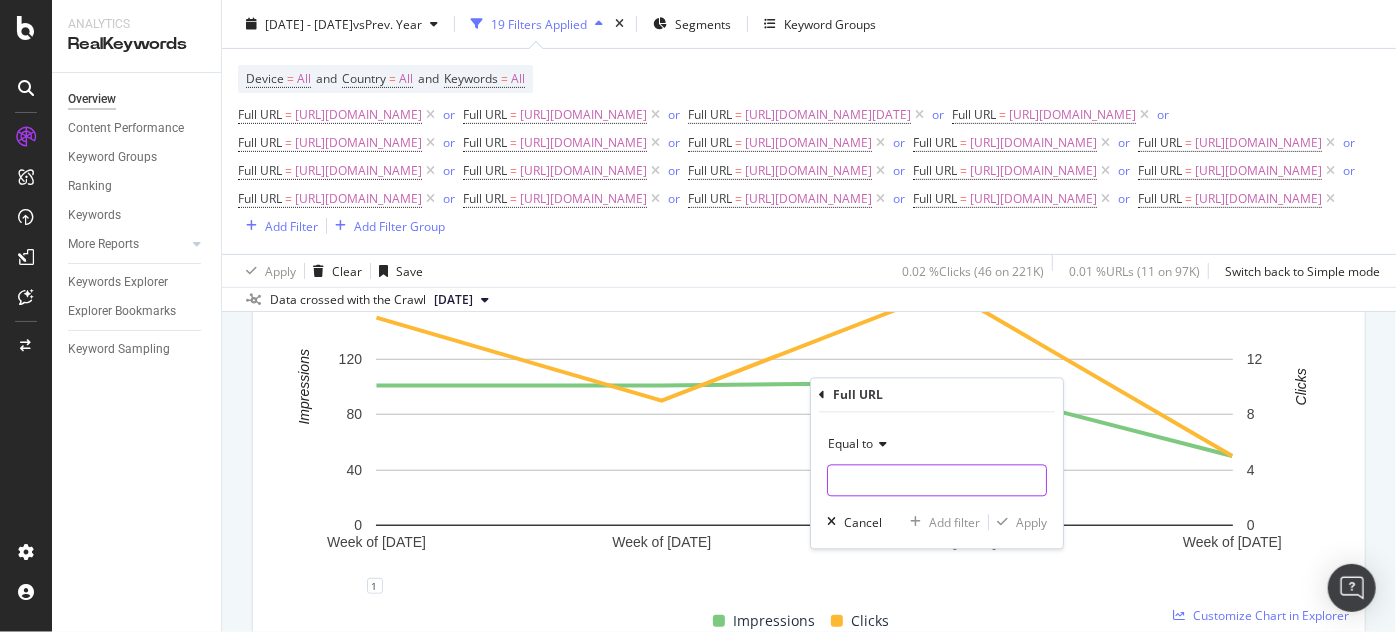 click at bounding box center (937, 481) 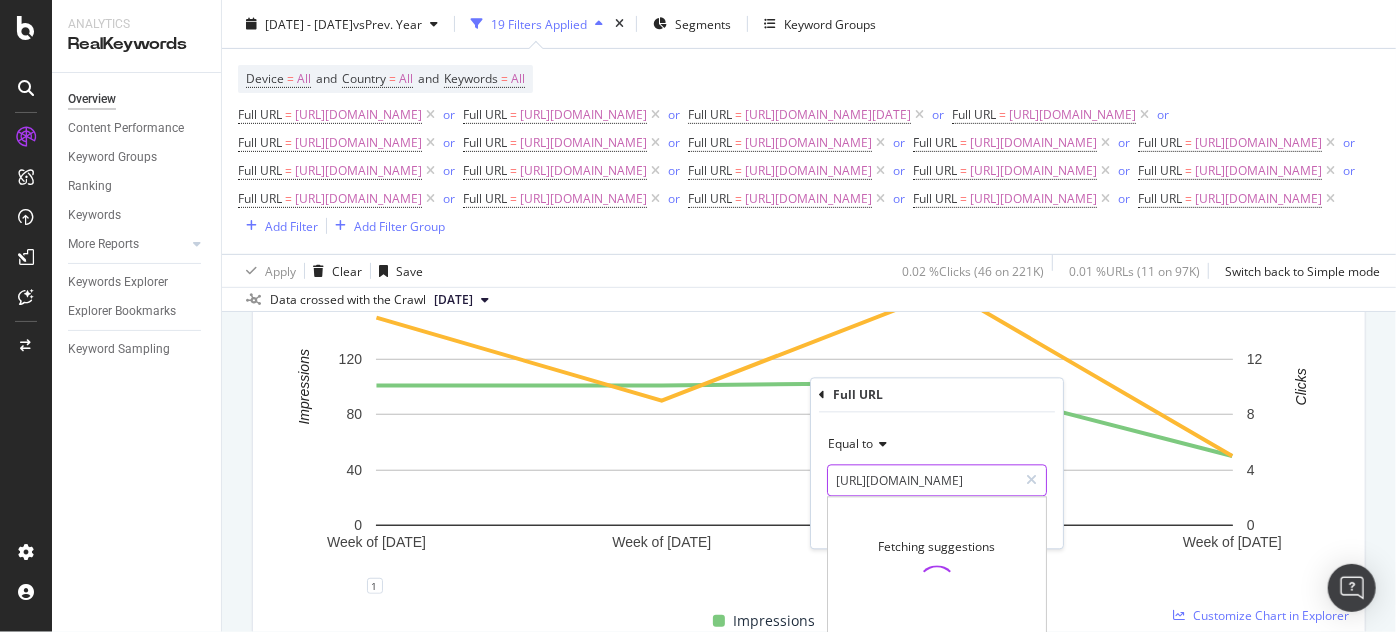 scroll, scrollTop: 0, scrollLeft: 202, axis: horizontal 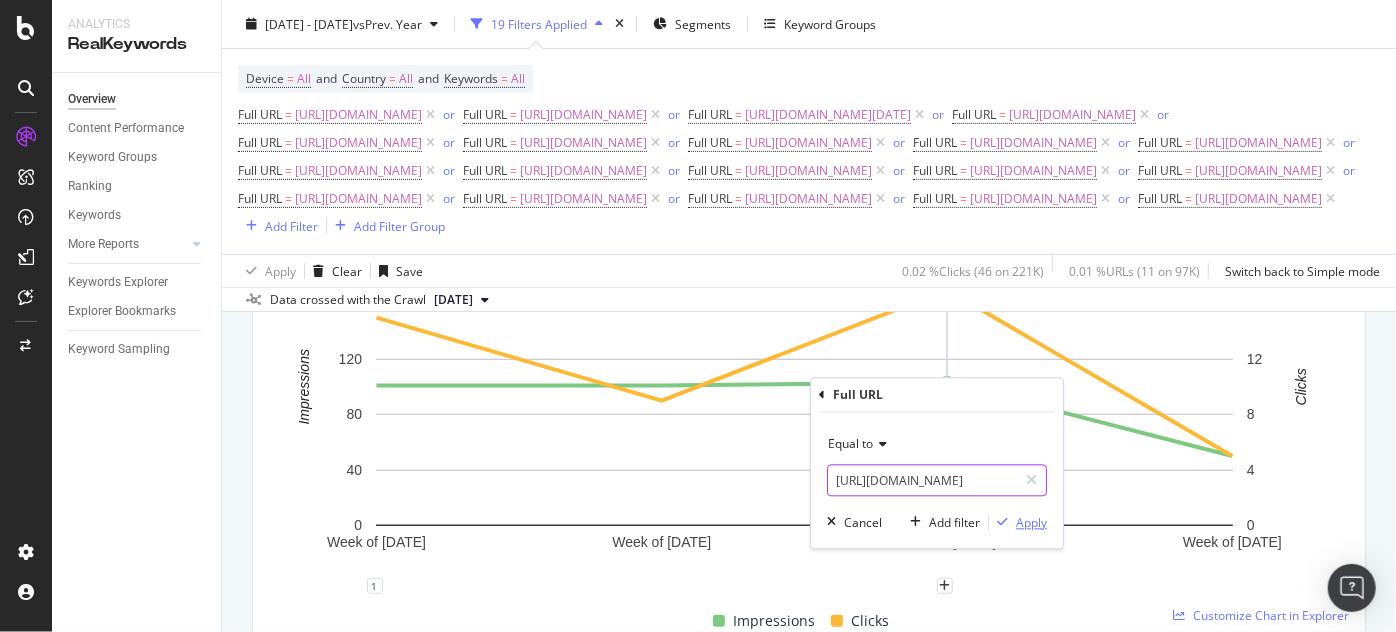type on "https://www.supplyhouse.com/Saniflo-PRESNIV35COM-Microswitch" 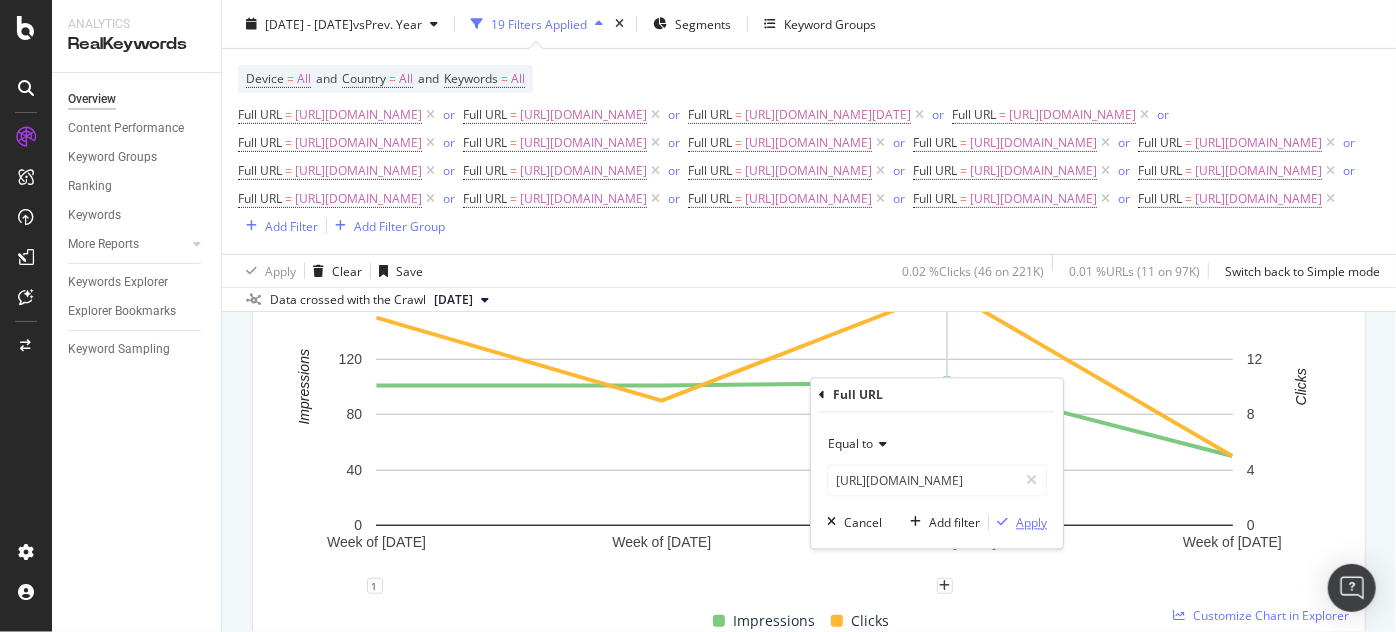 click on "Apply" at bounding box center (1031, 522) 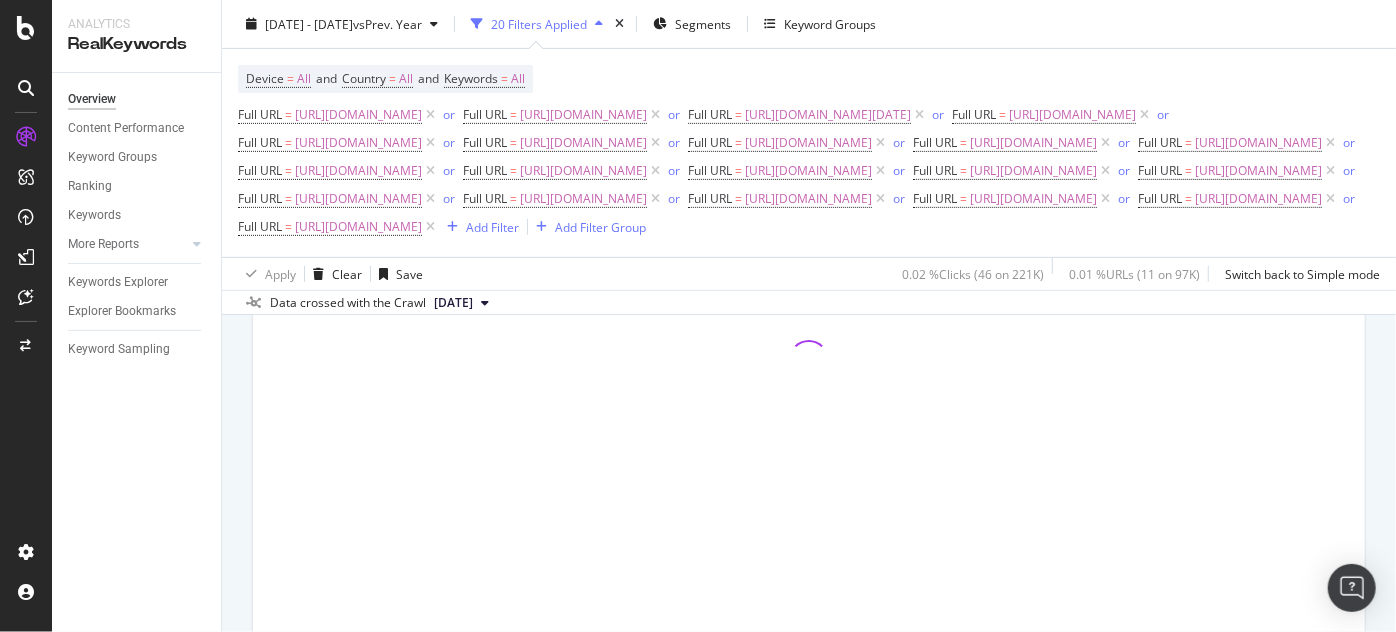 scroll, scrollTop: 390, scrollLeft: 0, axis: vertical 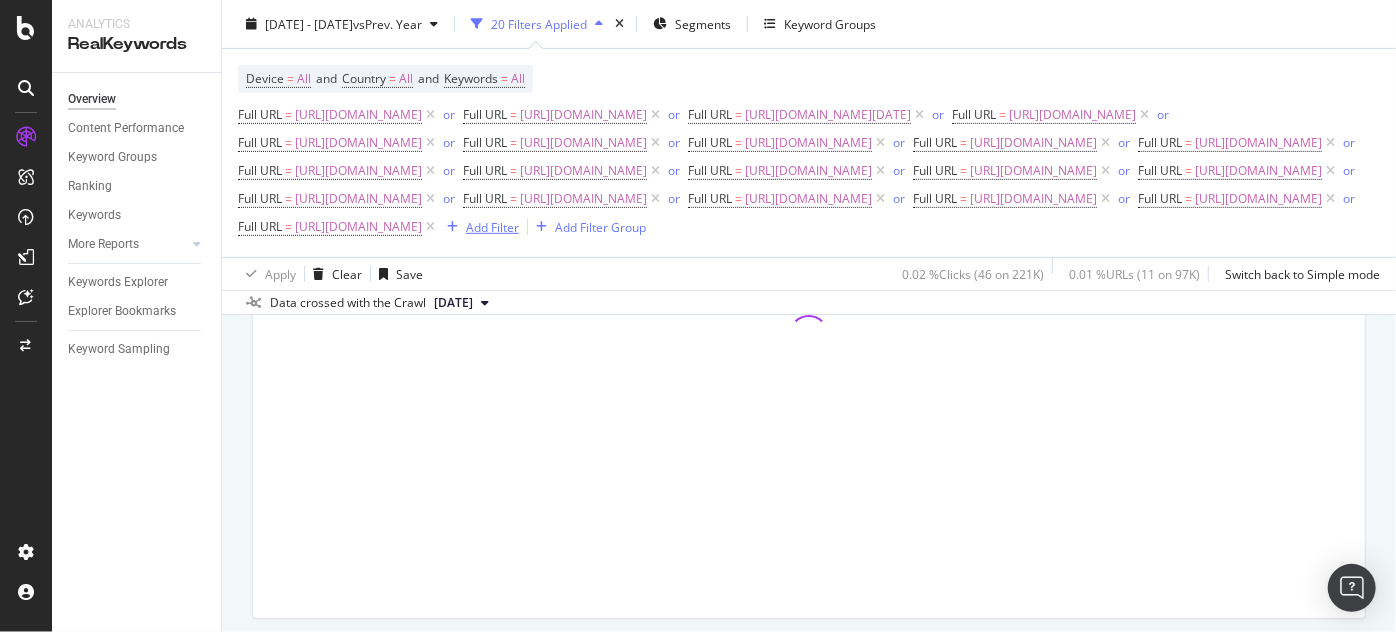 click on "Add Filter" at bounding box center (492, 226) 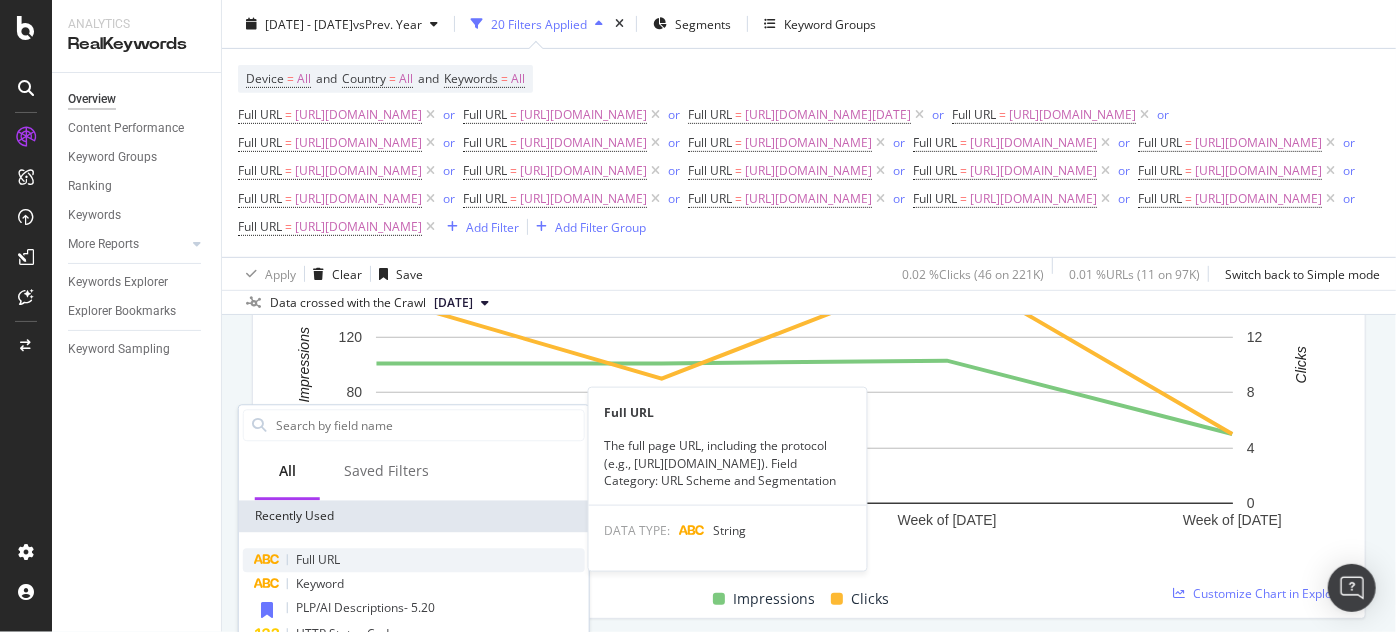 click on "Full URL" at bounding box center [318, 559] 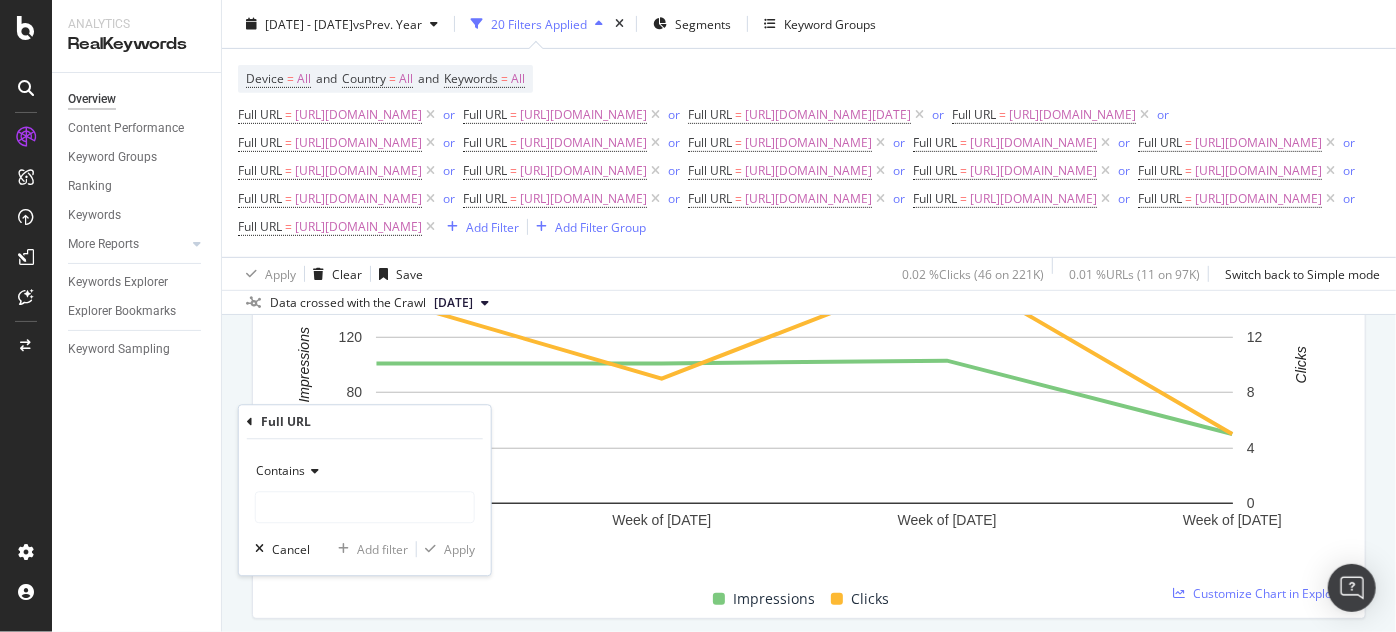click at bounding box center (312, 472) 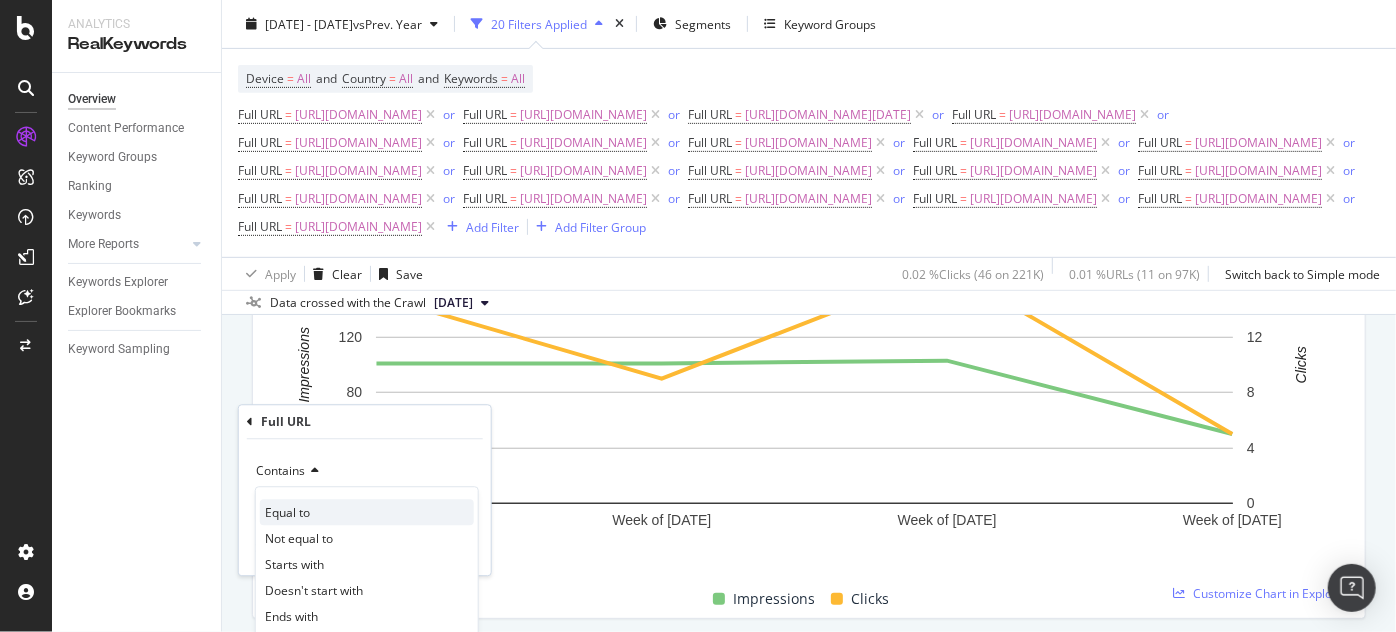click on "Equal to" at bounding box center (287, 512) 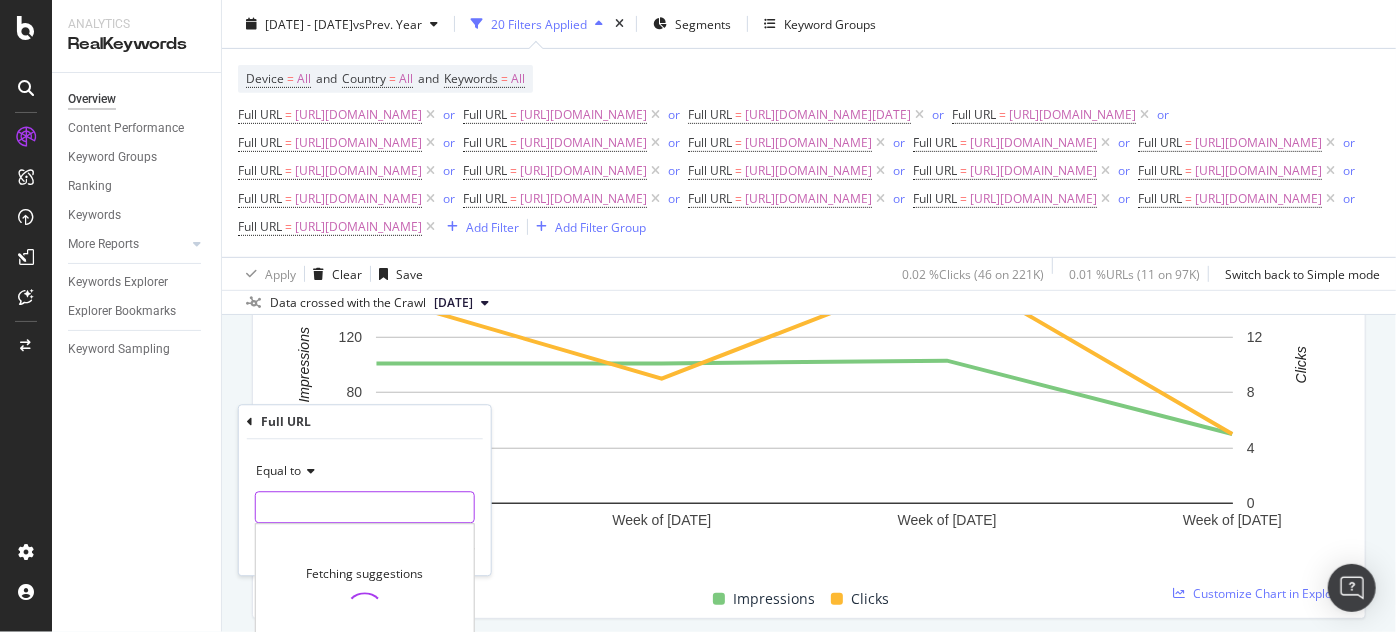 click at bounding box center (365, 508) 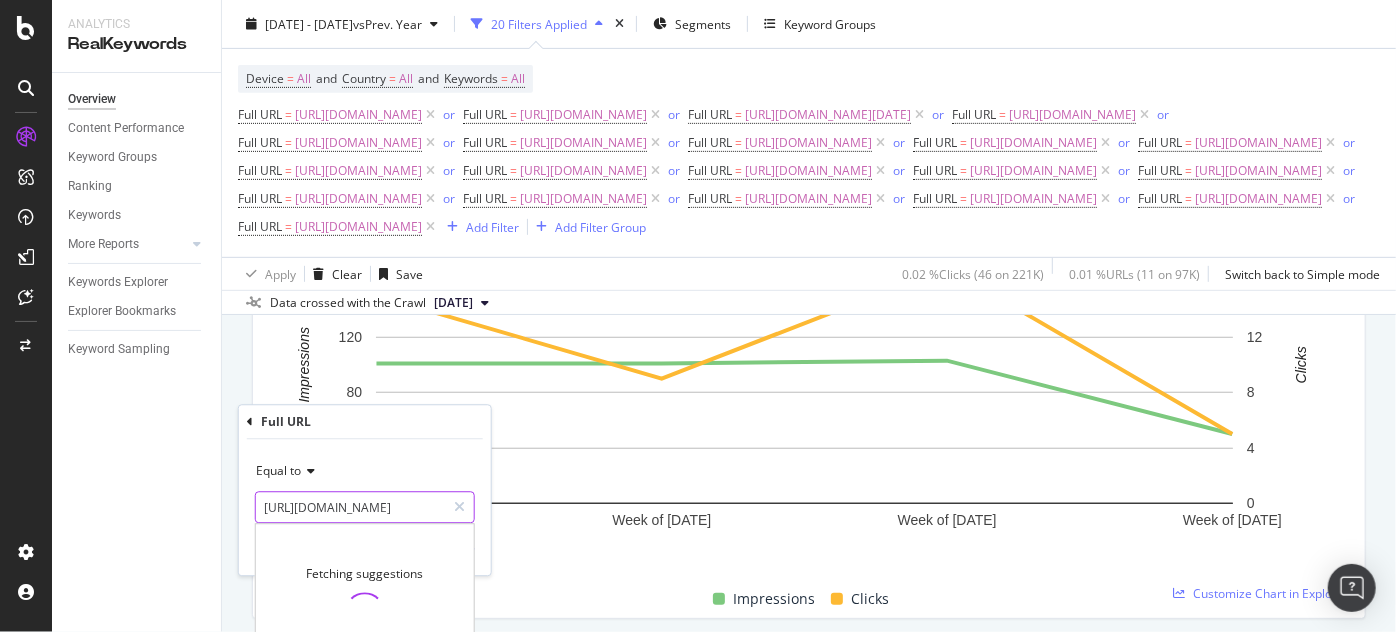 scroll, scrollTop: 0, scrollLeft: 195, axis: horizontal 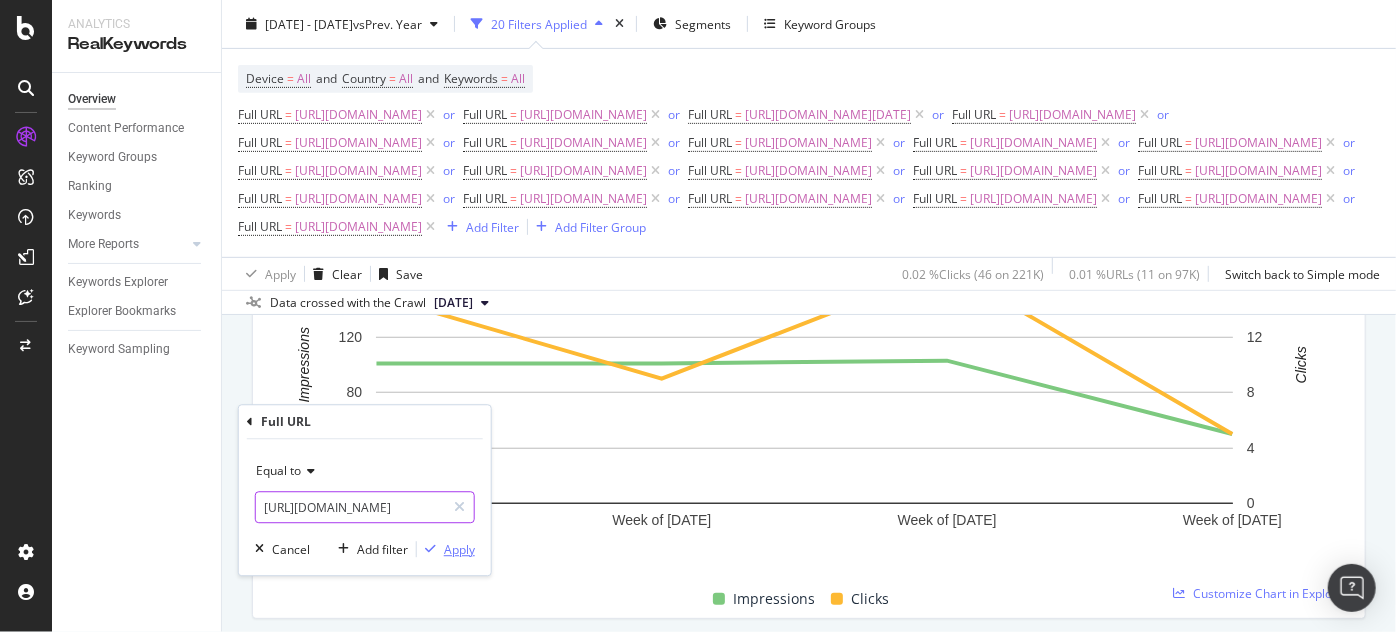 type on "https://www.supplyhouse.com/Saniflo-SACH68-Installation-Kit-Bag" 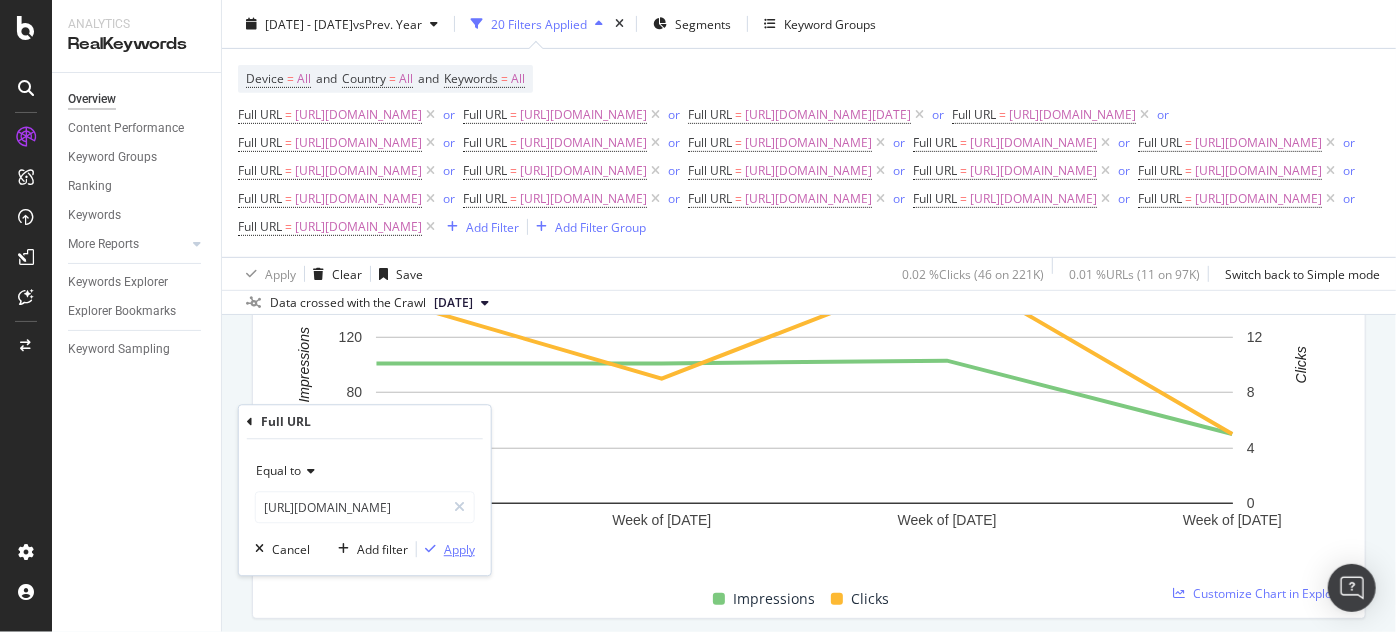 click on "Apply" at bounding box center (459, 549) 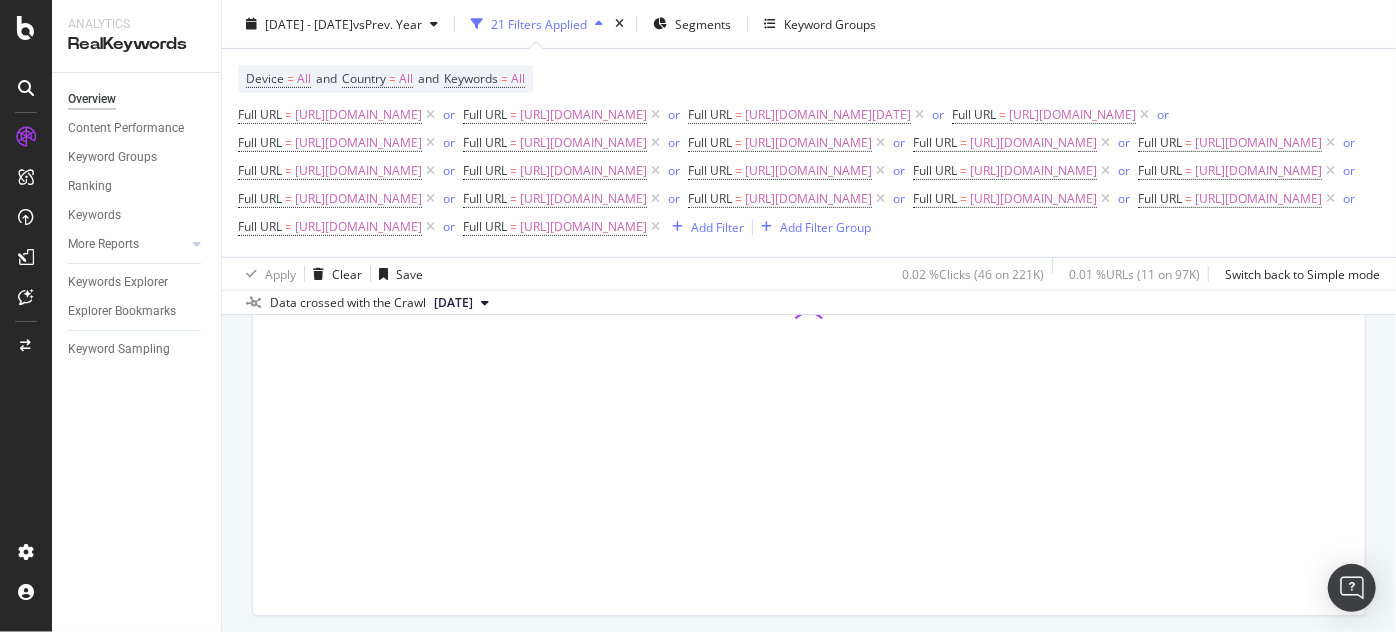 scroll, scrollTop: 0, scrollLeft: 0, axis: both 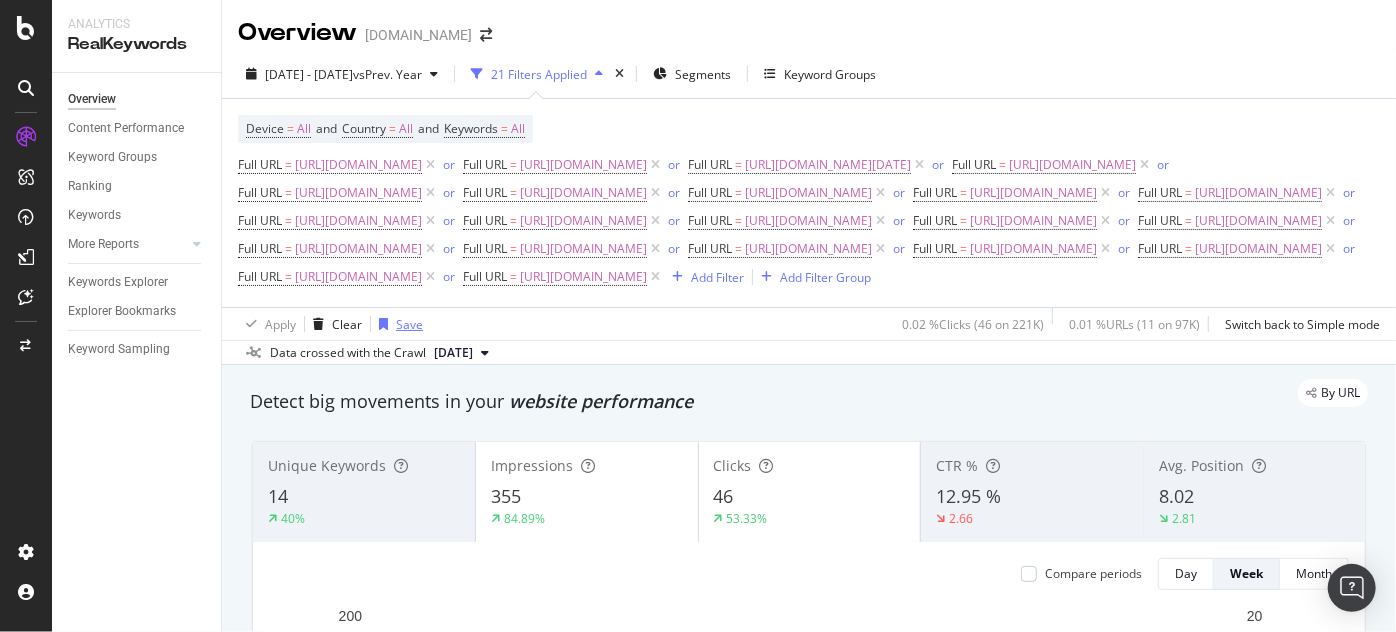 click at bounding box center (383, 324) 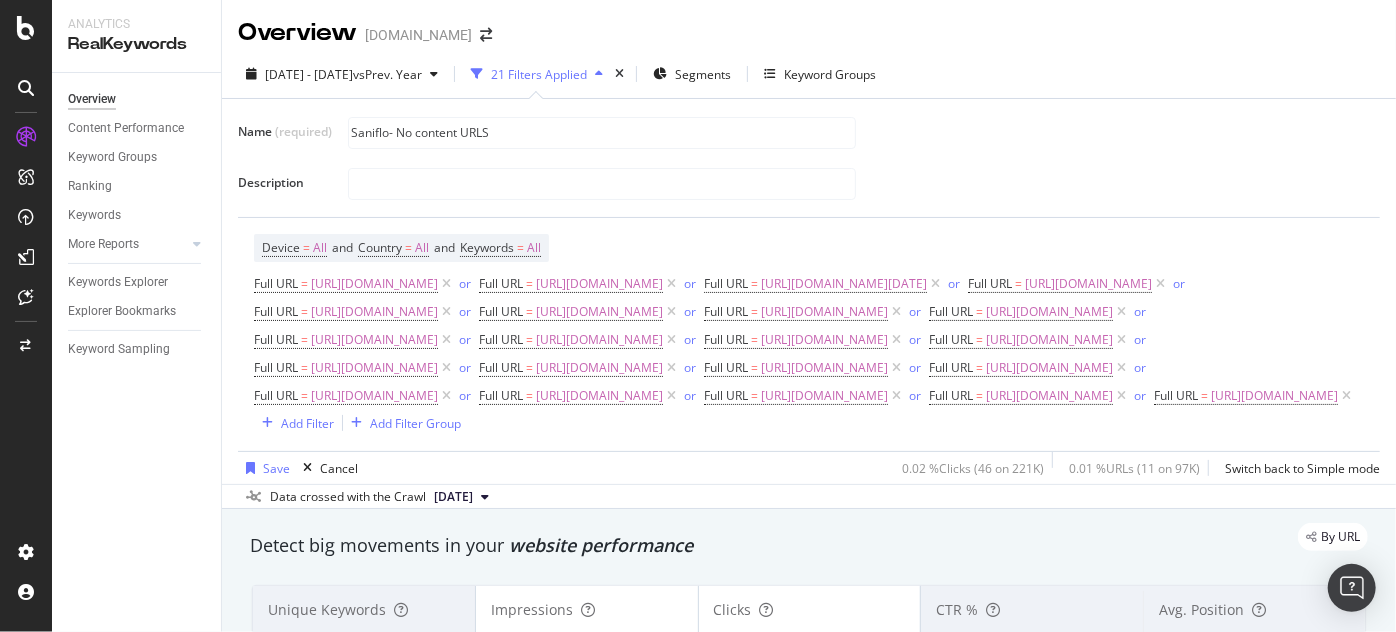 type on "Saniflo- No content URLS" 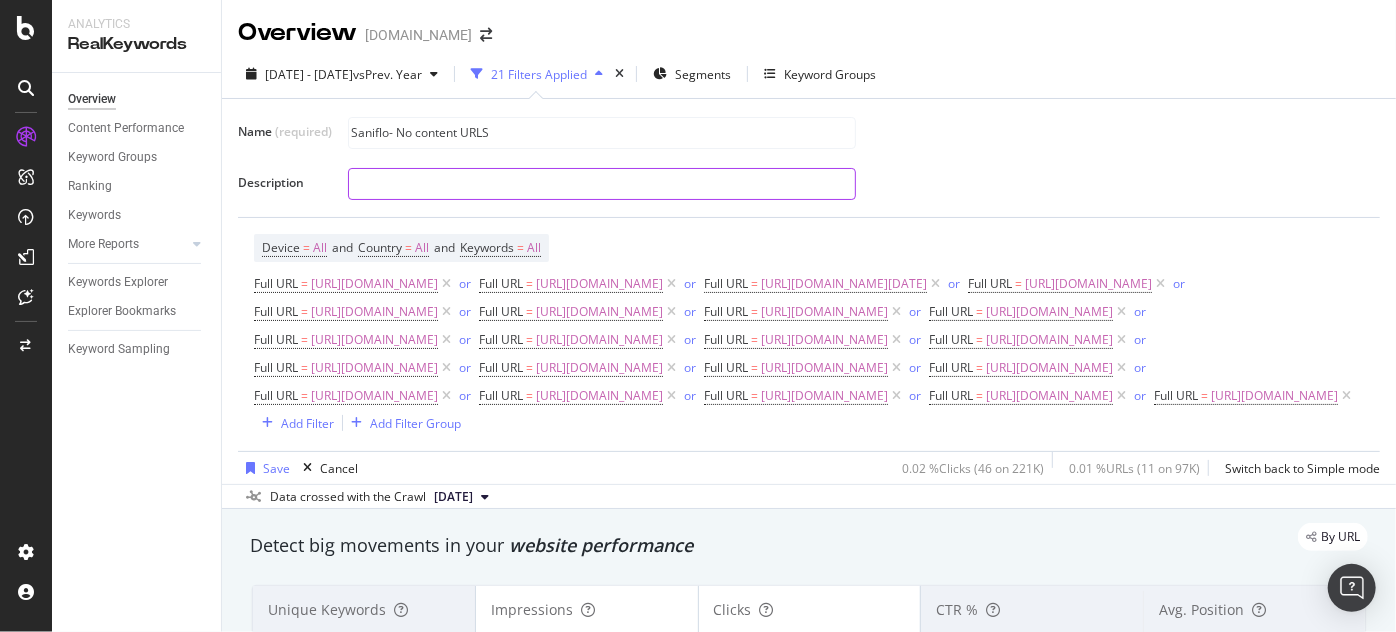 drag, startPoint x: 572, startPoint y: 180, endPoint x: 540, endPoint y: 168, distance: 34.176014 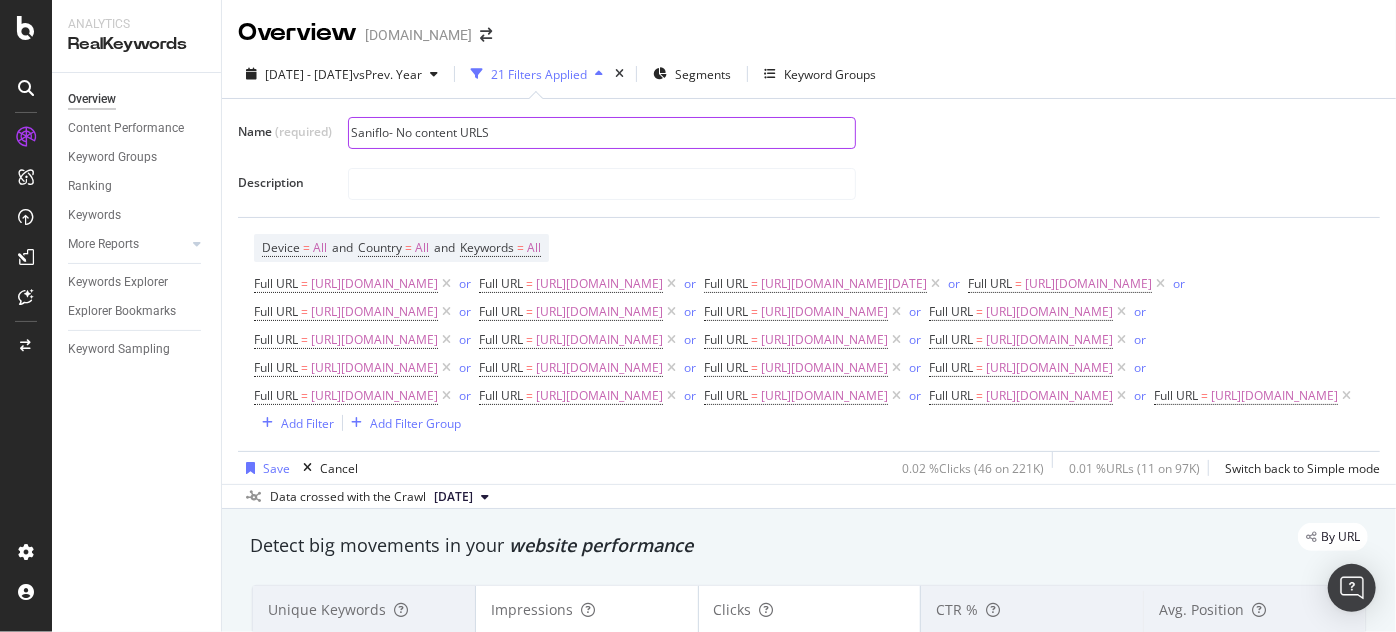 click on "Saniflo- No content URLS" at bounding box center (602, 133) 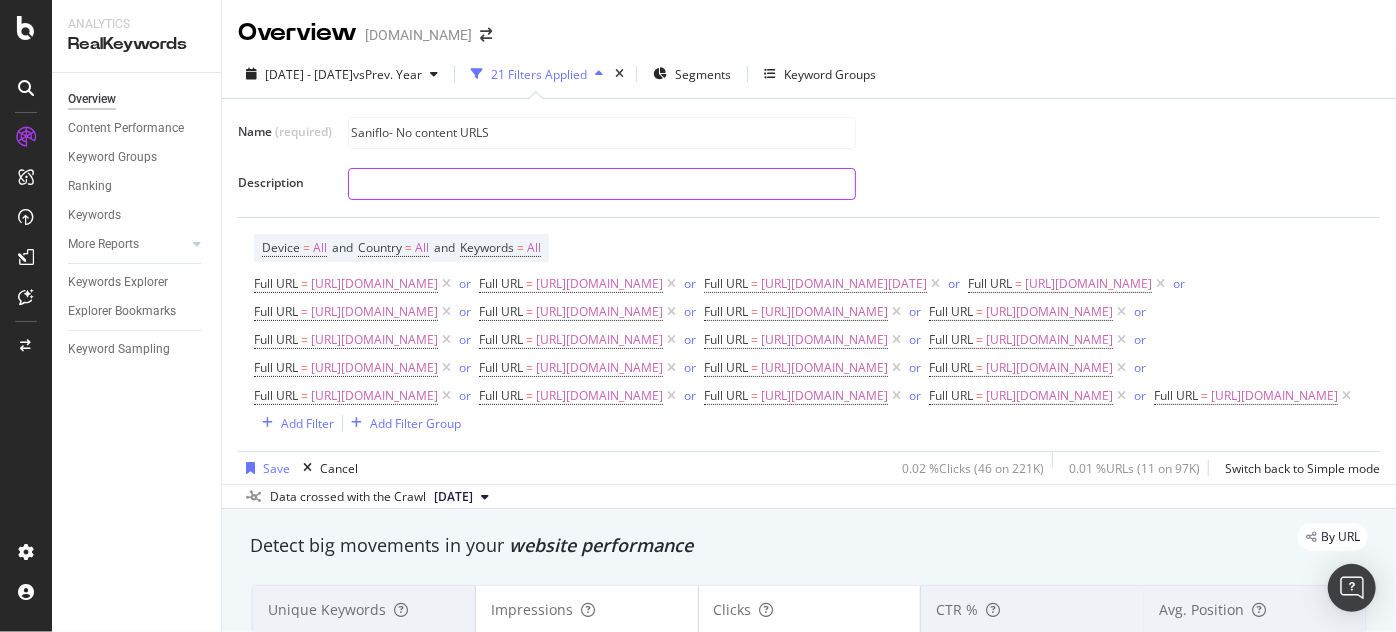 click at bounding box center [602, 184] 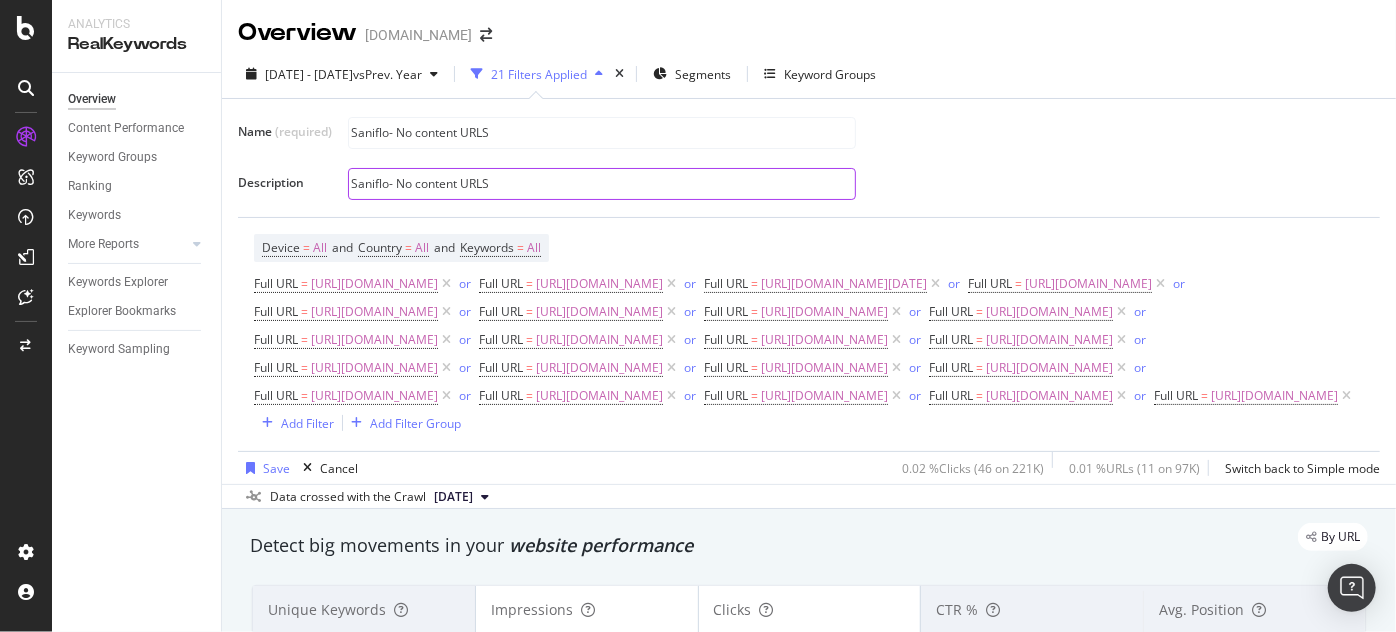 click on "Saniflo- No content URLS" at bounding box center (602, 184) 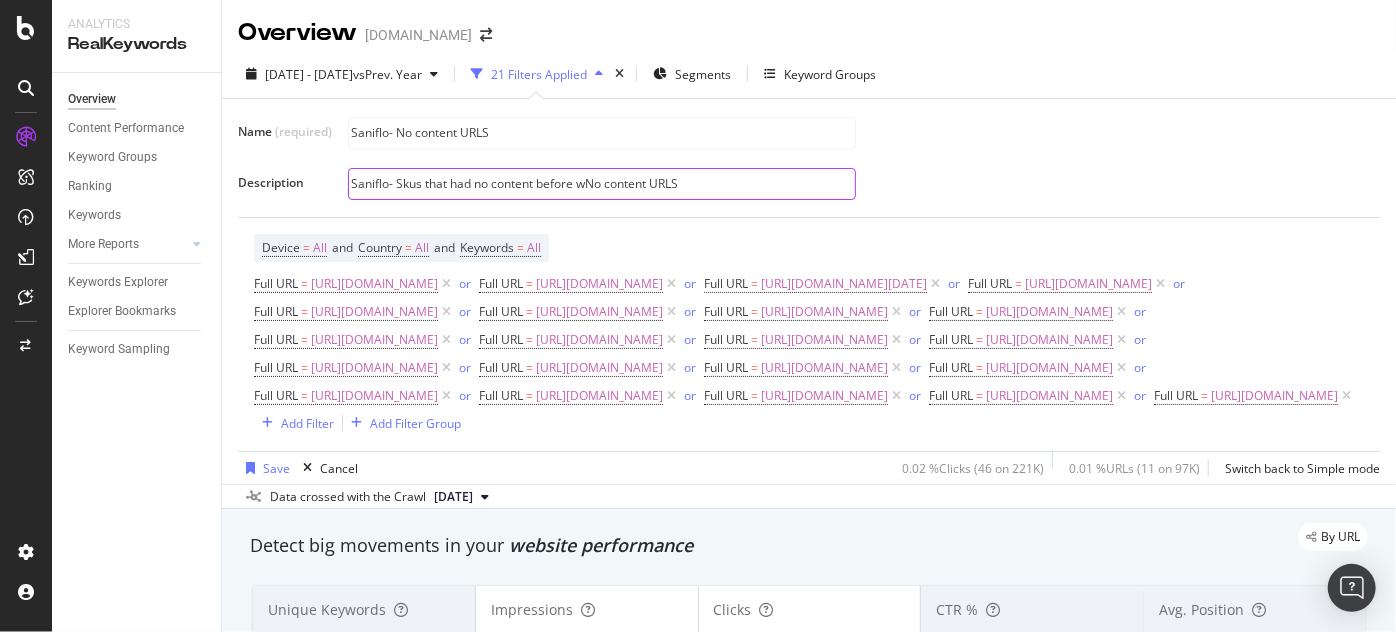 drag, startPoint x: 578, startPoint y: 188, endPoint x: 758, endPoint y: 191, distance: 180.025 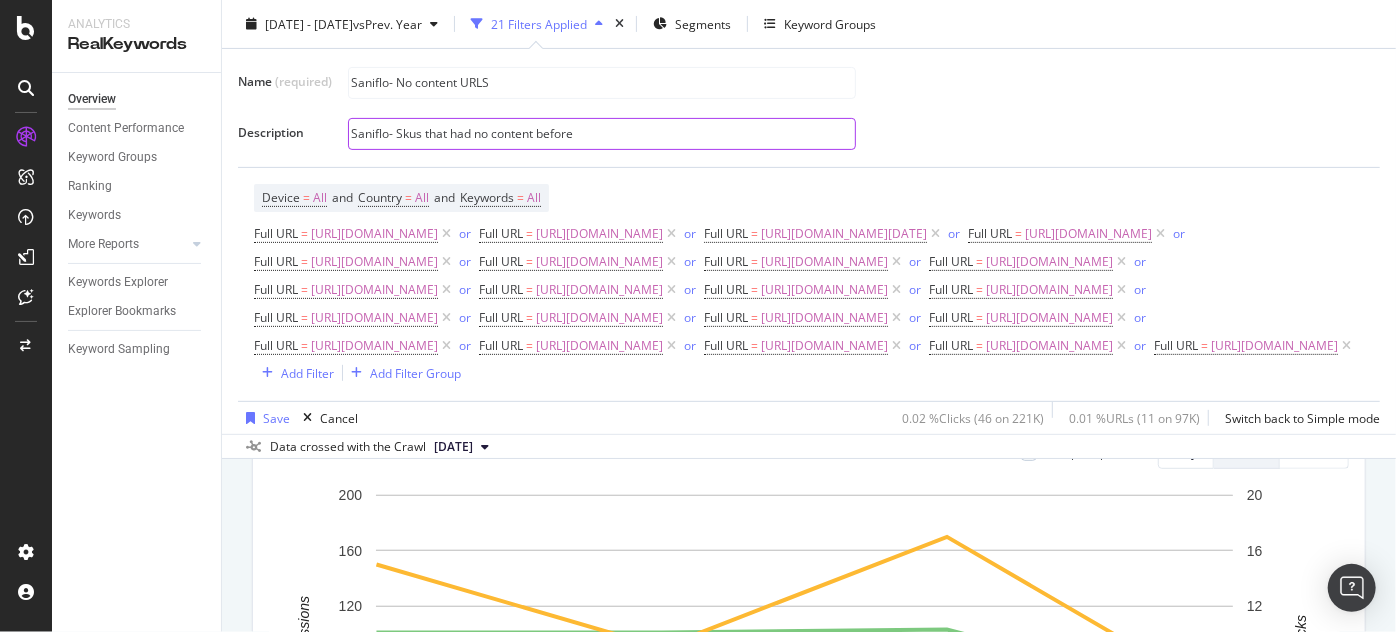 scroll, scrollTop: 363, scrollLeft: 0, axis: vertical 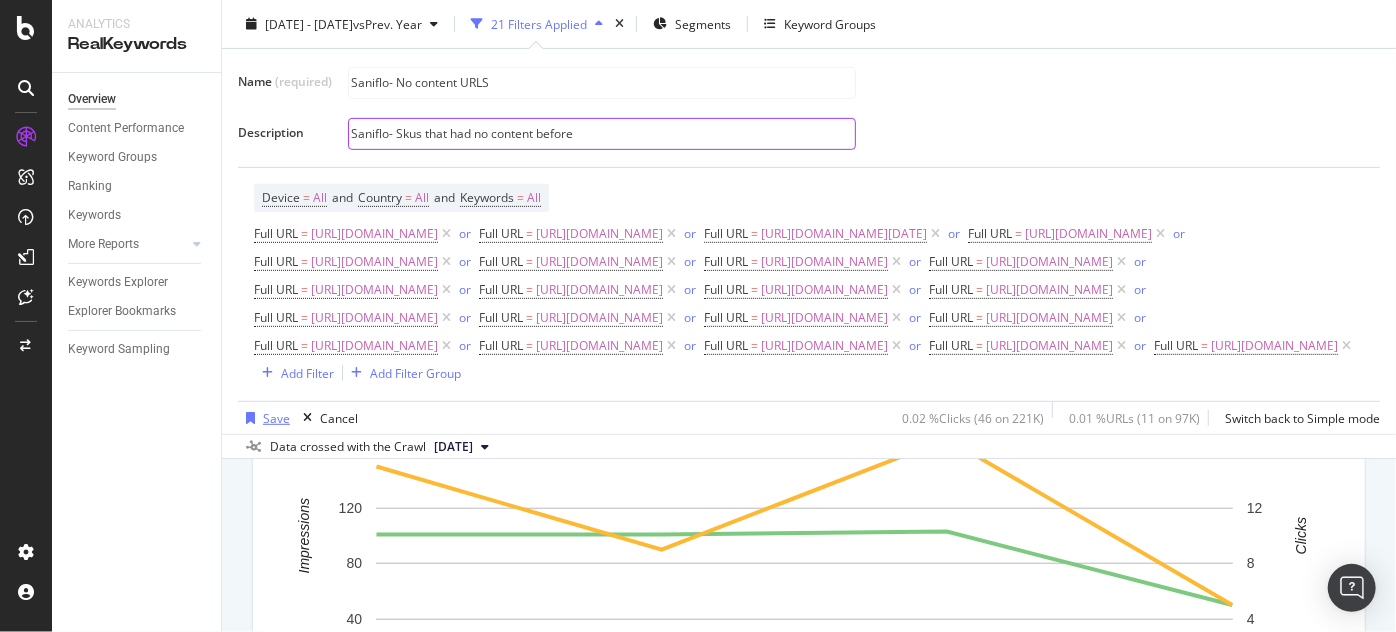 type on "Saniflo- Skus that had no content before" 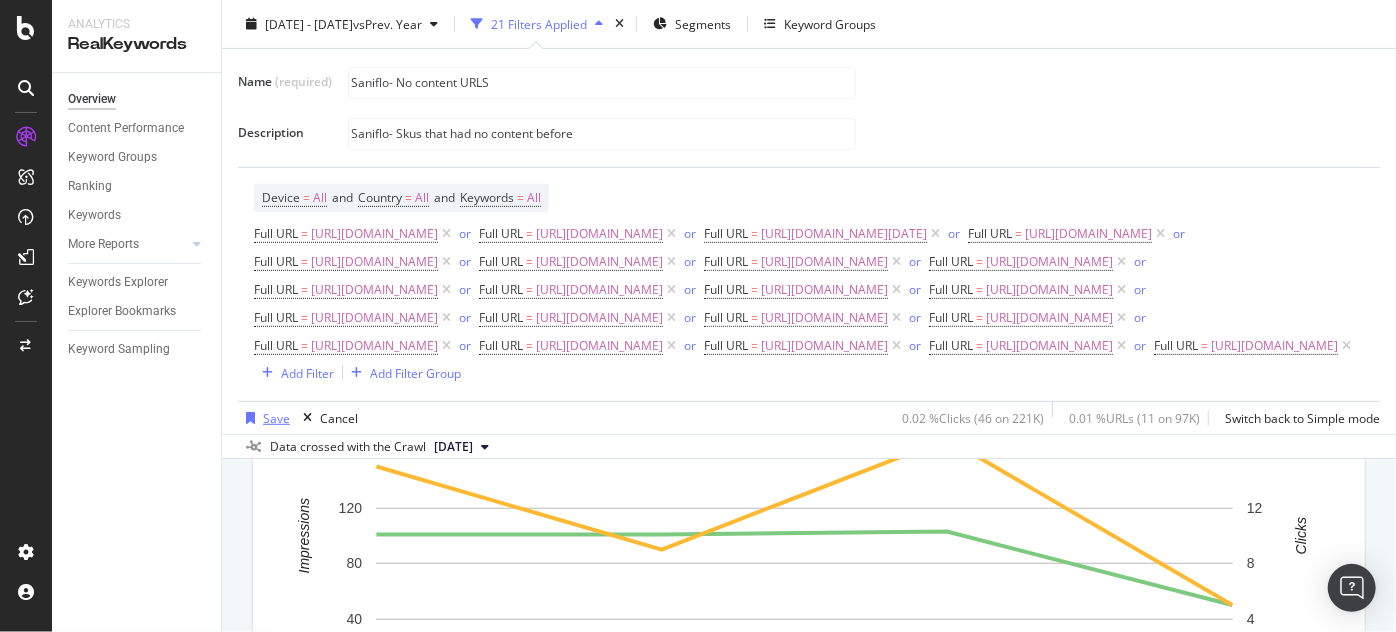 click on "Save" at bounding box center [276, 417] 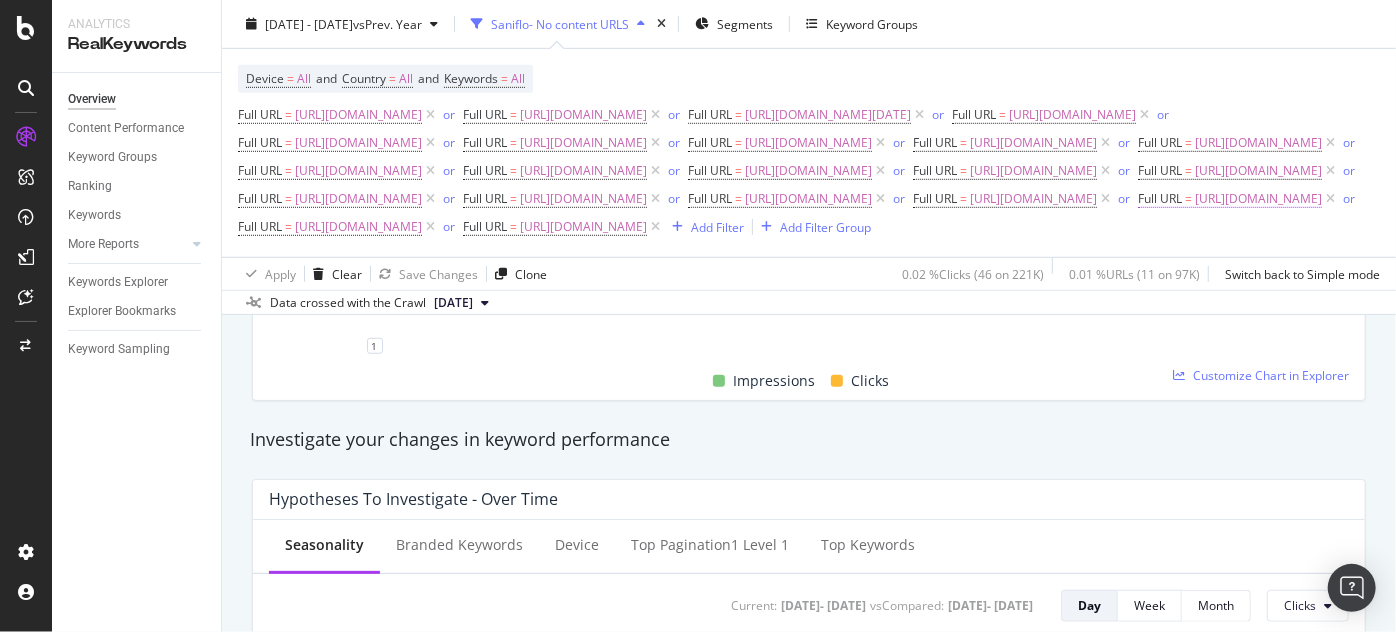 scroll, scrollTop: 63, scrollLeft: 0, axis: vertical 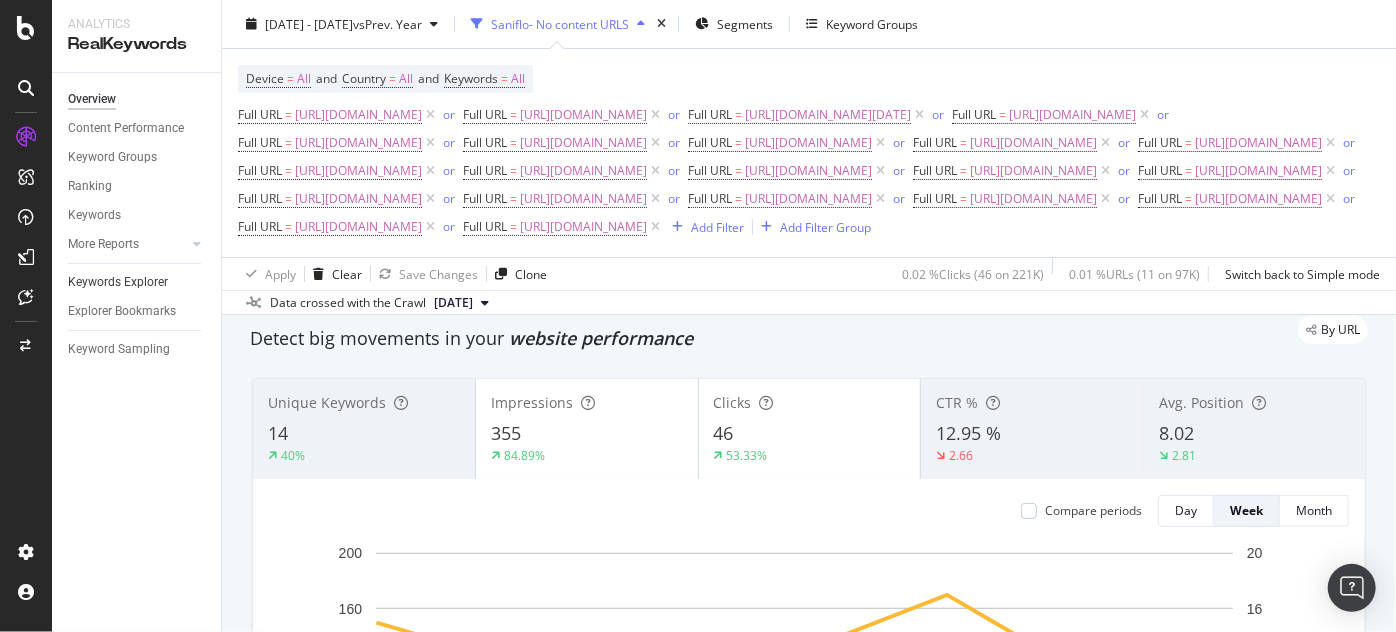 click on "Keywords Explorer" at bounding box center [137, 282] 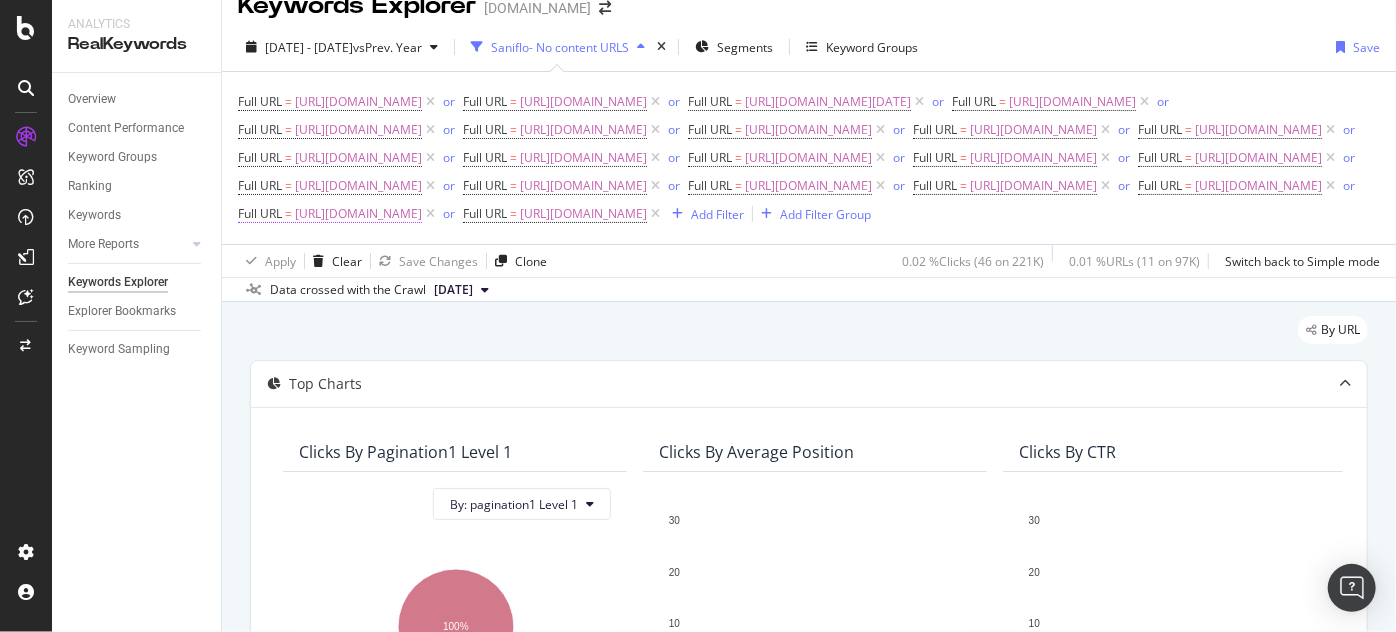 scroll, scrollTop: 0, scrollLeft: 0, axis: both 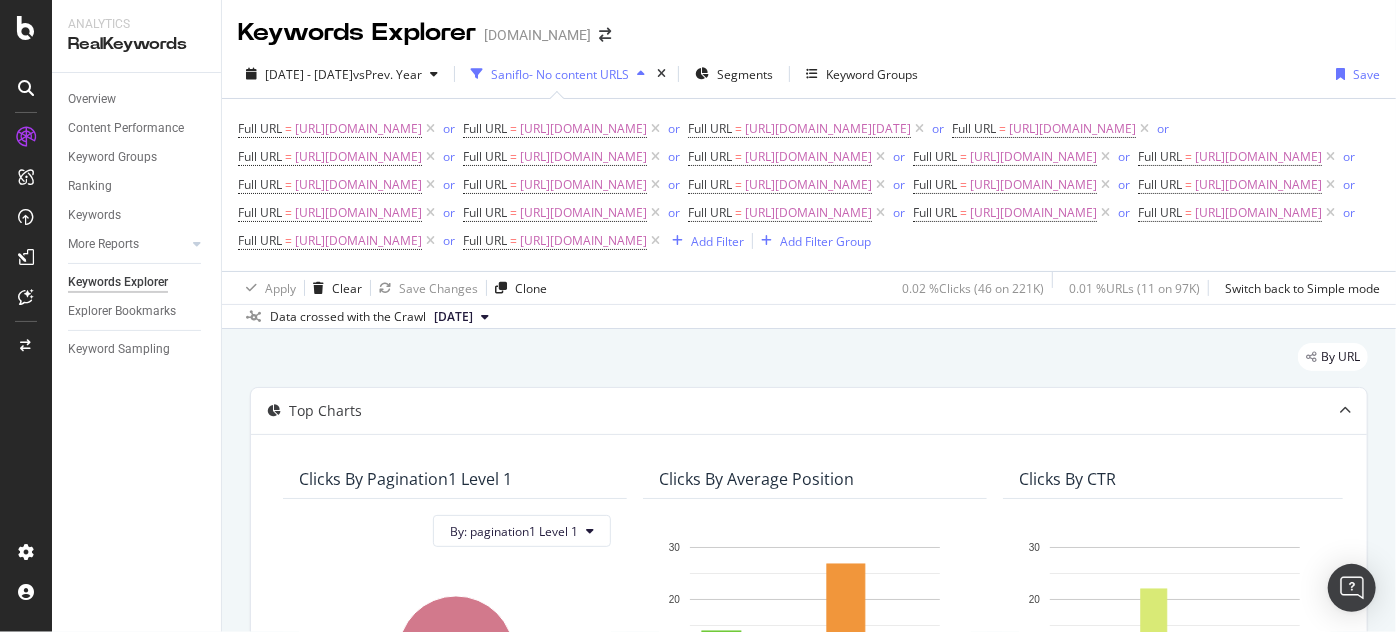 click on "2025 Jun. 23rd - Jul. 17th  vs  Prev. Year Saniflo- No content URLS Segments Keyword Groups Save Full URL   =     https://www.supplyhouse.com/Saniflo-042-Neutralizer-Agent-for-Sanicondens-Best-condensate-pump or Full URL   =     https://www.supplyhouse.com/Saniflo-SI200184-Membrane or Full URL   =     https://www.supplyhouse.com/Saniflo-SA100125-Microswitch or Full URL   =     https://www.supplyhouse.com/Saniflo-CMBSAV-Discharge-Elbow-Complete-For-Sani-Plus-II-Macerating-Unit or Full URL   =     https://www.supplyhouse.com/Saniflo-022-SaniSWIFT-Pro-Water-Pump-Grey or Full URL   =     https://www.supplyhouse.com/Saniflo-BL120624-Round-Membrane-Clip or Full URL   =     https://www.supplyhouse.com/Saniflo-BL120208-Lateral-Grill-Absorber or Full URL   =     https://www.supplyhouse.com/Saniflo-IT200150-45-MFD-Saniplus-Capacitor or Full URL   =     https://www.supplyhouse.com/Saniflo-BL120207-Top-Grill-Absorber or Full URL   =     https://www.supplyhouse.com/Saniflo-SA100140-Microswitch or Full URL   =     or   =" at bounding box center (809, 189) 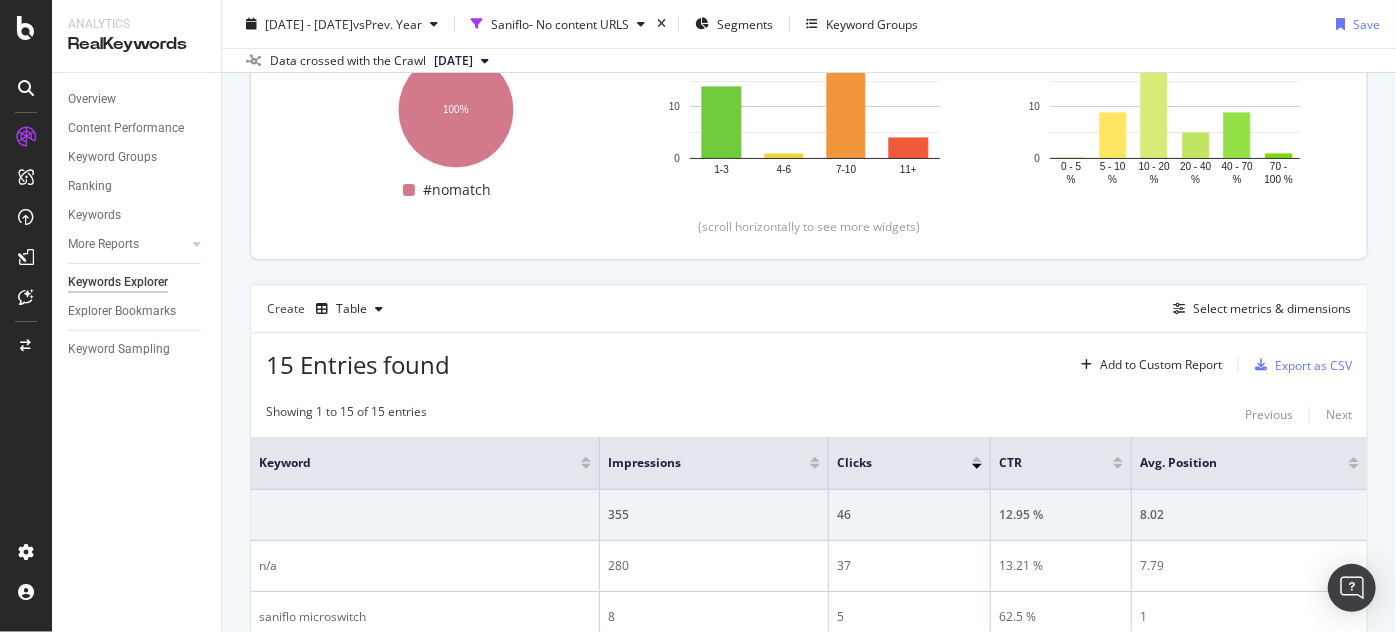 scroll, scrollTop: 363, scrollLeft: 0, axis: vertical 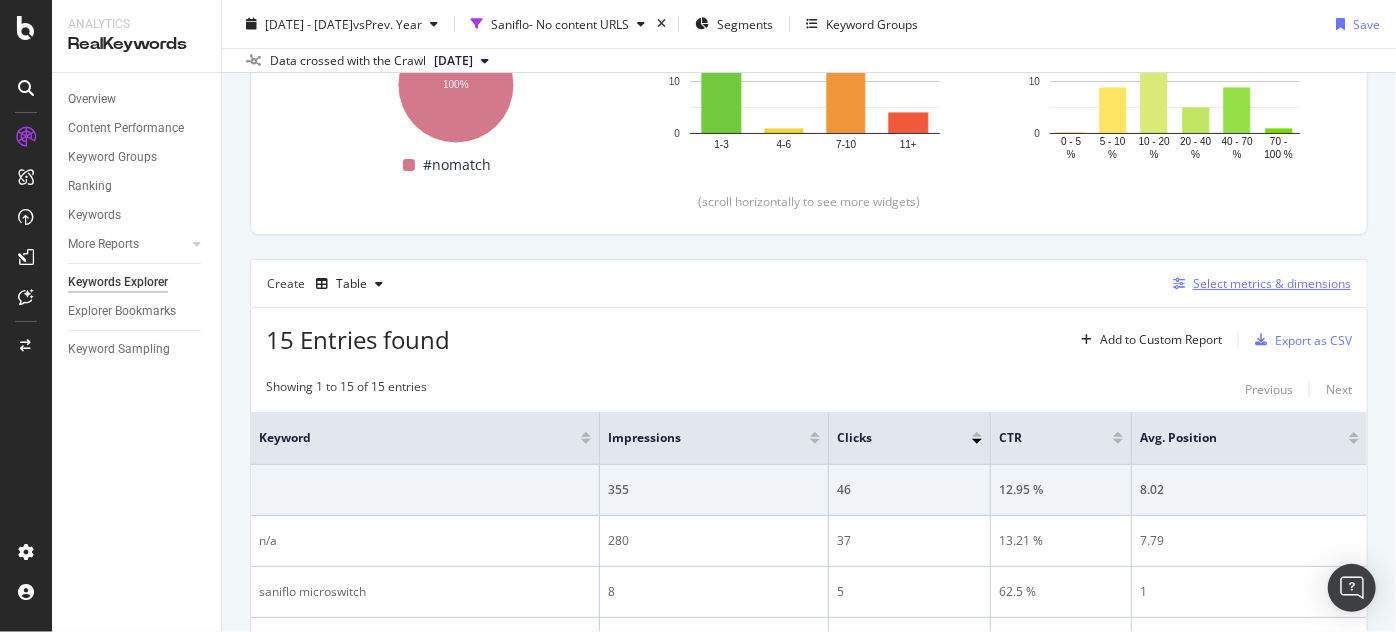 click at bounding box center (1179, 284) 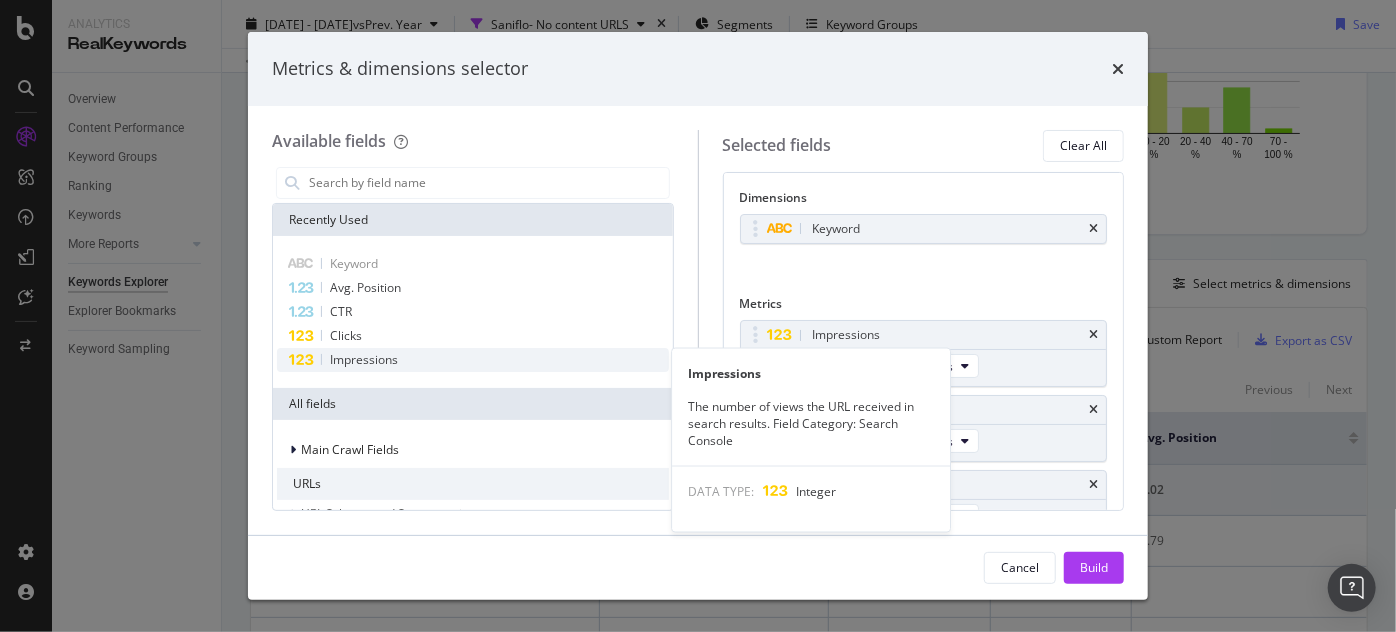 click on "Impressions" at bounding box center [473, 360] 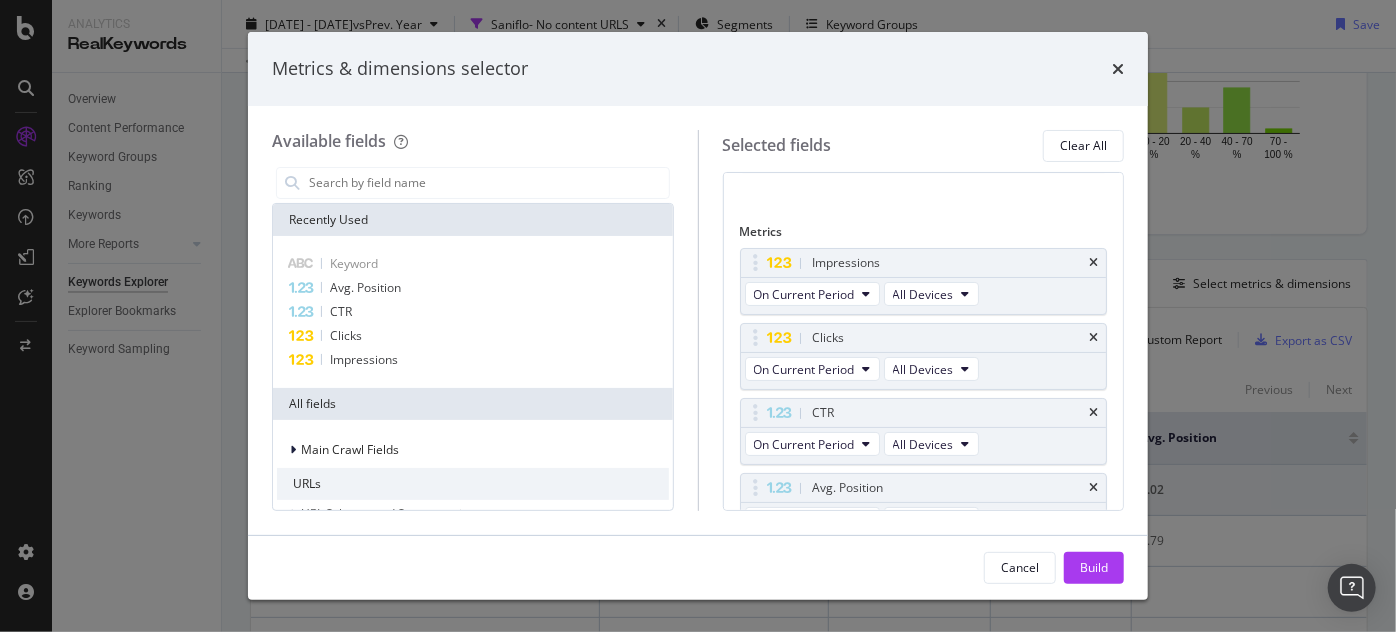 scroll, scrollTop: 173, scrollLeft: 0, axis: vertical 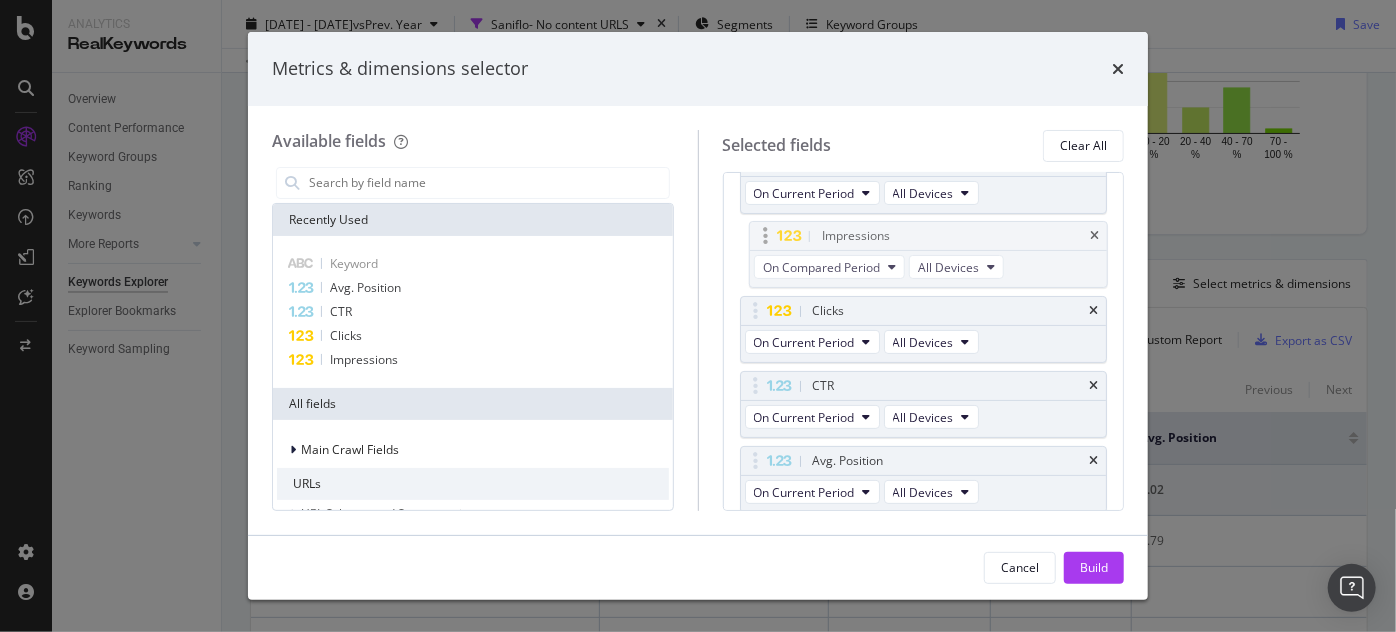 drag, startPoint x: 757, startPoint y: 467, endPoint x: 767, endPoint y: 245, distance: 222.22511 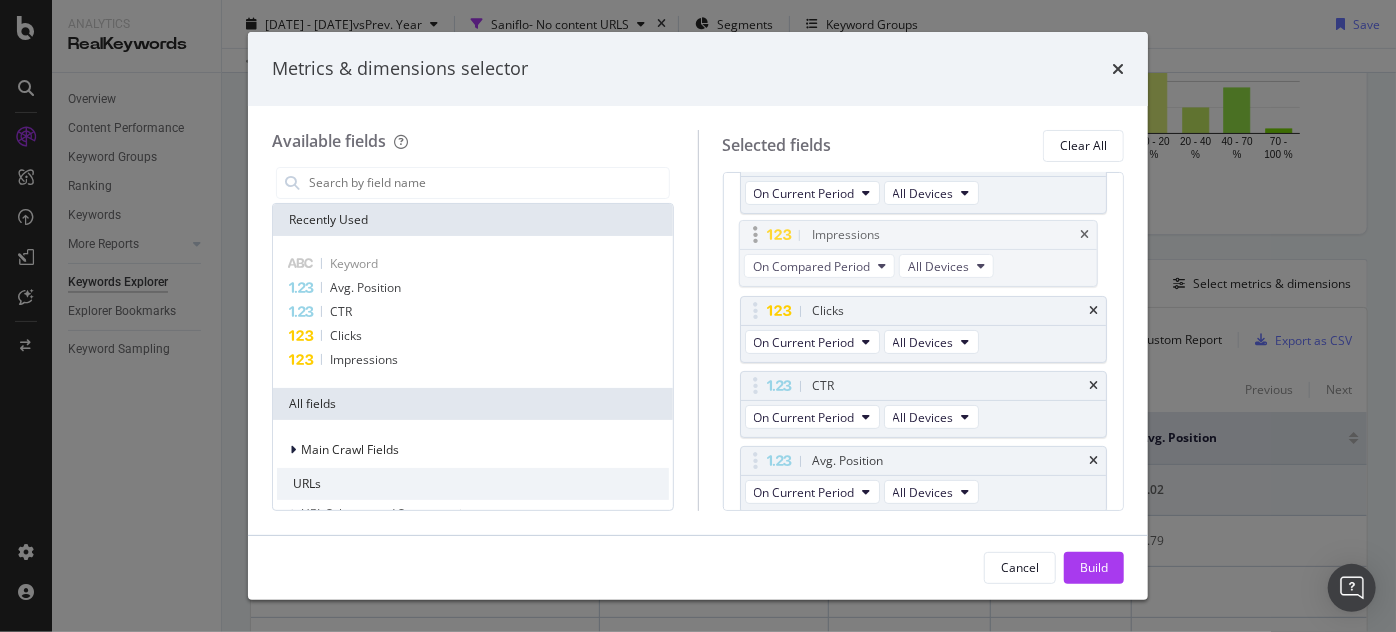 click on "Analytics RealKeywords Overview Content Performance Keyword Groups Ranking Keywords More Reports Countries Devices Content Structure Keywords Explorer Explorer Bookmarks Keyword Sampling Keywords Explorer www.supplyhouse.com 2025 Jun. 23rd - Jul. 17th  vs  Prev. Year Saniflo- No content URLS Segments Keyword Groups Save Data crossed with the Crawl 2025 Jul. 12th By URL Top Charts Clicks By pagination1 Level 1 By: pagination1 Level 1 Hold CTRL while clicking to filter the report. 100% pagination1 Level 1 Clicks #nomatch 46 100% #nomatch Clicks By Average Position Hold CTRL while clicking to filter the report. 1-3 4-6 7-10 11+ 0 10 20 30 Avg. Position Clicks 1-3 14 4-6 1 7-10 27 11+ 4 30 Clicks By CTR Hold CTRL while clicking to filter the report. 0 - 5 % 5 - 10 % 10 - 20 % 20 - 40 % 40 - 70 % 70 - 100 % 0 10 20 30 CTR Clicks 0 - 5 % 0 5 - 10 % 9 10 - 20 % 22 20 - 40 % 5 40 - 70 % 9 70 - 100 % 1 30 Clicks By Content Size Hold CTRL while clicking to filter the report. 5000 + 1000 - 5000 500 - 1000 250 - 500 250" at bounding box center [698, 316] 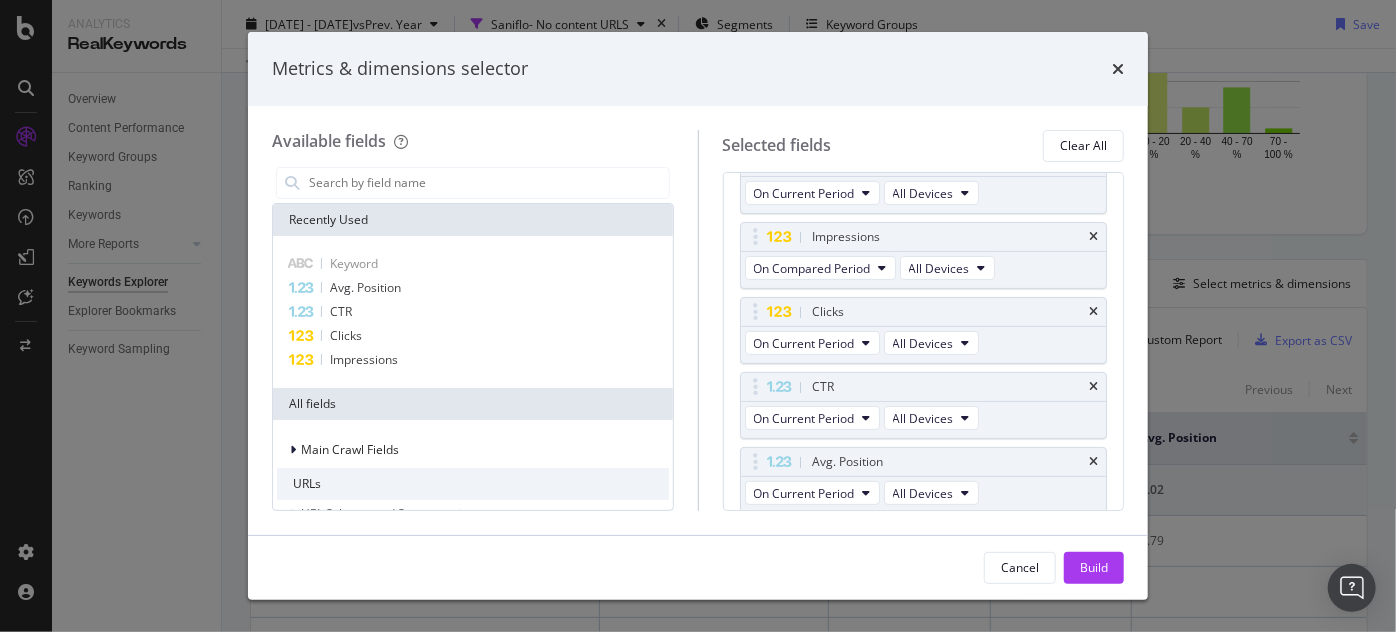 scroll, scrollTop: 82, scrollLeft: 0, axis: vertical 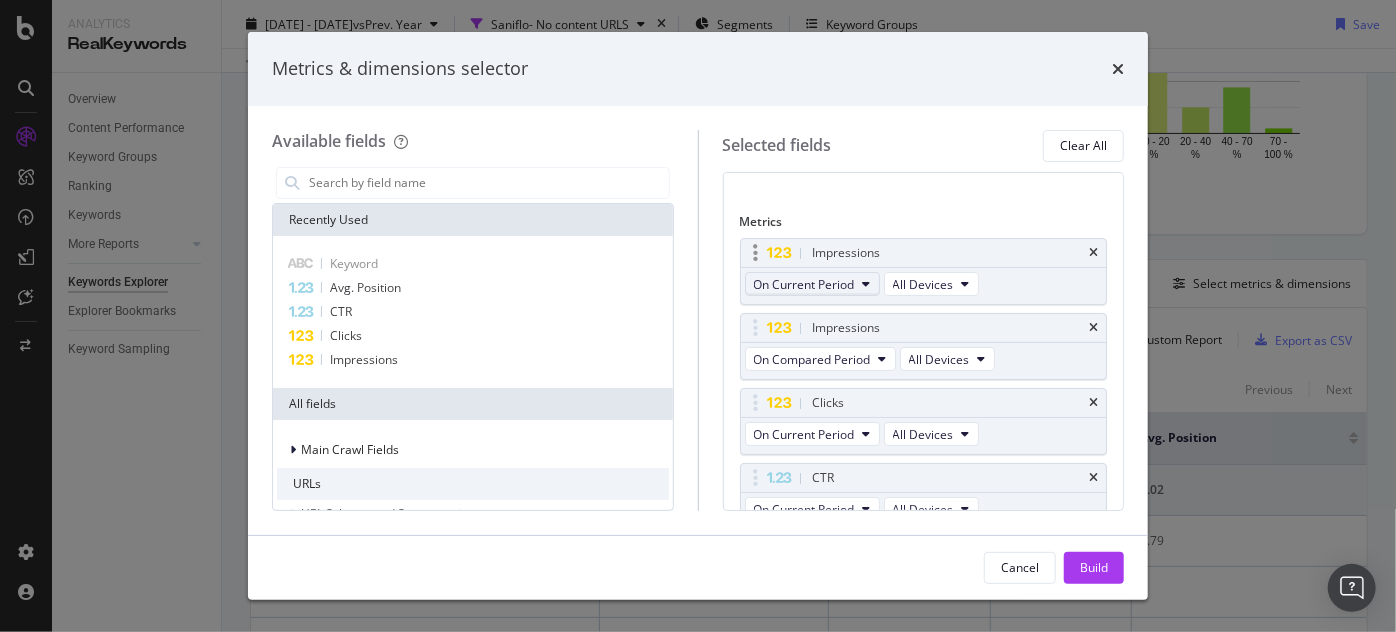 click on "On Current Period" at bounding box center (804, 284) 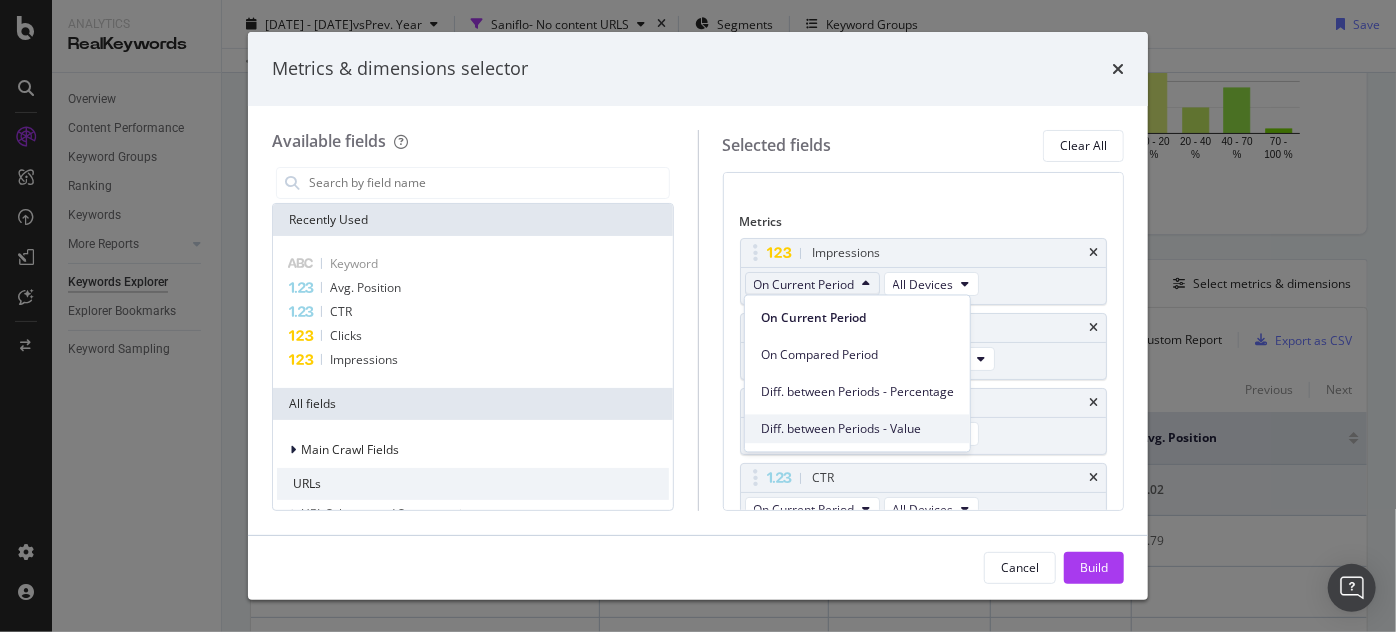click on "Diff. between Periods - Value" at bounding box center (857, 429) 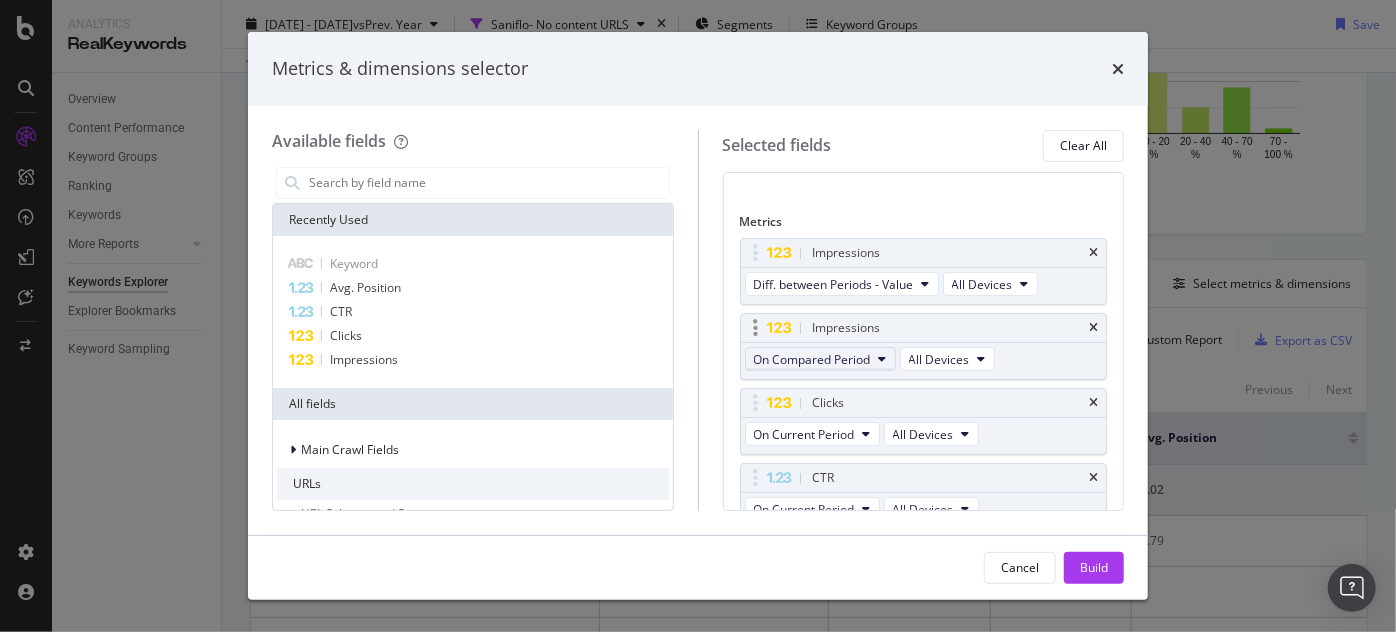 click on "On Compared Period" at bounding box center (812, 359) 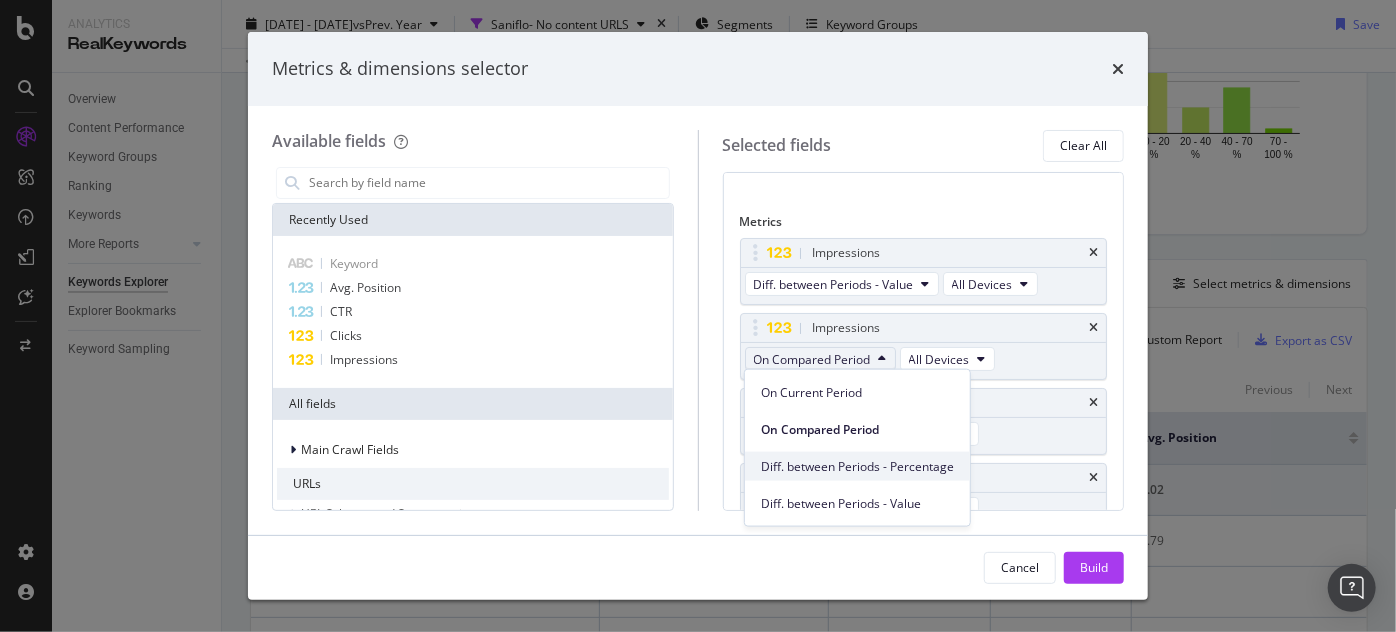 click on "Diff. between Periods - Percentage" at bounding box center [857, 466] 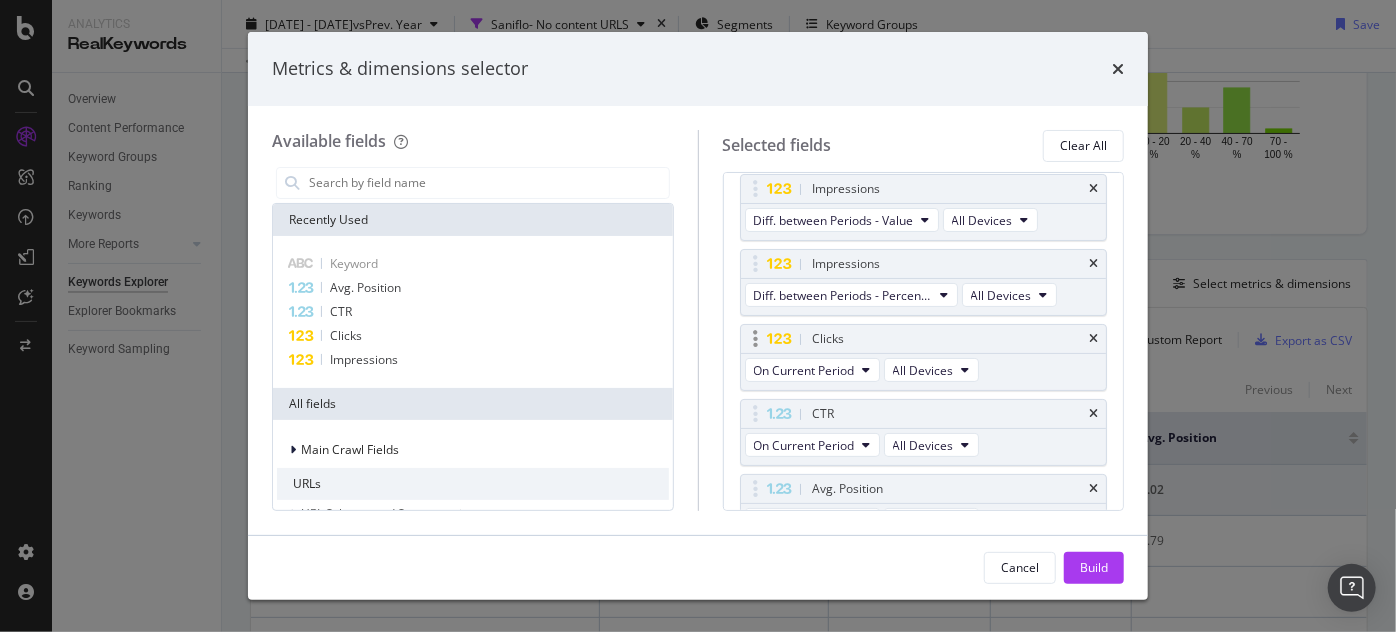 scroll, scrollTop: 173, scrollLeft: 0, axis: vertical 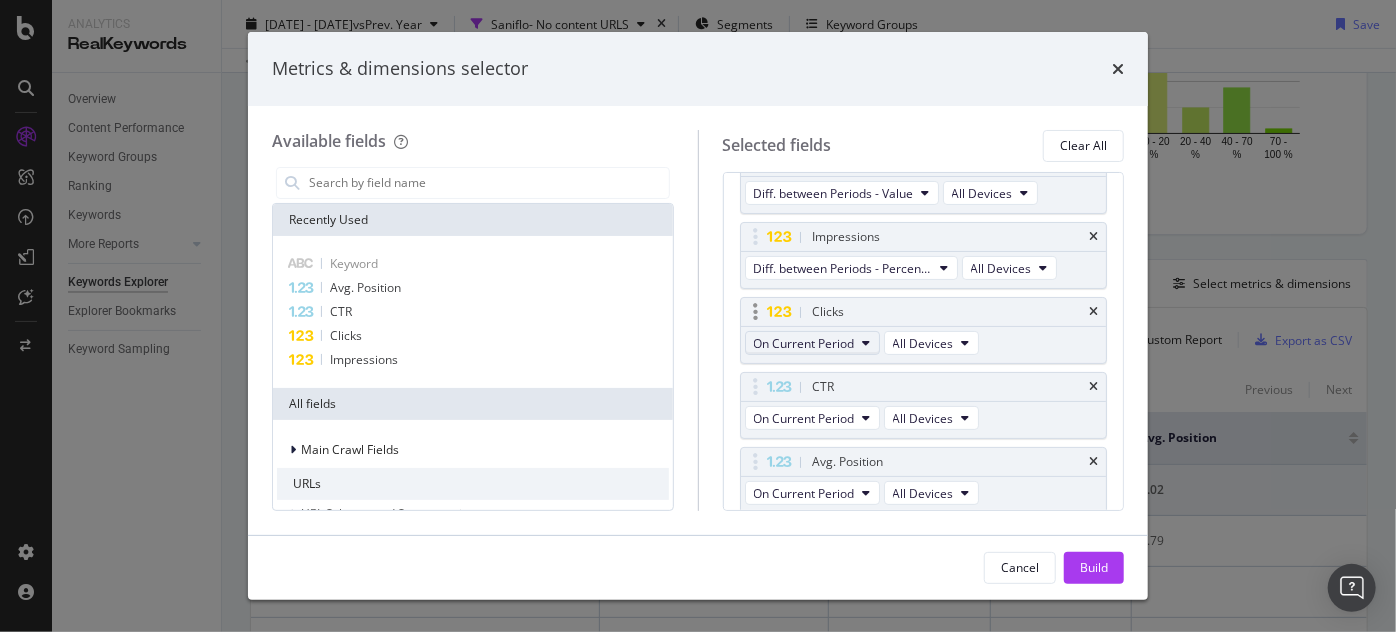 click on "On Current Period" at bounding box center (804, 343) 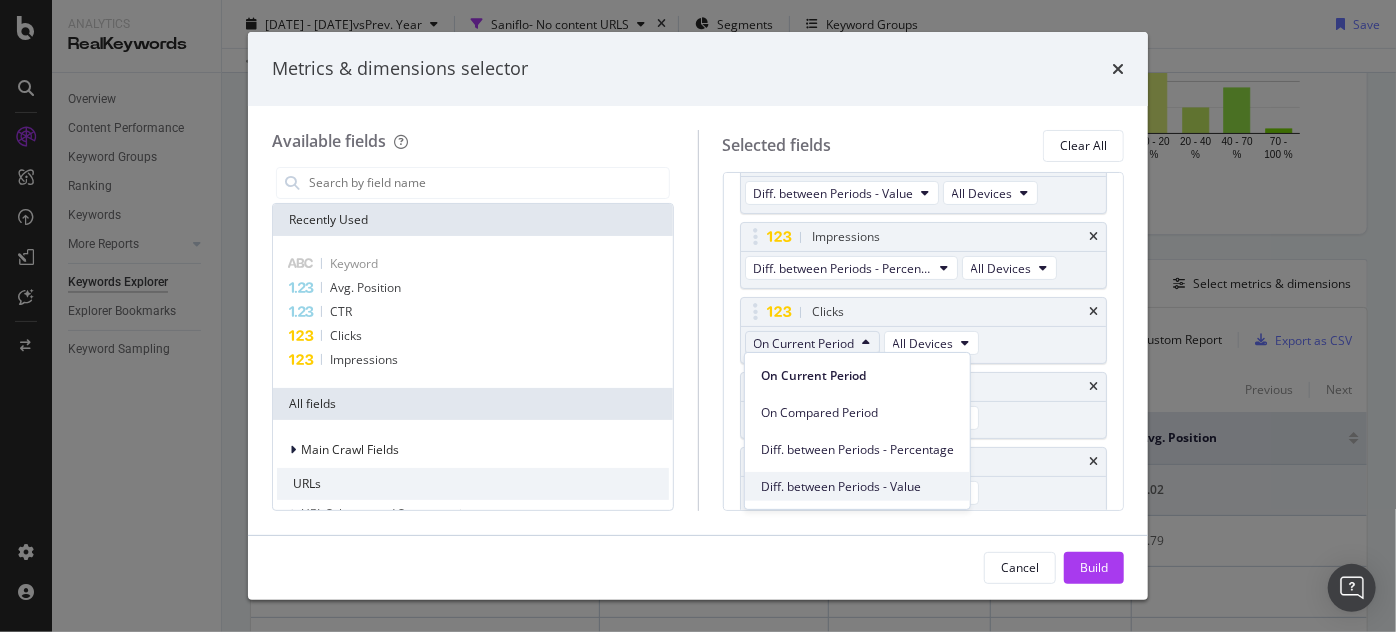 click on "Diff. between Periods - Value" at bounding box center (857, 486) 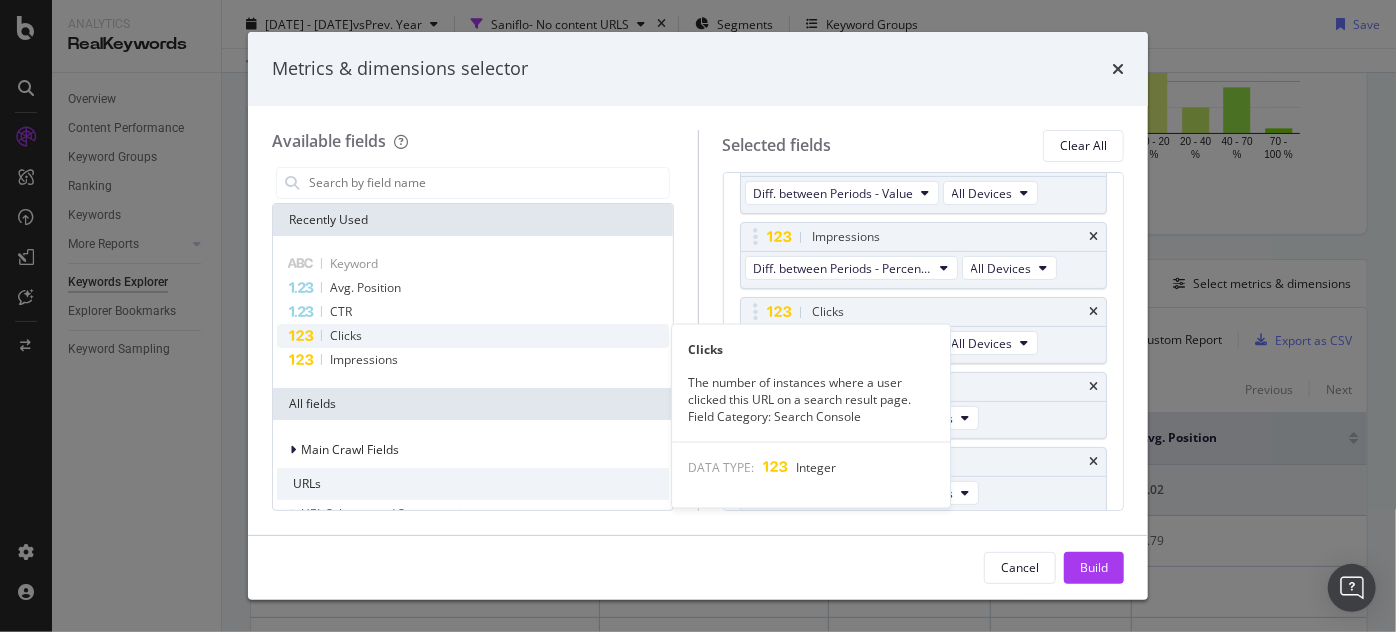 click on "Clicks" at bounding box center [473, 336] 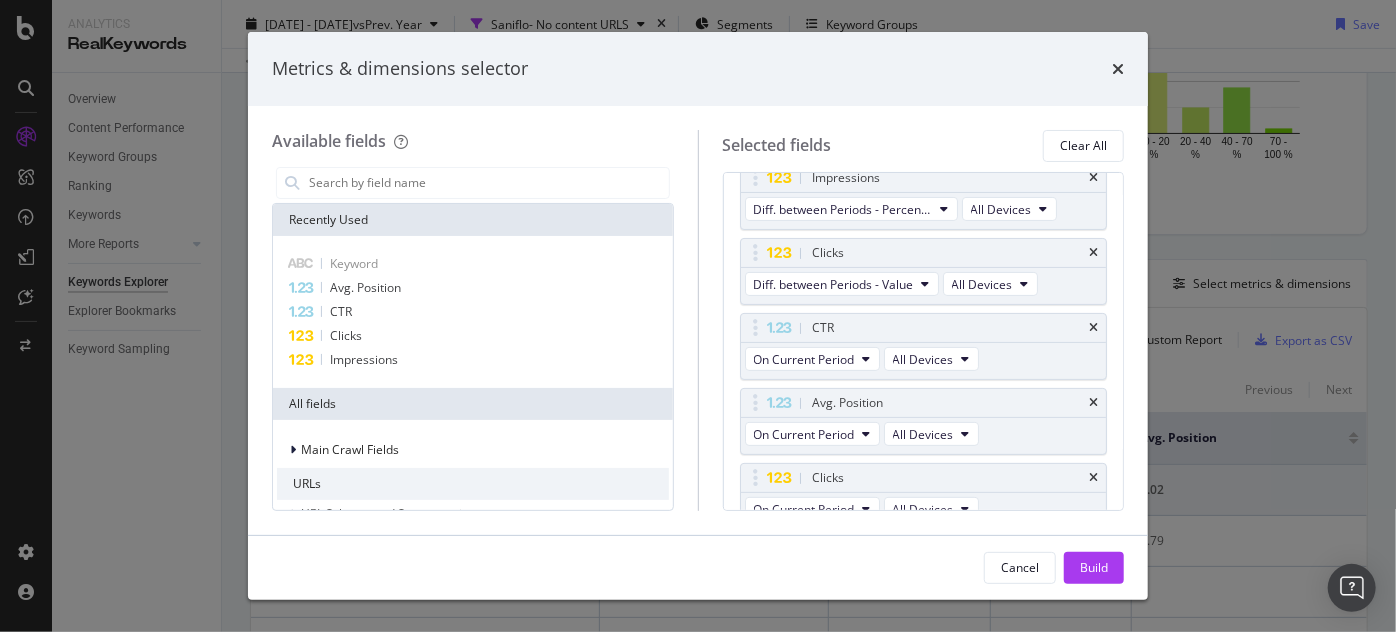 scroll, scrollTop: 247, scrollLeft: 0, axis: vertical 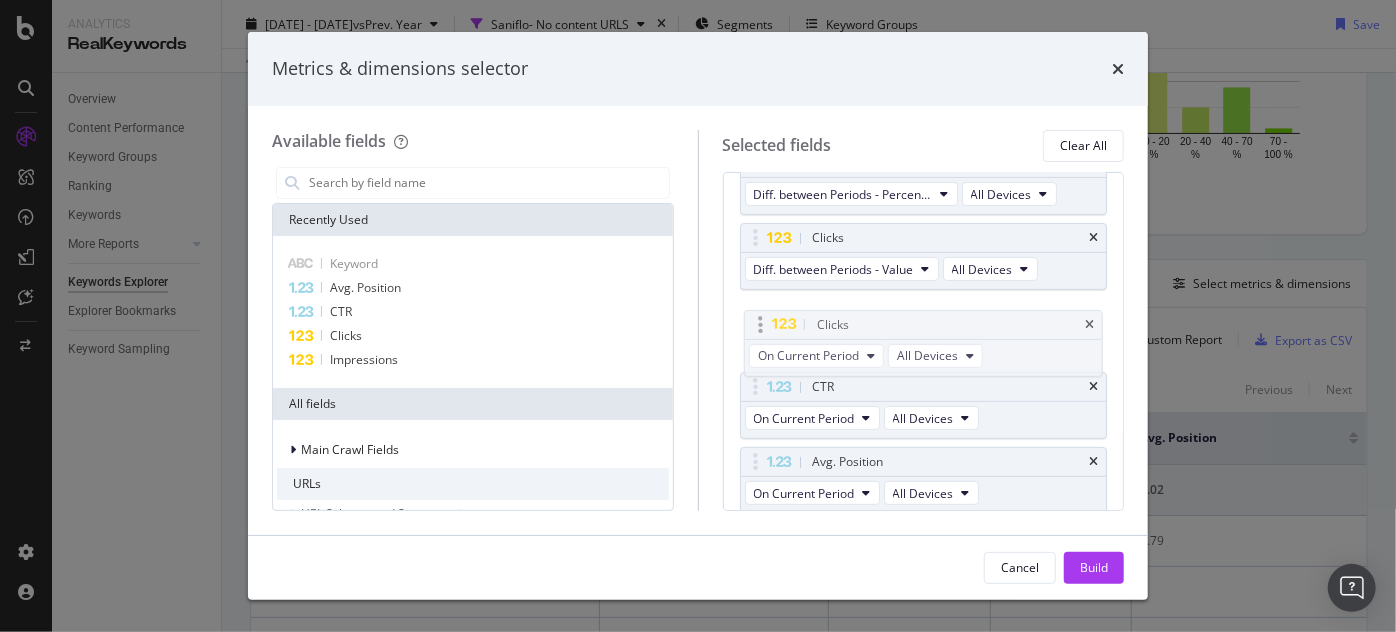 drag, startPoint x: 756, startPoint y: 454, endPoint x: 761, endPoint y: 323, distance: 131.09538 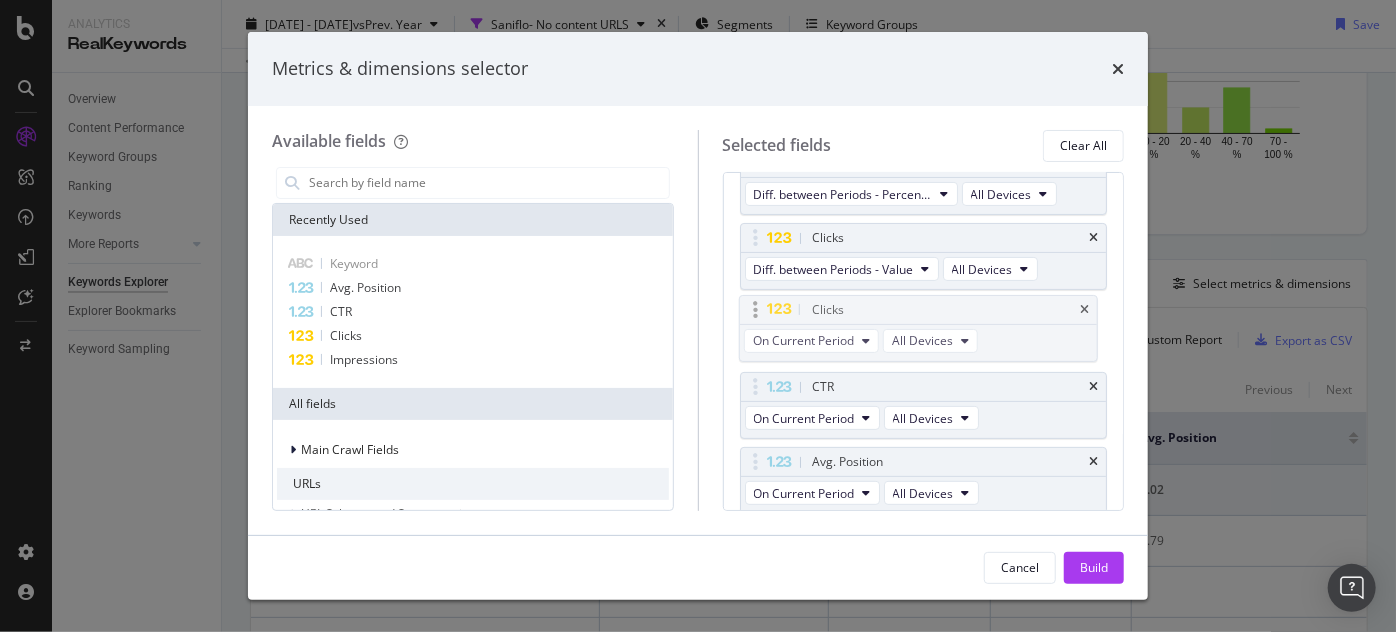 click on "Analytics RealKeywords Overview Content Performance Keyword Groups Ranking Keywords More Reports Countries Devices Content Structure Keywords Explorer Explorer Bookmarks Keyword Sampling Keywords Explorer www.supplyhouse.com 2025 Jun. 23rd - Jul. 17th  vs  Prev. Year Saniflo- No content URLS Segments Keyword Groups Save Data crossed with the Crawl 2025 Jul. 12th By URL Top Charts Clicks By pagination1 Level 1 By: pagination1 Level 1 Hold CTRL while clicking to filter the report. 100% pagination1 Level 1 Clicks #nomatch 46 100% #nomatch Clicks By Average Position Hold CTRL while clicking to filter the report. 1-3 4-6 7-10 11+ 0 10 20 30 Avg. Position Clicks 1-3 14 4-6 1 7-10 27 11+ 4 30 Clicks By CTR Hold CTRL while clicking to filter the report. 0 - 5 % 5 - 10 % 10 - 20 % 20 - 40 % 40 - 70 % 70 - 100 % 0 10 20 30 CTR Clicks 0 - 5 % 0 5 - 10 % 9 10 - 20 % 22 20 - 40 % 5 40 - 70 % 9 70 - 100 % 1 30 Clicks By Content Size Hold CTRL while clicking to filter the report. 5000 + 1000 - 5000 500 - 1000 250 - 500 250" at bounding box center (698, 316) 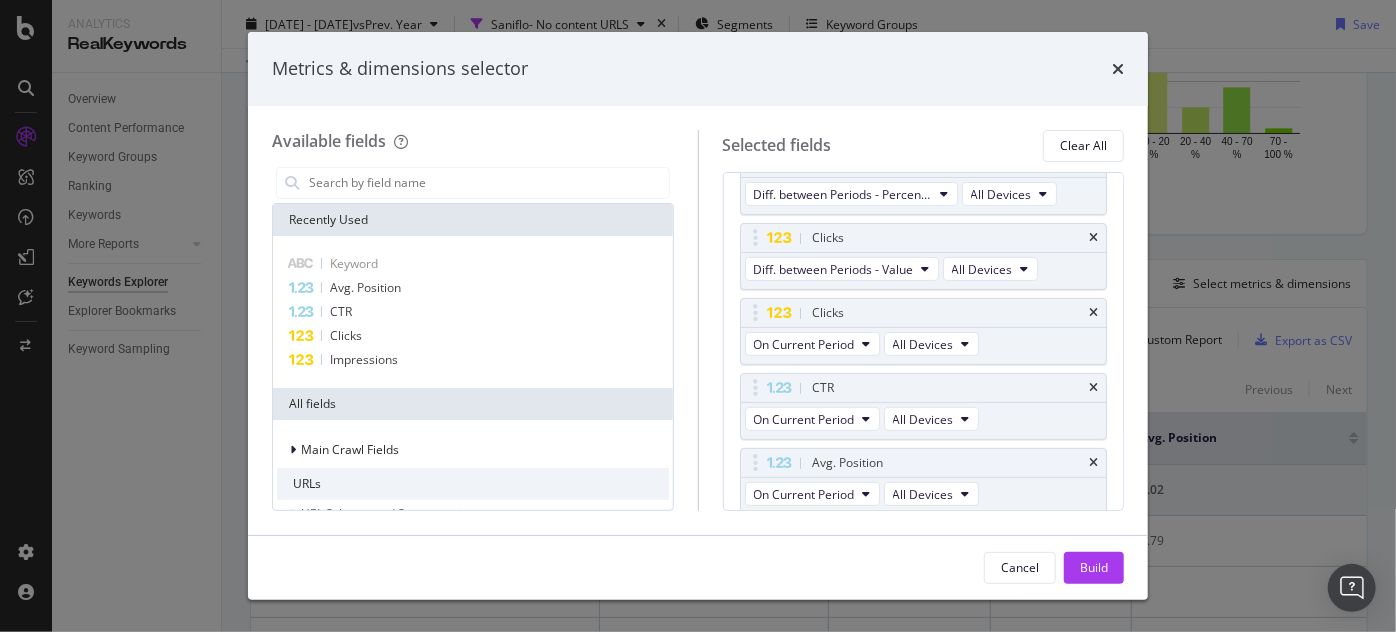 click on "On Current Period" at bounding box center [804, 344] 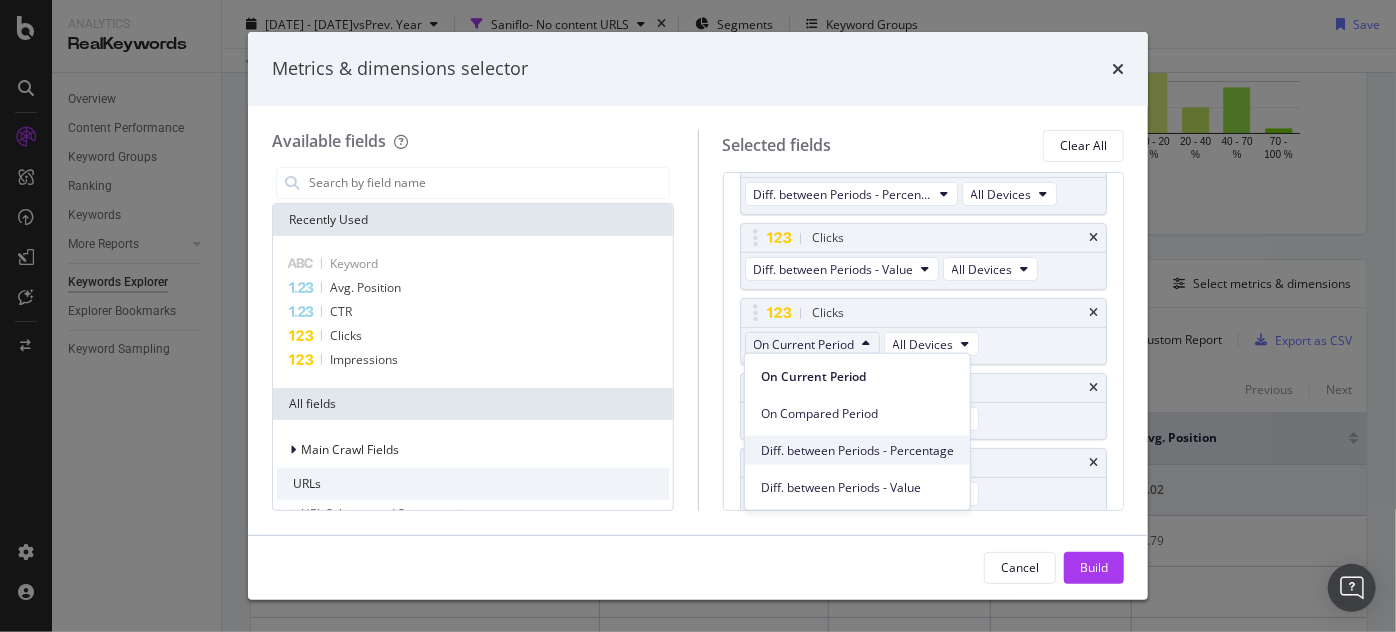 click on "Diff. between Periods - Percentage" at bounding box center (857, 450) 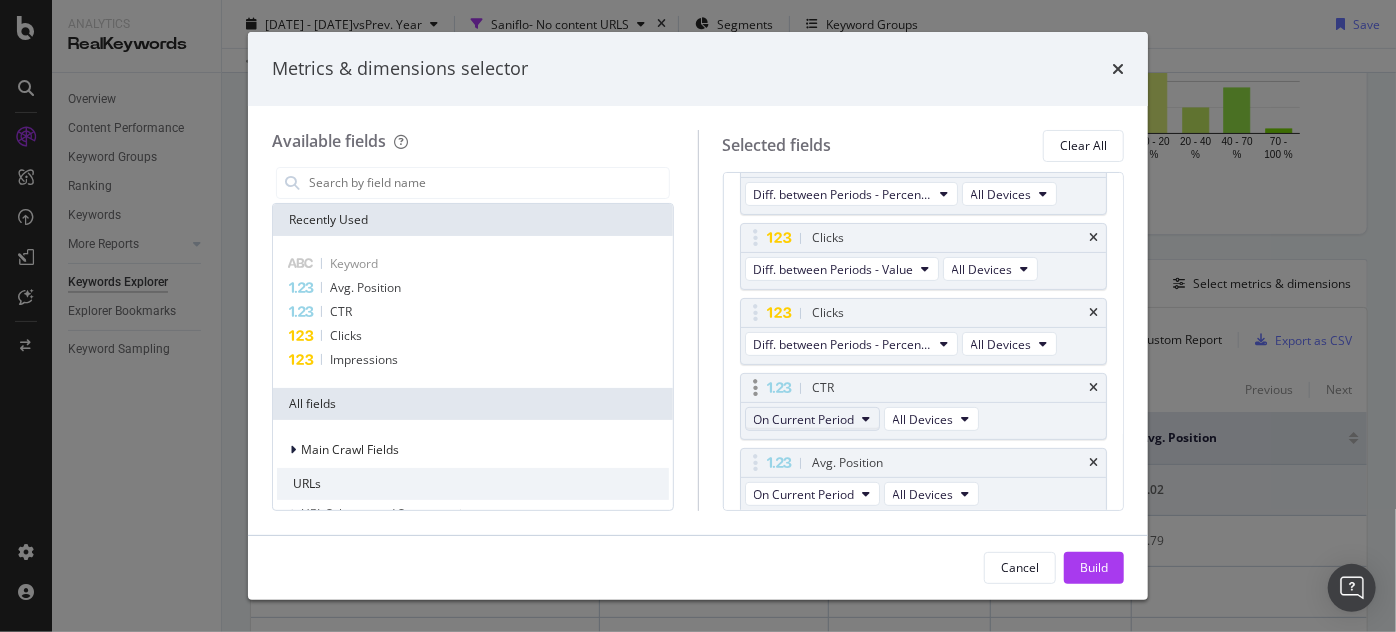 click on "On Current Period" at bounding box center (812, 419) 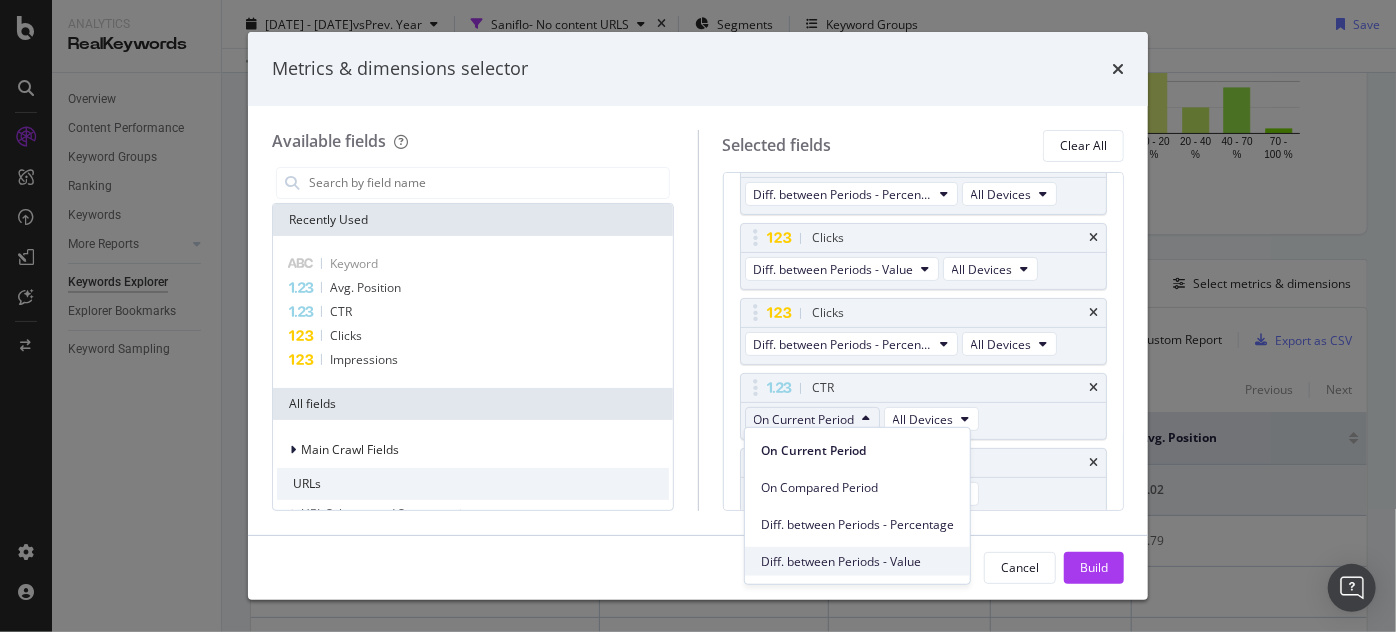 click on "Diff. between Periods - Value" at bounding box center [857, 561] 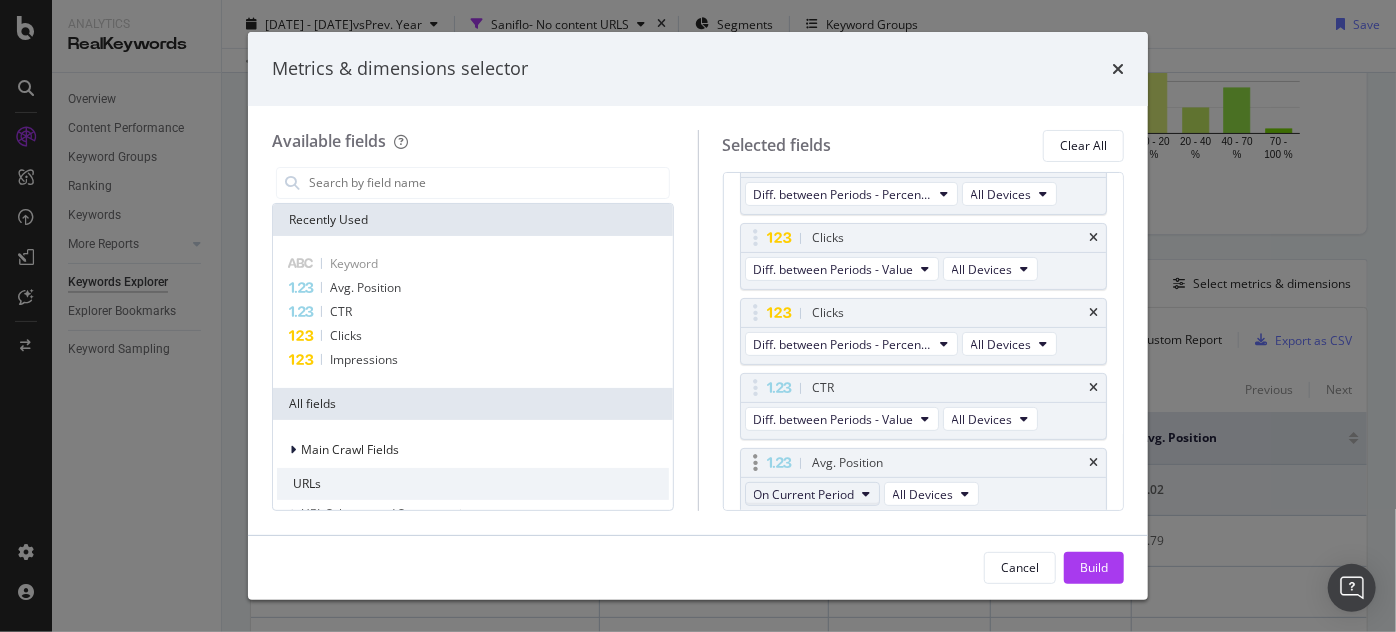 click on "On Current Period" at bounding box center (804, 494) 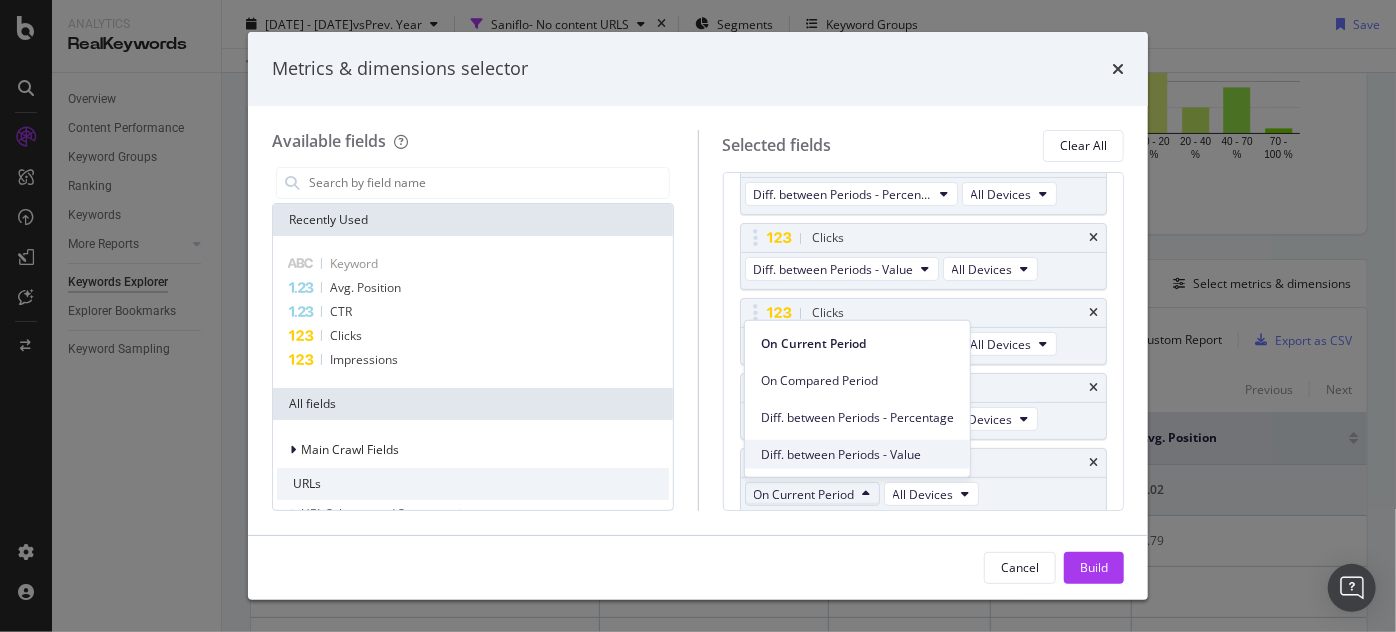 click on "Diff. between Periods - Value" at bounding box center (857, 454) 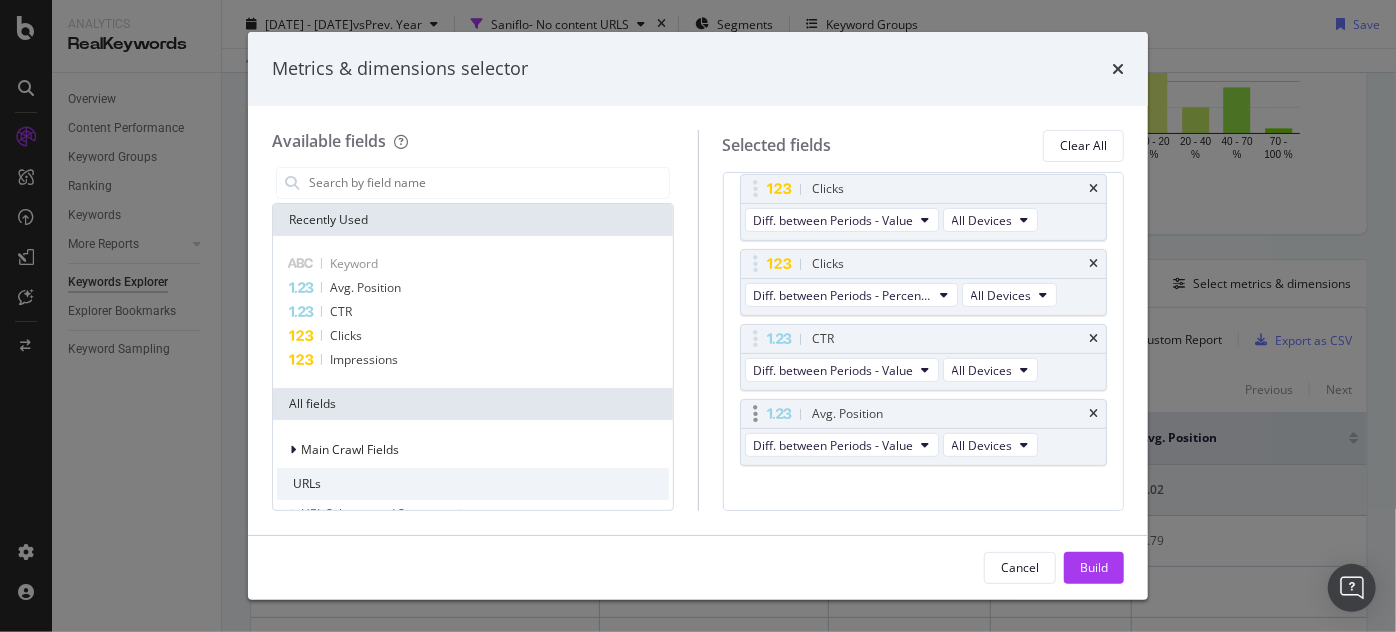 scroll, scrollTop: 313, scrollLeft: 0, axis: vertical 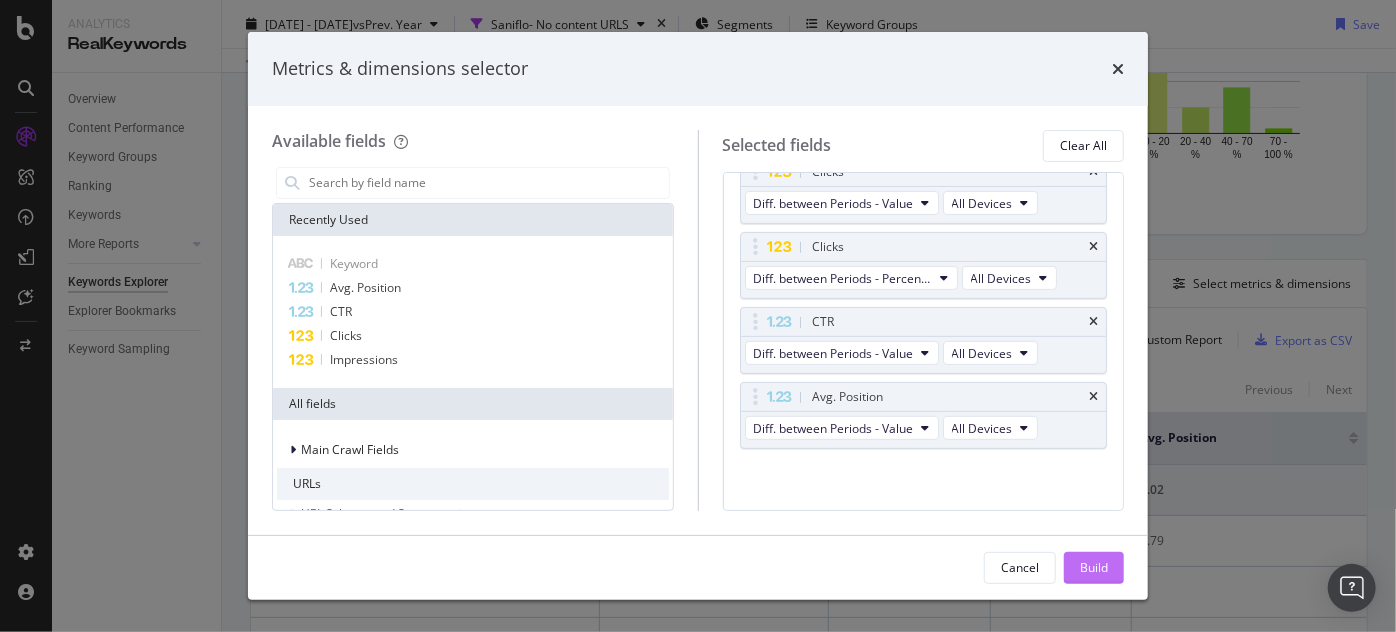 click on "Build" at bounding box center [1094, 568] 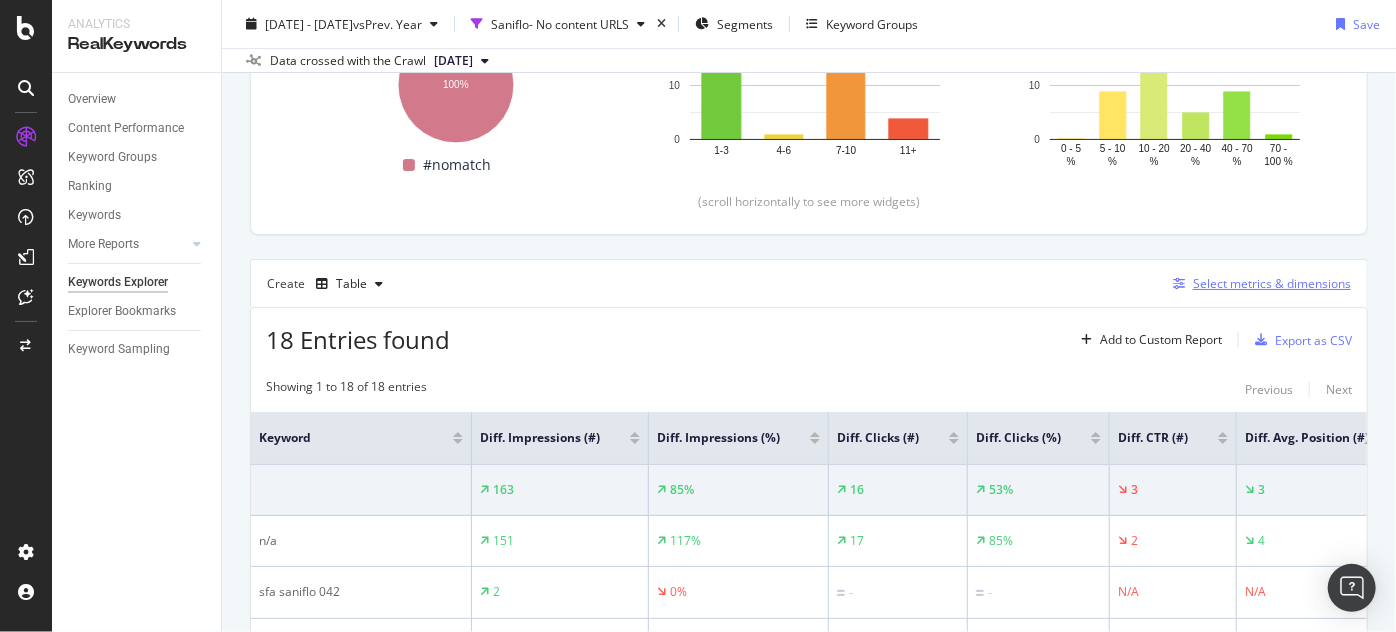 click at bounding box center [1179, 284] 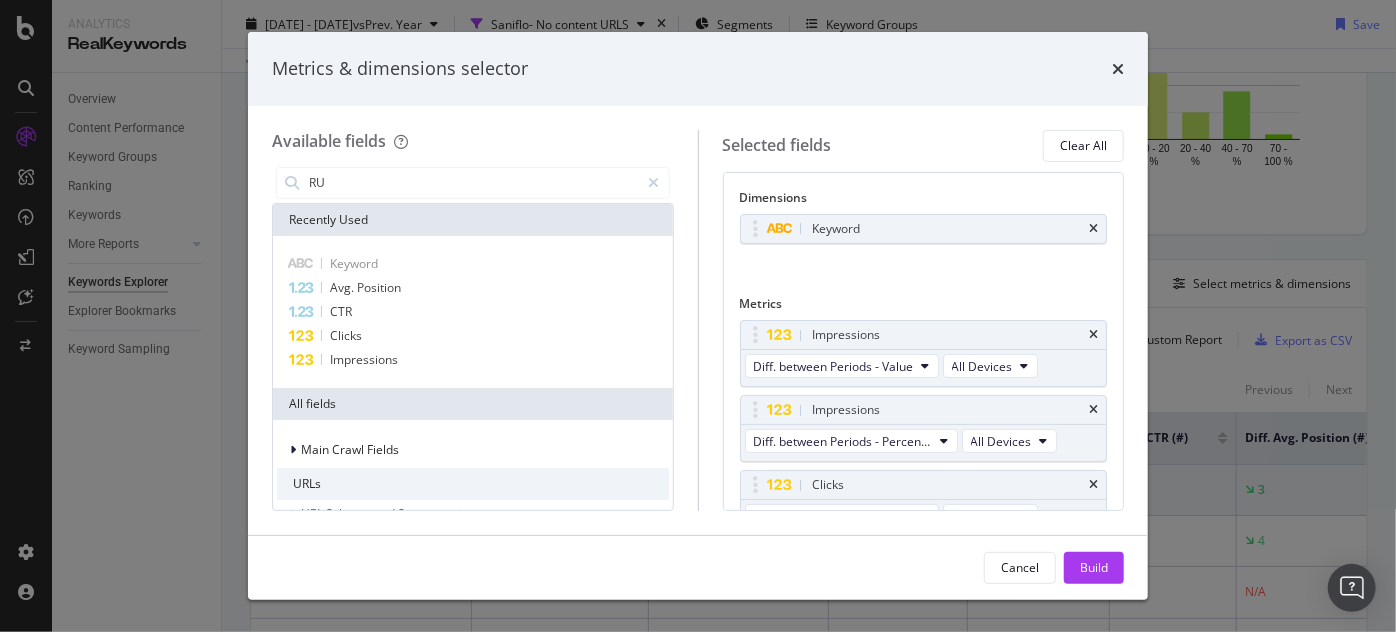 type on "R" 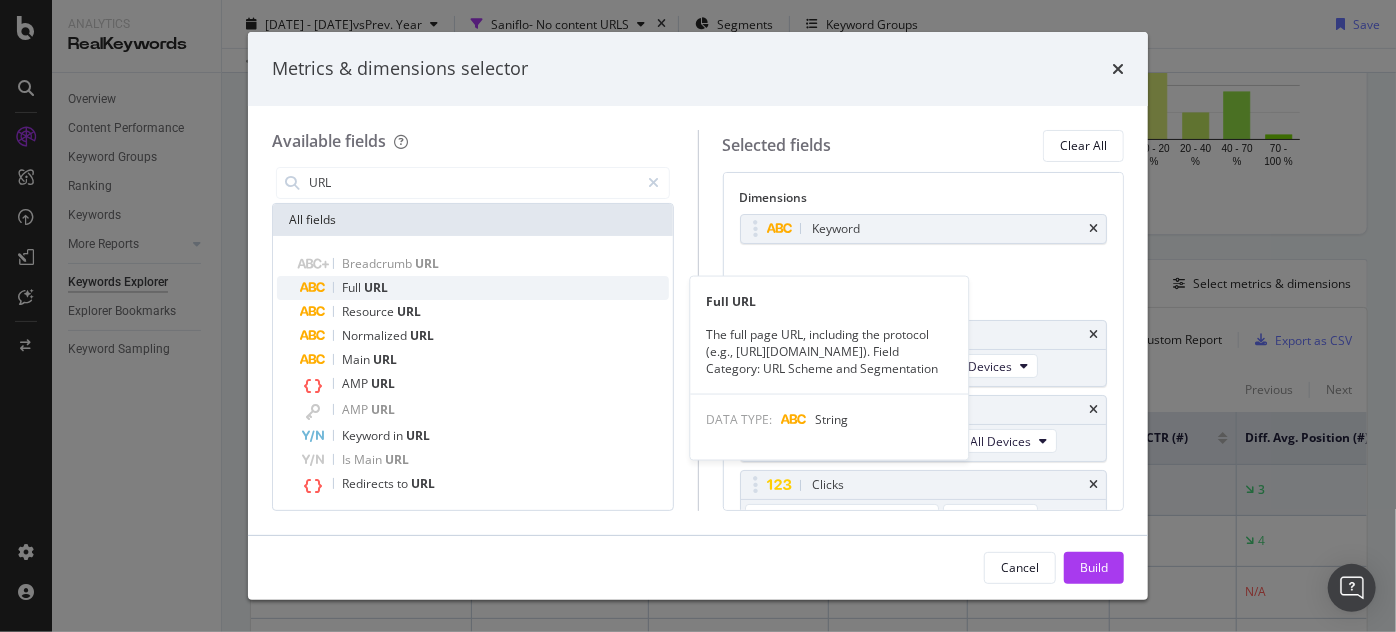 type on "URL" 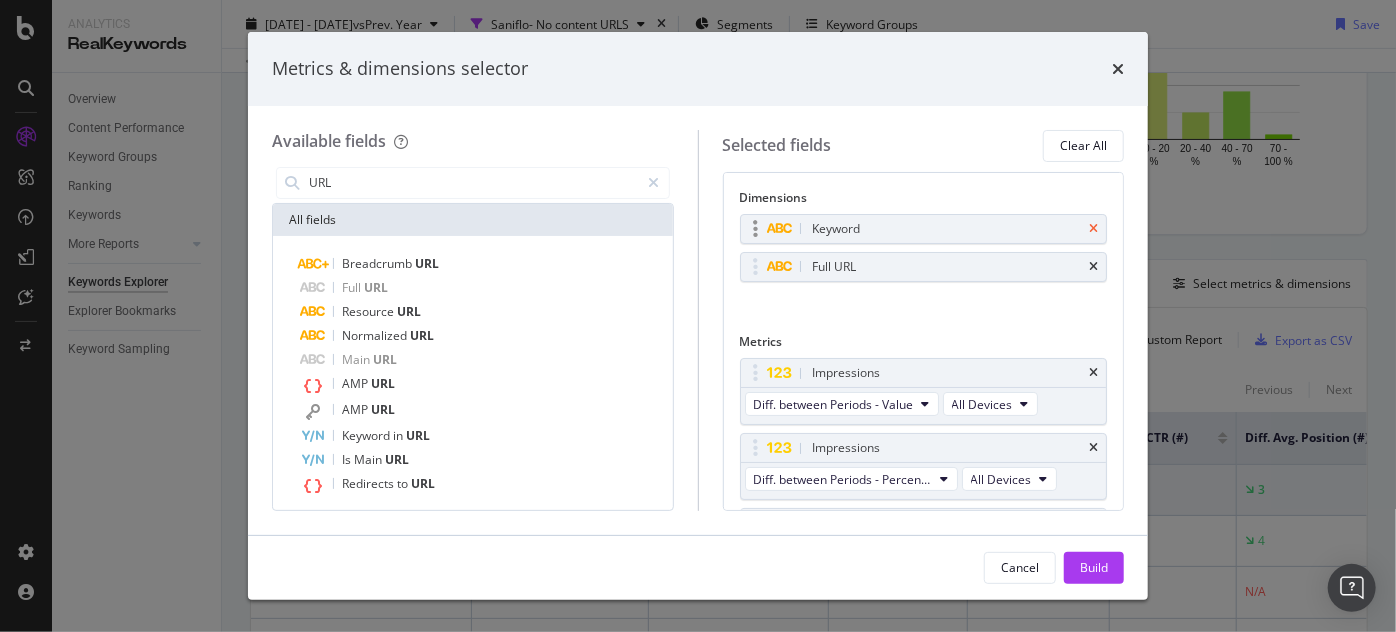 click at bounding box center [1093, 229] 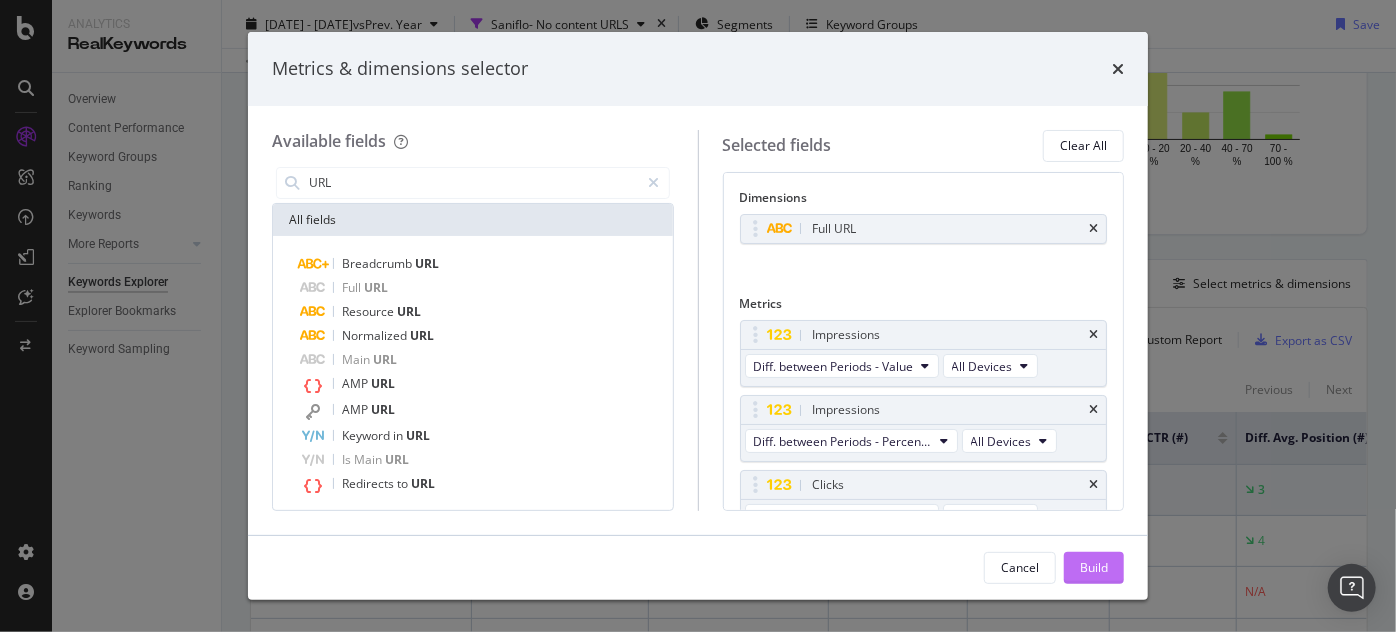 click on "Build" at bounding box center [1094, 568] 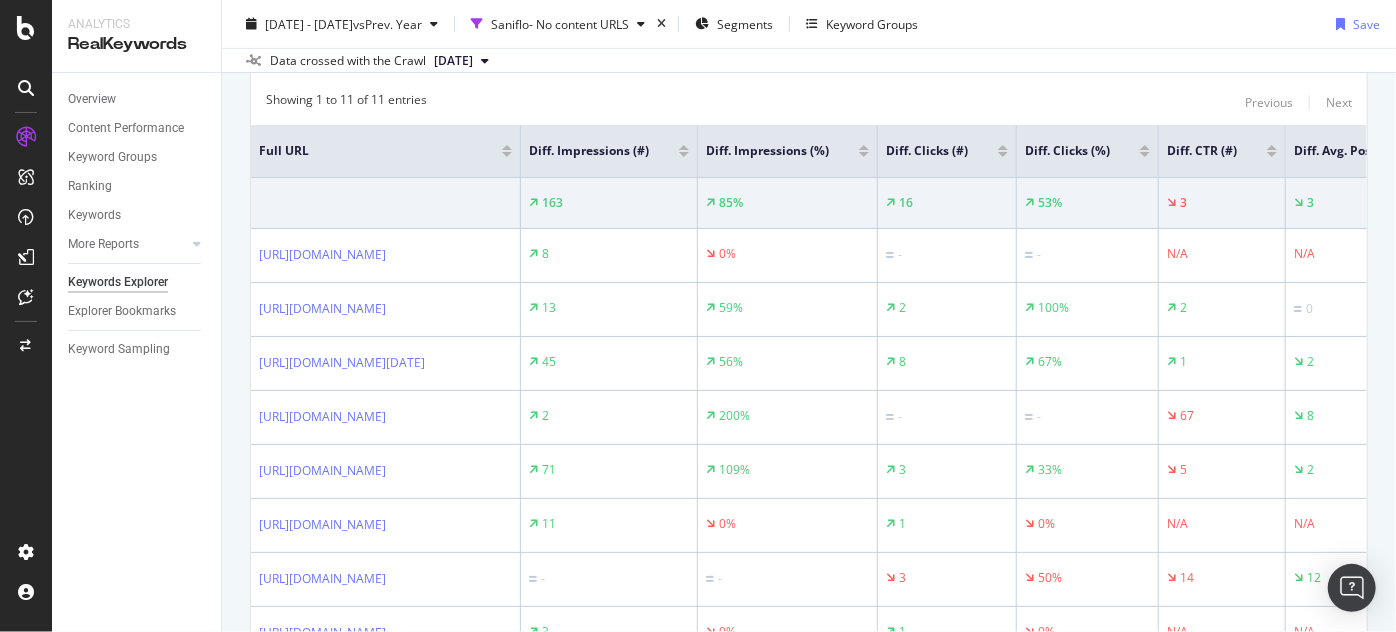 scroll, scrollTop: 1078, scrollLeft: 0, axis: vertical 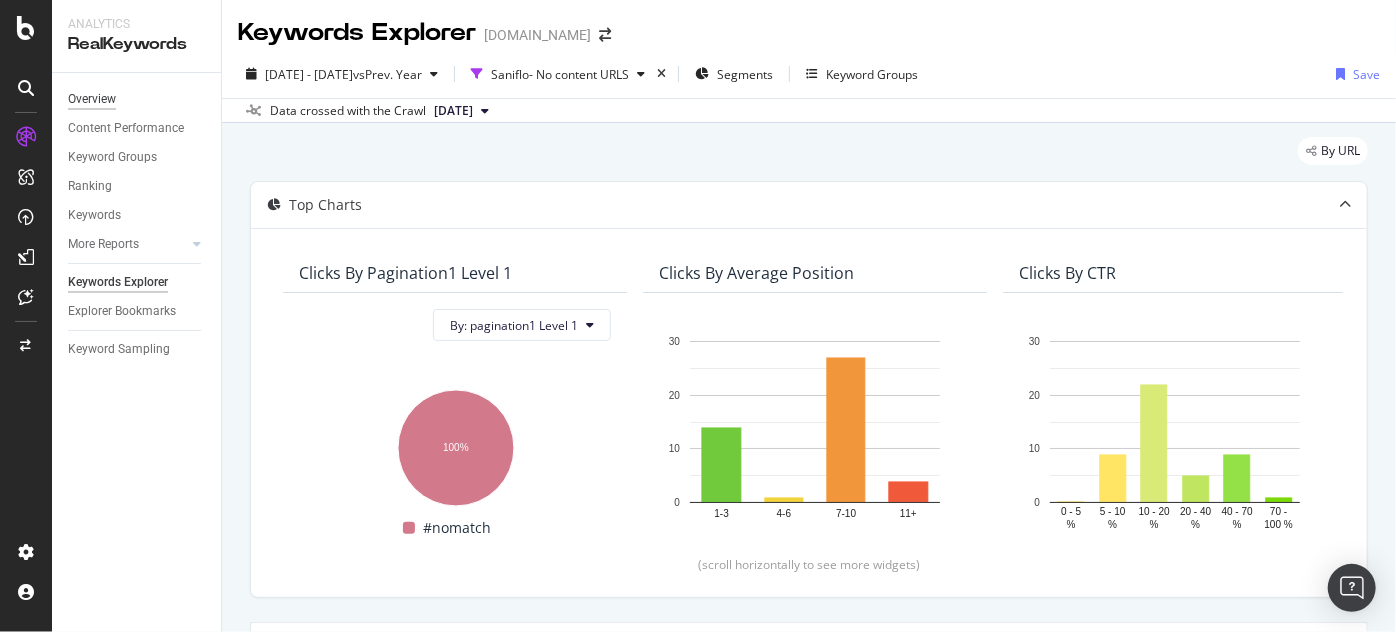 click on "Overview" at bounding box center (92, 99) 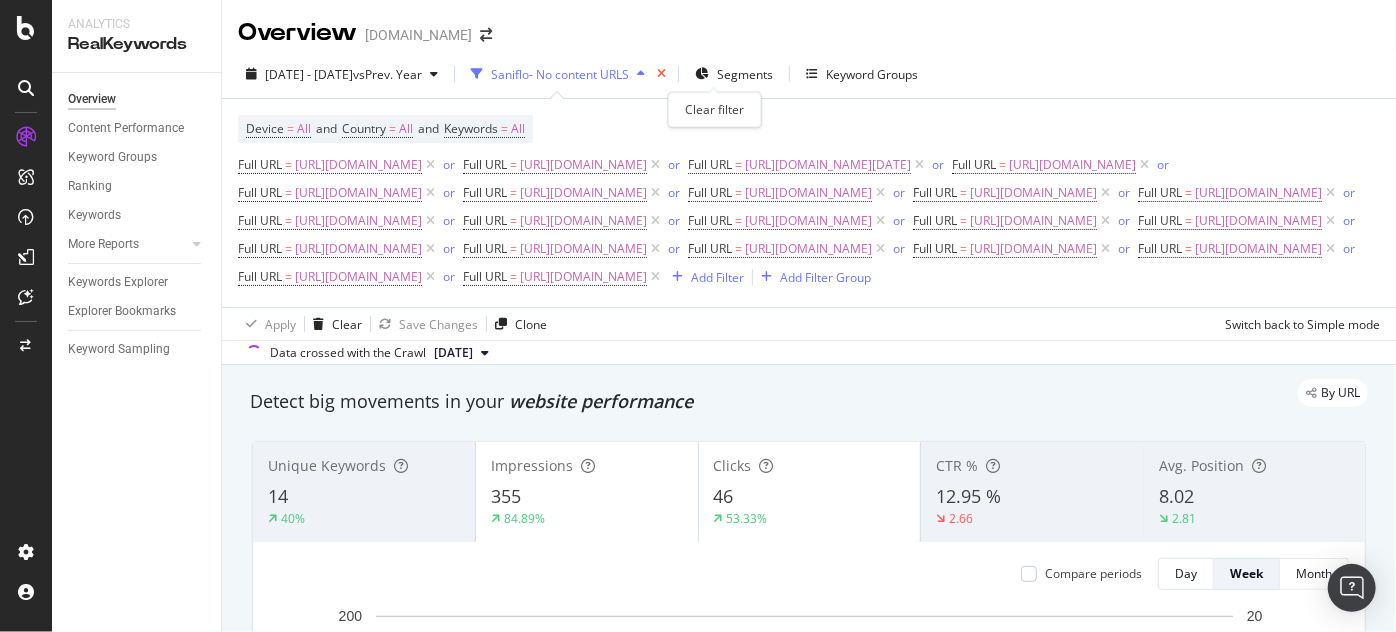 click at bounding box center (661, 74) 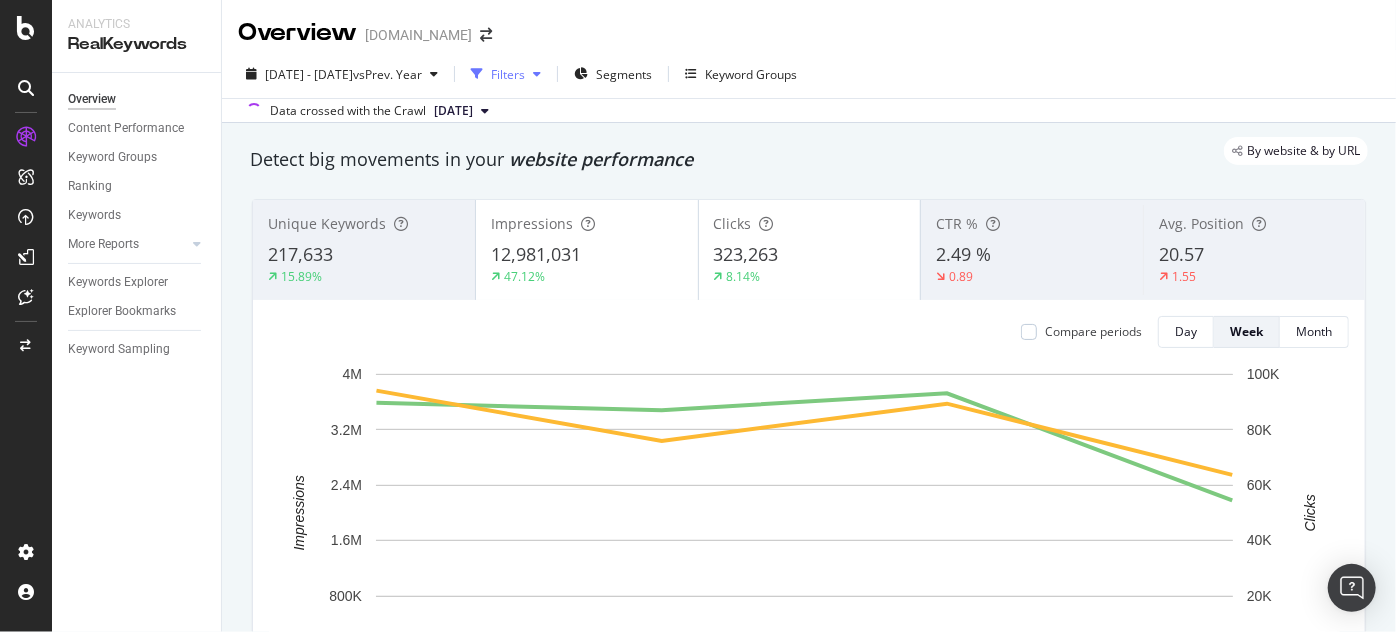 click on "Filters" at bounding box center (508, 74) 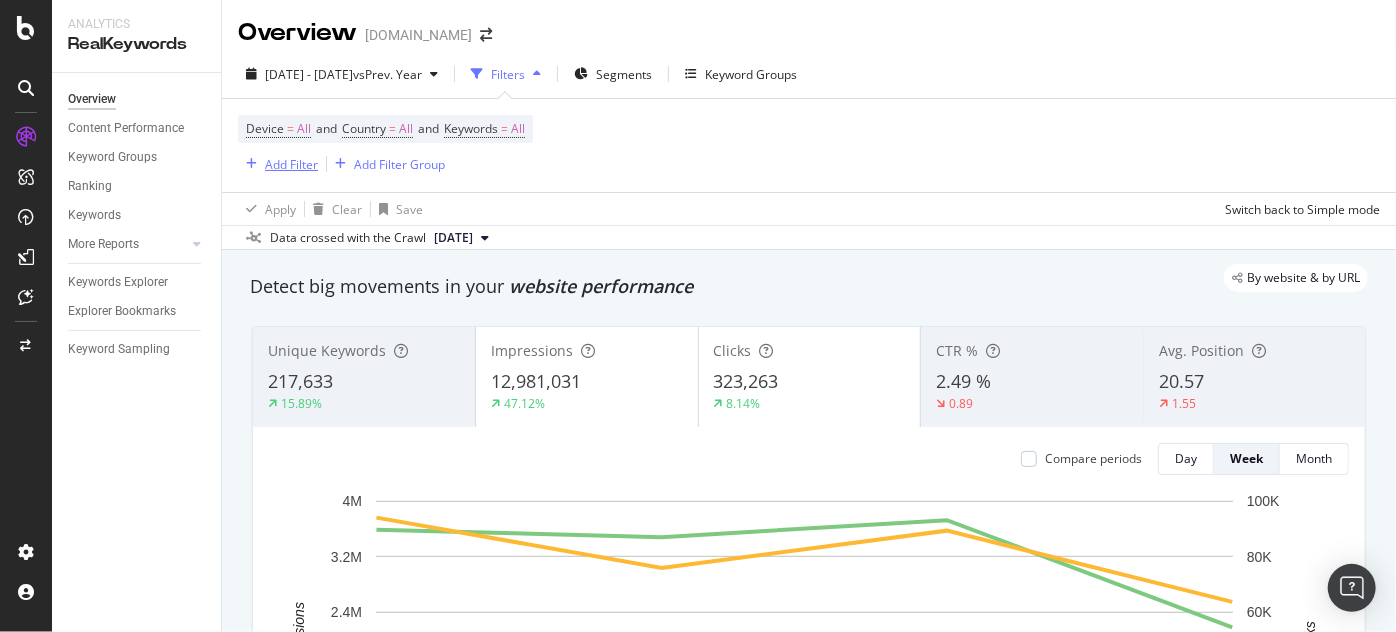 click on "Add Filter" at bounding box center [291, 164] 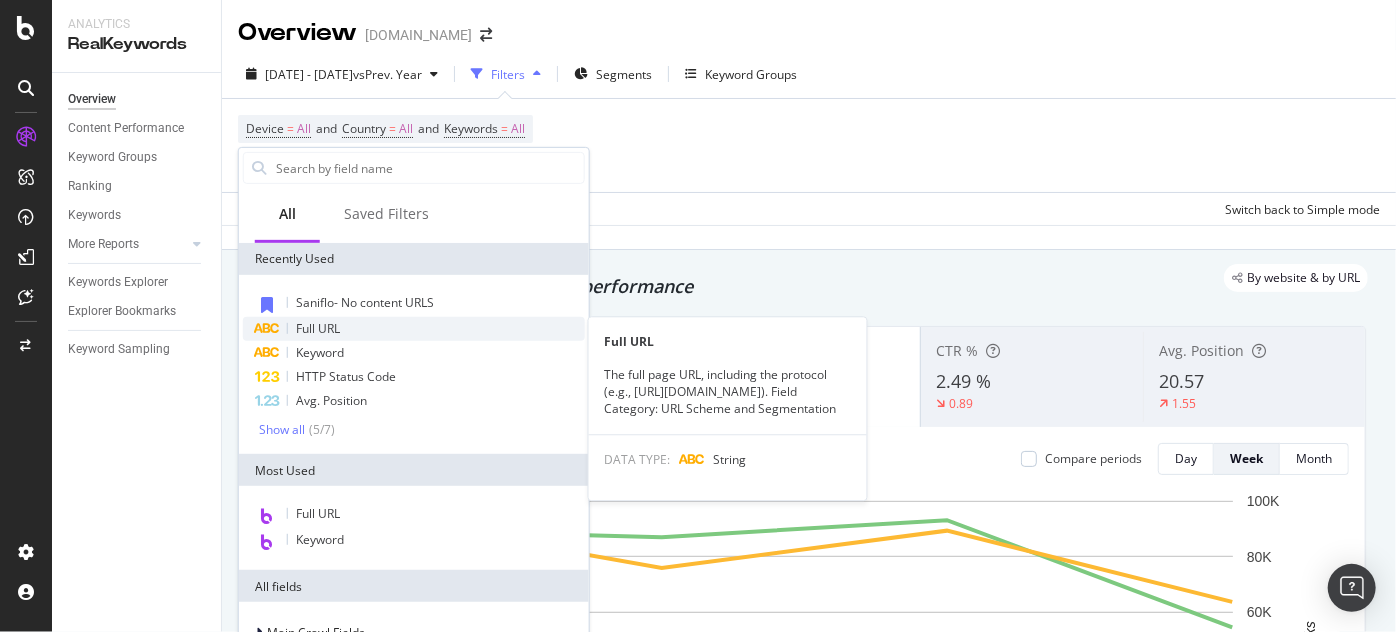 click on "Full URL" at bounding box center (318, 328) 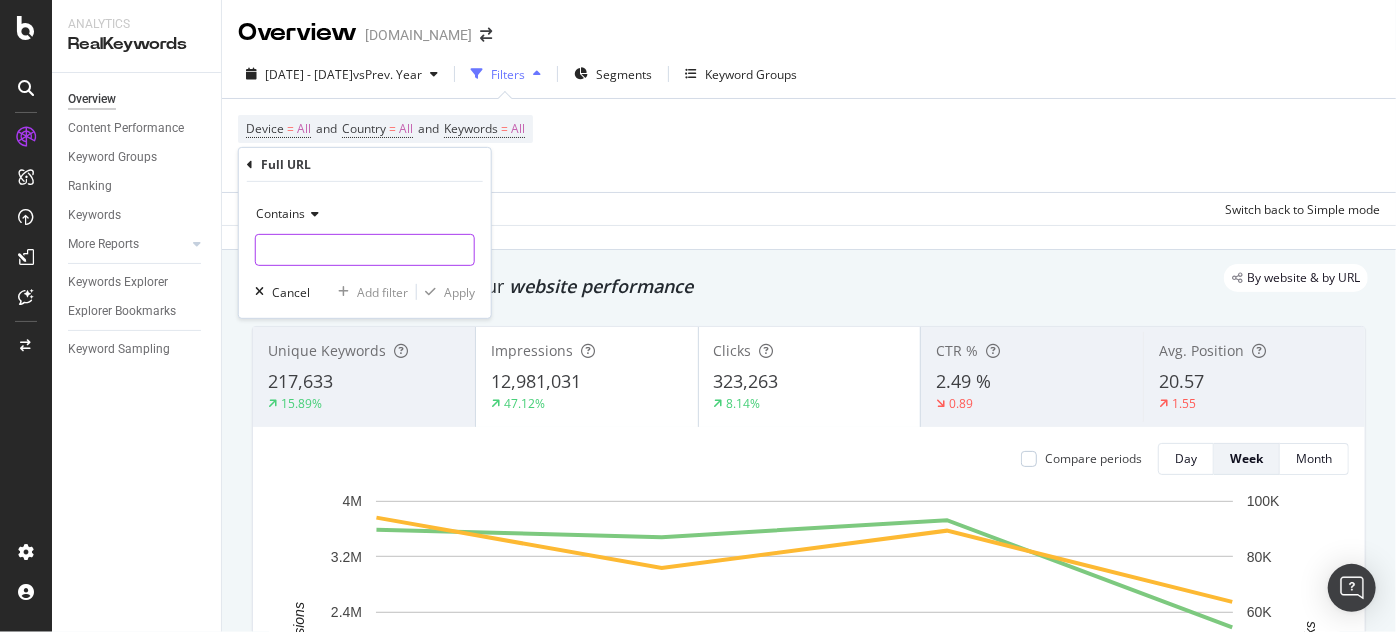 click at bounding box center [365, 250] 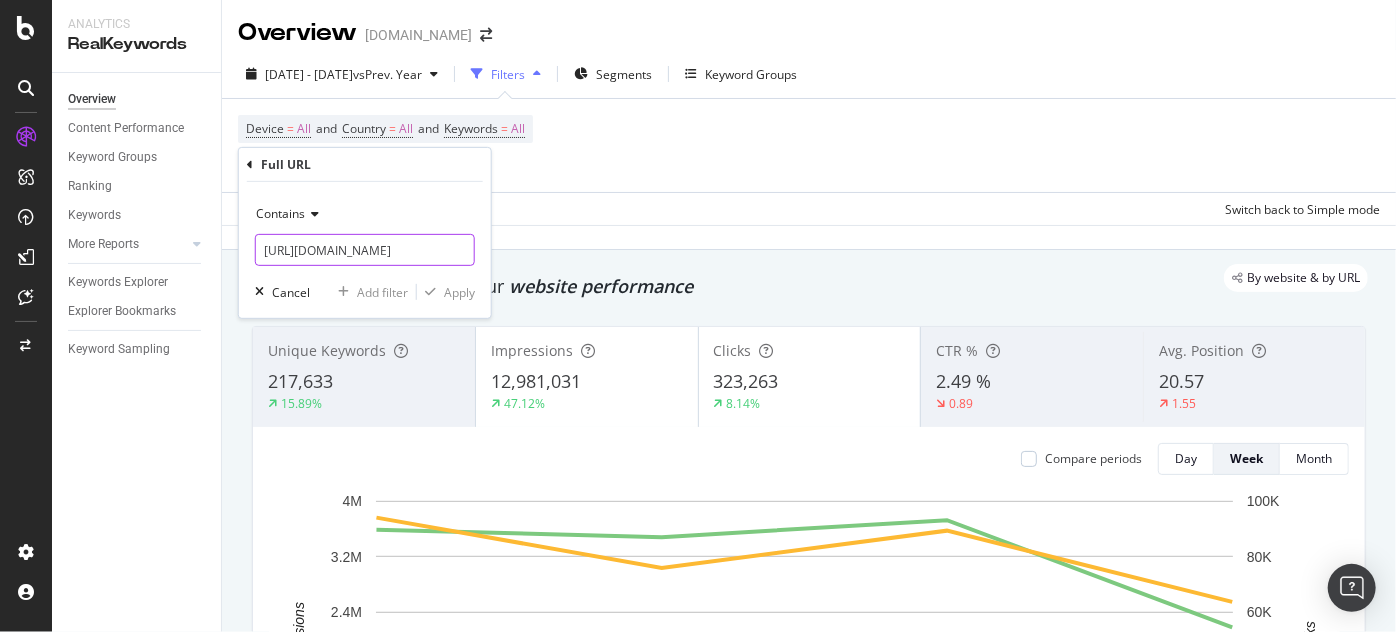 scroll, scrollTop: 0, scrollLeft: 267, axis: horizontal 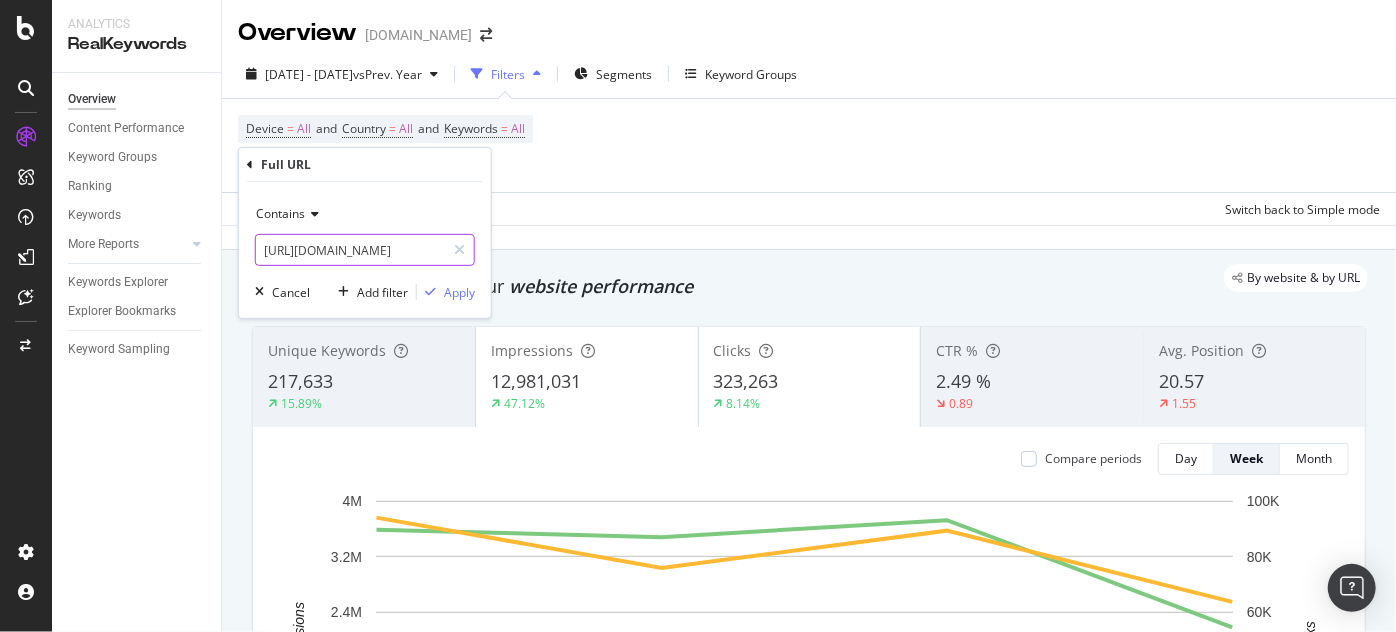 type on "https://www.supplyhouse.com/Saniflo-052-Descaler-Cleaning-Liquid-for-Pumps" 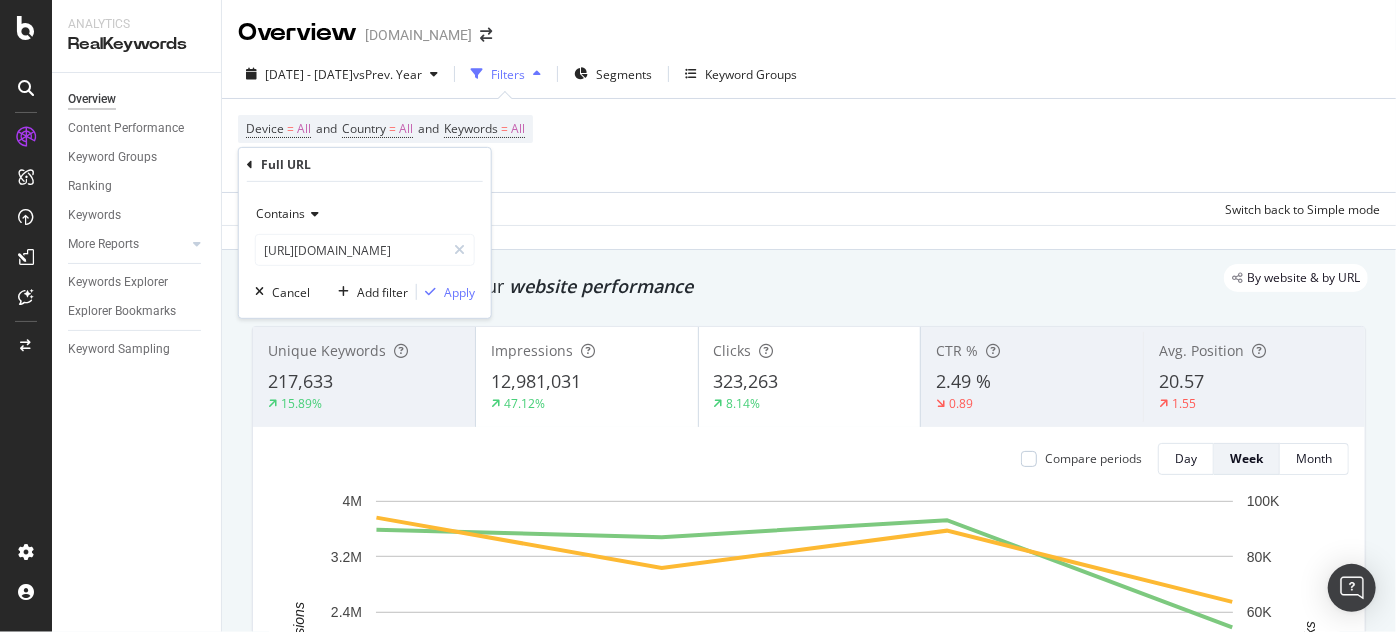 click on "Contains" at bounding box center [280, 213] 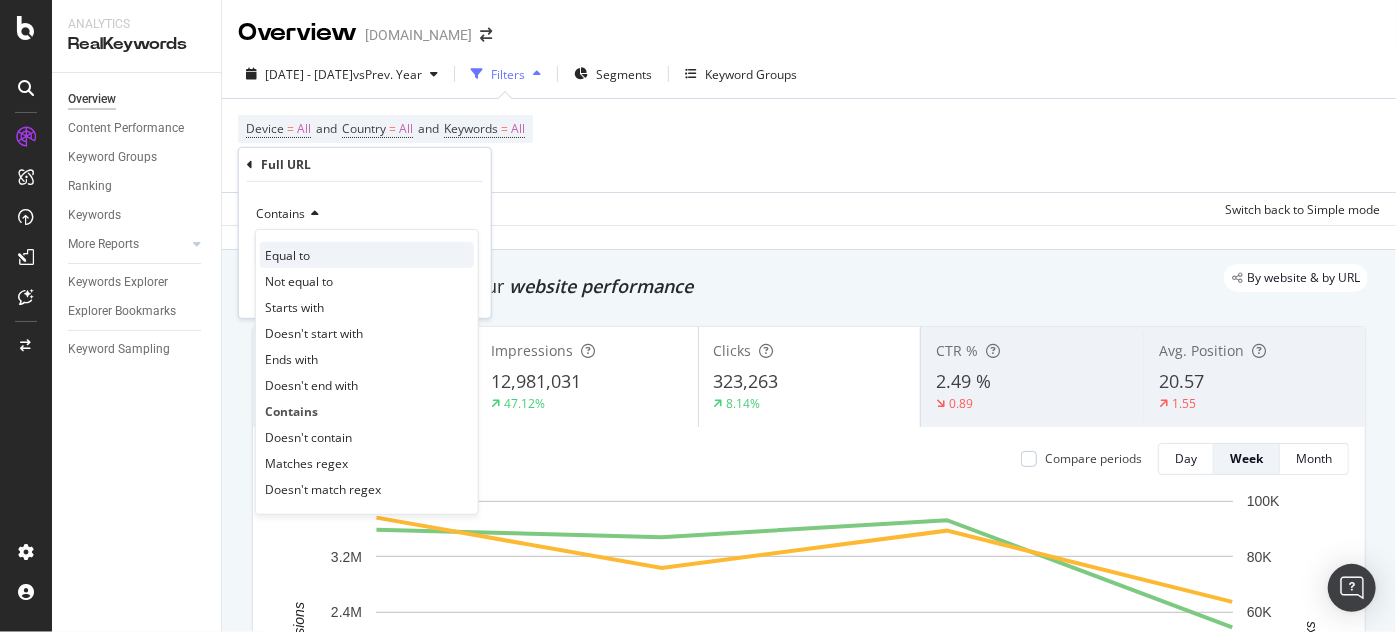 click on "Equal to" at bounding box center [367, 255] 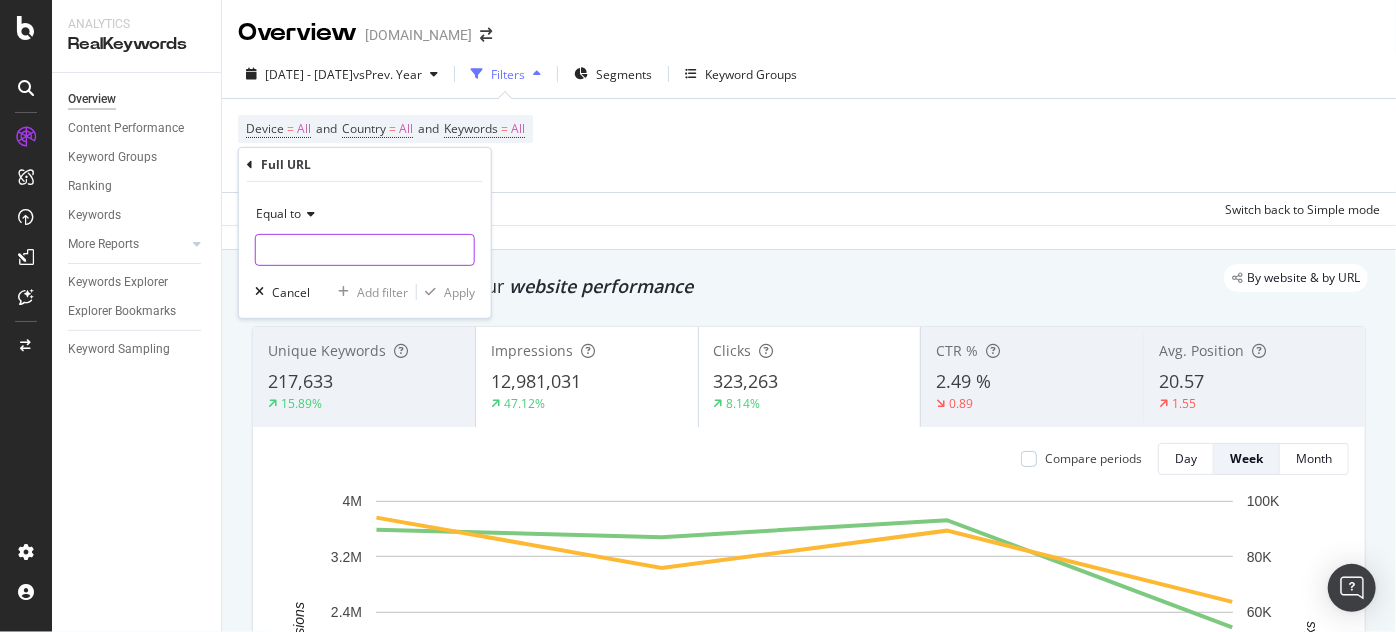 click at bounding box center (365, 250) 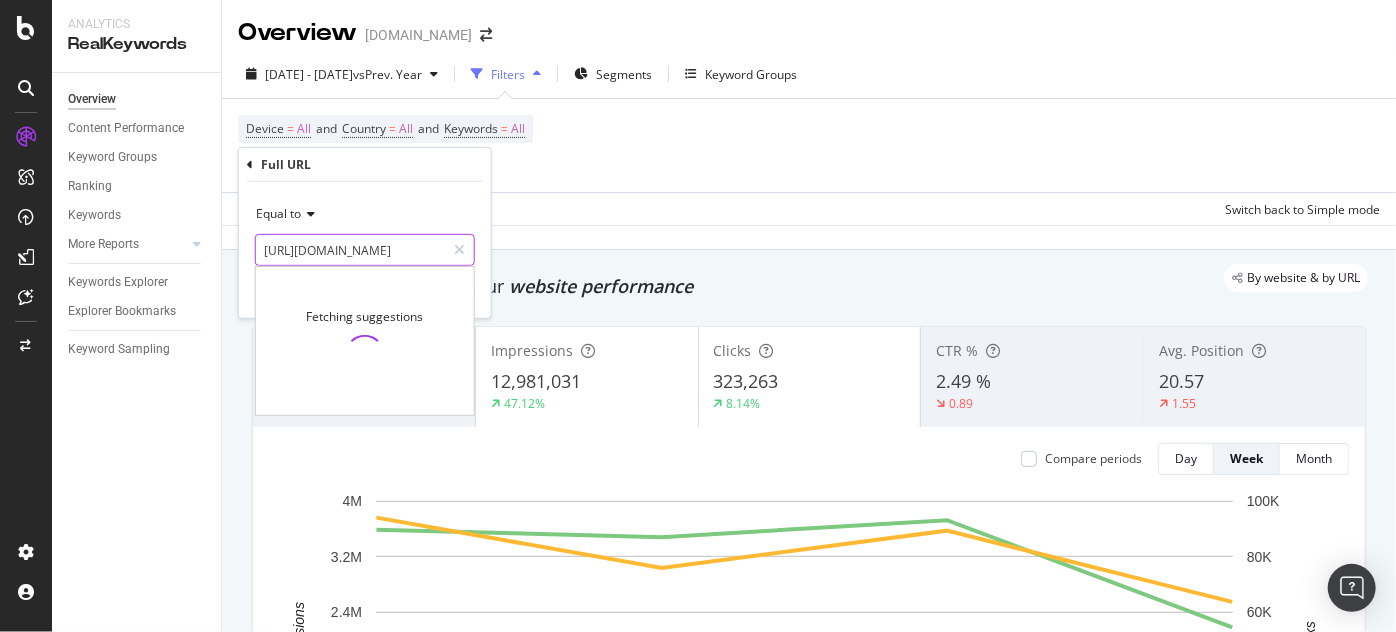 scroll, scrollTop: 0, scrollLeft: 267, axis: horizontal 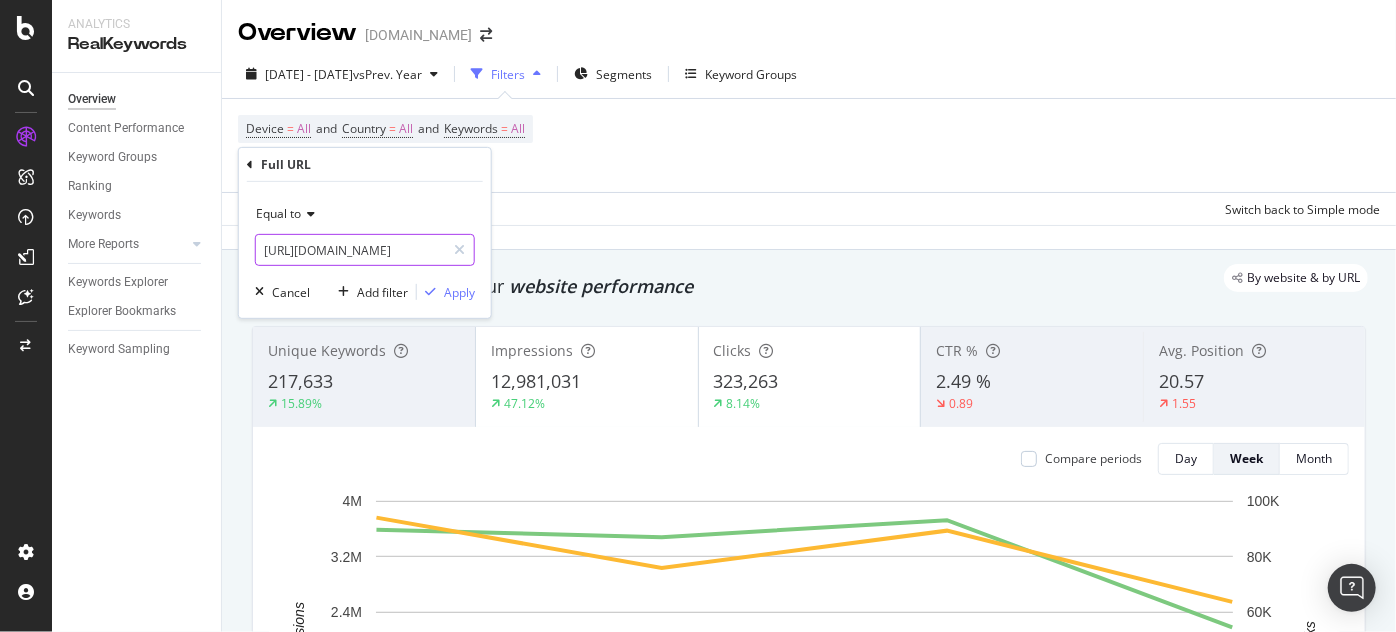 type on "https://www.supplyhouse.com/Saniflo-052-Descaler-Cleaning-Liquid-for-Pumps" 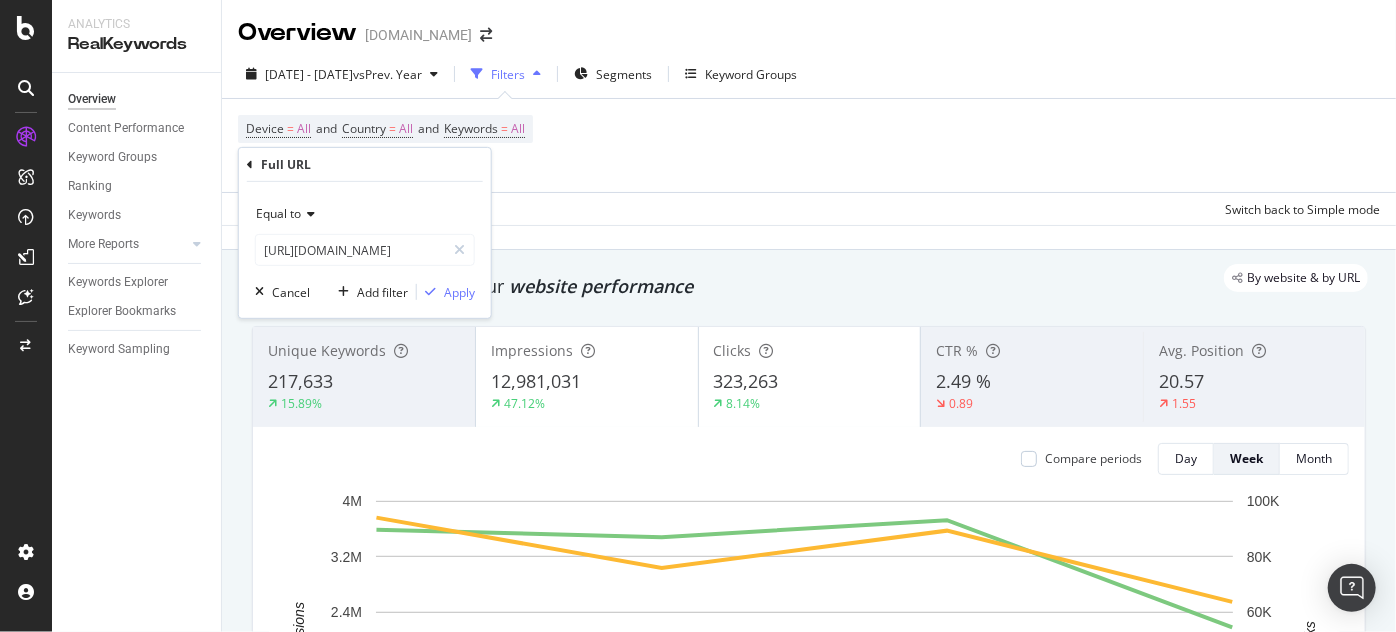 click on "Equal to https://www.supplyhouse.com/Saniflo-052-Descaler-Cleaning-Liquid-for-Pumps https://www.supplyhouse.com/Saniflo-052-Descaler-Cleaning-Liquid-for-Pumps Cancel Add filter Apply" at bounding box center [365, 250] 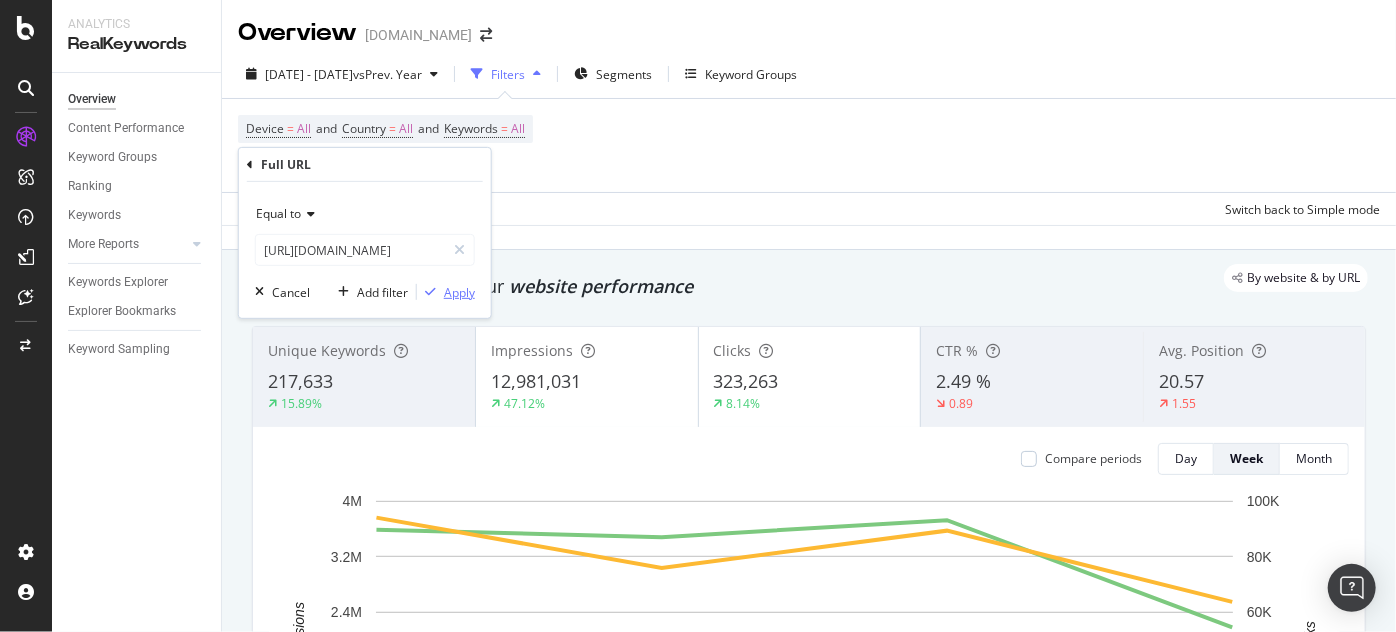 click on "Apply" at bounding box center (459, 291) 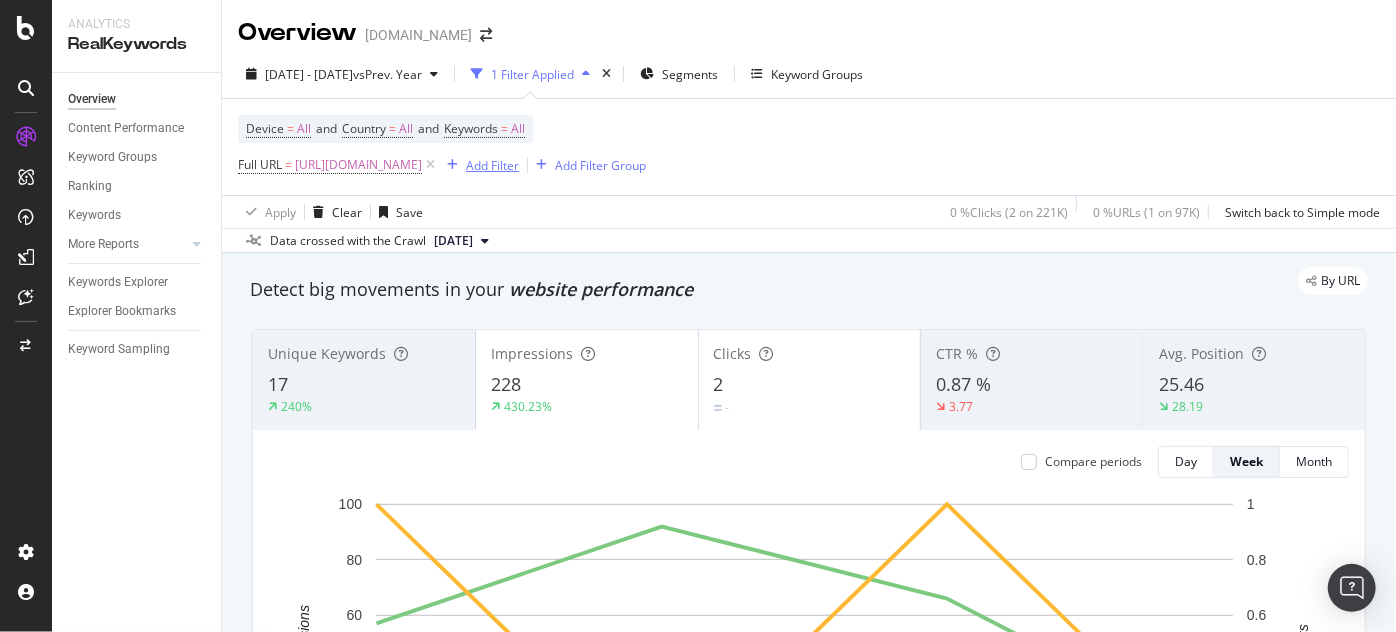 click on "Add Filter" at bounding box center [492, 165] 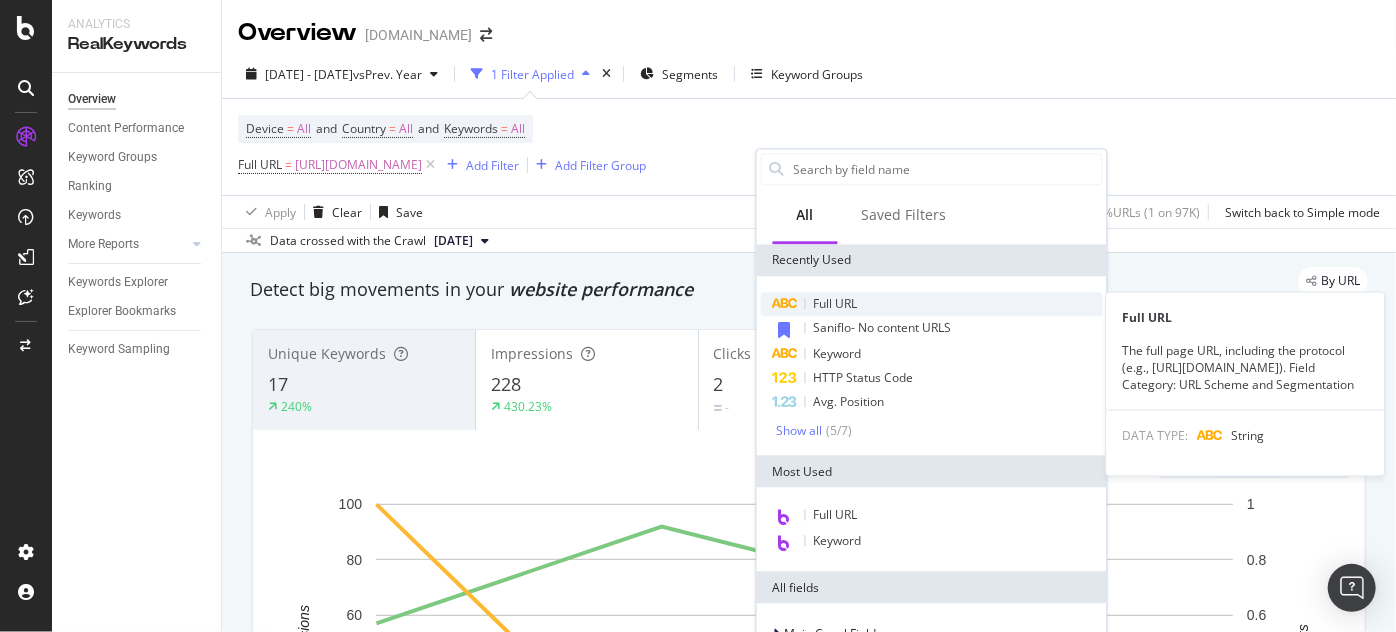 click at bounding box center (784, 304) 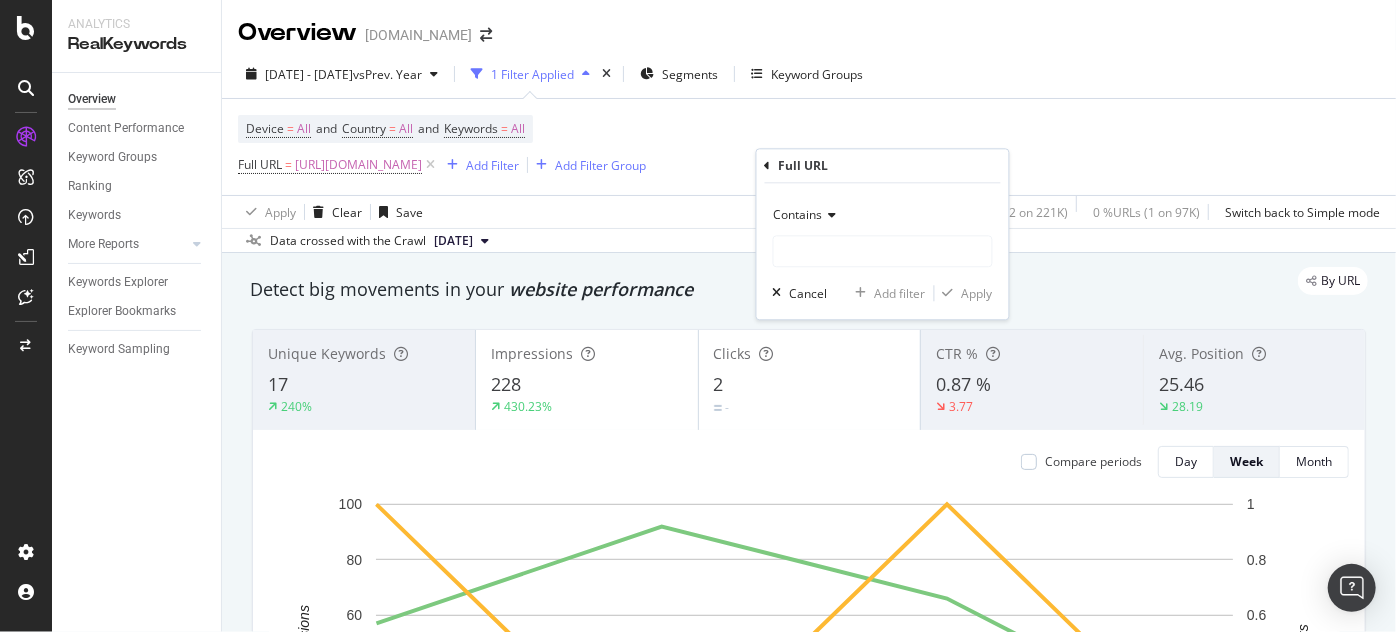click on "Contains" at bounding box center (798, 215) 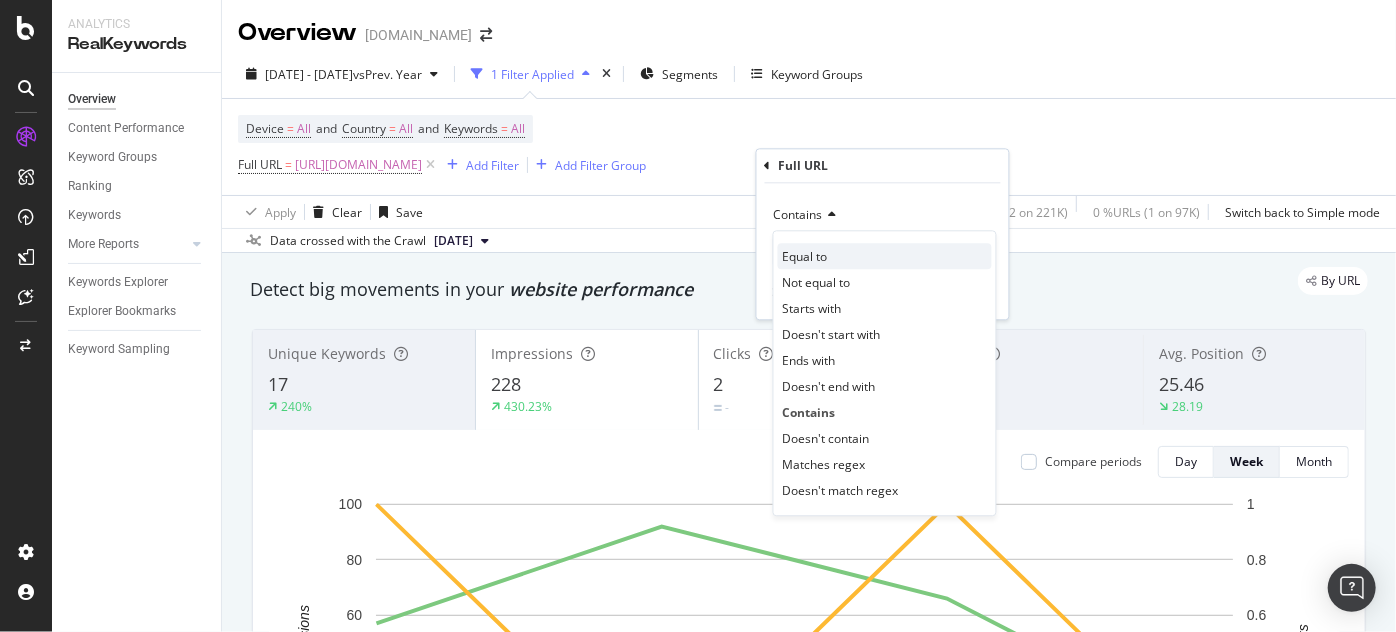 click on "Equal to" at bounding box center (805, 256) 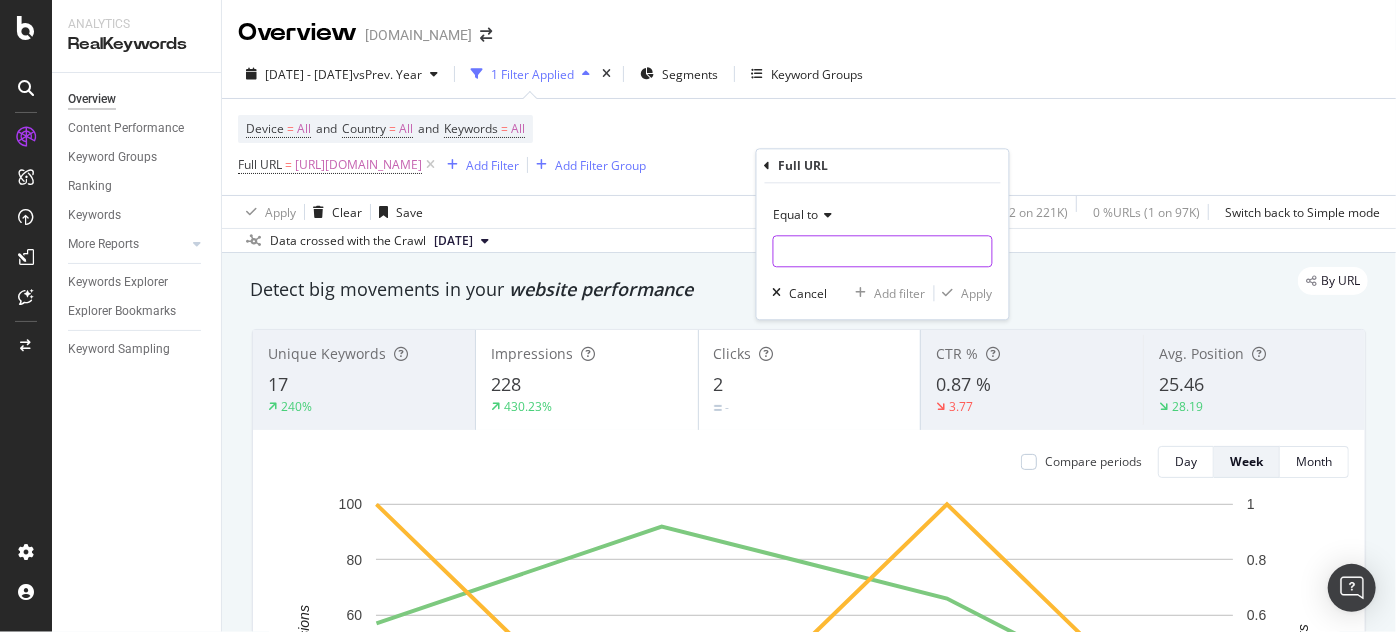 click at bounding box center [883, 252] 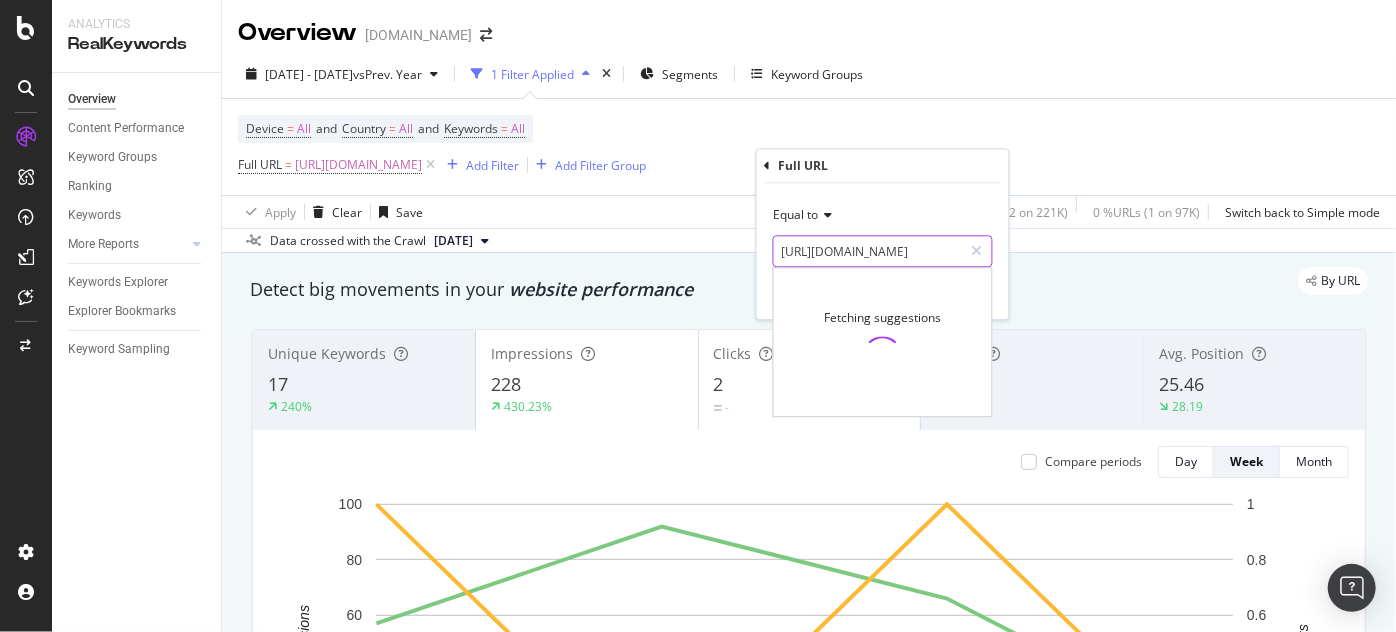 scroll, scrollTop: 0, scrollLeft: 305, axis: horizontal 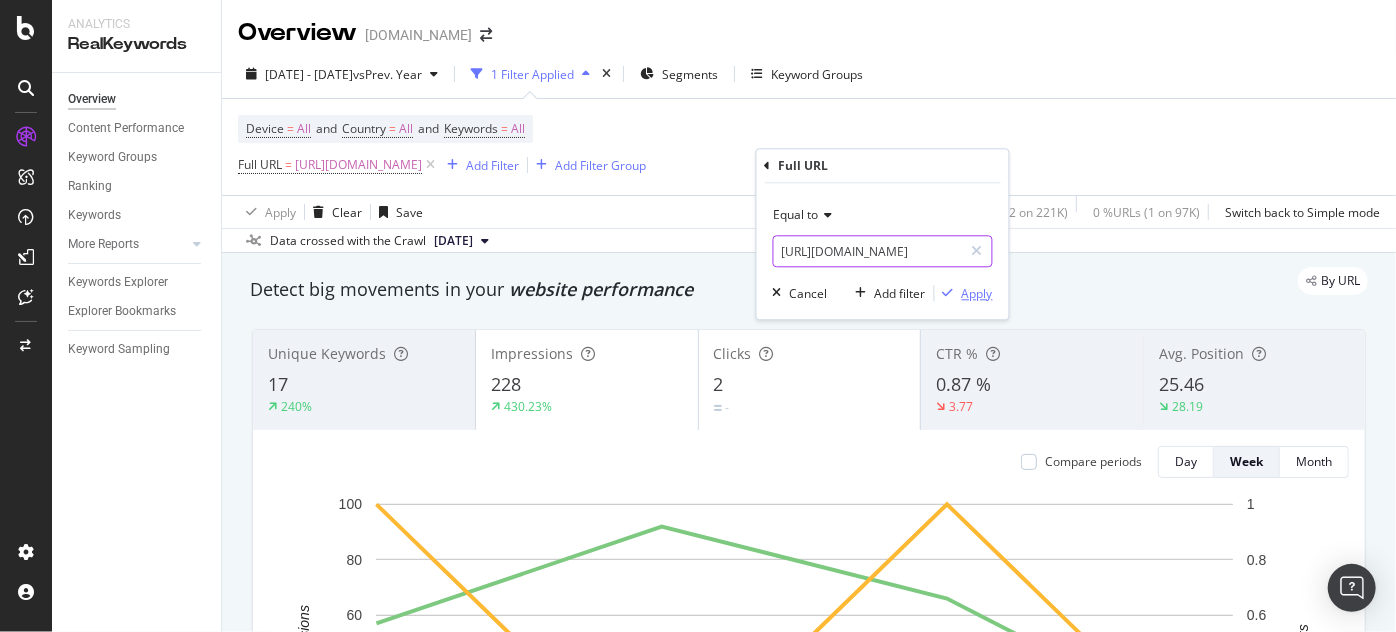type on "https://www.supplyhouse.com/Saniflo-002-SANIFLO-Saniplus-Macerating-Pump-White" 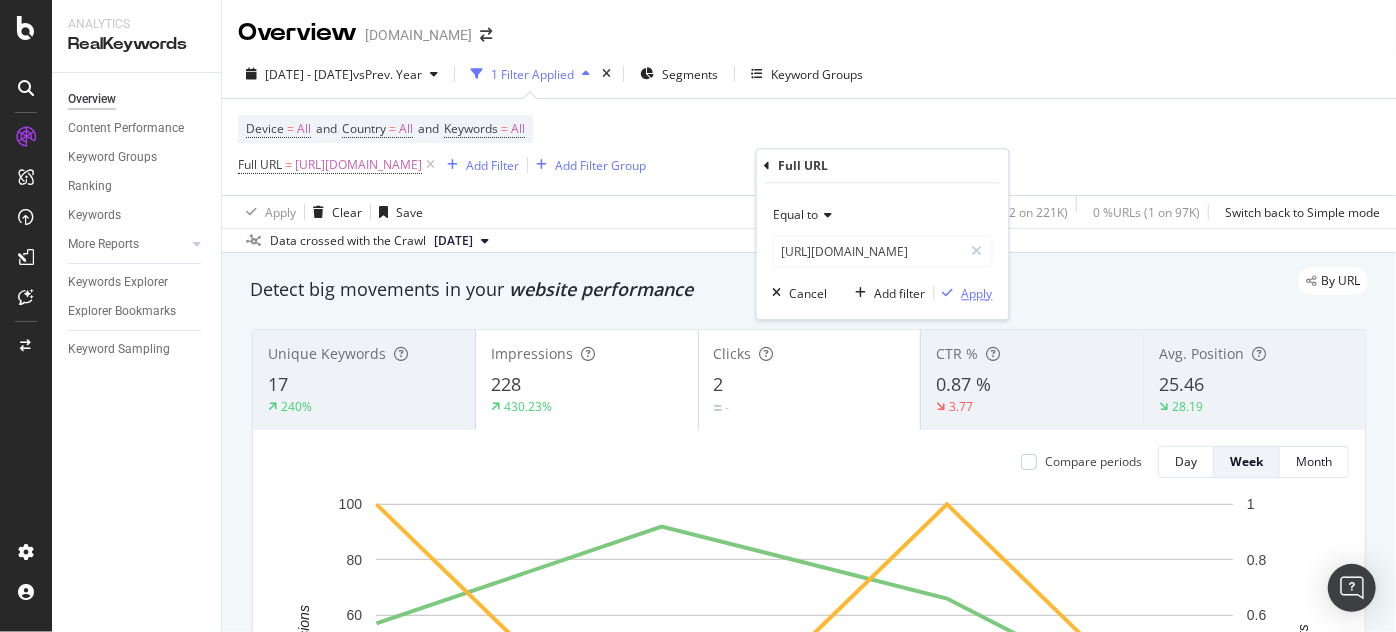 scroll, scrollTop: 0, scrollLeft: 0, axis: both 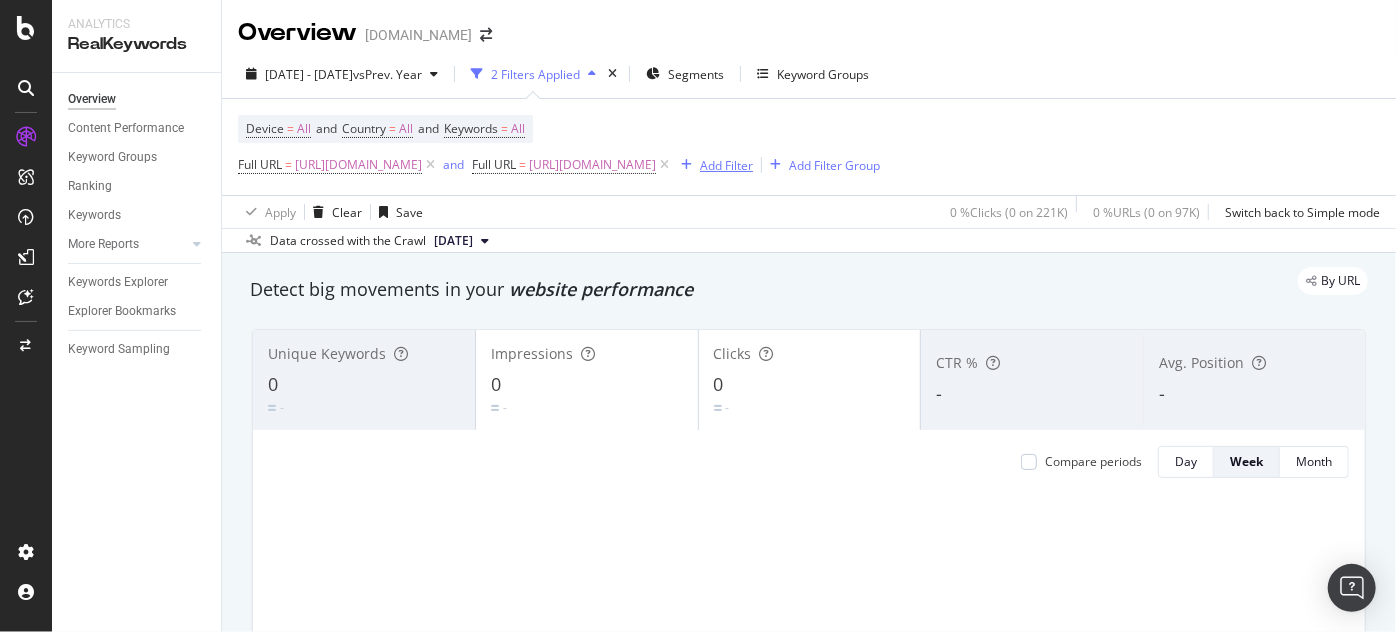 click on "Add Filter" at bounding box center (726, 165) 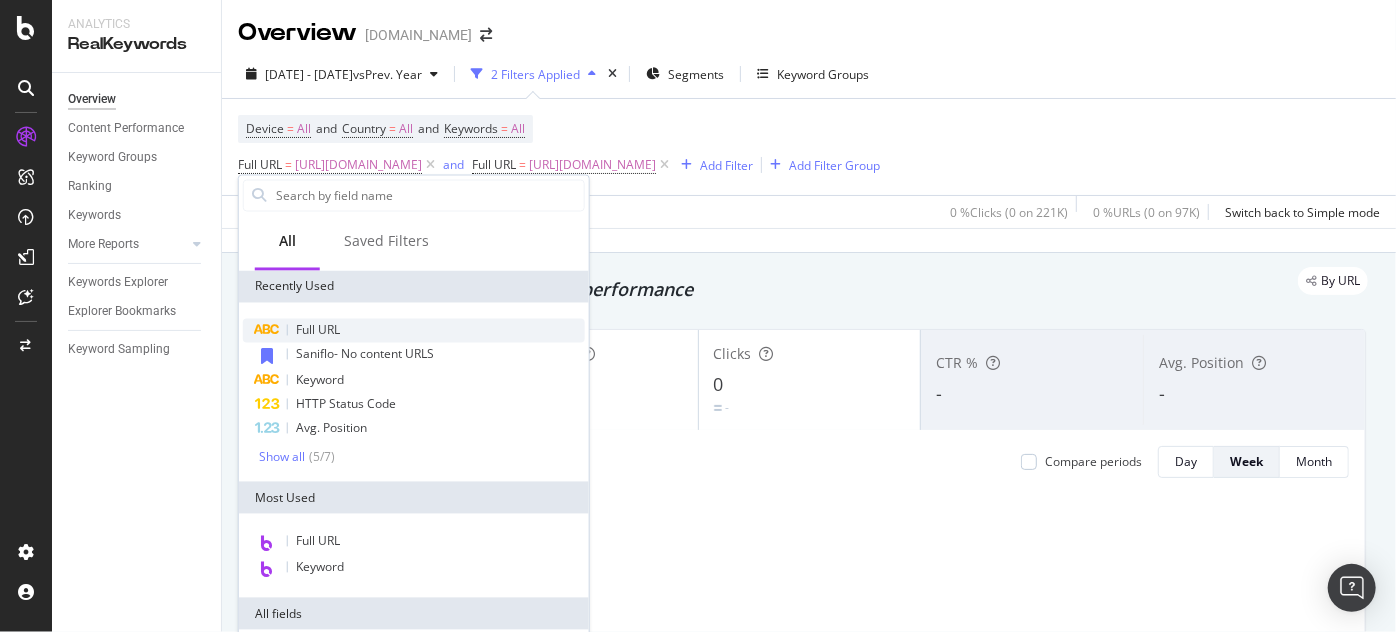 click on "Full URL" at bounding box center [414, 331] 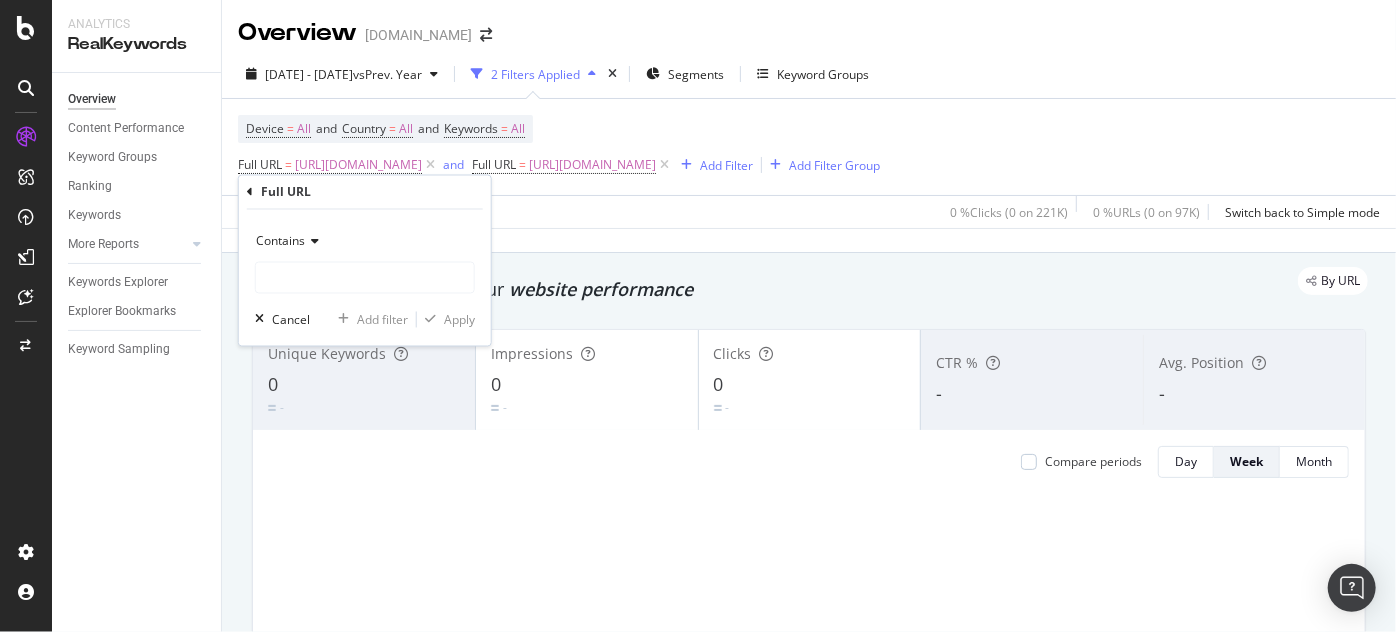 click on "Contains" at bounding box center [280, 241] 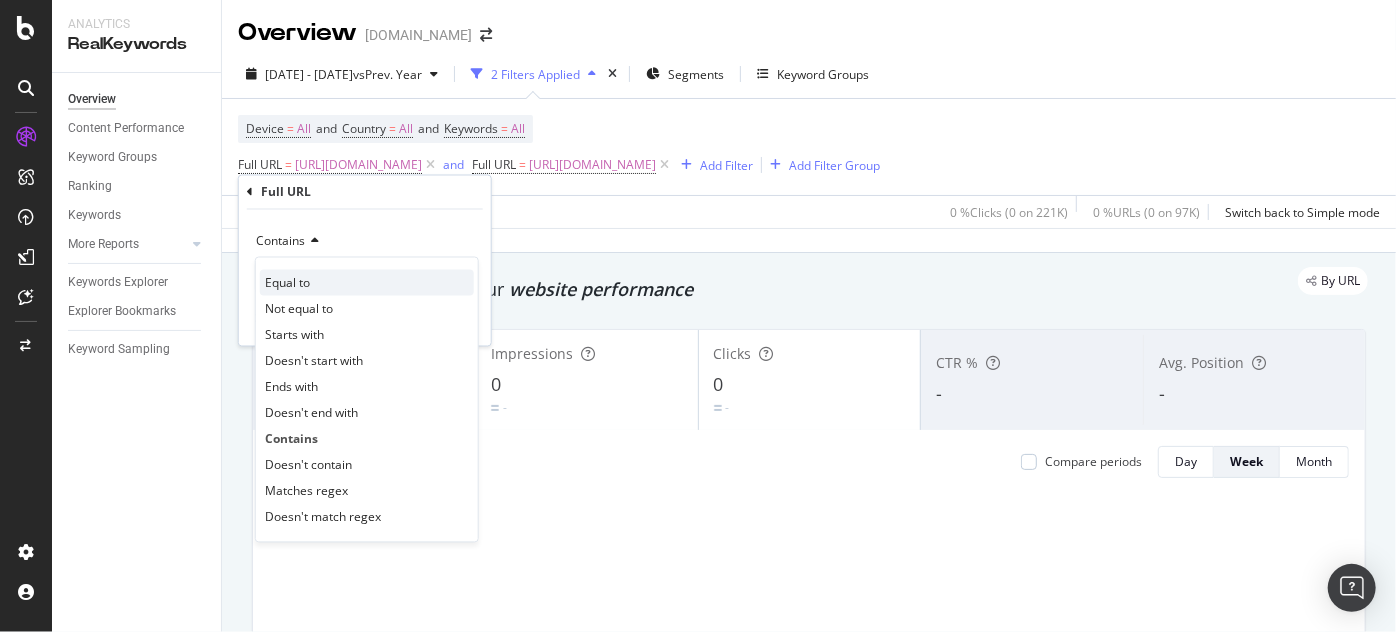 click on "Equal to" at bounding box center [287, 282] 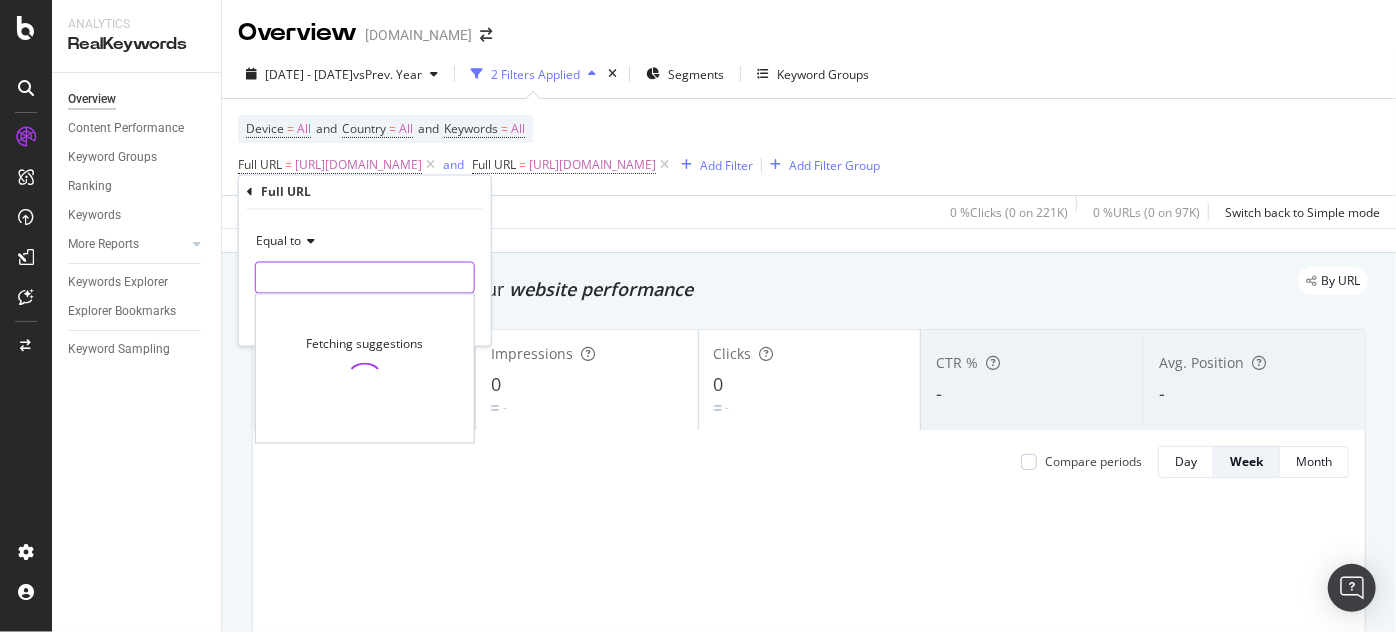 click at bounding box center (365, 278) 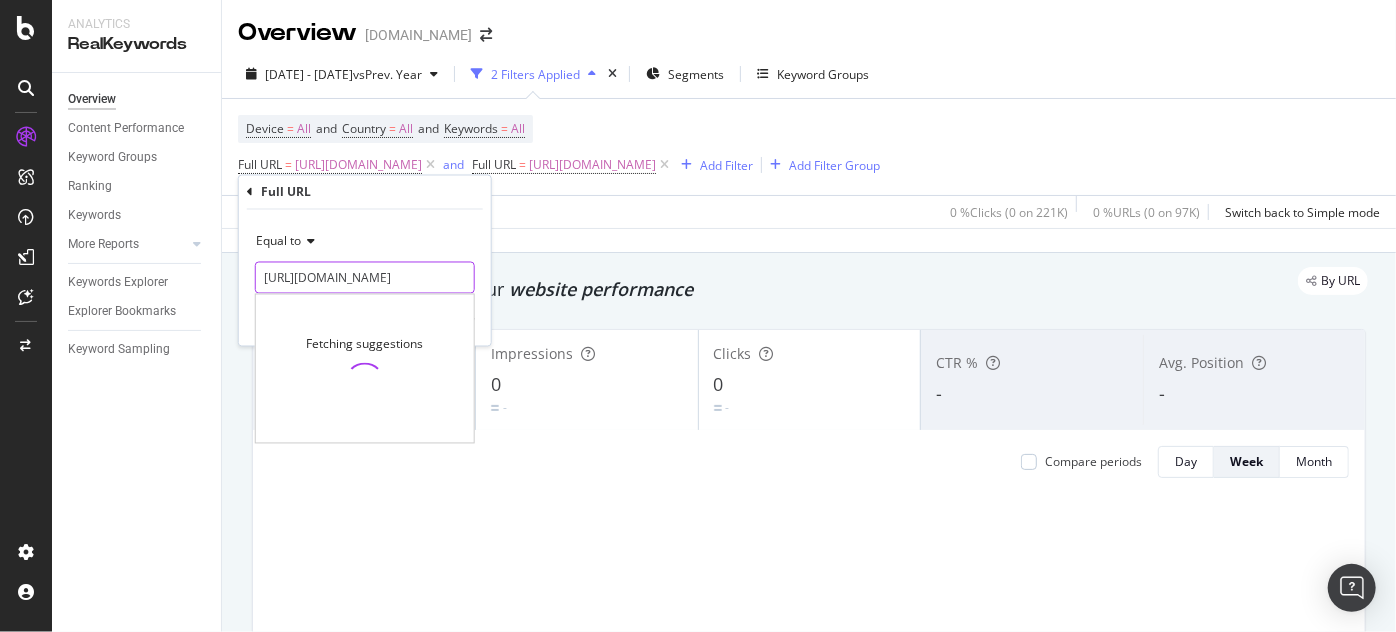 scroll, scrollTop: 0, scrollLeft: 286, axis: horizontal 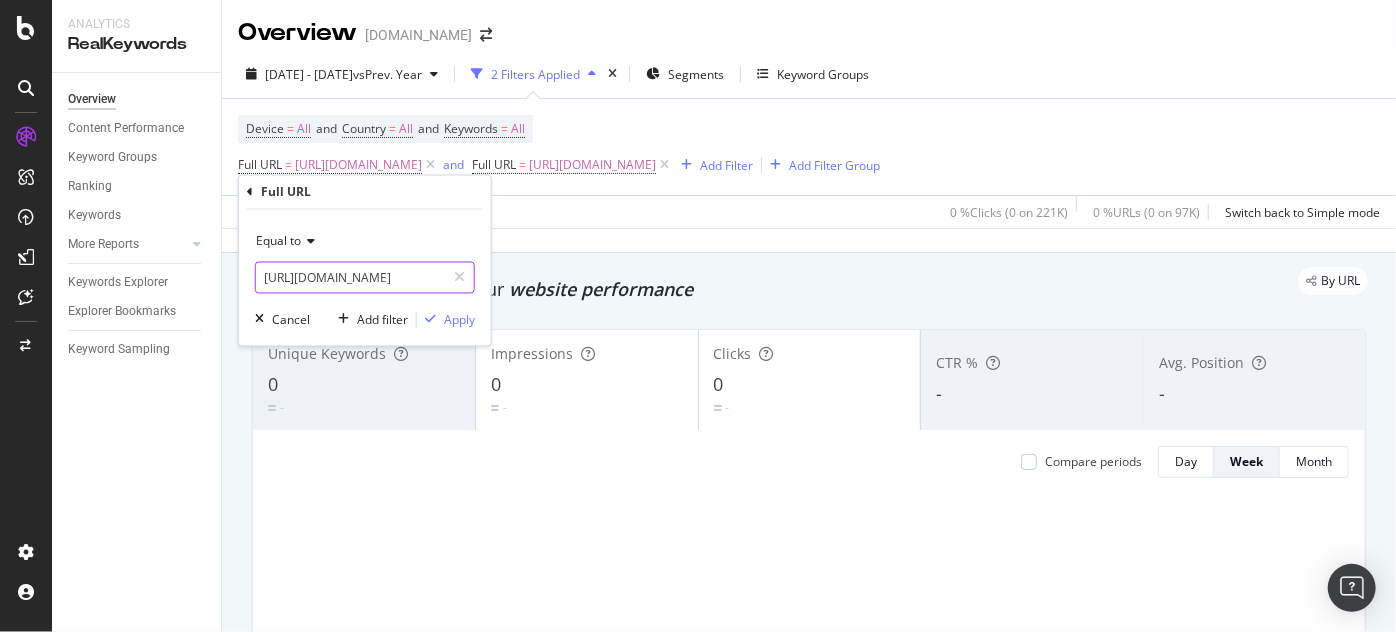 type on "https://www.supplyhouse.com/Saniflo-021-Saniswift-Residential-Water-Pump-Grey" 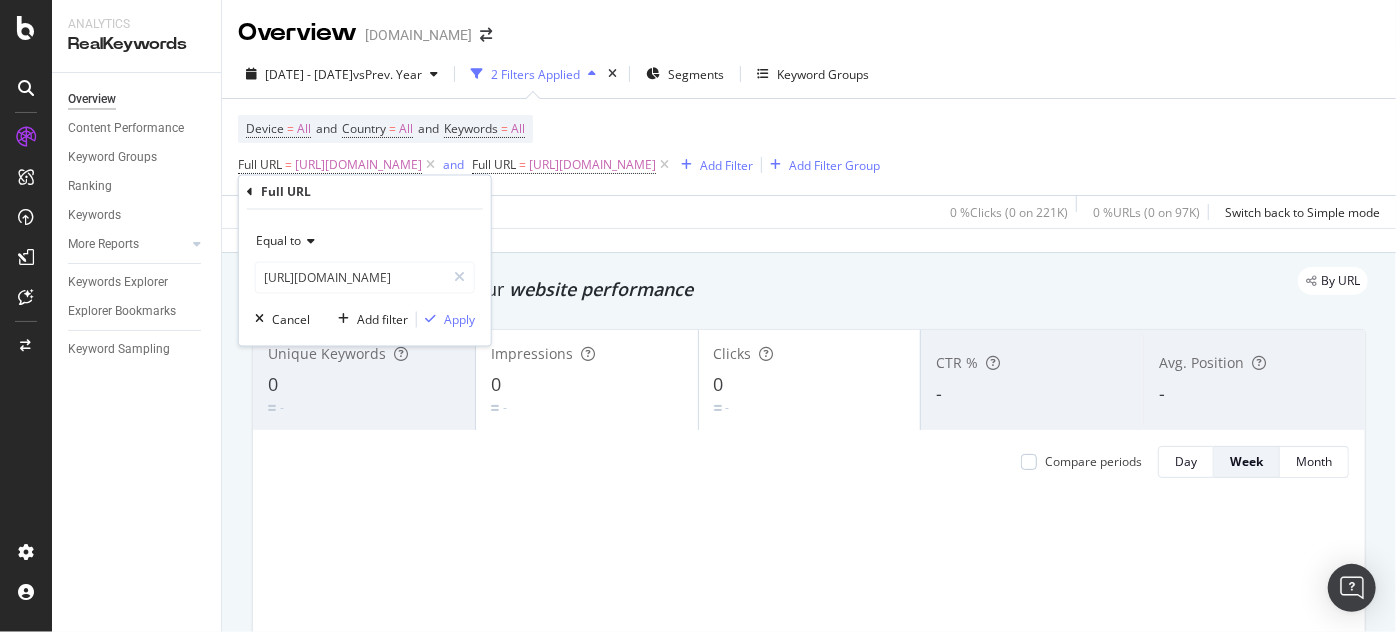 click on "Equal to https://www.supplyhouse.com/Saniflo-021-Saniswift-Residential-Water-Pump-Grey https://www.supplyhouse.com/Saniflo-021-Saniswift-Residential-Water-Pump-Grey Cancel Add filter Apply" at bounding box center [365, 278] 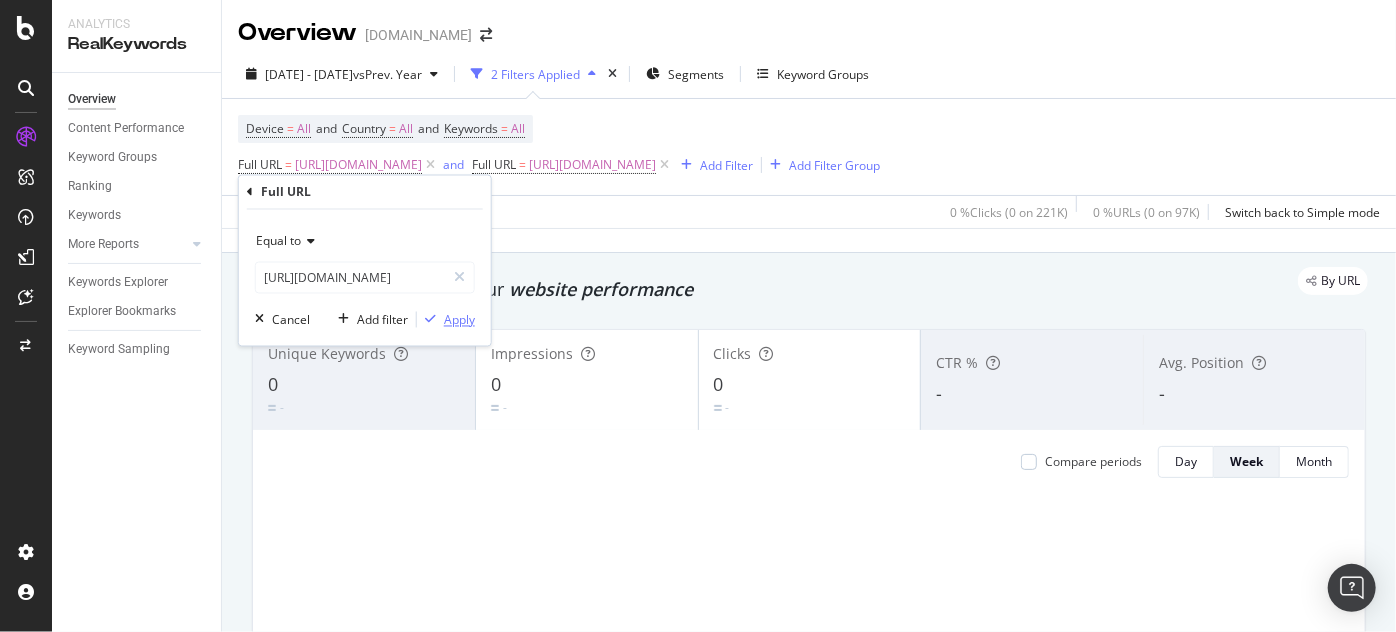 click on "Apply" at bounding box center [459, 319] 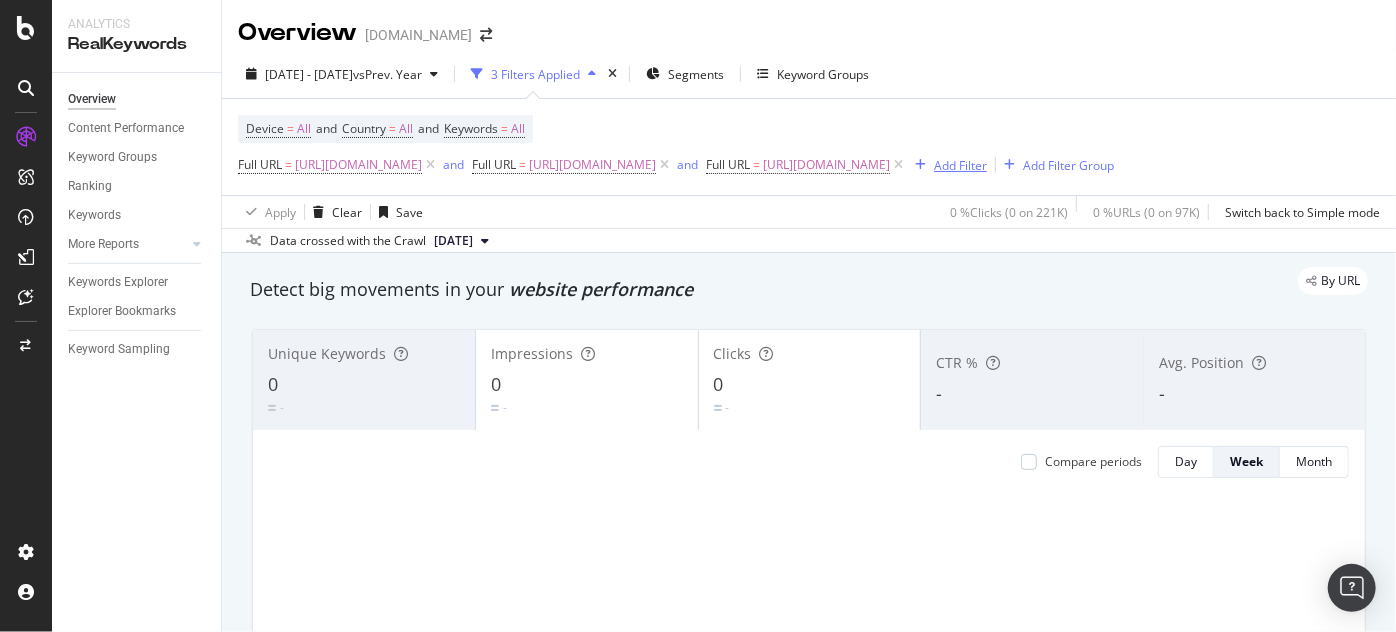 click on "Add Filter" at bounding box center [960, 165] 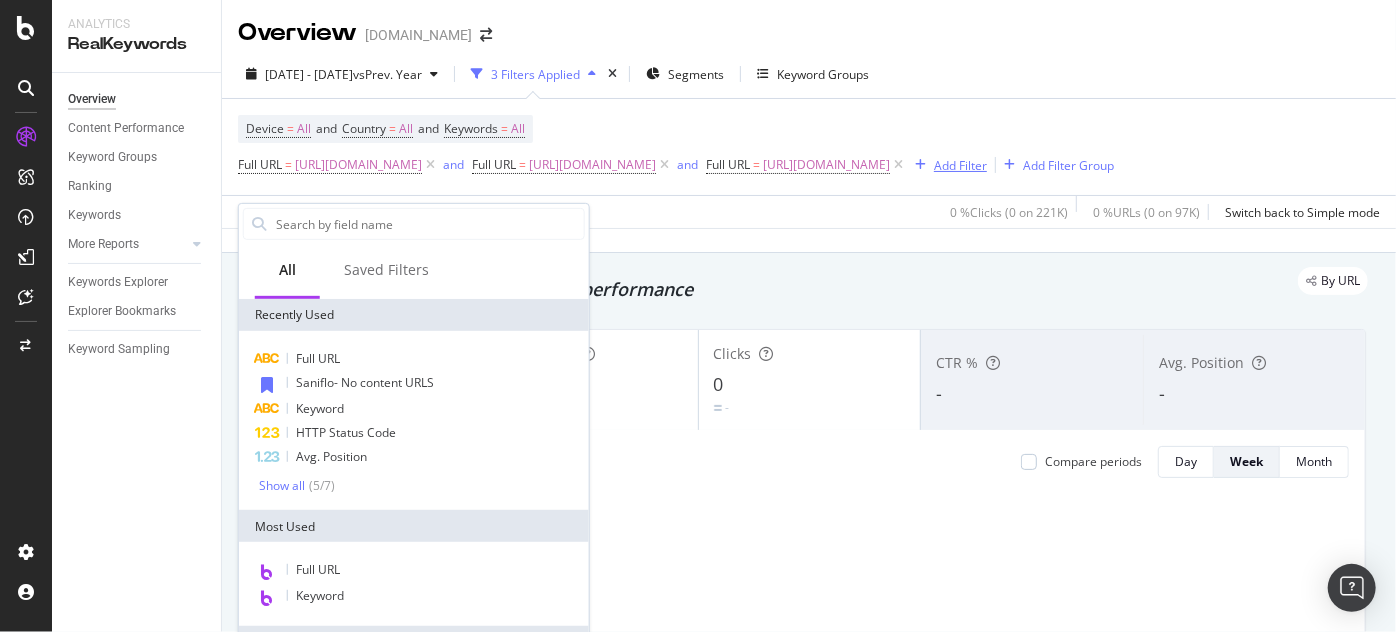 click on "Full URL" at bounding box center [318, 358] 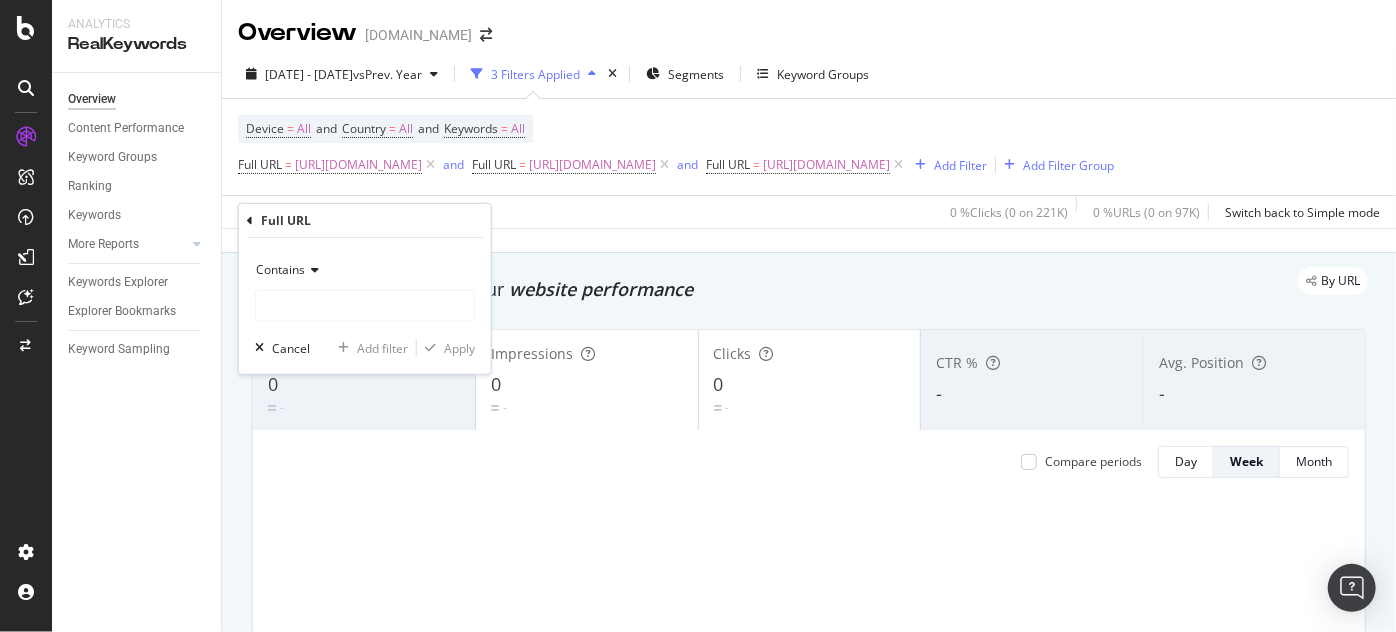 click on "Contains" at bounding box center (280, 269) 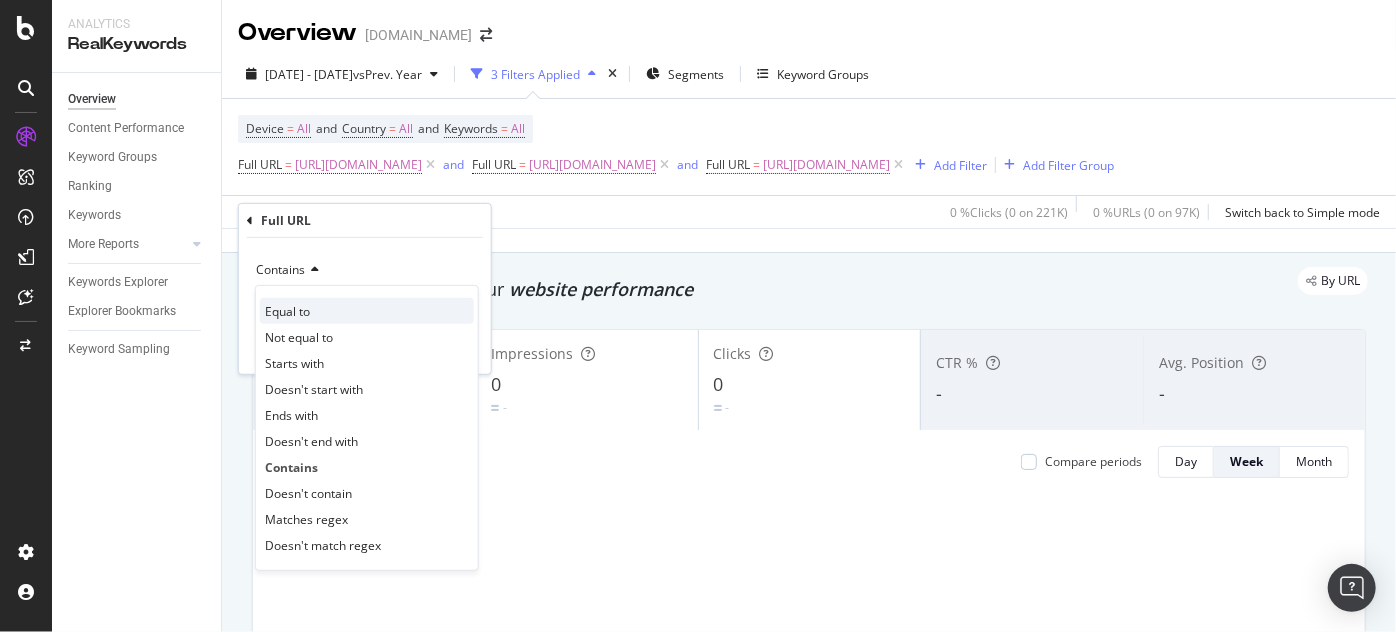 click on "Equal to" at bounding box center [367, 311] 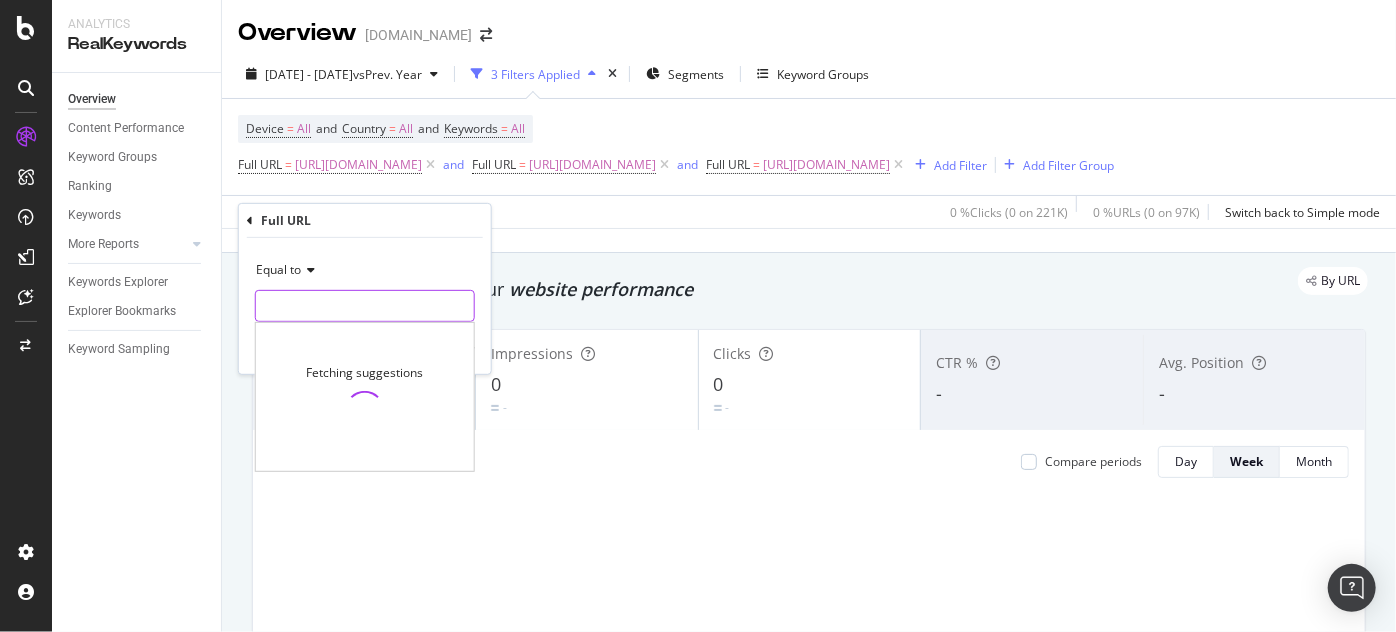 click at bounding box center (365, 306) 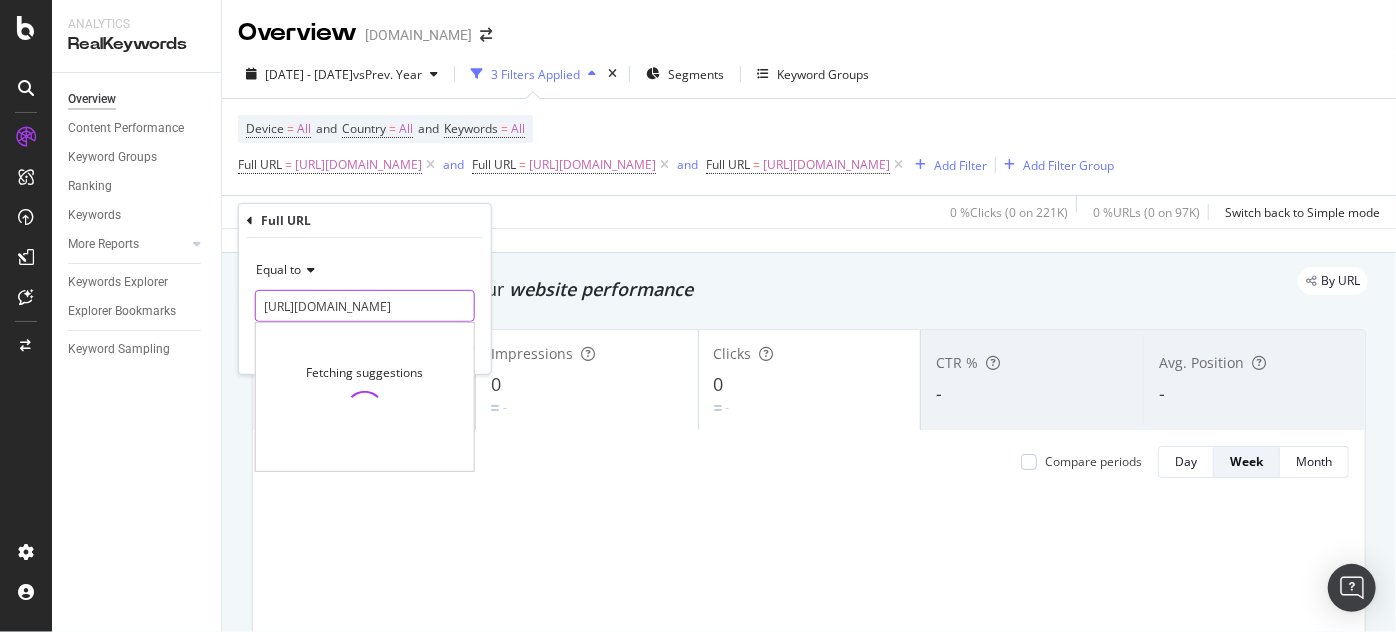 scroll, scrollTop: 0, scrollLeft: 437, axis: horizontal 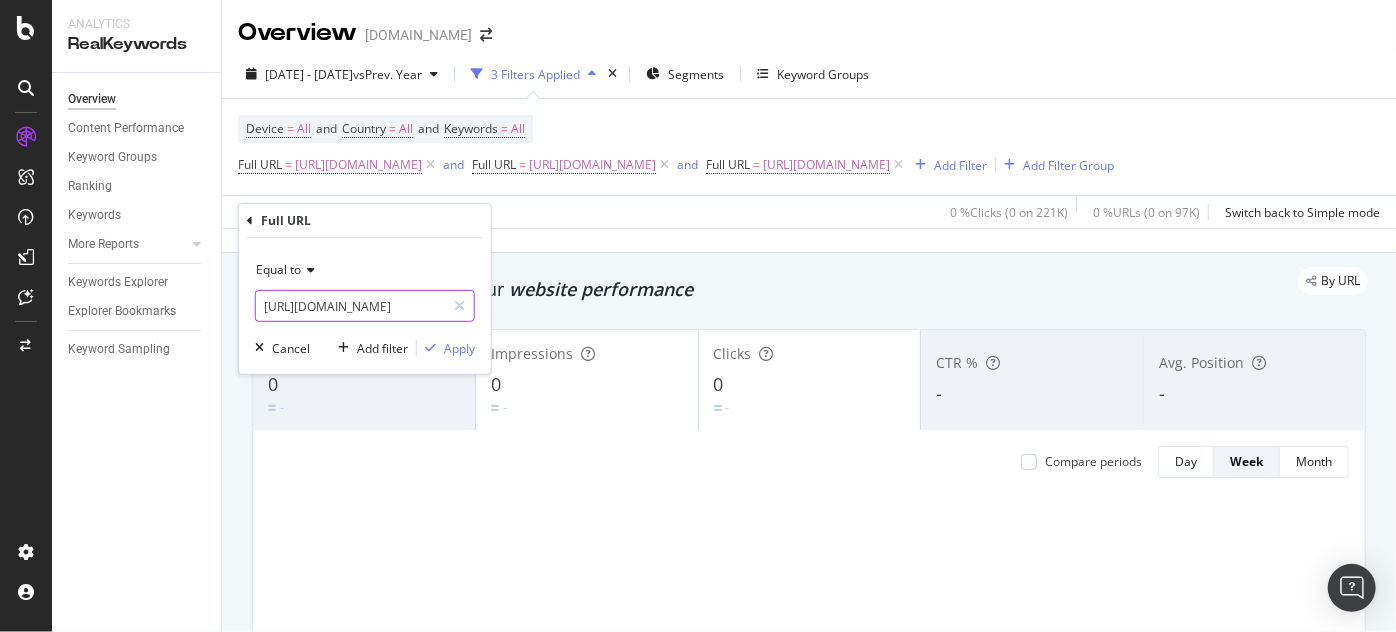 type on "https://www.supplyhouse.com/Saniflo-044-SaniCondens-Best-Flat-Condensate-Pump-500k-BTU-120V-1-30-HP" 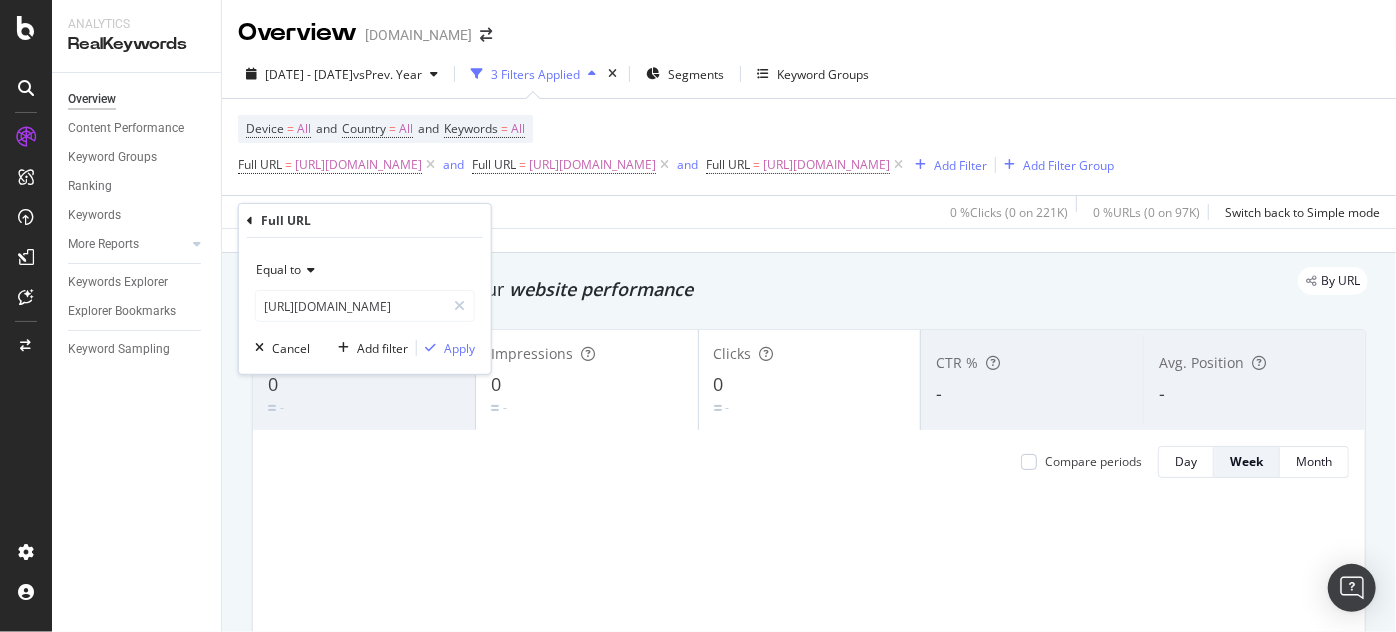 click on "Equal to https://www.supplyhouse.com/Saniflo-044-SaniCondens-Best-Flat-Condensate-Pump-500k-BTU-120V-1-30-HP https://www.supplyhouse.com/Saniflo-044-SaniCondens-Best-Flat-Condensate-Pump-500k-BTU-120V-1-30-HP Cancel Add filter Apply" at bounding box center [365, 306] 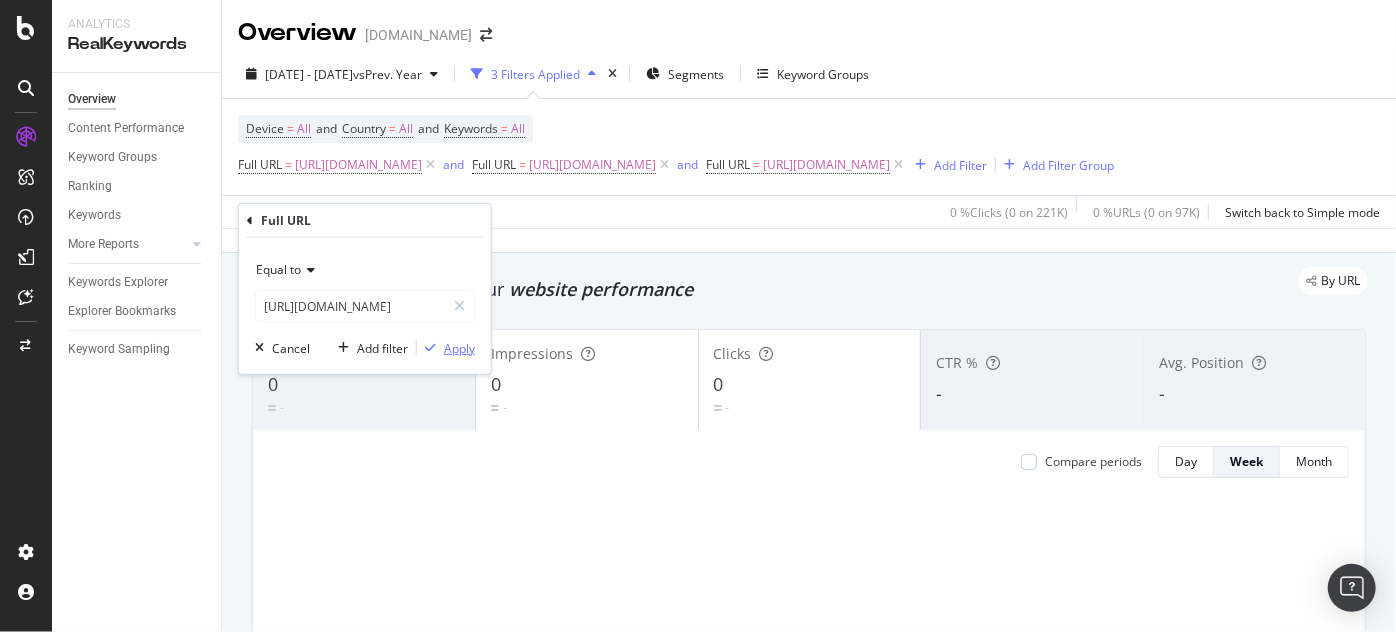 click on "Apply" at bounding box center [459, 347] 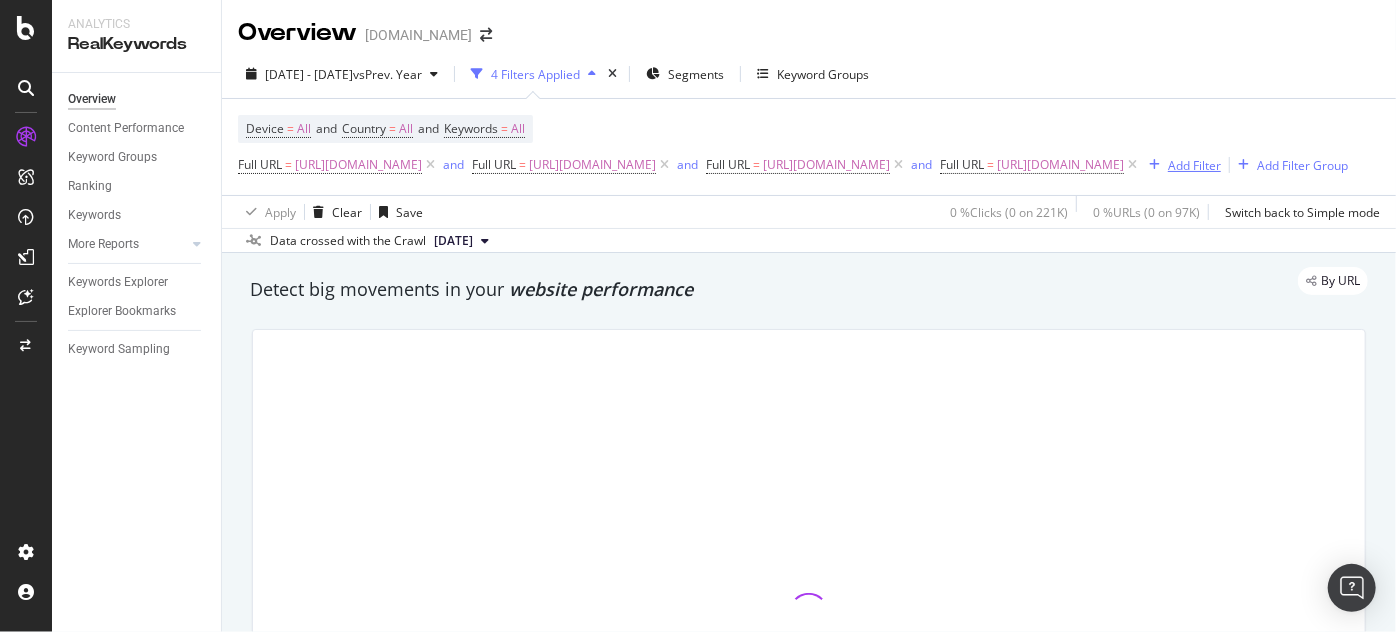 click on "Add Filter" at bounding box center (1194, 165) 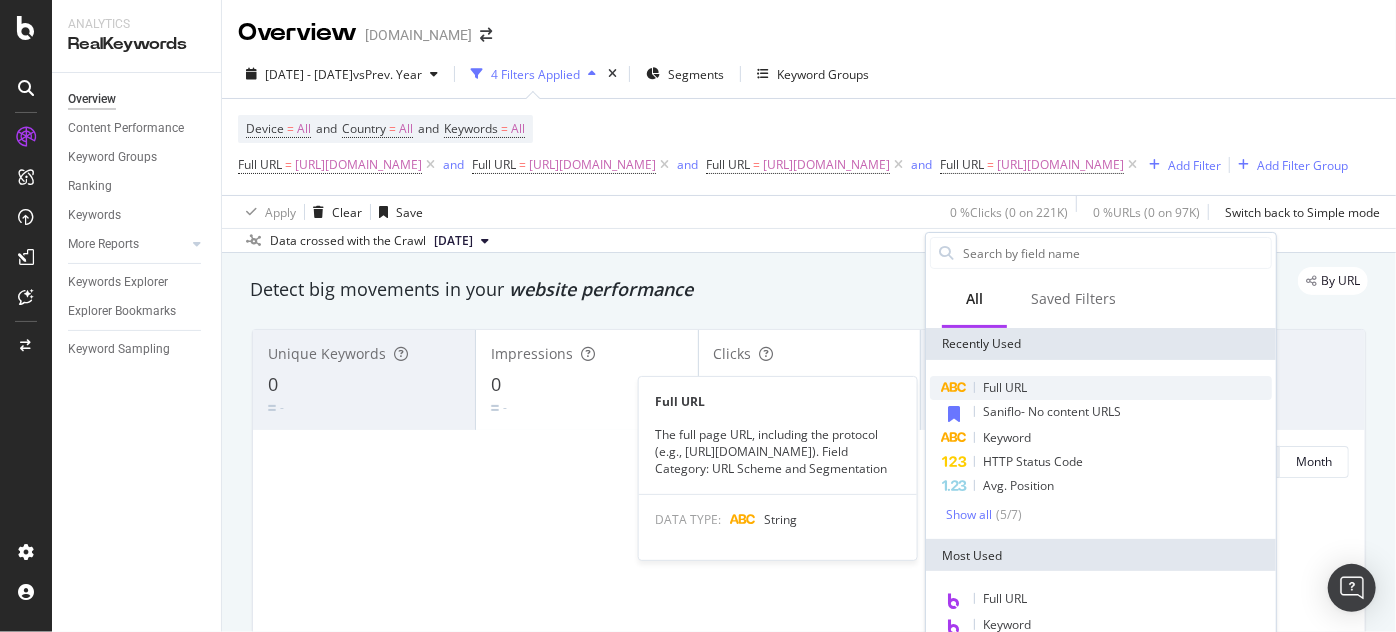 click on "Full URL" at bounding box center (1005, 387) 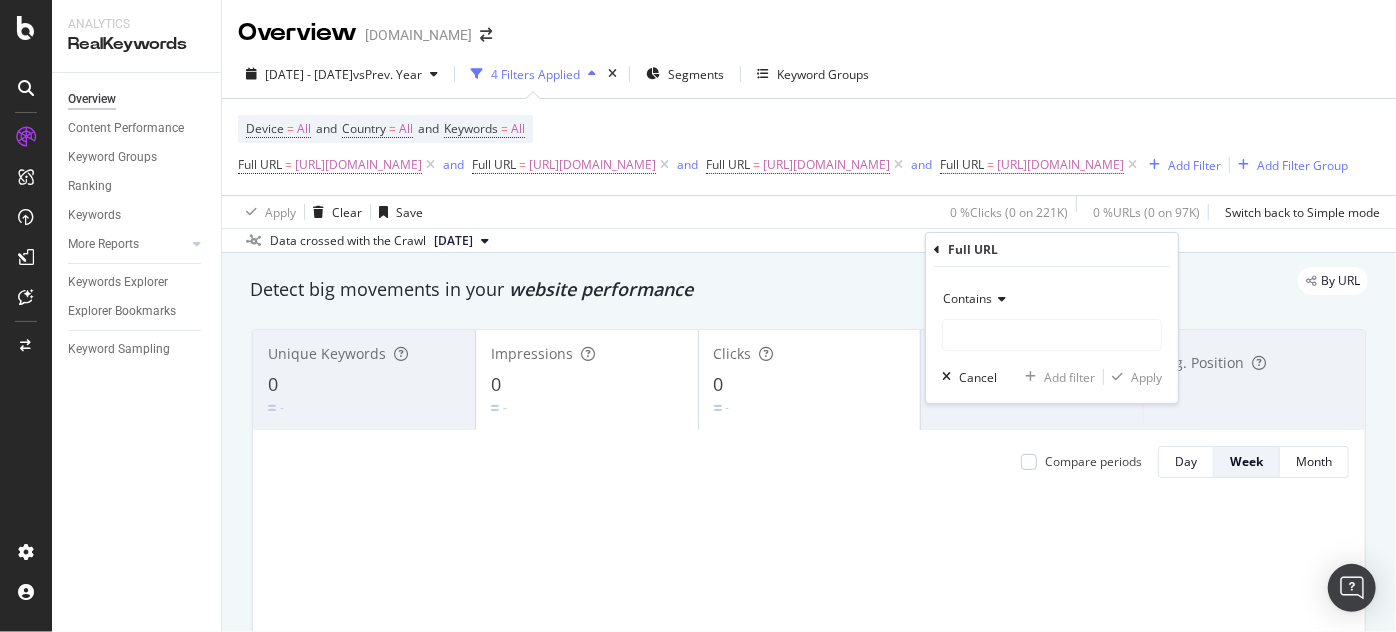 click at bounding box center (999, 299) 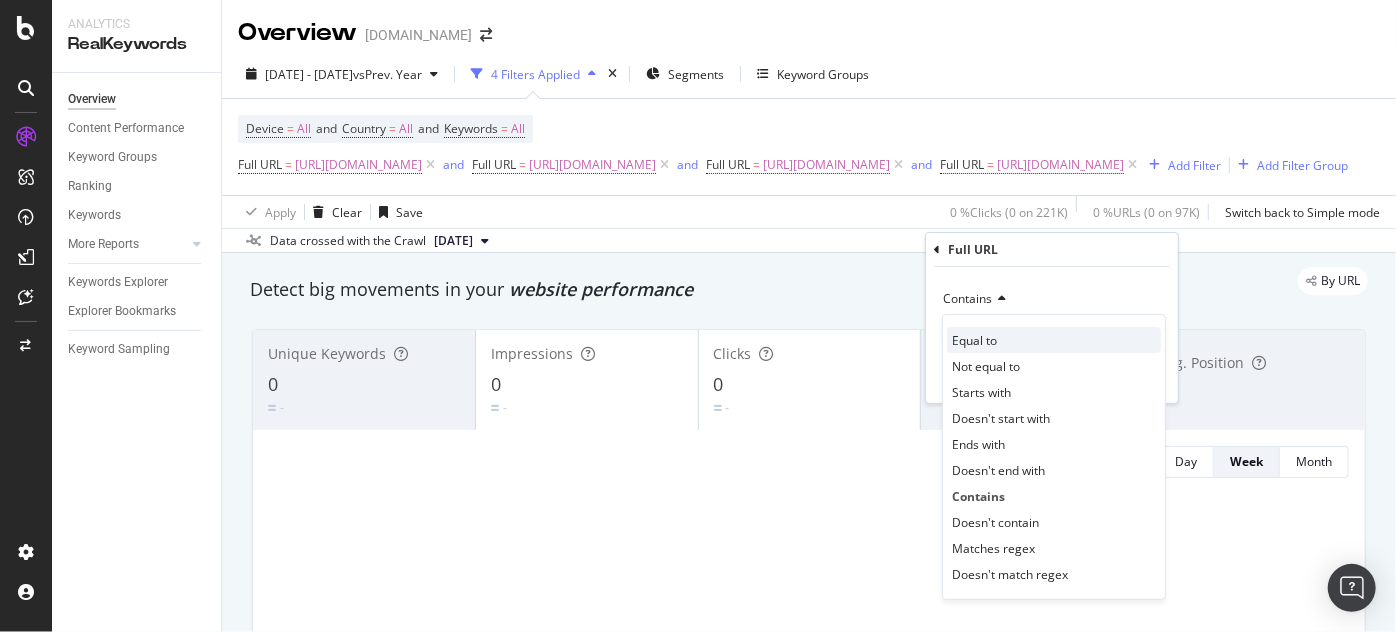 click on "Equal to" at bounding box center (974, 340) 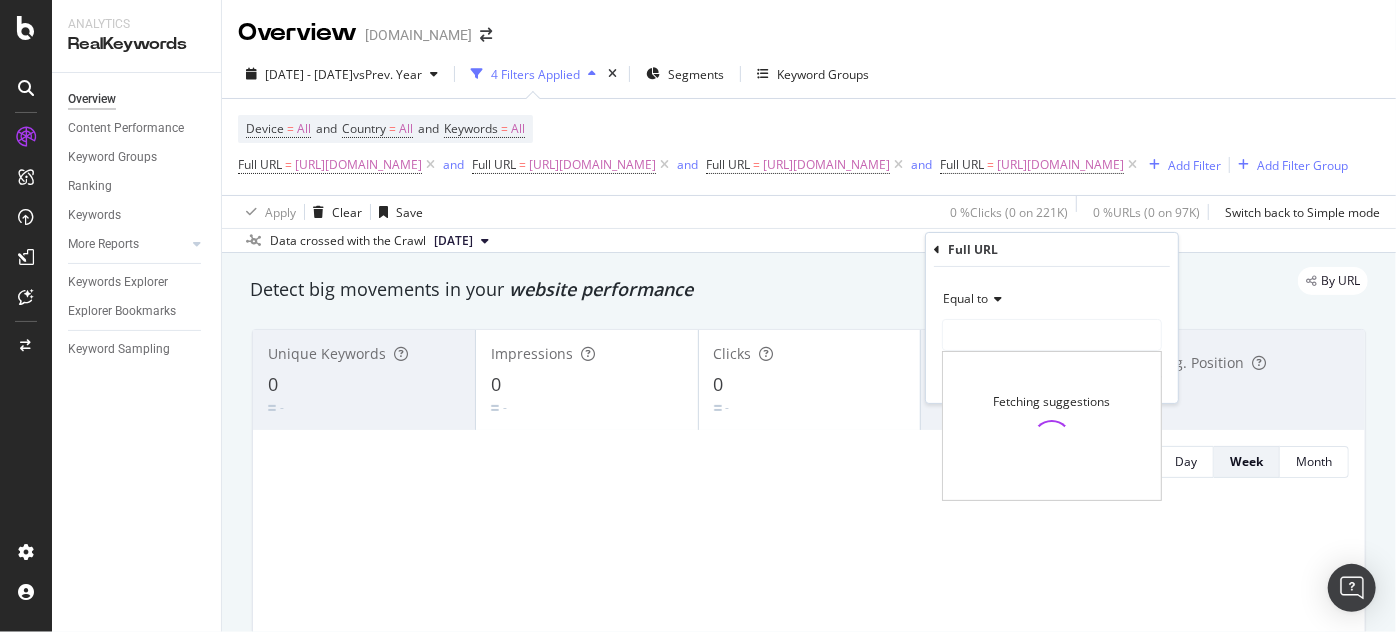 click at bounding box center (1052, 335) 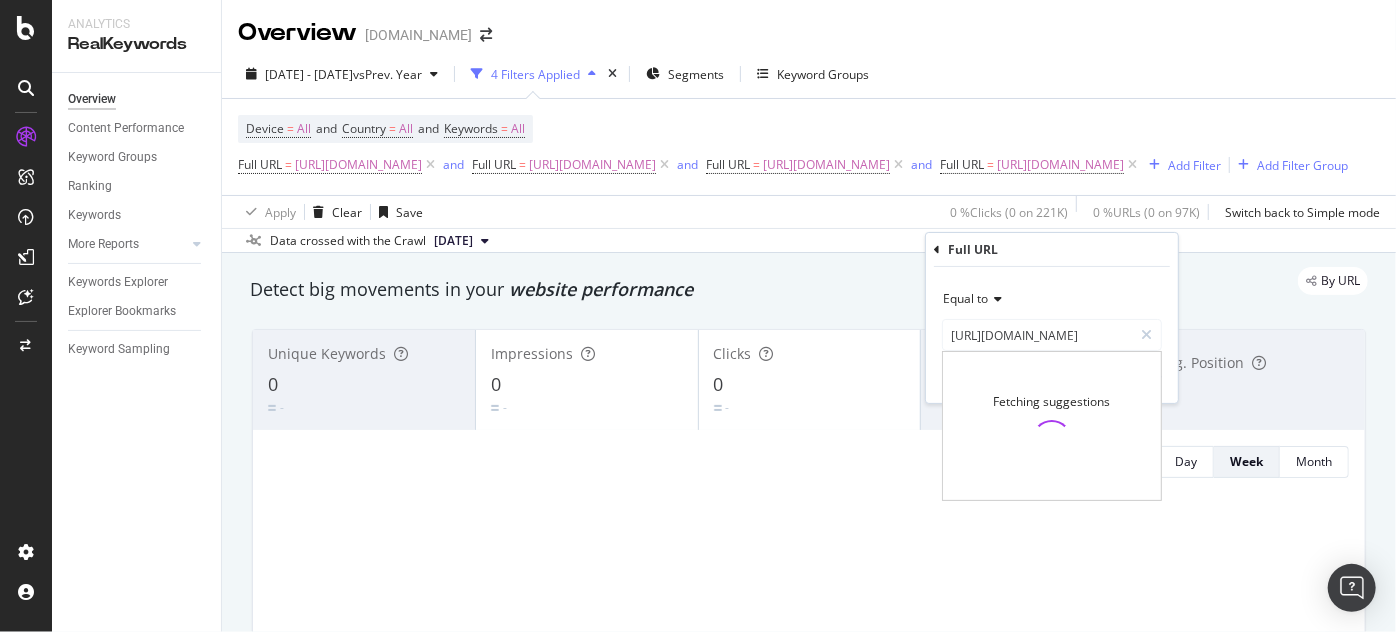 scroll, scrollTop: 0, scrollLeft: 261, axis: horizontal 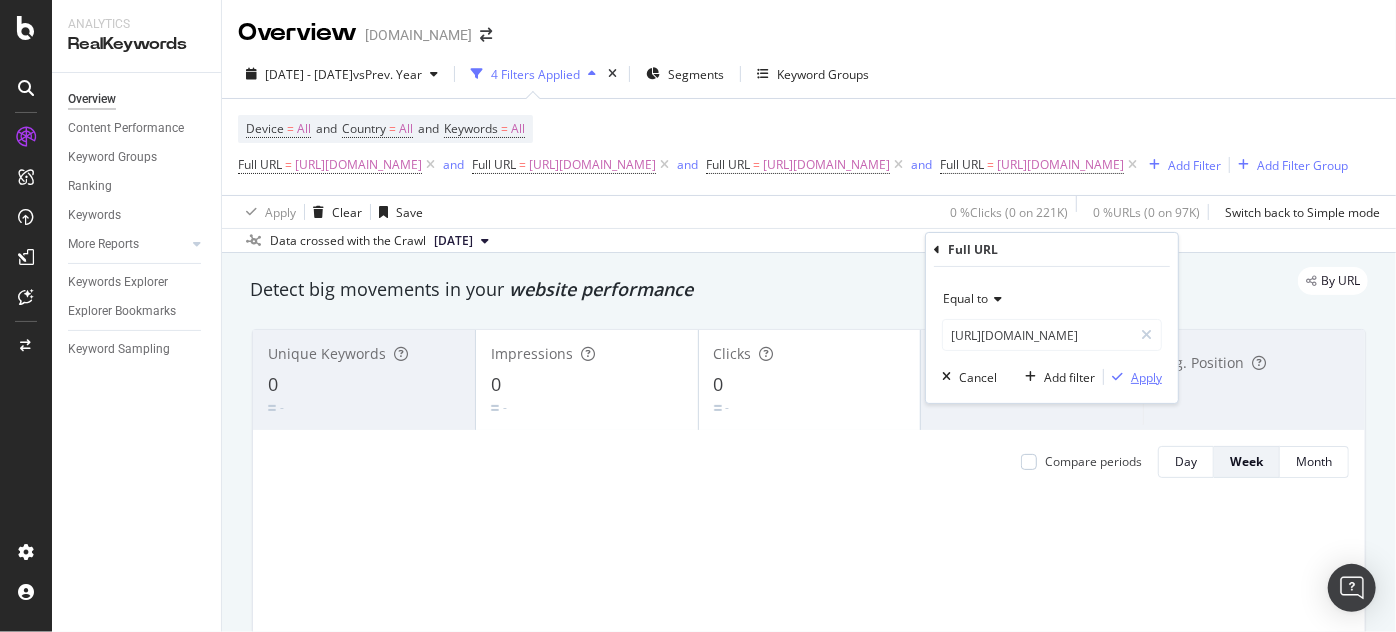 type on "https://www.supplyhouse.com/Saniflo-013-SaniBEST-Pro-Grinder-Pump-White" 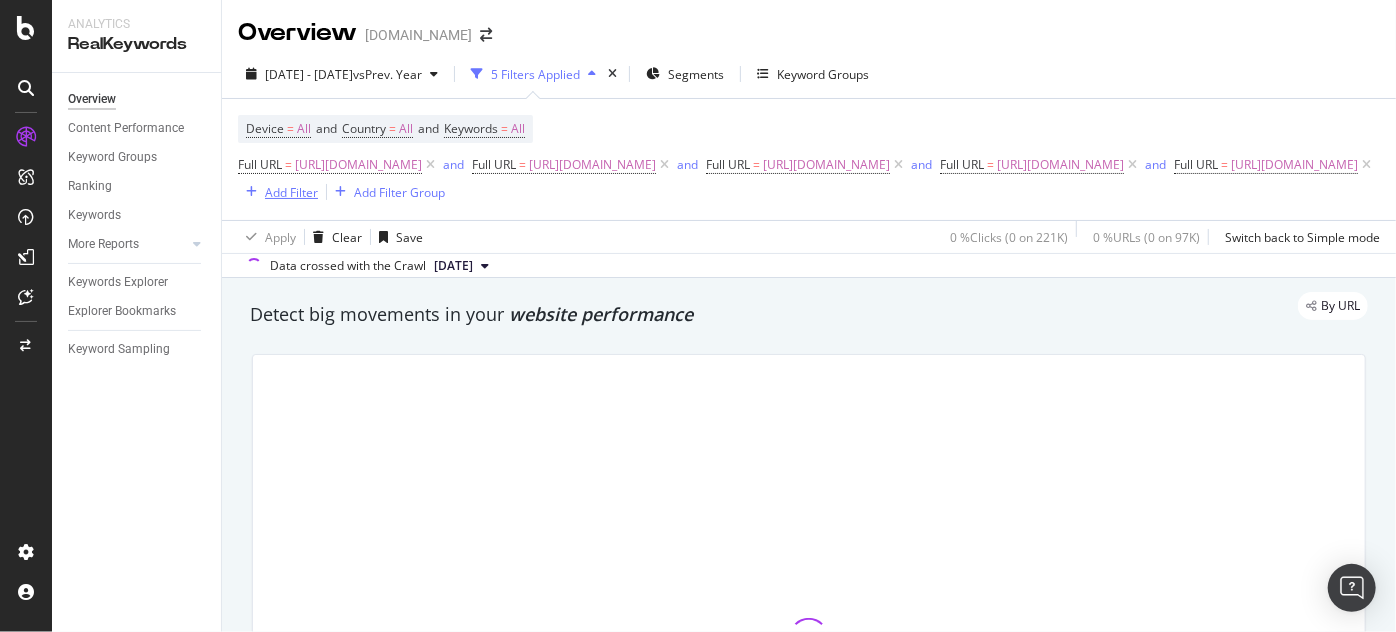 click on "Add Filter" at bounding box center (291, 192) 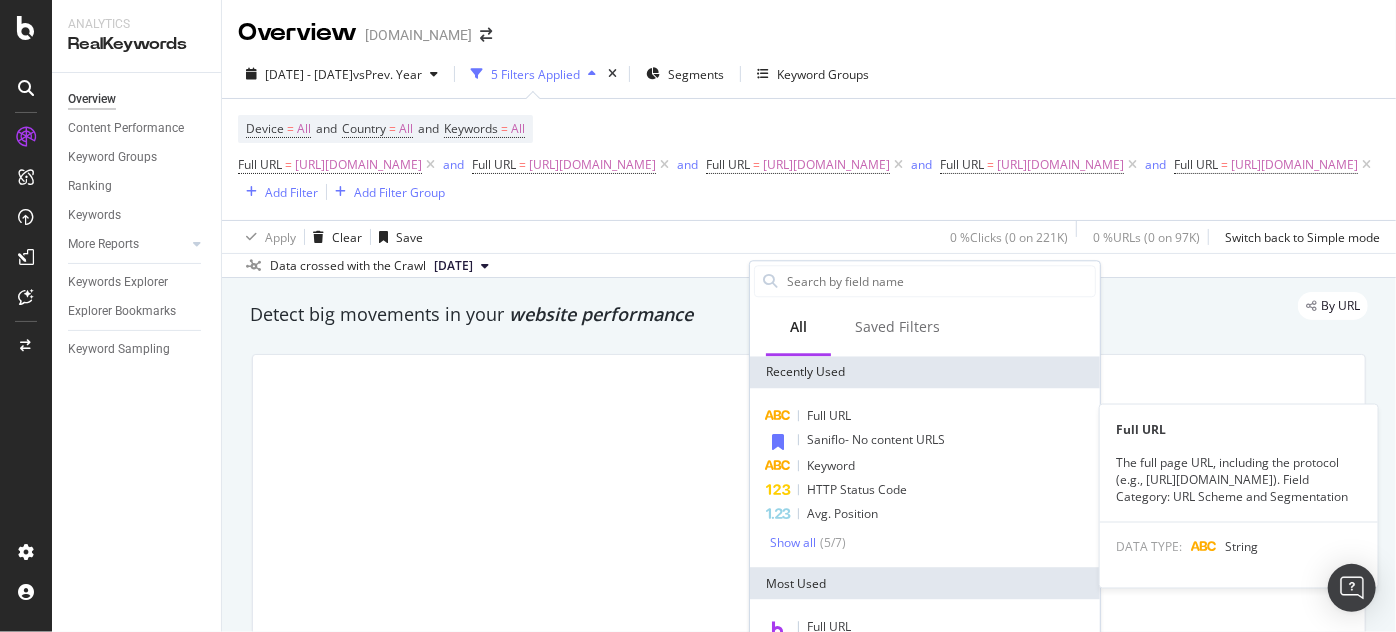 click on "Full URL" at bounding box center (829, 415) 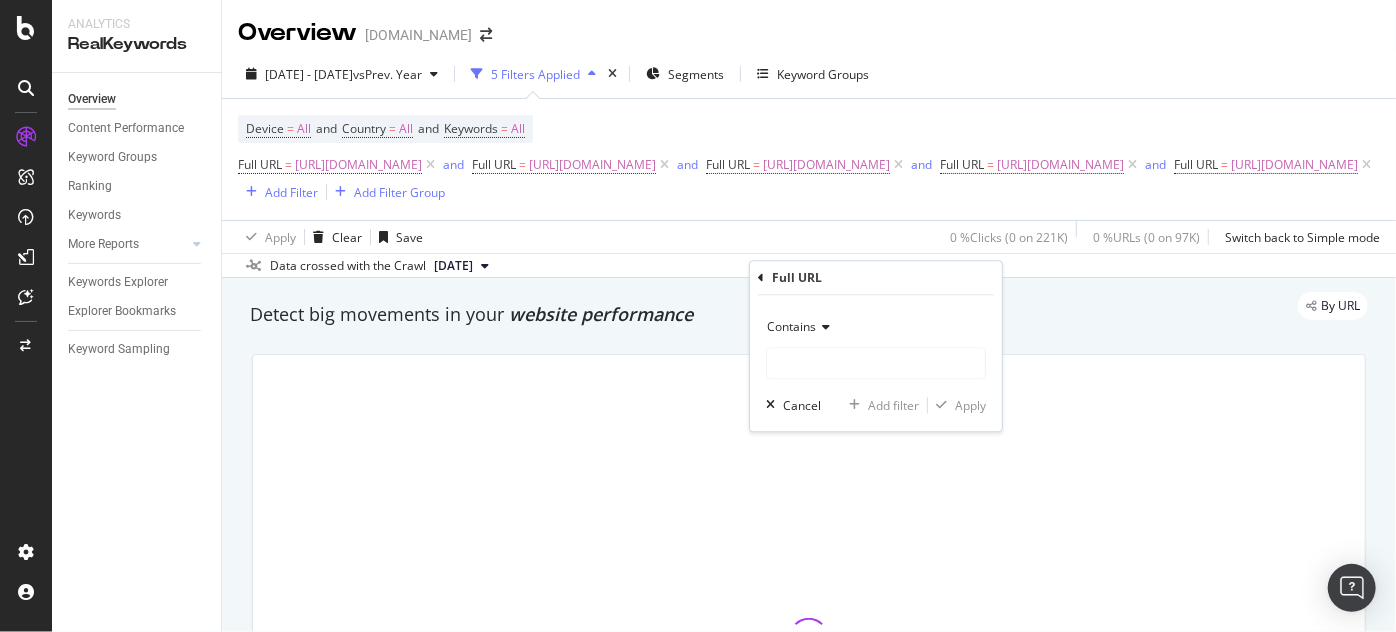 click on "Contains" at bounding box center (791, 327) 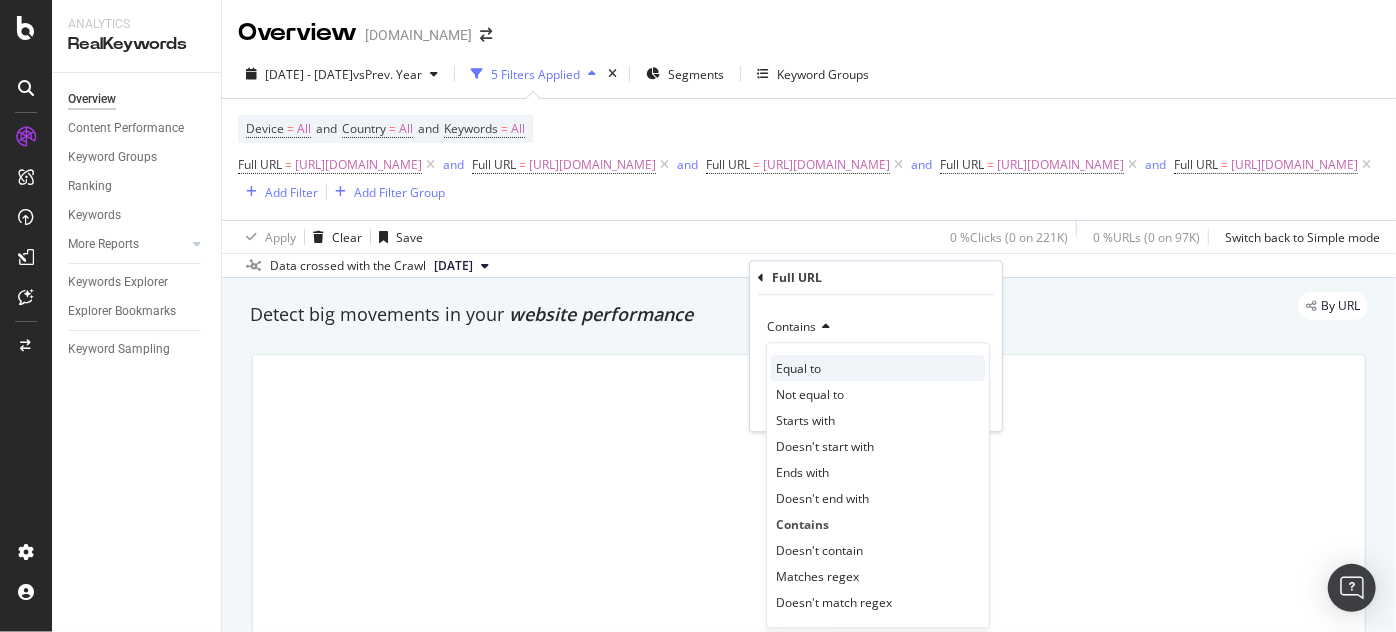 click on "Equal to" at bounding box center (798, 368) 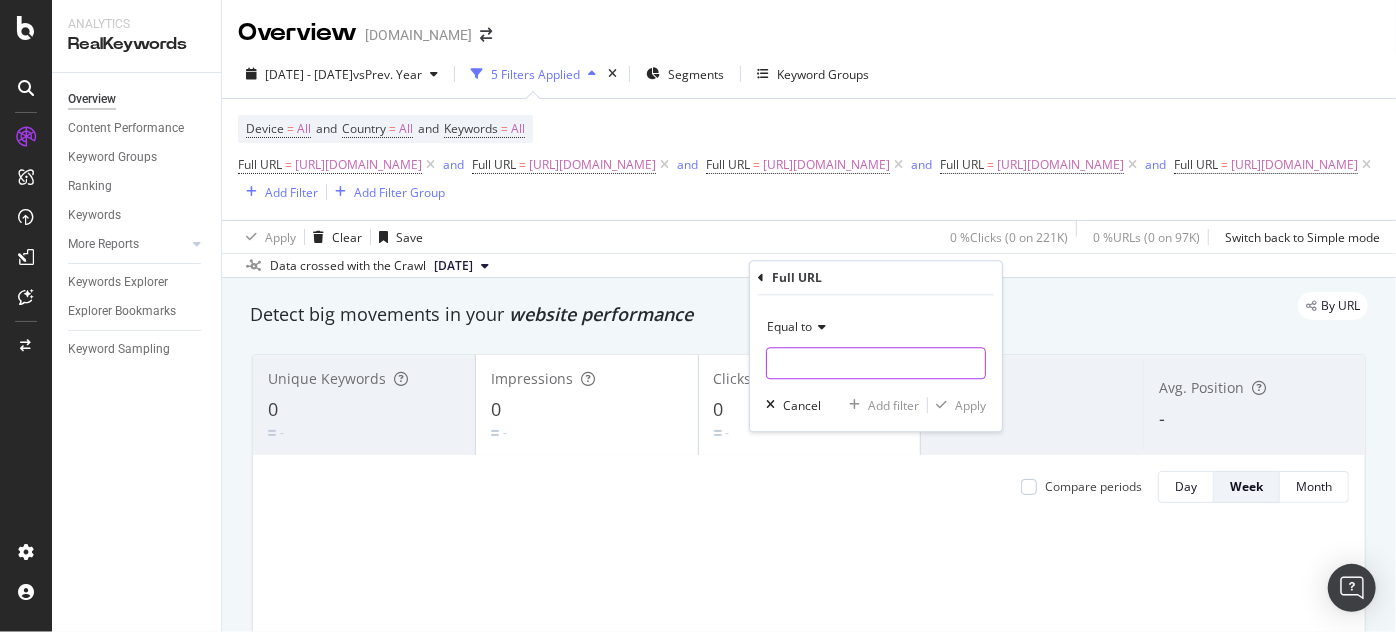 click at bounding box center [876, 364] 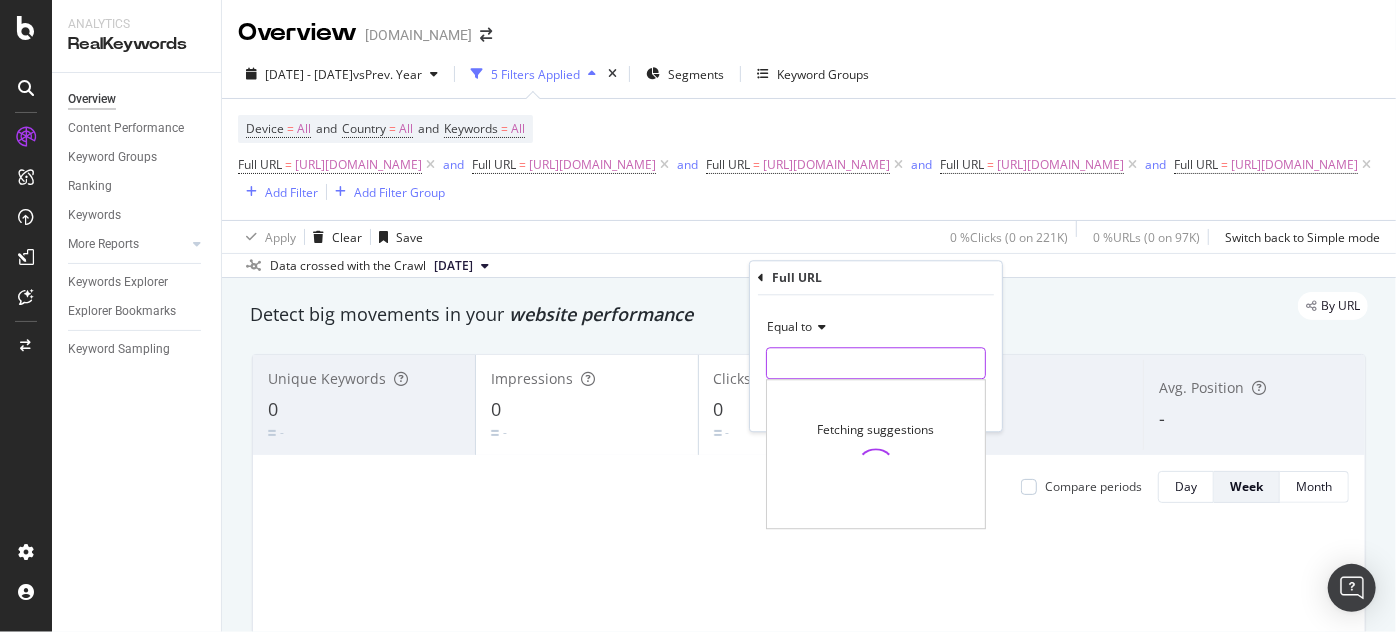 paste on "https://www.supplyhouse.com/Saniflo-008-SaniVITE-Heavy-Duty-Water-Pump" 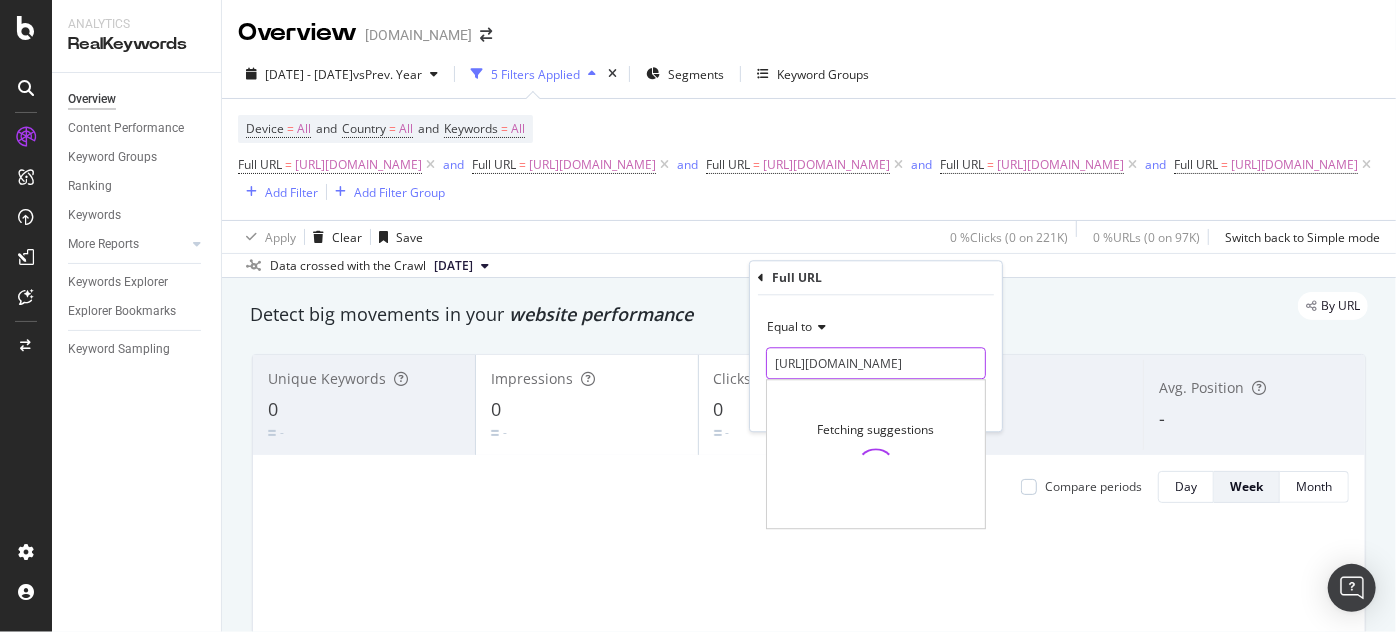 scroll, scrollTop: 0, scrollLeft: 256, axis: horizontal 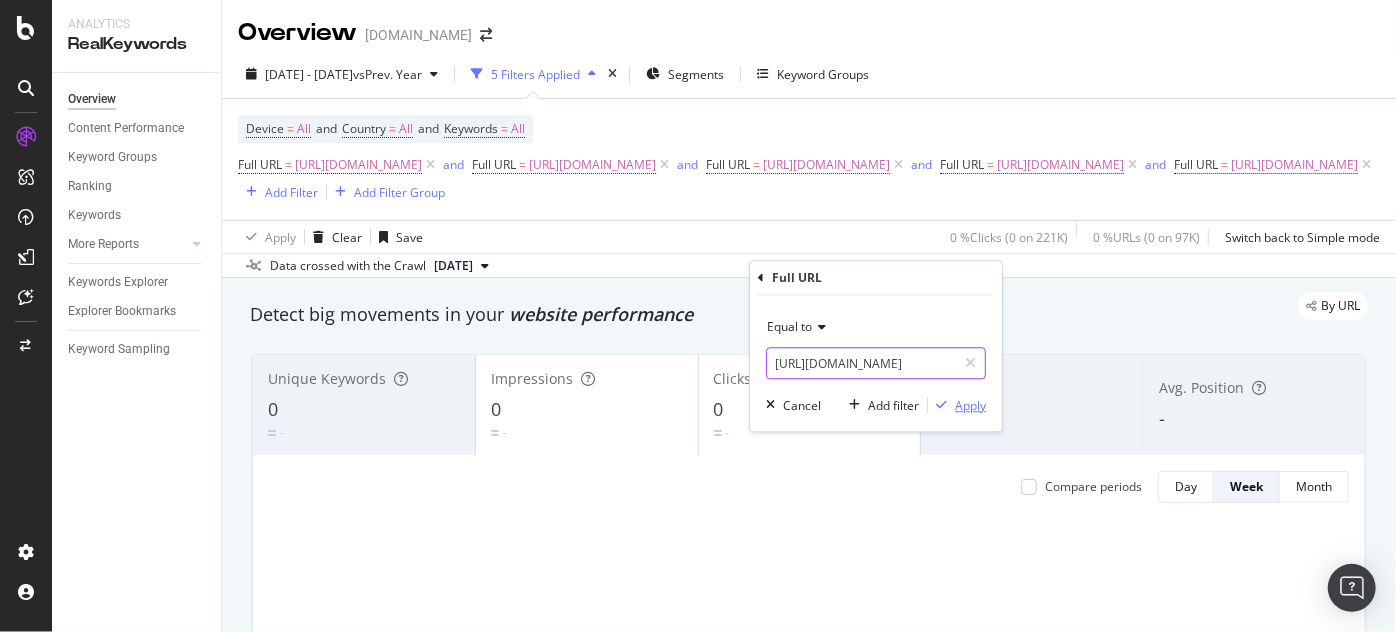 type on "https://www.supplyhouse.com/Saniflo-008-SaniVITE-Heavy-Duty-Water-Pump" 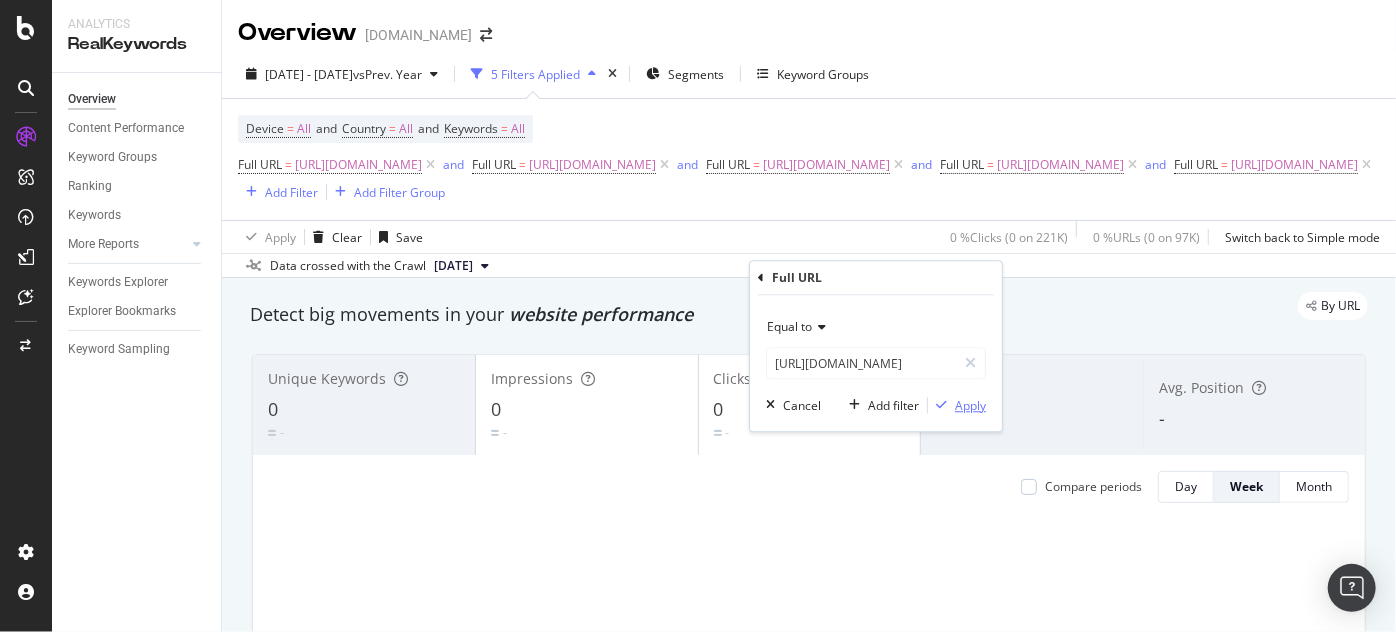 scroll, scrollTop: 0, scrollLeft: 0, axis: both 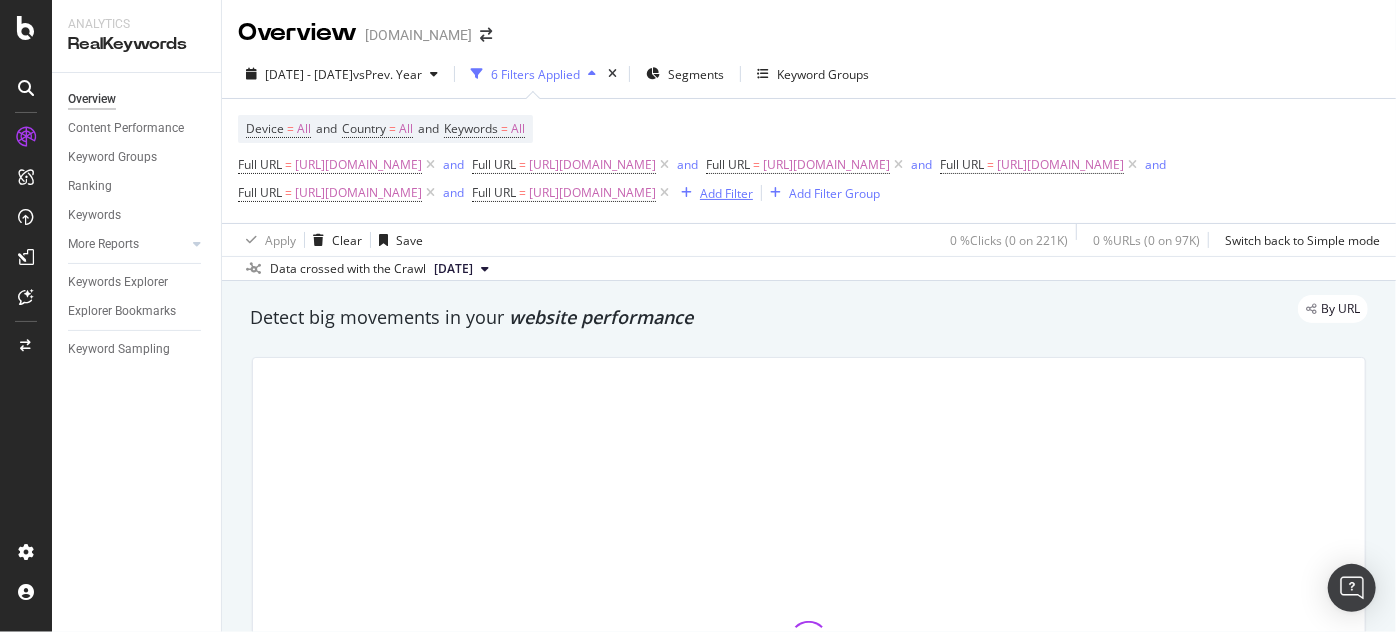 click on "Add Filter" at bounding box center (726, 193) 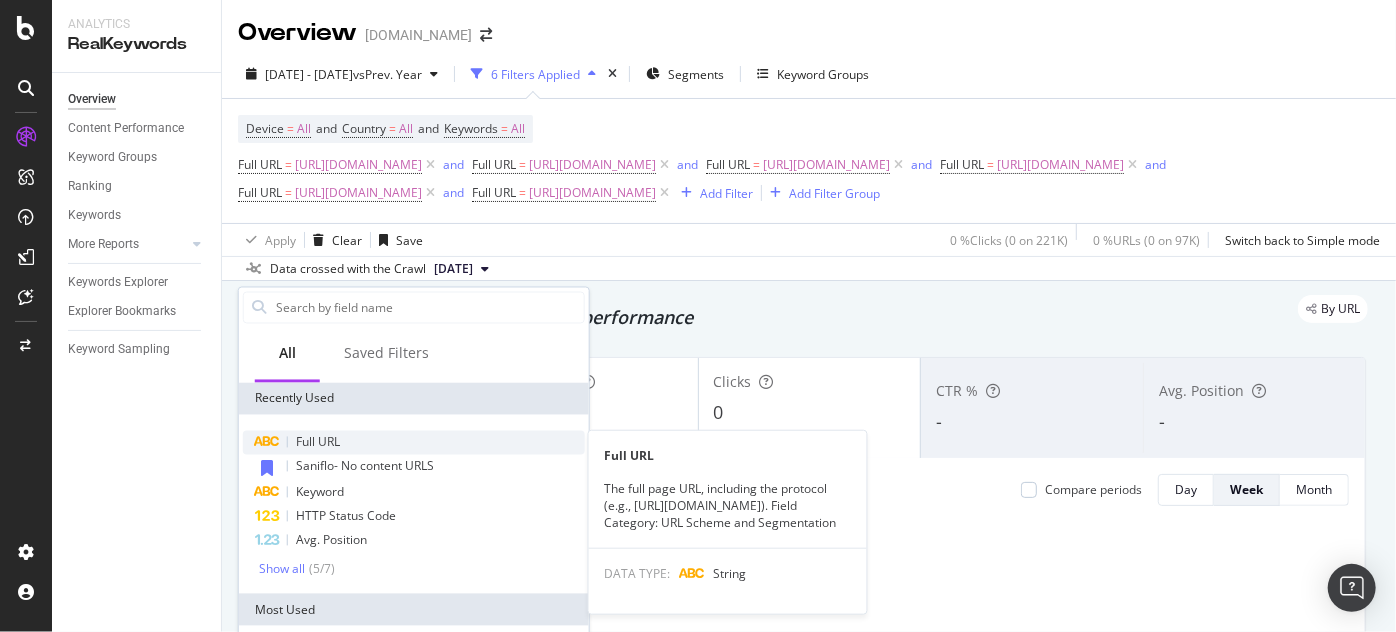 click on "Full URL" at bounding box center [318, 442] 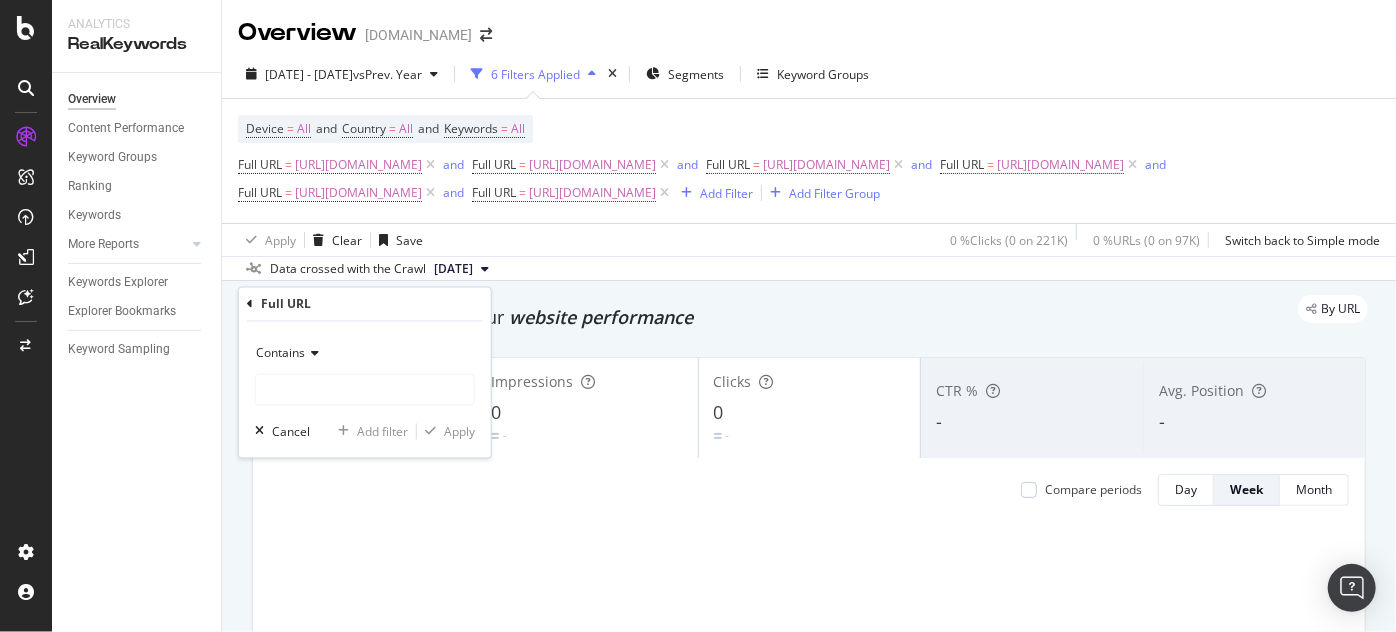 drag, startPoint x: 311, startPoint y: 348, endPoint x: 309, endPoint y: 363, distance: 15.132746 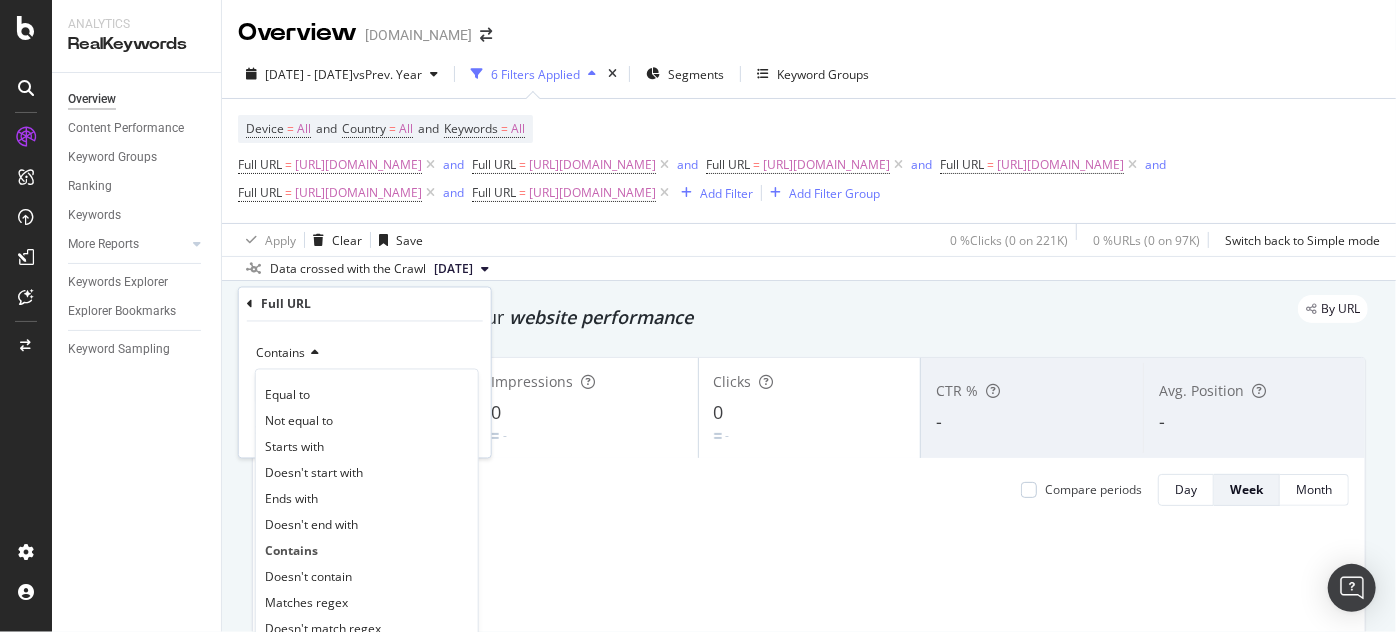click on "Equal to Not equal to Starts with Doesn't start with Ends with Doesn't end with Contains Doesn't contain Matches regex Doesn't match regex" at bounding box center [367, 512] 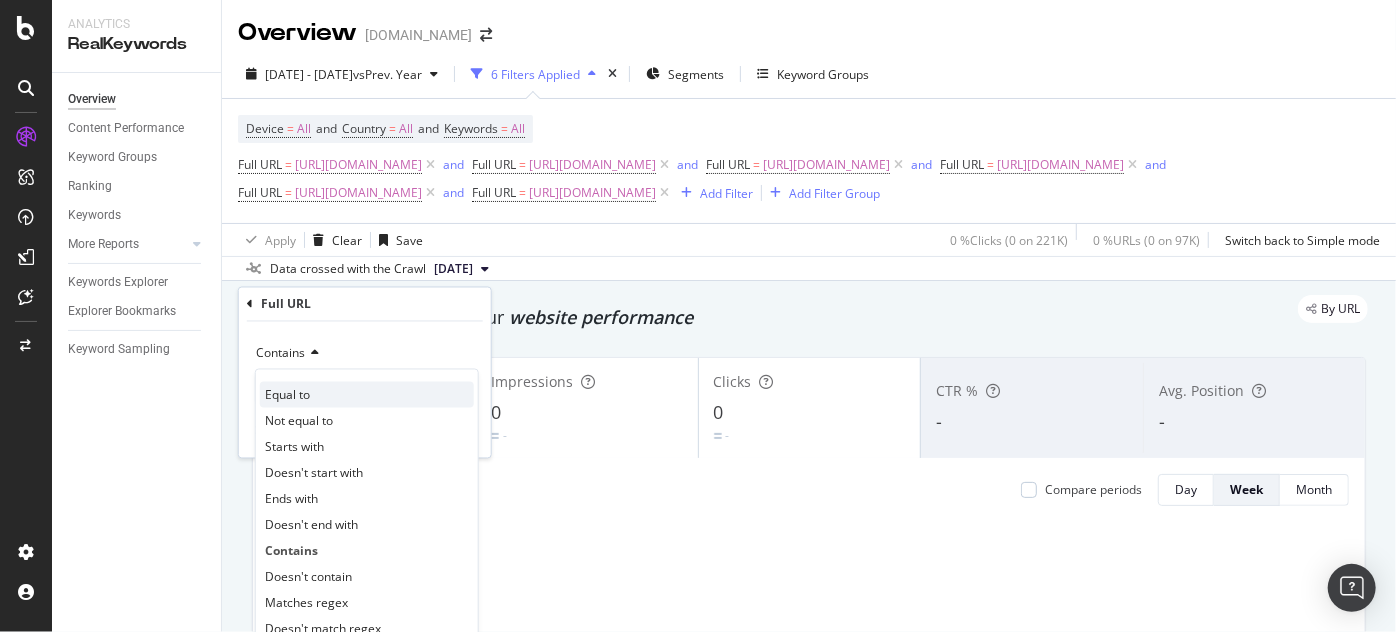 click on "Equal to" at bounding box center [367, 395] 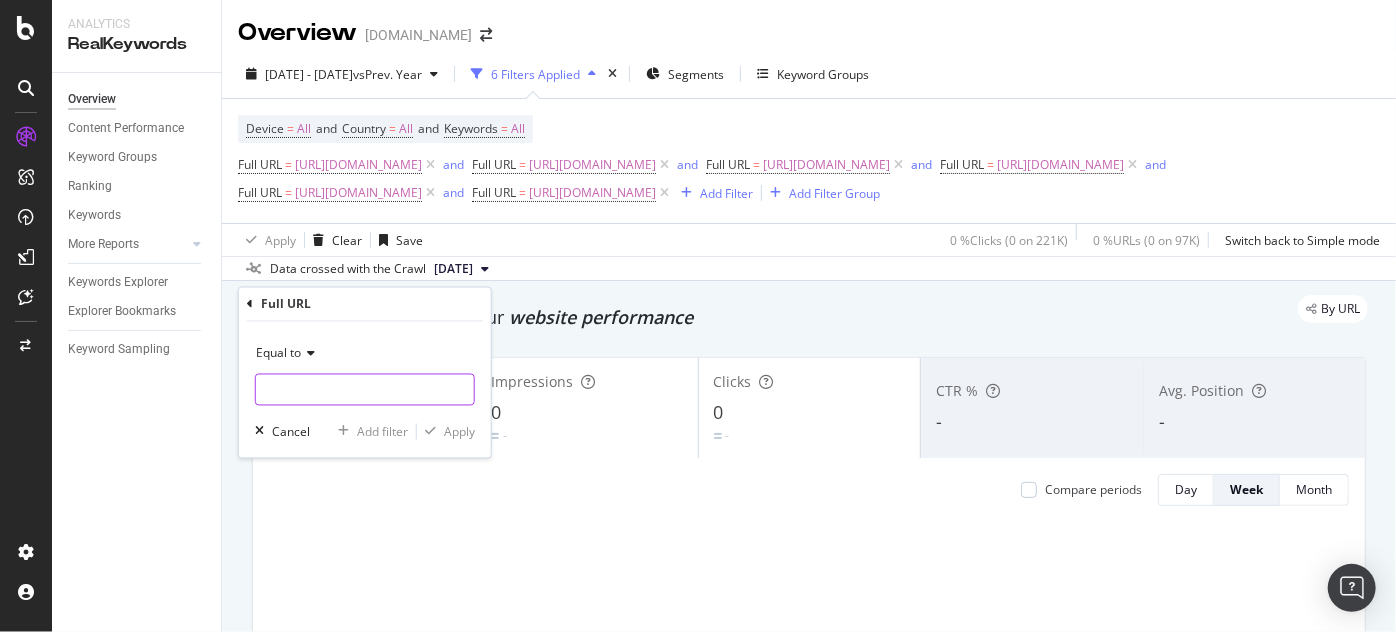 click at bounding box center (365, 390) 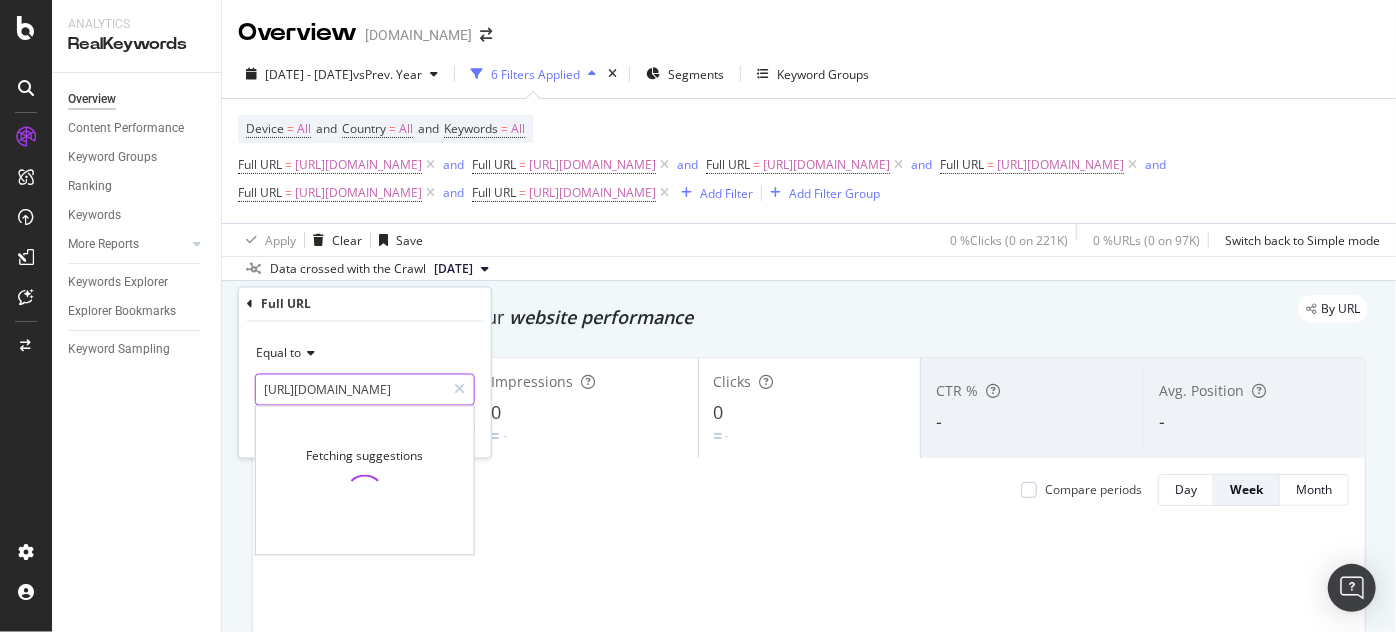scroll, scrollTop: 0, scrollLeft: 446, axis: horizontal 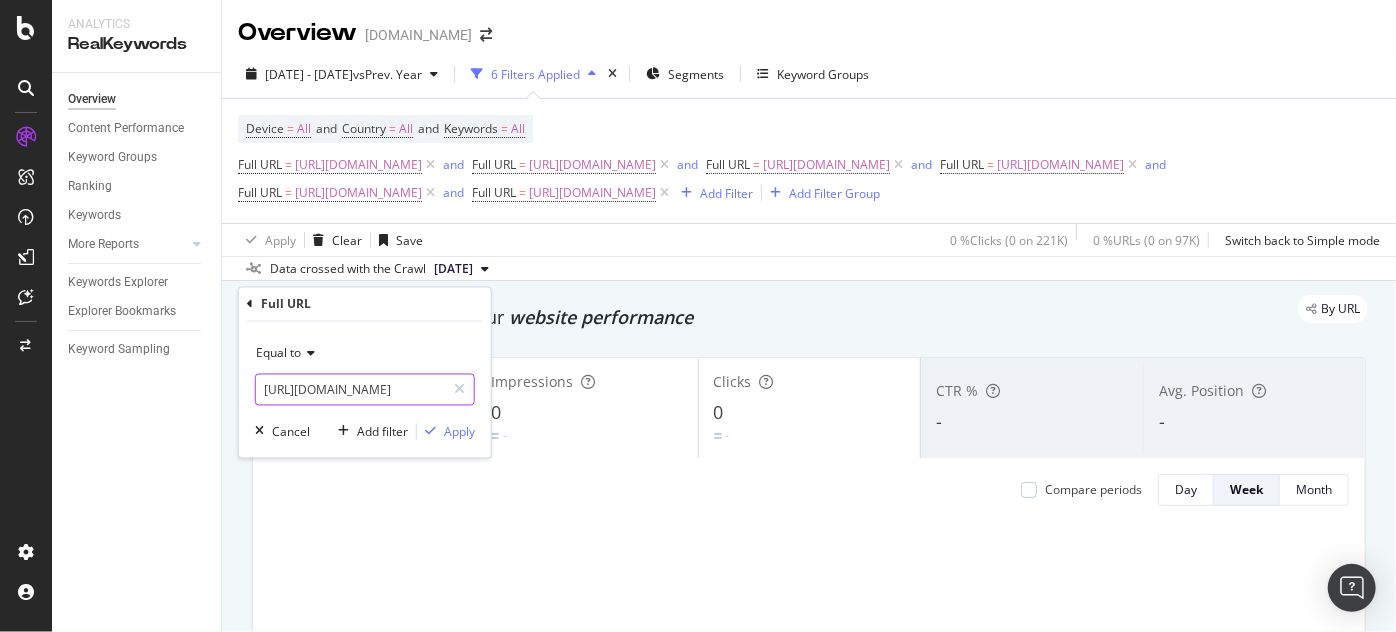 type on "https://www.supplyhouse.com/Saniflo-030-Extension-Pipe-Extension-pipe-between-Toilet-and-Macerator-White" 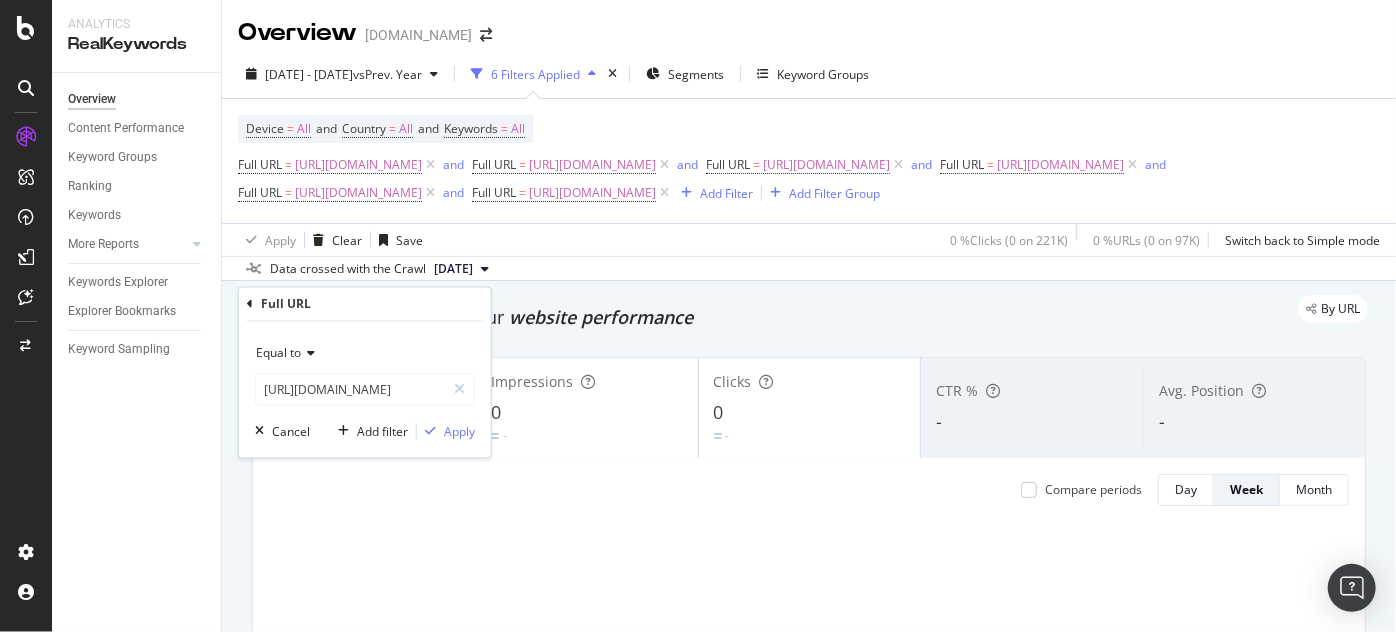 click on "Equal to https://www.supplyhouse.com/Saniflo-030-Extension-Pipe-Extension-pipe-between-Toilet-and-Macerator-White https://www.supplyhouse.com/Saniflo-030-Extension-Pipe-Extension-pipe-between-Toilet-and-Macerator-White Cancel Add filter Apply" at bounding box center [365, 390] 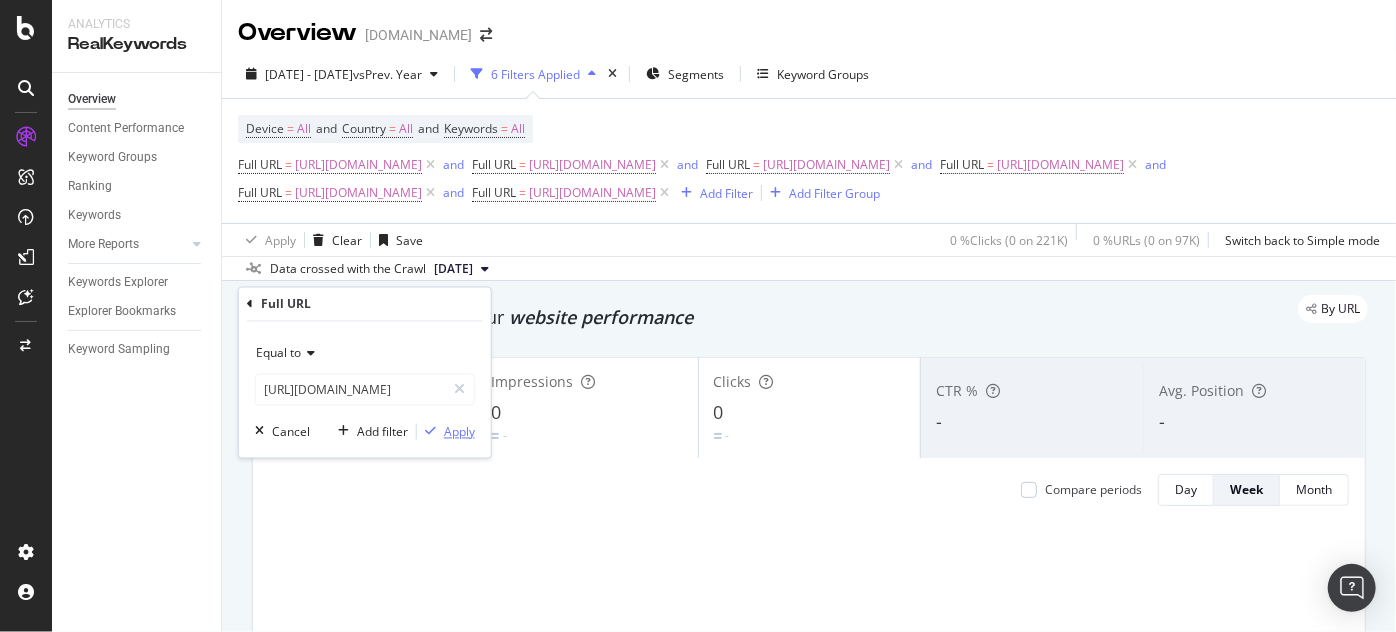 click on "Apply" at bounding box center [459, 431] 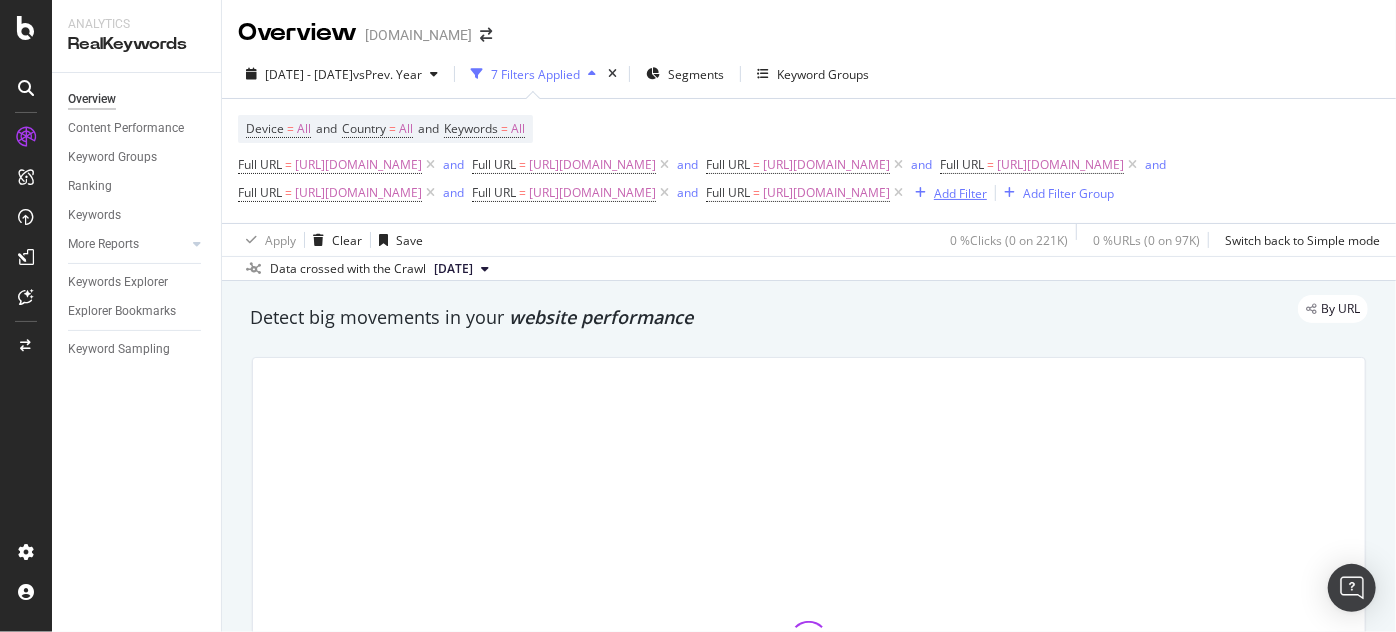 click on "Add Filter" at bounding box center (960, 193) 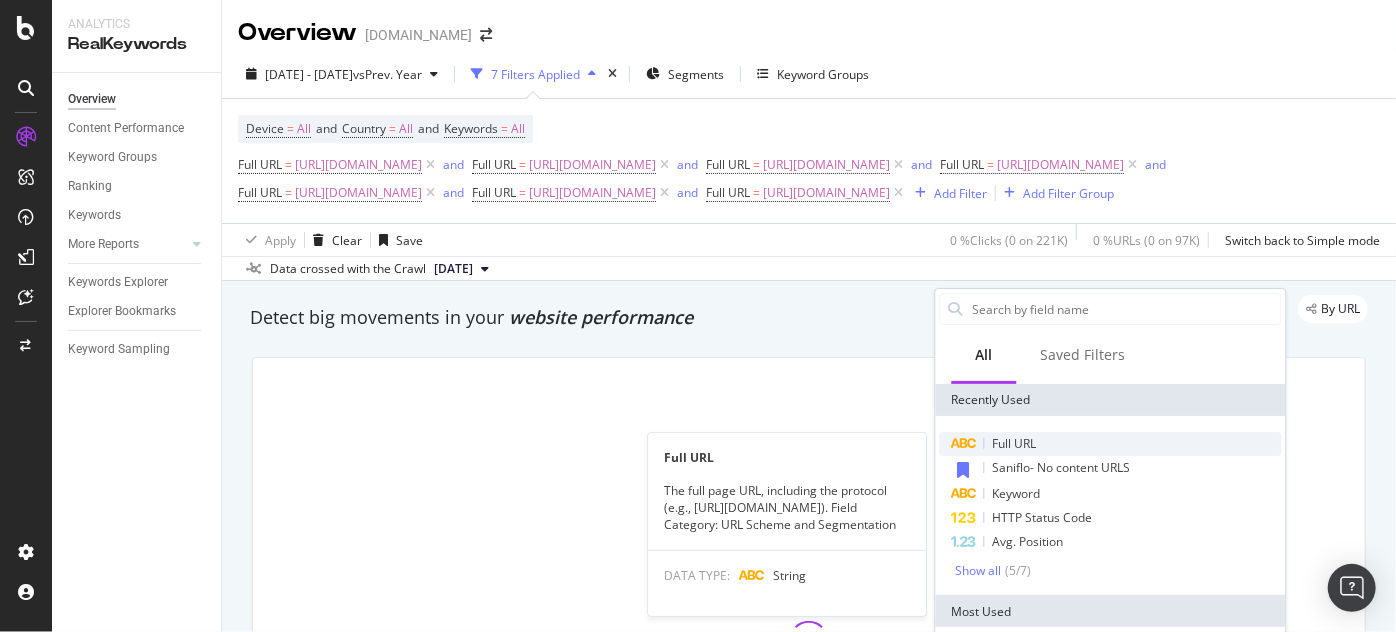 click on "Full URL" at bounding box center [1015, 443] 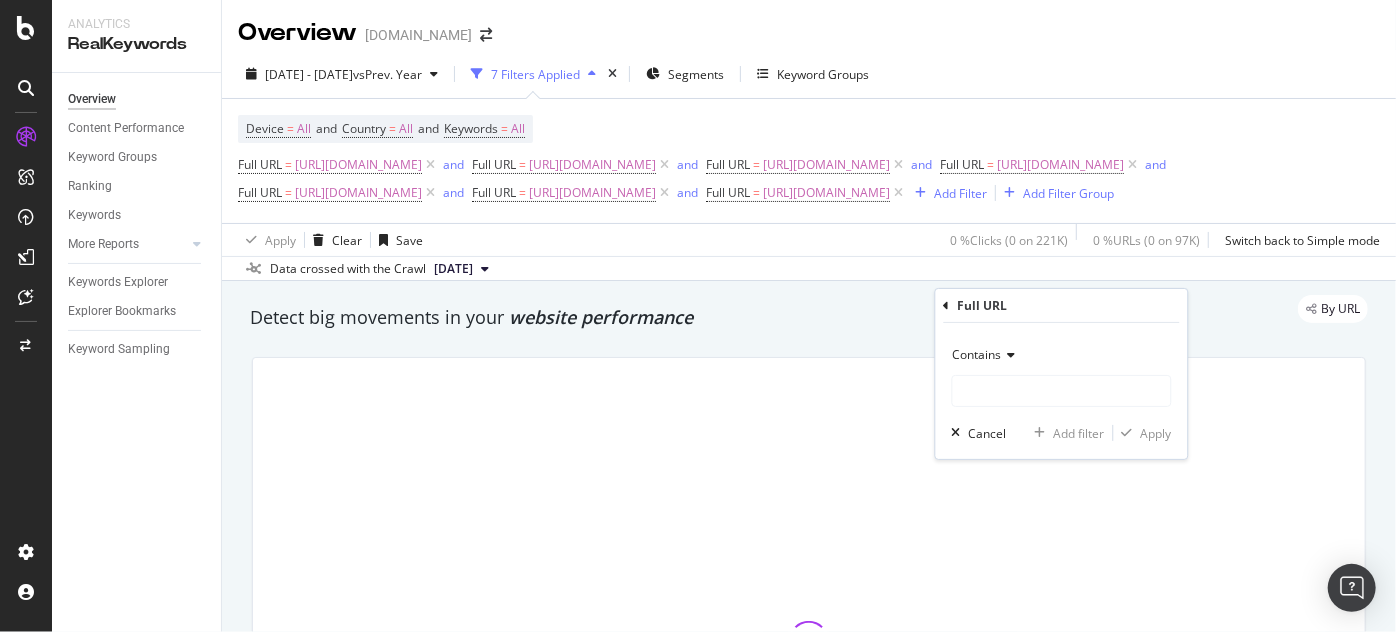 click on "Contains" at bounding box center (977, 354) 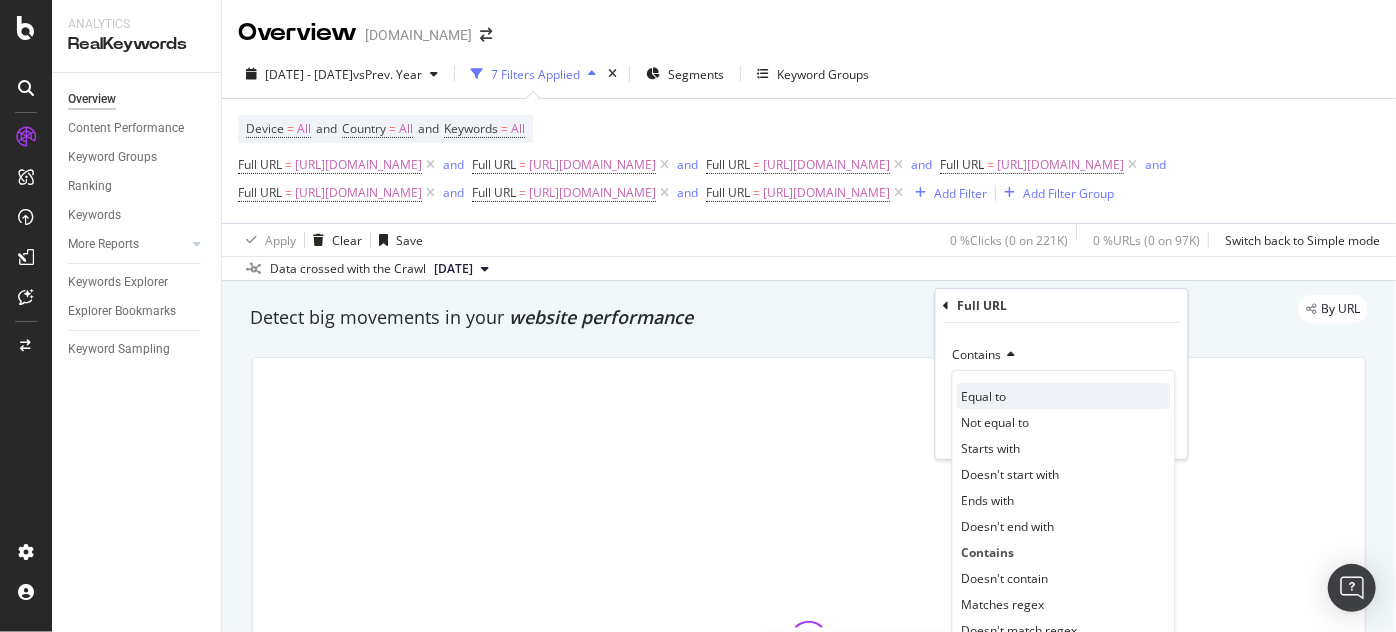 click on "Equal to" at bounding box center [984, 396] 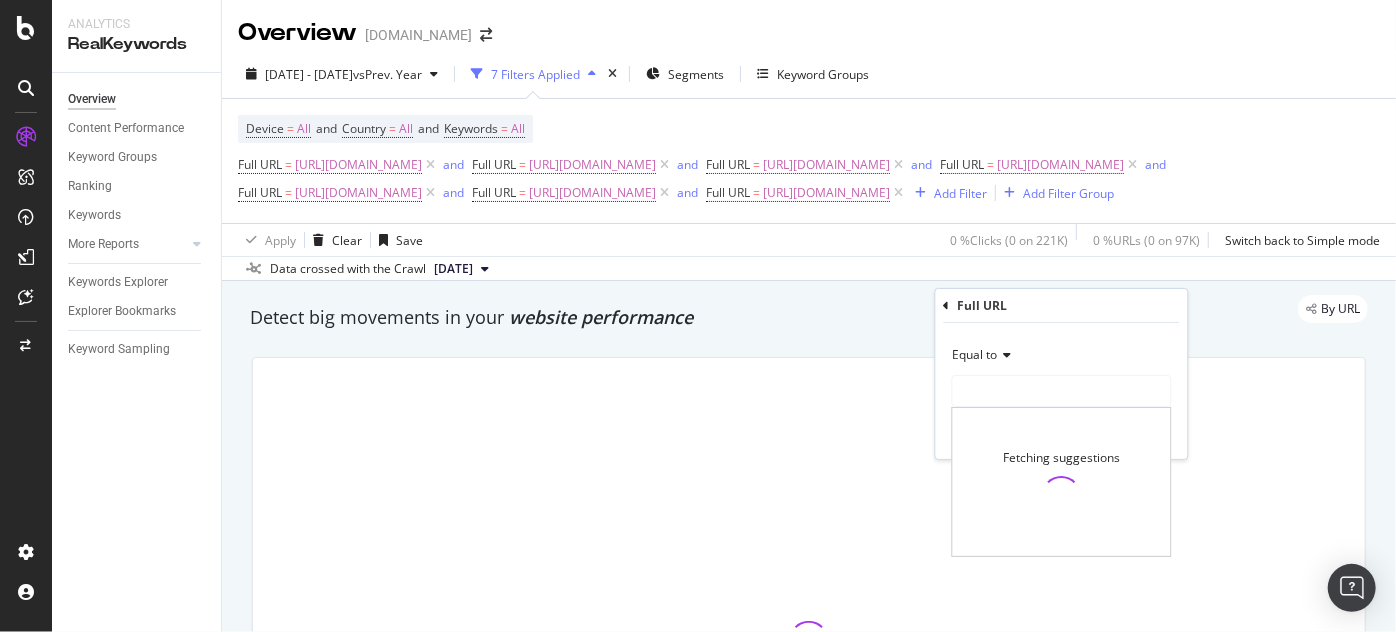 click at bounding box center (1062, 391) 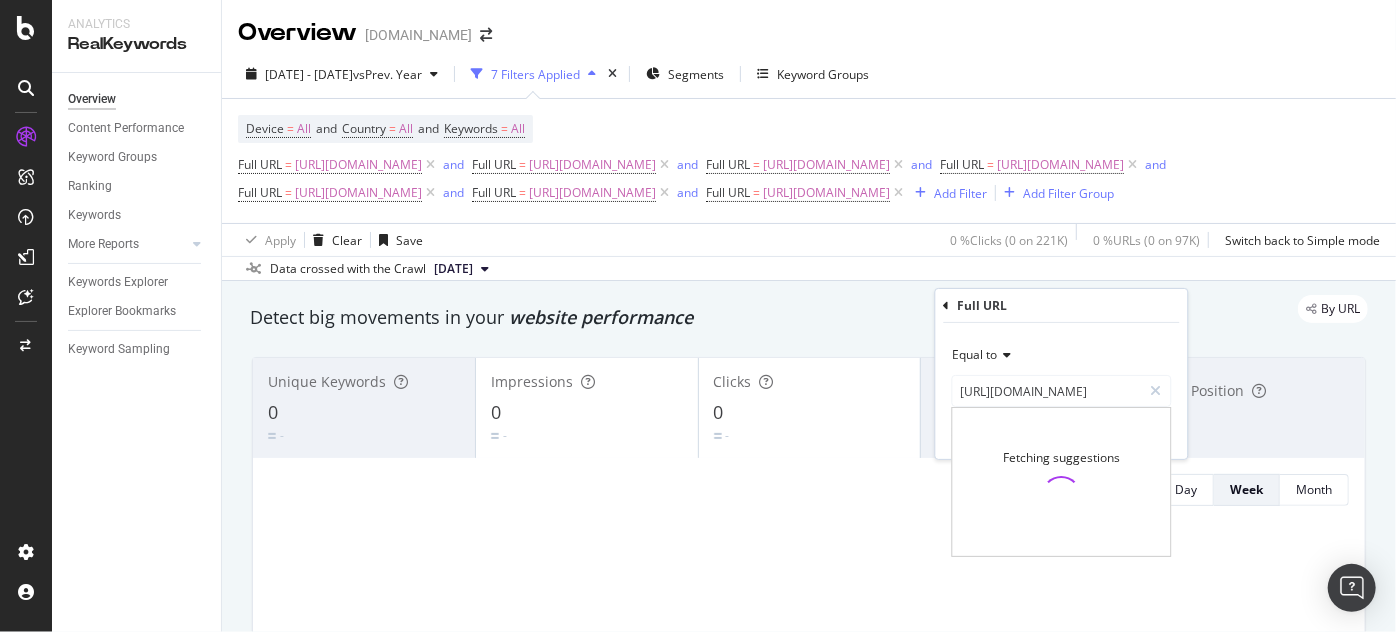 scroll, scrollTop: 0, scrollLeft: 223, axis: horizontal 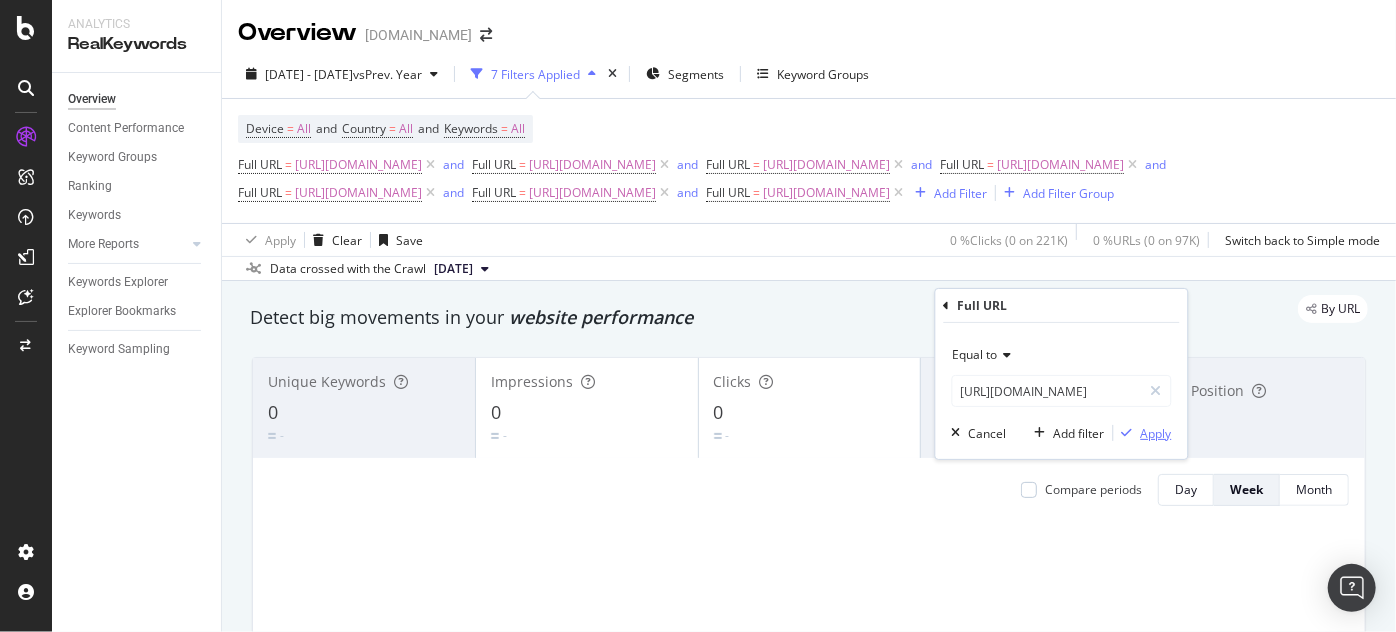 click on "Apply" at bounding box center [1156, 433] 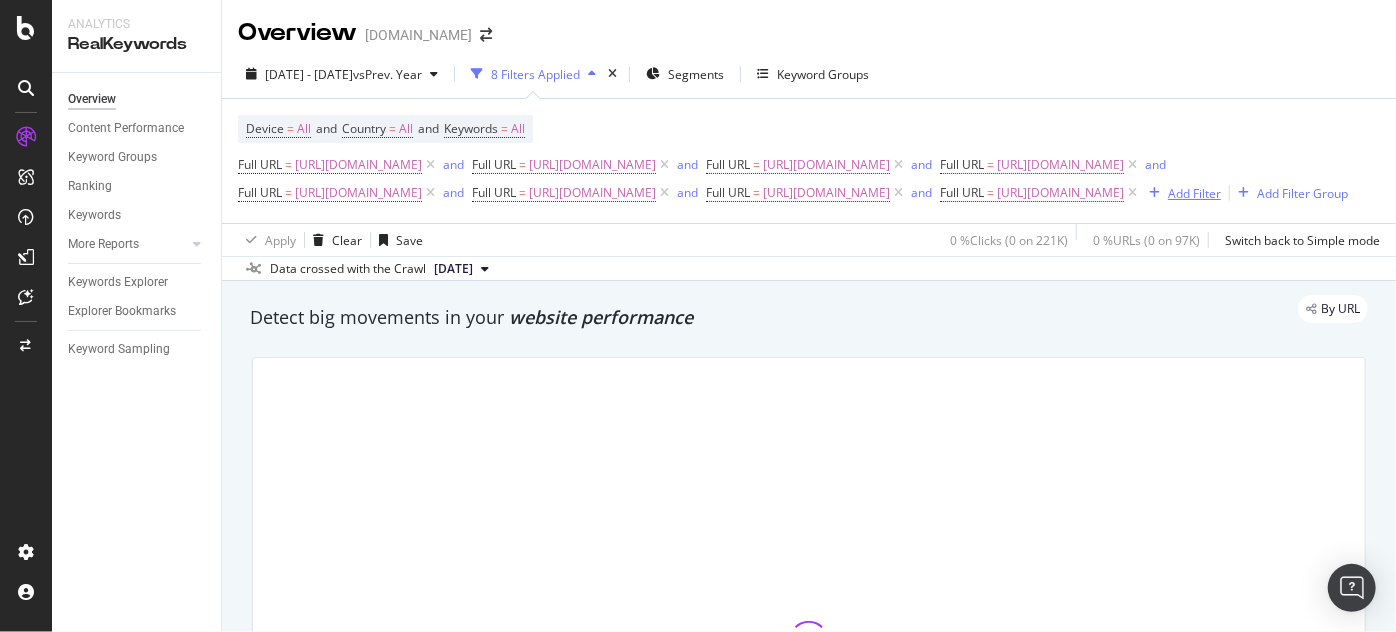 click on "Add Filter" at bounding box center [1194, 193] 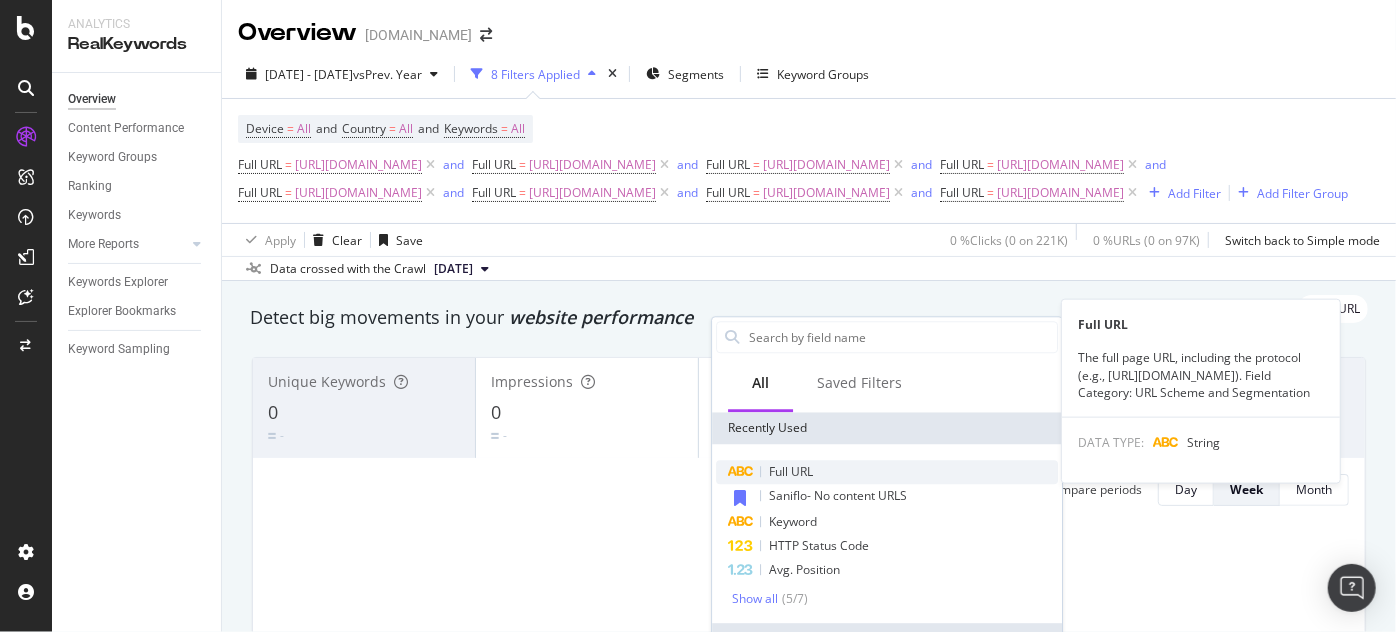 click on "Full URL" at bounding box center [791, 471] 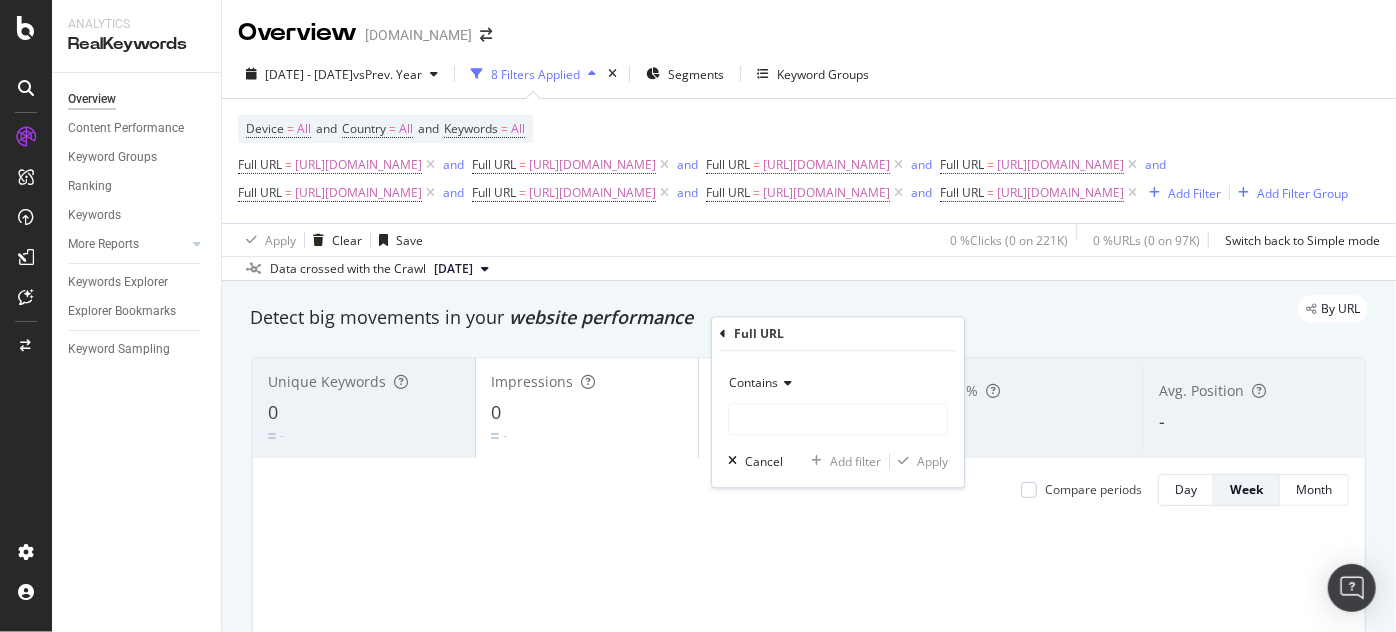 click on "Contains" at bounding box center [753, 383] 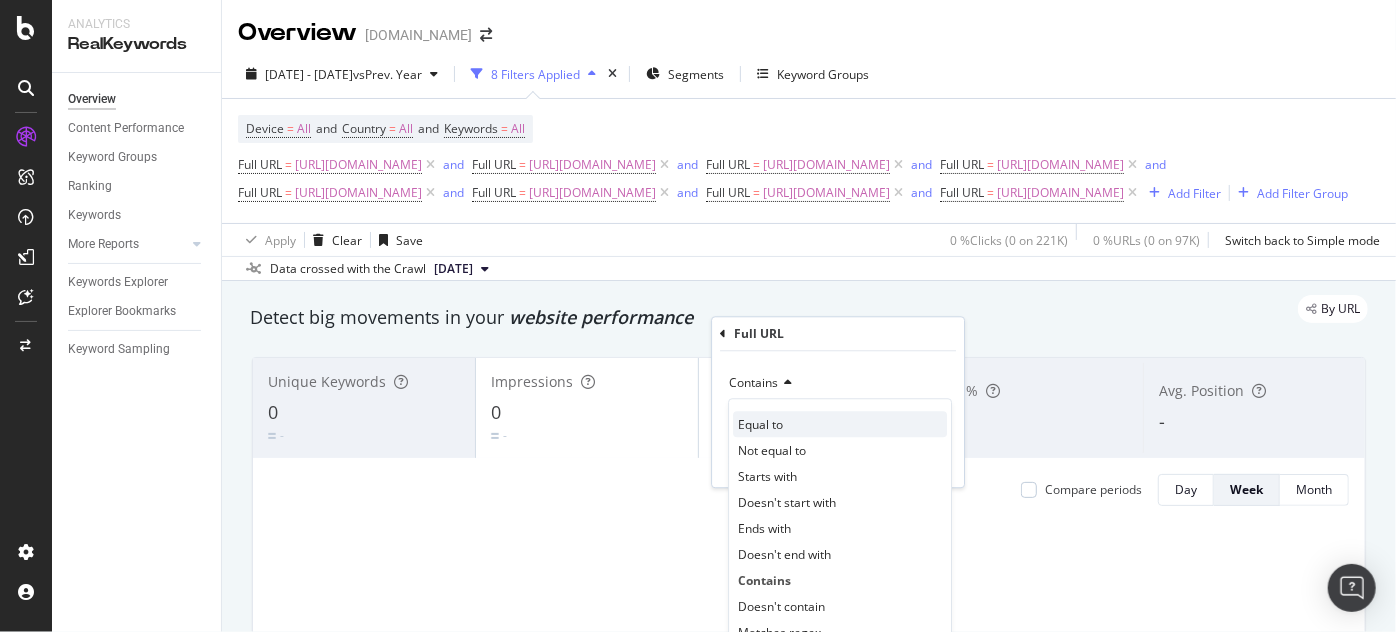 click on "Equal to" at bounding box center [760, 424] 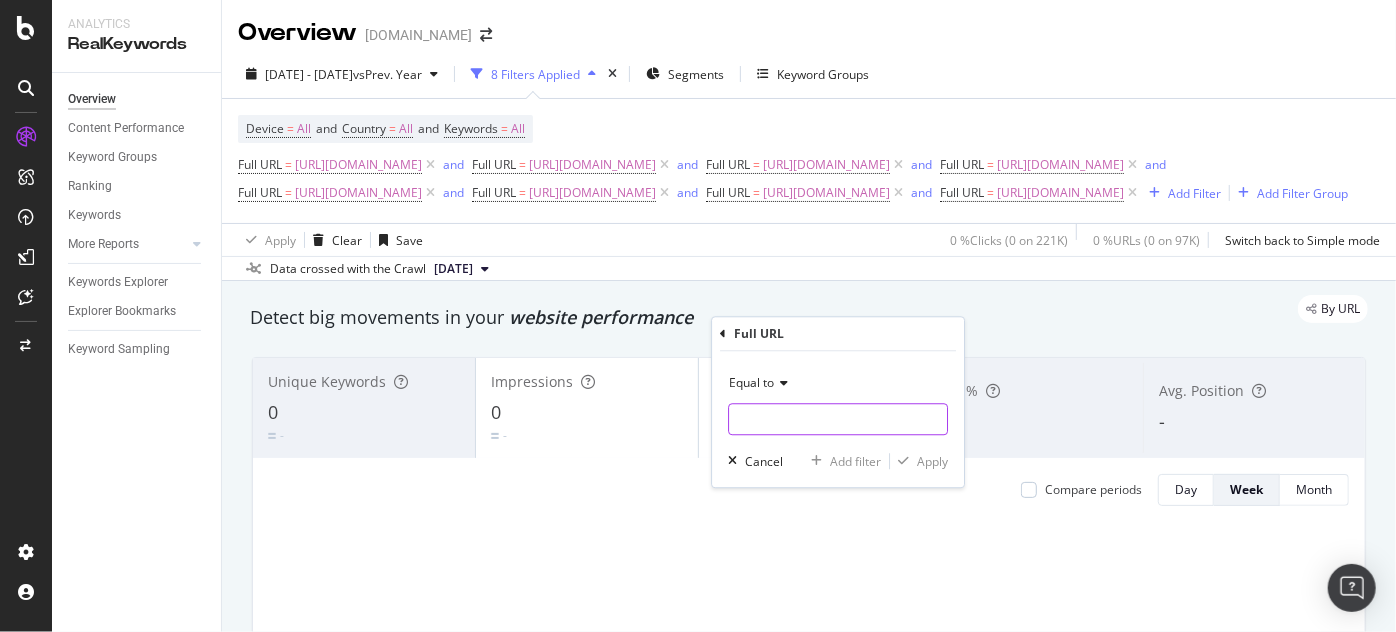 click at bounding box center [838, 420] 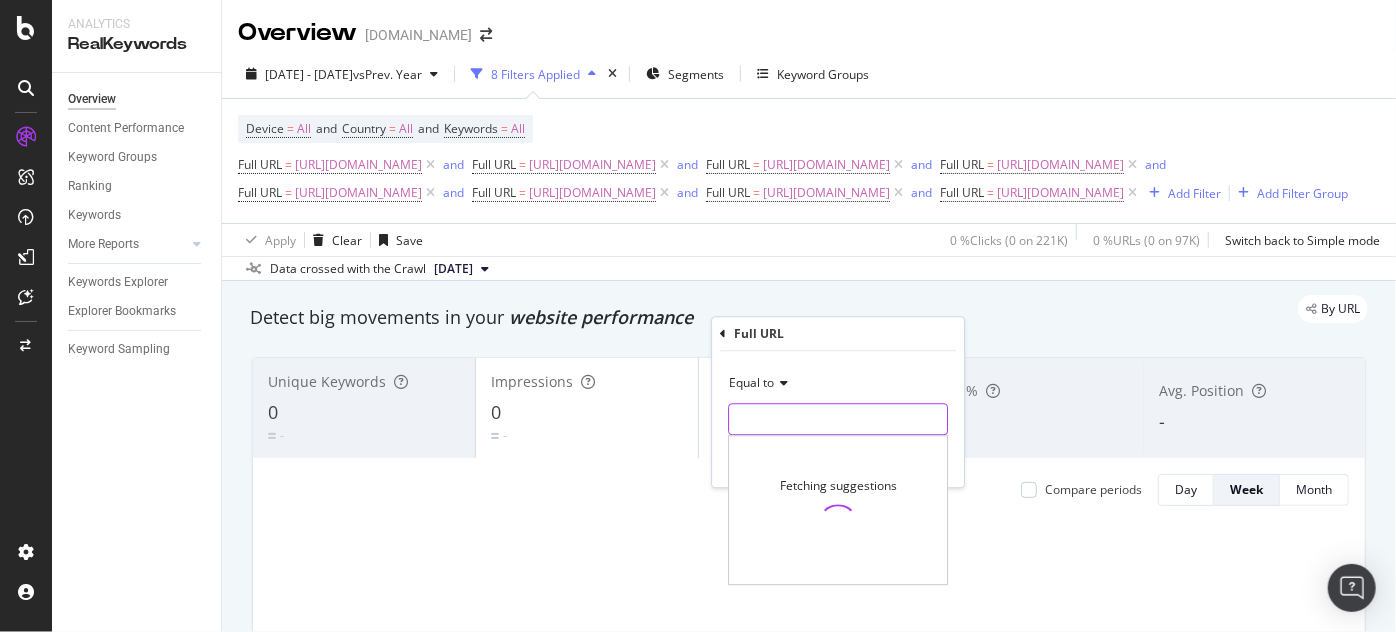 paste on "https://www.supplyhouse.com/Saniflo-014-Sanigrind-Grinder-Pump-for-Bottom-Outlet-Toilets-White" 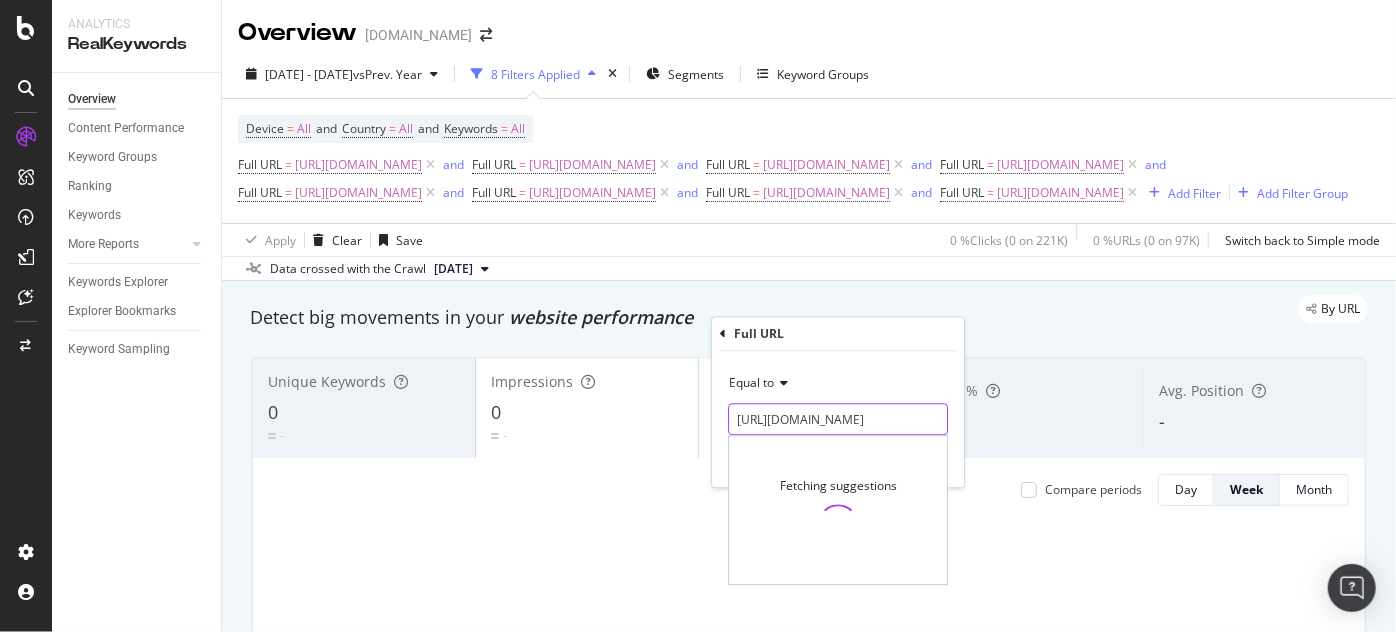scroll, scrollTop: 0, scrollLeft: 384, axis: horizontal 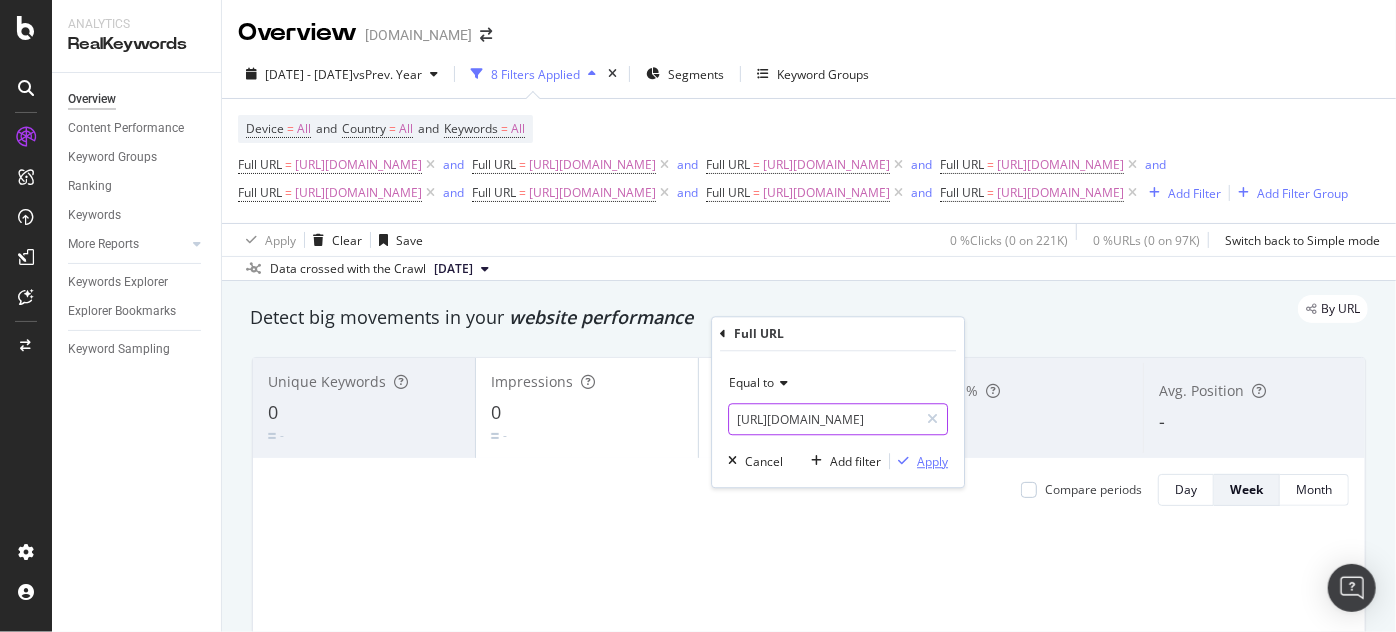 type on "https://www.supplyhouse.com/Saniflo-014-Sanigrind-Grinder-Pump-for-Bottom-Outlet-Toilets-White" 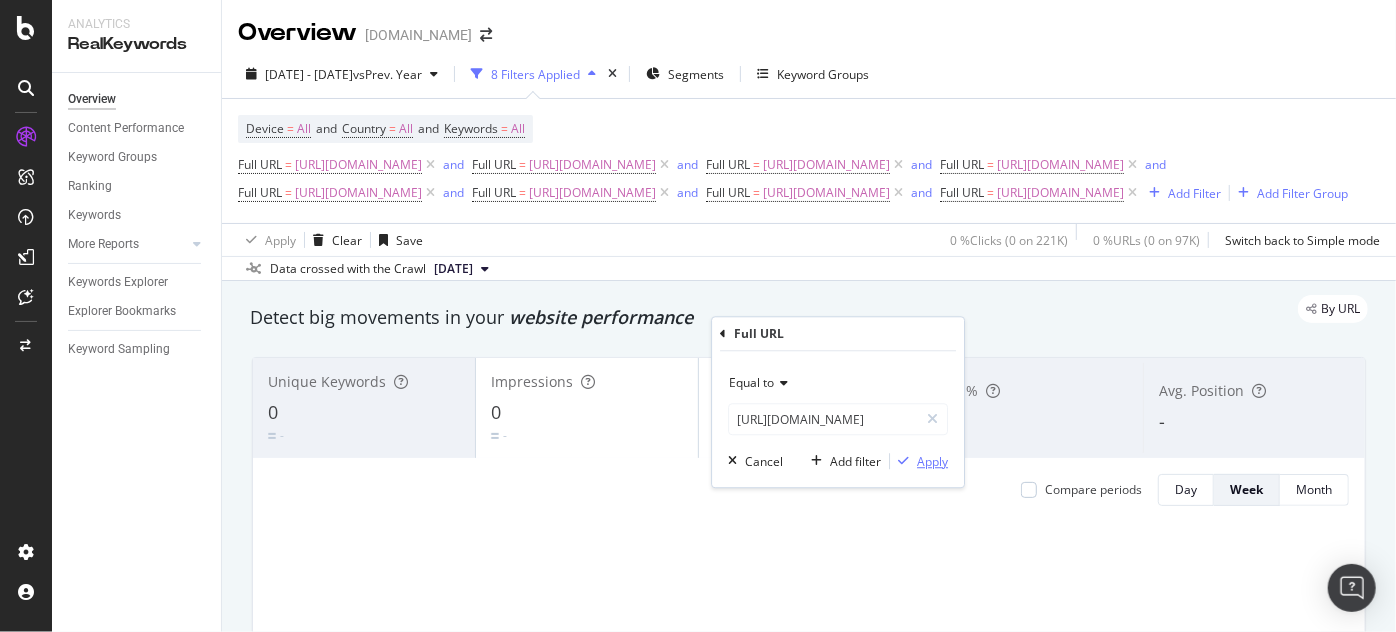 scroll, scrollTop: 0, scrollLeft: 0, axis: both 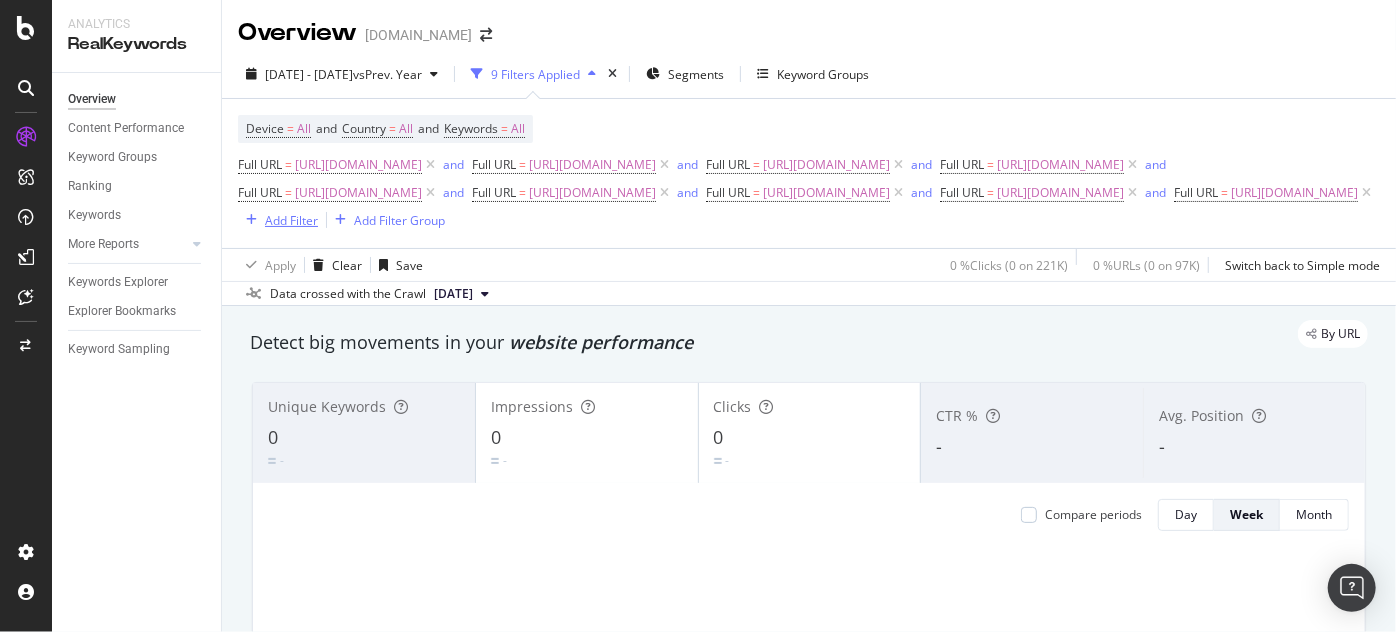 click on "Add Filter" at bounding box center (291, 220) 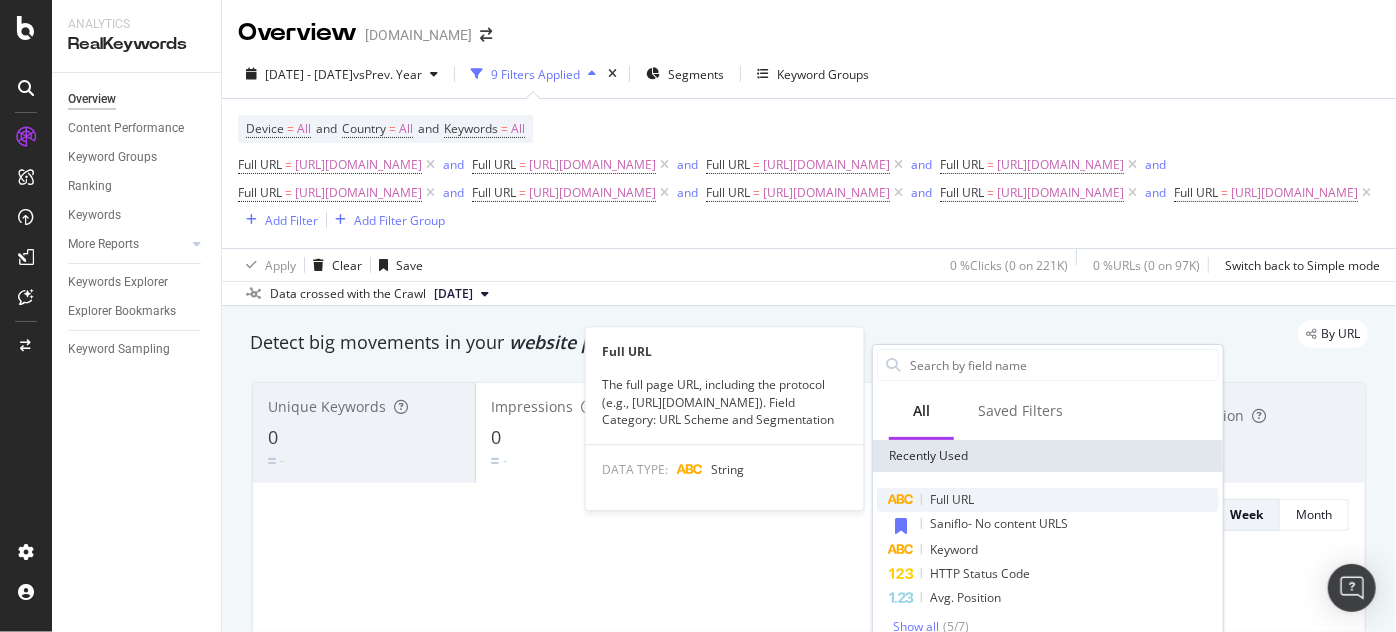 click on "Full URL" at bounding box center (952, 499) 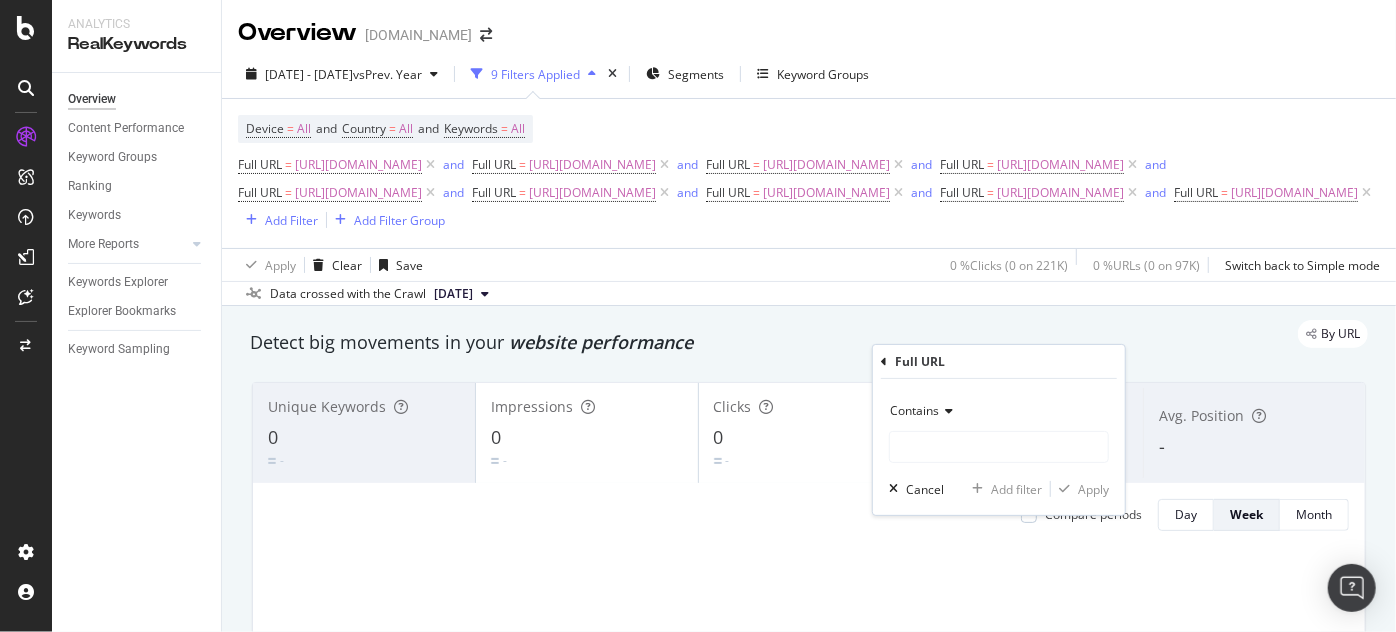 click on "Contains" at bounding box center (999, 411) 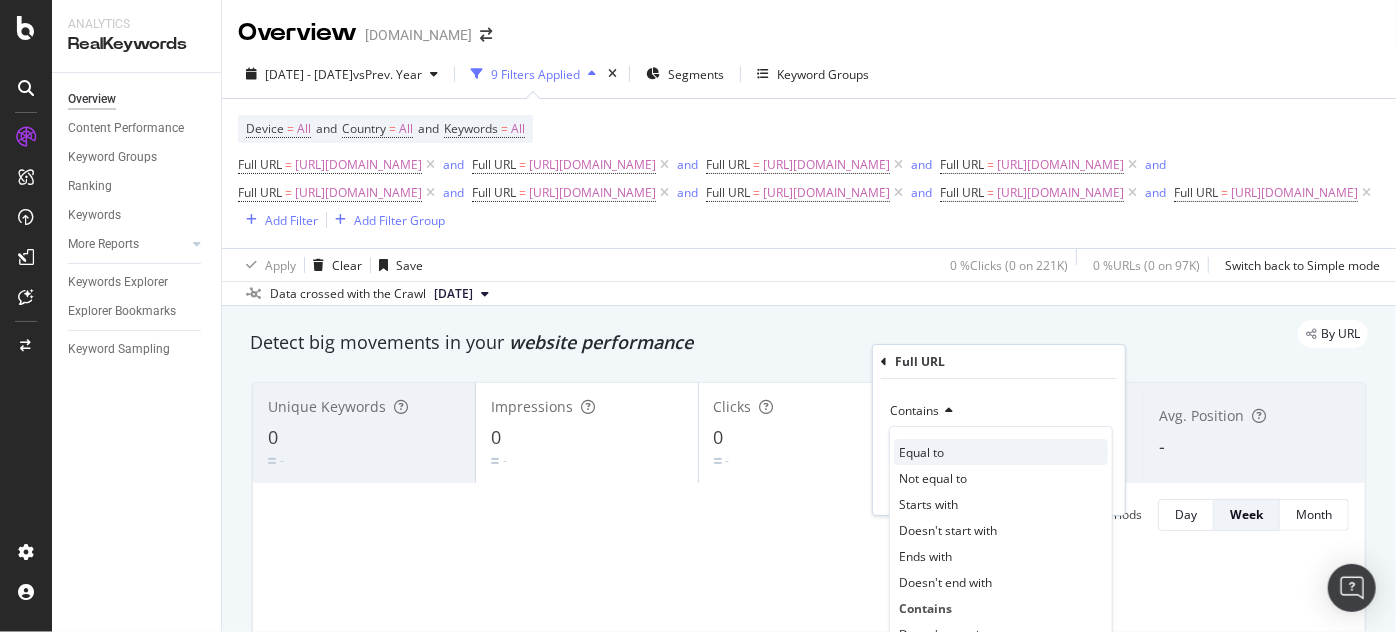 click on "Equal to" at bounding box center [921, 452] 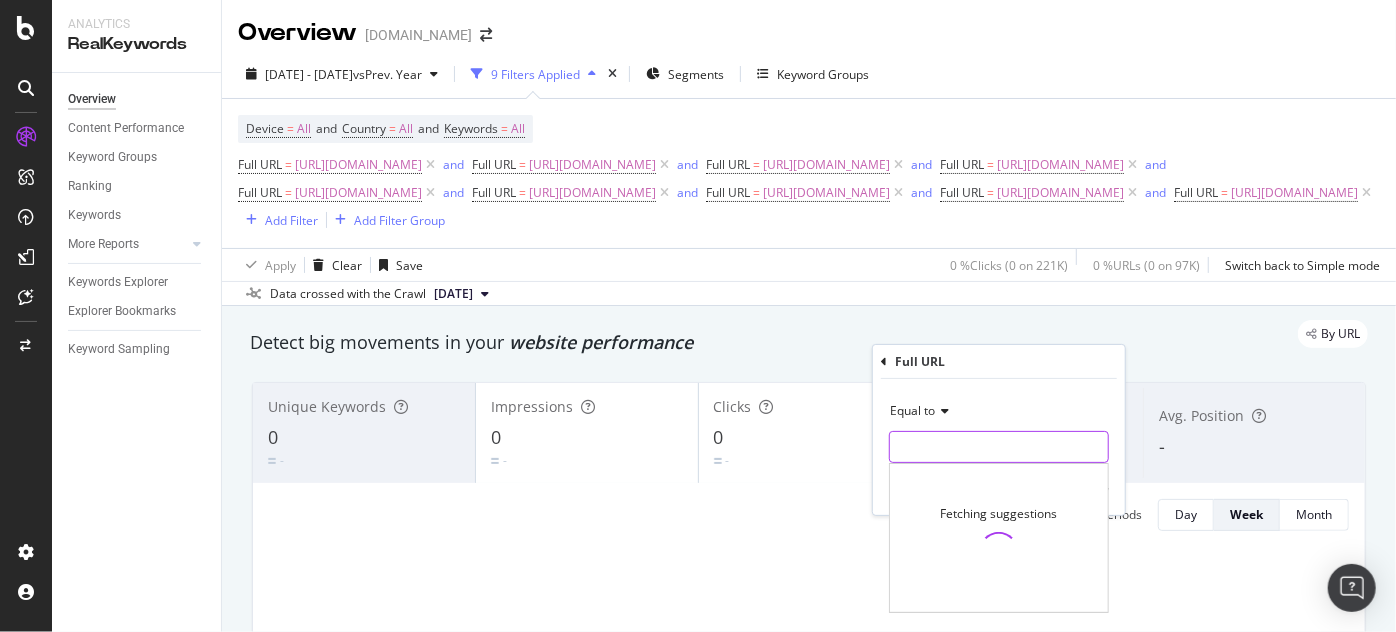 click at bounding box center (999, 447) 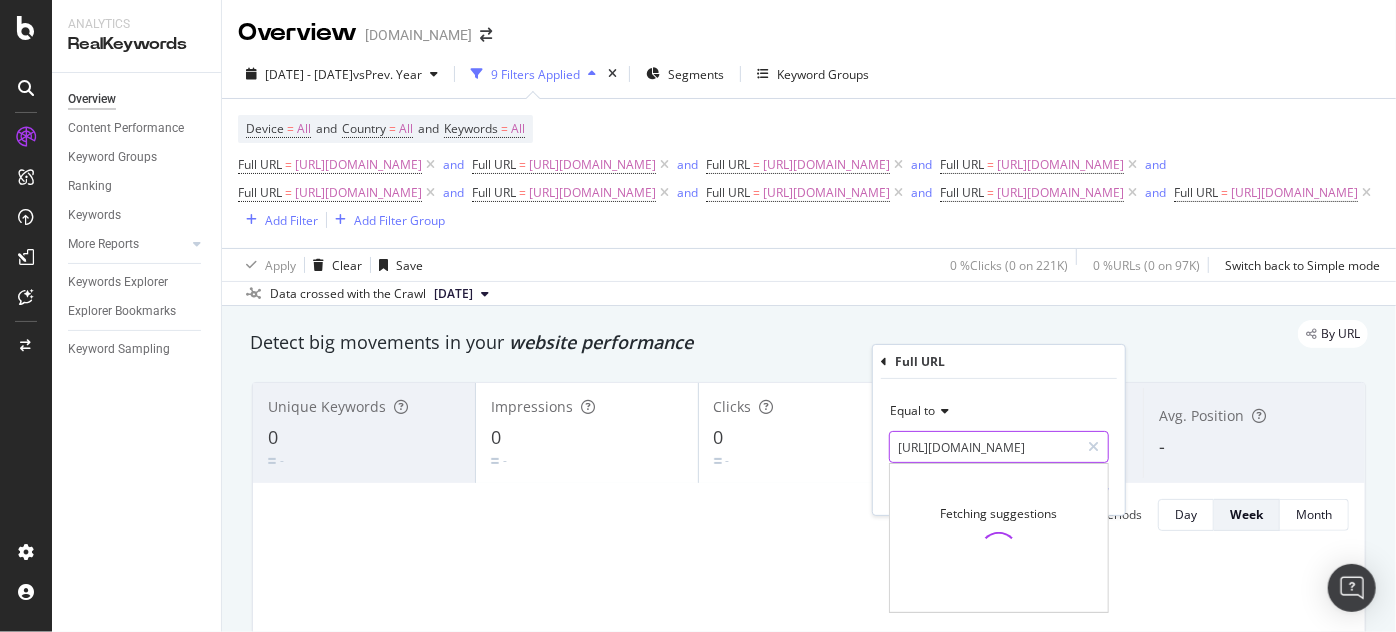 scroll, scrollTop: 0, scrollLeft: 453, axis: horizontal 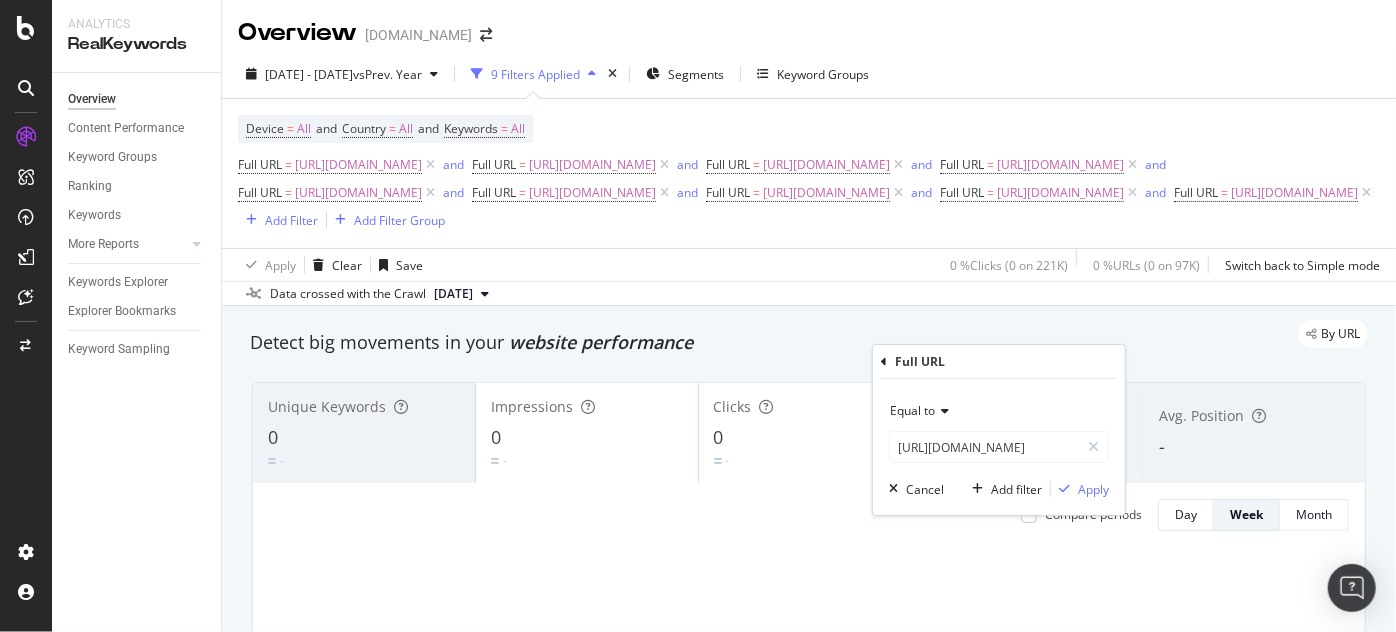 click on "Equal to https://www.supplyhouse.com/Saniflo-023-Sanicompact-One-Piece-Toilet-w-Macerator-Built-into-the-Base-White https://www.supplyhouse.com/Saniflo-023-Sanicompact-One-Piece-Toilet-w-Macerator-Built-into-the-Base-White Cancel Add filter Apply" at bounding box center (999, 447) 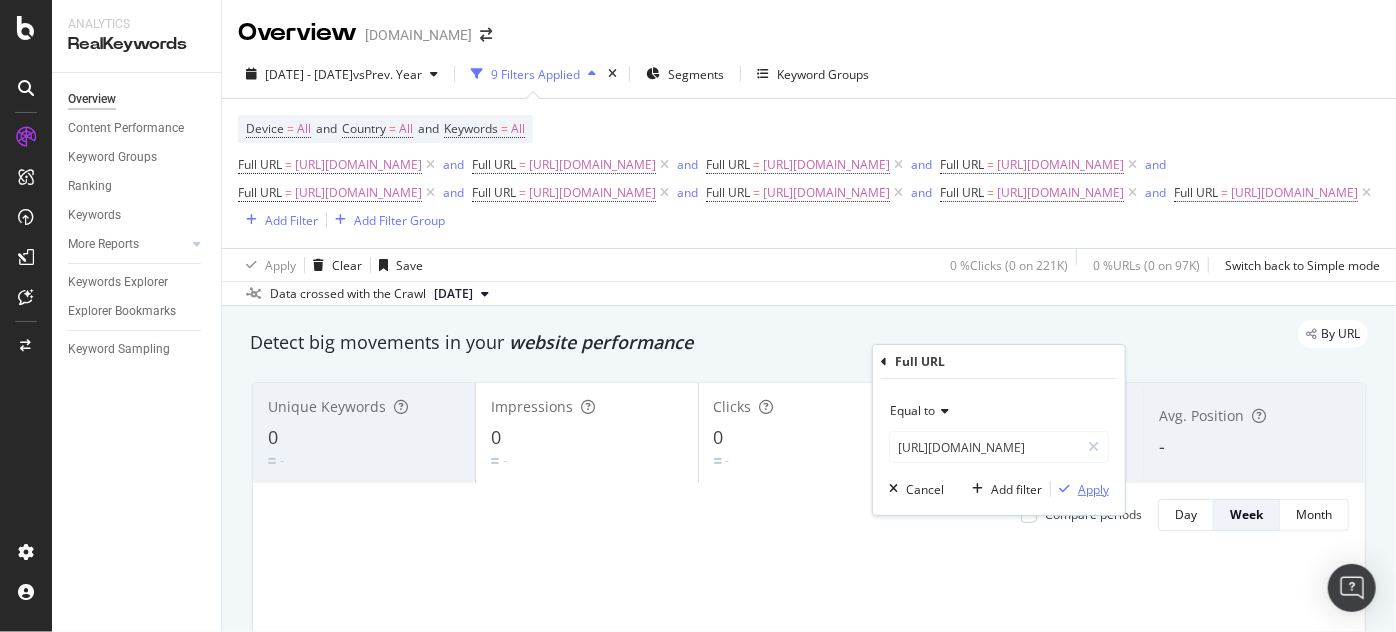 click on "Apply" at bounding box center (1093, 489) 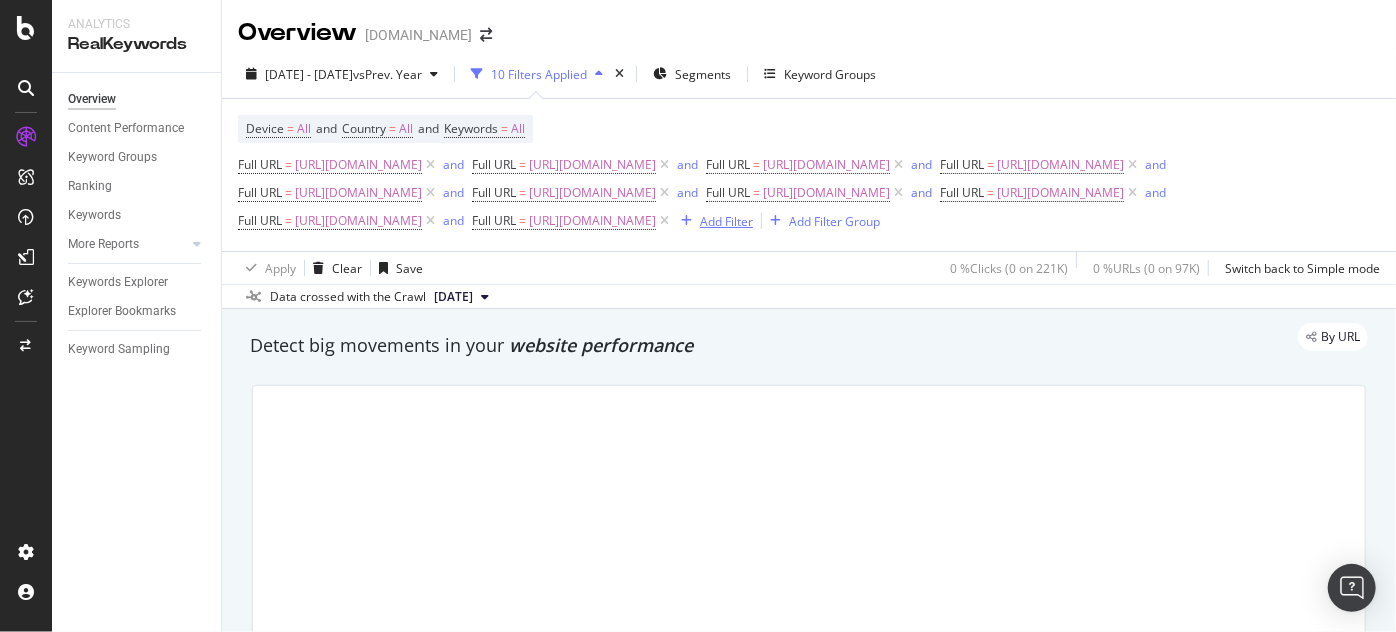 click on "Add Filter" at bounding box center [726, 221] 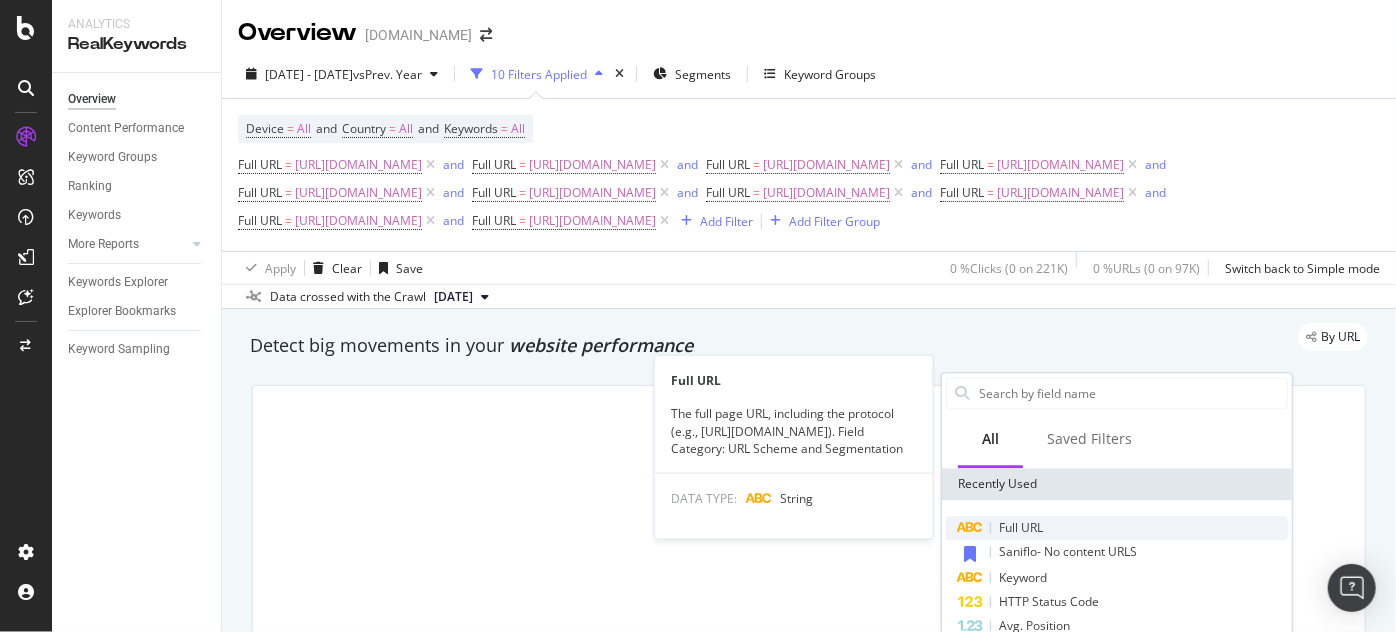 click on "Full URL" at bounding box center (1021, 527) 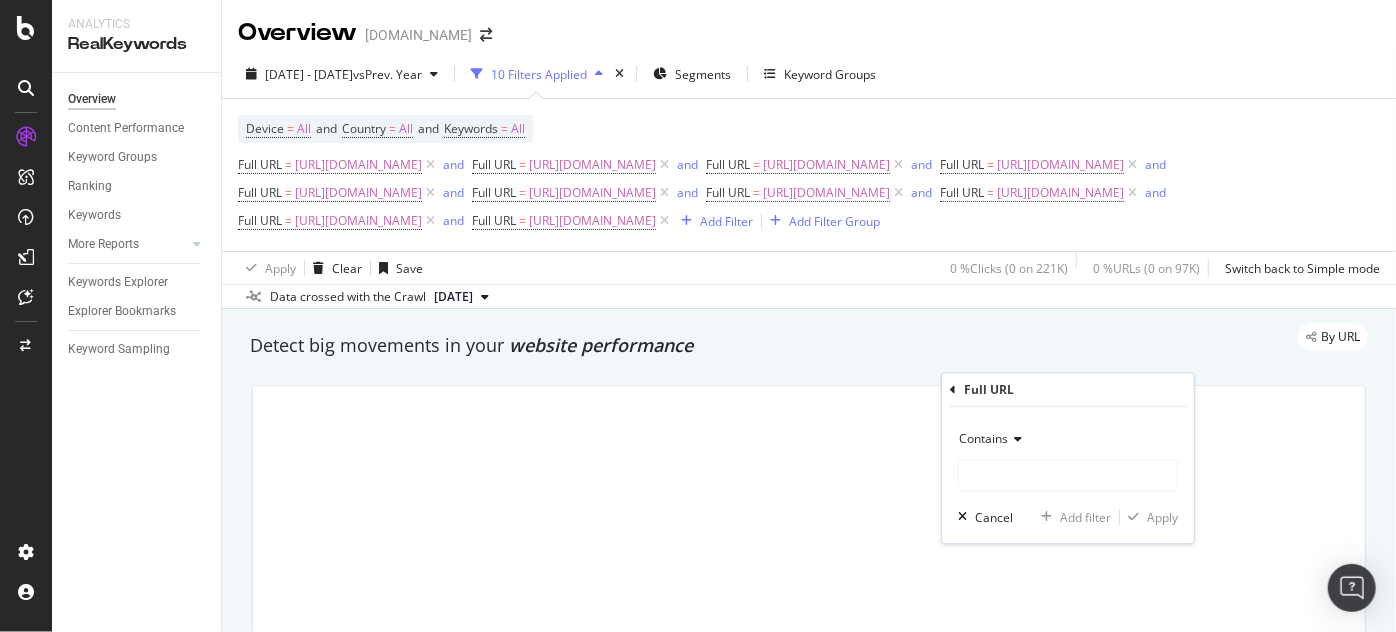 click on "Contains" at bounding box center [1068, 440] 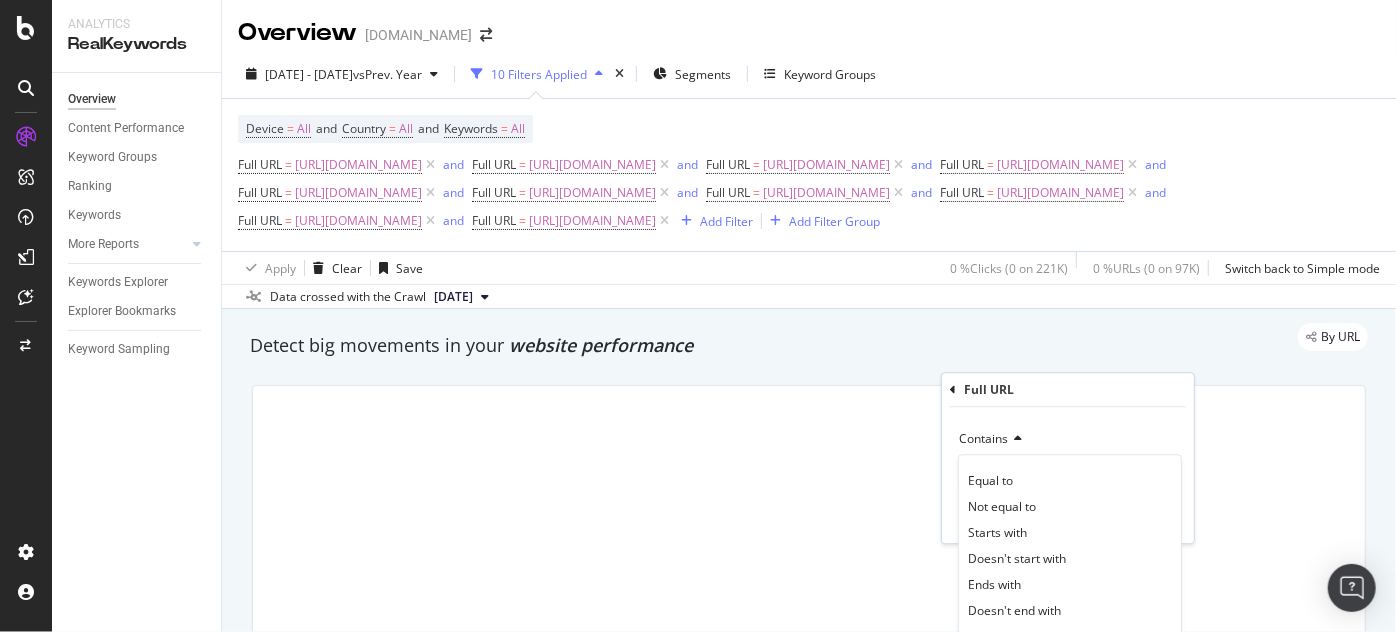 click on "Equal to Not equal to Starts with Doesn't start with Ends with Doesn't end with Contains Doesn't contain Matches regex Doesn't match regex" at bounding box center [1070, 598] 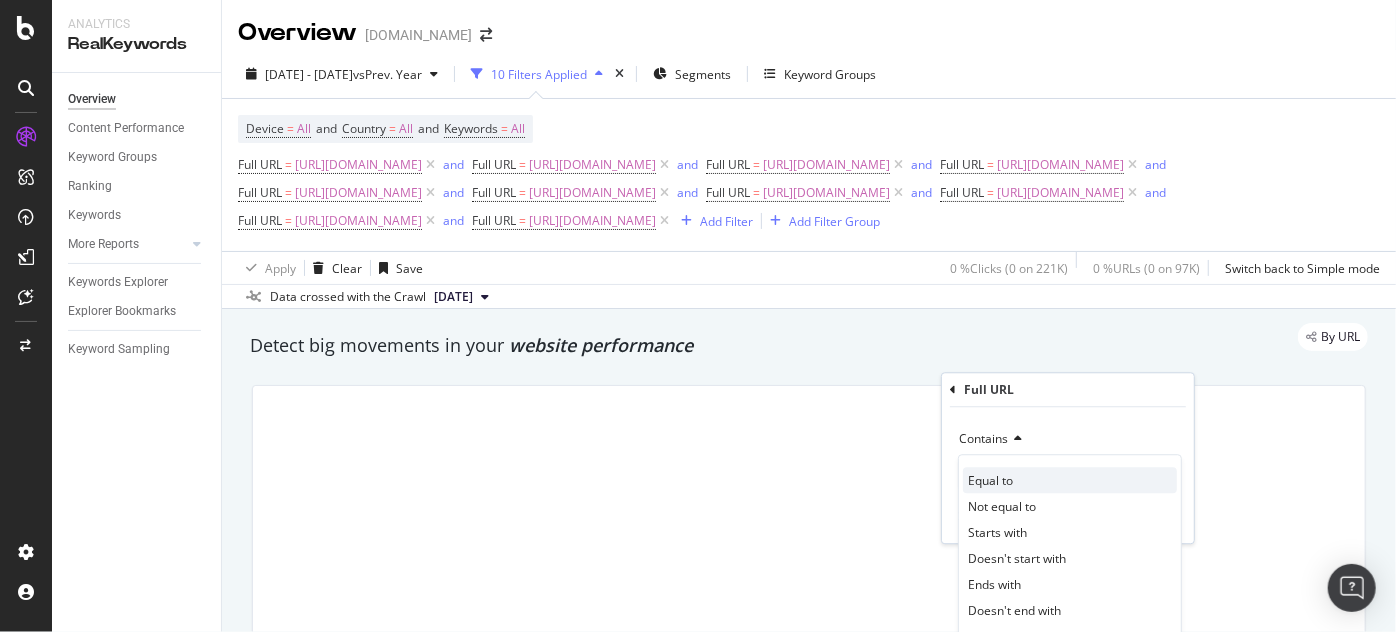 click on "Equal to" at bounding box center [990, 480] 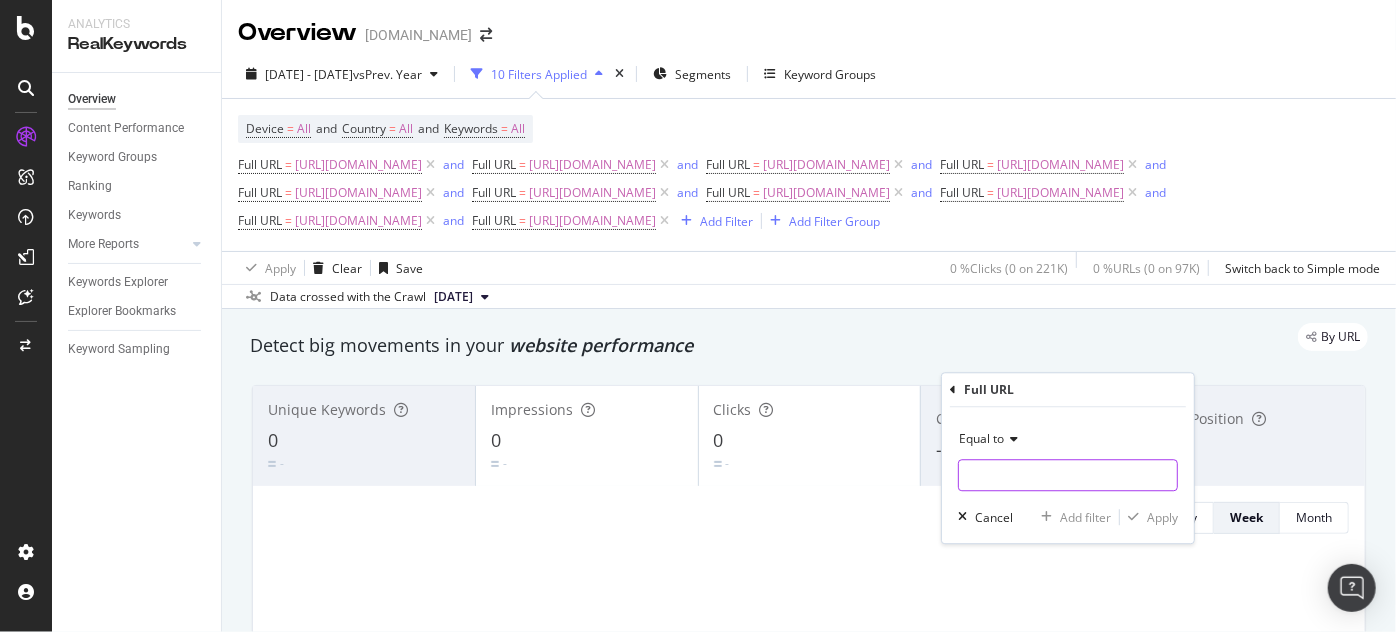 click at bounding box center (1068, 476) 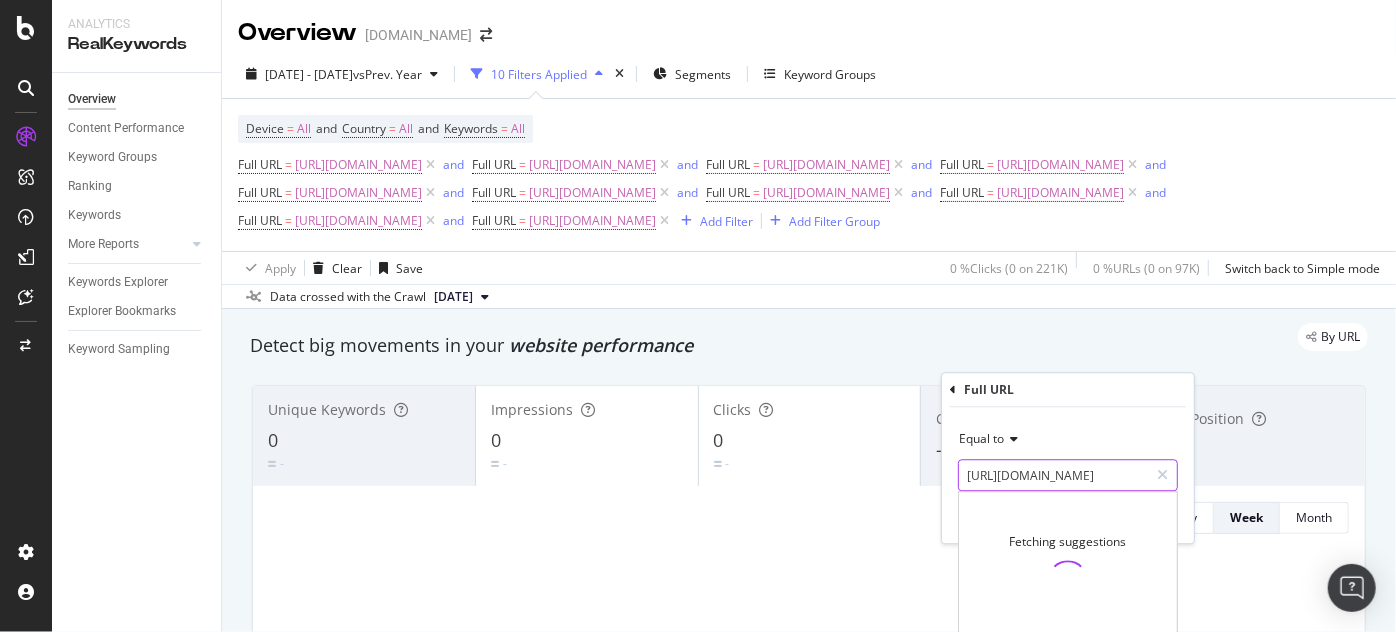 scroll, scrollTop: 0, scrollLeft: 329, axis: horizontal 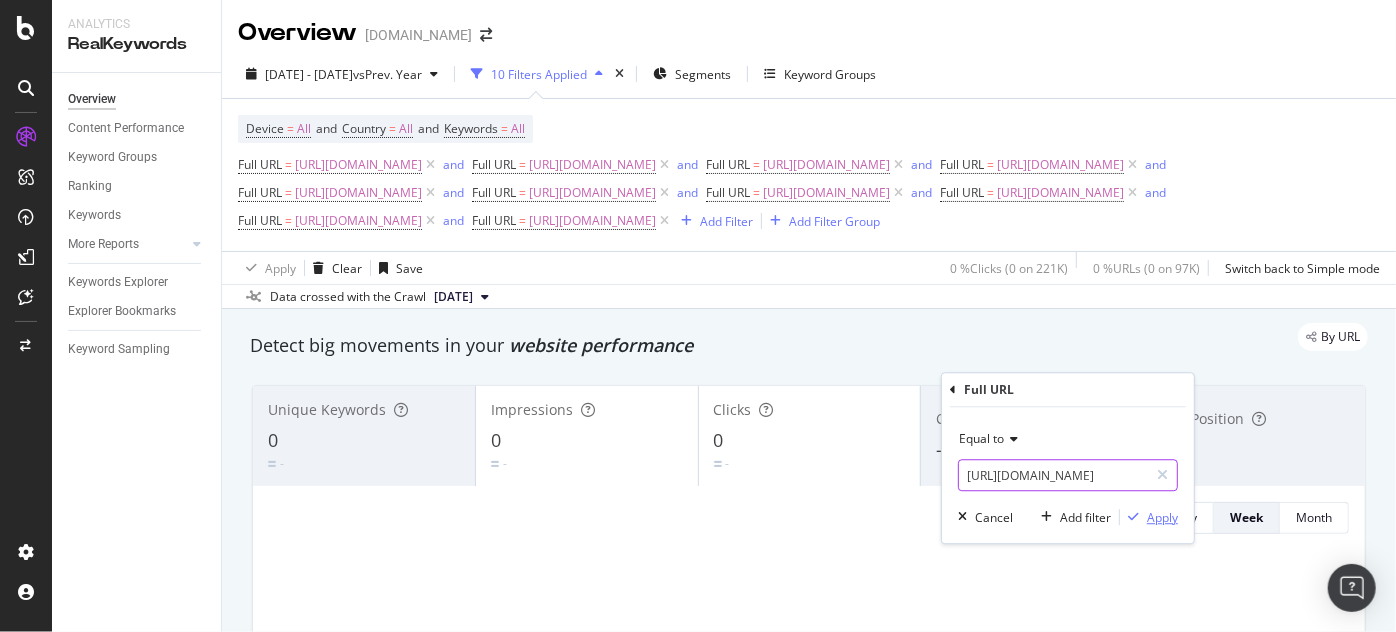 type on "https://www.supplyhouse.com/Saniflo-082-SANIFLO-Saniaccess-3-Macerating-Pump-White" 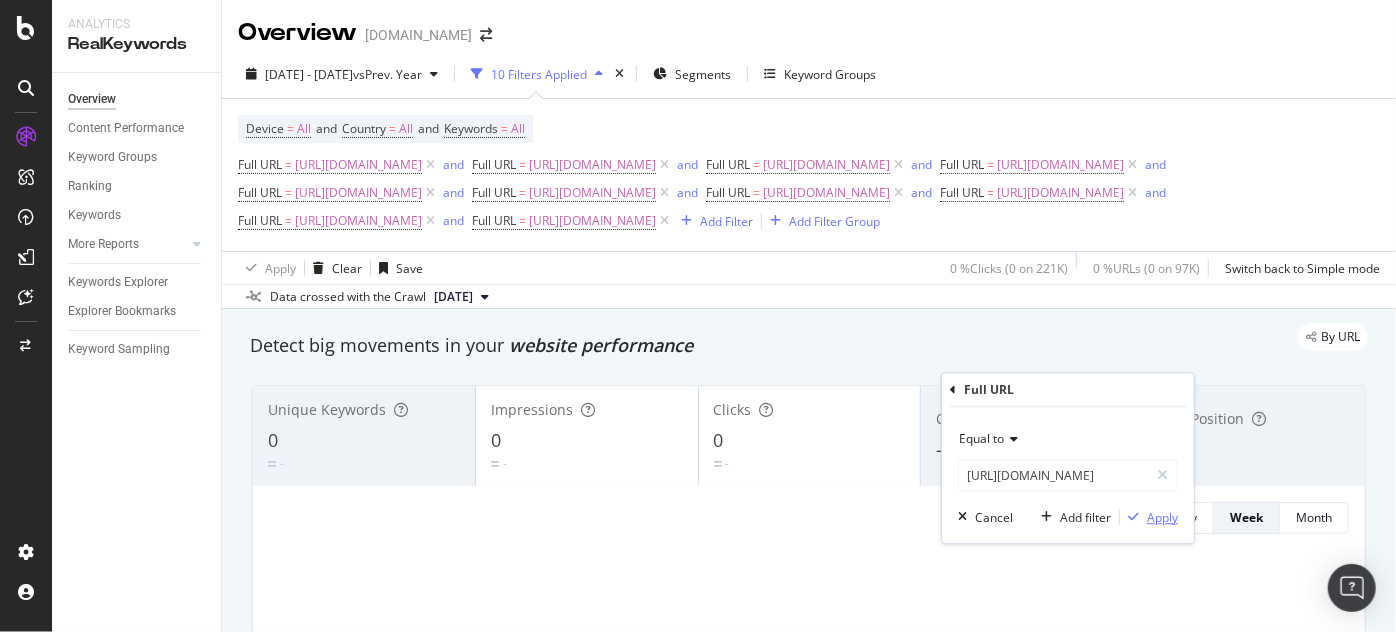 scroll, scrollTop: 0, scrollLeft: 0, axis: both 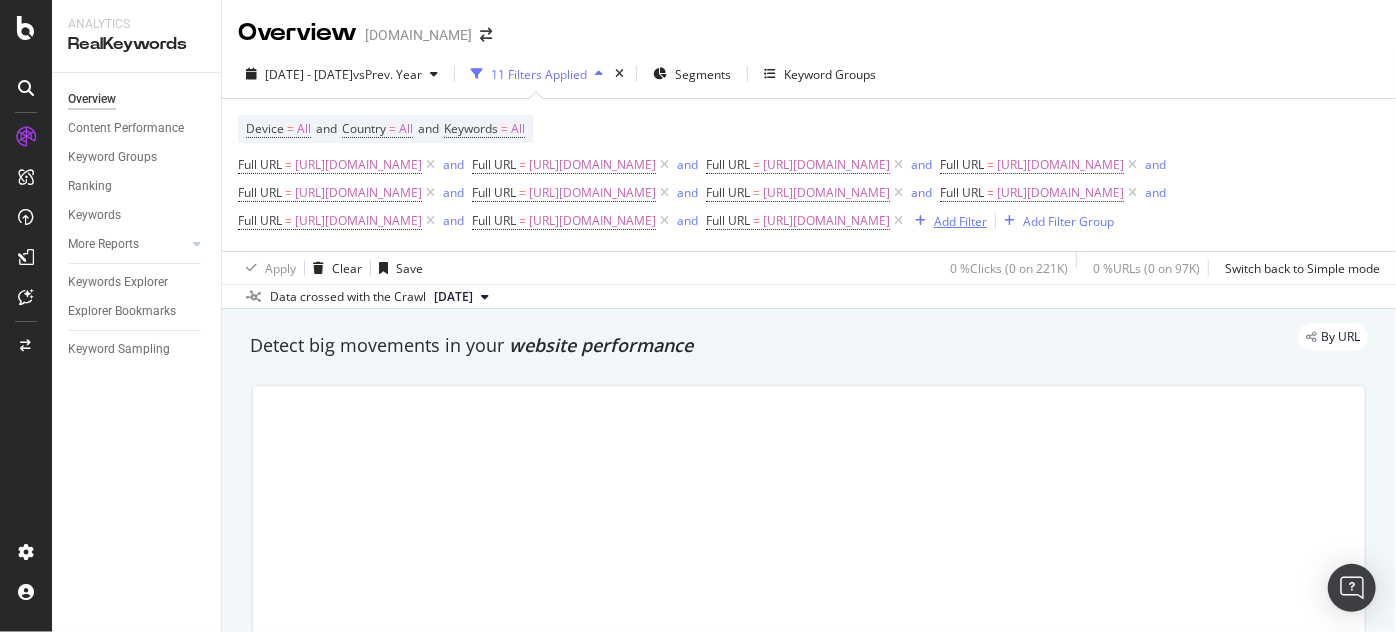 drag, startPoint x: 869, startPoint y: 404, endPoint x: 872, endPoint y: 418, distance: 14.3178215 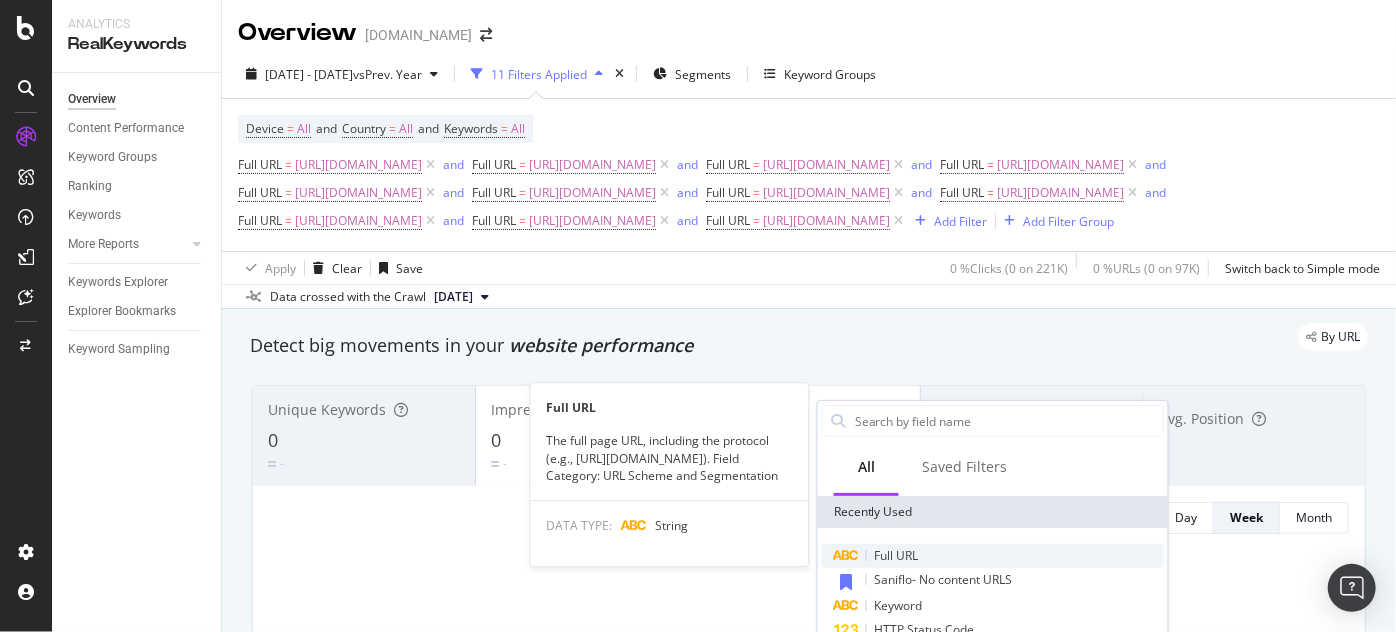 click on "Full URL" at bounding box center (993, 556) 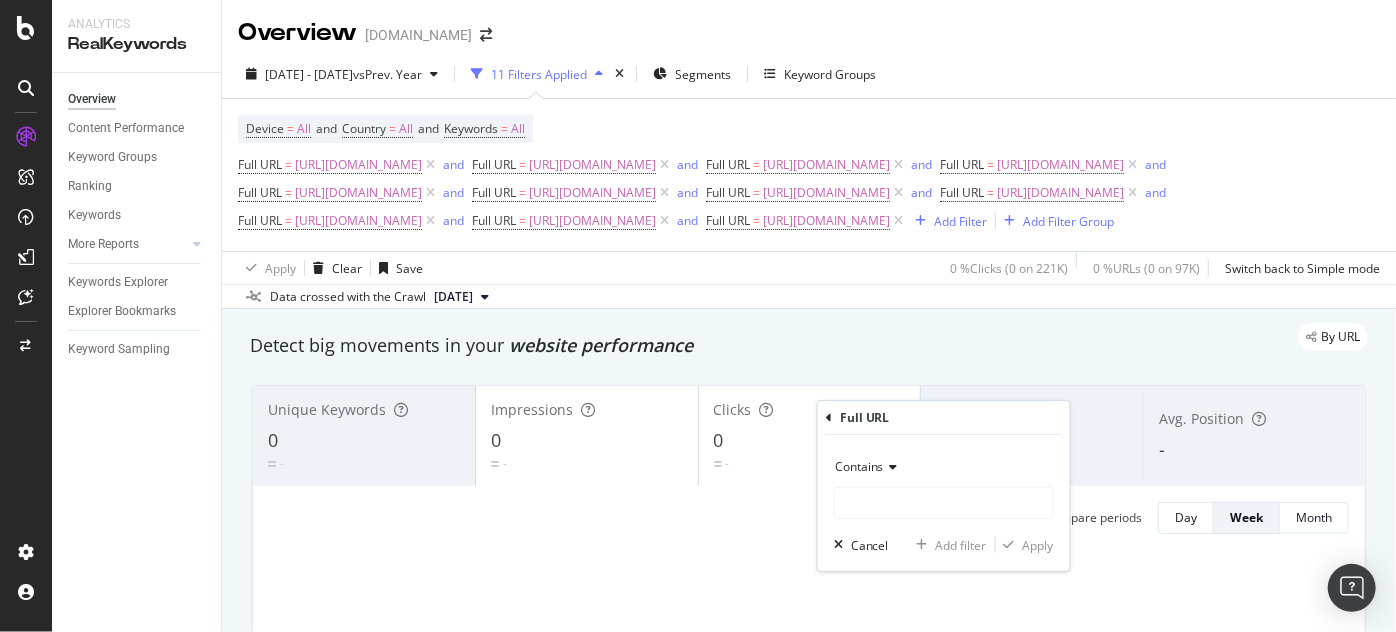click at bounding box center (891, 467) 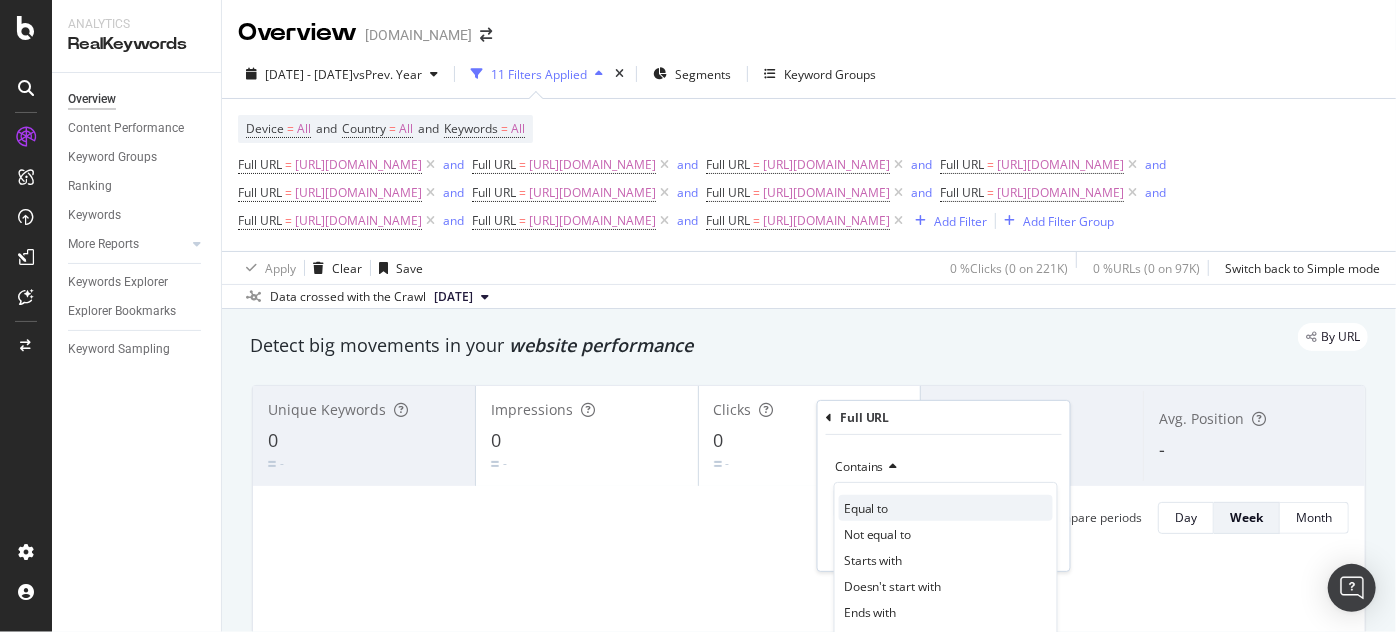 click on "Equal to" at bounding box center (946, 508) 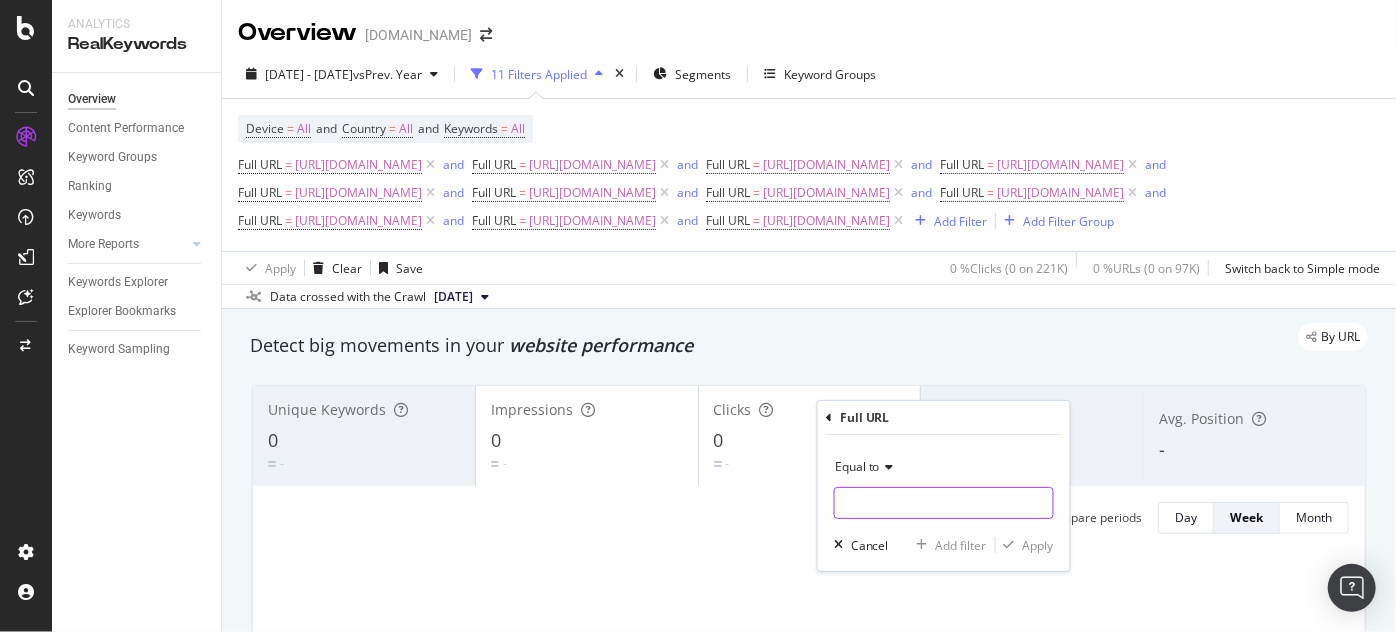 click at bounding box center [944, 503] 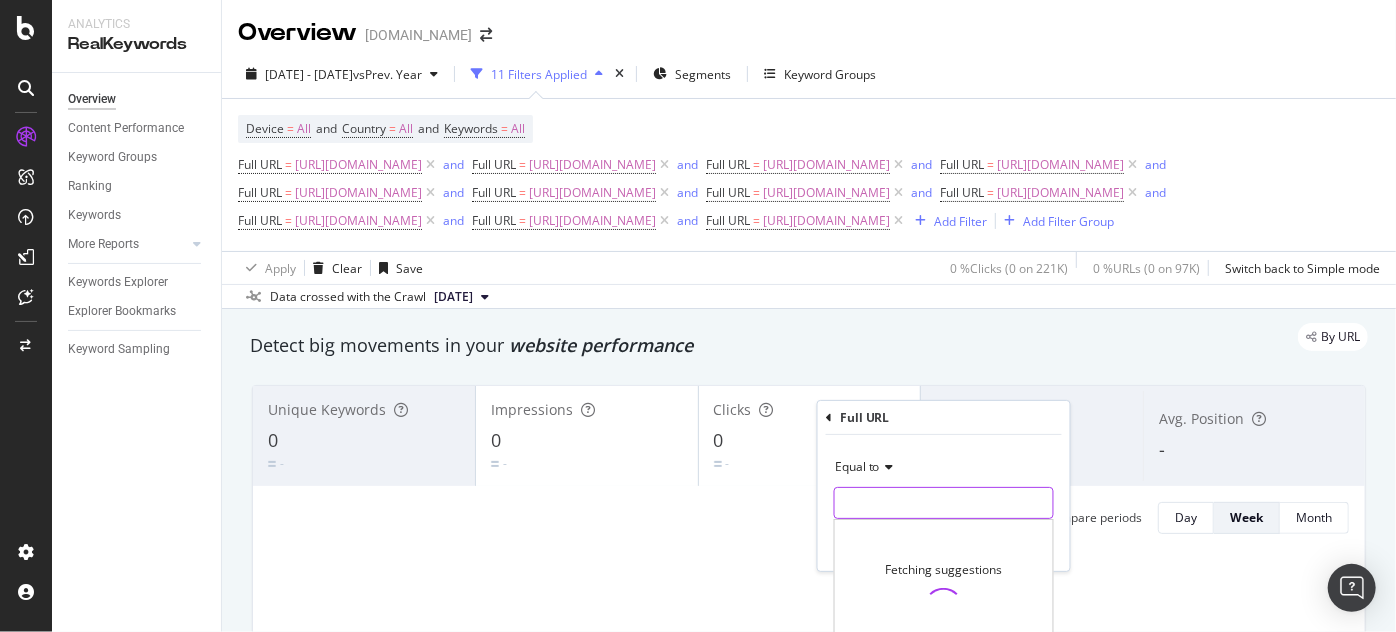 paste on "https://www.supplyhouse.com/Saniflo-040-SANIFLO-Sanicondens-Condensate-Pump-White" 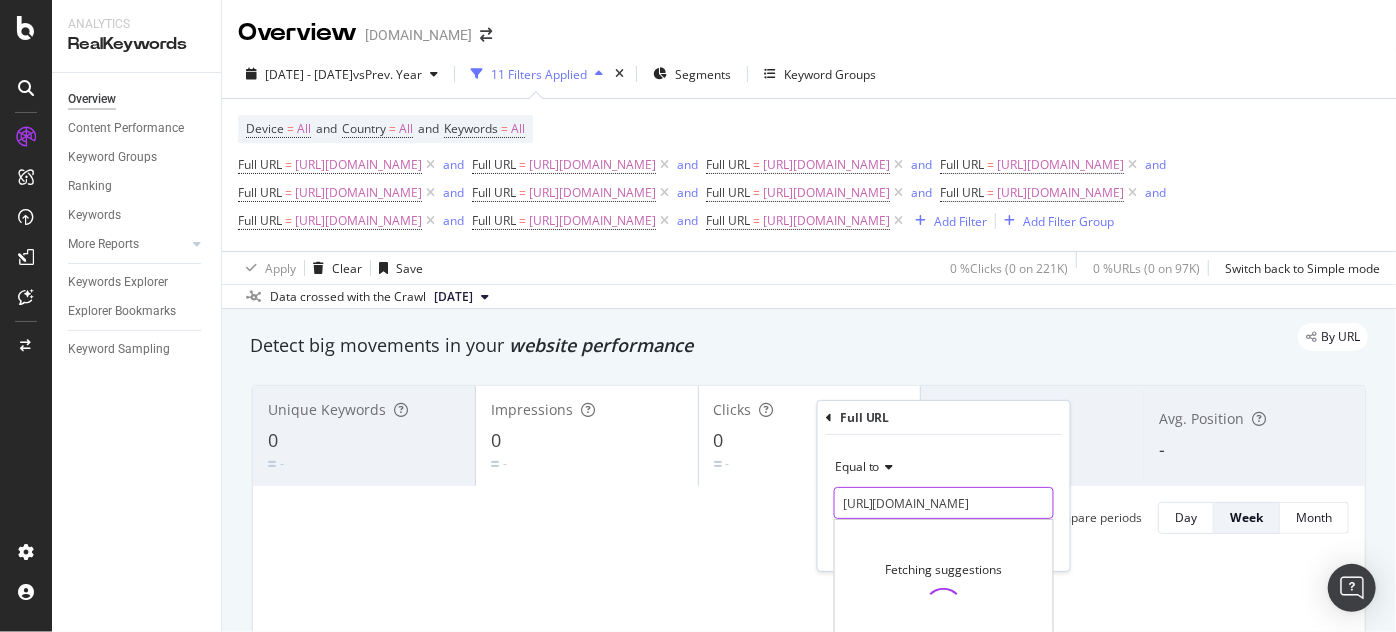 scroll, scrollTop: 0, scrollLeft: 333, axis: horizontal 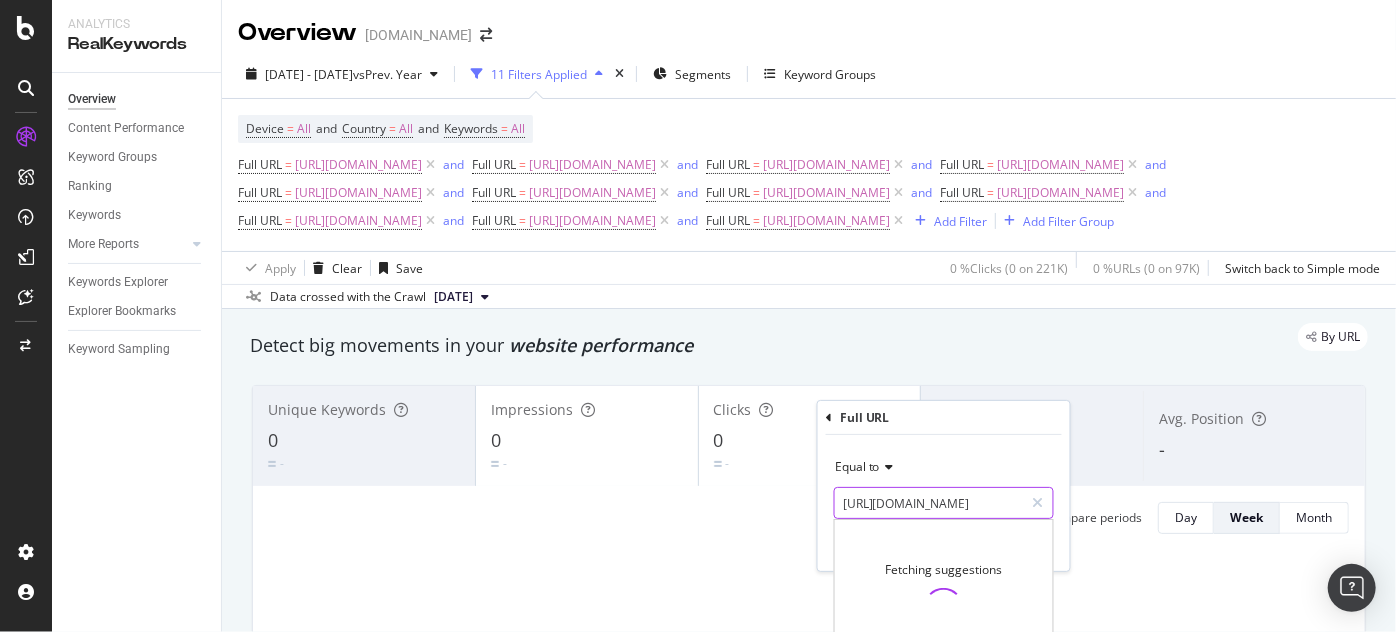 type on "https://www.supplyhouse.com/Saniflo-040-SANIFLO-Sanicondens-Condensate-Pump-White" 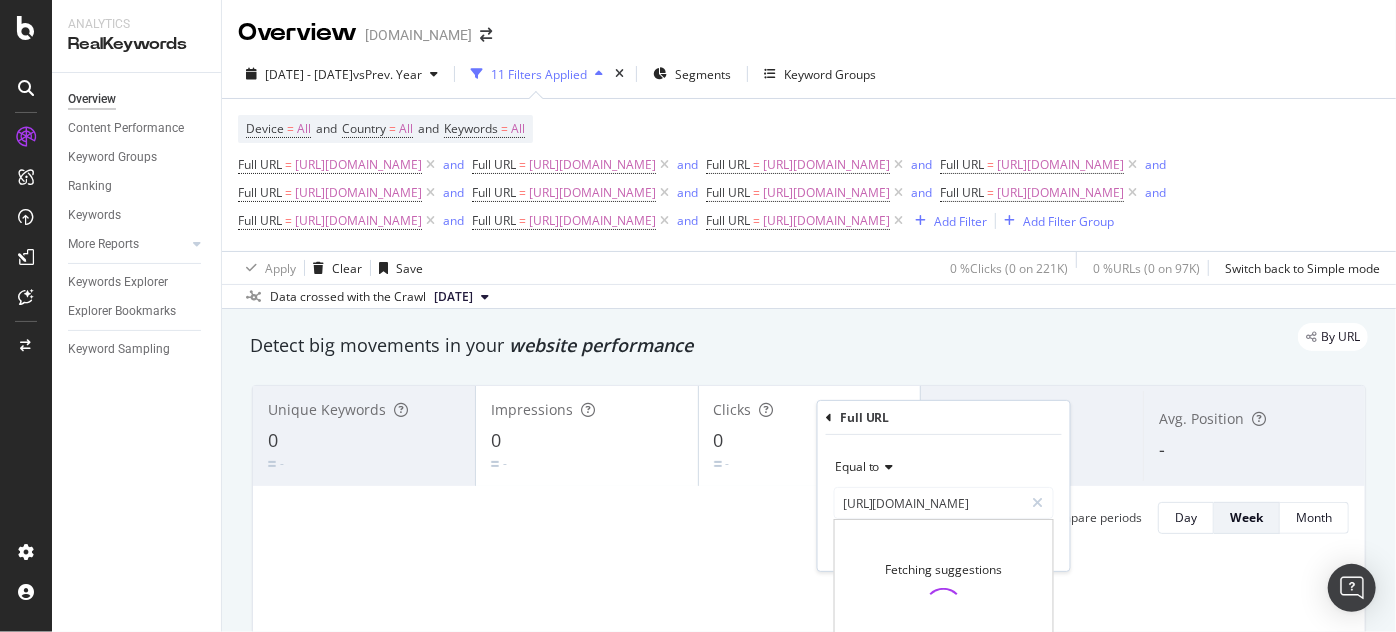 click on "Equal to https://www.supplyhouse.com/Saniflo-040-SANIFLO-Sanicondens-Condensate-Pump-White https://www.supplyhouse.com/Saniflo-040-SANIFLO-Sanicondens-Condensate-Pump-White Fetching suggestions Cancel Add filter Apply" at bounding box center (944, 503) 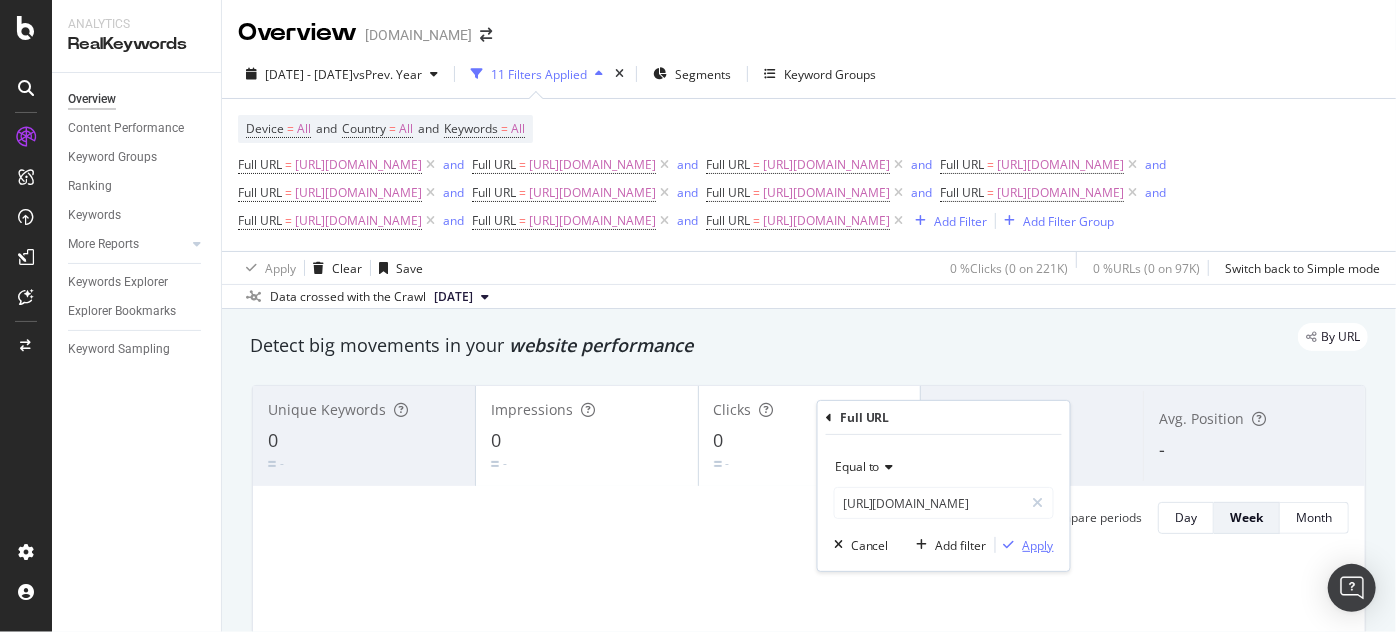click on "Apply" at bounding box center [1038, 545] 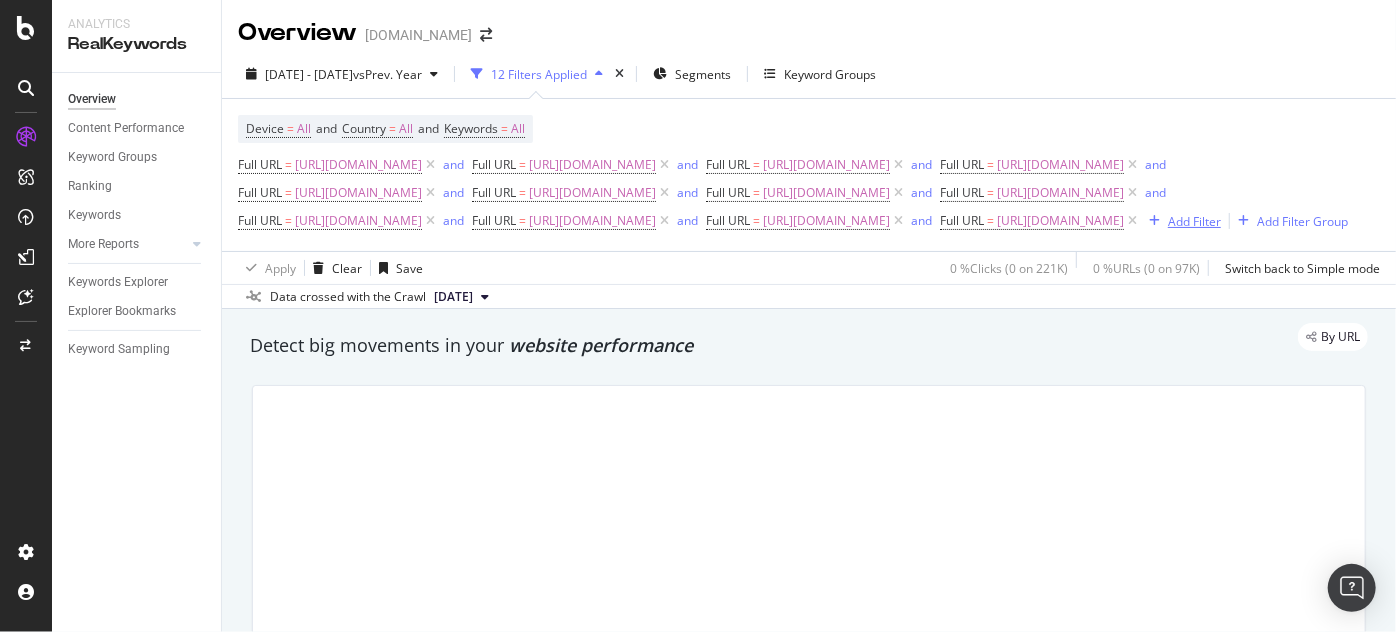 click on "Add Filter" at bounding box center [1194, 221] 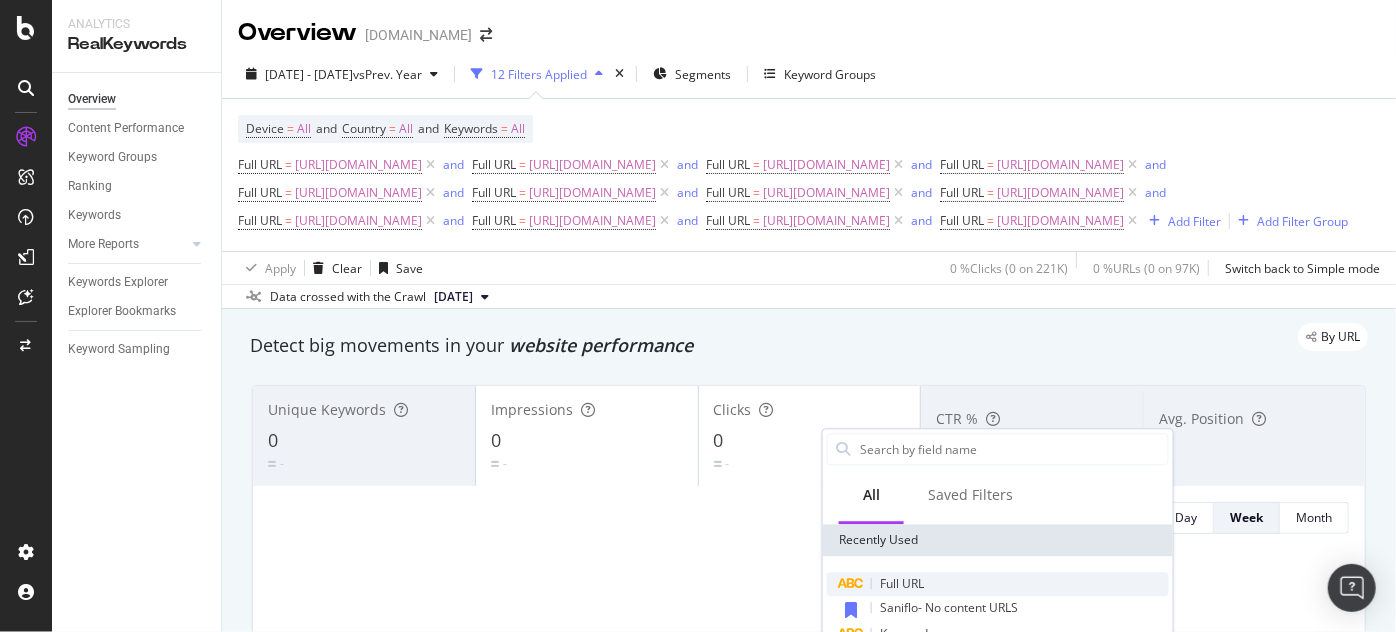 click on "Full URL" at bounding box center (902, 583) 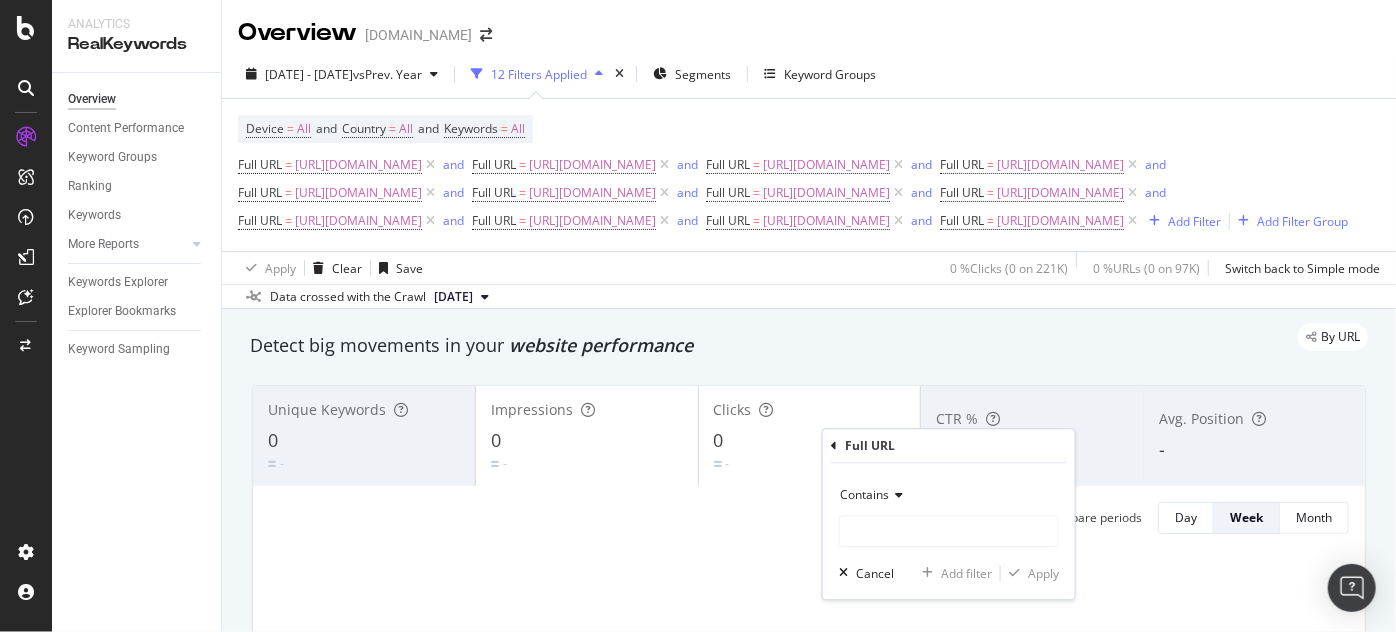 click on "Contains" at bounding box center (949, 496) 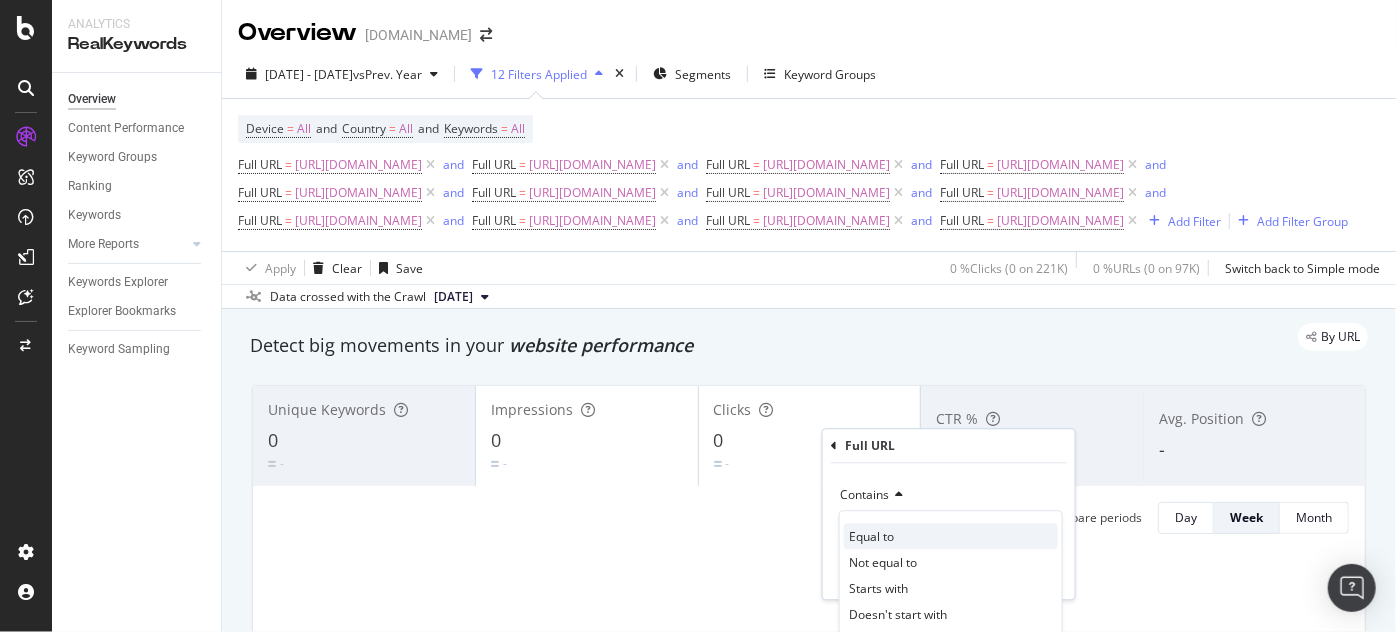 click on "Equal to" at bounding box center [871, 536] 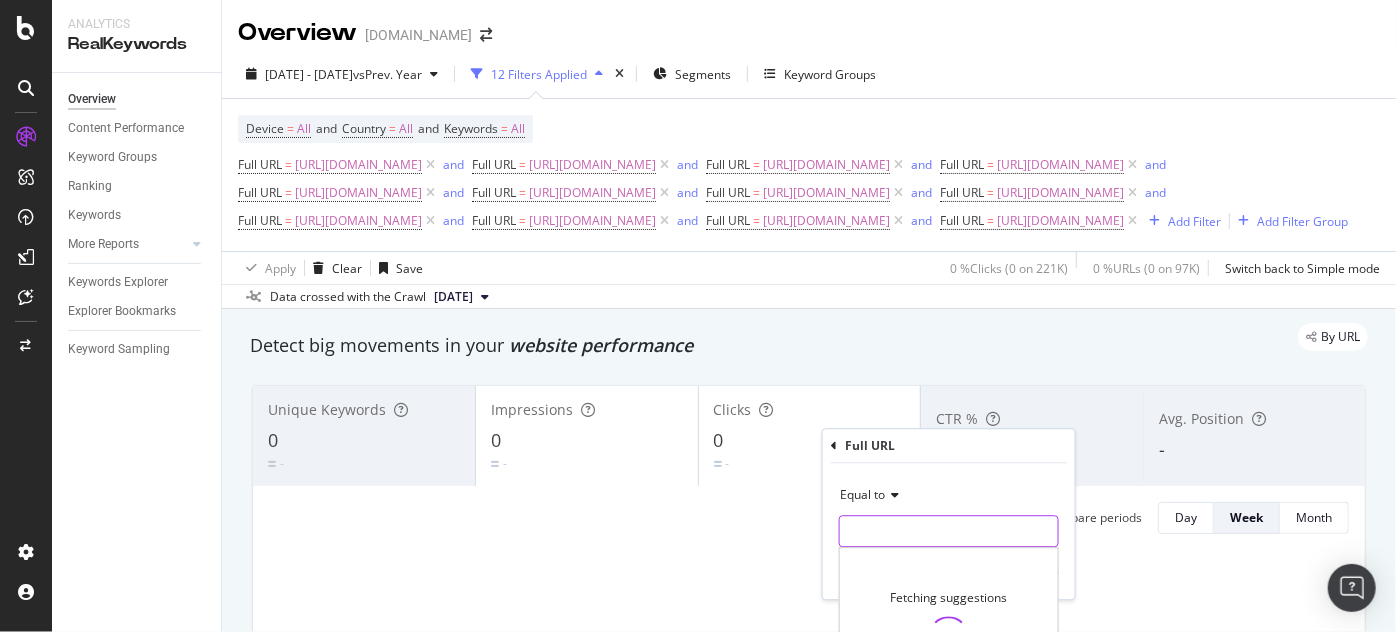 click at bounding box center [949, 532] 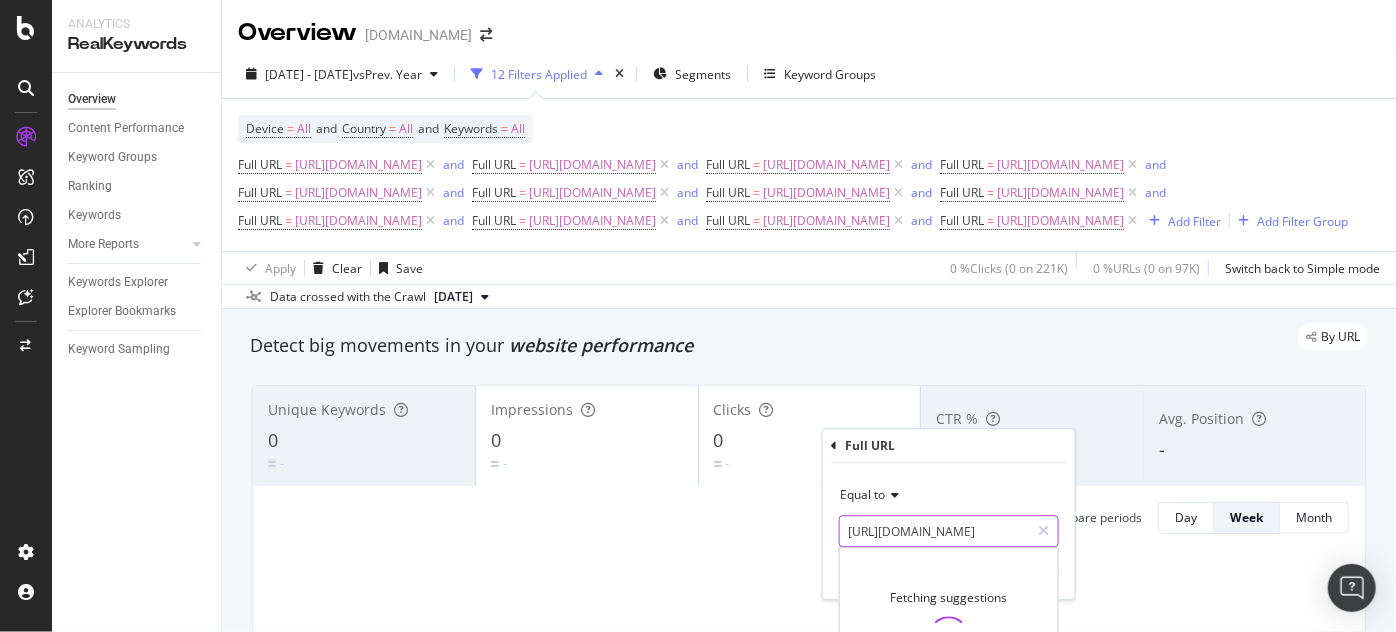 scroll, scrollTop: 0, scrollLeft: 297, axis: horizontal 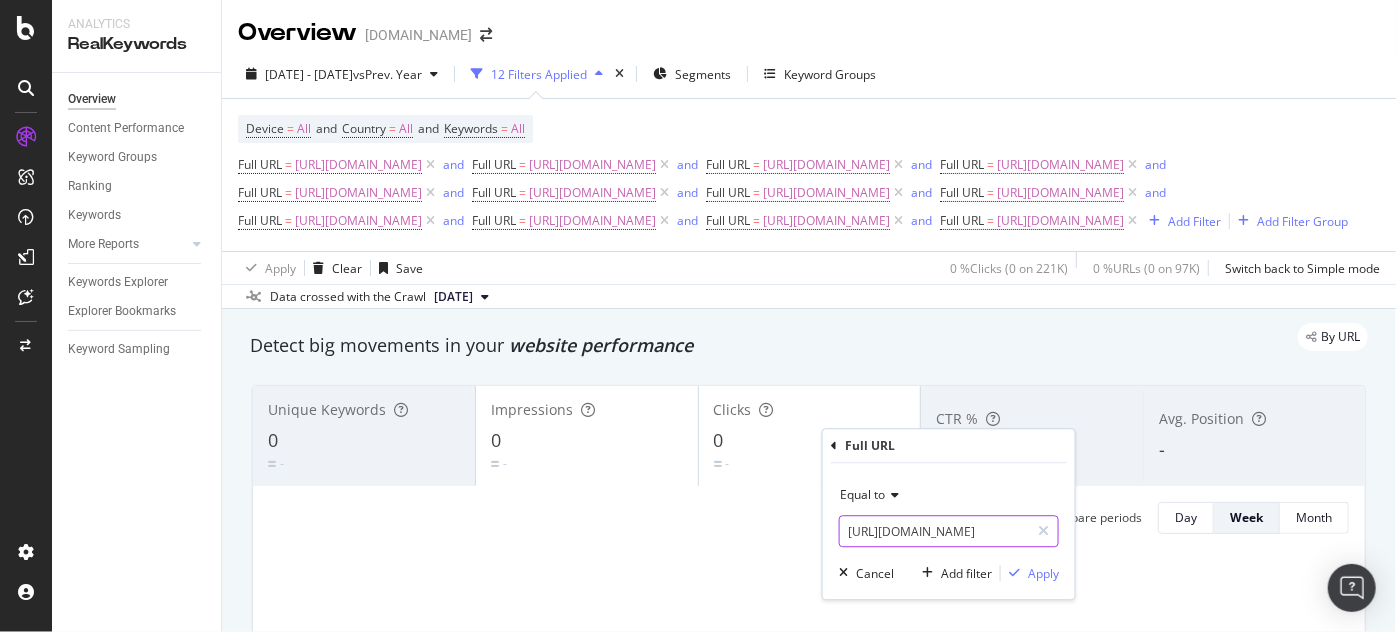 type on "https://www.supplyhouse.com/Saniflo-010-Sanishower-Light-Duty-Water-Pump-Grey" 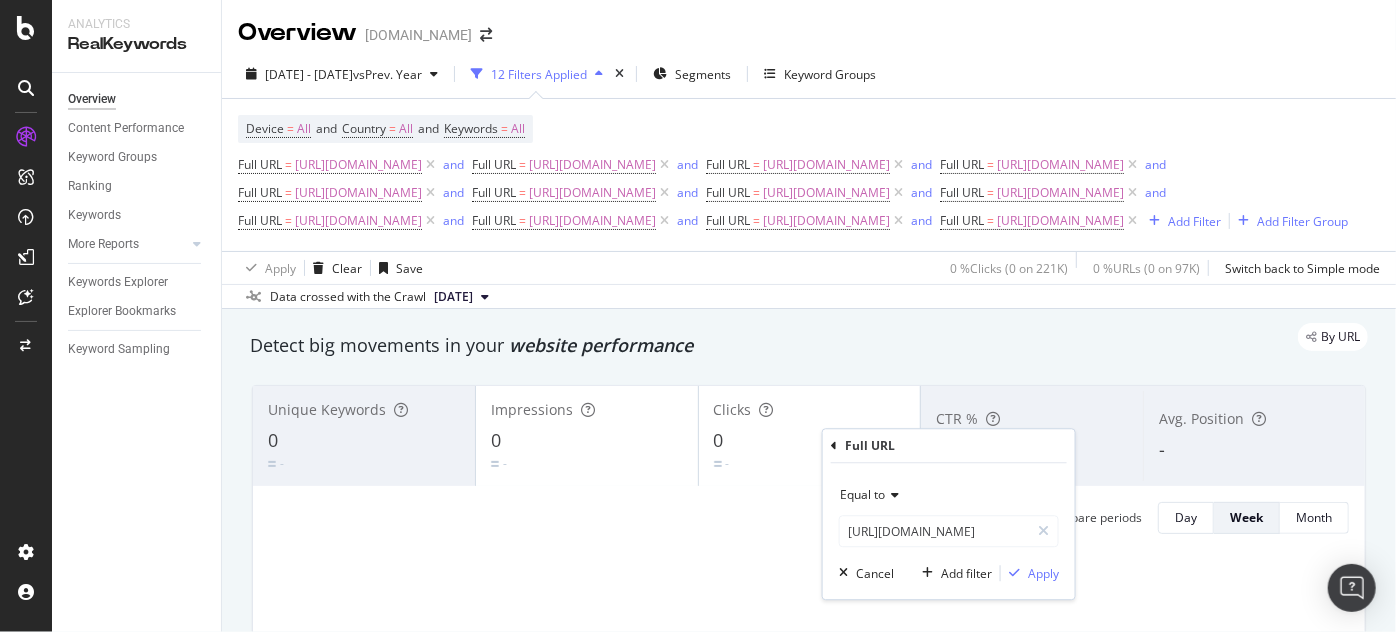 click on "Equal to https://www.supplyhouse.com/Saniflo-010-Sanishower-Light-Duty-Water-Pump-Grey https://www.supplyhouse.com/Saniflo-010-Sanishower-Light-Duty-Water-Pump-Grey Cancel Add filter Apply" at bounding box center (949, 532) 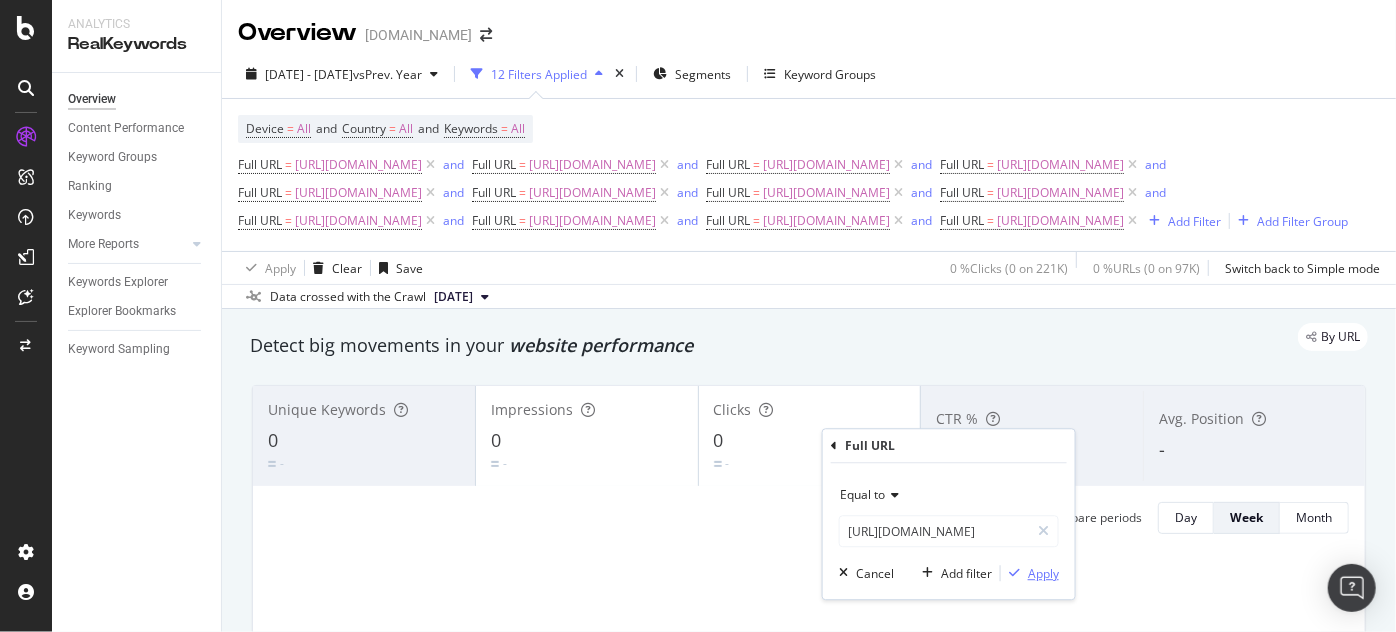 click on "Apply" at bounding box center [1043, 573] 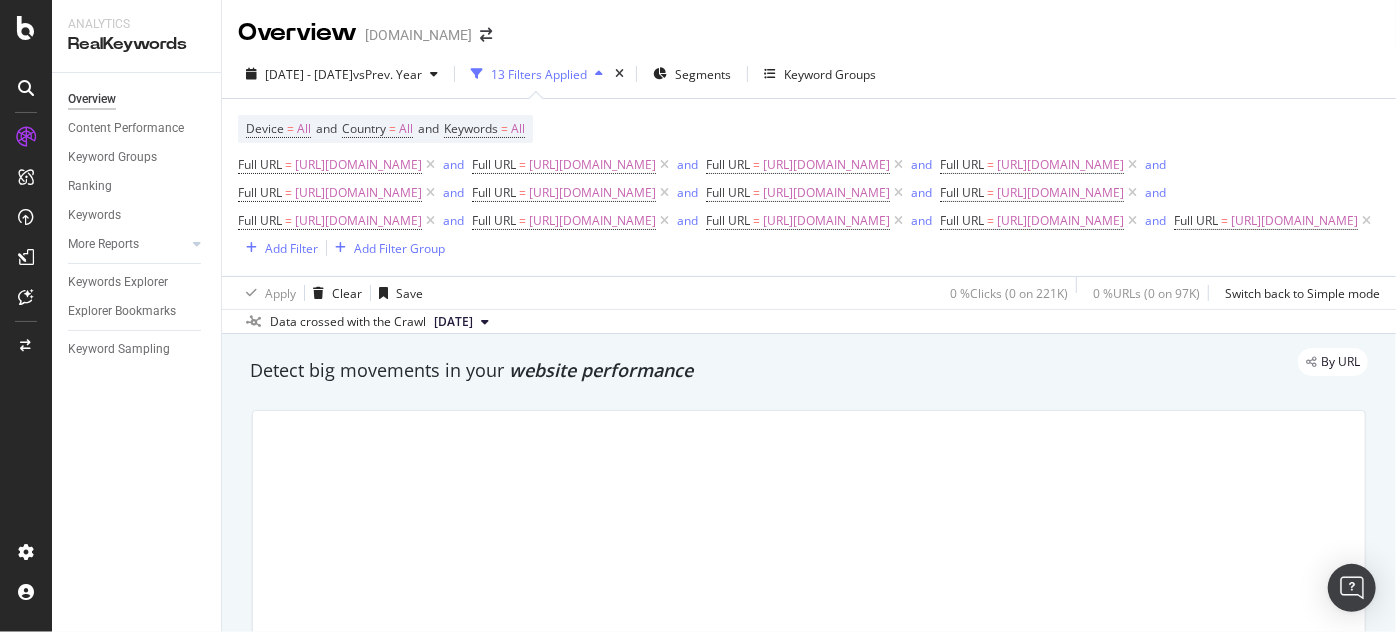 click on "Add Filter Add Filter Group" at bounding box center (341, 248) 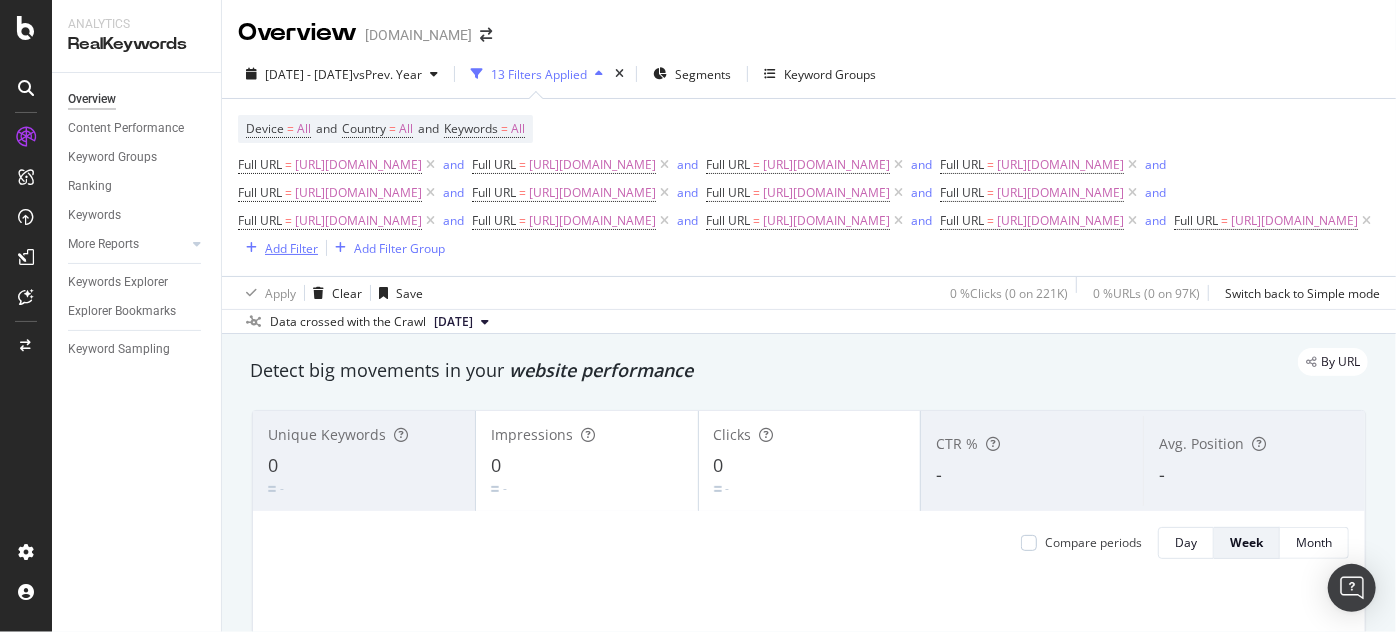 click on "Add Filter" at bounding box center (291, 248) 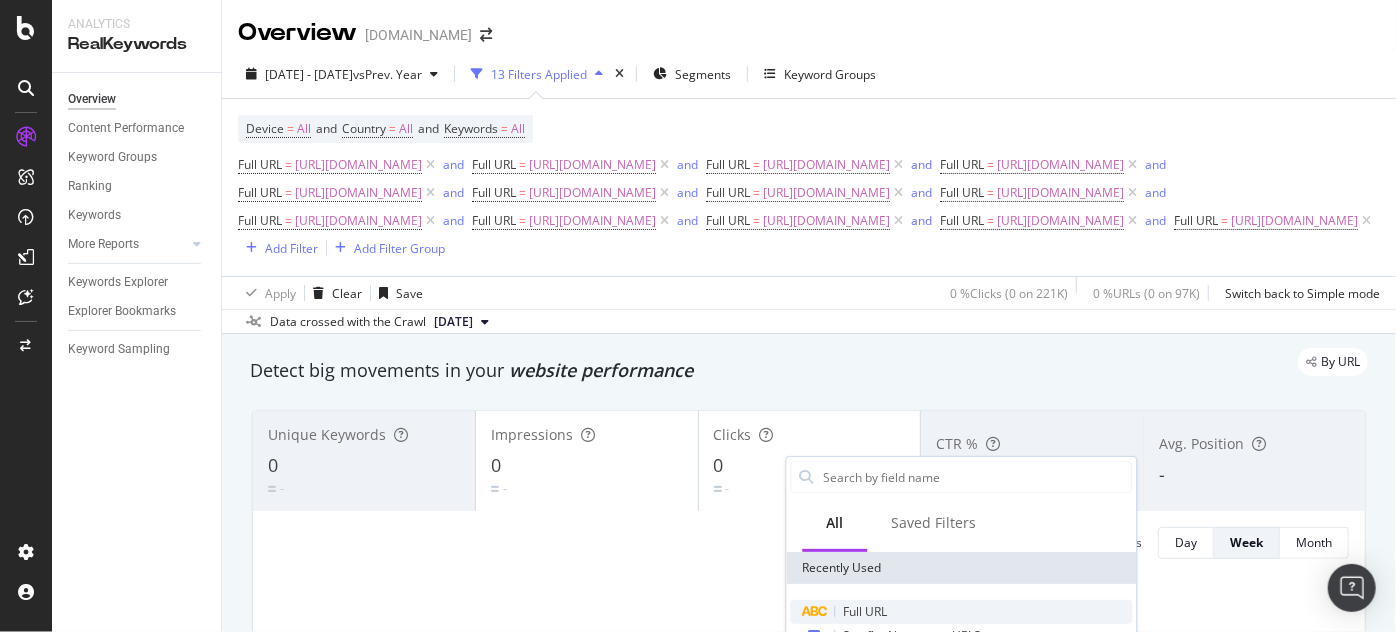 click on "Full URL" at bounding box center [961, 612] 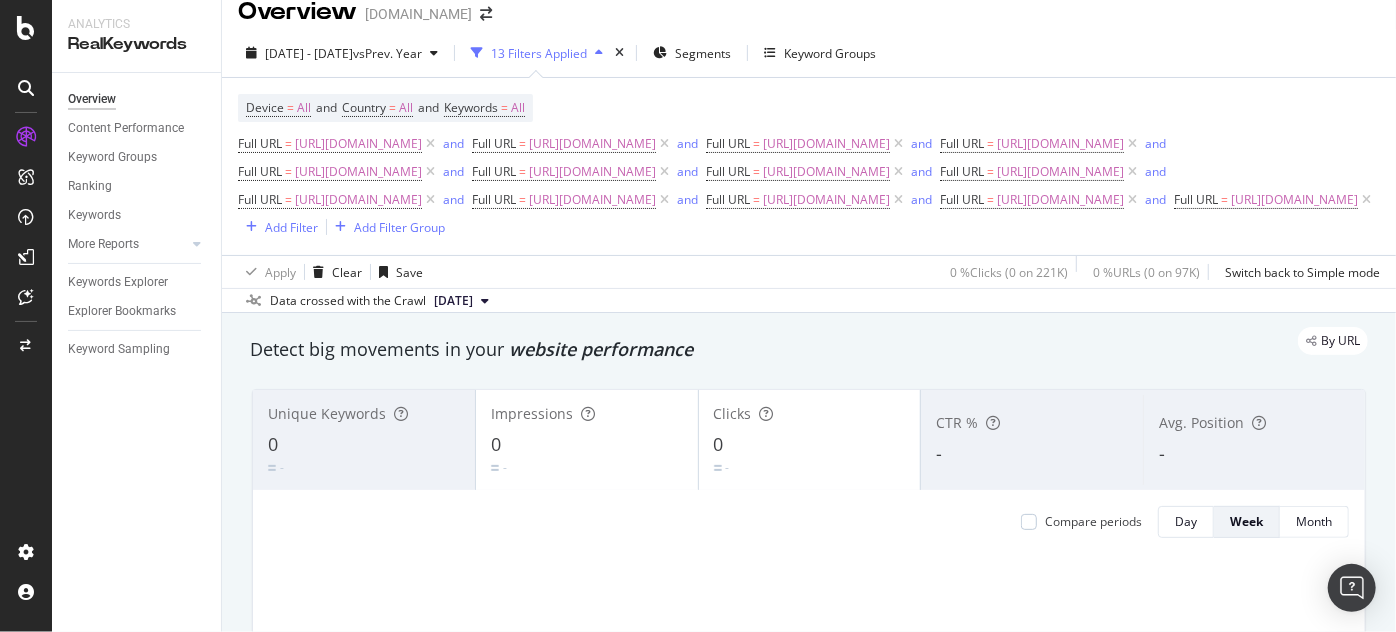 scroll, scrollTop: 0, scrollLeft: 0, axis: both 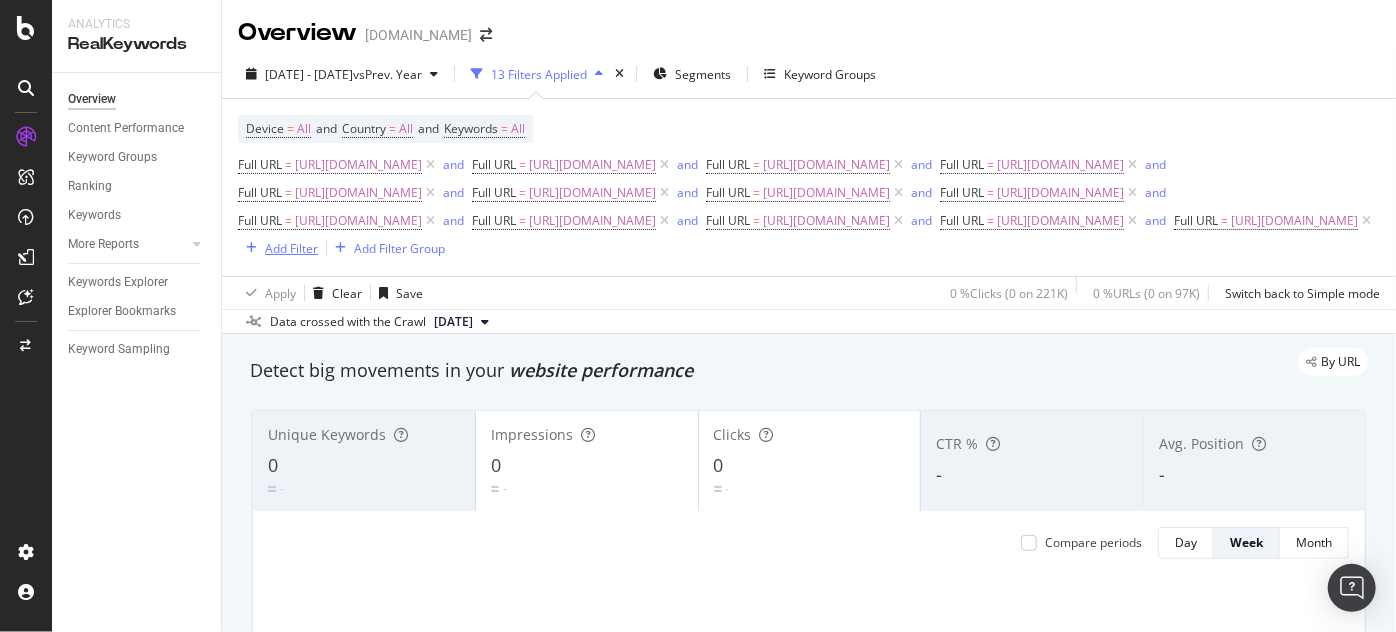 click on "Add Filter" at bounding box center [291, 248] 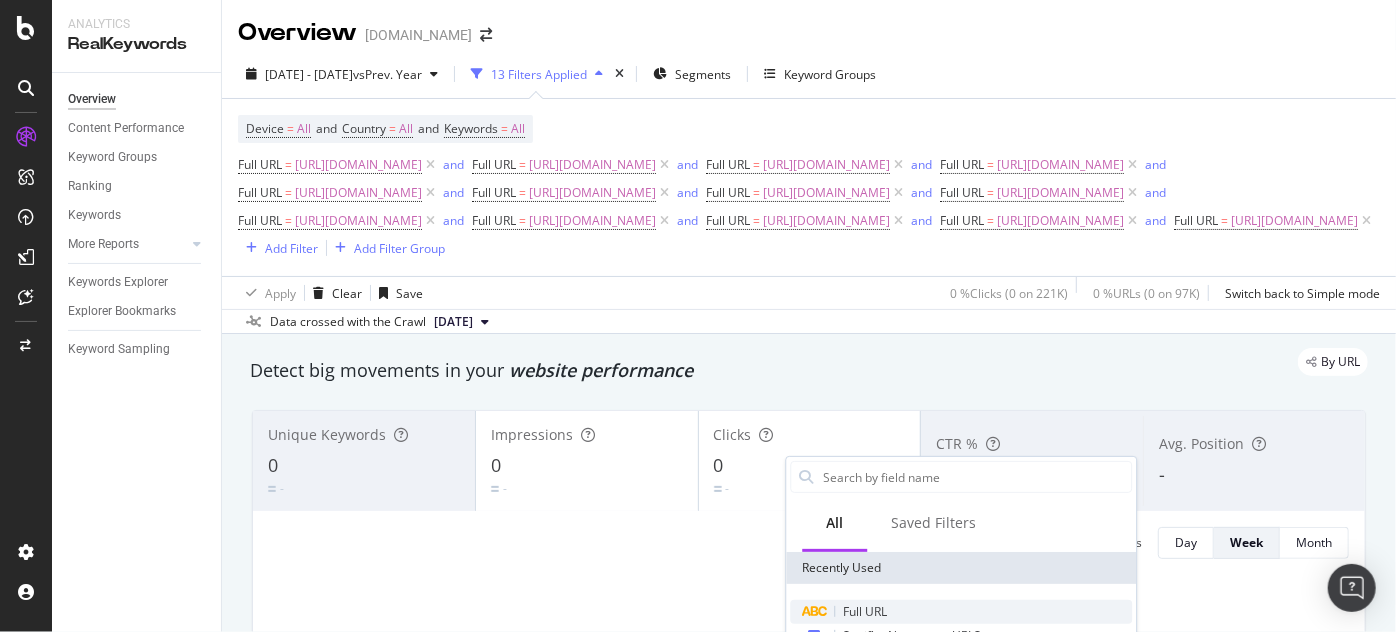 click on "Full URL" at bounding box center (865, 611) 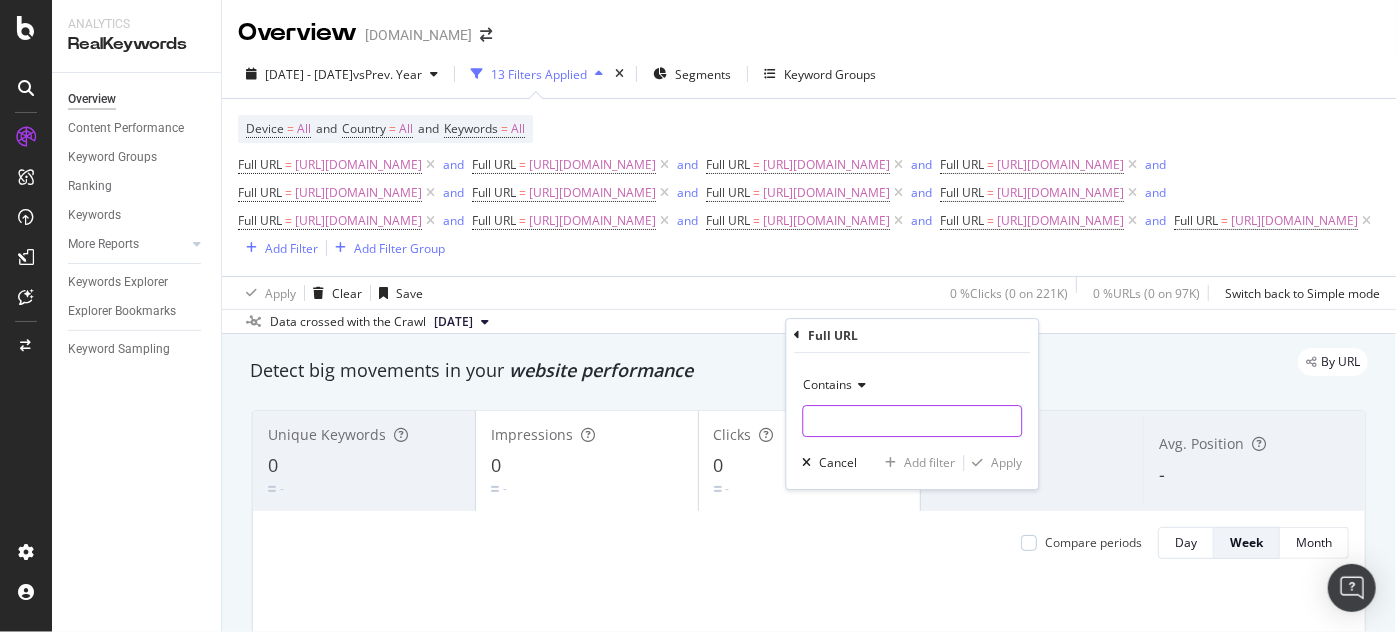 click at bounding box center (912, 421) 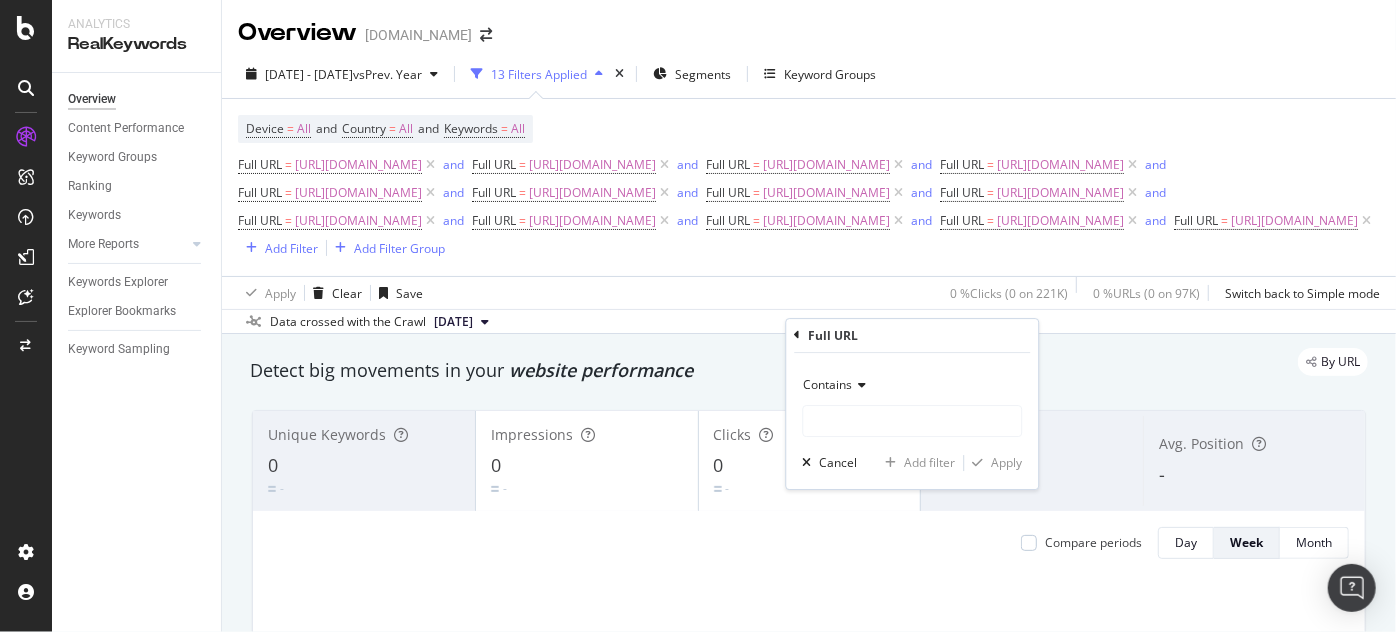click on "Contains" at bounding box center (827, 384) 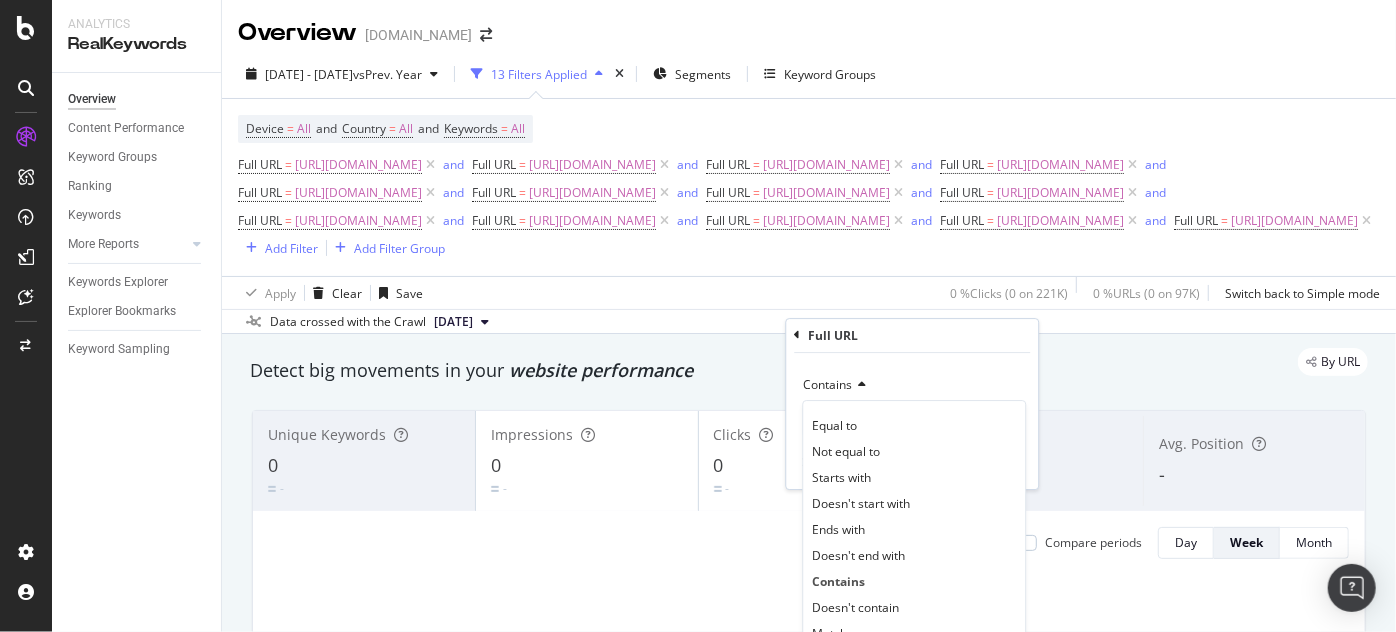click on "Equal to" at bounding box center (834, 426) 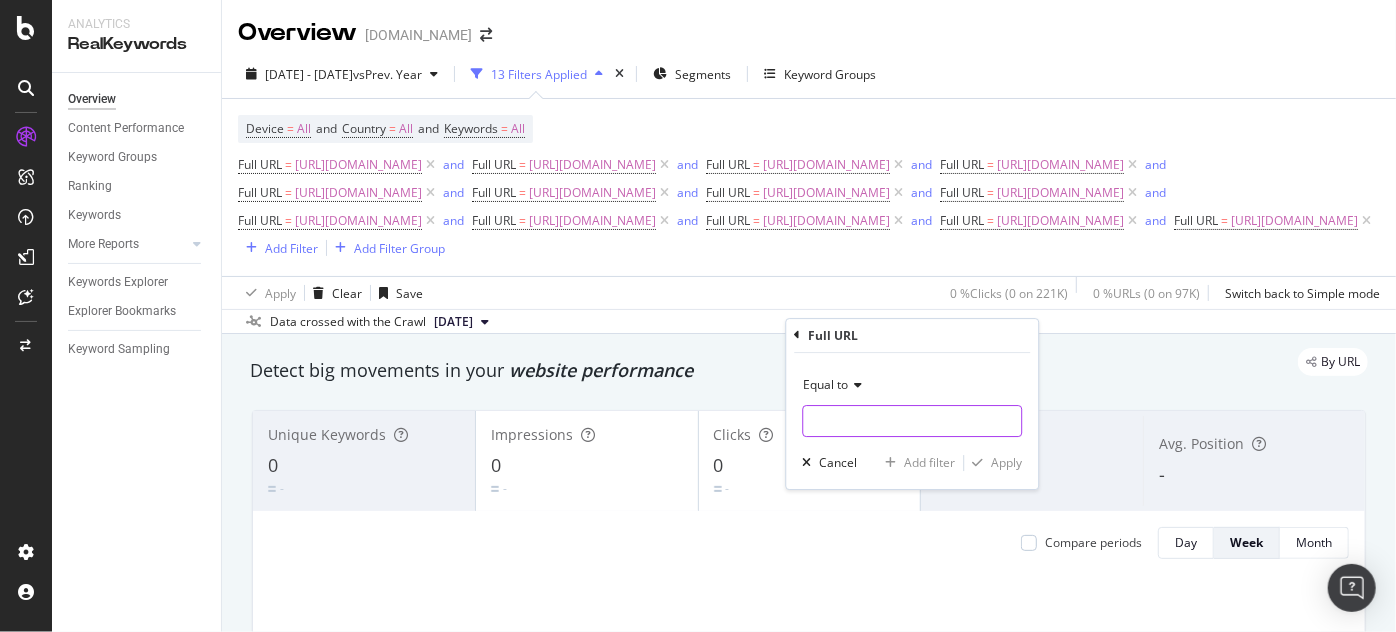 click at bounding box center (912, 421) 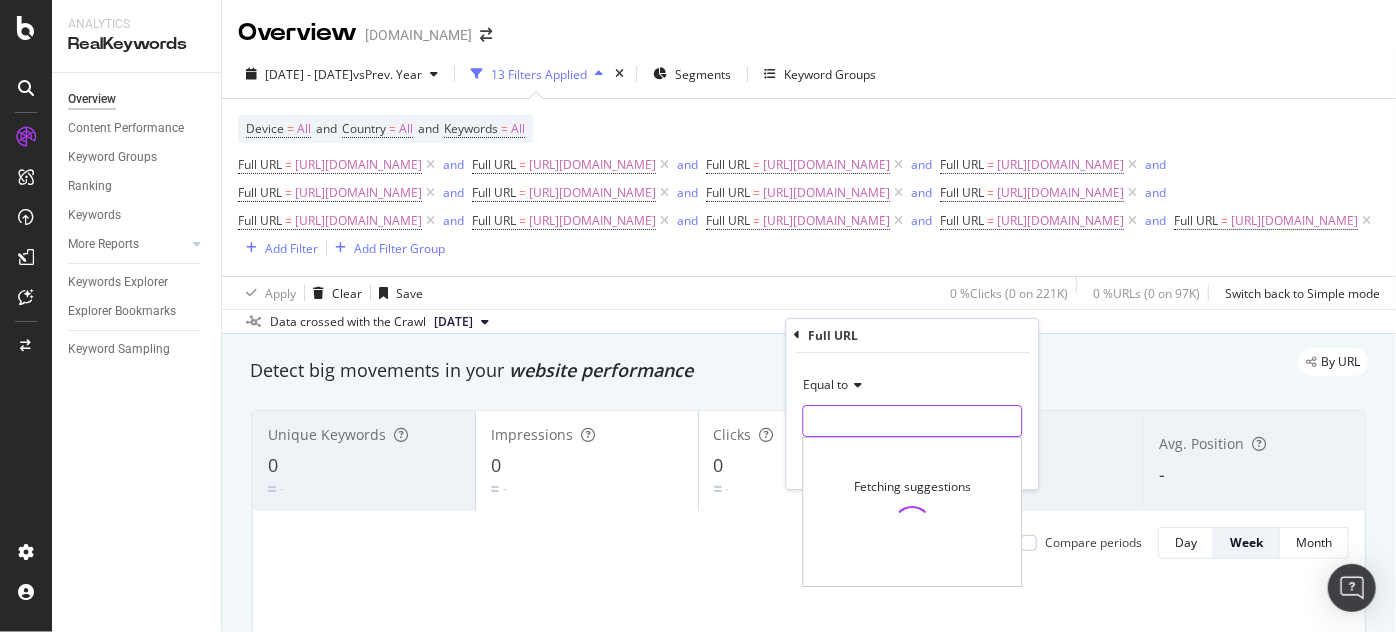 paste on "https://www.supplyhouse.com/Saniflo-050-Sanialarm-Alarm-for-the-Macerators-and-Sanivite-White" 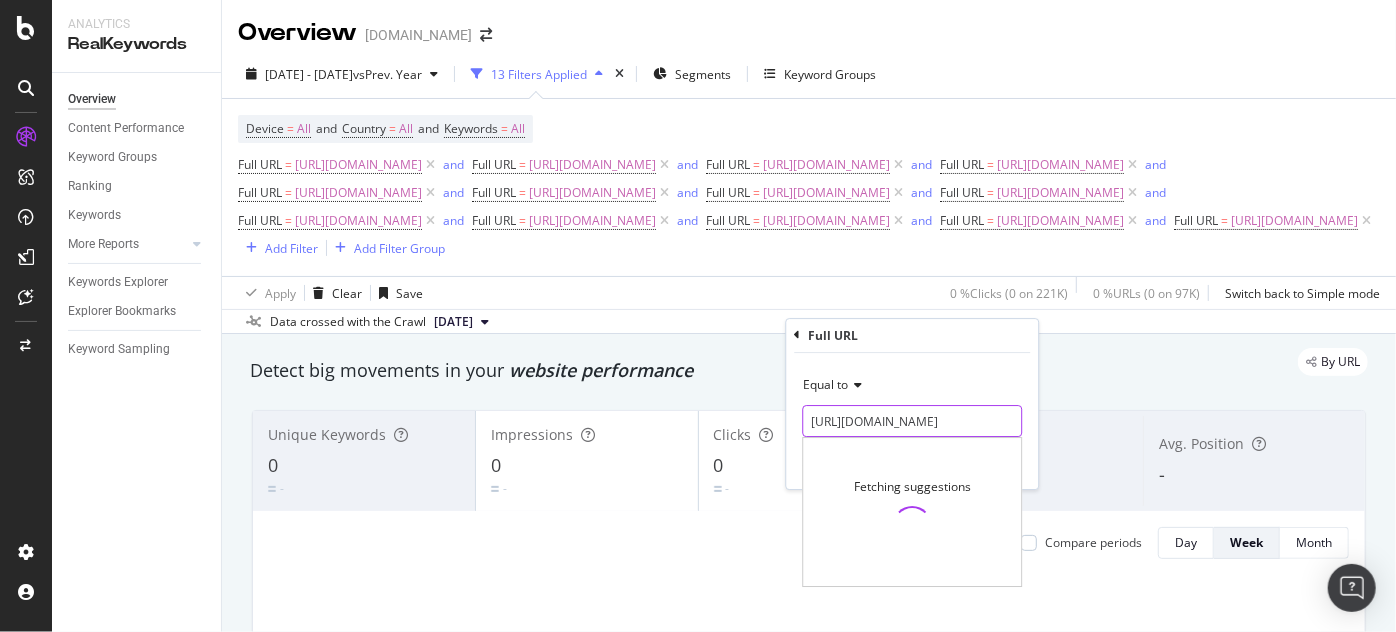 scroll, scrollTop: 0, scrollLeft: 378, axis: horizontal 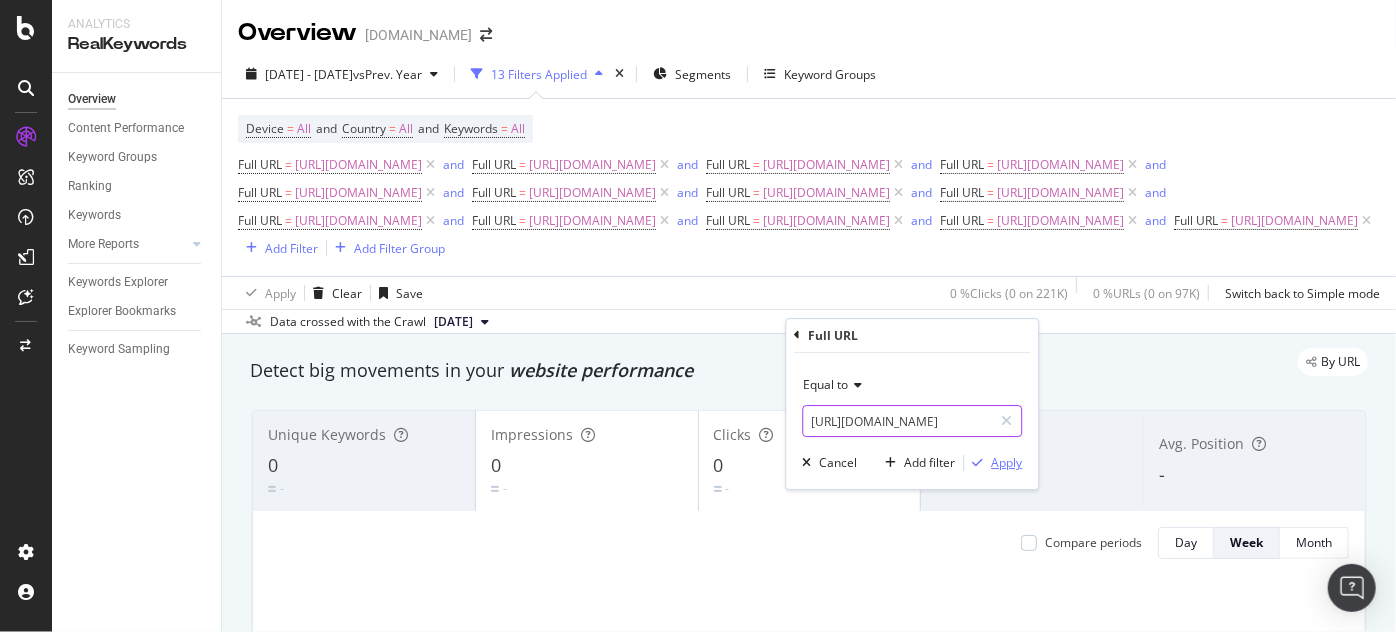 type on "https://www.supplyhouse.com/Saniflo-050-Sanialarm-Alarm-for-the-Macerators-and-Sanivite-White" 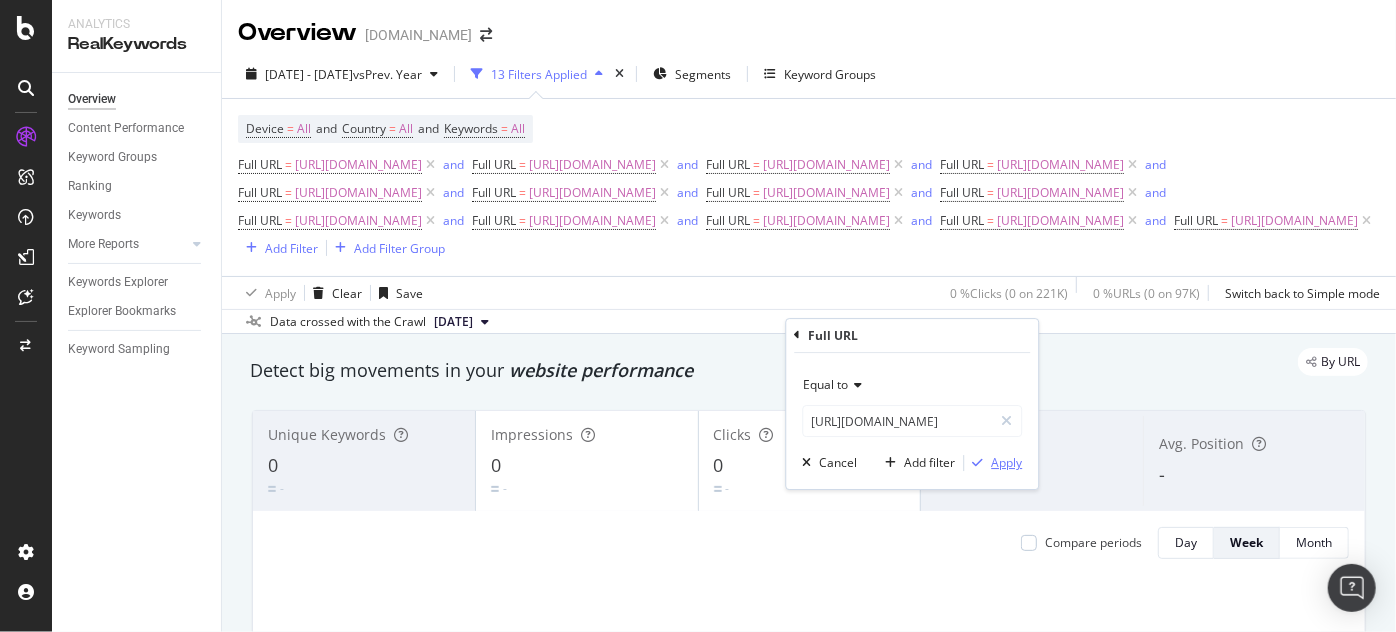 click on "Apply" at bounding box center (1006, 463) 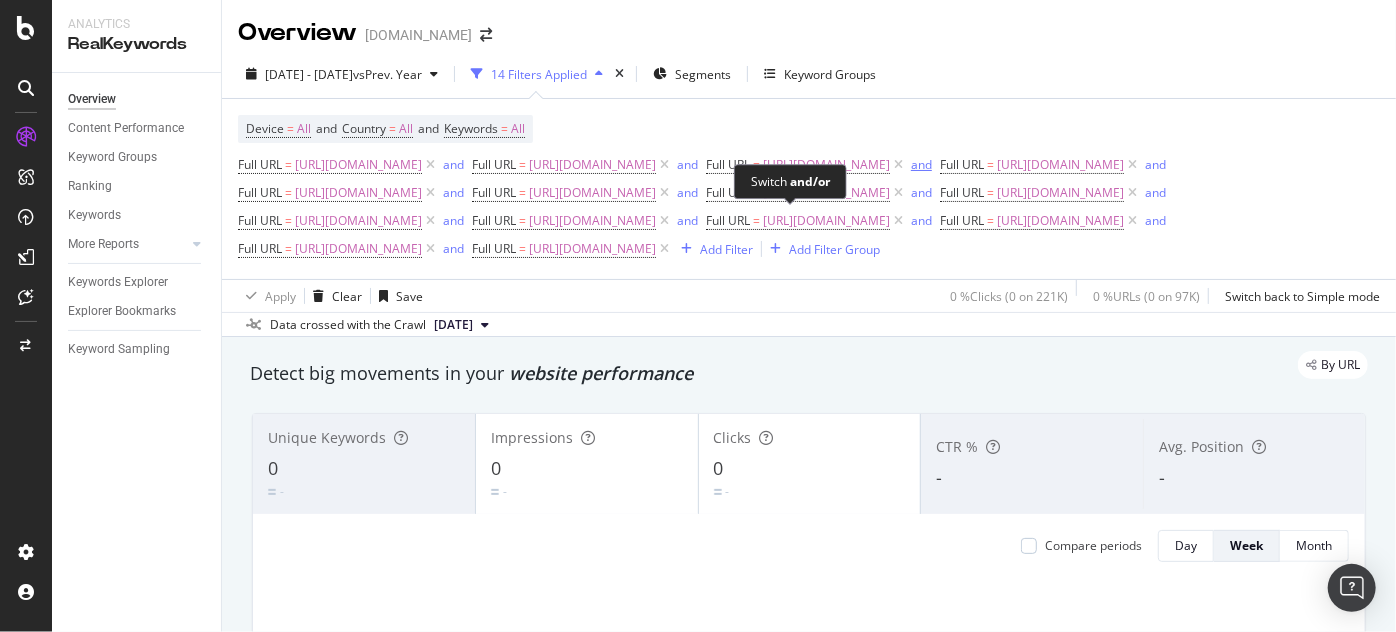 click on "and" at bounding box center (921, 164) 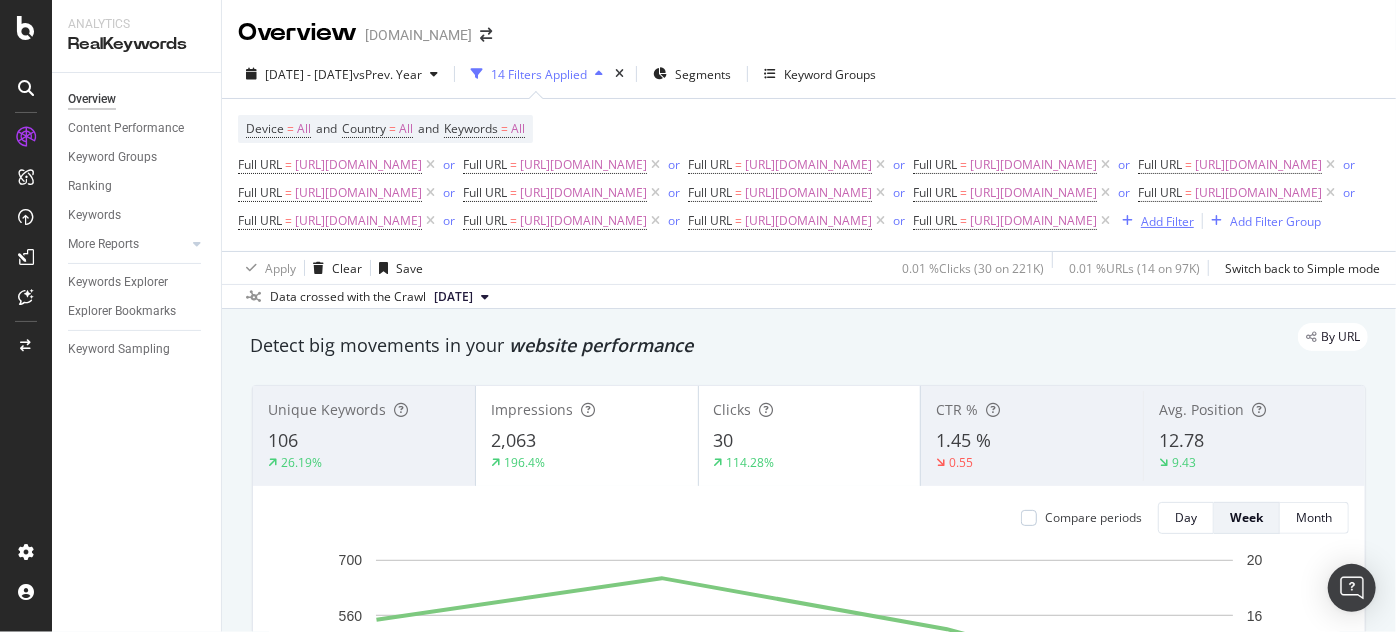 click on "Add Filter" at bounding box center (1167, 221) 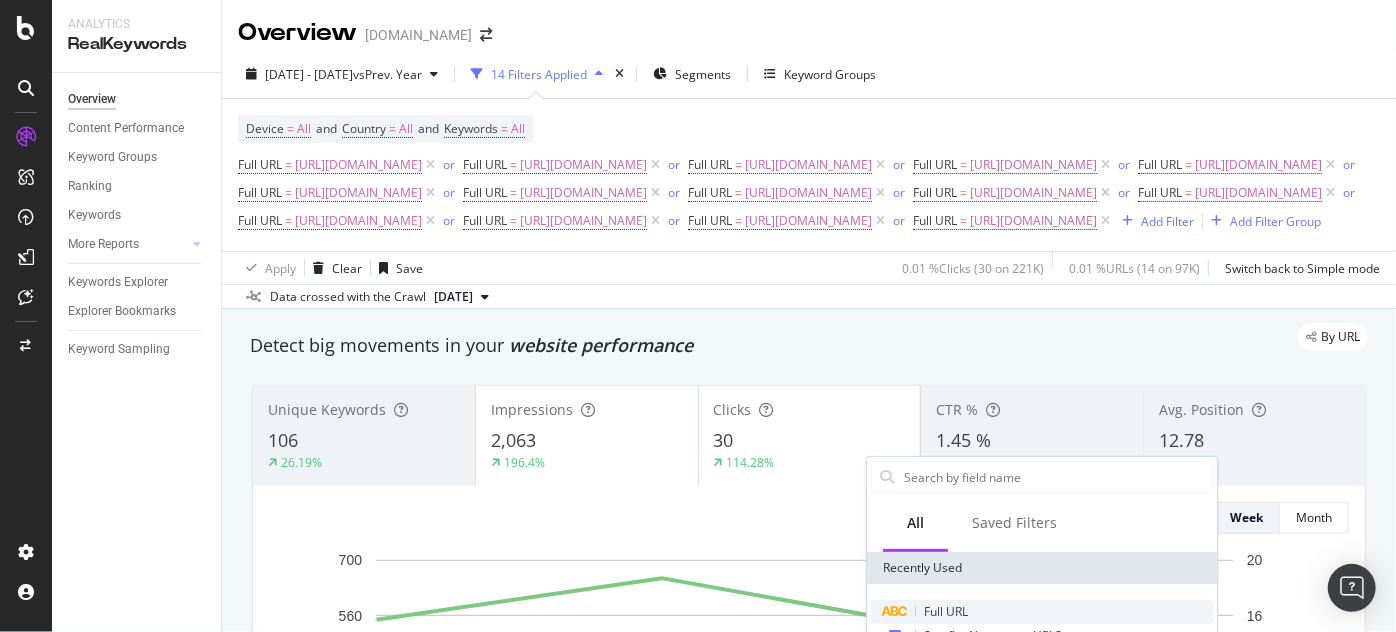 click on "Full URL" at bounding box center (946, 611) 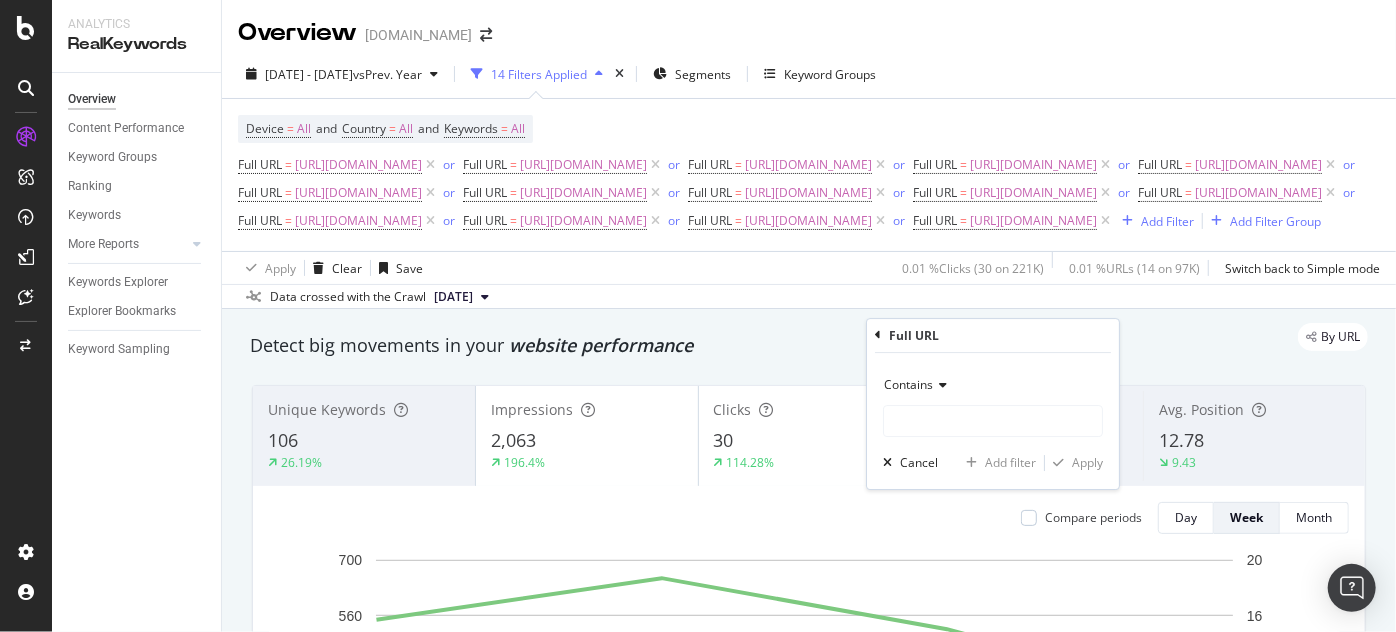 click on "Contains" at bounding box center [908, 384] 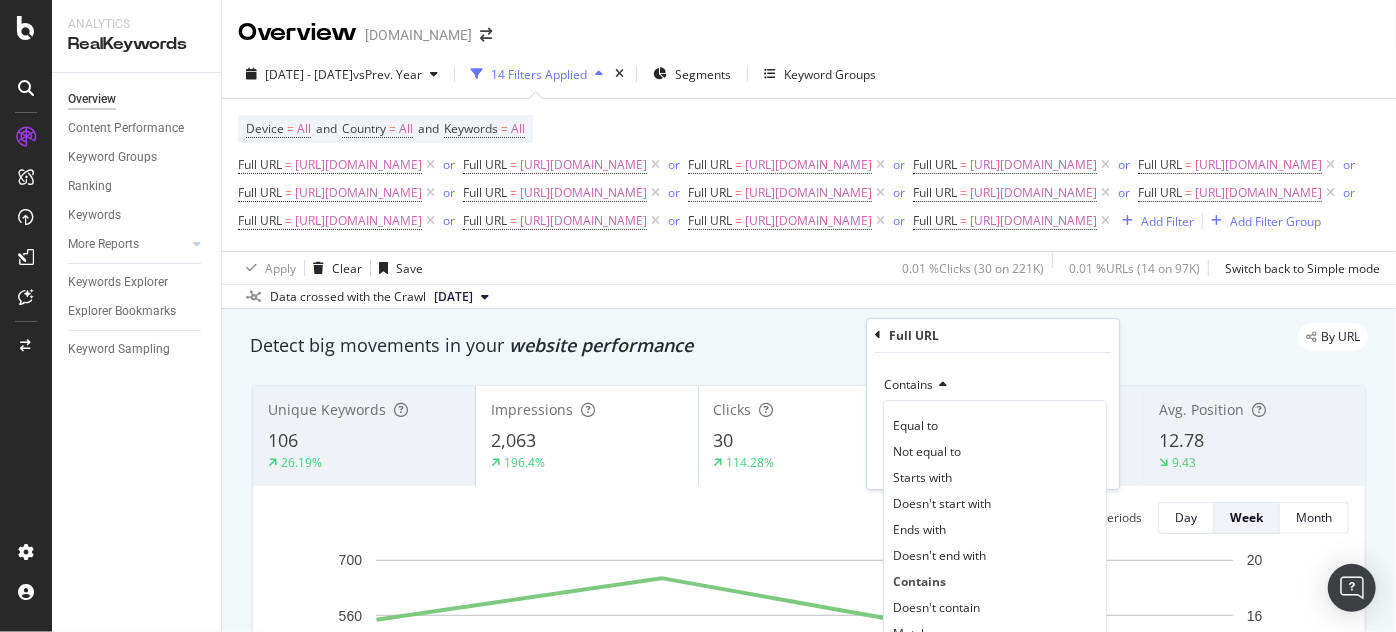 click on "Equal to" at bounding box center [995, 426] 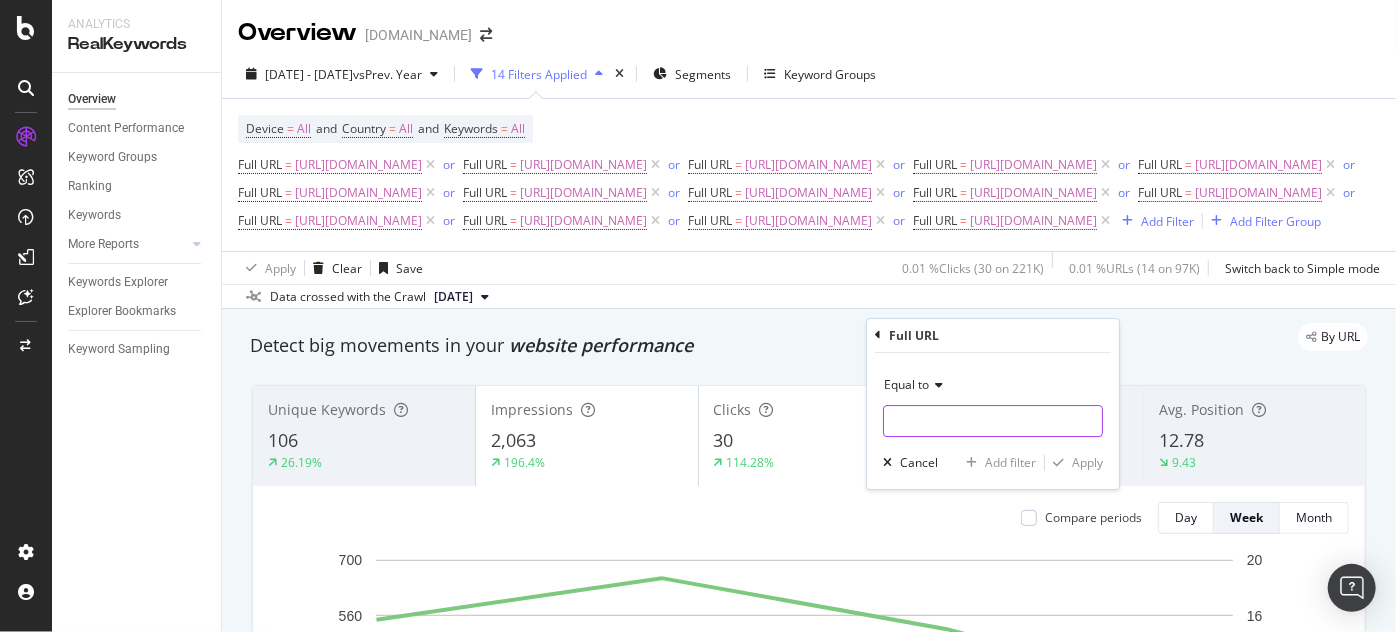 click at bounding box center [993, 421] 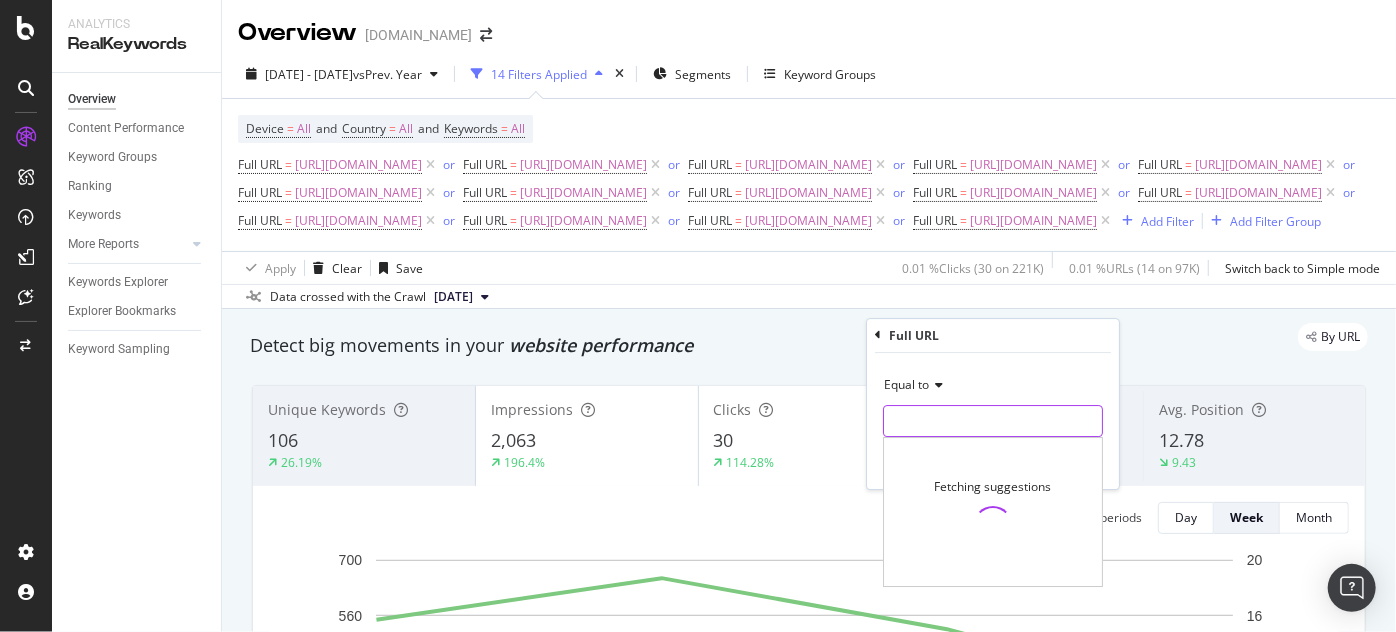 paste on "https://www.supplyhouse.com/Saniflo-081-SANIFLO-Saniaccess-2-Macerating-Pump-White" 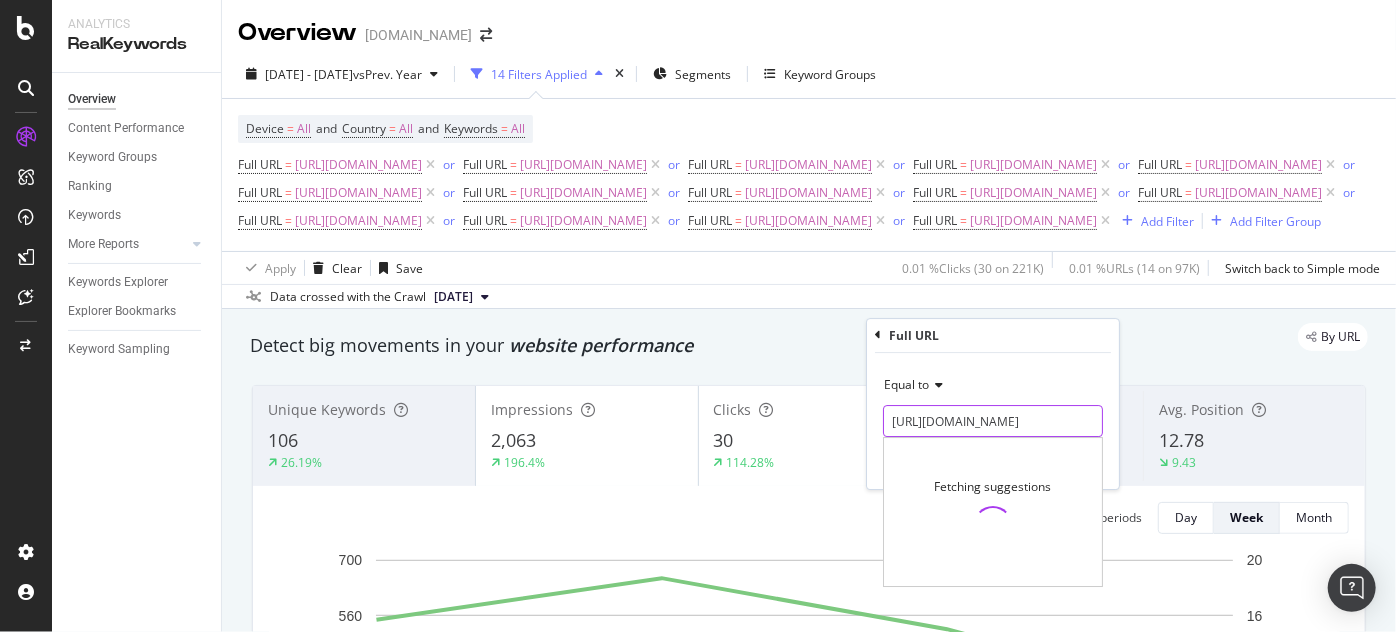 scroll, scrollTop: 0, scrollLeft: 329, axis: horizontal 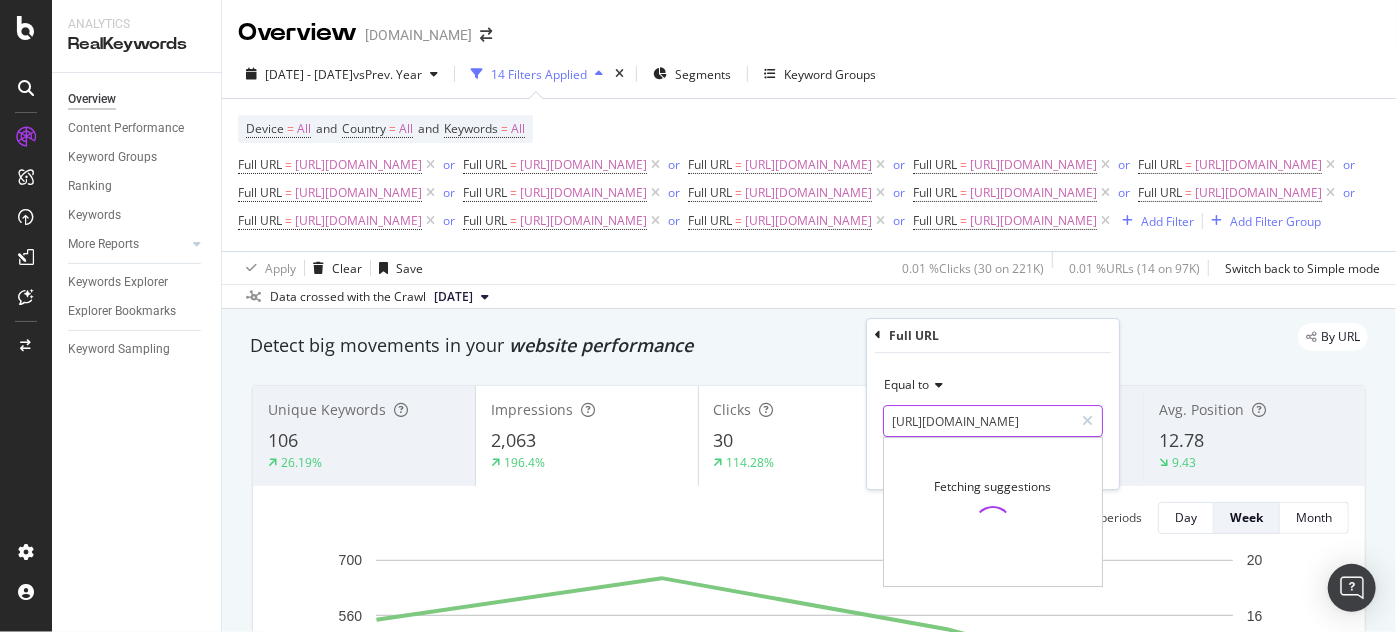 type on "https://www.supplyhouse.com/Saniflo-081-SANIFLO-Saniaccess-2-Macerating-Pump-White" 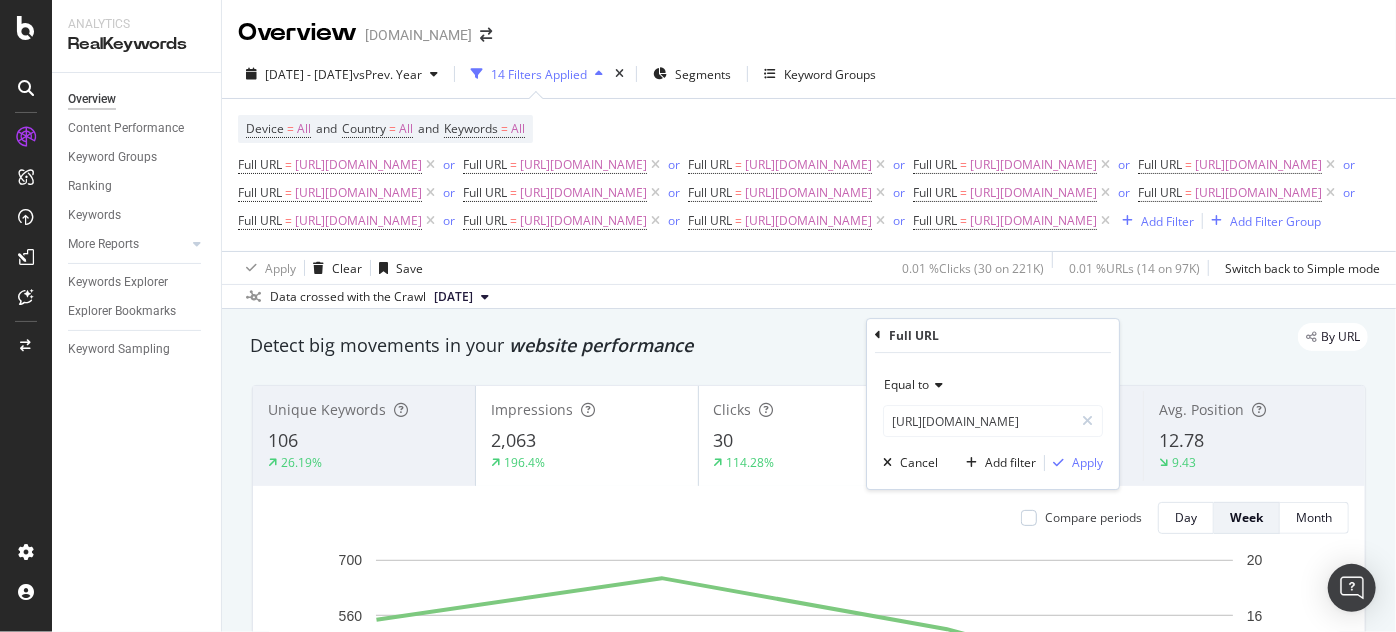 click on "Full URL Equal to https://www.supplyhouse.com/Saniflo-081-SANIFLO-Saniaccess-2-Macerating-Pump-White https://www.supplyhouse.com/Saniflo-081-SANIFLO-Saniaccess-2-Macerating-Pump-White Cancel Add filter Apply" at bounding box center (993, 404) 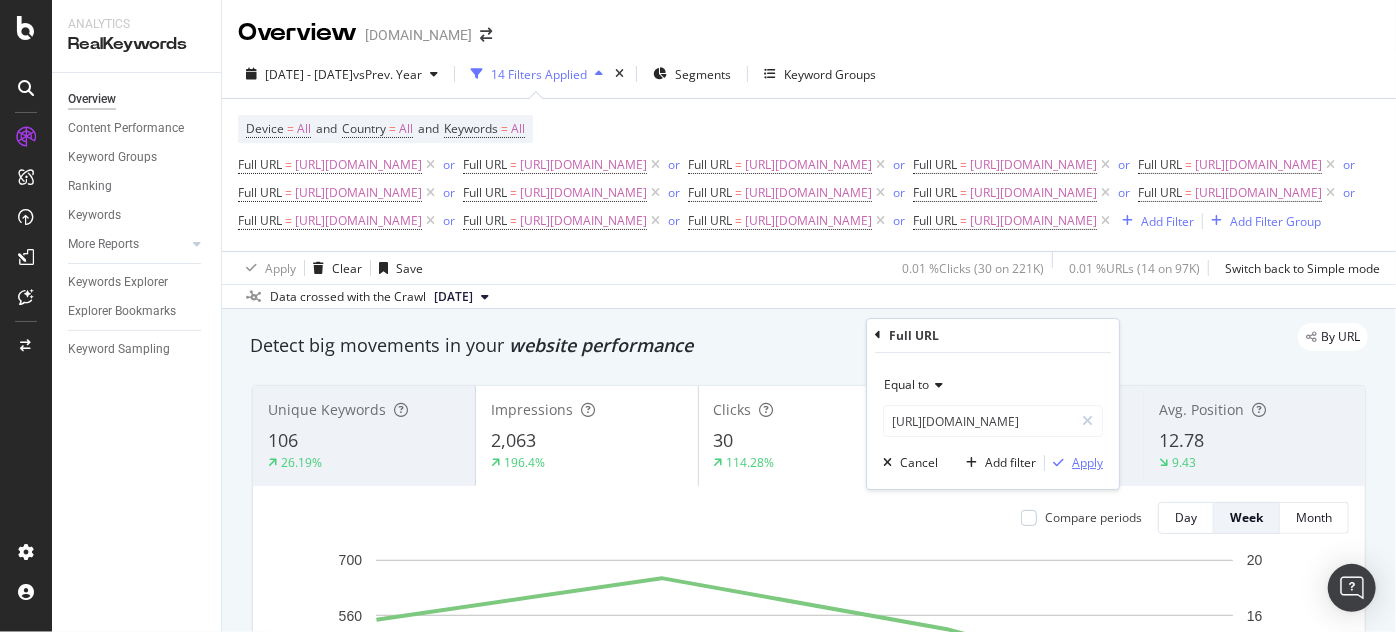 click on "Equal to https://www.supplyhouse.com/Saniflo-081-SANIFLO-Saniaccess-2-Macerating-Pump-White https://www.supplyhouse.com/Saniflo-081-SANIFLO-Saniaccess-2-Macerating-Pump-White Cancel Add filter Apply" at bounding box center (993, 421) 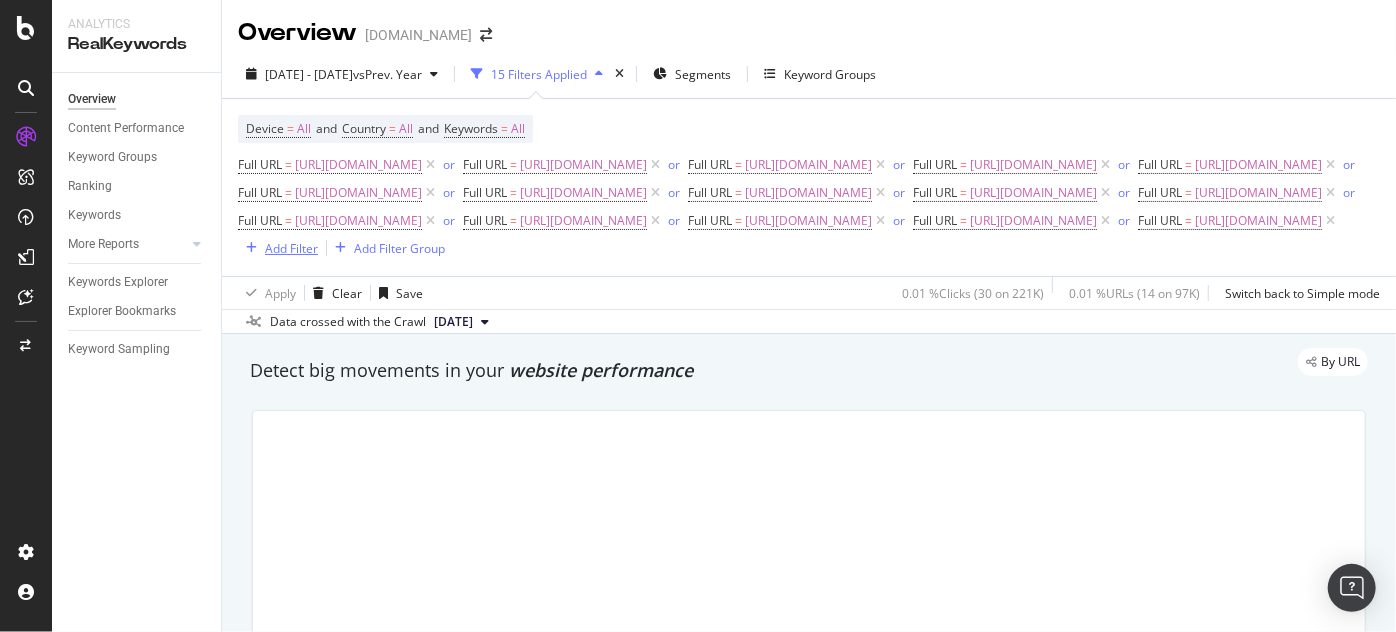 click on "Add Filter" at bounding box center [291, 248] 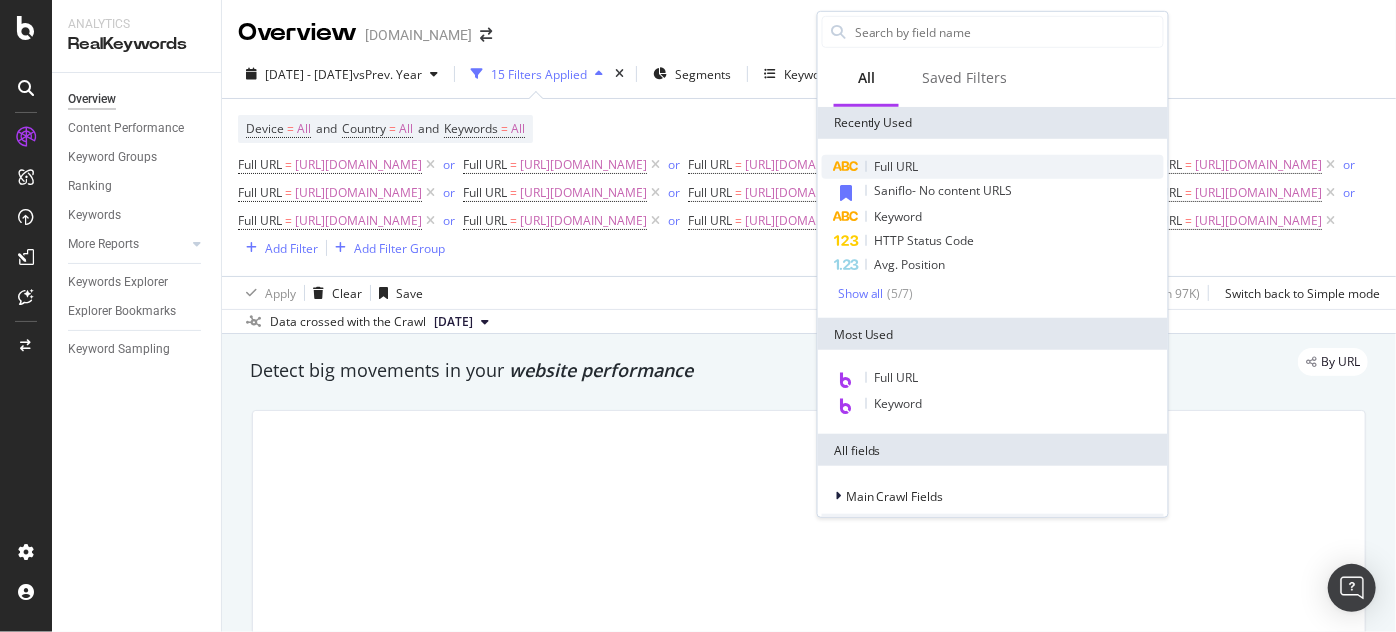 click on "Full URL" at bounding box center (897, 166) 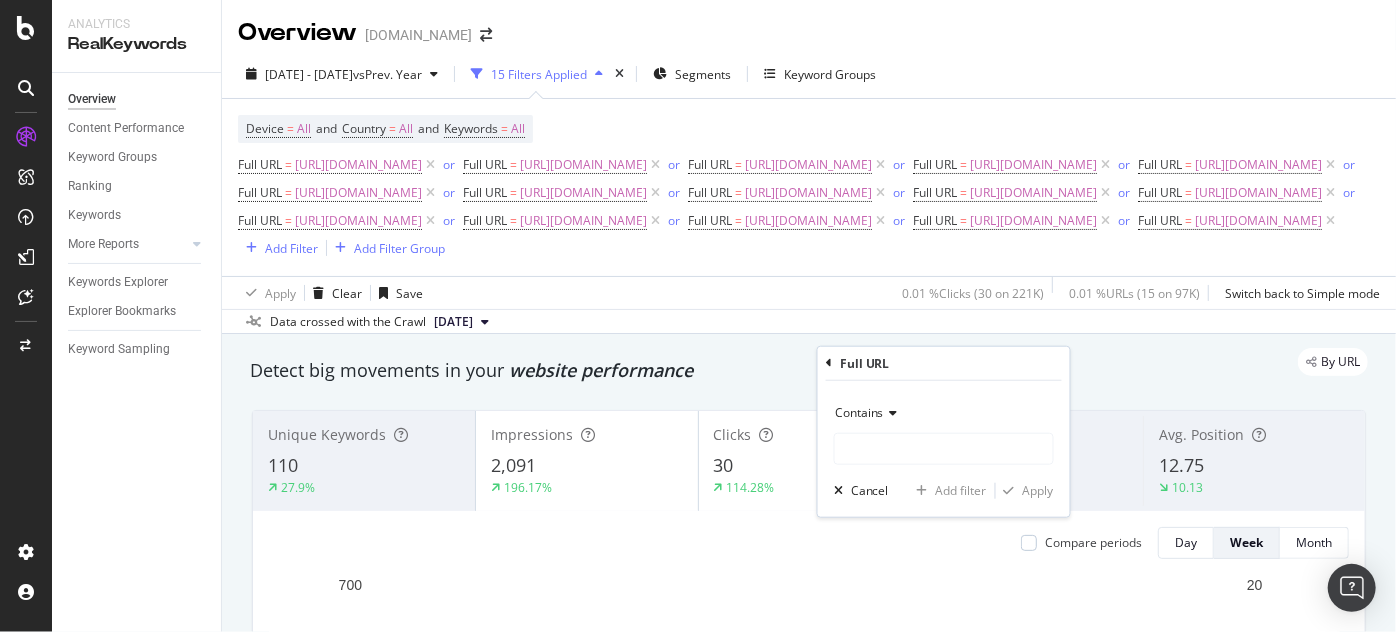click on "Contains" at bounding box center [859, 412] 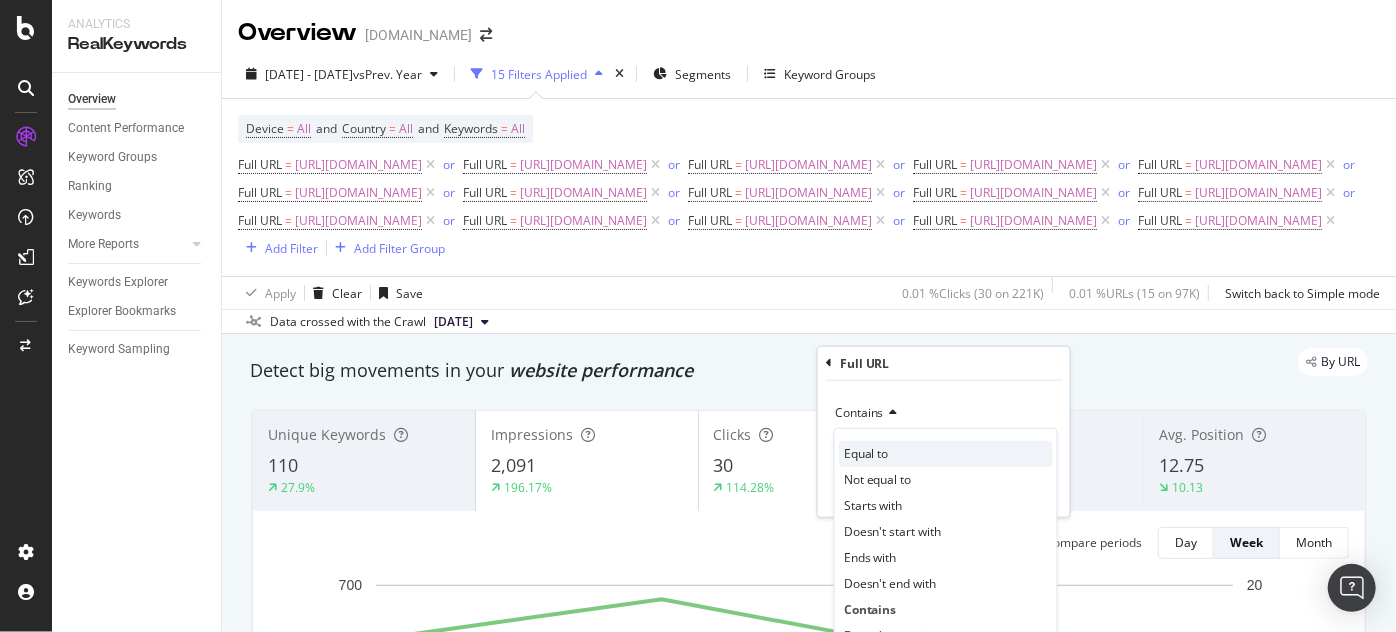 click on "Equal to" at bounding box center (946, 454) 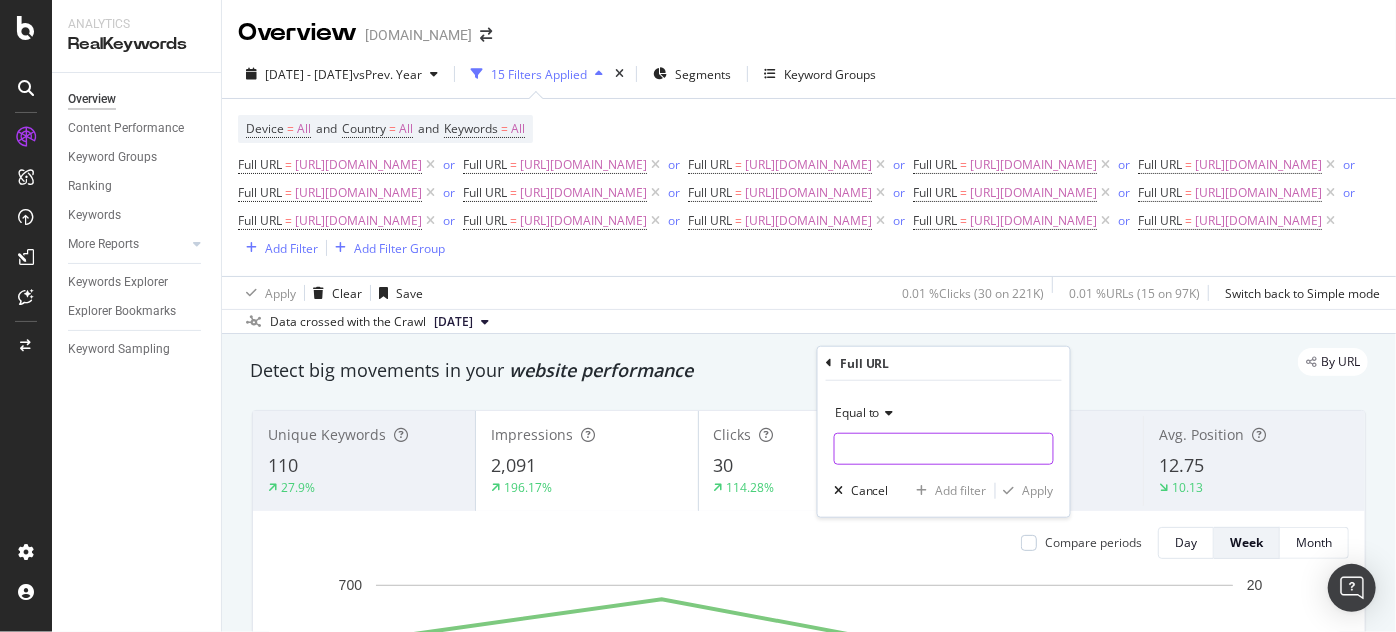click at bounding box center [944, 449] 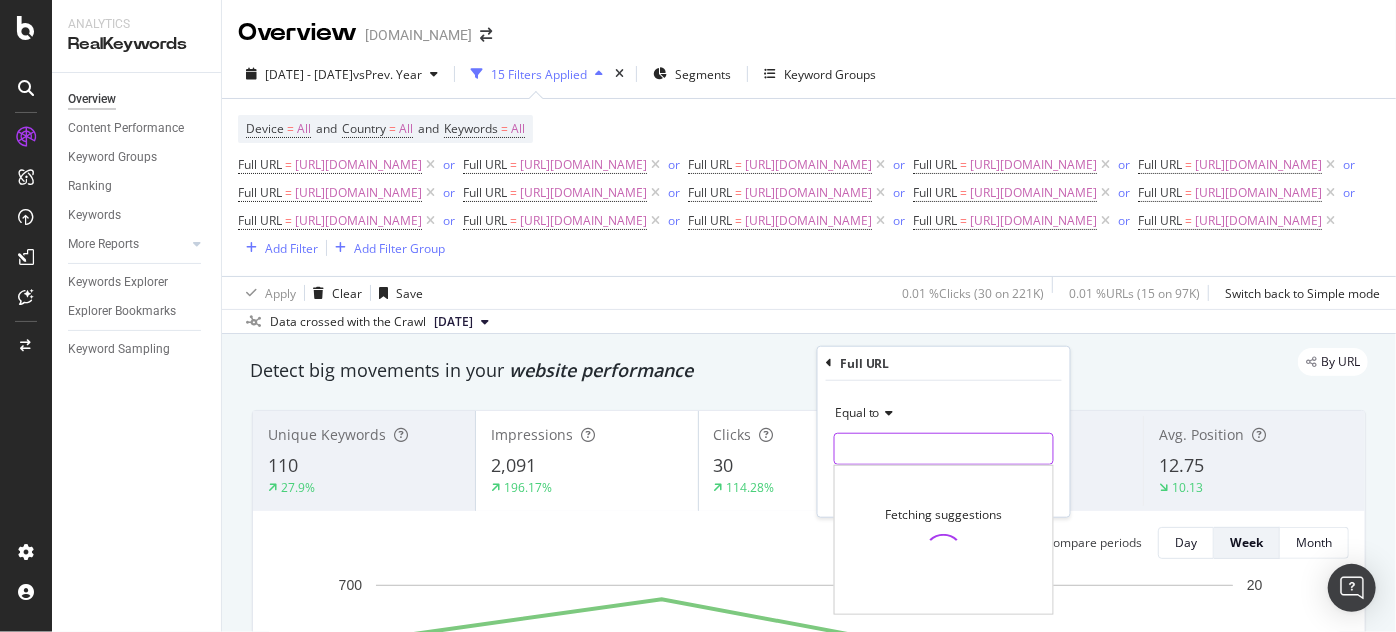 paste on "https://www.supplyhouse.com/Saniflo-011-Sanipack-Macerating-Pump-for-In-Wall-Frame-System-White" 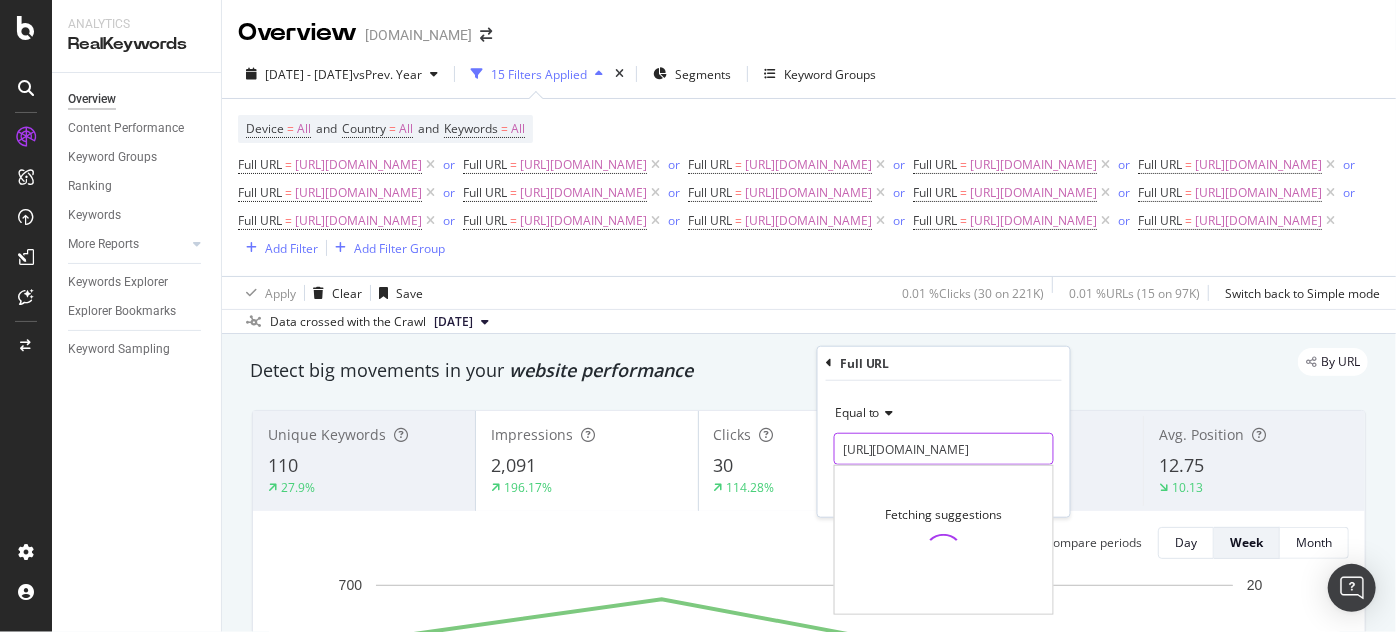 scroll, scrollTop: 0, scrollLeft: 402, axis: horizontal 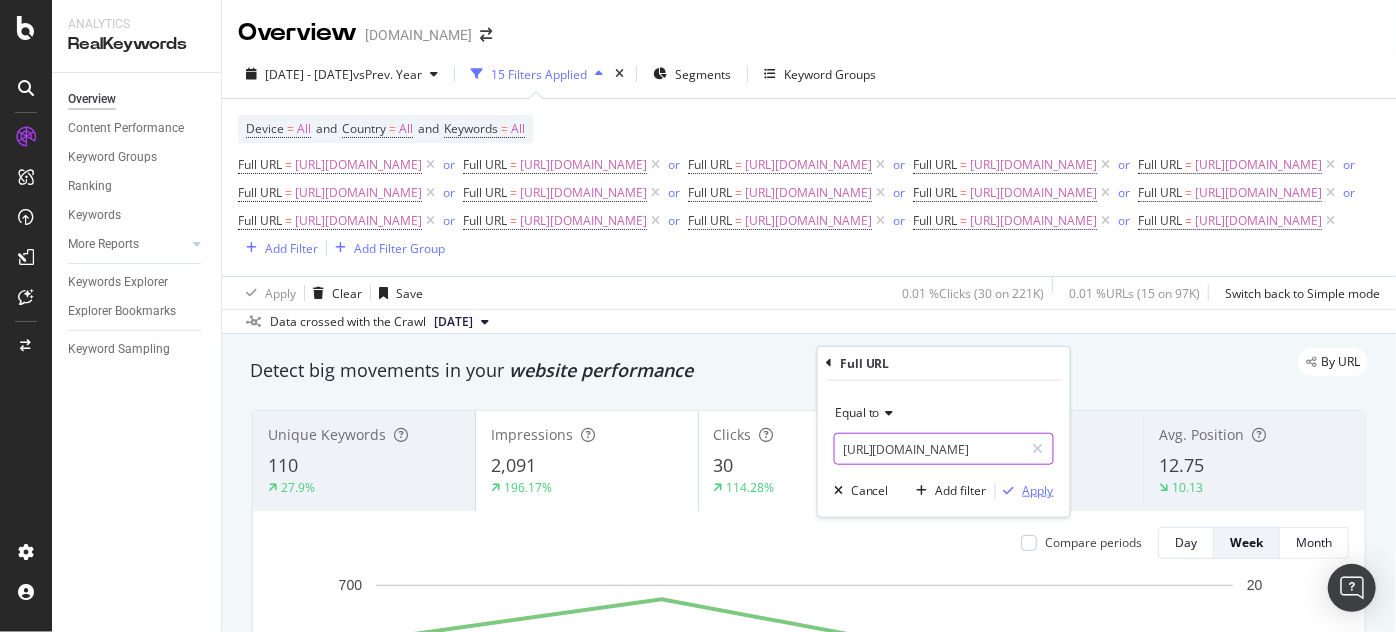 type on "https://www.supplyhouse.com/Saniflo-011-Sanipack-Macerating-Pump-for-In-Wall-Frame-System-White" 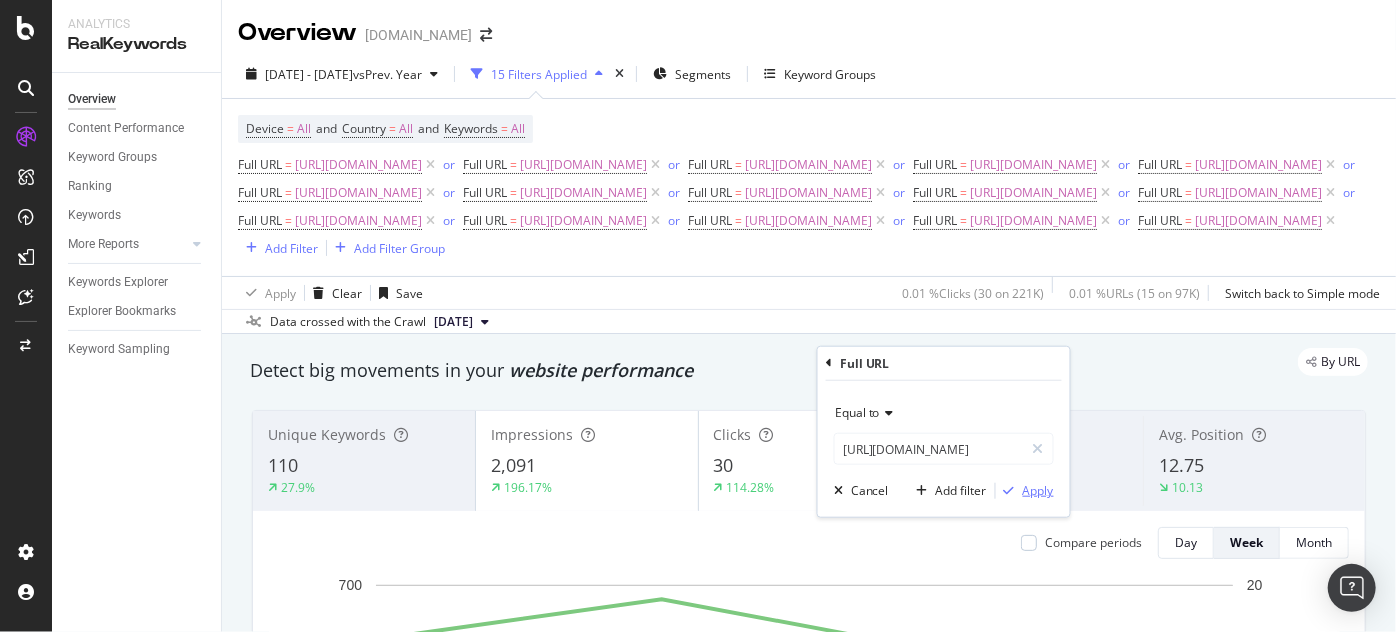 click on "Apply" at bounding box center [1038, 490] 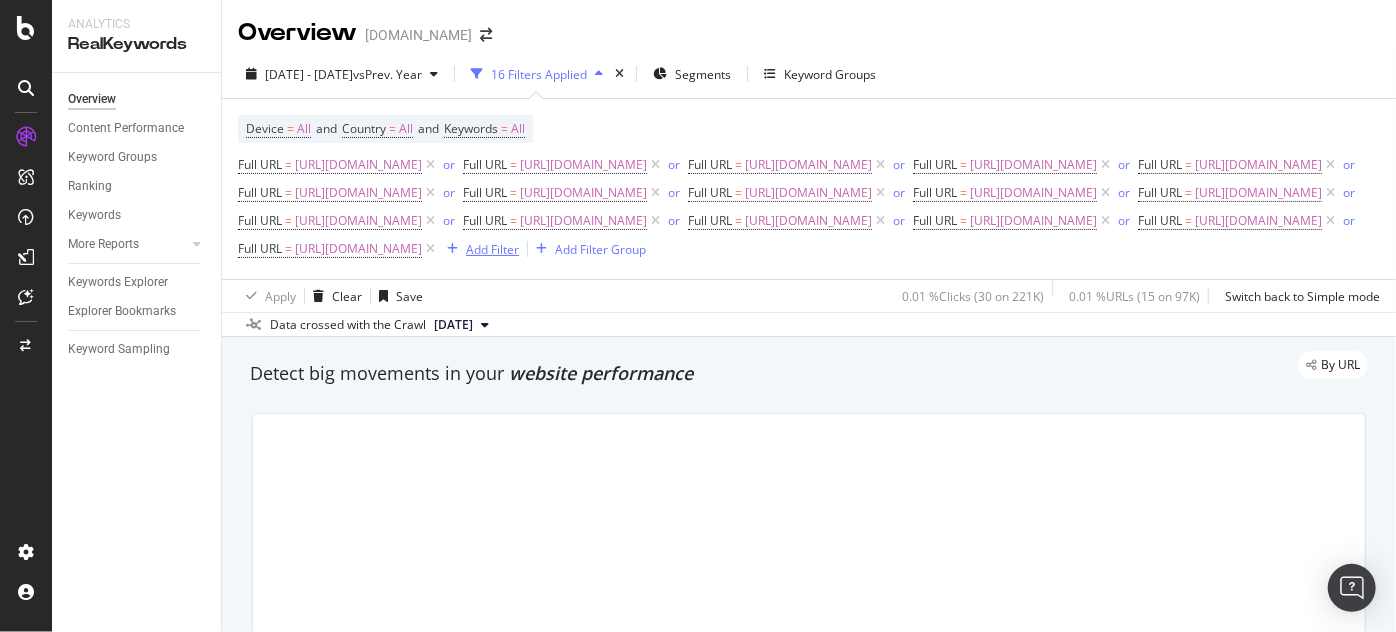 click on "Add Filter" at bounding box center [492, 249] 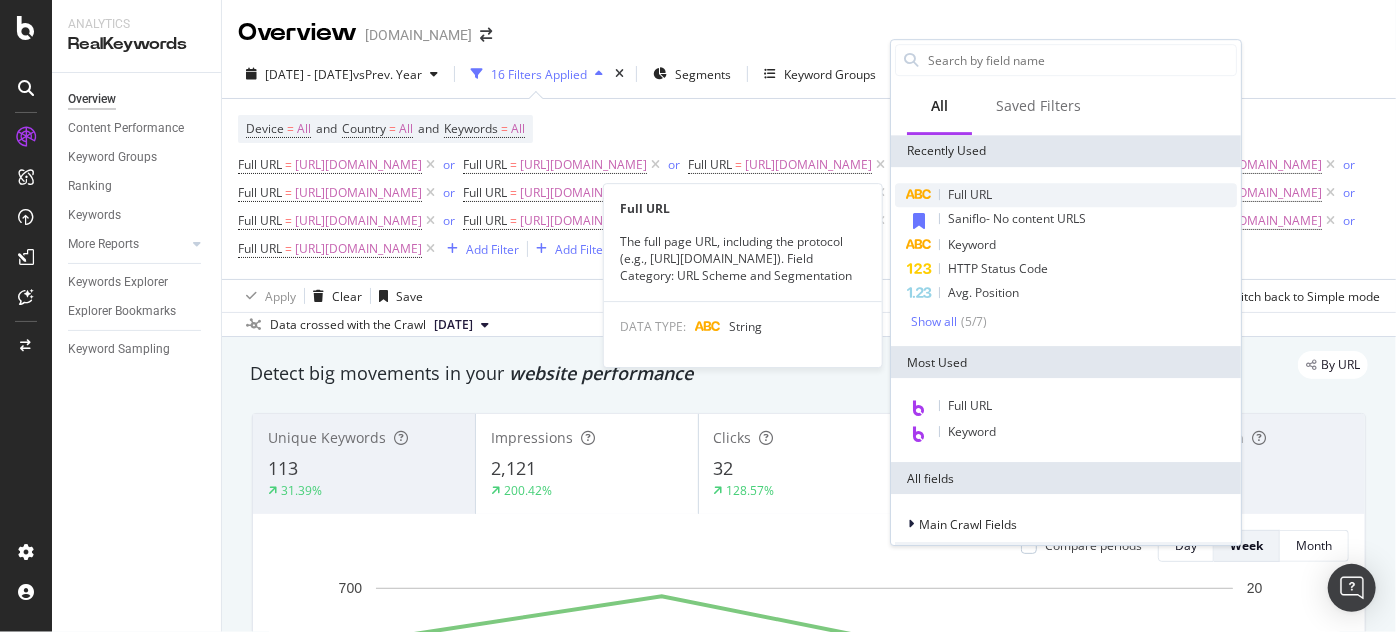 click on "Full URL" at bounding box center (970, 194) 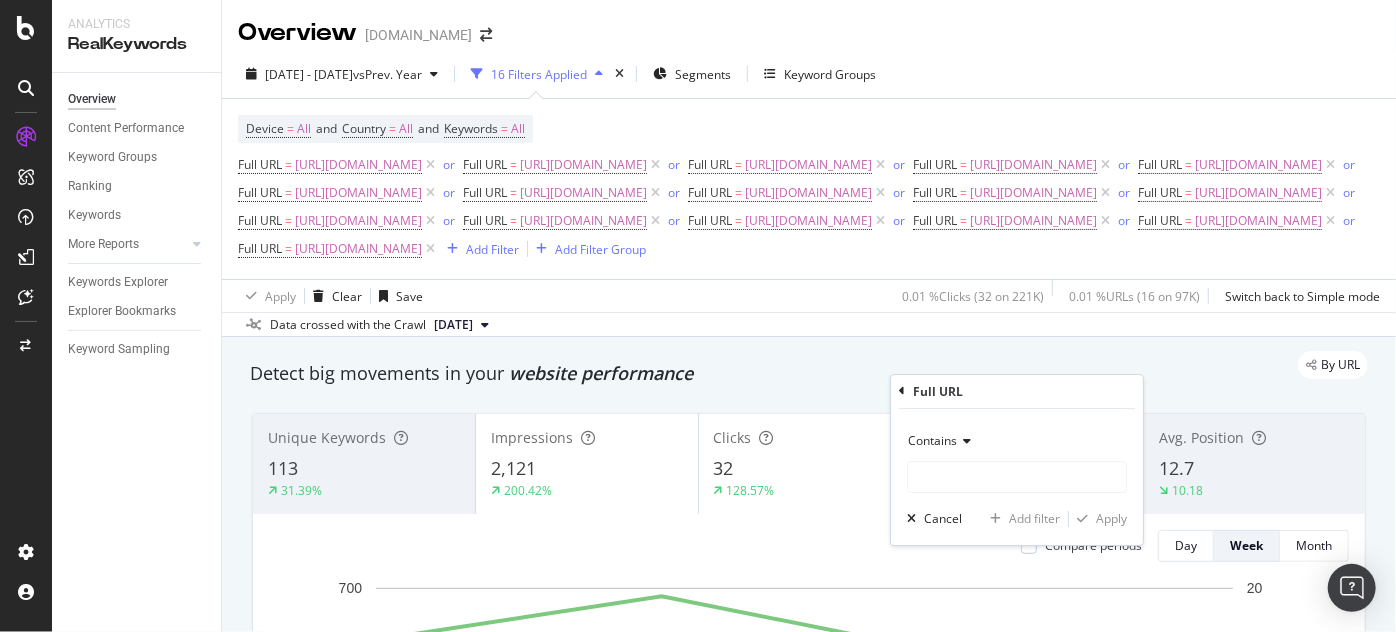 click on "Contains" at bounding box center (1017, 441) 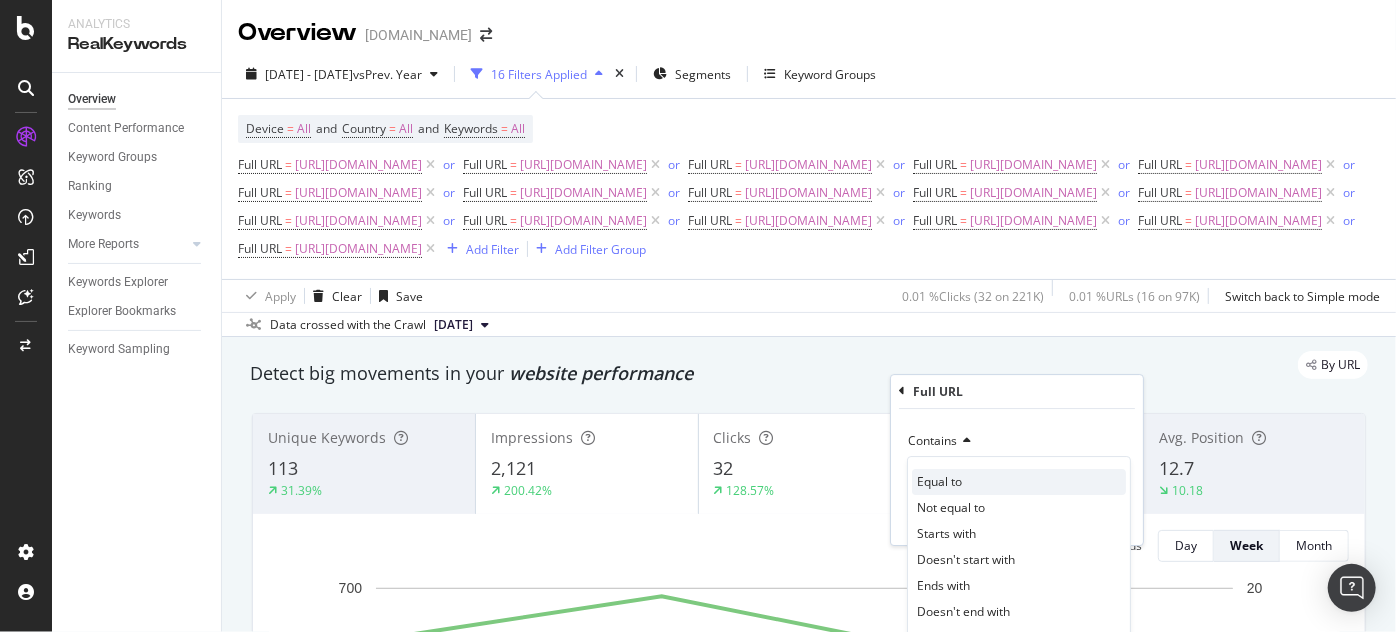 click on "Equal to Not equal to Starts with Doesn't start with Ends with Doesn't end with Contains Doesn't contain Matches regex Doesn't match regex" at bounding box center [1019, 599] 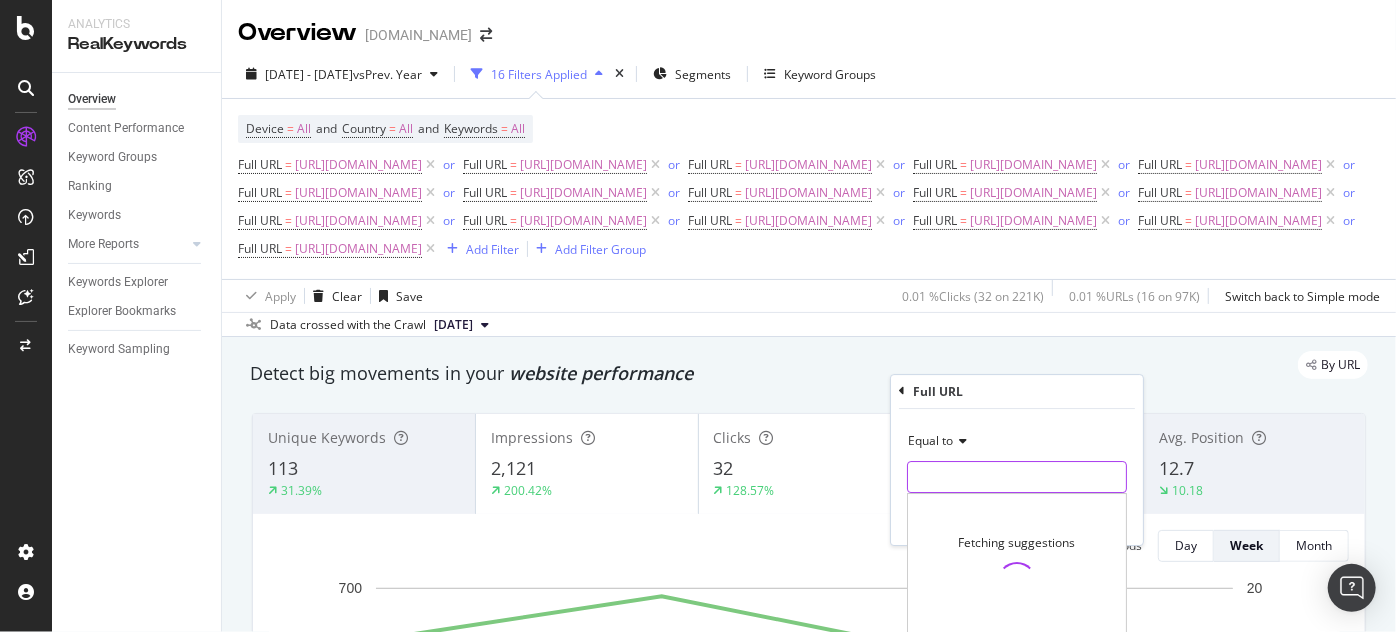click at bounding box center (1017, 477) 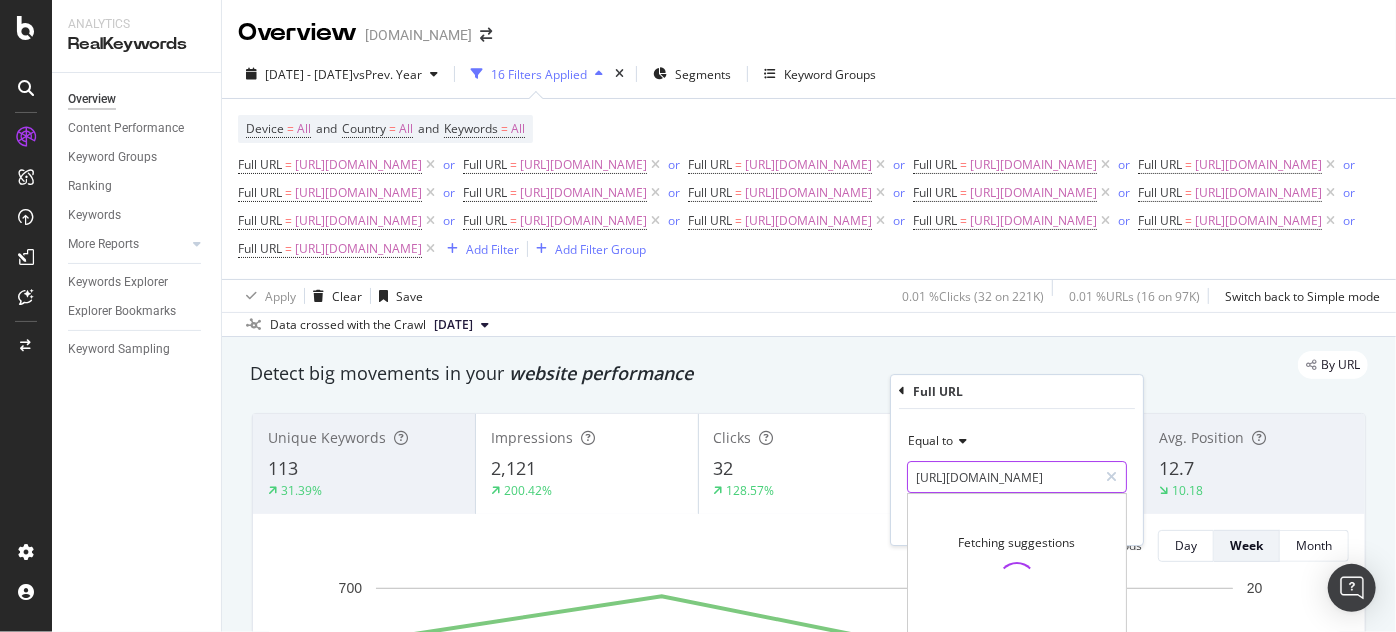 scroll, scrollTop: 0, scrollLeft: 418, axis: horizontal 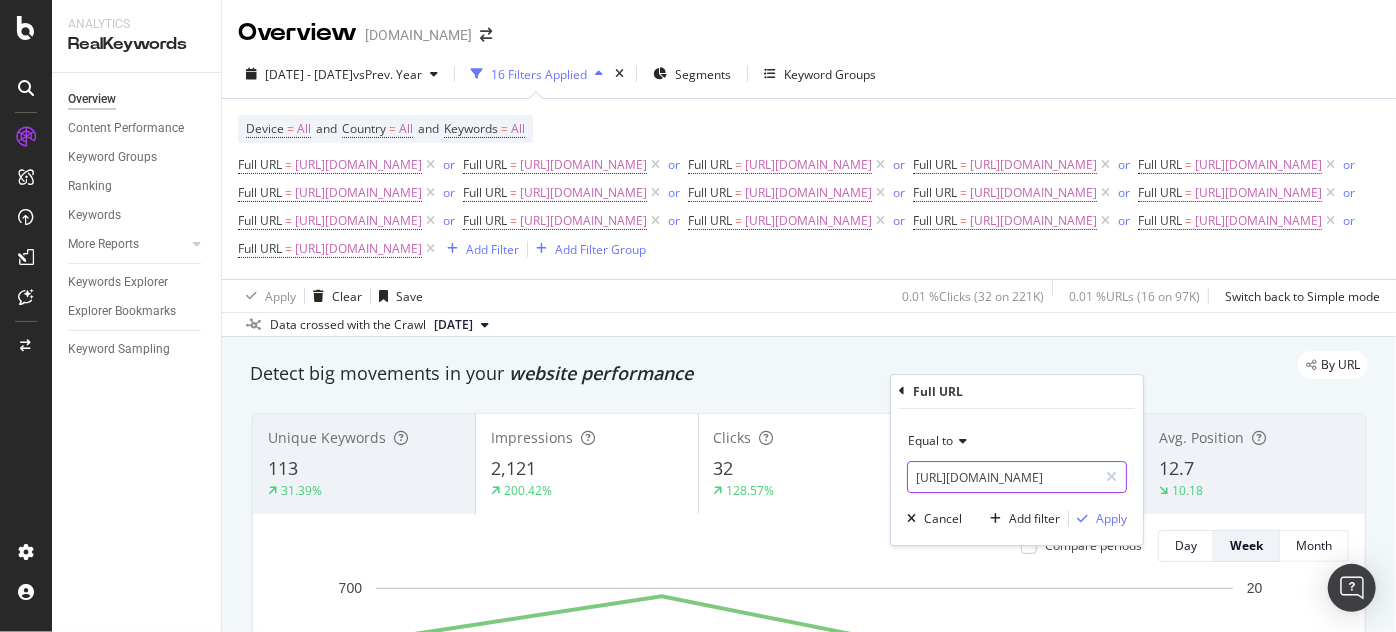 type on "https://www.supplyhouse.com/Saniflo-089-Sanicubic-1-Simplex-System-Above-the-Floor-Installation-White" 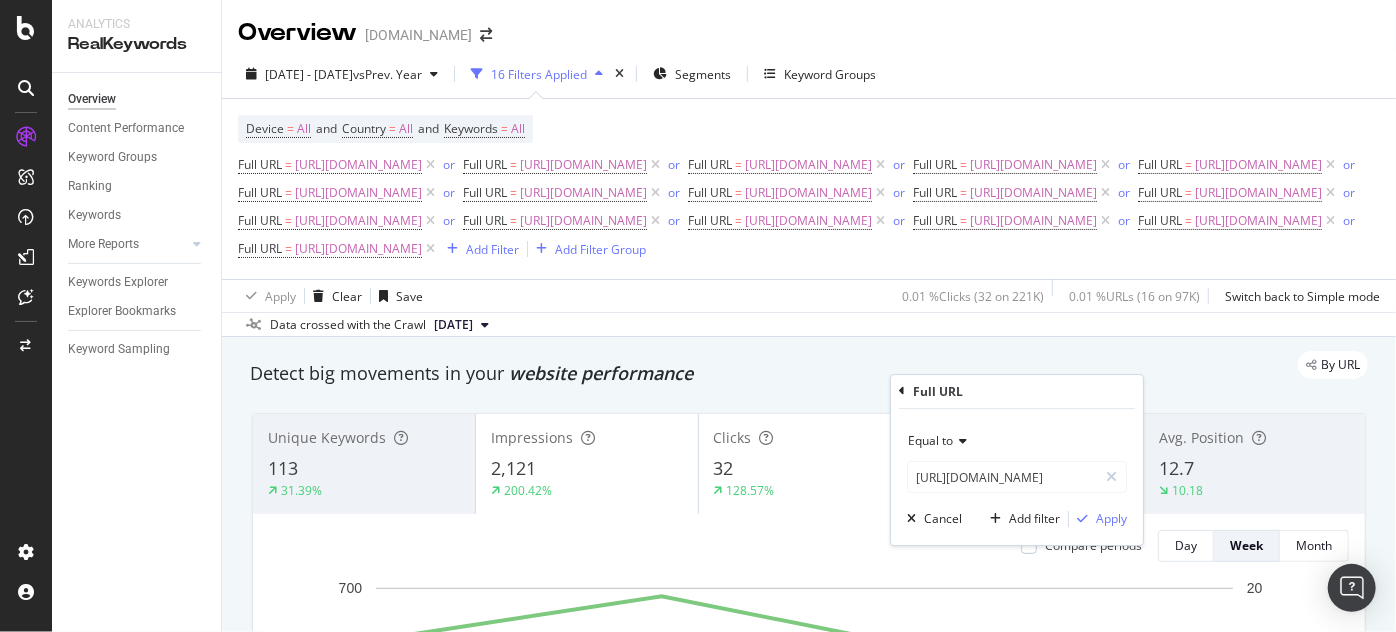 click on "Equal to https://www.supplyhouse.com/Saniflo-089-Sanicubic-1-Simplex-System-Above-the-Floor-Installation-White https://www.supplyhouse.com/Saniflo-089-Sanicubic-1-Simplex-System-Above-the-Floor-Installation-White Cancel Add filter Apply" at bounding box center (1017, 477) 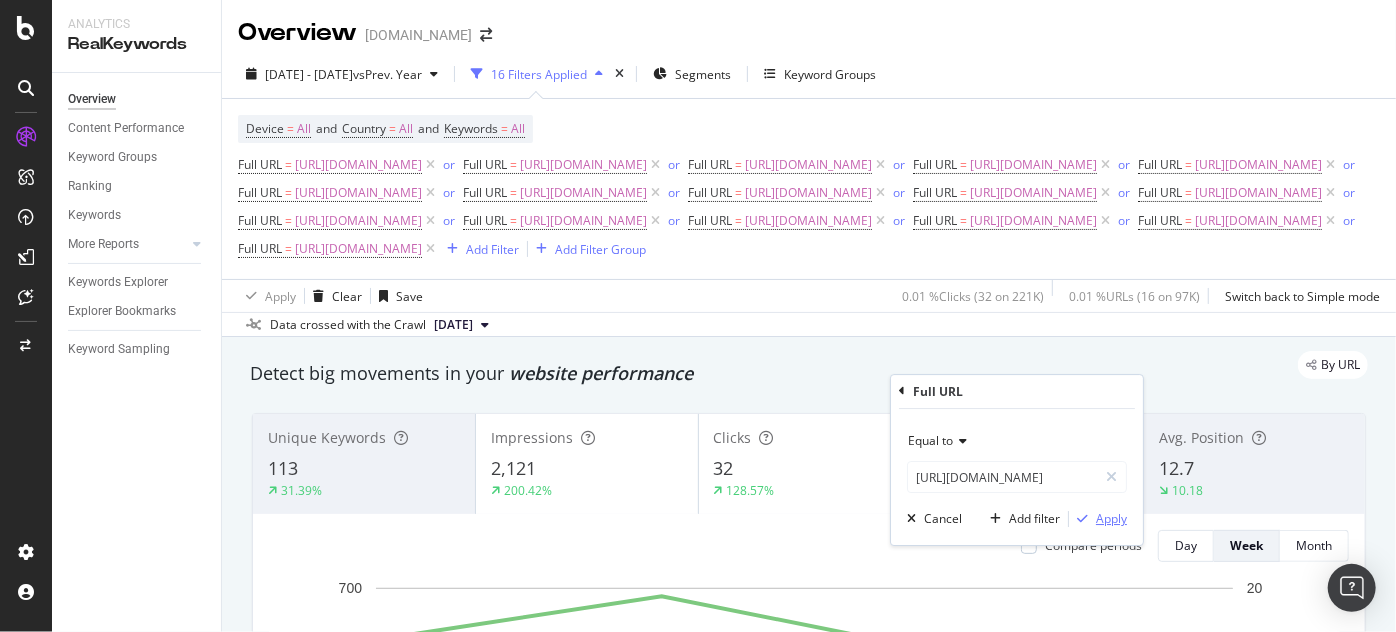 click on "Apply" at bounding box center [1111, 519] 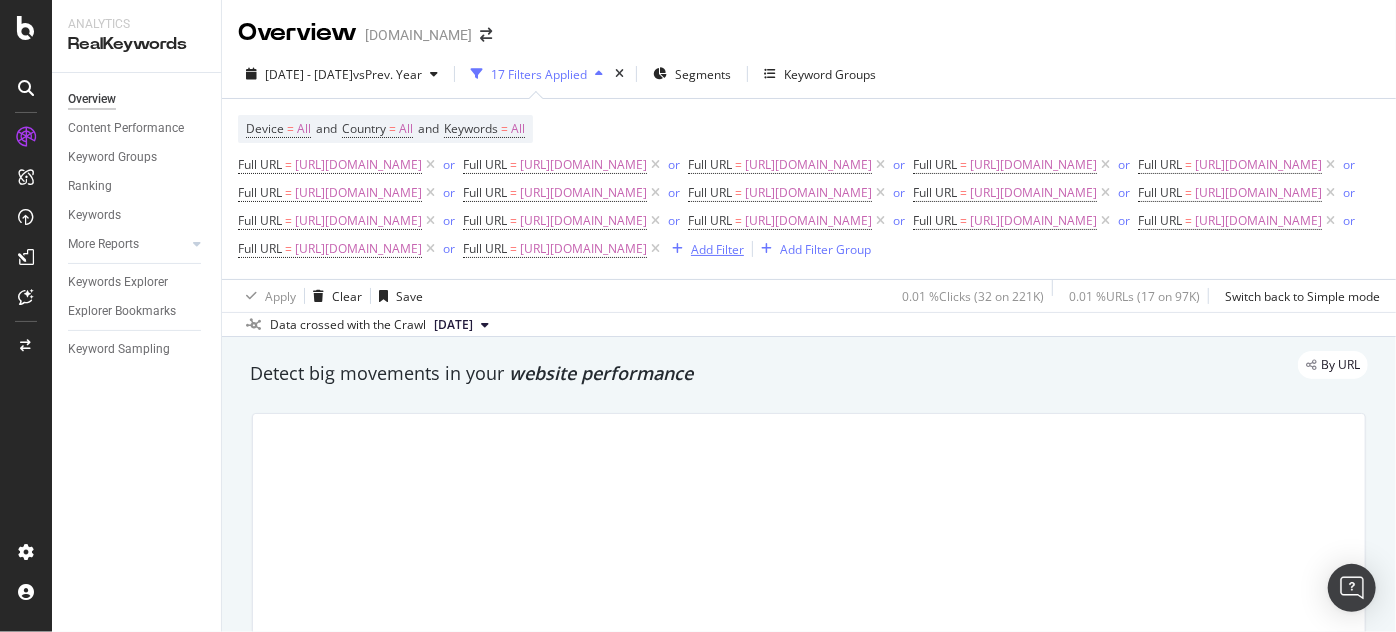 click on "Add Filter" at bounding box center (717, 249) 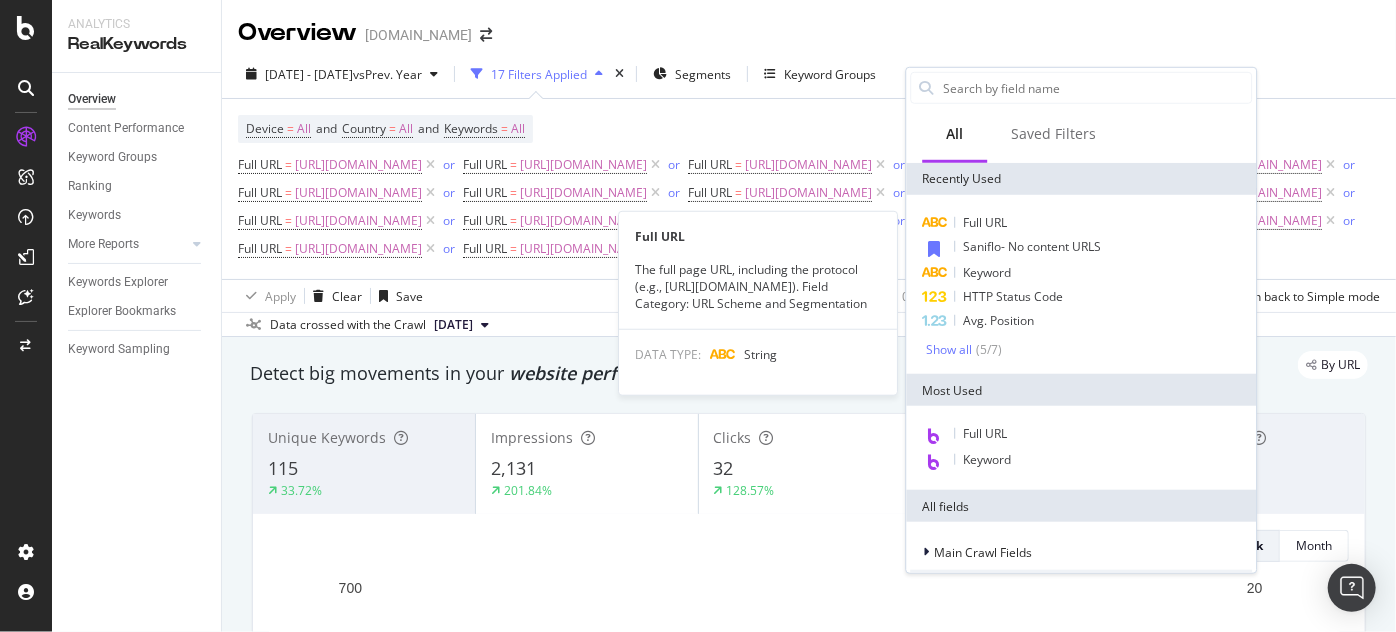 click on "Full URL" at bounding box center [985, 222] 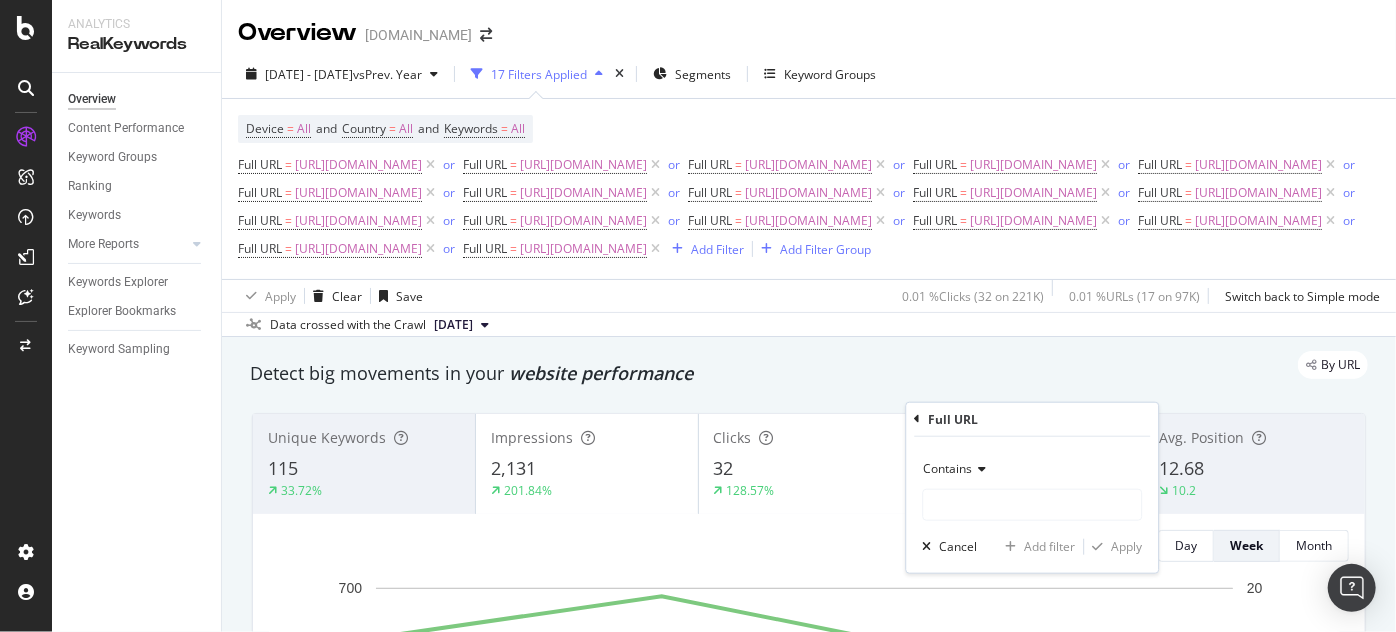 click at bounding box center (979, 469) 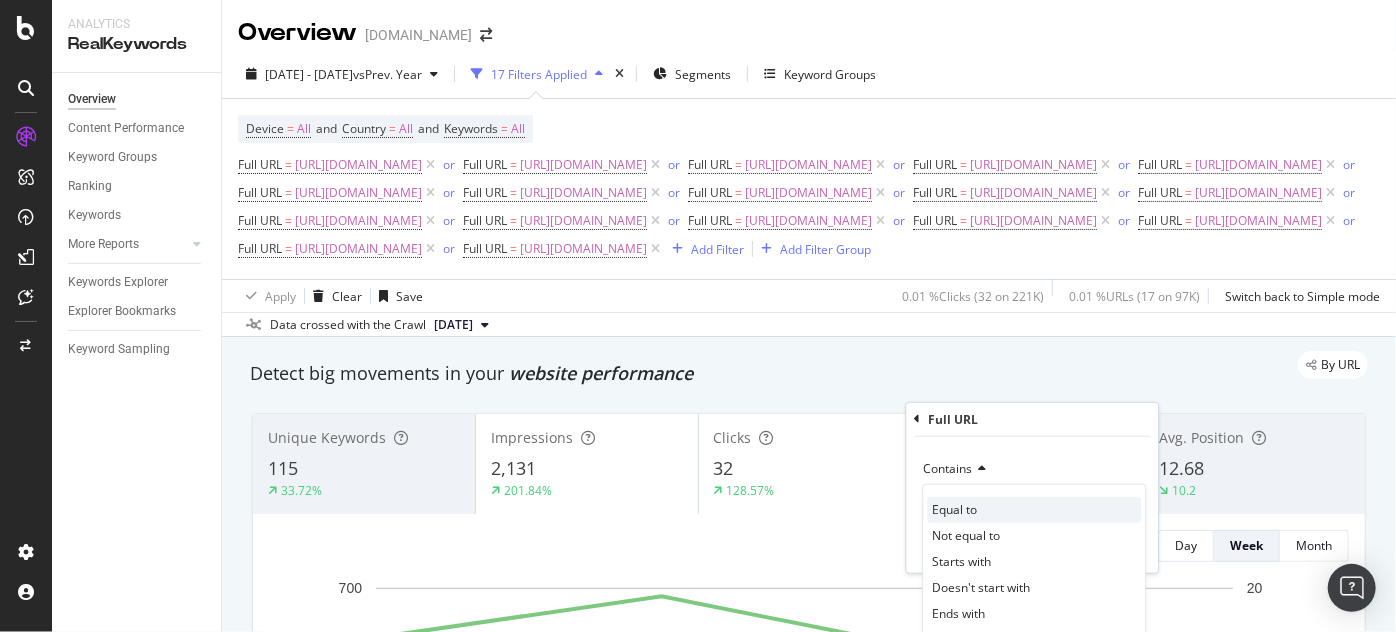 click on "Equal to" at bounding box center [954, 509] 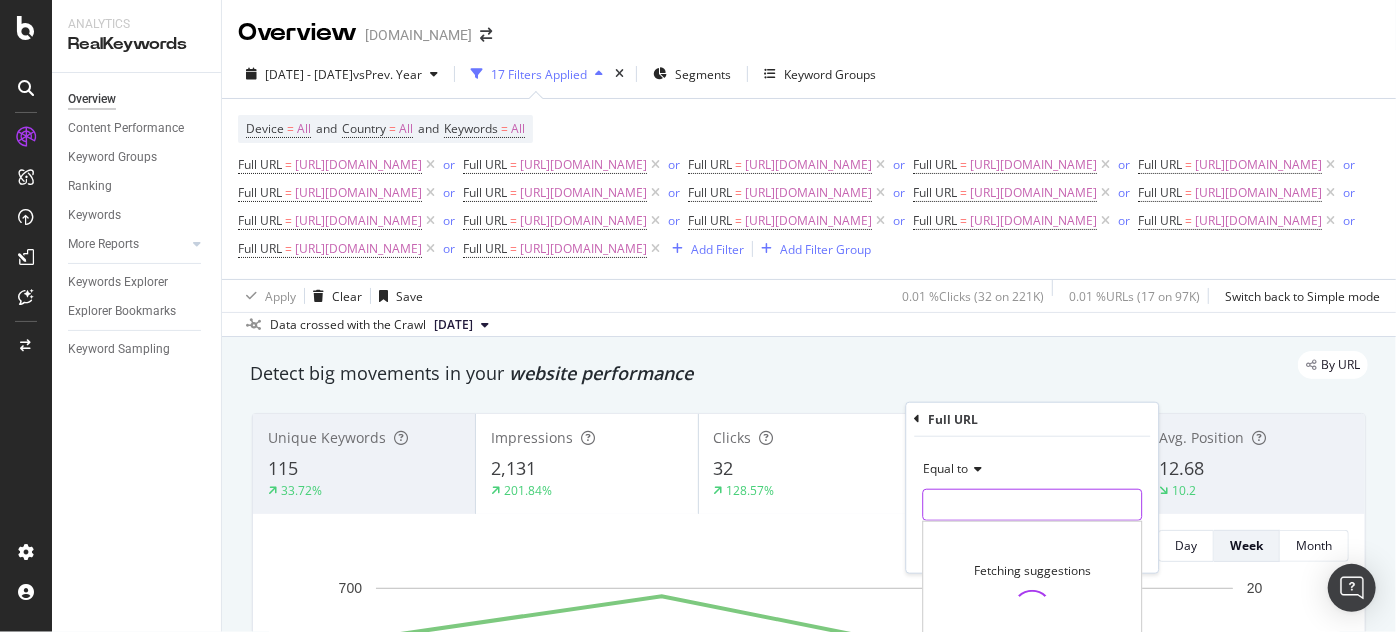 click at bounding box center (1032, 505) 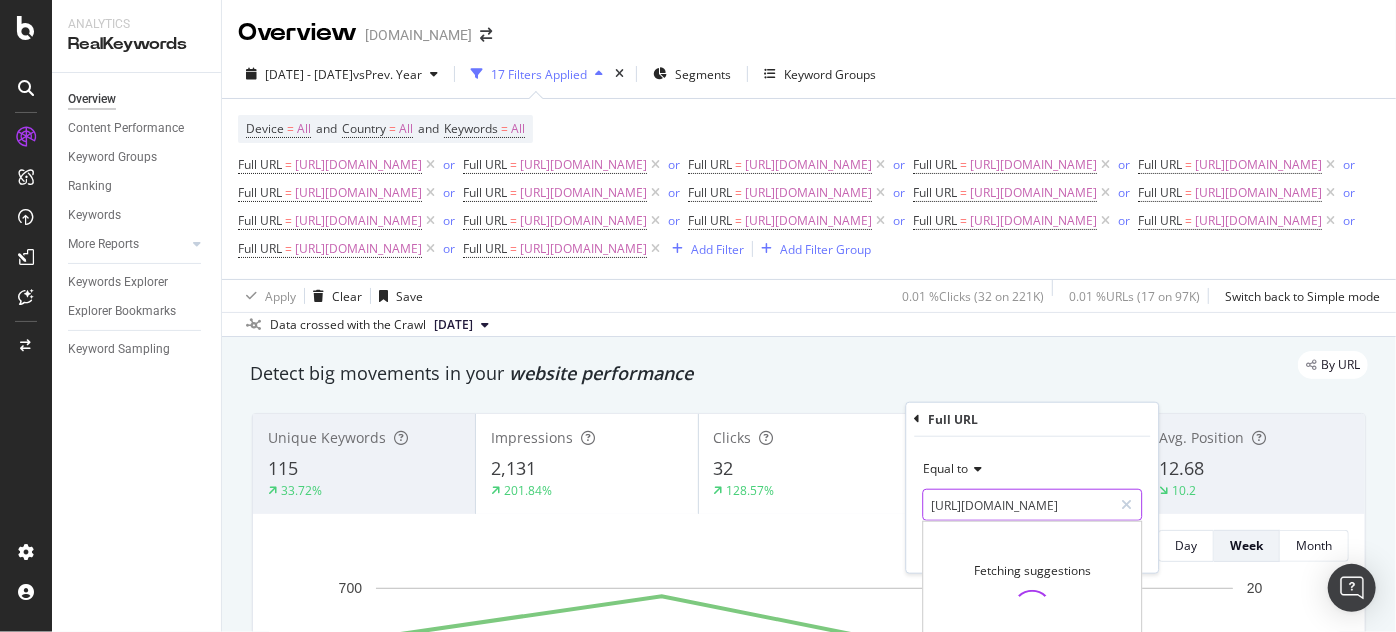 scroll, scrollTop: 0, scrollLeft: 379, axis: horizontal 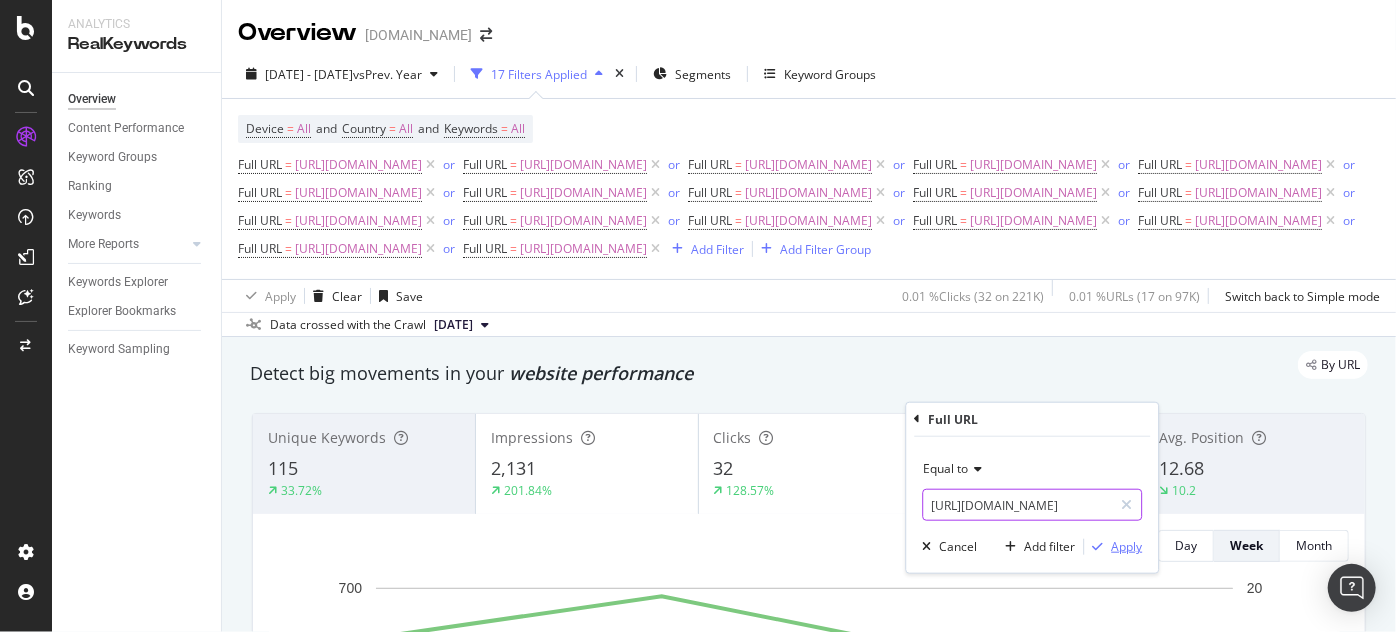 type on "https://www.supplyhouse.com/Saniflo-049-Sanicubic-1-VX-Heavy-Duty-Simplex-Vortex-System-Grey" 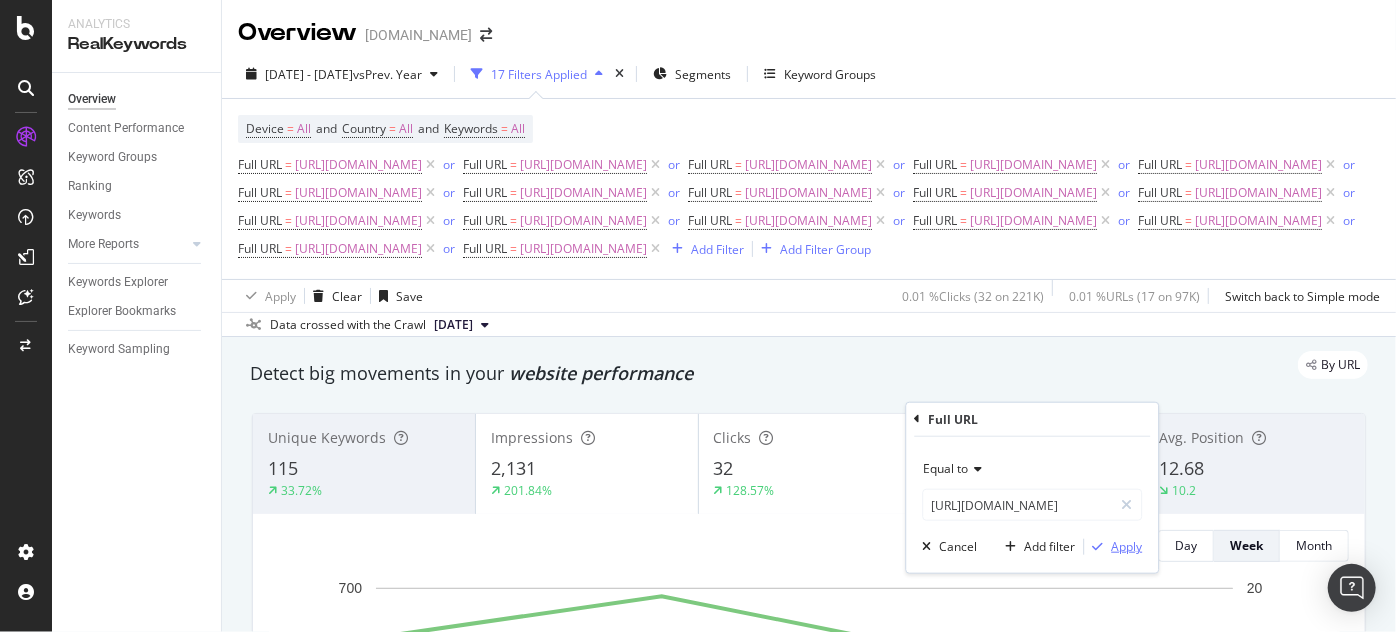 click on "Apply" at bounding box center (1126, 546) 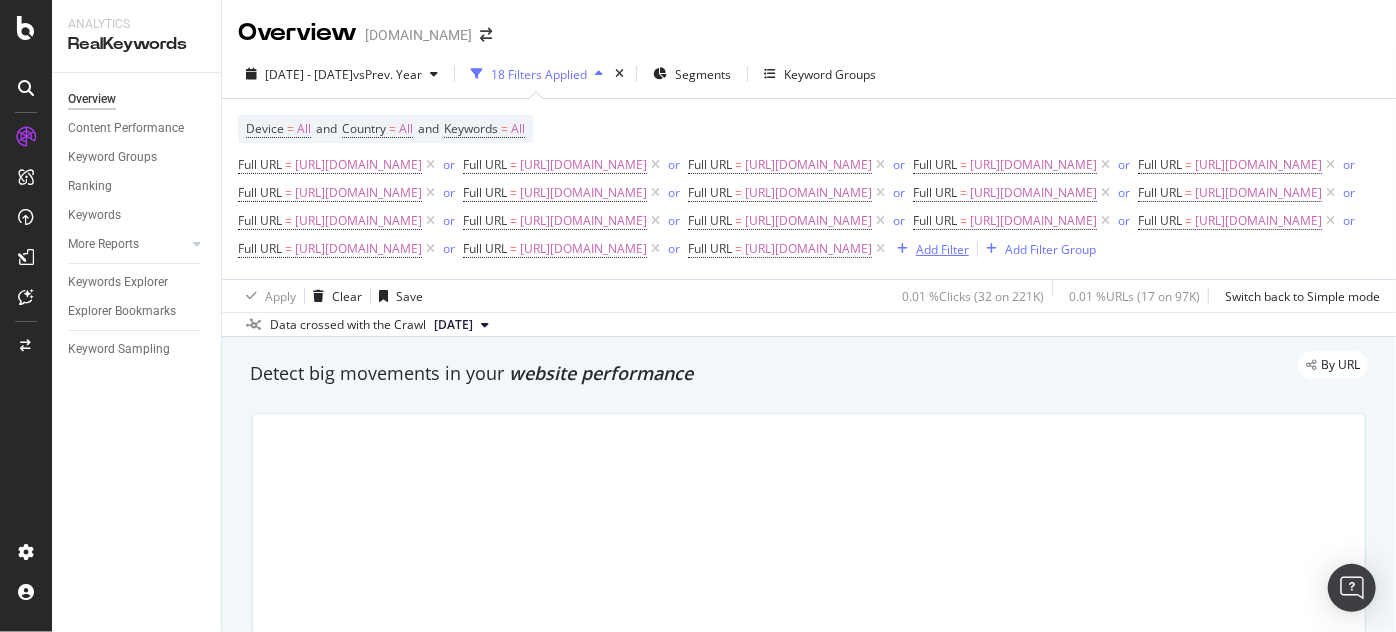 click on "Add Filter" at bounding box center [942, 249] 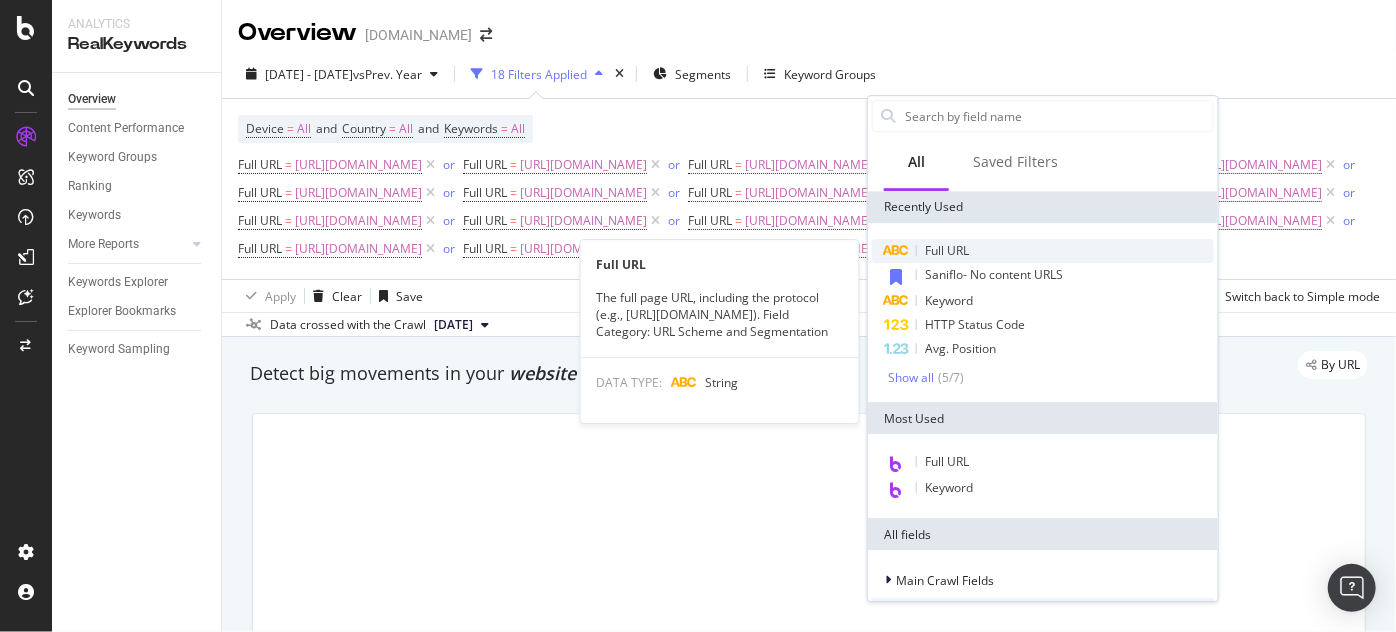 click on "Full URL" at bounding box center (1043, 251) 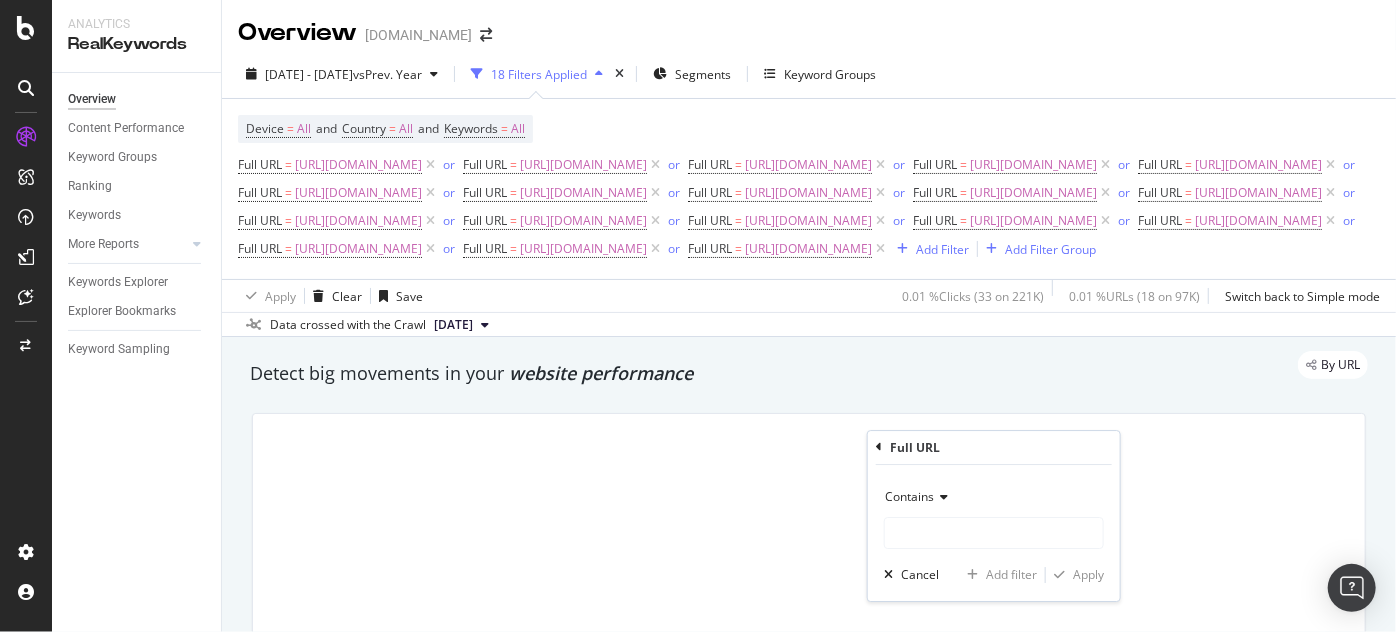 click on "Contains" at bounding box center [994, 497] 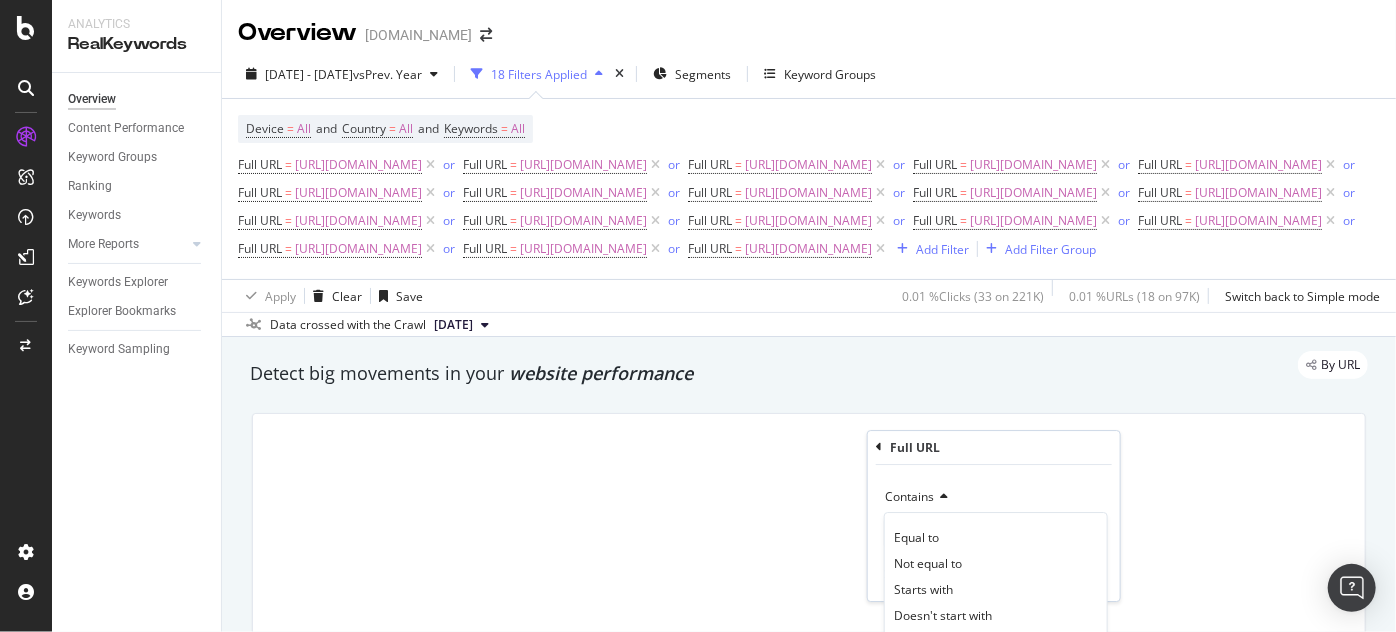 click on "Equal to" at bounding box center [996, 538] 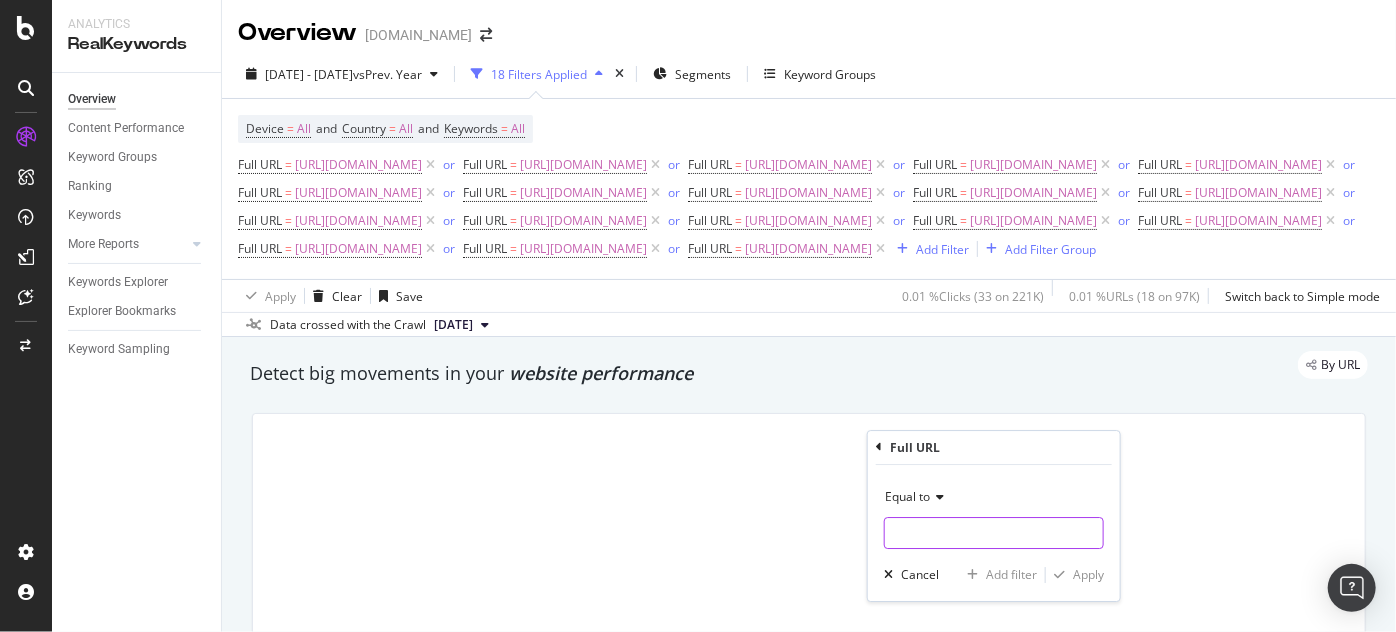 click at bounding box center (994, 533) 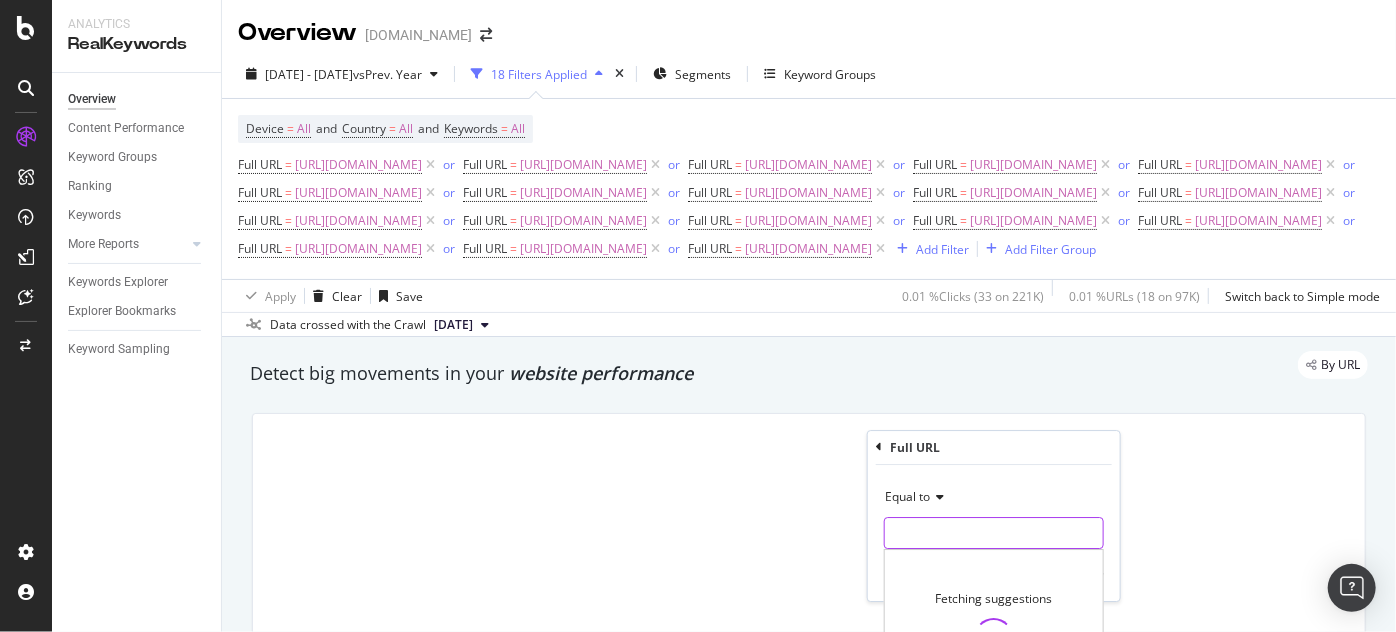 paste on "https://www.supplyhouse.com/Saniflo-018-SANIFLO-SaniCom1-Heavy-Duty-Commercial-Drain-Pump-Light-Duty-Water-Pump" 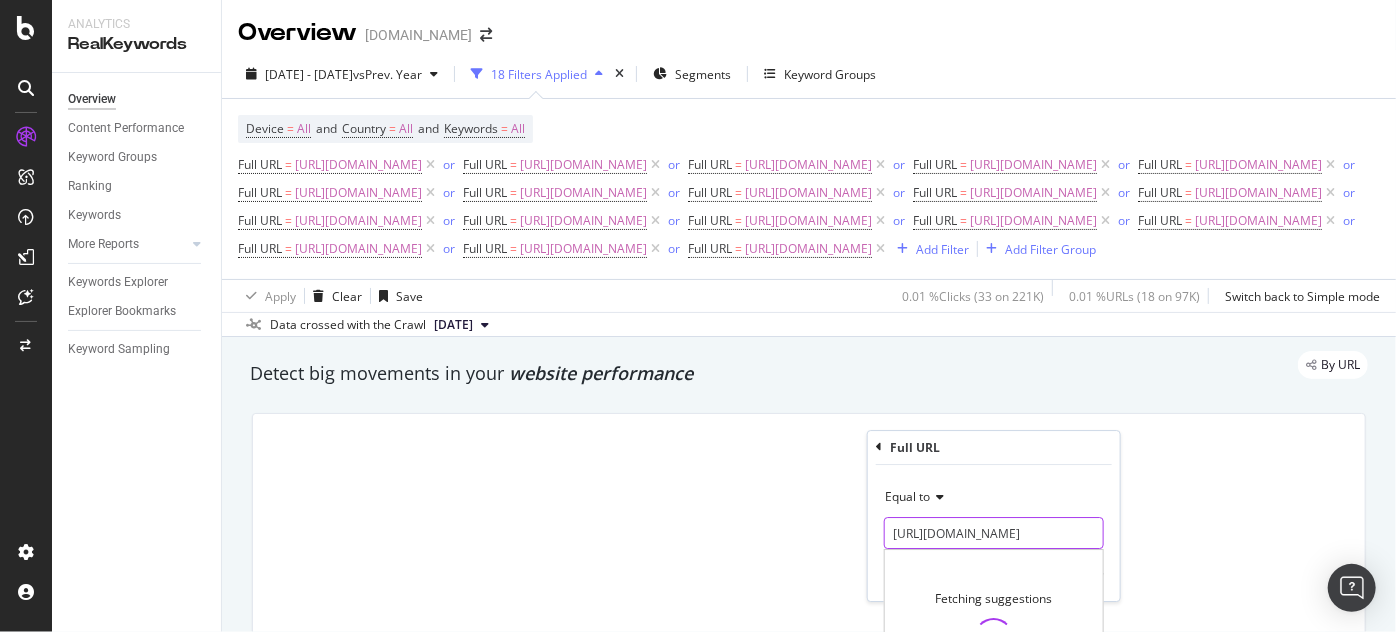 scroll, scrollTop: 0, scrollLeft: 521, axis: horizontal 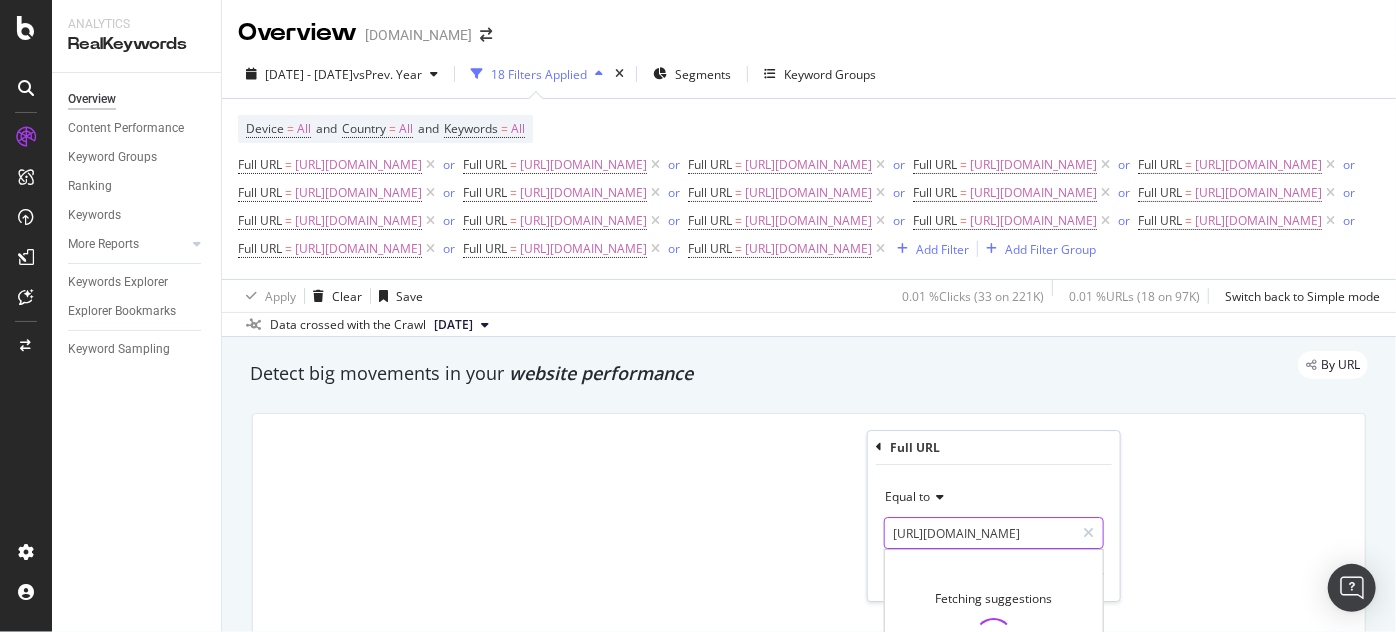 type on "https://www.supplyhouse.com/Saniflo-018-SANIFLO-SaniCom1-Heavy-Duty-Commercial-Drain-Pump-Light-Duty-Water-Pump" 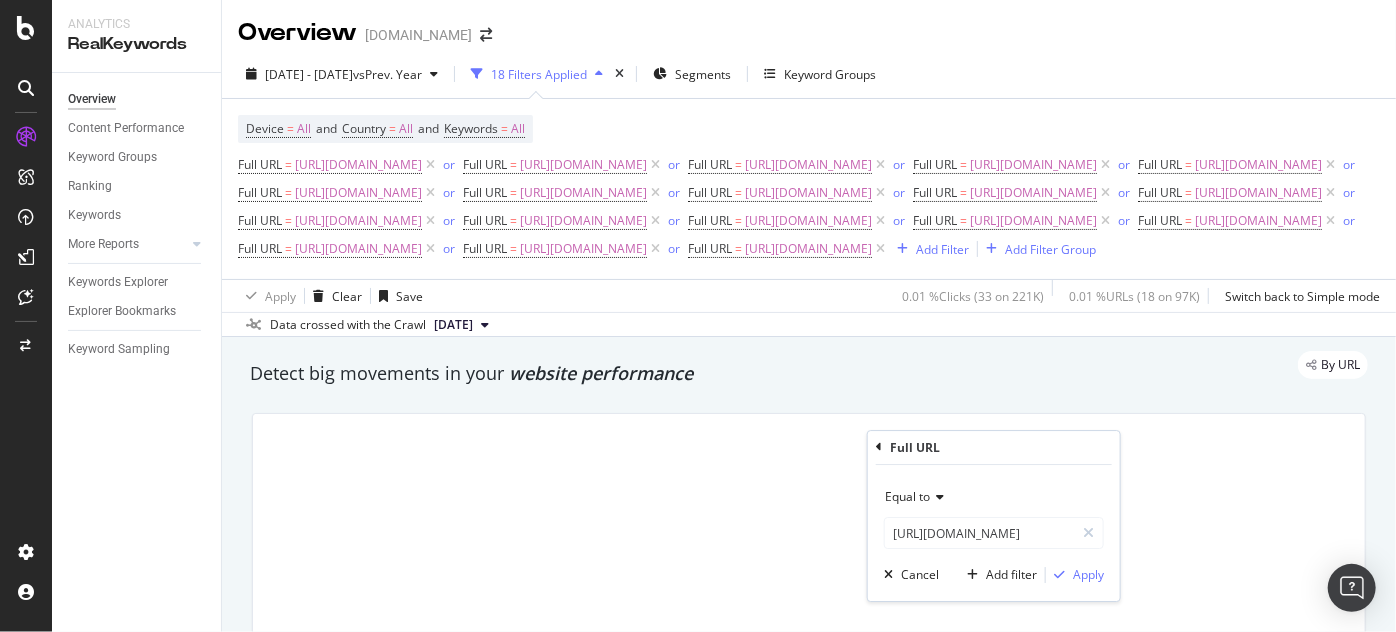 click on "Equal to https://www.supplyhouse.com/Saniflo-018-SANIFLO-SaniCom1-Heavy-Duty-Commercial-Drain-Pump-Light-Duty-Water-Pump https://www.supplyhouse.com/Saniflo-018-SANIFLO-SaniCom1-Heavy-Duty-Commercial-Drain-Pump-Light-Duty-Water-Pump Cancel Add filter Apply" at bounding box center [994, 533] 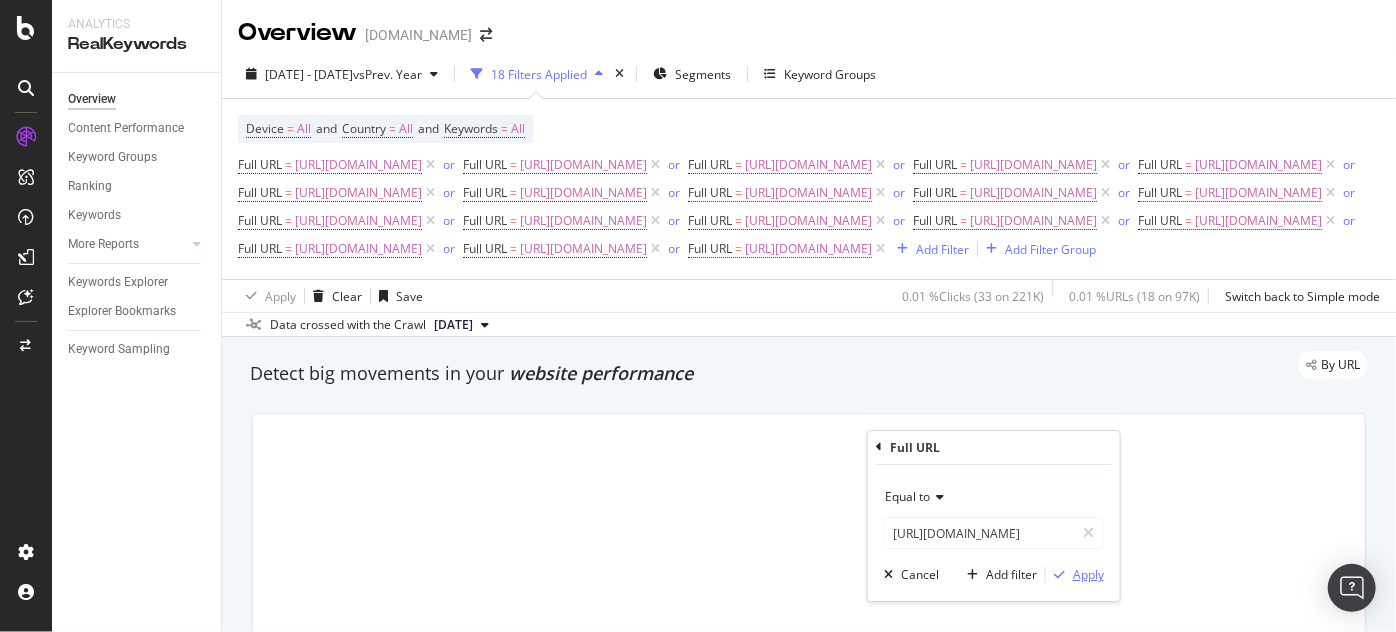 click on "Apply" at bounding box center (1088, 575) 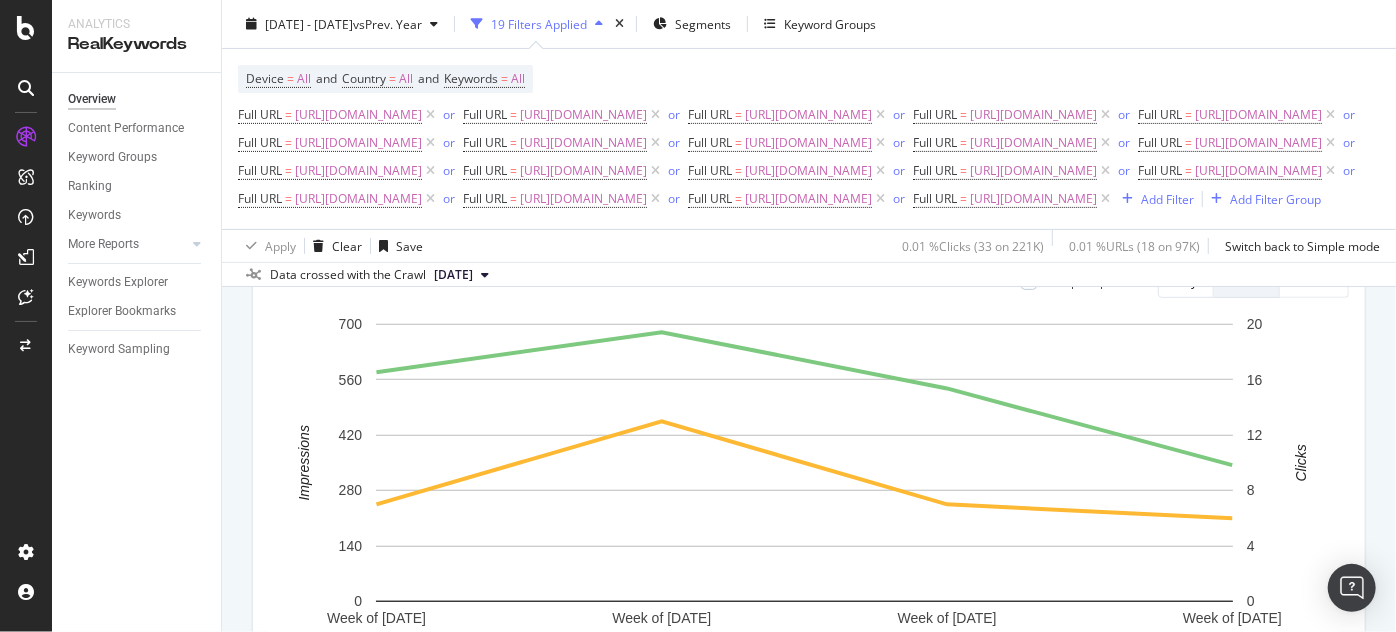 scroll, scrollTop: 272, scrollLeft: 0, axis: vertical 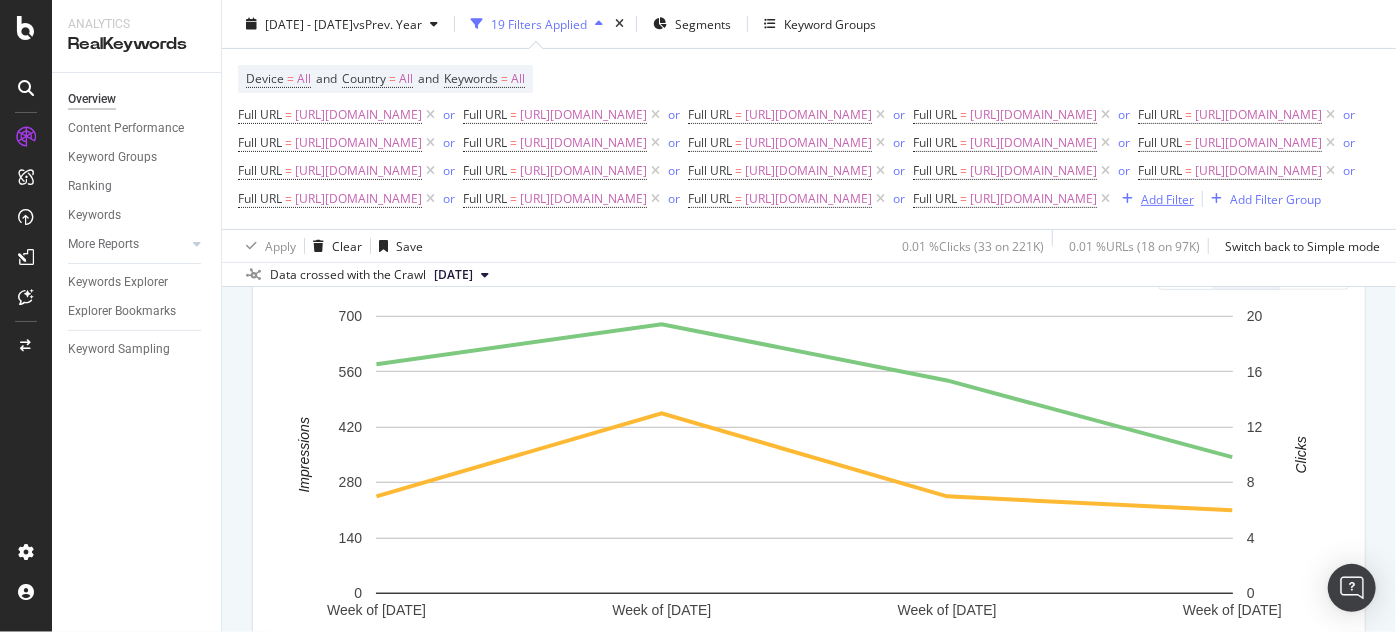click on "Add Filter" at bounding box center [1167, 198] 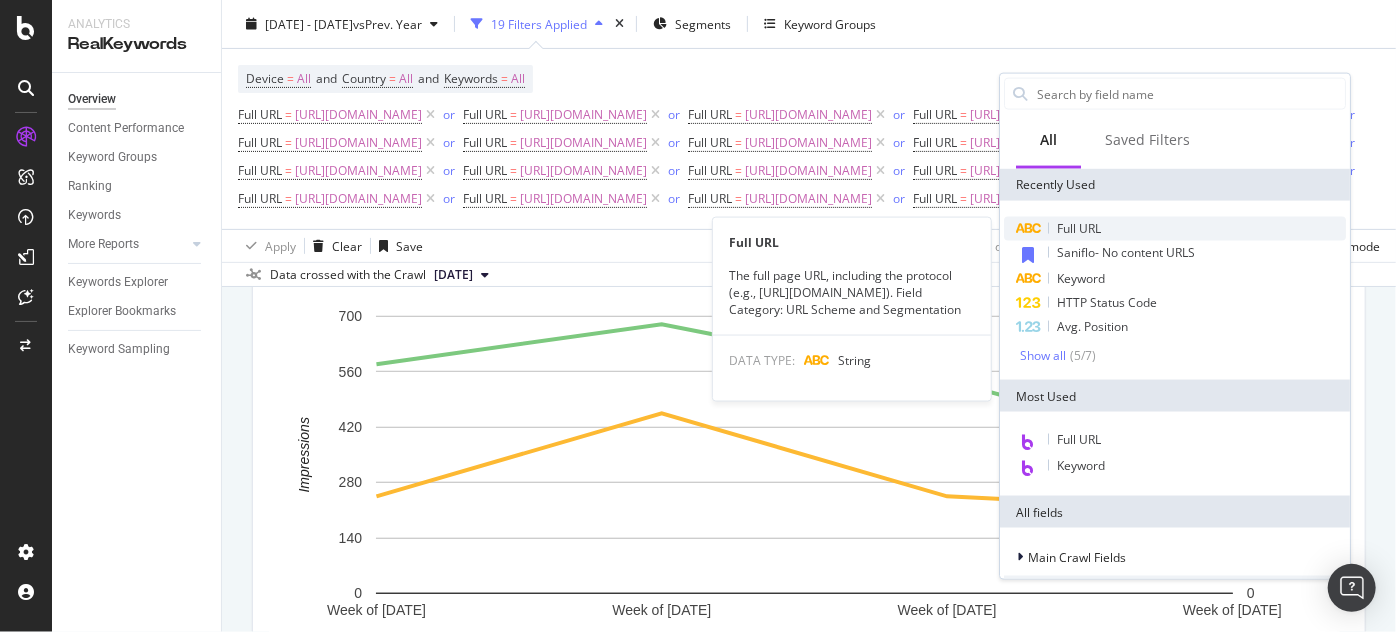 click on "Full URL" at bounding box center [1079, 228] 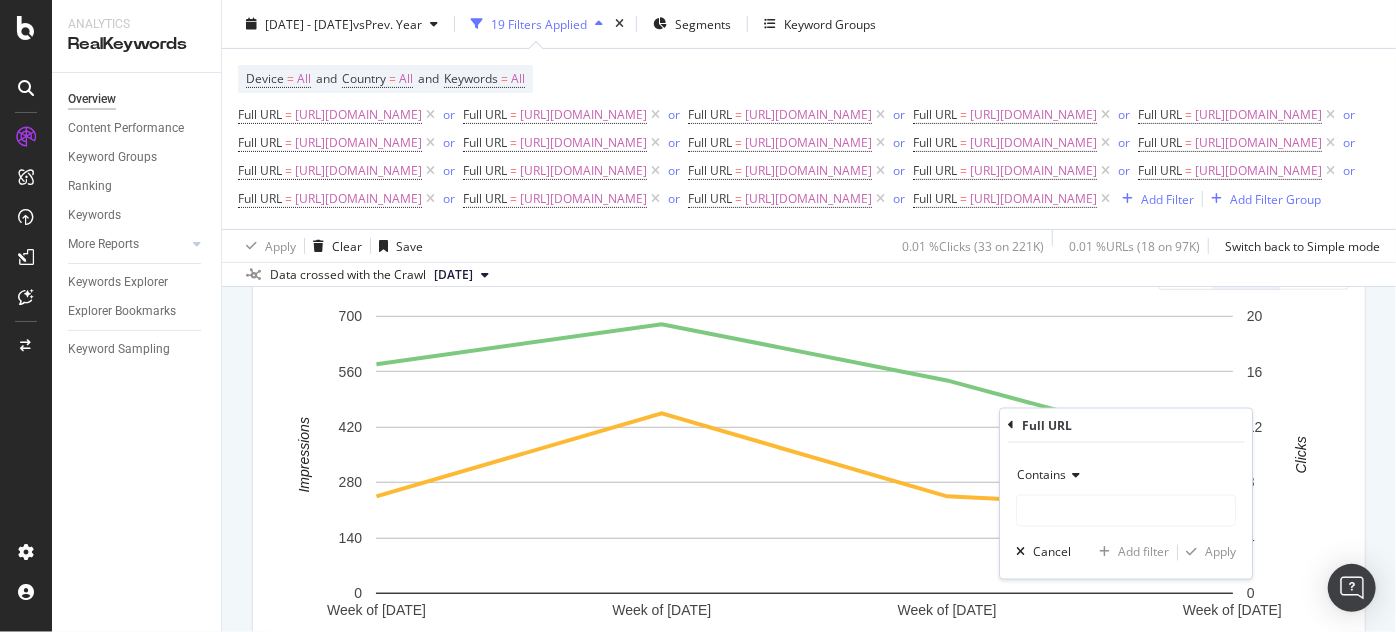 drag, startPoint x: 1073, startPoint y: 476, endPoint x: 1072, endPoint y: 487, distance: 11.045361 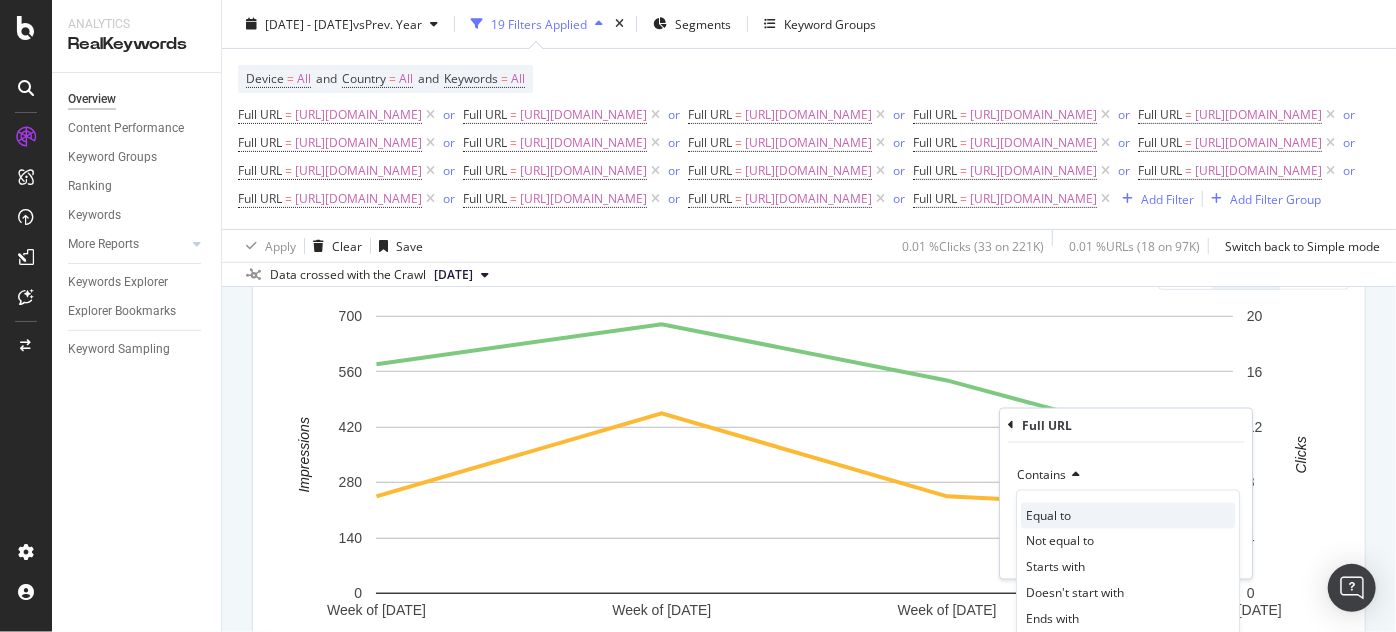 click on "Equal to" at bounding box center (1128, 516) 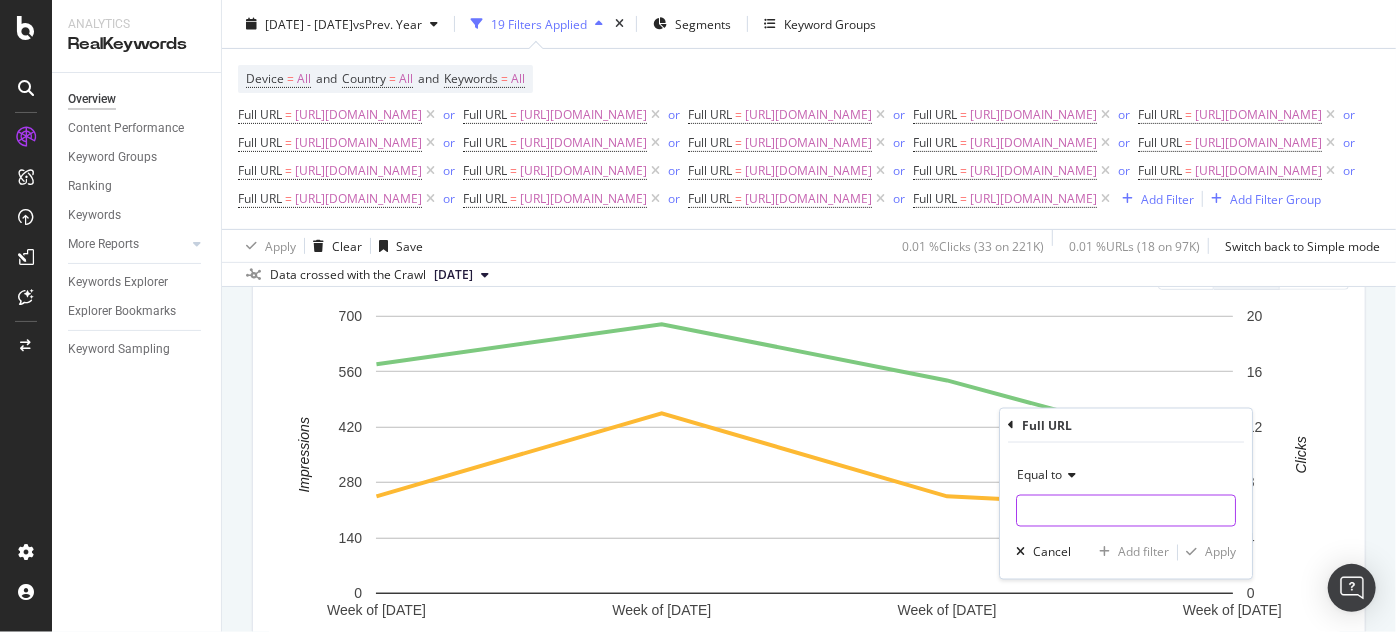 click at bounding box center [1126, 511] 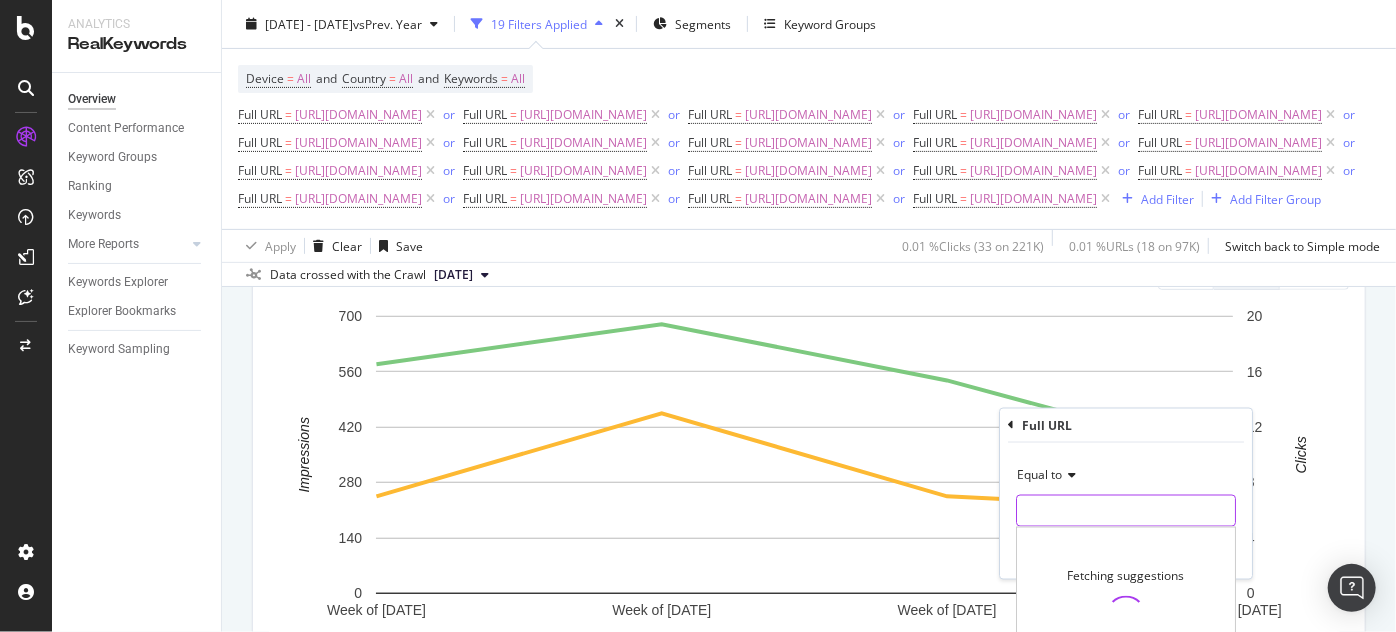 paste on "https://www.supplyhouse.com/Saniflo-099-Sanicubic-2-VX-Heavy-Duty-Simplex-Vortex-System-Grey" 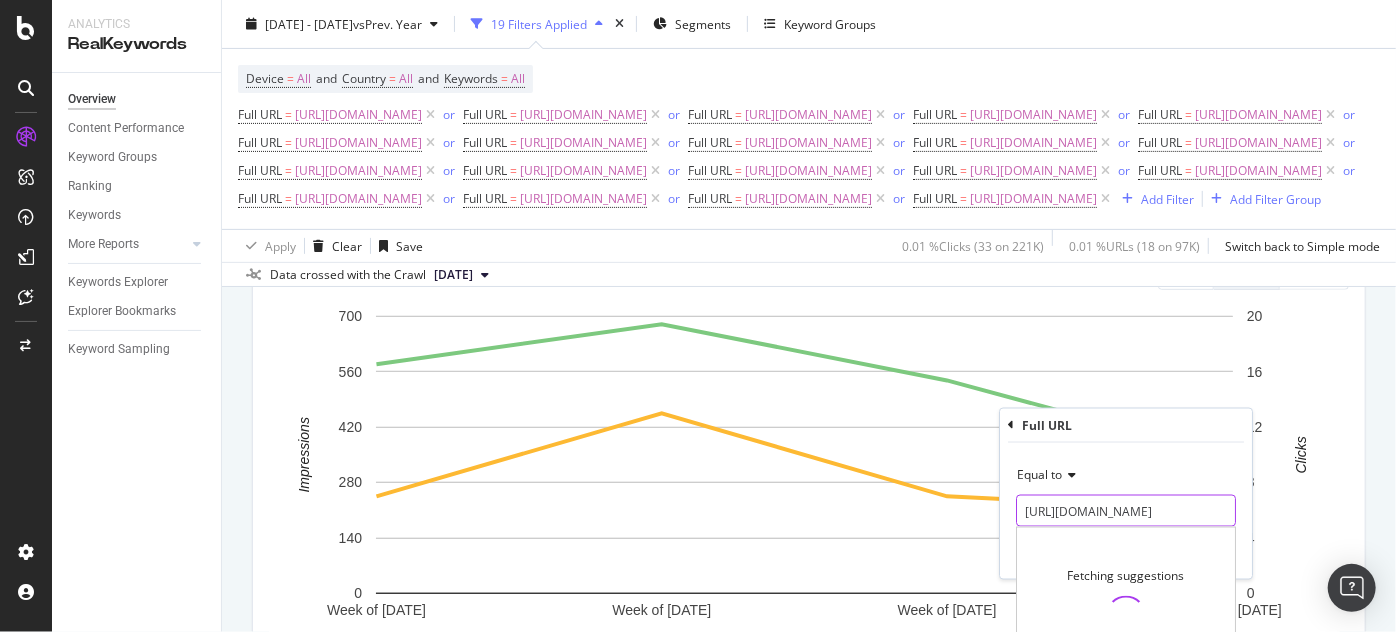 scroll, scrollTop: 0, scrollLeft: 379, axis: horizontal 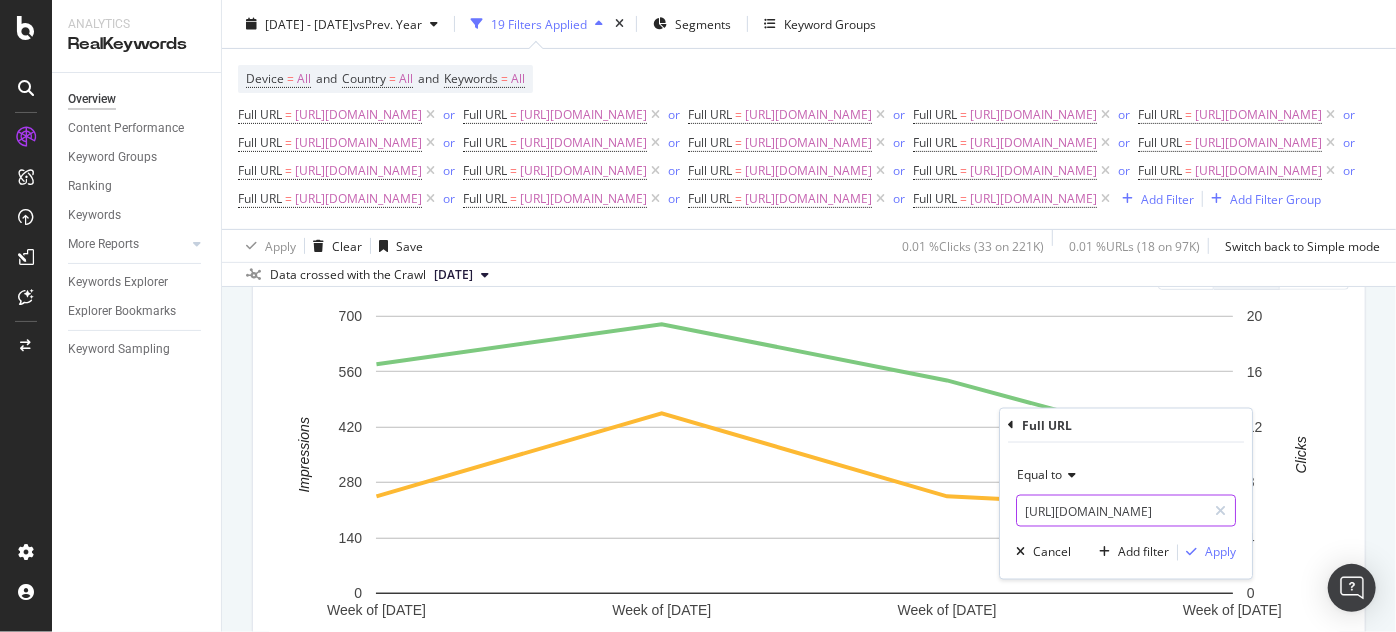 type on "https://www.supplyhouse.com/Saniflo-099-Sanicubic-2-VX-Heavy-Duty-Simplex-Vortex-System-Grey" 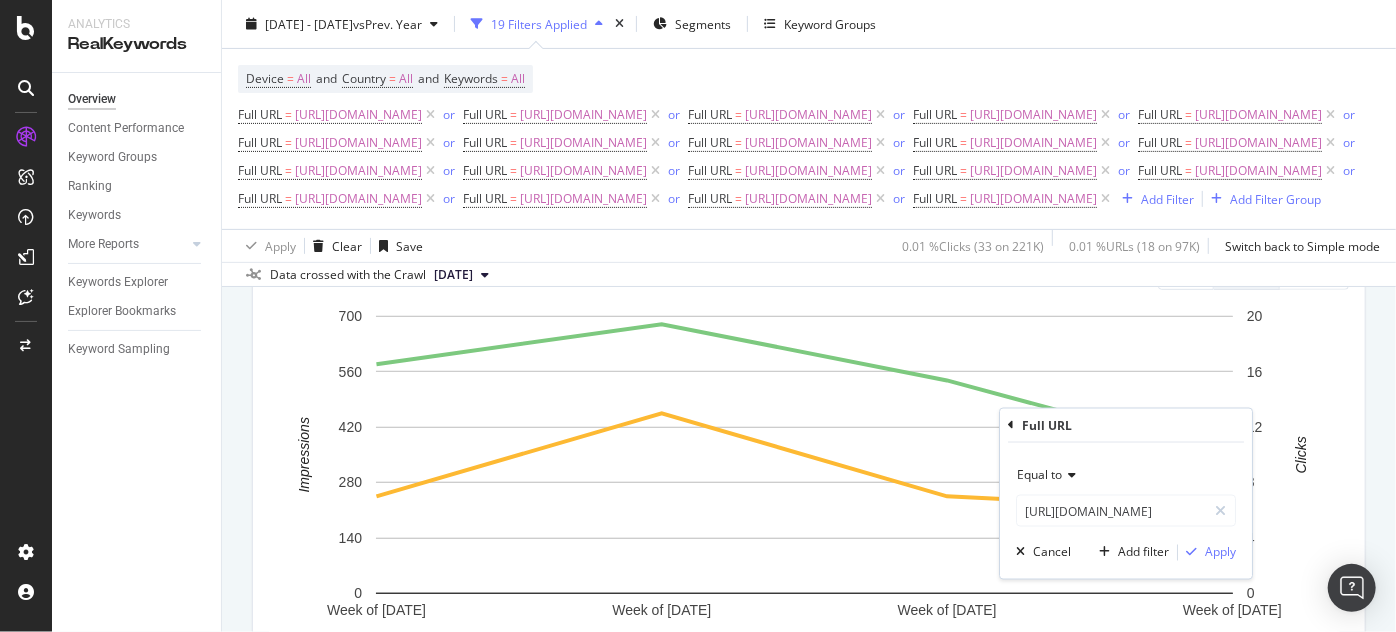 click on "Equal to https://www.supplyhouse.com/Saniflo-099-Sanicubic-2-VX-Heavy-Duty-Simplex-Vortex-System-Grey https://www.supplyhouse.com/Saniflo-099-Sanicubic-2-VX-Heavy-Duty-Simplex-Vortex-System-Grey Cancel Add filter Apply" at bounding box center [1126, 511] 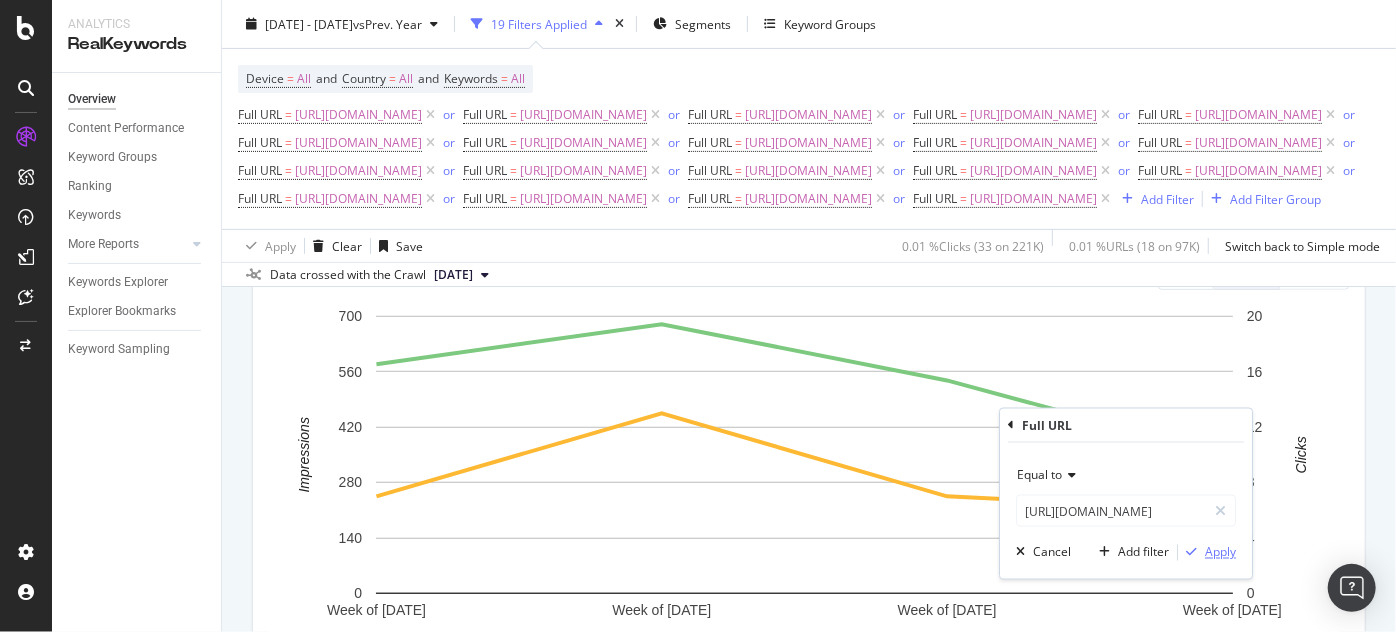 click on "Apply" at bounding box center [1220, 552] 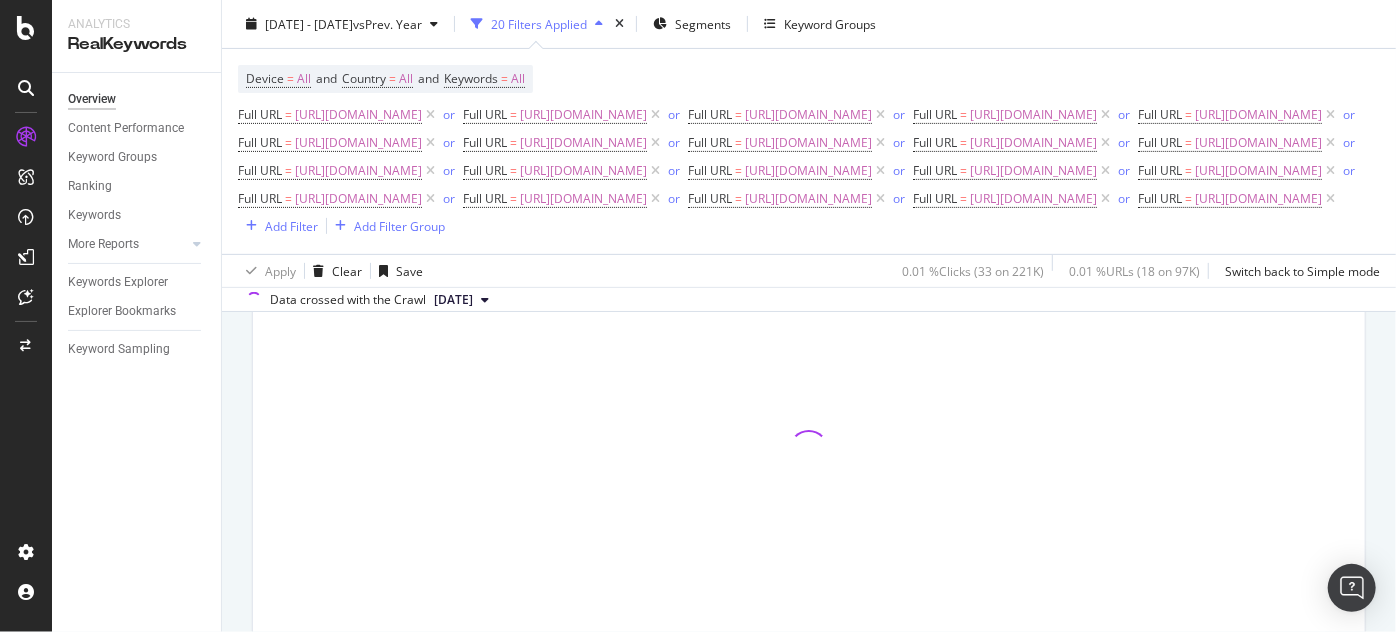 scroll, scrollTop: 301, scrollLeft: 0, axis: vertical 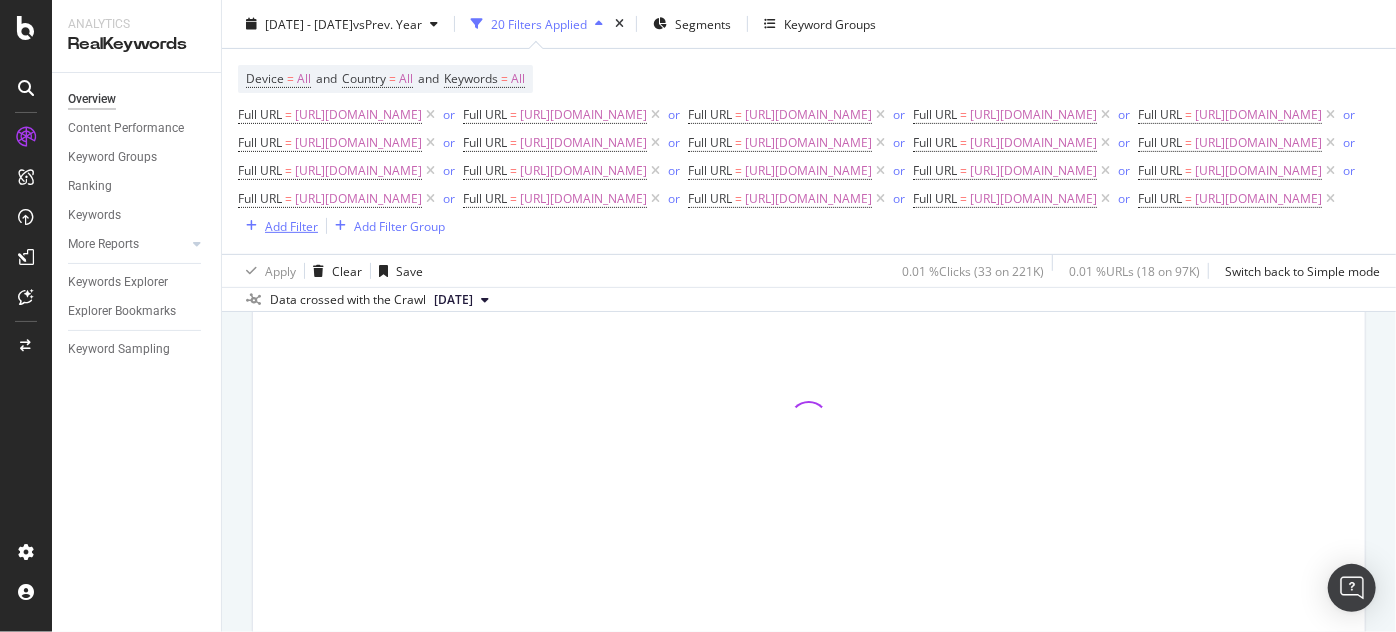 click on "Add Filter" at bounding box center (291, 225) 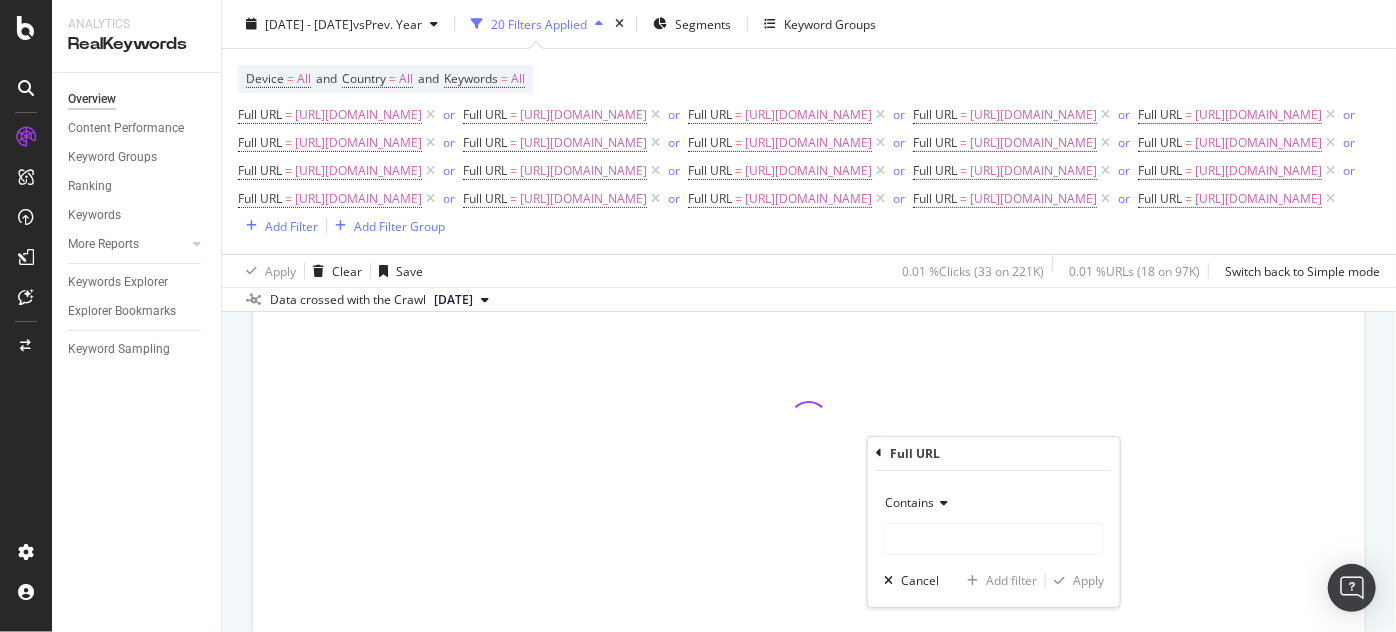 drag, startPoint x: 922, startPoint y: 495, endPoint x: 934, endPoint y: 516, distance: 24.186773 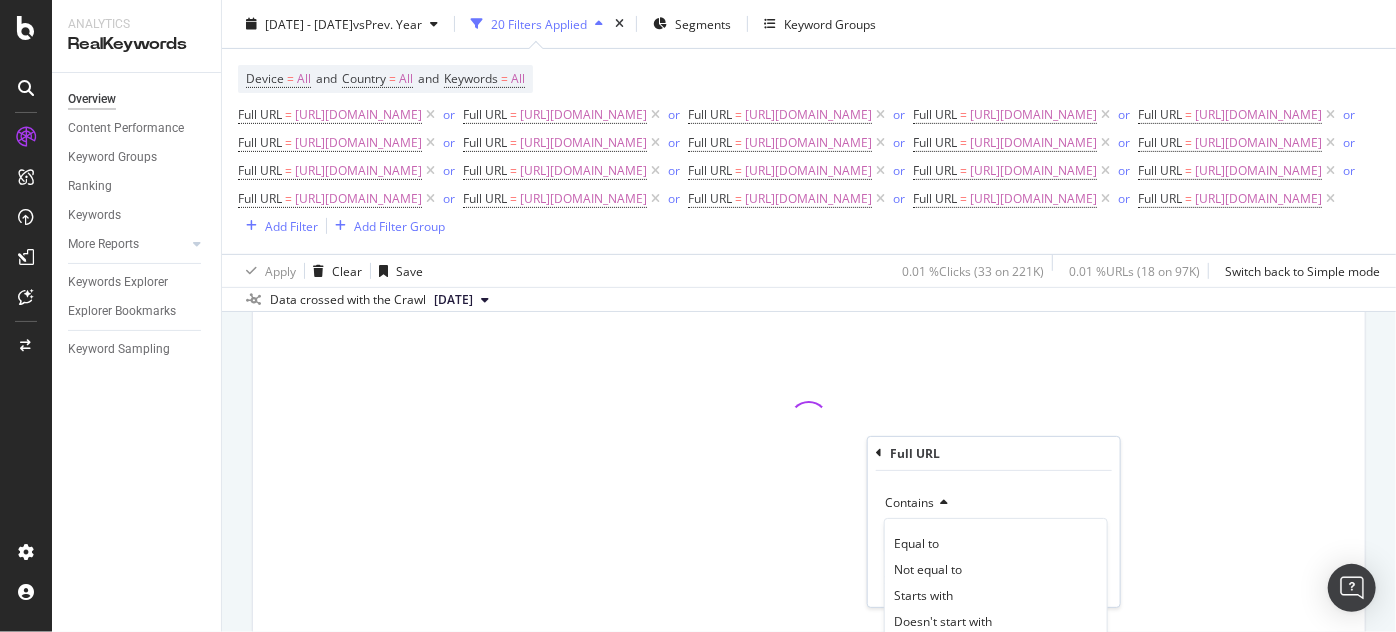 click on "Equal to Not equal to Starts with Doesn't start with Ends with Doesn't end with Contains Doesn't contain Matches regex Doesn't match regex" at bounding box center [996, 661] 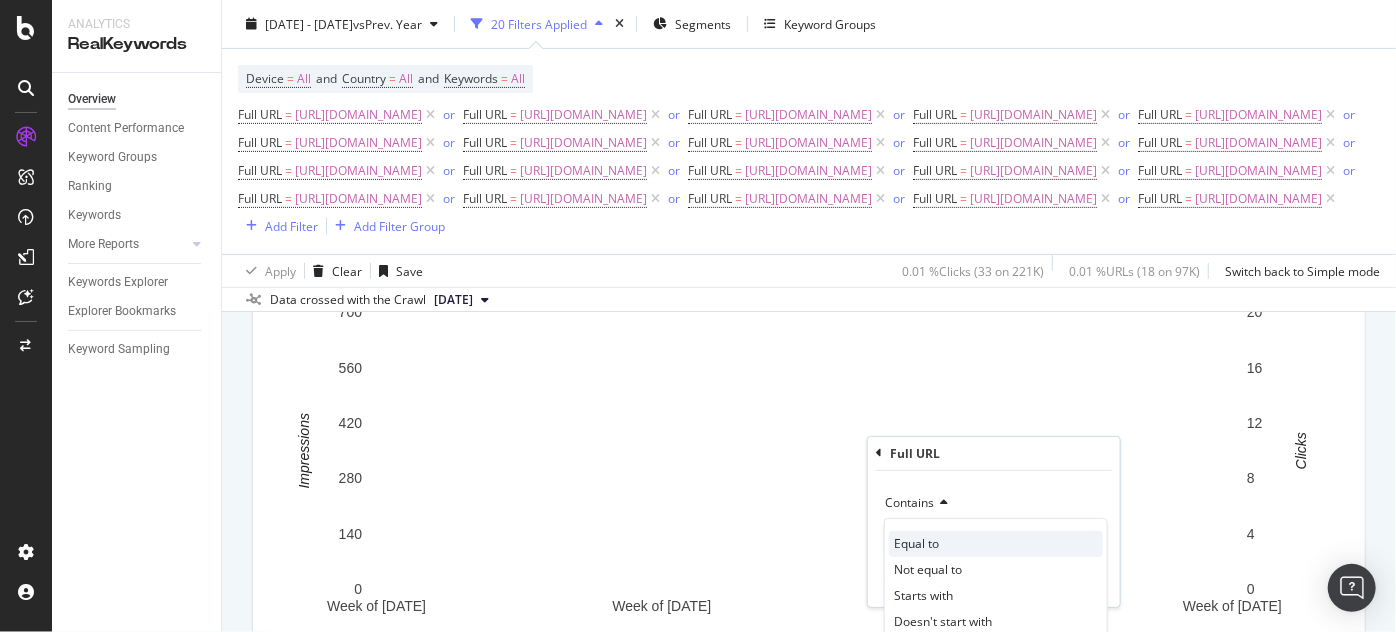 click on "Equal to" at bounding box center [996, 544] 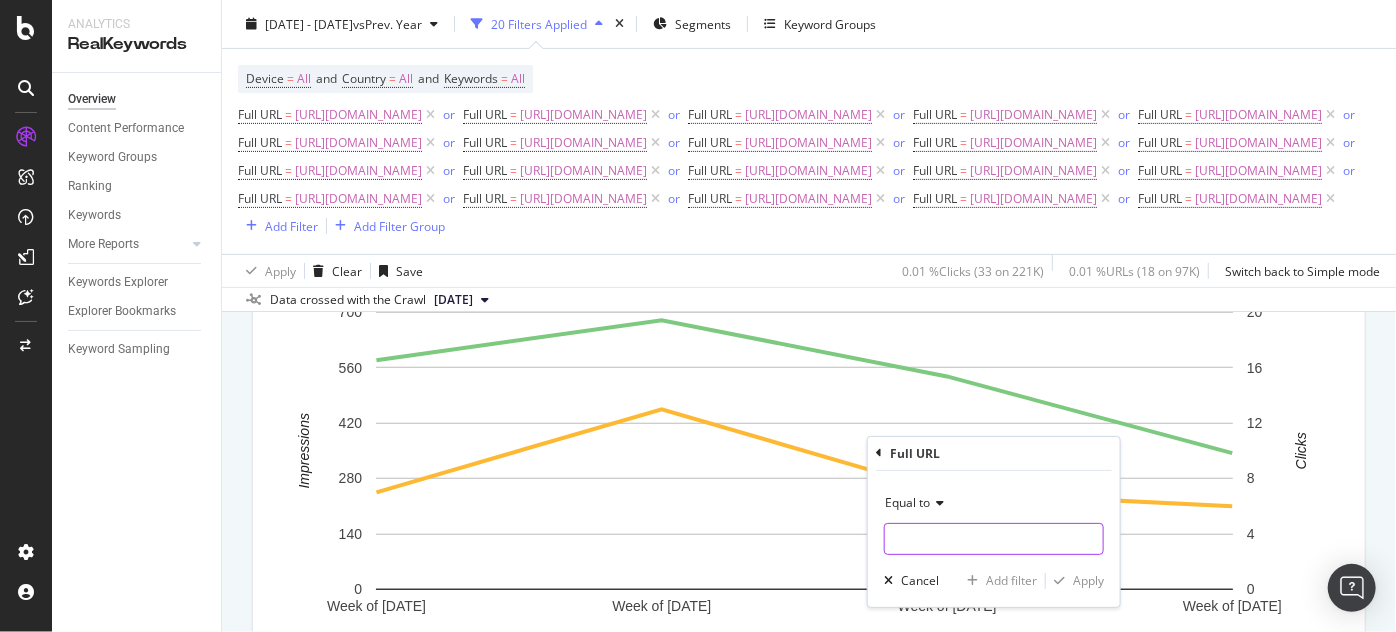 drag, startPoint x: 931, startPoint y: 533, endPoint x: 993, endPoint y: 551, distance: 64.56005 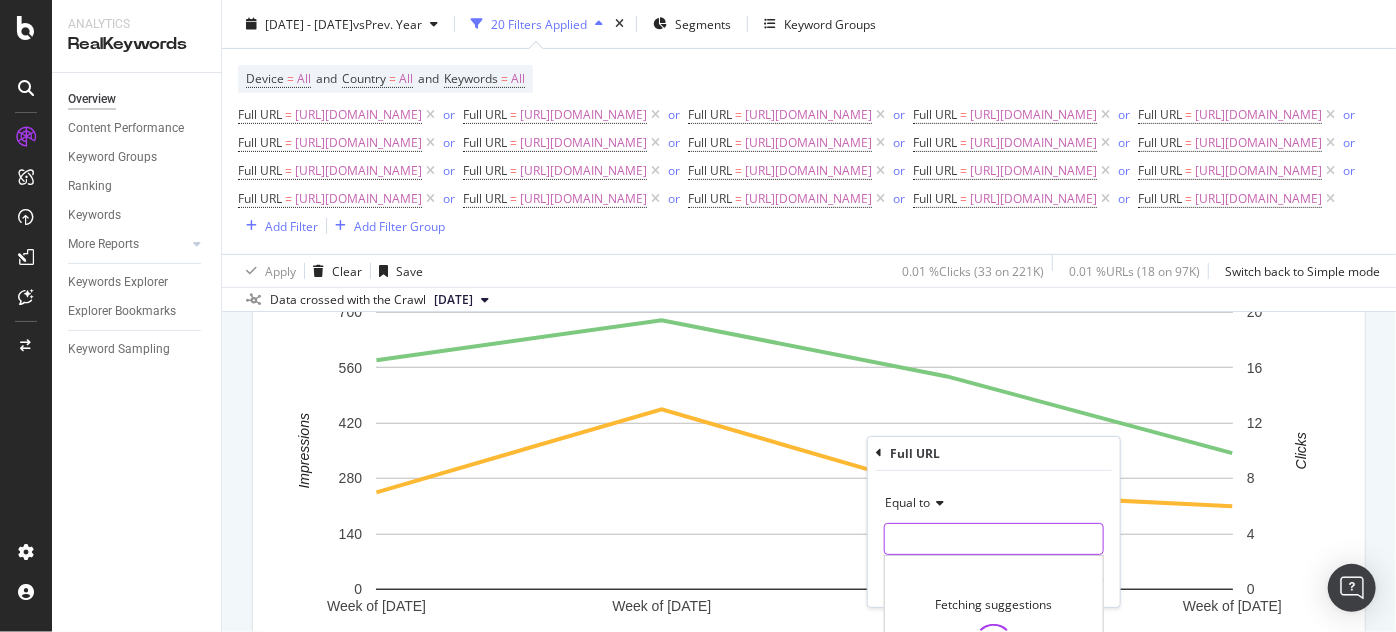 paste on "https://www.supplyhouse.com/Saniflo-024-Sanicompact-4C-Dual-Flush-Macerating-One-Piece-Toilet-System" 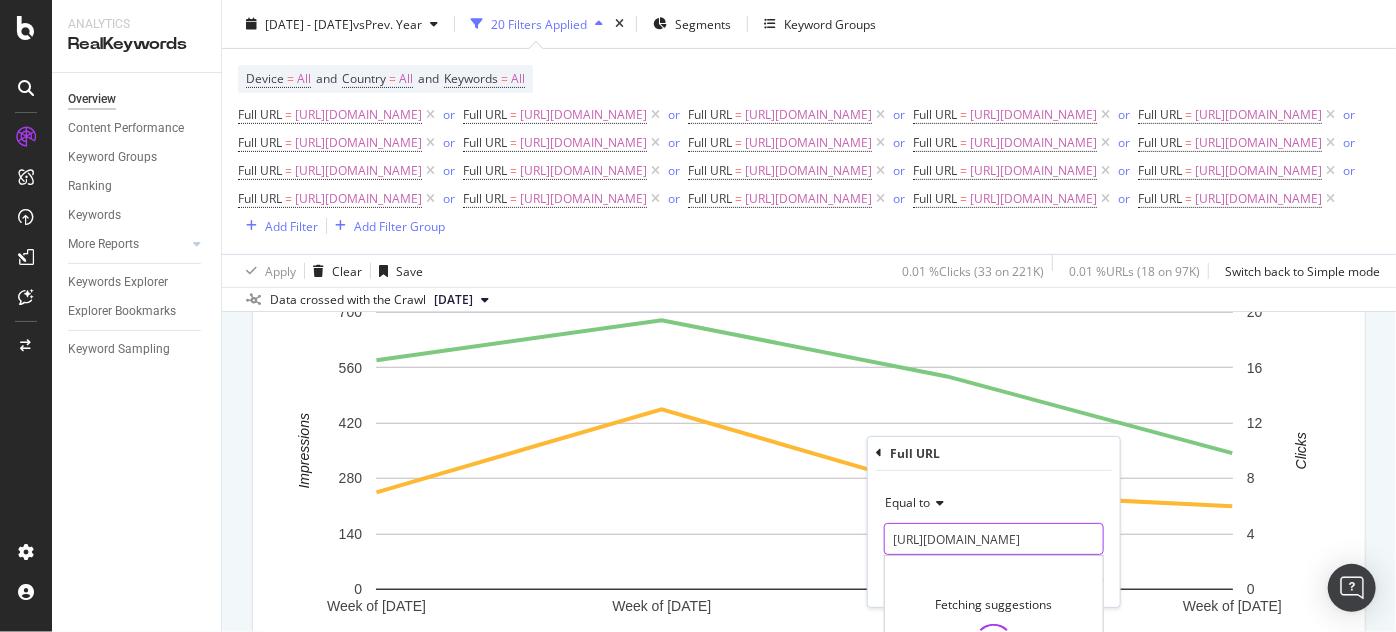 scroll, scrollTop: 0, scrollLeft: 426, axis: horizontal 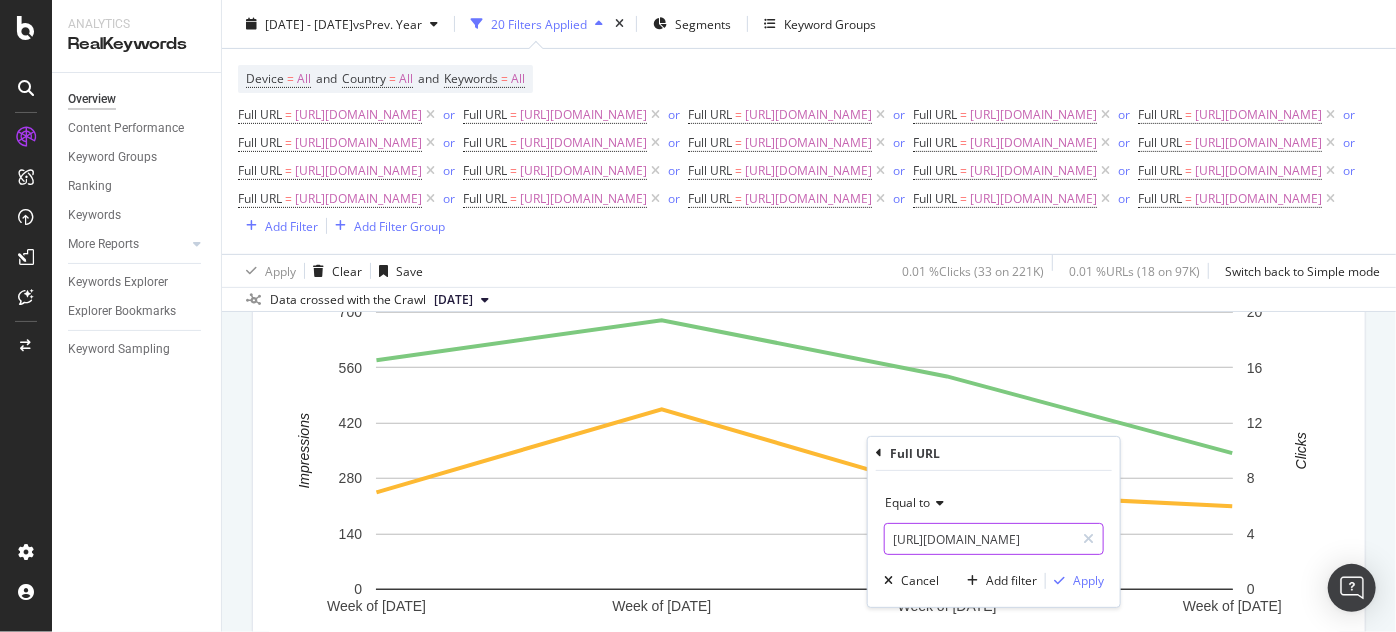 type on "https://www.supplyhouse.com/Saniflo-024-Sanicompact-4C-Dual-Flush-Macerating-One-Piece-Toilet-System" 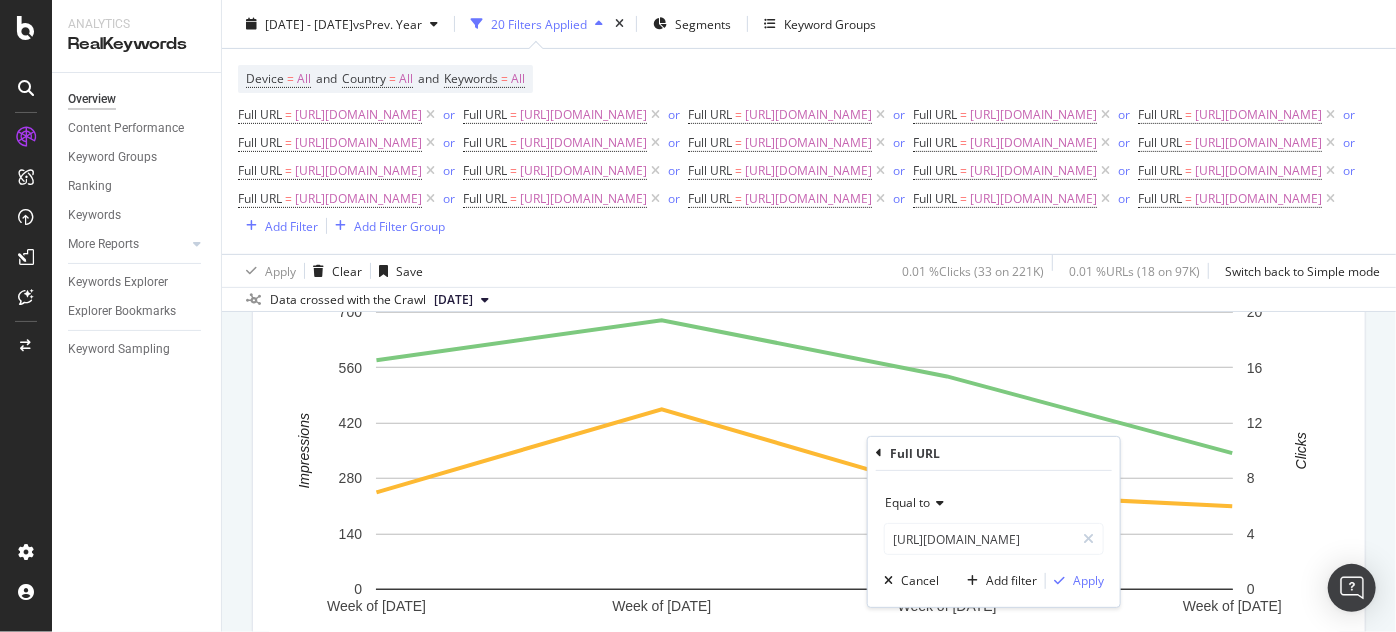 click on "Equal to https://www.supplyhouse.com/Saniflo-024-Sanicompact-4C-Dual-Flush-Macerating-One-Piece-Toilet-System https://www.supplyhouse.com/Saniflo-024-Sanicompact-4C-Dual-Flush-Macerating-One-Piece-Toilet-System Cancel Add filter Apply" at bounding box center [994, 539] 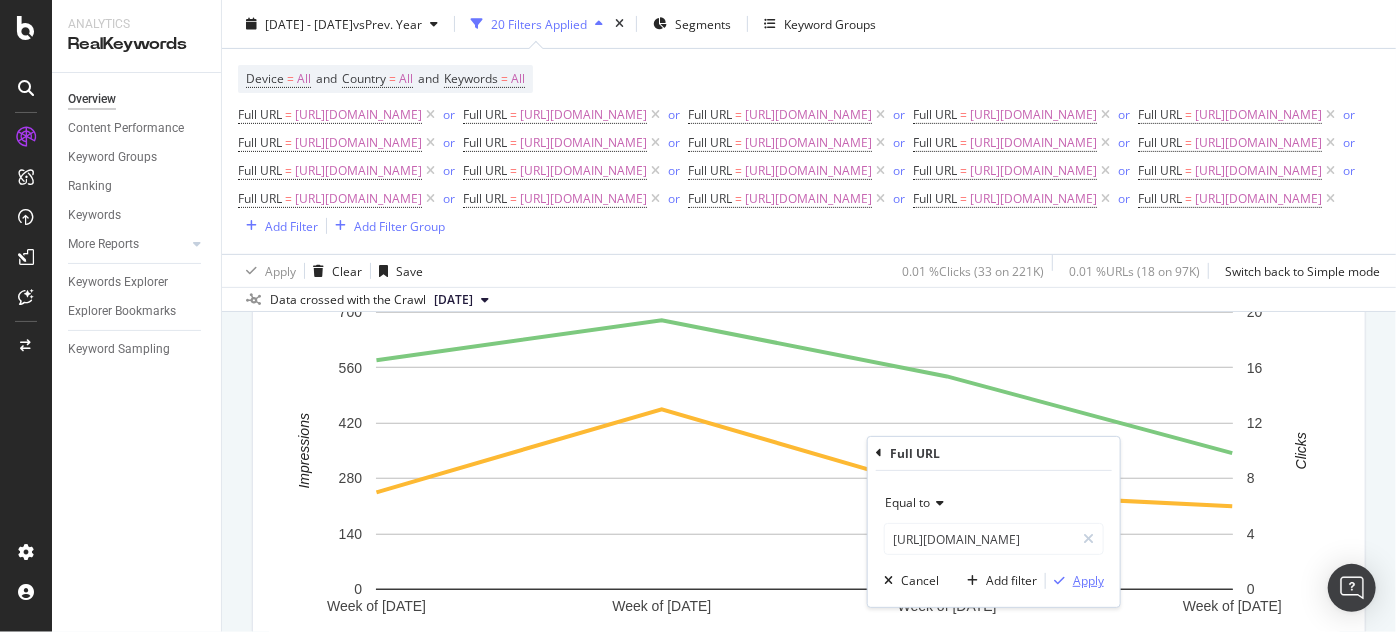 click on "Apply" at bounding box center (1088, 580) 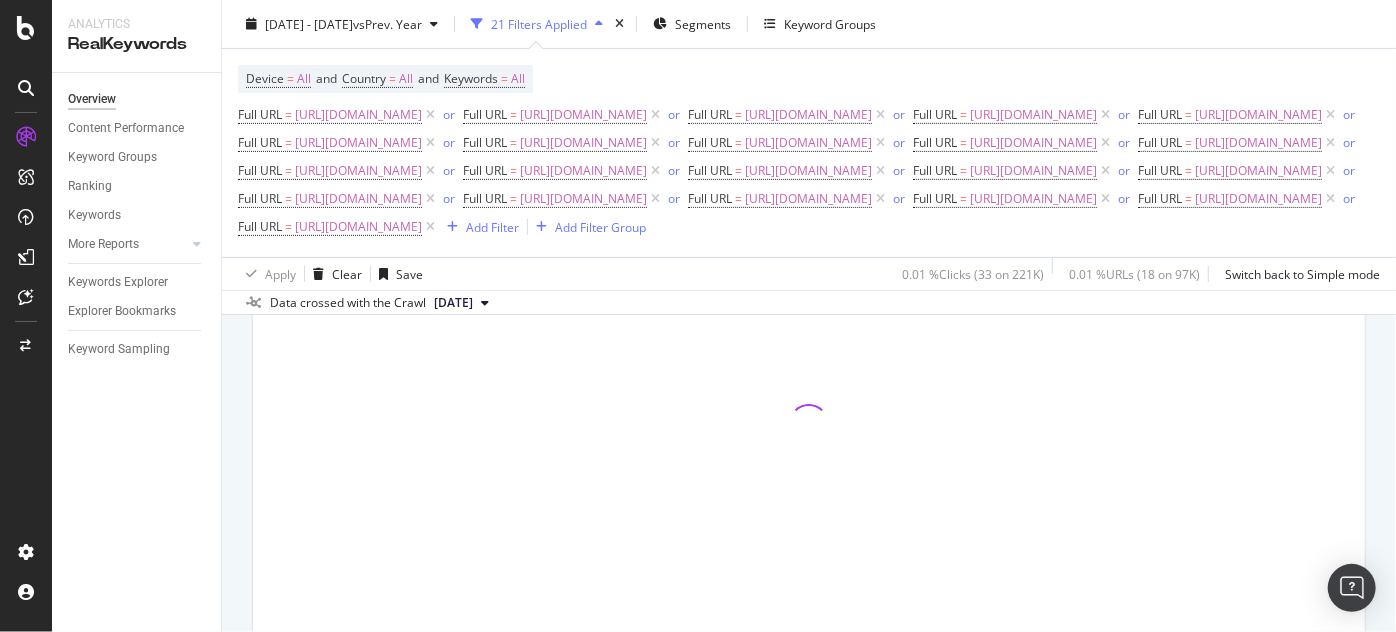 scroll, scrollTop: 328, scrollLeft: 0, axis: vertical 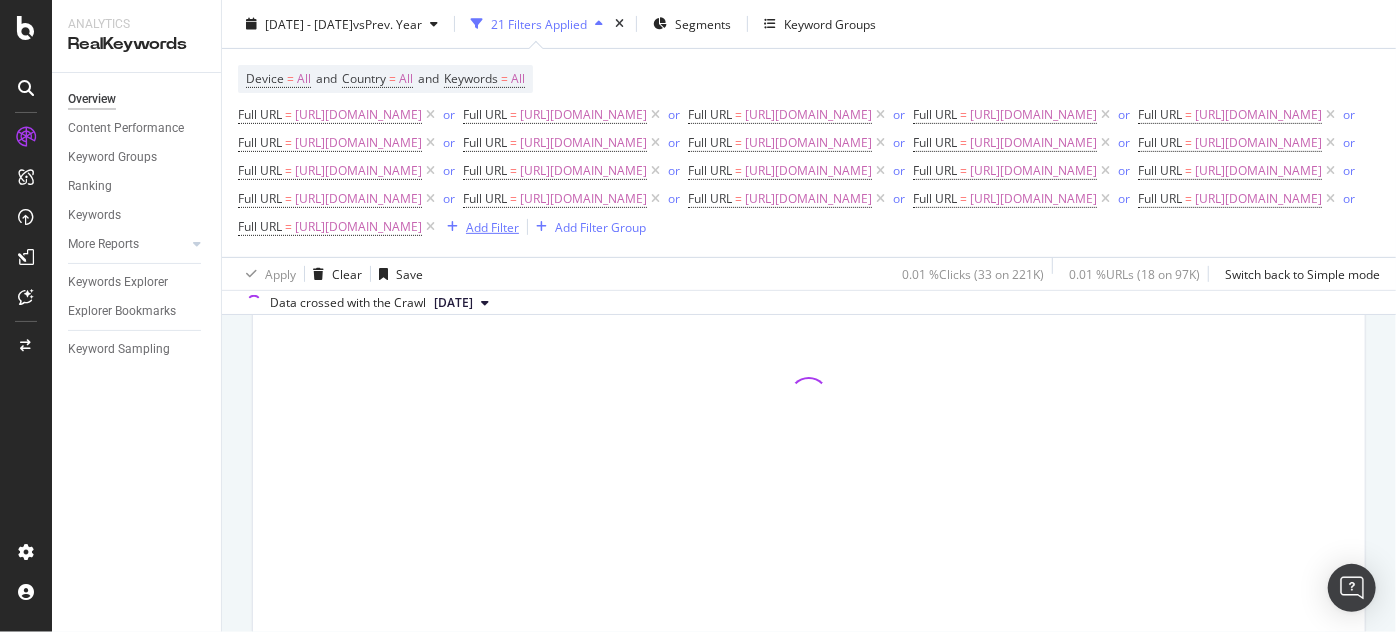 click on "Add Filter" at bounding box center [492, 226] 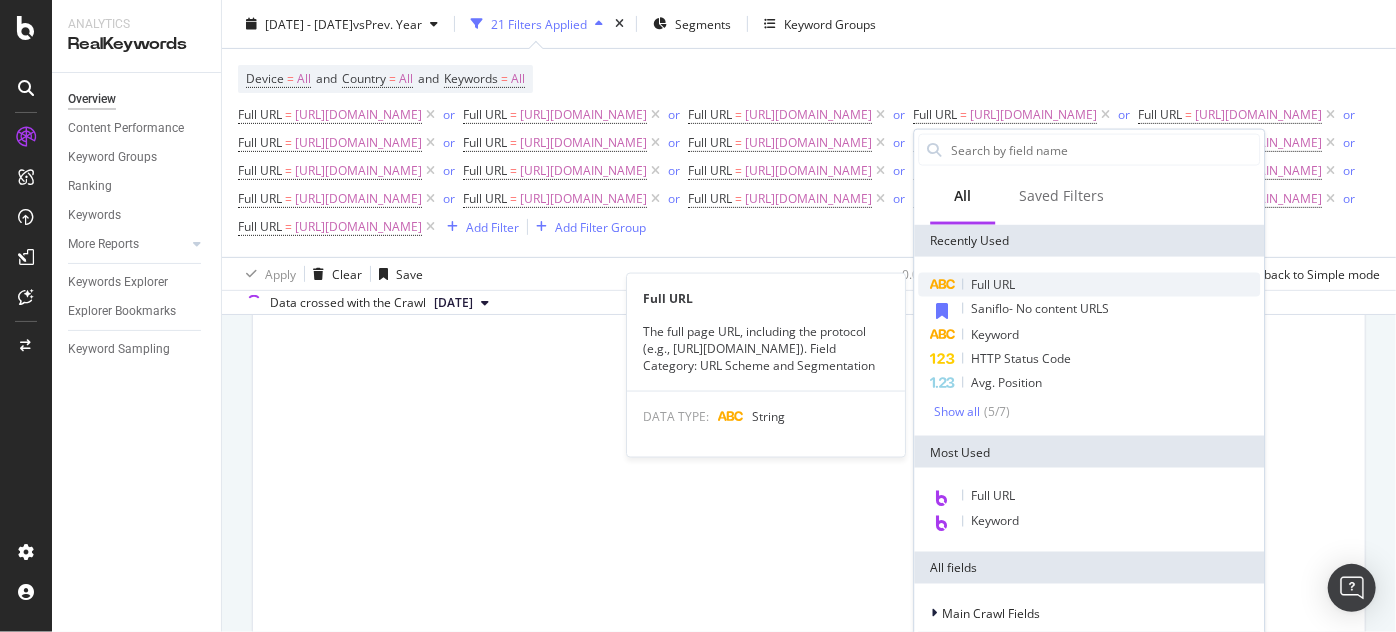 click on "Full URL" at bounding box center (993, 284) 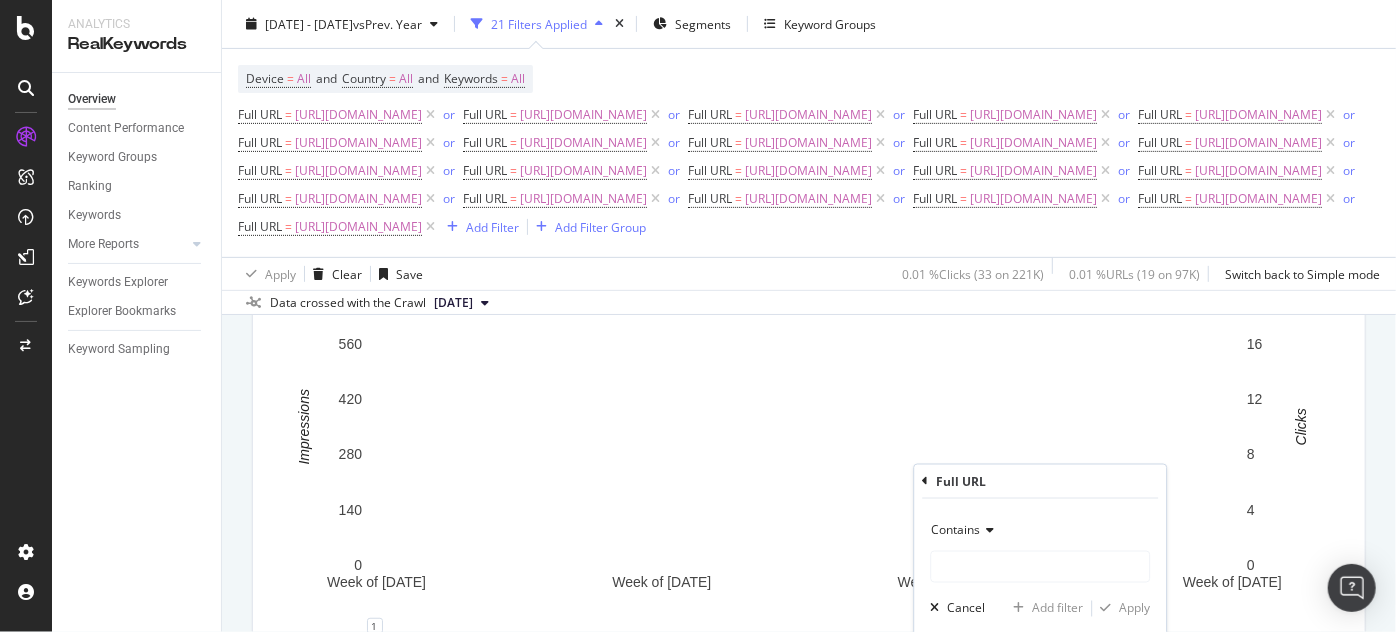 click at bounding box center [987, 531] 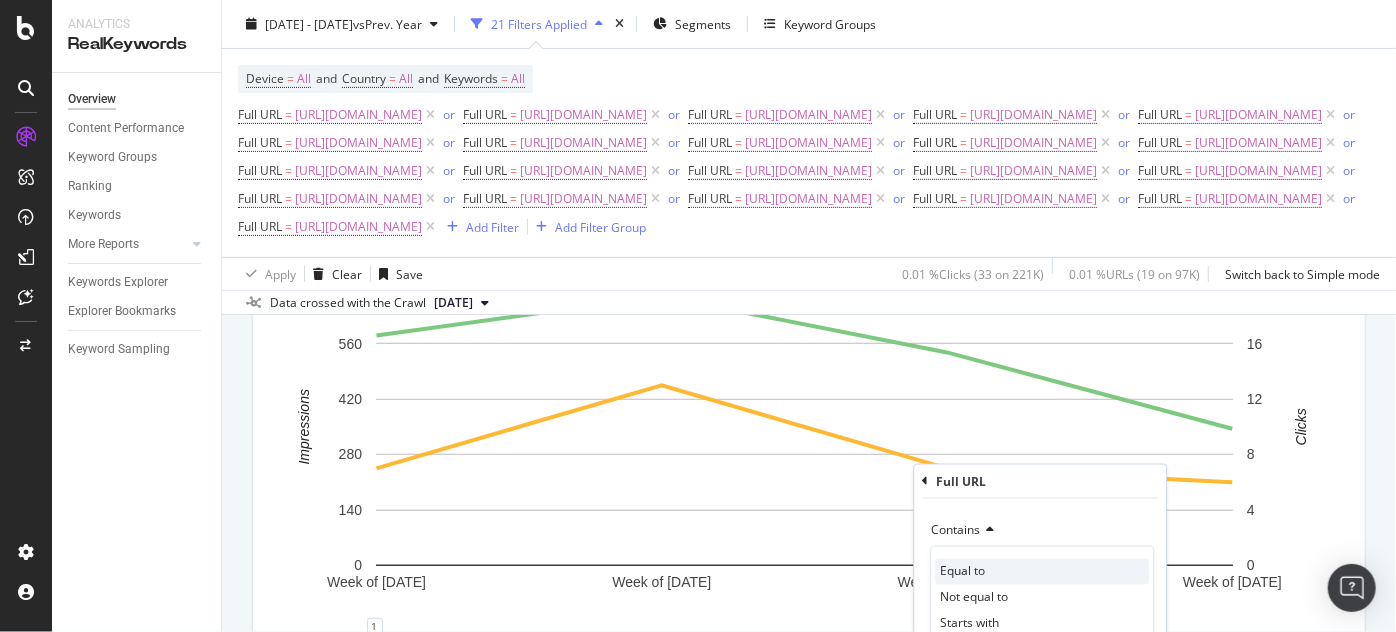 click on "Equal to" at bounding box center (962, 571) 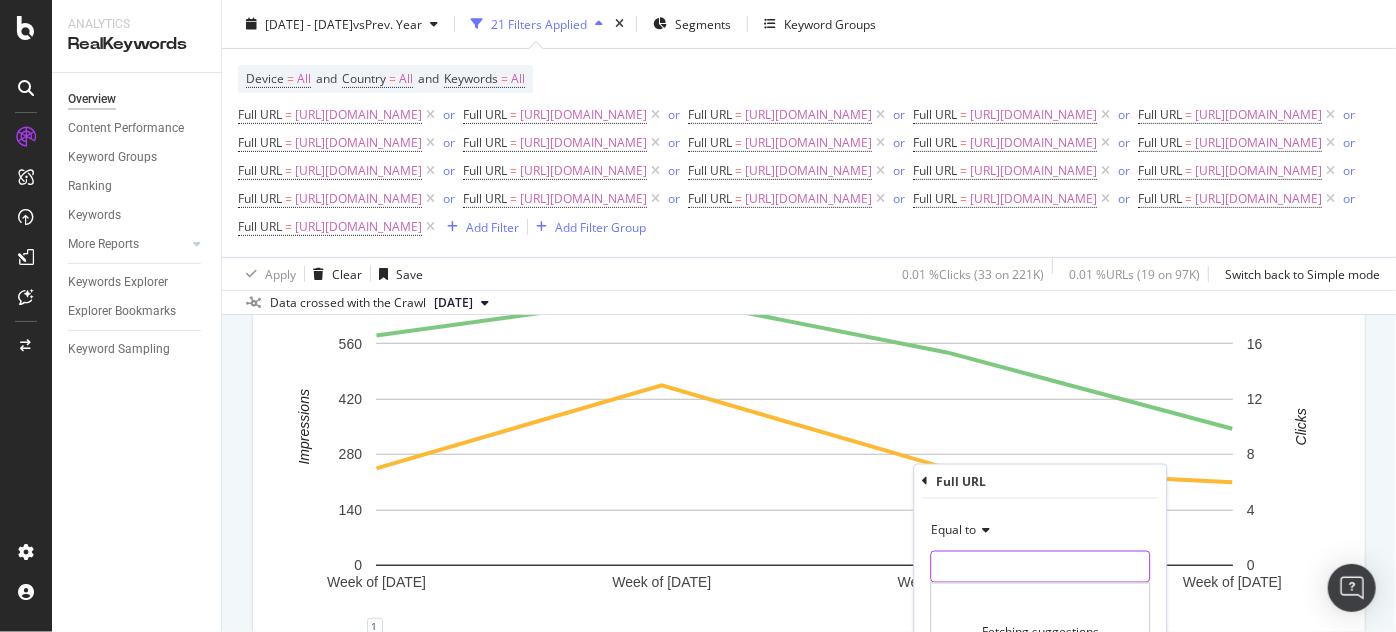 click at bounding box center (1040, 567) 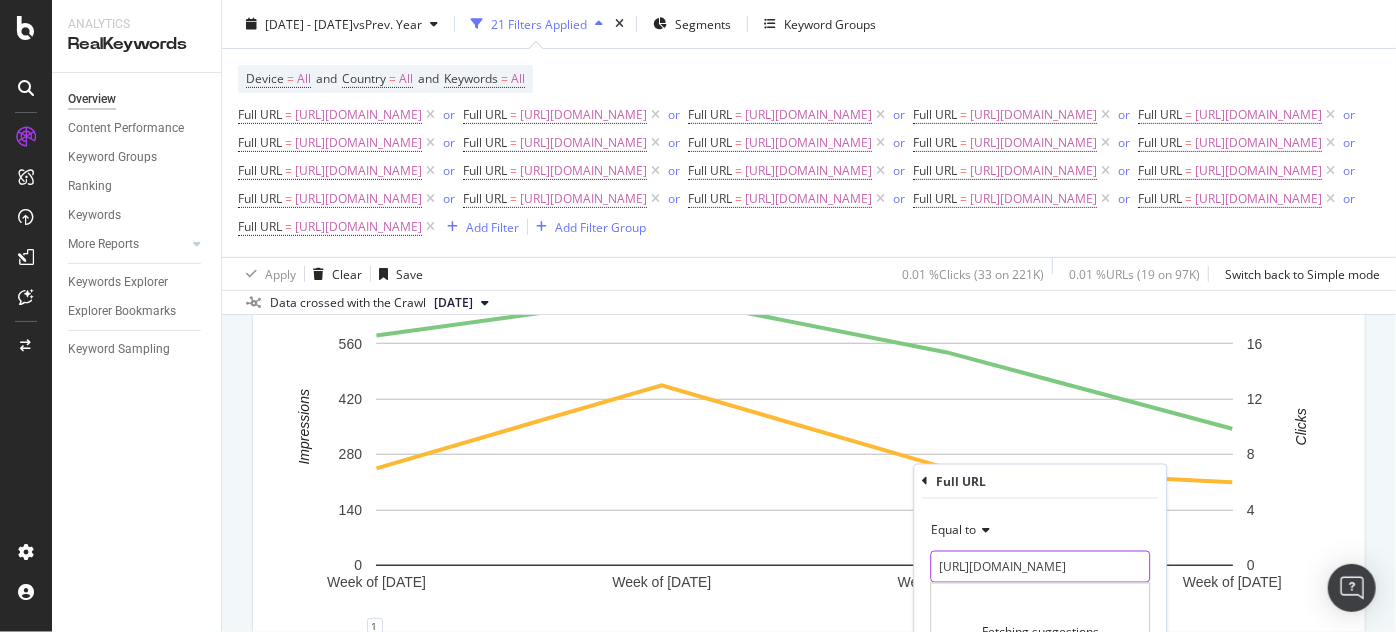 scroll, scrollTop: 0, scrollLeft: 418, axis: horizontal 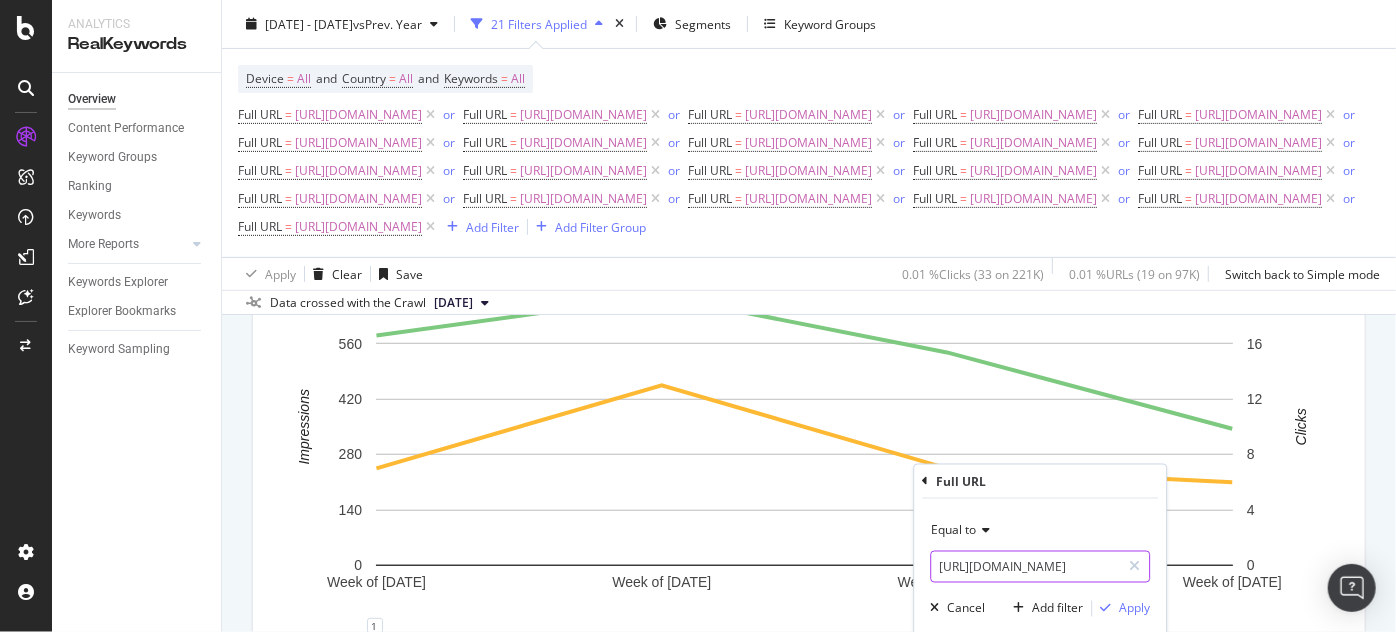 type on "https://www.supplyhouse.com/Saniflo-069-Sanicubic-1-Simplex-System-Above-the-Floor-Installation-White" 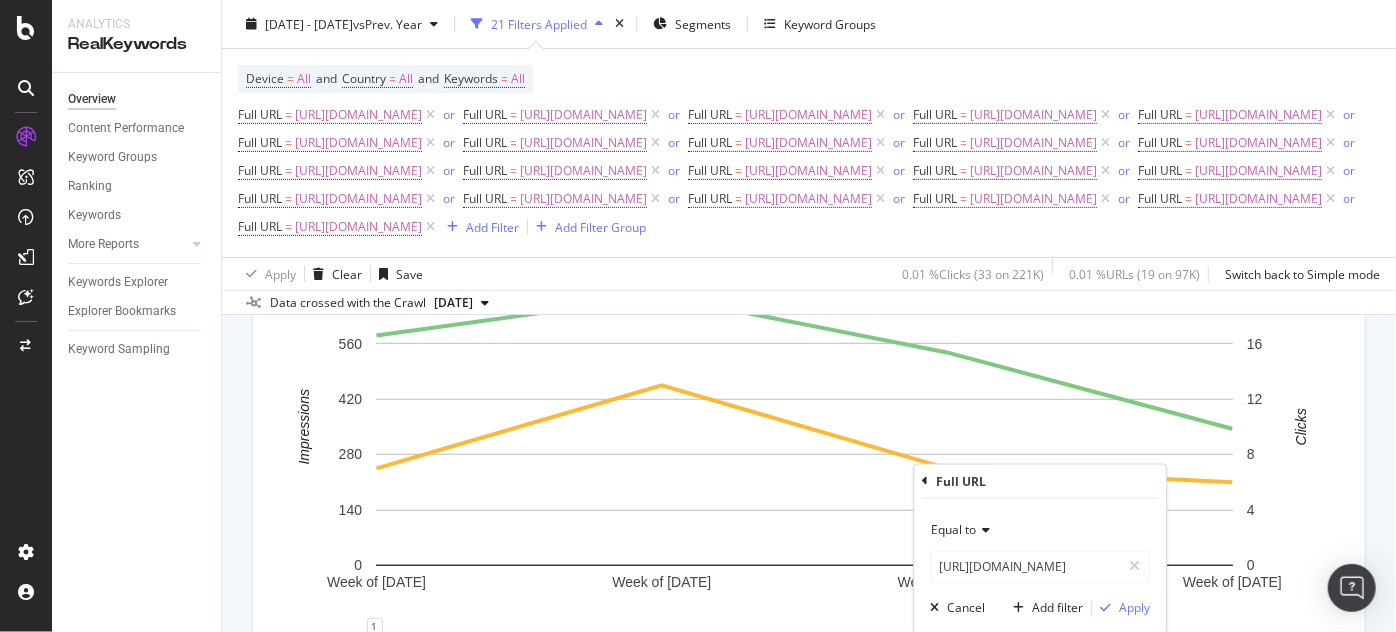 scroll, scrollTop: 0, scrollLeft: 0, axis: both 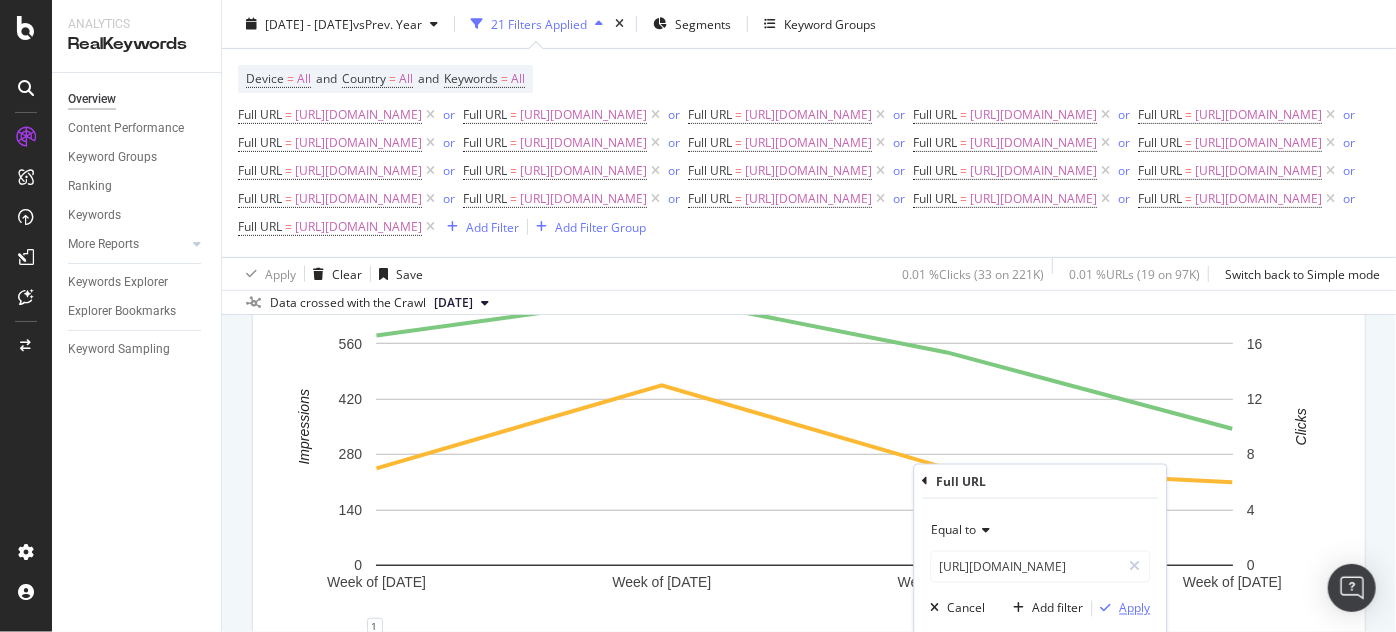 click on "Apply" at bounding box center [1134, 608] 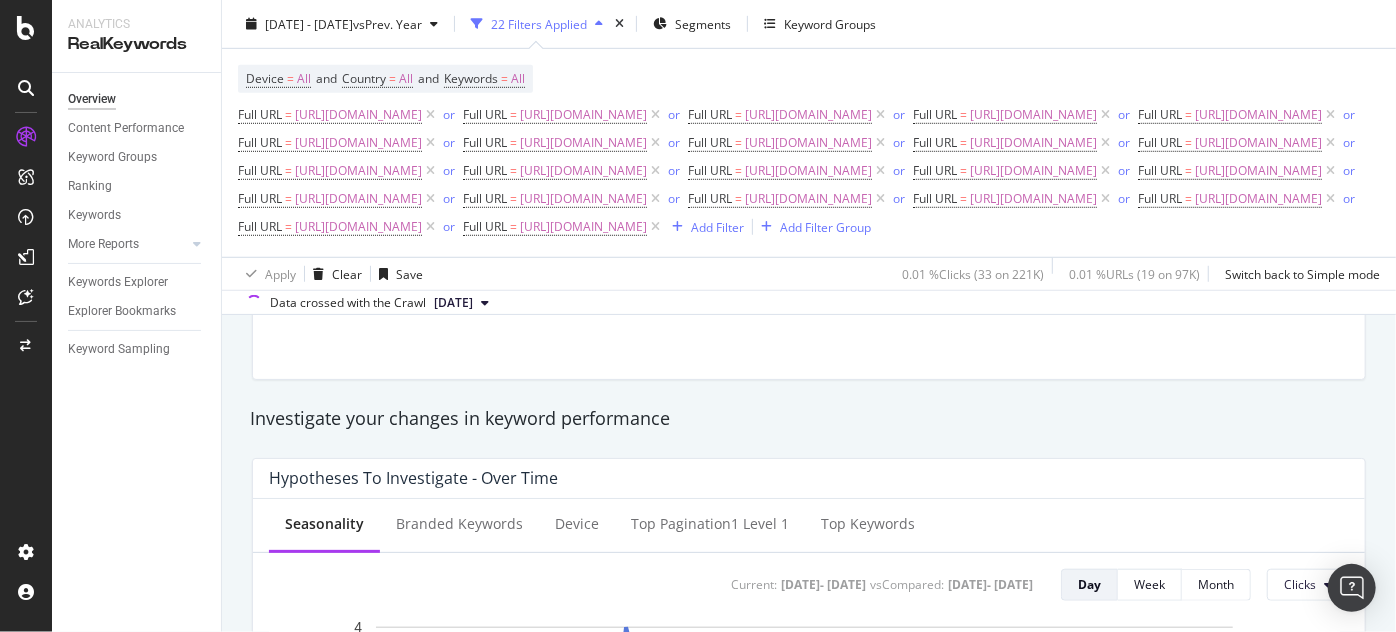 scroll, scrollTop: 811, scrollLeft: 0, axis: vertical 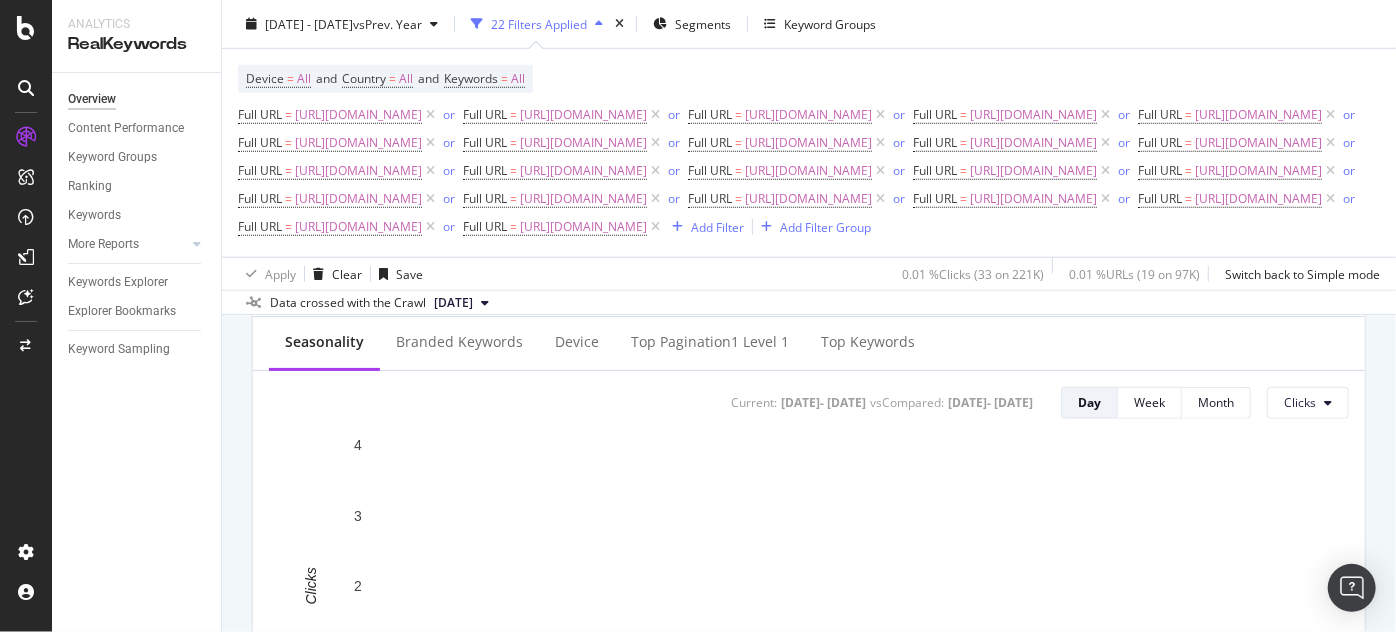 click on "Full URL   =     https://www.supplyhouse.com/Saniflo-052-Descaler-Cleaning-Liquid-for-Pumps or Full URL   =     https://www.supplyhouse.com/Saniflo-002-SANIFLO-Saniplus-Macerating-Pump-White or Full URL   =     https://www.supplyhouse.com/Saniflo-021-Saniswift-Residential-Water-Pump-Grey or Full URL   =     https://www.supplyhouse.com/Saniflo-044-SaniCondens-Best-Flat-Condensate-Pump-500k-BTU-120V-1-30-HP or Full URL   =     https://www.supplyhouse.com/Saniflo-013-SaniBEST-Pro-Grinder-Pump-White or Full URL   =     https://www.supplyhouse.com/Saniflo-008-SaniVITE-Heavy-Duty-Water-Pump or Full URL   =     https://www.supplyhouse.com/Saniflo-030-Extension-Pipe-Extension-pipe-between-Toilet-and-Macerator-White or Full URL   =     https://www.supplyhouse.com/Saniflo-043-Condensate-Neutralizing-Kit or Full URL   =     https://www.supplyhouse.com/Saniflo-014-Sanigrind-Grinder-Pump-for-Bottom-Outlet-Toilets-White or Full URL   =     or Full URL   =     or Full URL   =     or Full URL   =     or Full URL   =     or" at bounding box center [809, 171] 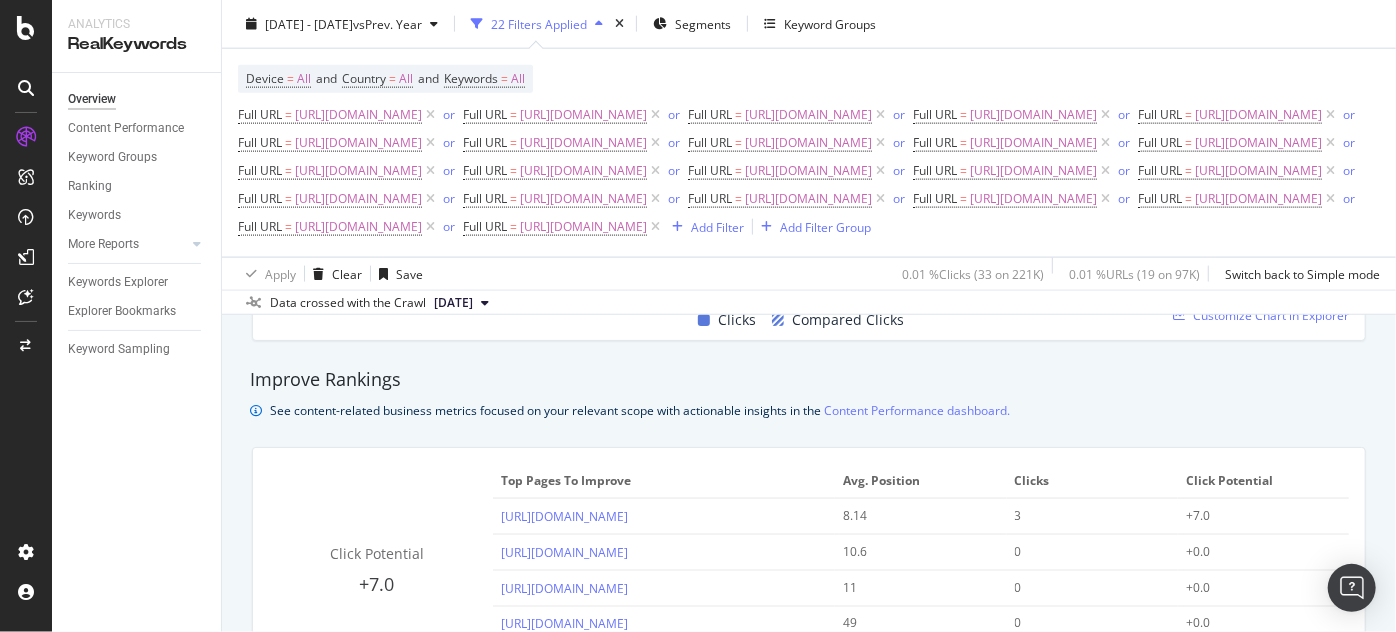 scroll, scrollTop: 1320, scrollLeft: 0, axis: vertical 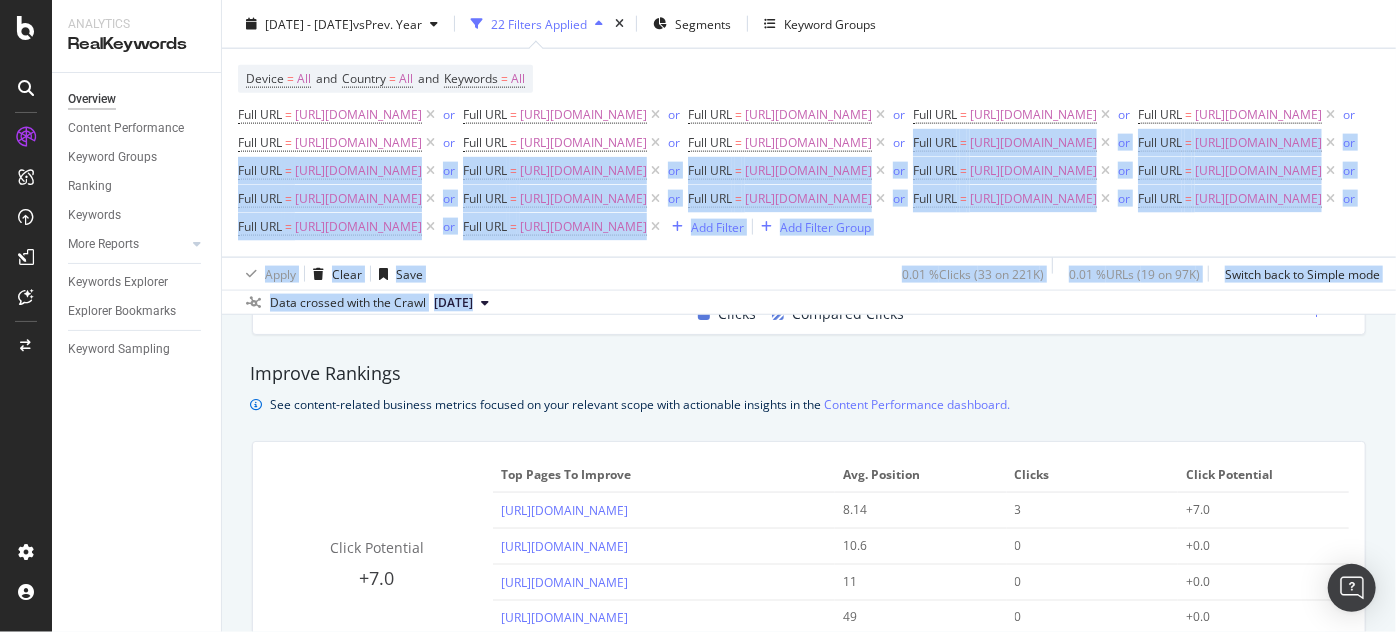 drag, startPoint x: 1382, startPoint y: 251, endPoint x: 1386, endPoint y: 290, distance: 39.20459 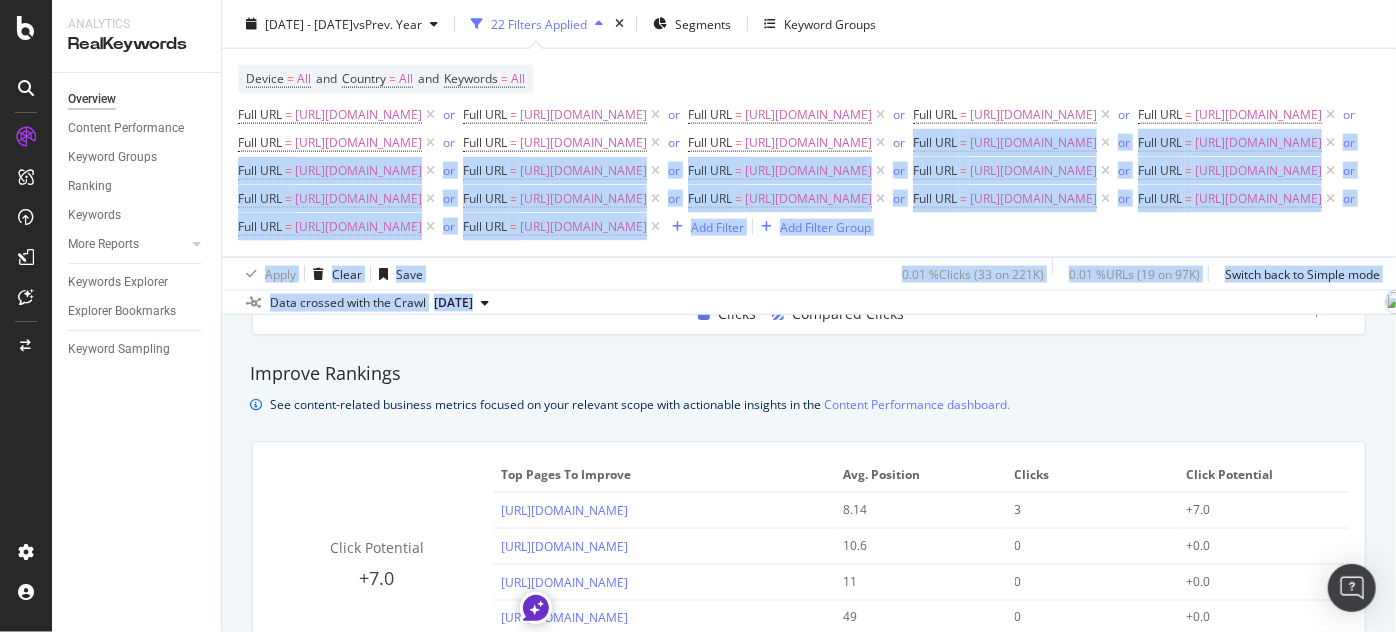 click on "Full URL   =     https://www.supplyhouse.com/Saniflo-052-Descaler-Cleaning-Liquid-for-Pumps or Full URL   =     https://www.supplyhouse.com/Saniflo-002-SANIFLO-Saniplus-Macerating-Pump-White or Full URL   =     https://www.supplyhouse.com/Saniflo-021-Saniswift-Residential-Water-Pump-Grey or Full URL   =     https://www.supplyhouse.com/Saniflo-044-SaniCondens-Best-Flat-Condensate-Pump-500k-BTU-120V-1-30-HP or Full URL   =     https://www.supplyhouse.com/Saniflo-013-SaniBEST-Pro-Grinder-Pump-White or Full URL   =     https://www.supplyhouse.com/Saniflo-008-SaniVITE-Heavy-Duty-Water-Pump or Full URL   =     https://www.supplyhouse.com/Saniflo-030-Extension-Pipe-Extension-pipe-between-Toilet-and-Macerator-White or Full URL   =     https://www.supplyhouse.com/Saniflo-043-Condensate-Neutralizing-Kit or Full URL   =     https://www.supplyhouse.com/Saniflo-014-Sanigrind-Grinder-Pump-for-Bottom-Outlet-Toilets-White or Full URL   =     or Full URL   =     or Full URL   =     or Full URL   =     or Full URL   =     or" at bounding box center [809, 171] 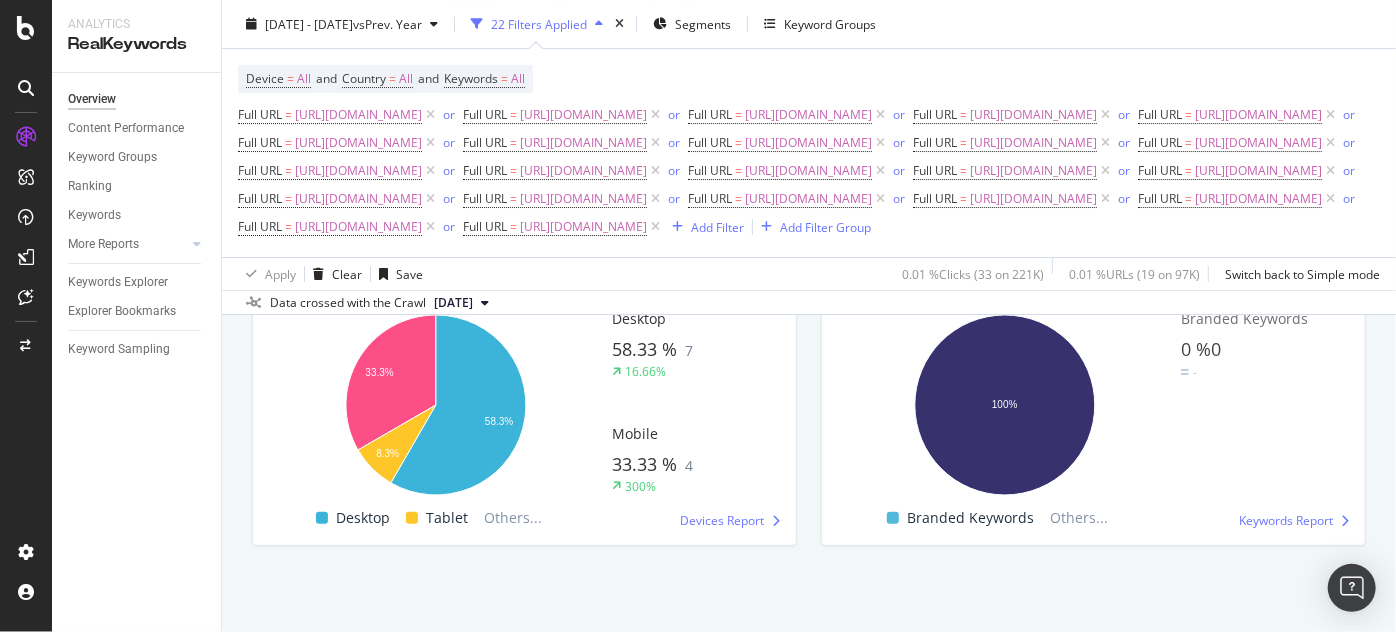 scroll, scrollTop: 3955, scrollLeft: 0, axis: vertical 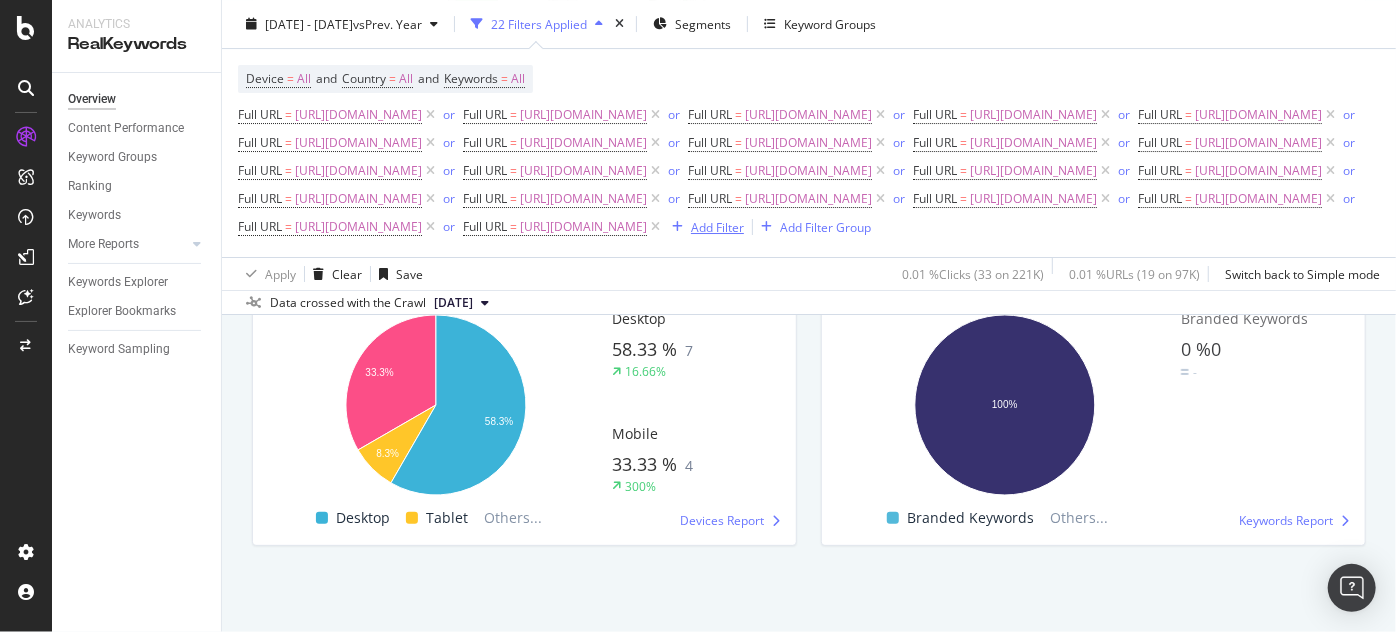 click on "Add Filter" at bounding box center [717, 226] 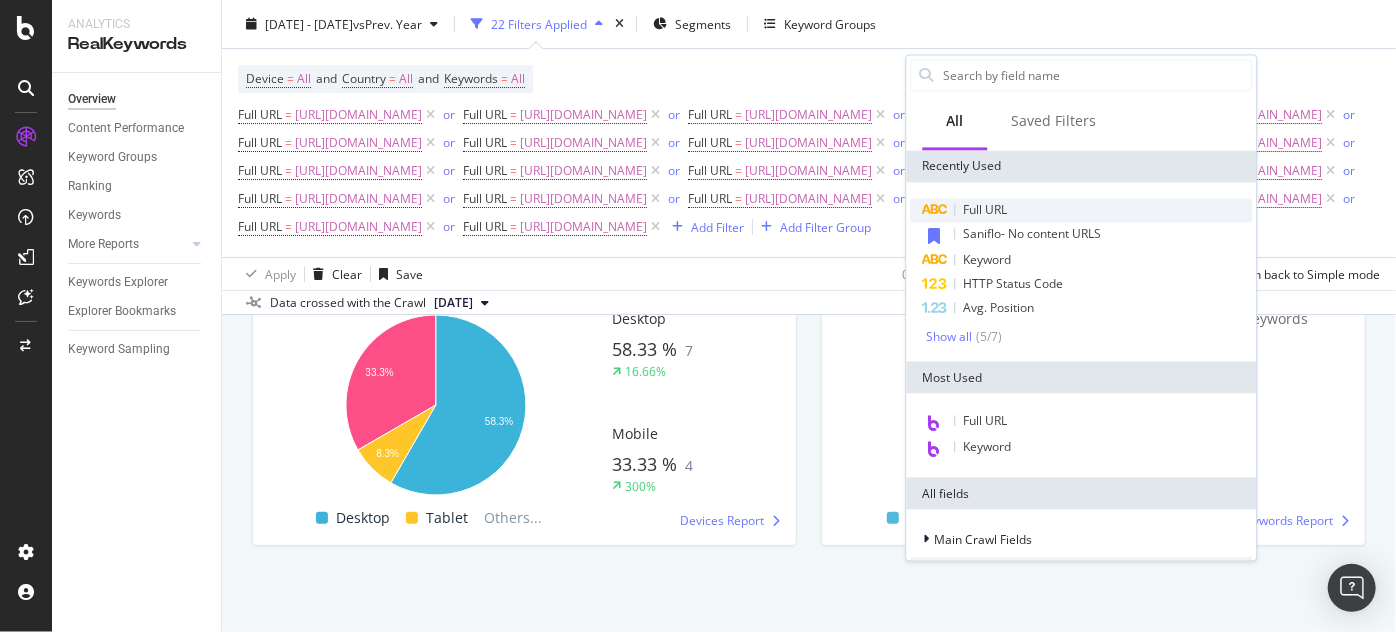 click on "Full URL" at bounding box center (985, 209) 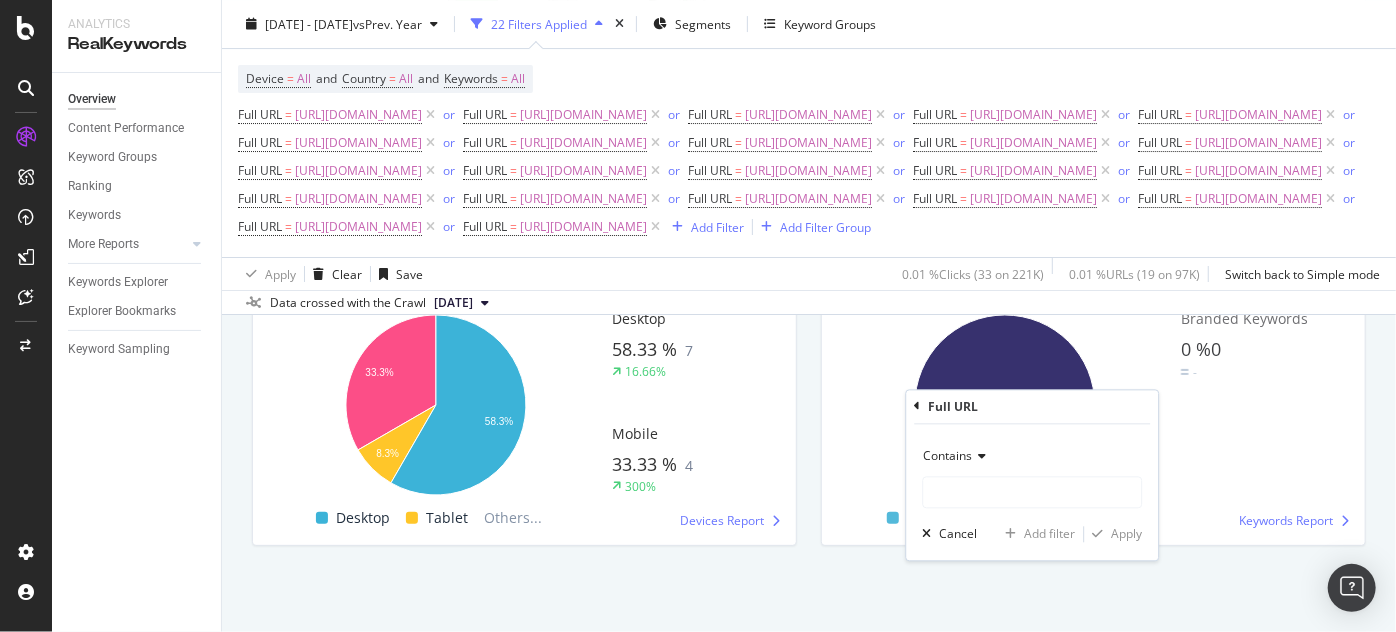 click at bounding box center [979, 456] 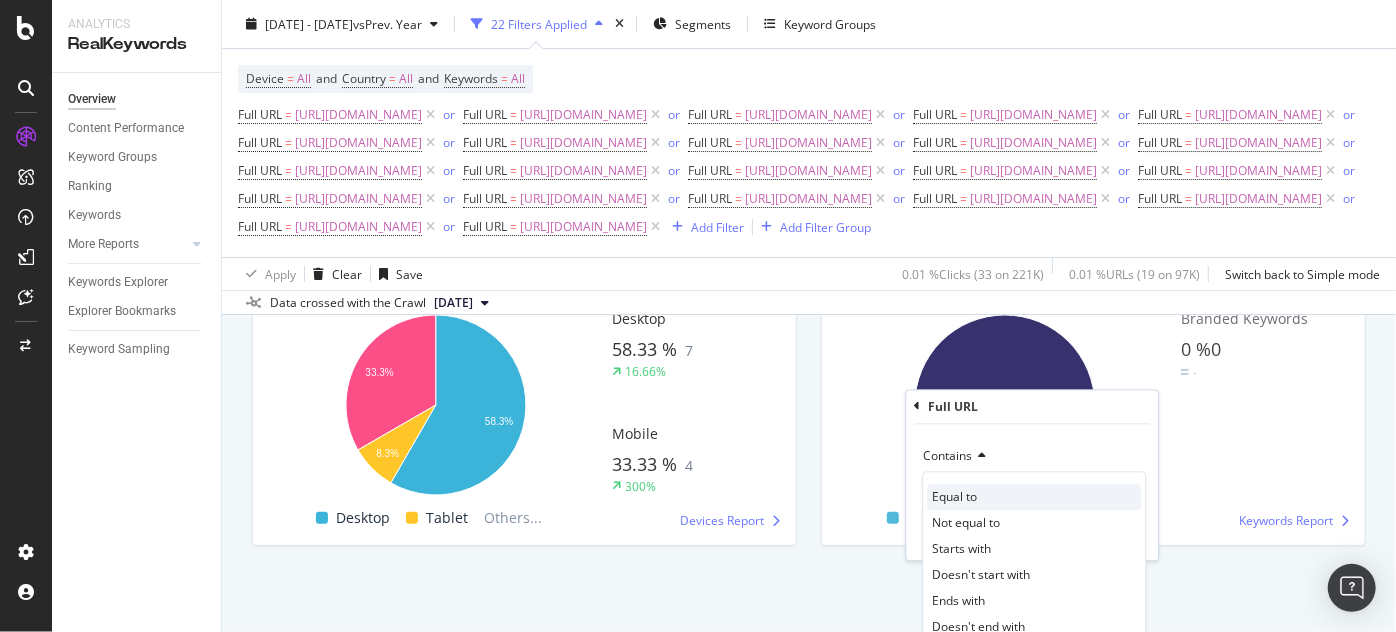 click on "Equal to" at bounding box center (1034, 497) 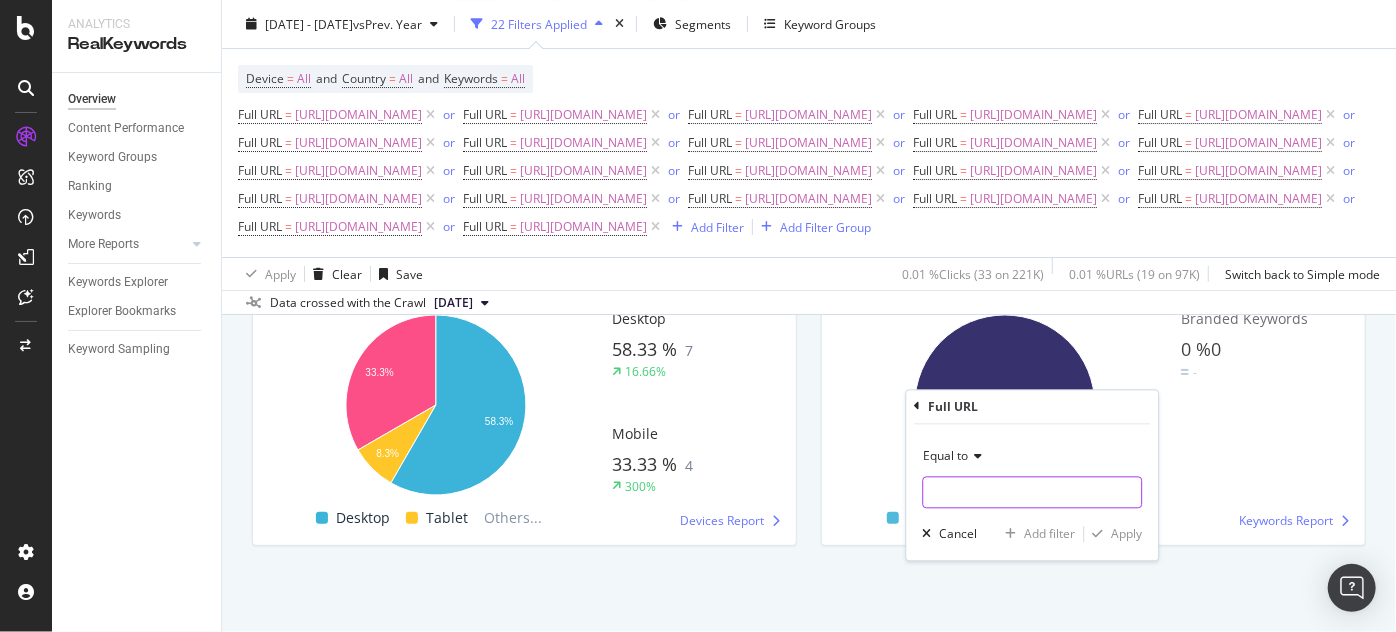 drag, startPoint x: 972, startPoint y: 485, endPoint x: 1160, endPoint y: 548, distance: 198.27505 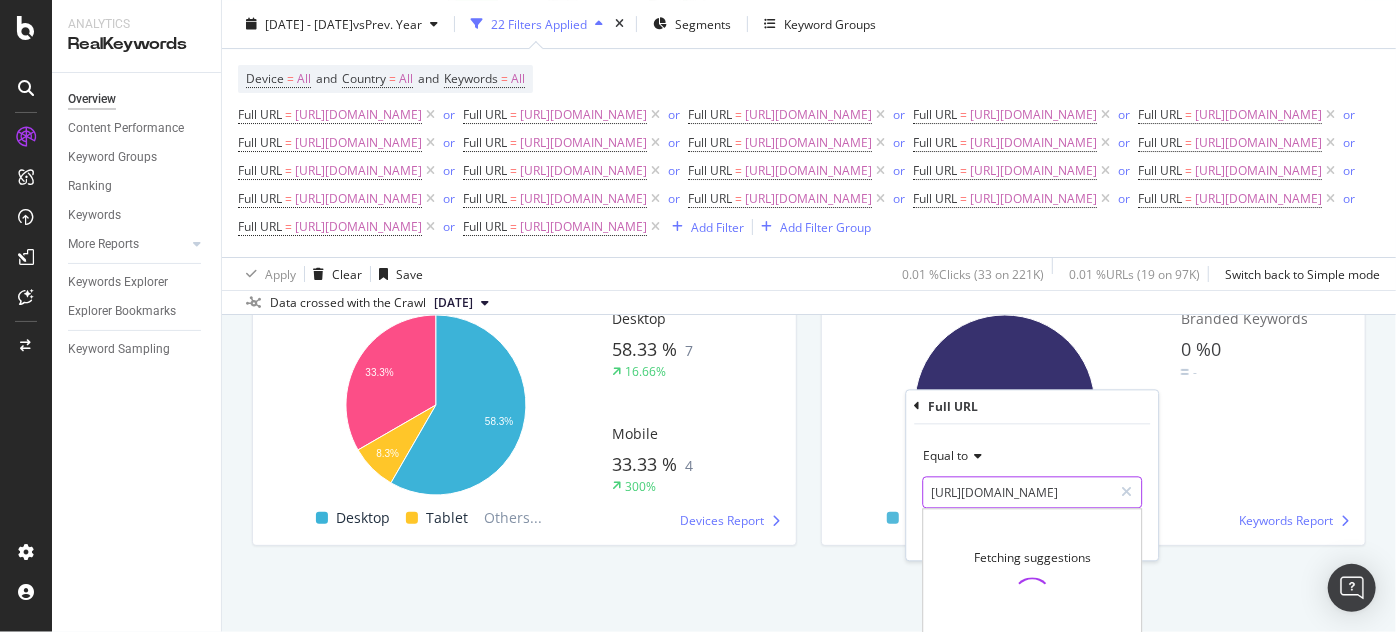 scroll, scrollTop: 0, scrollLeft: 573, axis: horizontal 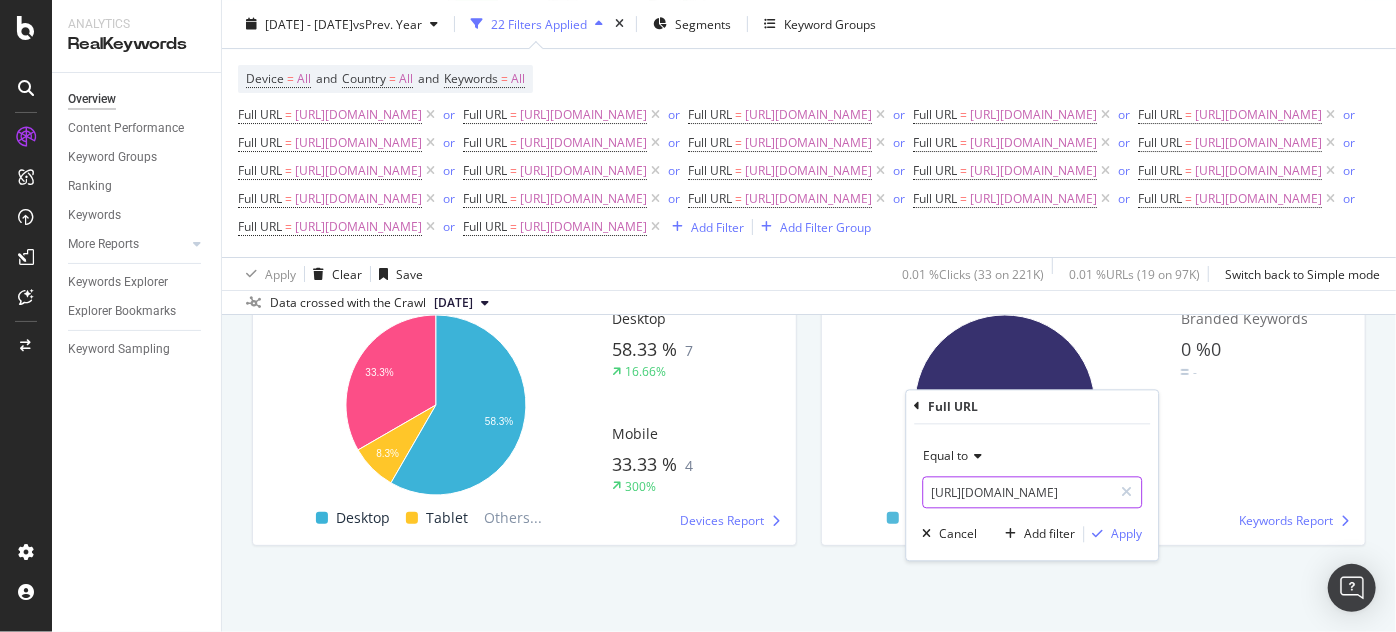 type on "https://www.supplyhouse.com/Saniflo-053-SANIFLO-Sanipit-24-GR-Retrofit-Pump-Kit-w-1-HP-Grinder-Pump-and-Air-Pressure-Switches" 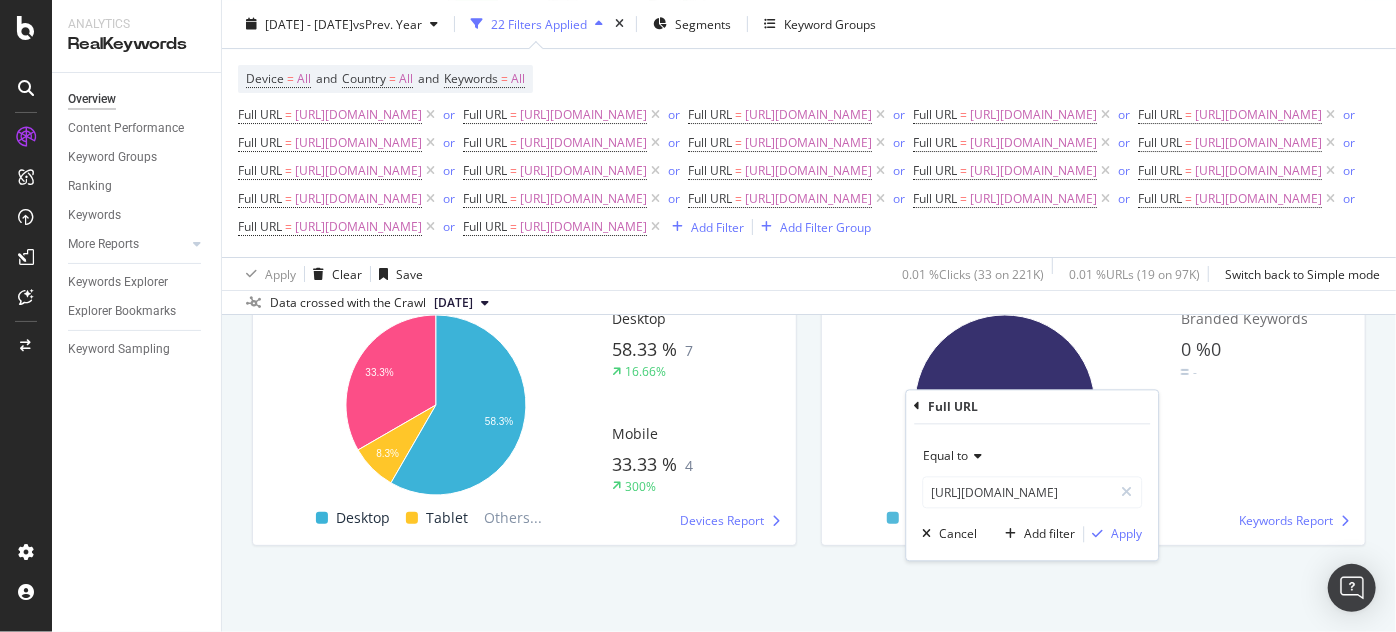 click on "Equal to https://www.supplyhouse.com/Saniflo-053-SANIFLO-Sanipit-24-GR-Retrofit-Pump-Kit-w-1-HP-Grinder-Pump-and-Air-Pressure-Switches https://www.supplyhouse.com/Saniflo-053-SANIFLO-Sanipit-24-GR-Retrofit-Pump-Kit-w-1-HP-Grinder-Pump-and-Air-Pressure-Switches Cancel Add filter Apply" at bounding box center (1032, 492) 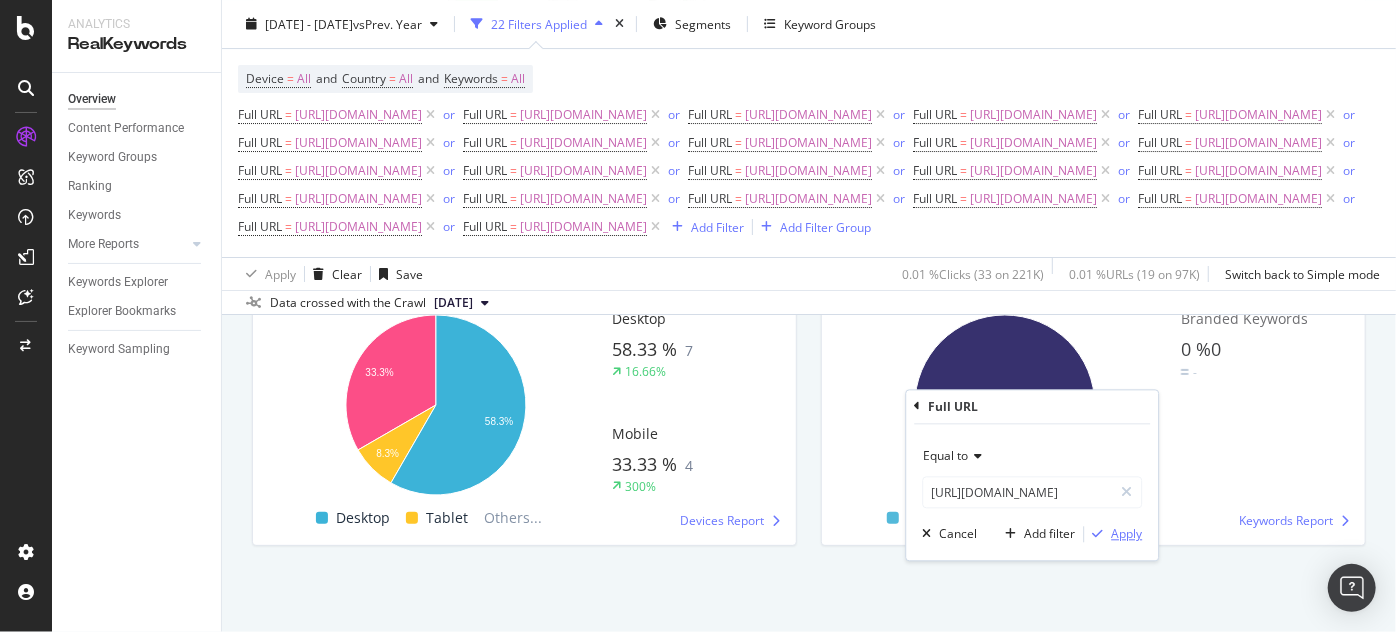 click on "Apply" at bounding box center (1126, 534) 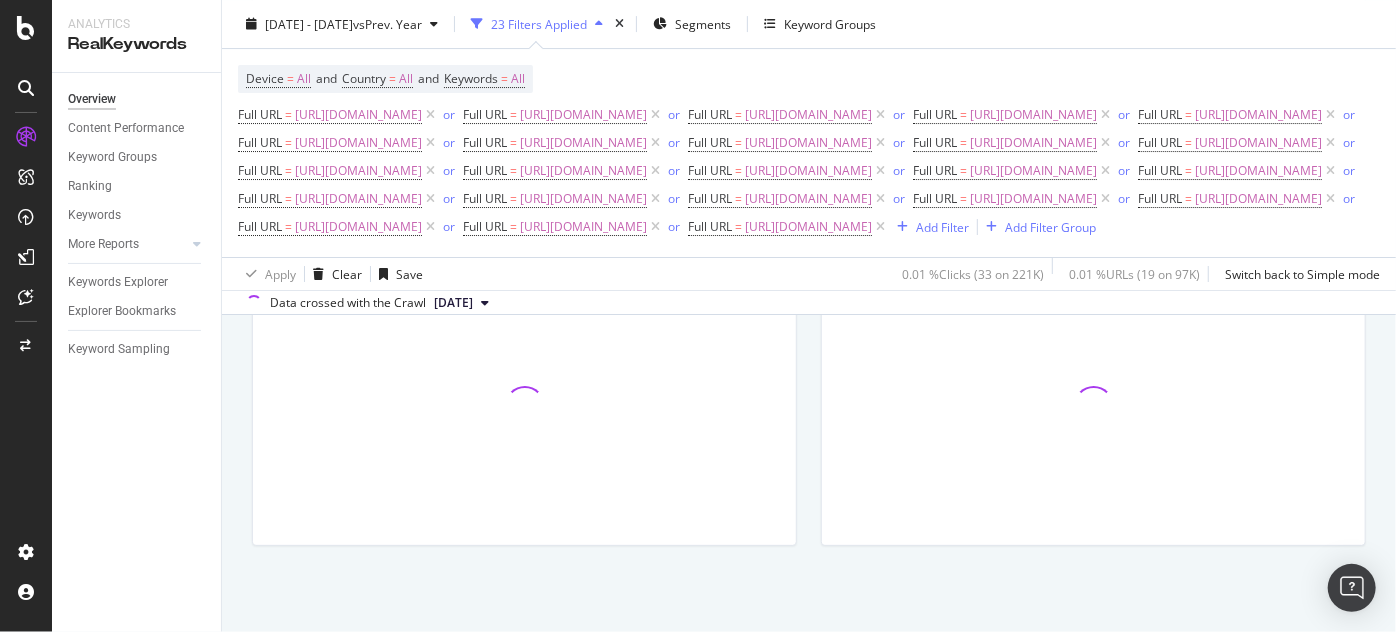 scroll, scrollTop: 3962, scrollLeft: 0, axis: vertical 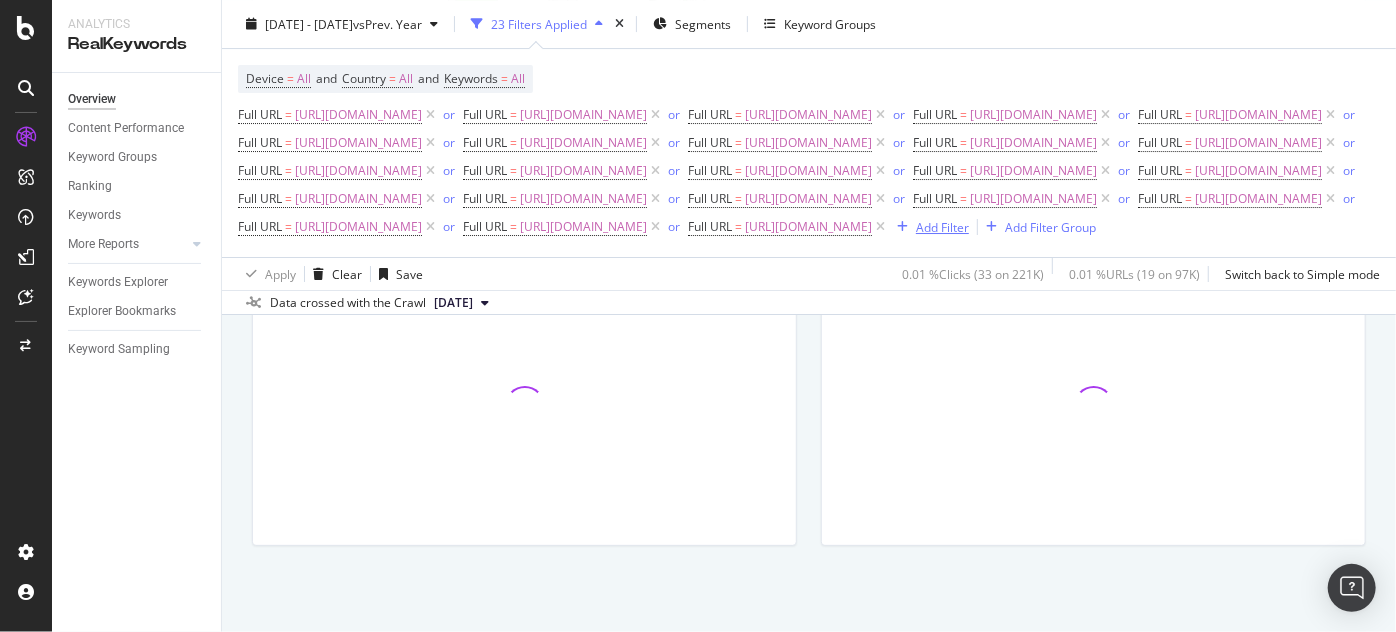 click on "Add Filter" at bounding box center [942, 226] 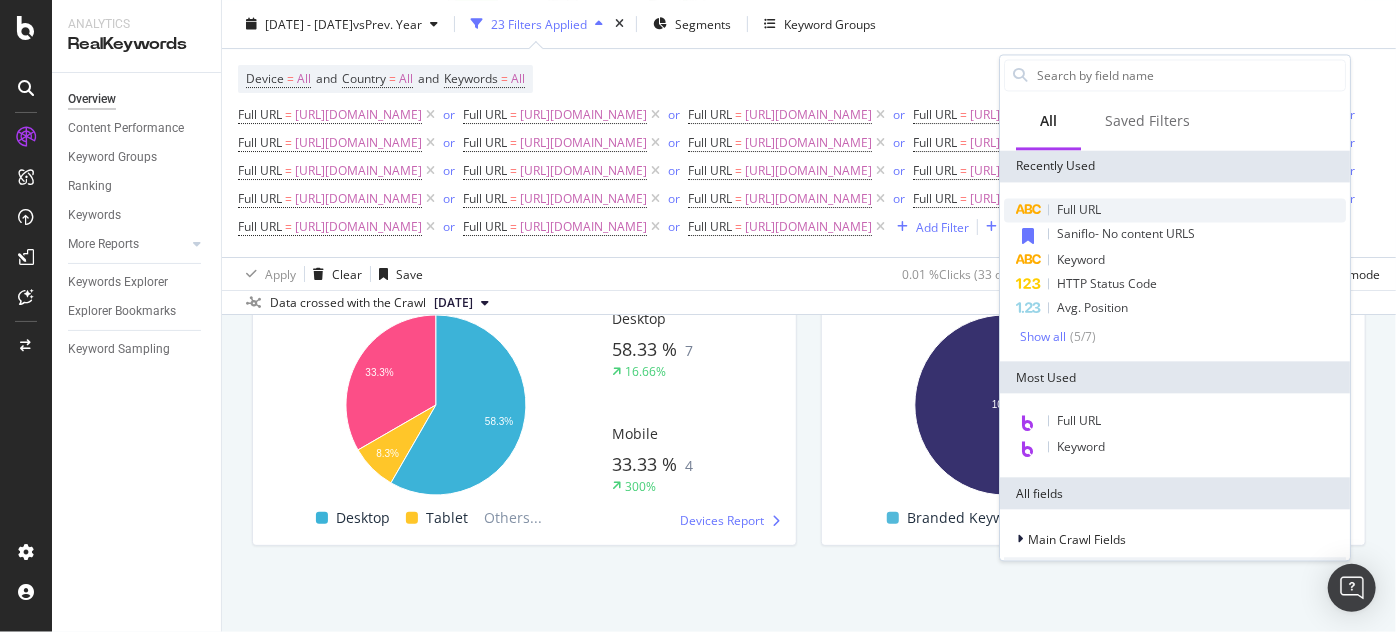 click on "Full URL" at bounding box center [1079, 209] 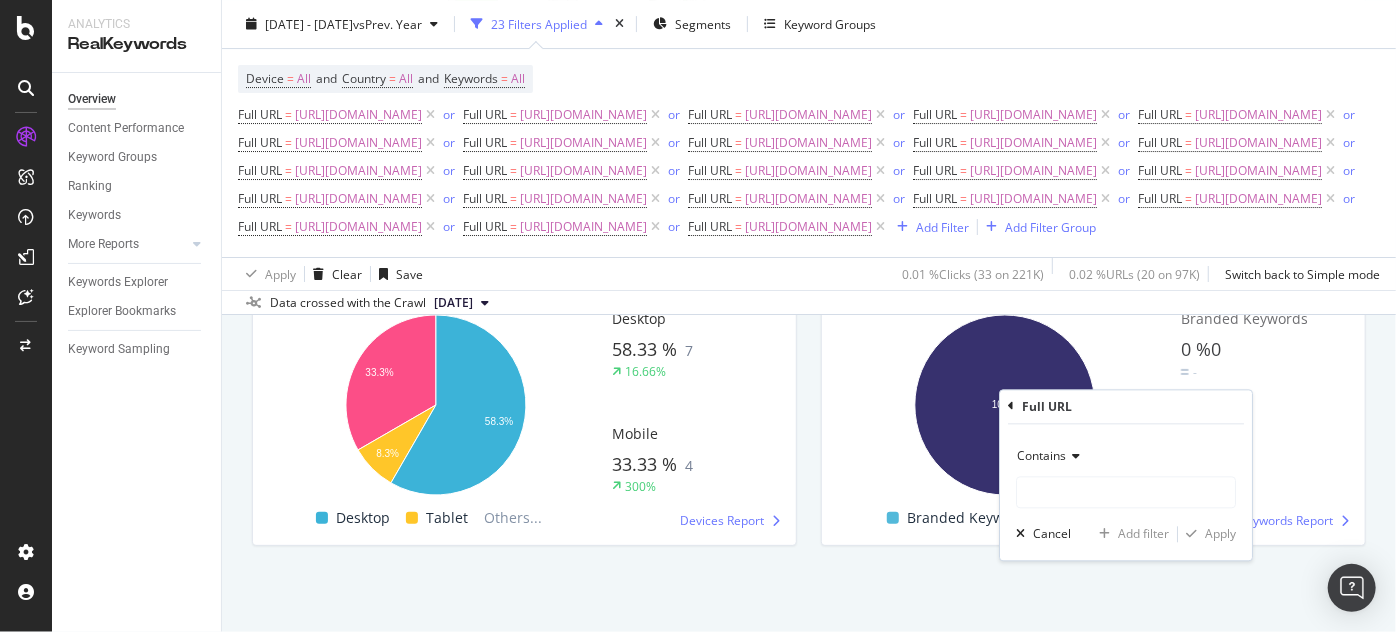 scroll, scrollTop: 3983, scrollLeft: 0, axis: vertical 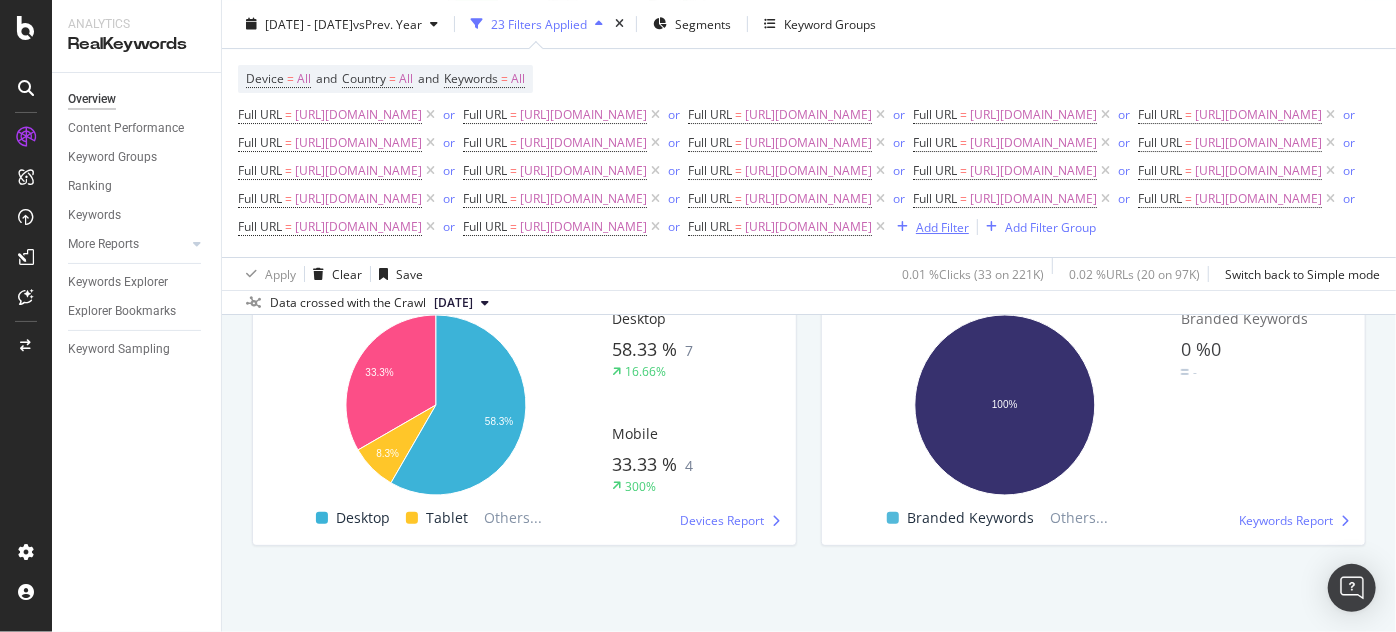 click on "Add Filter" at bounding box center [942, 226] 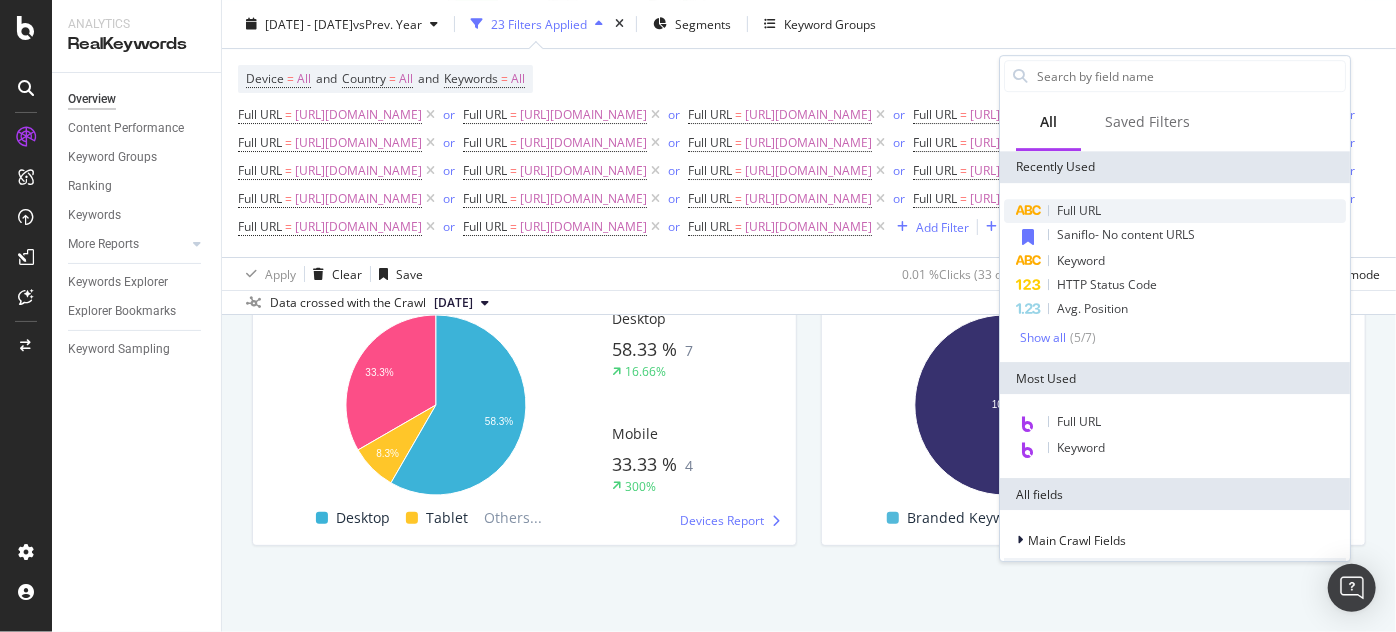click on "Full URL" at bounding box center (1079, 210) 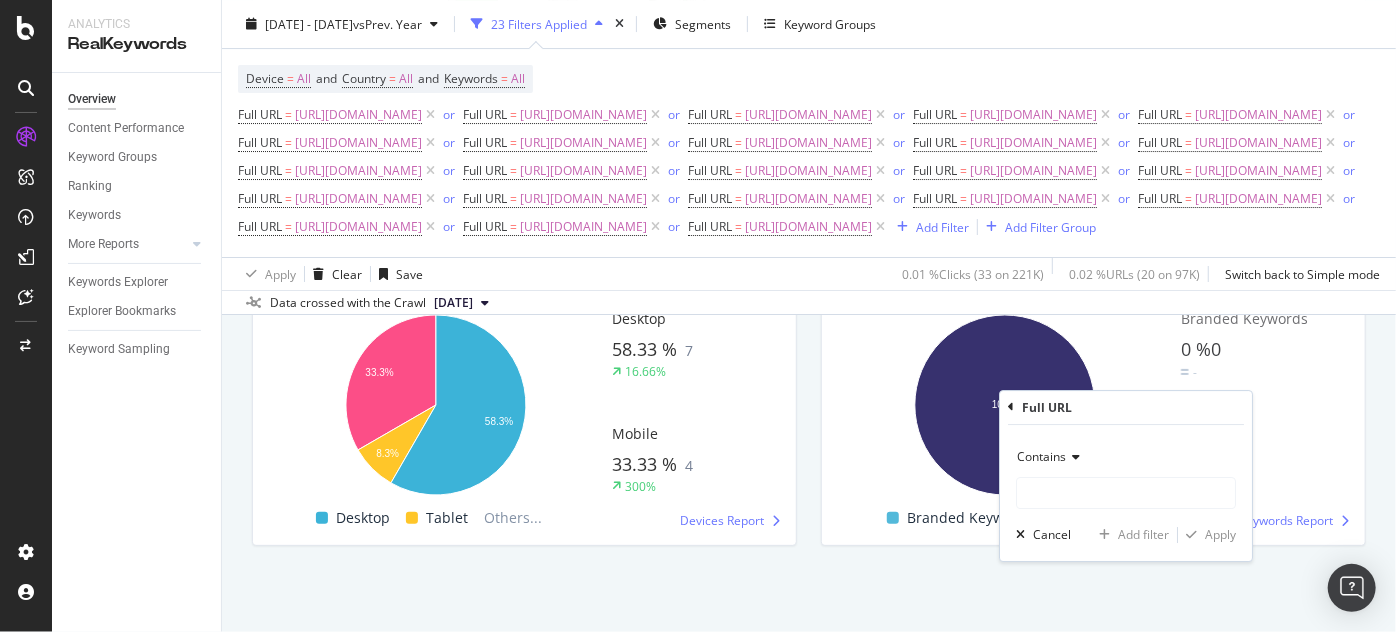 click on "Contains" at bounding box center (1126, 457) 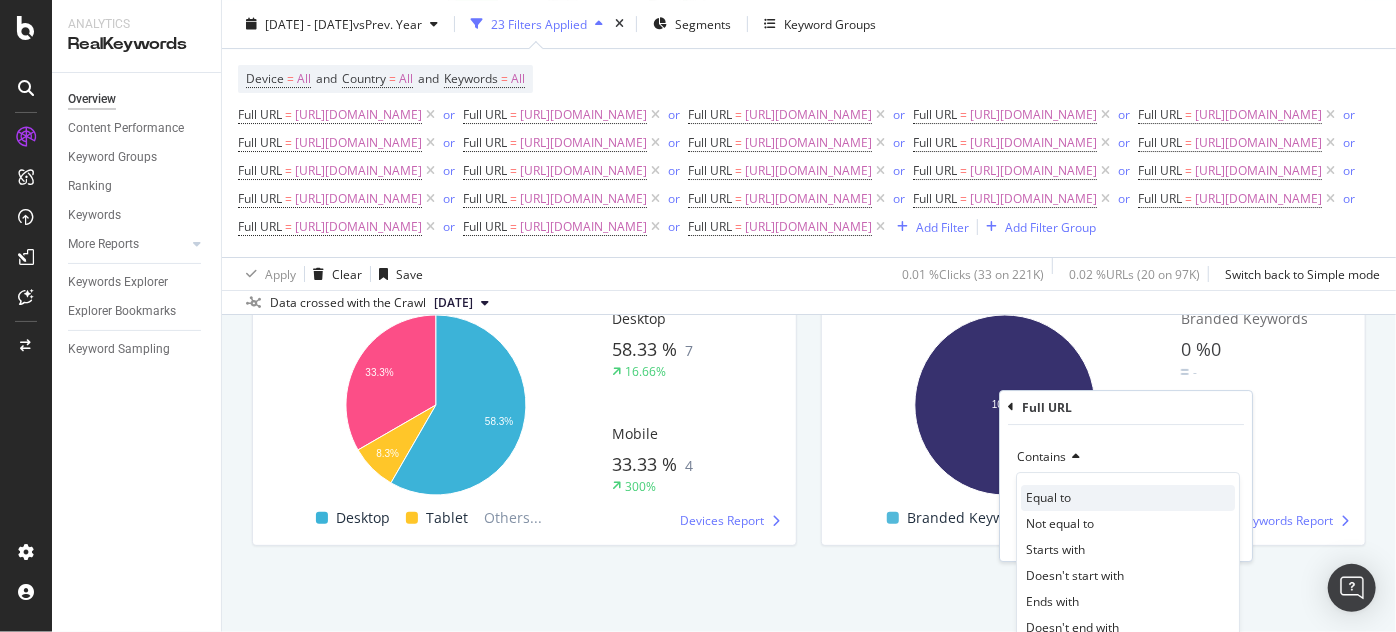 click on "Equal to" at bounding box center (1048, 498) 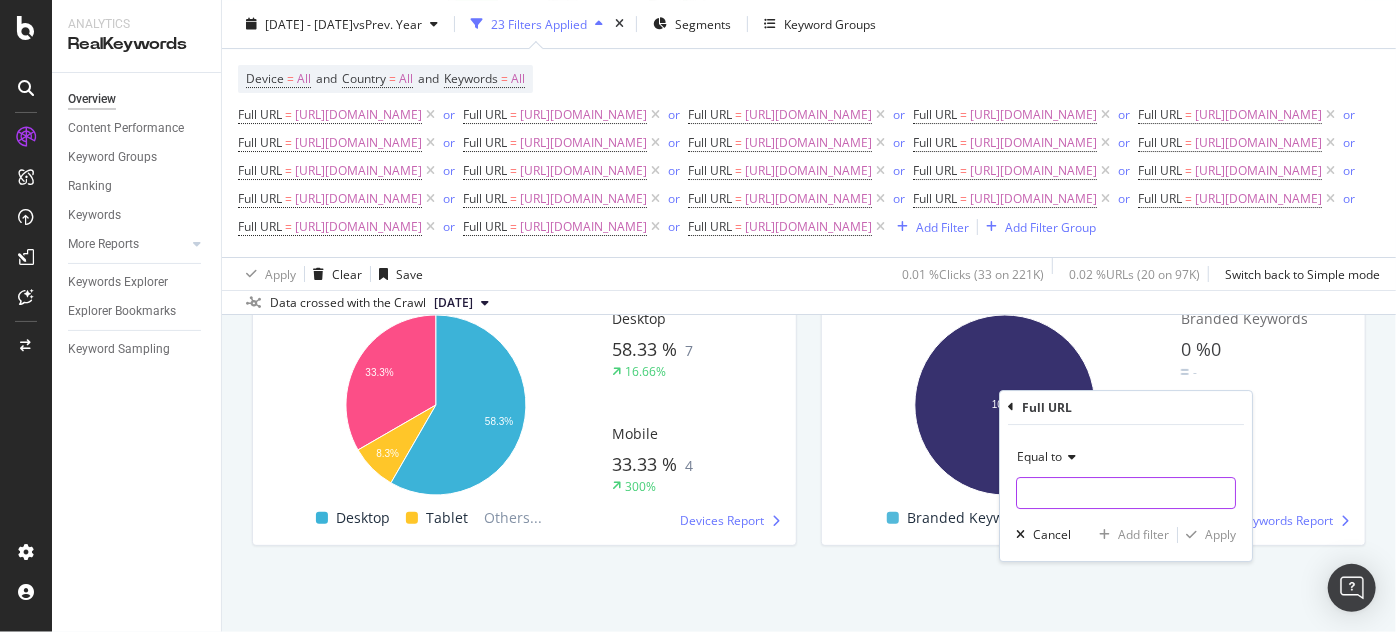 click at bounding box center (1126, 493) 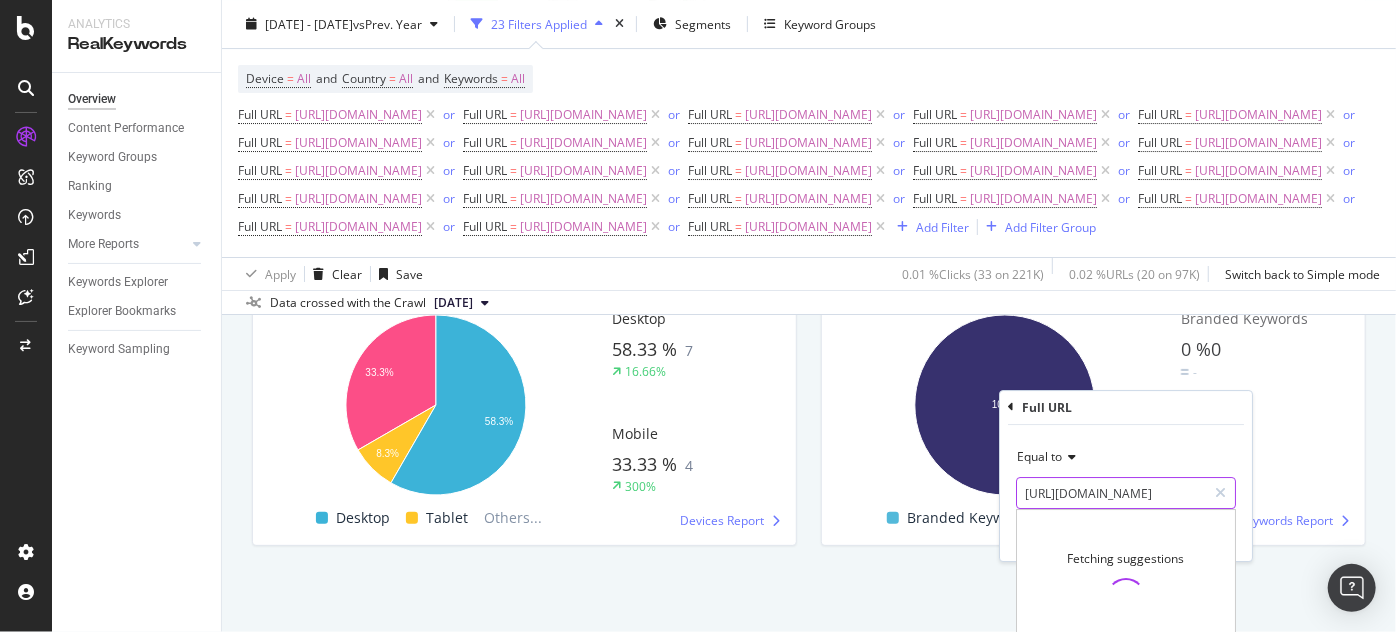 scroll, scrollTop: 0, scrollLeft: 407, axis: horizontal 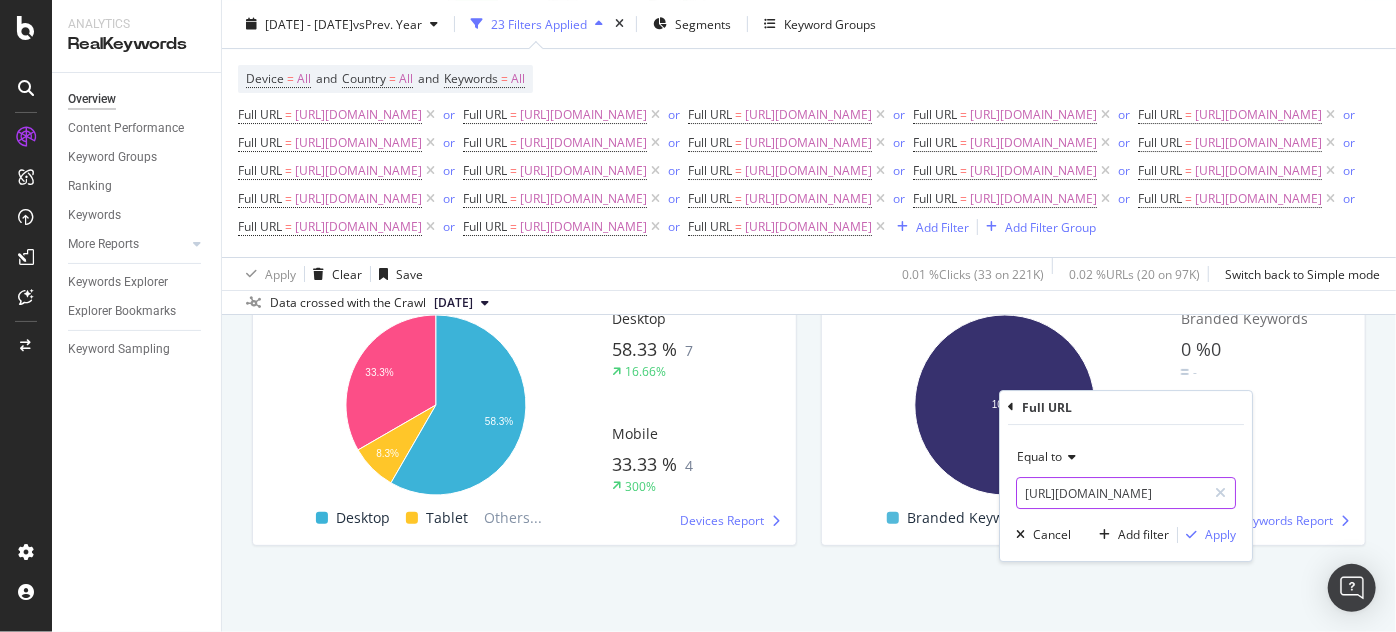 type on "https://www.supplyhouse.com/Saniflo-029-Sanicubic-2-Duplex-System-Above-the-Floor-Installation-Grey" 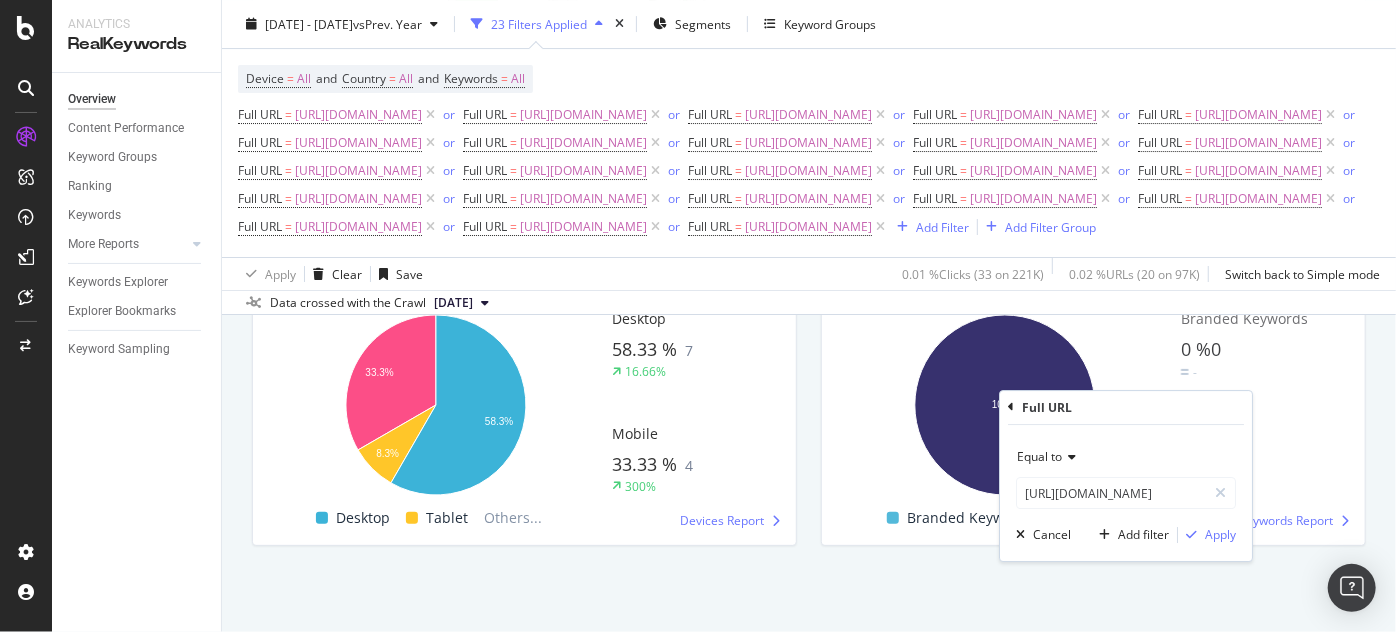 click on "Equal to https://www.supplyhouse.com/Saniflo-029-Sanicubic-2-Duplex-System-Above-the-Floor-Installation-Grey https://www.supplyhouse.com/Saniflo-029-Sanicubic-2-Duplex-System-Above-the-Floor-Installation-Grey Cancel Add filter Apply" at bounding box center (1126, 493) 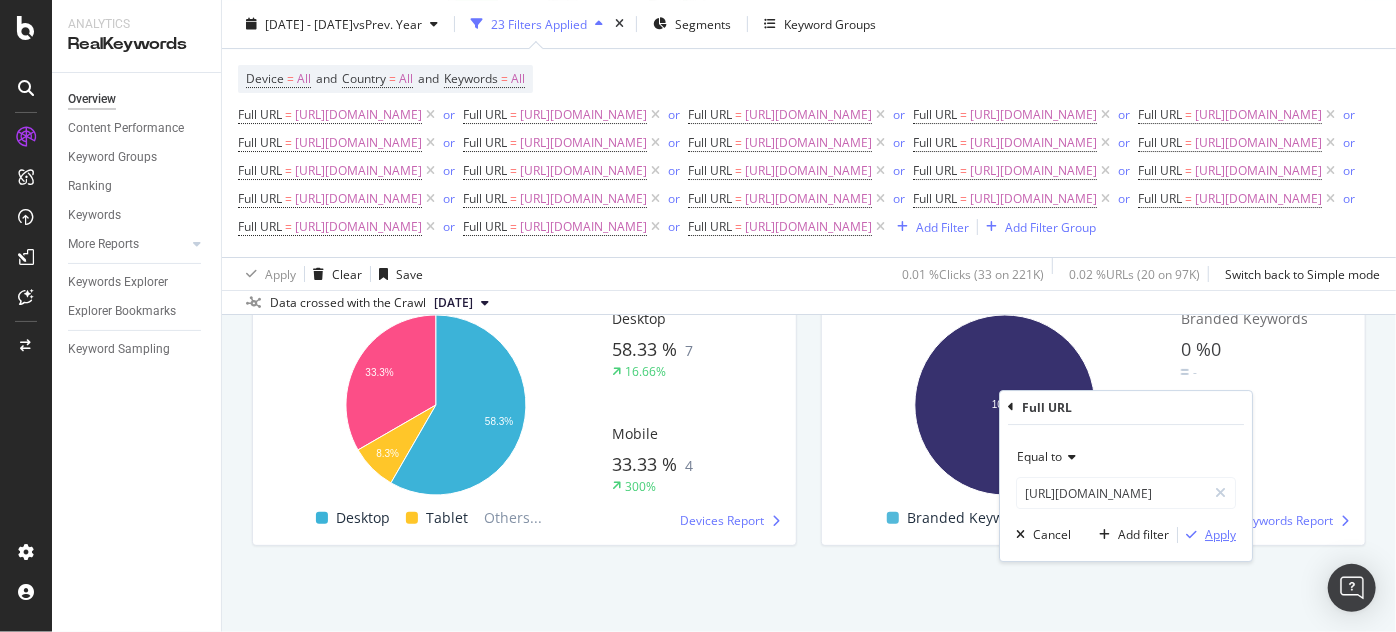 click on "Apply" at bounding box center (1220, 535) 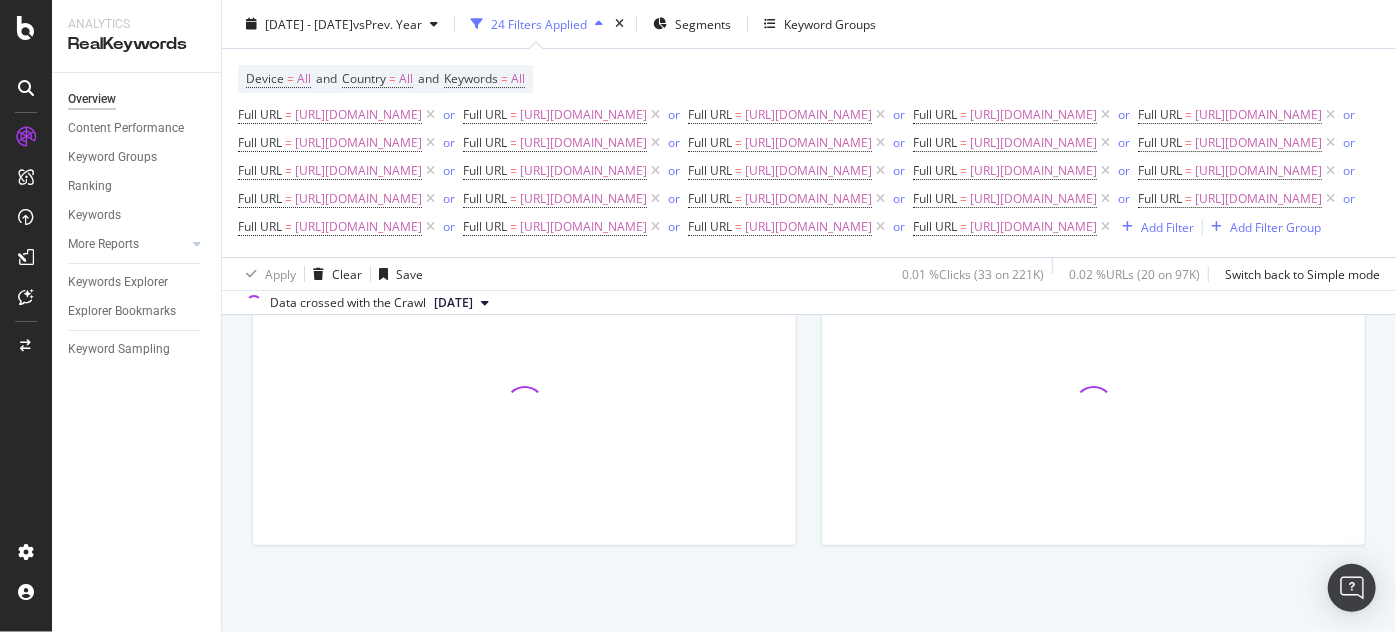 scroll, scrollTop: 3990, scrollLeft: 0, axis: vertical 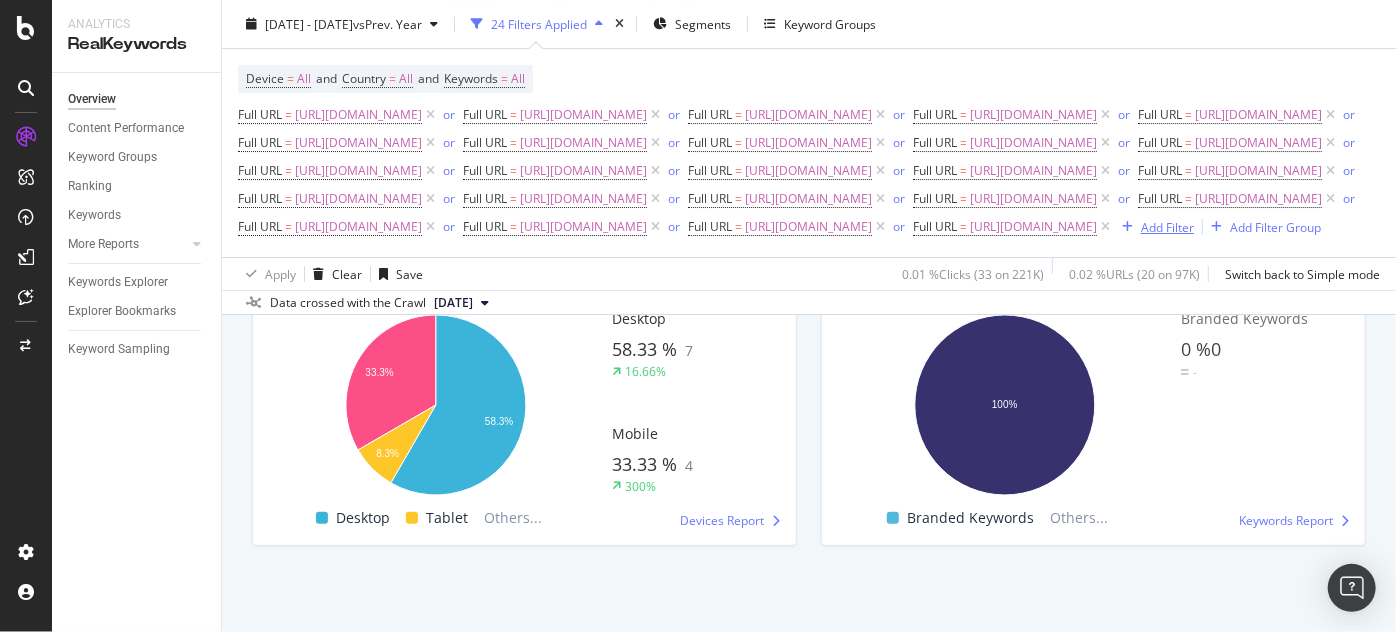click on "Add Filter" at bounding box center (1167, 226) 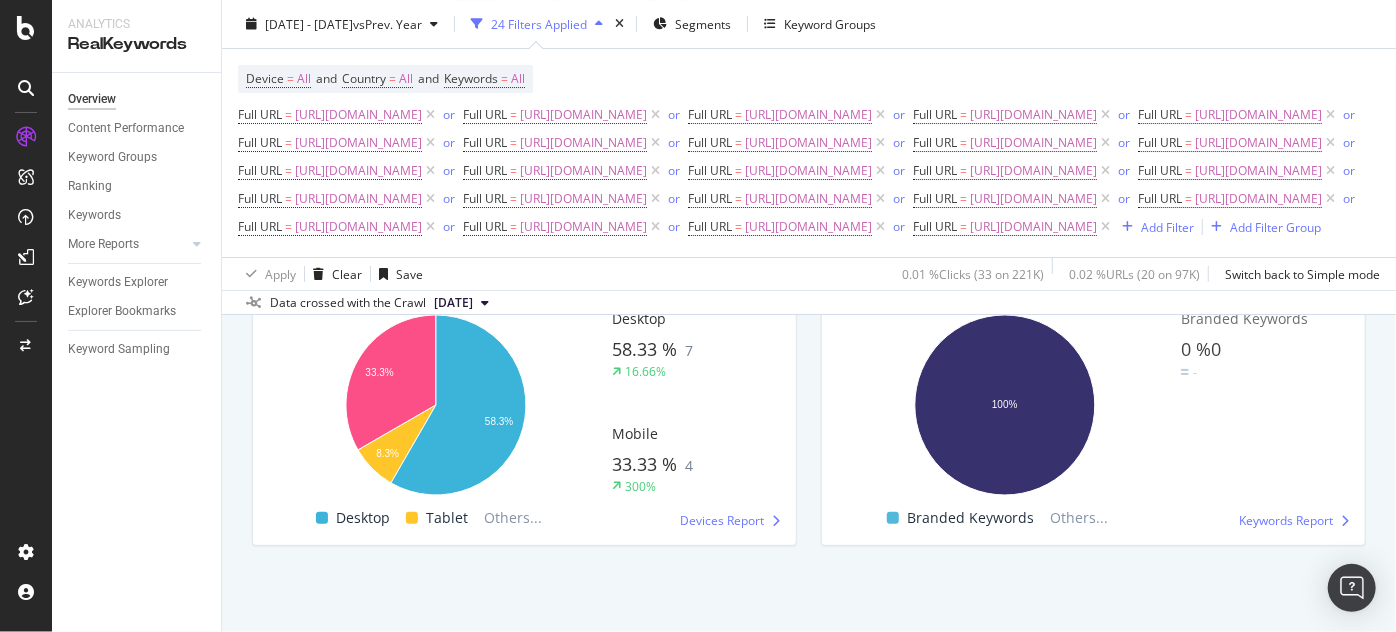 scroll, scrollTop: 4011, scrollLeft: 0, axis: vertical 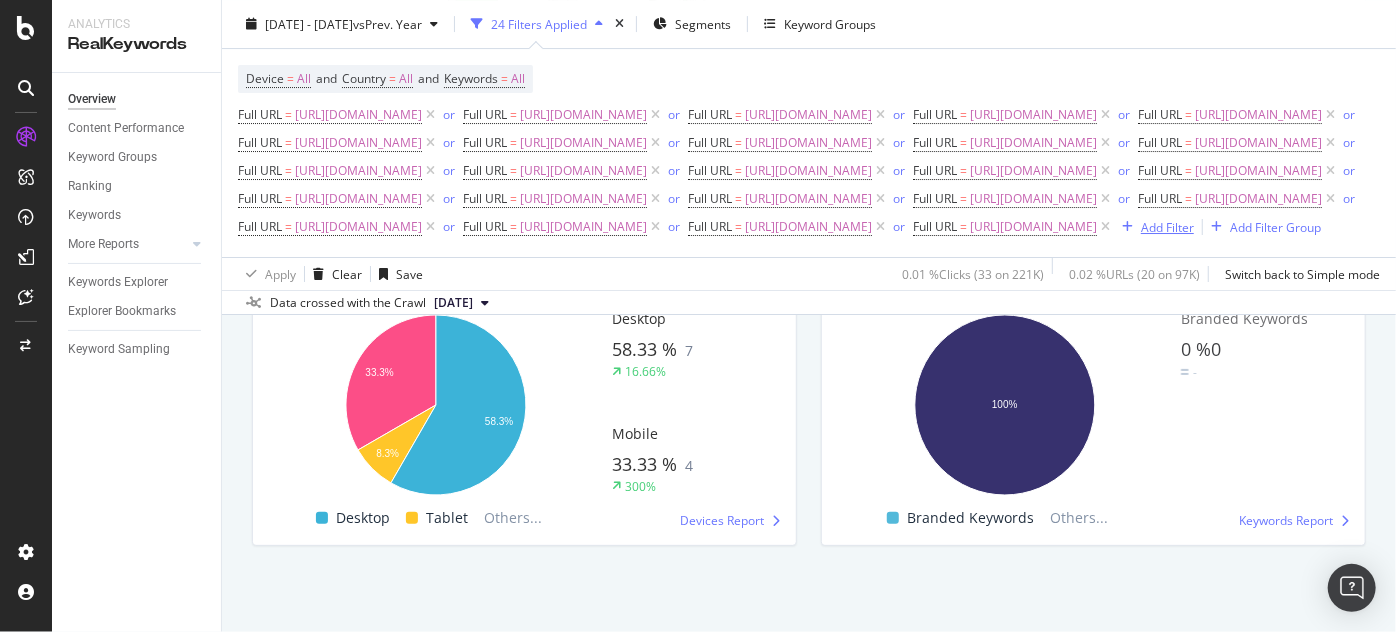 click on "Add Filter" at bounding box center (1167, 226) 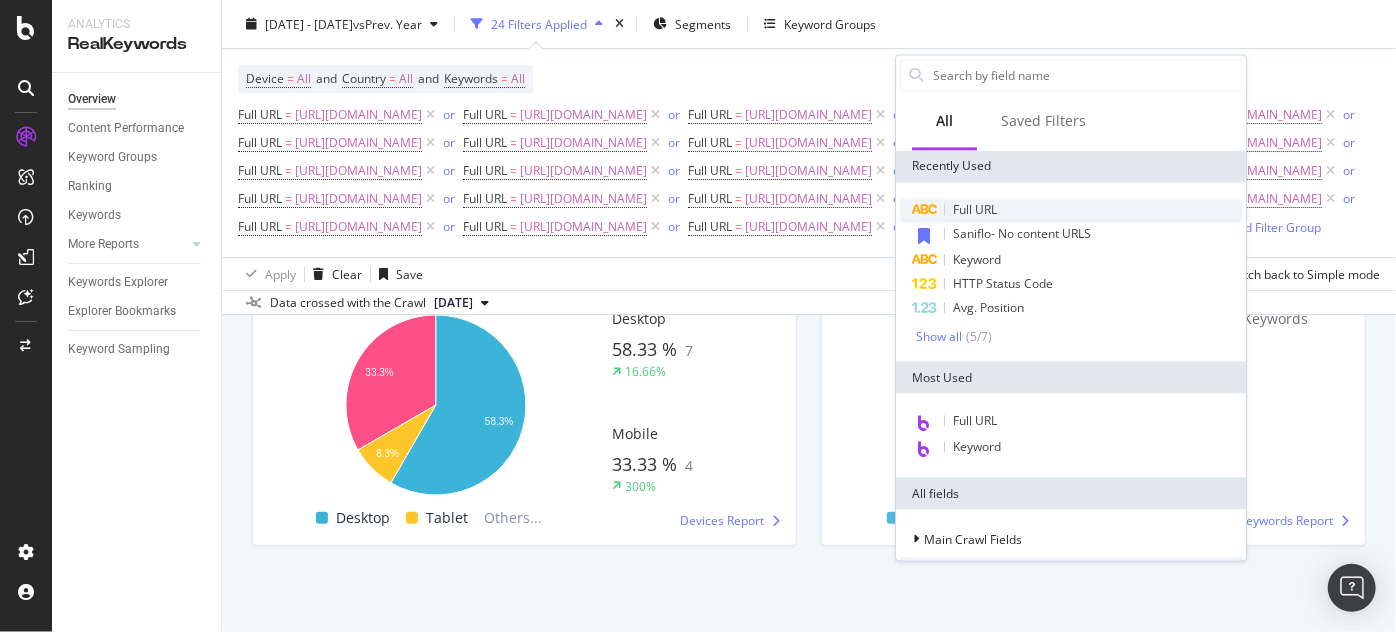 click on "Full URL" at bounding box center [1071, 210] 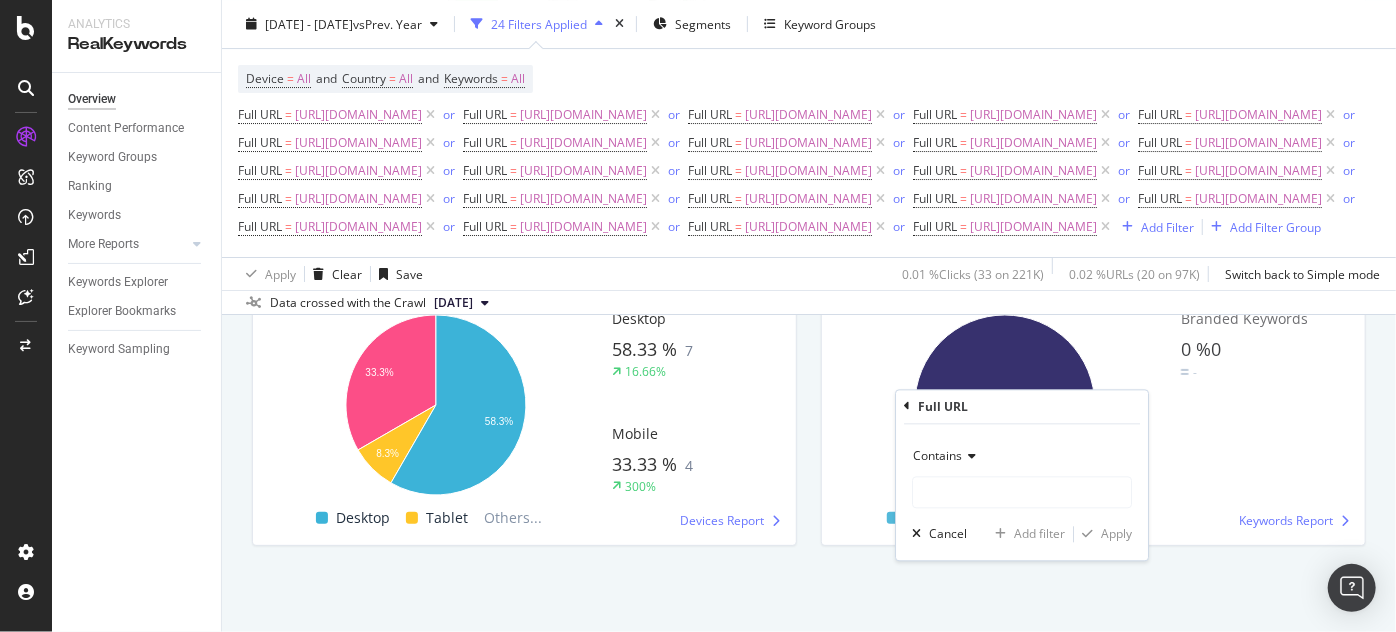 click at bounding box center (969, 456) 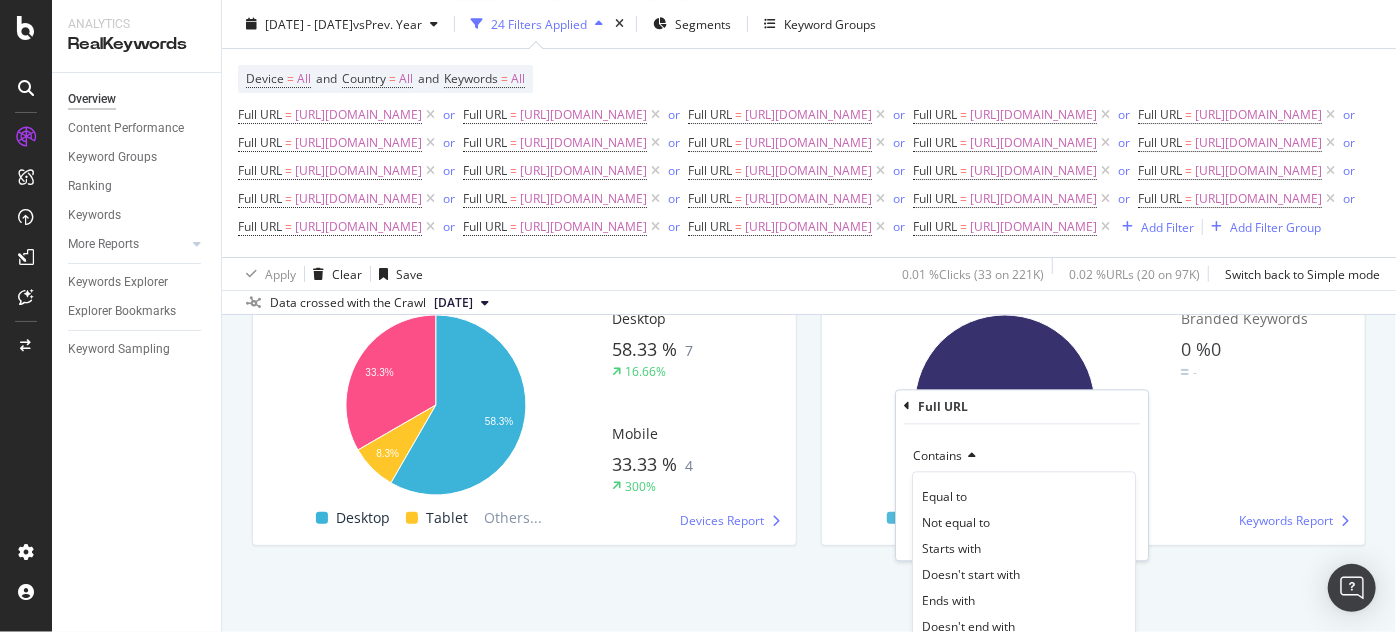 click on "Equal to Not equal to Starts with Doesn't start with Ends with Doesn't end with Contains Doesn't contain Matches regex Doesn't match regex" at bounding box center (1024, 614) 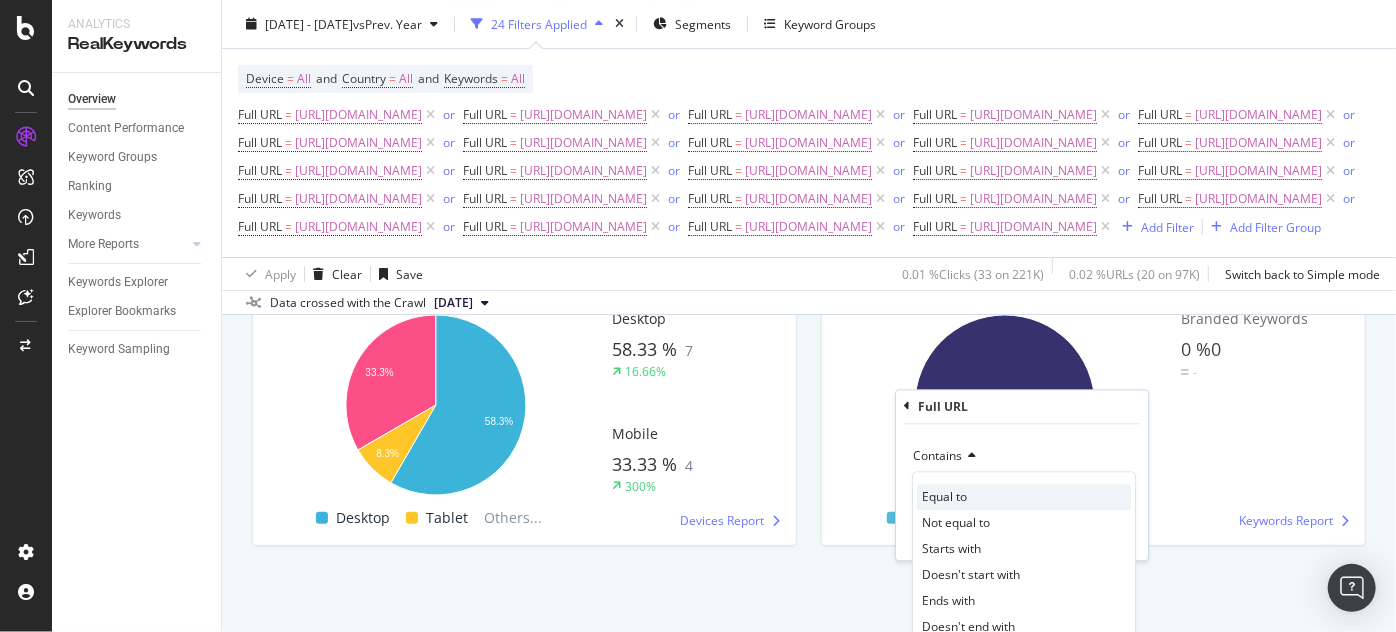 click on "Equal to" at bounding box center [1024, 497] 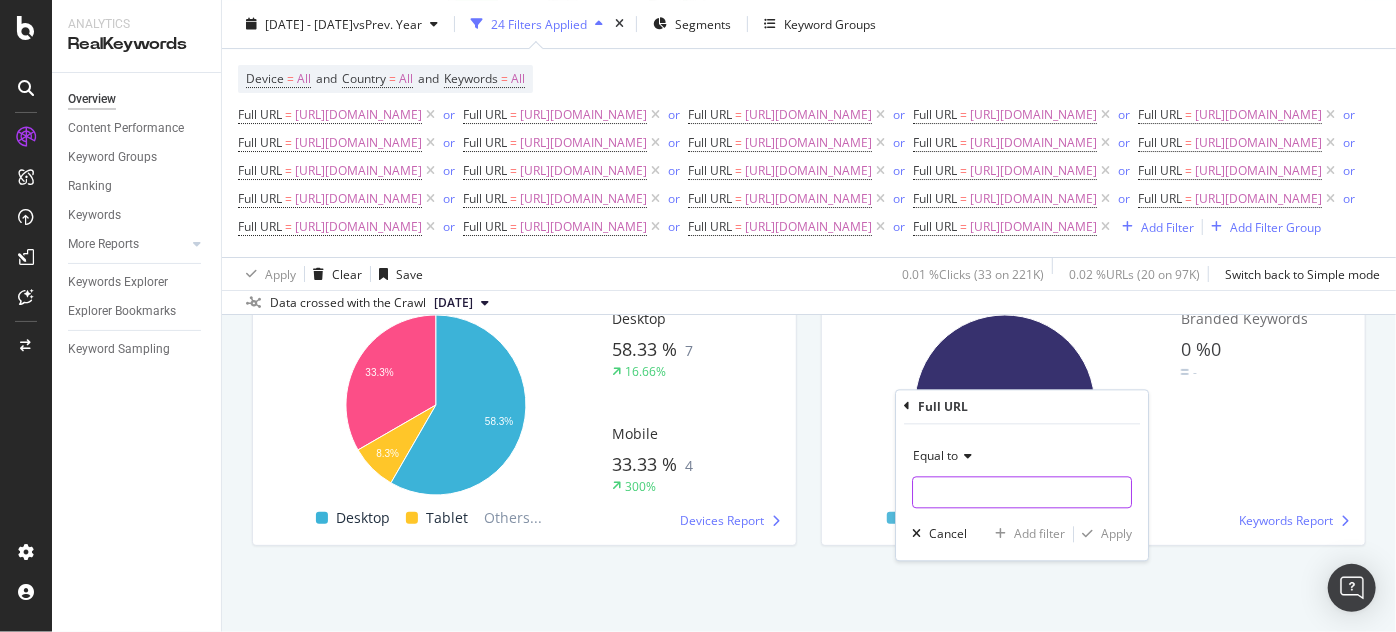 click at bounding box center (1022, 492) 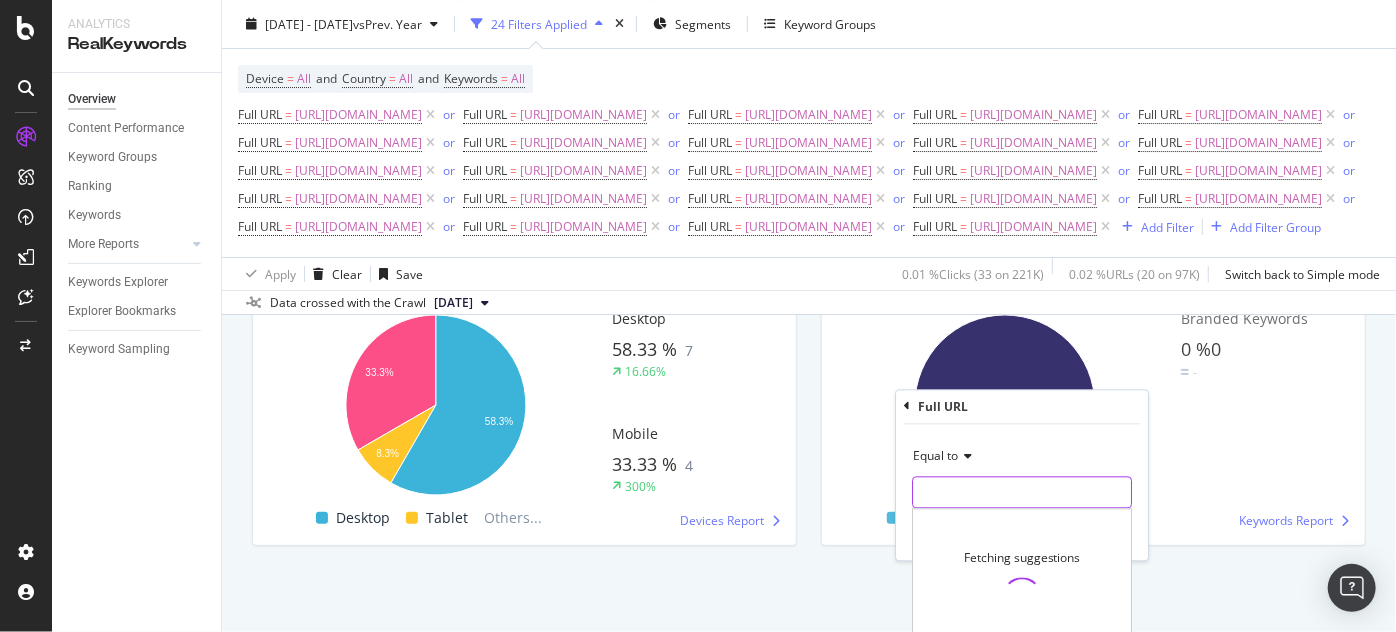 paste on "https://www.supplyhouse.com/Saniflo-054-SANIFLO-Sanipit-24-GR-CB-Pre-Assembled-Packaged-Grinding-1-HP-Pump-System-w-Basin-and-Control-Panel-Alarm" 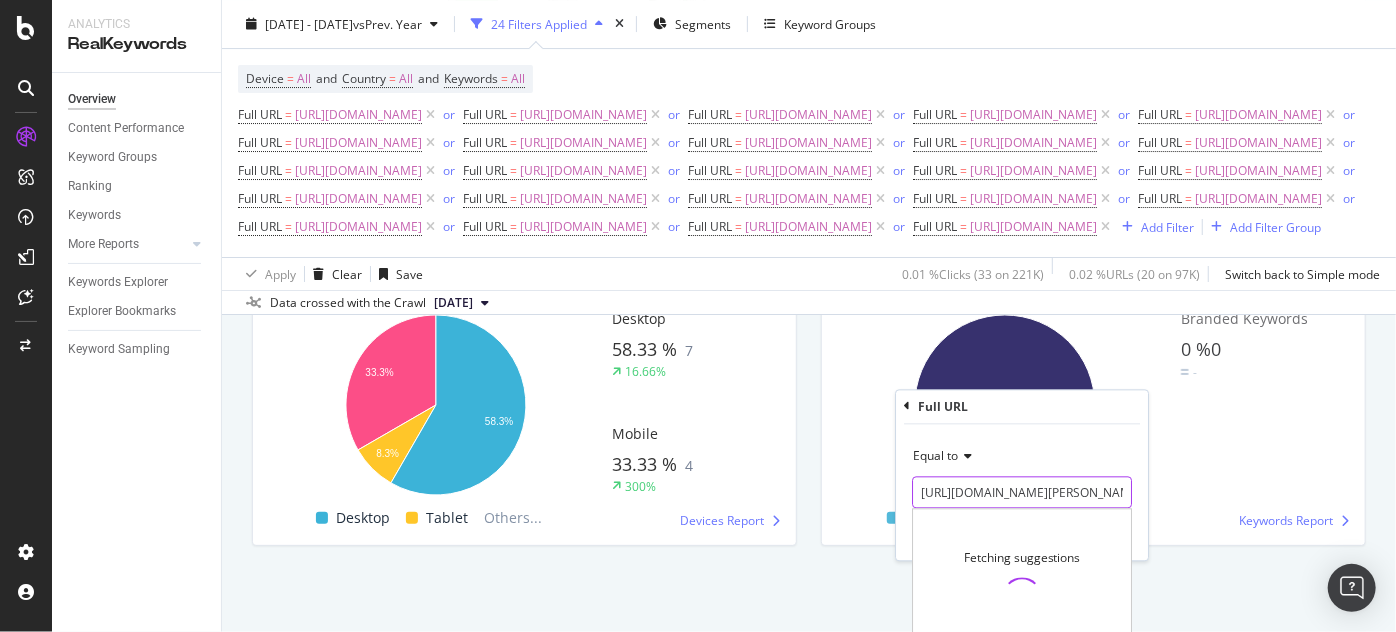 scroll, scrollTop: 0, scrollLeft: 712, axis: horizontal 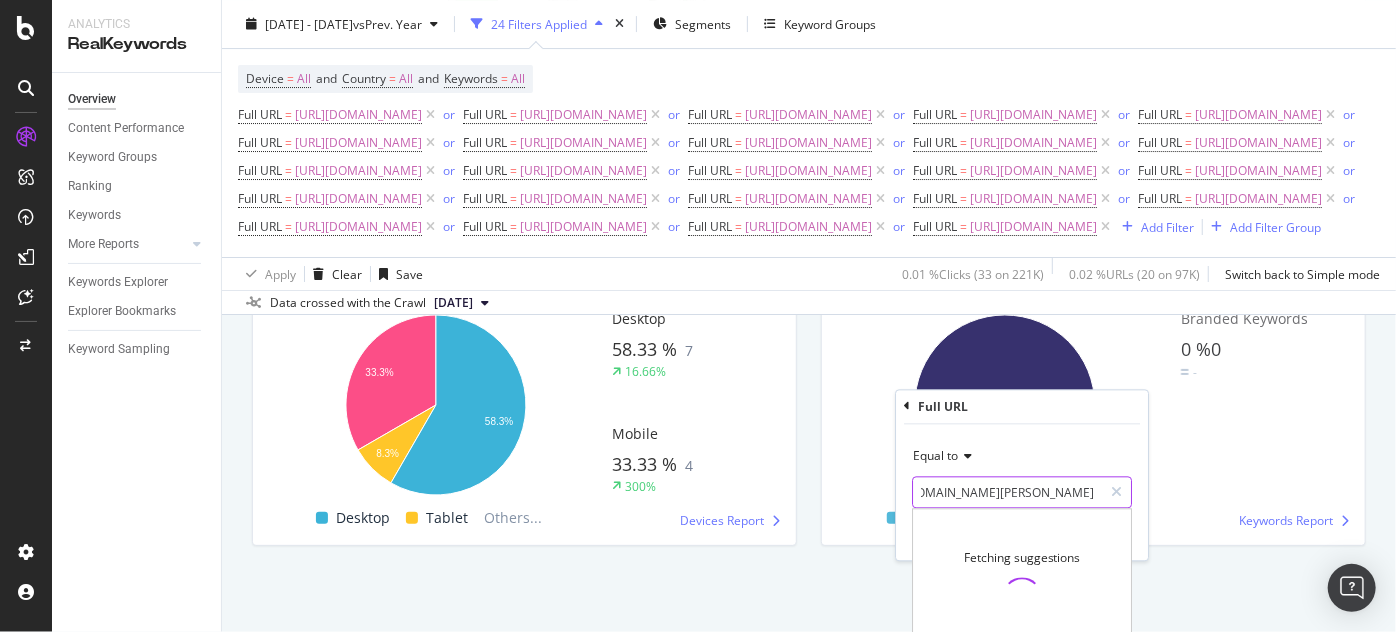 type on "https://www.supplyhouse.com/Saniflo-054-SANIFLO-Sanipit-24-GR-CB-Pre-Assembled-Packaged-Grinding-1-HP-Pump-System-w-Basin-and-Control-Panel-Alarm" 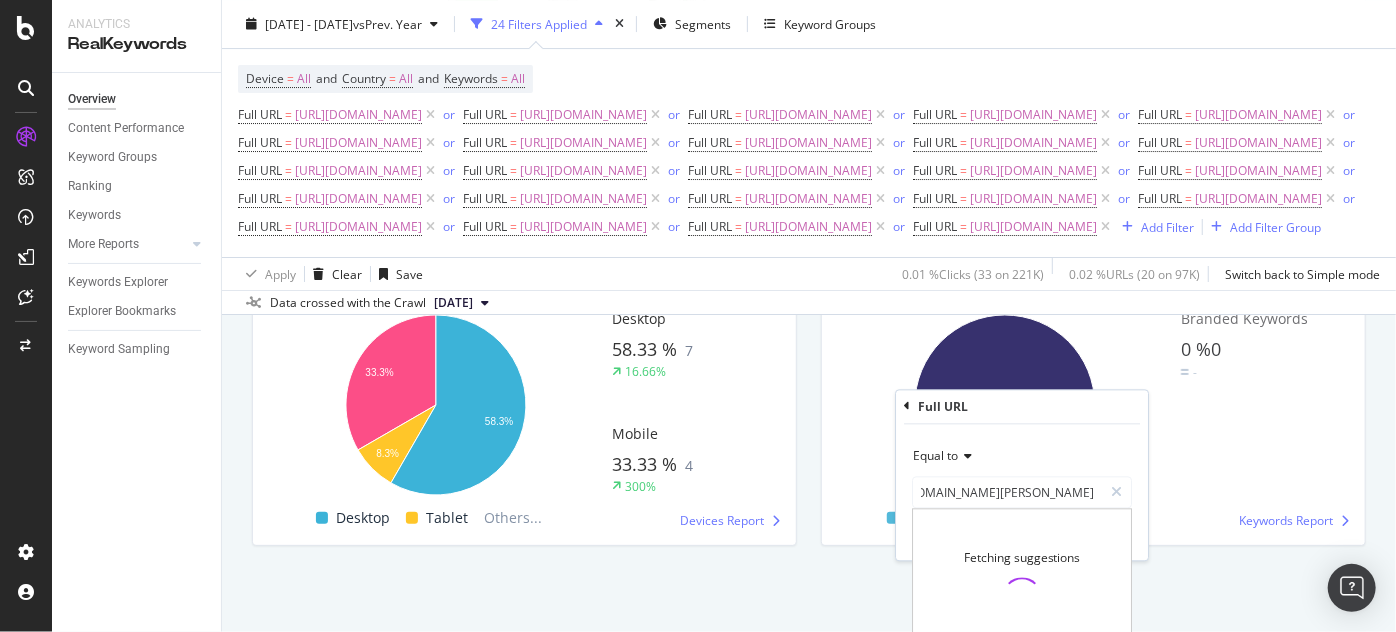 click on "Equal to https://www.supplyhouse.com/Saniflo-054-SANIFLO-Sanipit-24-GR-CB-Pre-Assembled-Packaged-Grinding-1-HP-Pump-System-w-Basin-and-Control-Panel-Alarm https://www.supplyhouse.com/Saniflo-054-SANIFLO-Sanipit-24-GR-CB-Pre-Assembled-Packaged-Grinding-1-HP-Pump-System-w-Basin-and-Control-Panel-Alarm Fetching suggestions Cancel Add filter Apply" at bounding box center (1022, 492) 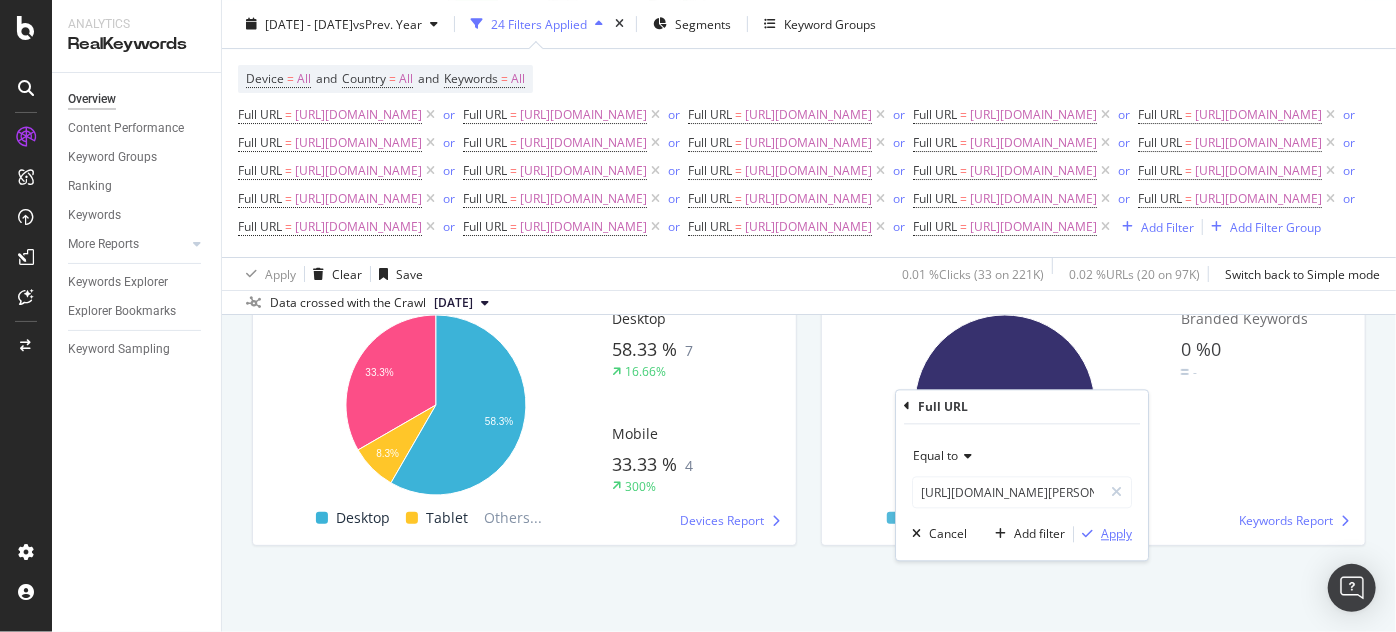 click on "Apply" at bounding box center (1116, 534) 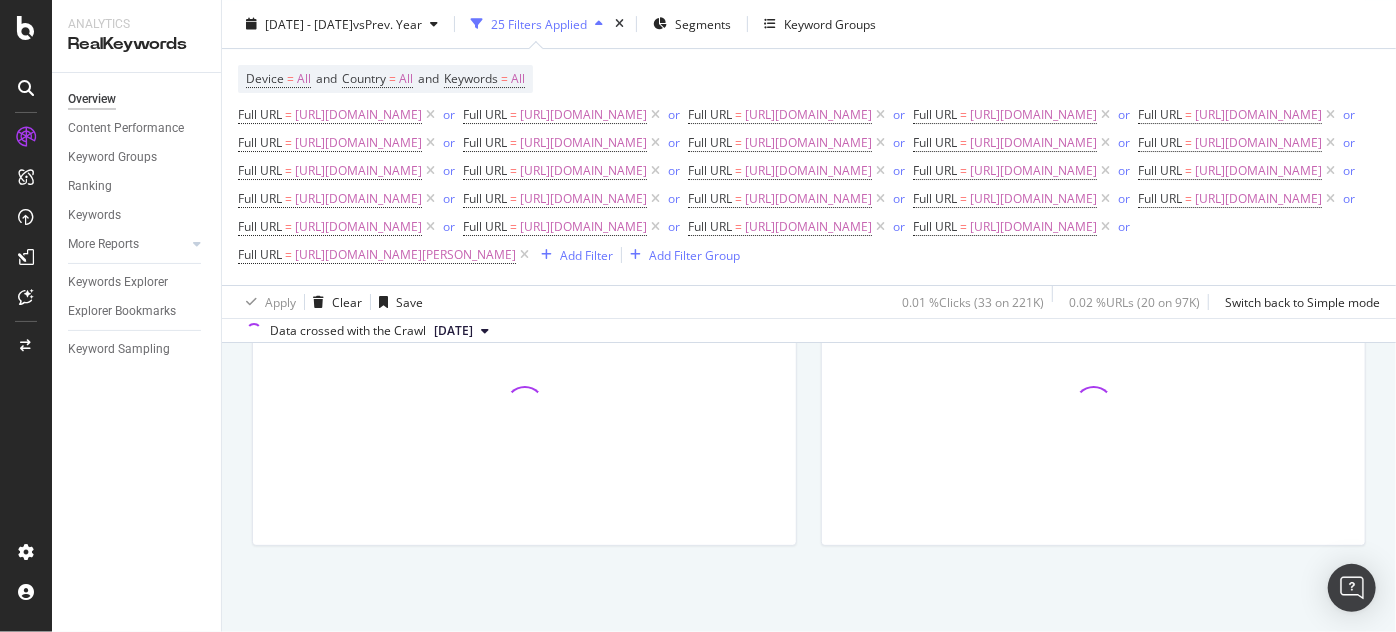 scroll, scrollTop: 4018, scrollLeft: 0, axis: vertical 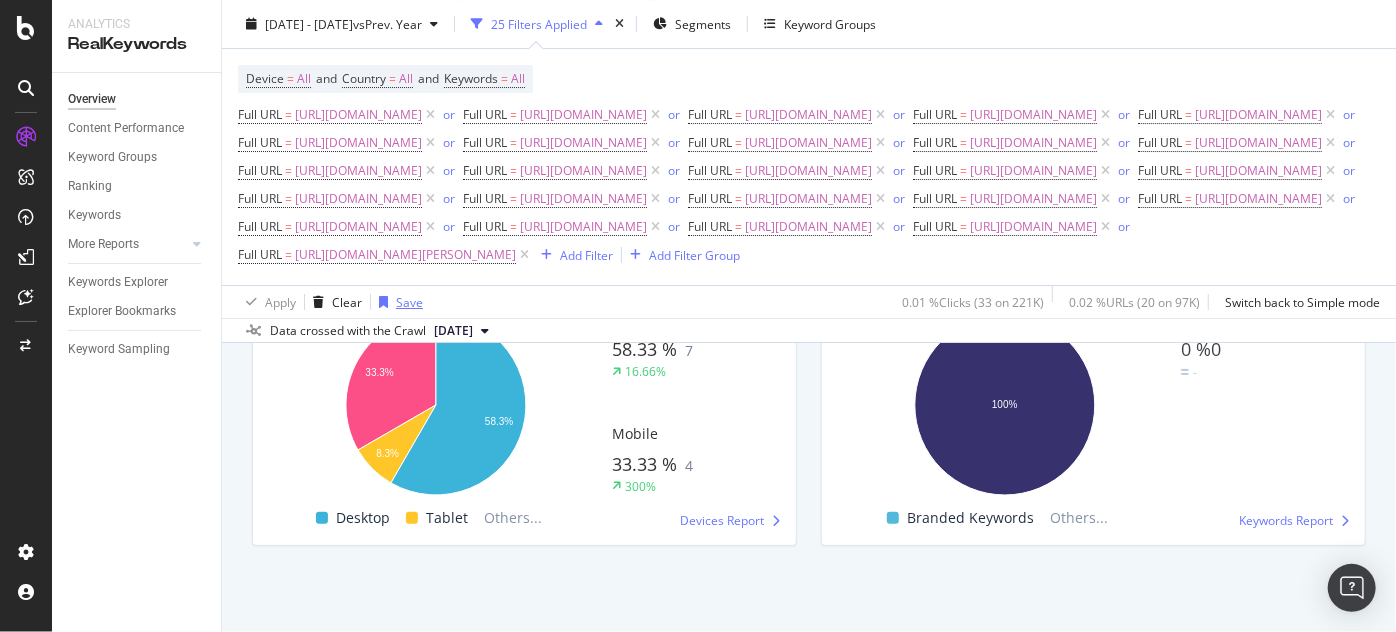 click on "Save" at bounding box center [409, 301] 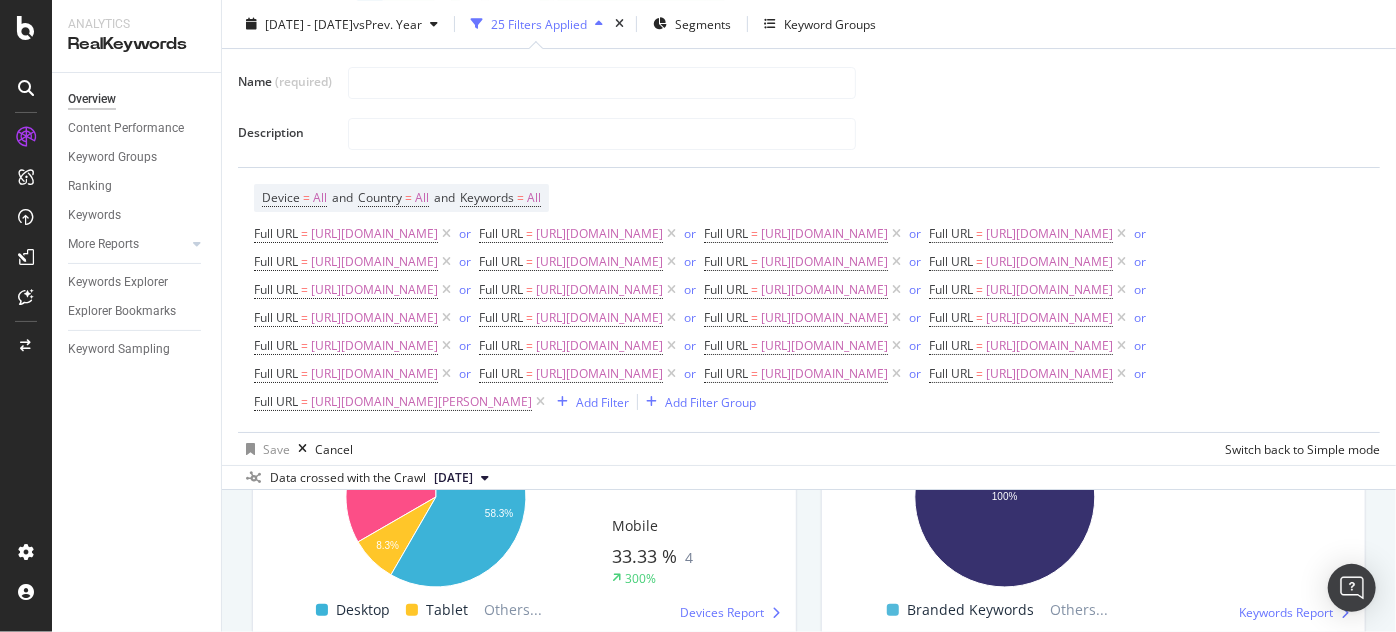 scroll, scrollTop: 3619, scrollLeft: 0, axis: vertical 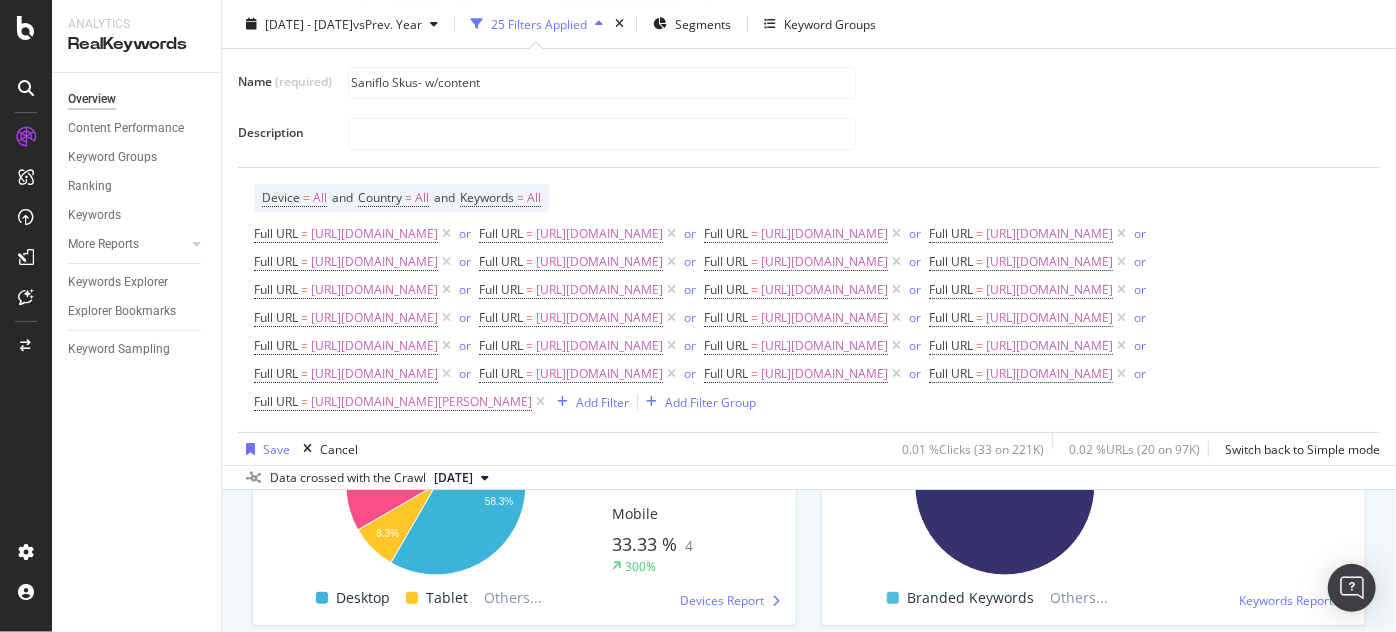 type on "Saniflo Skus- w/content" 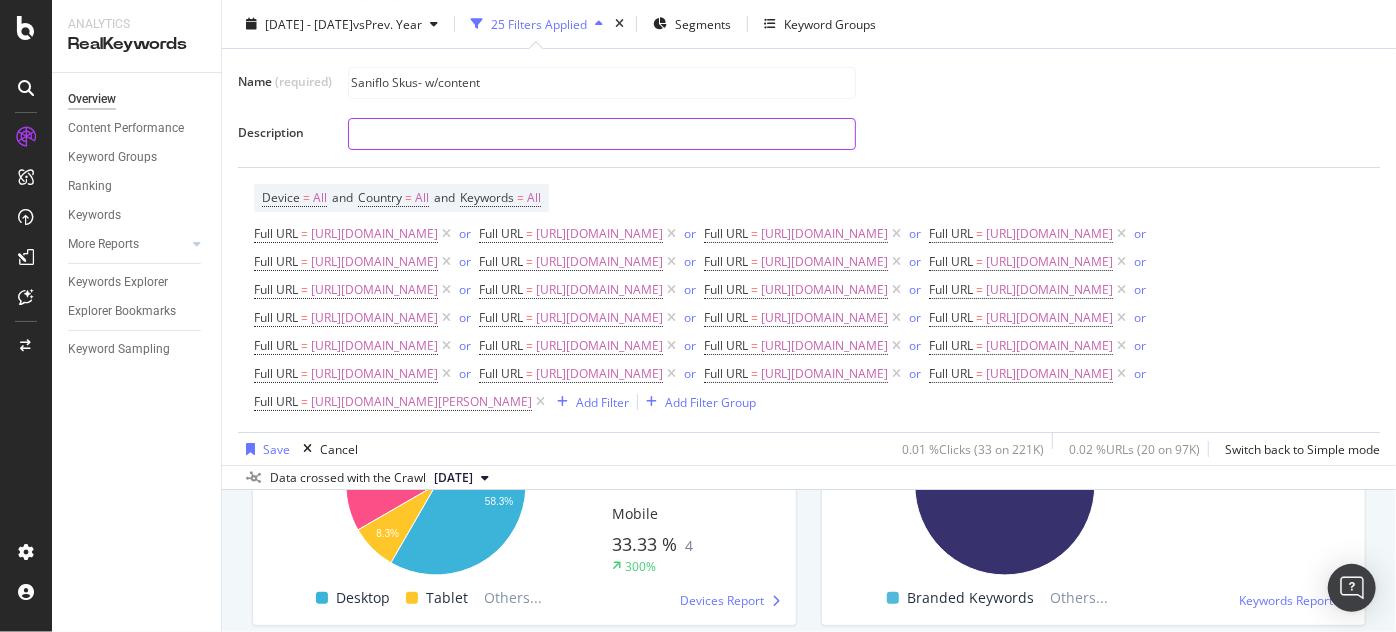 click at bounding box center [602, 134] 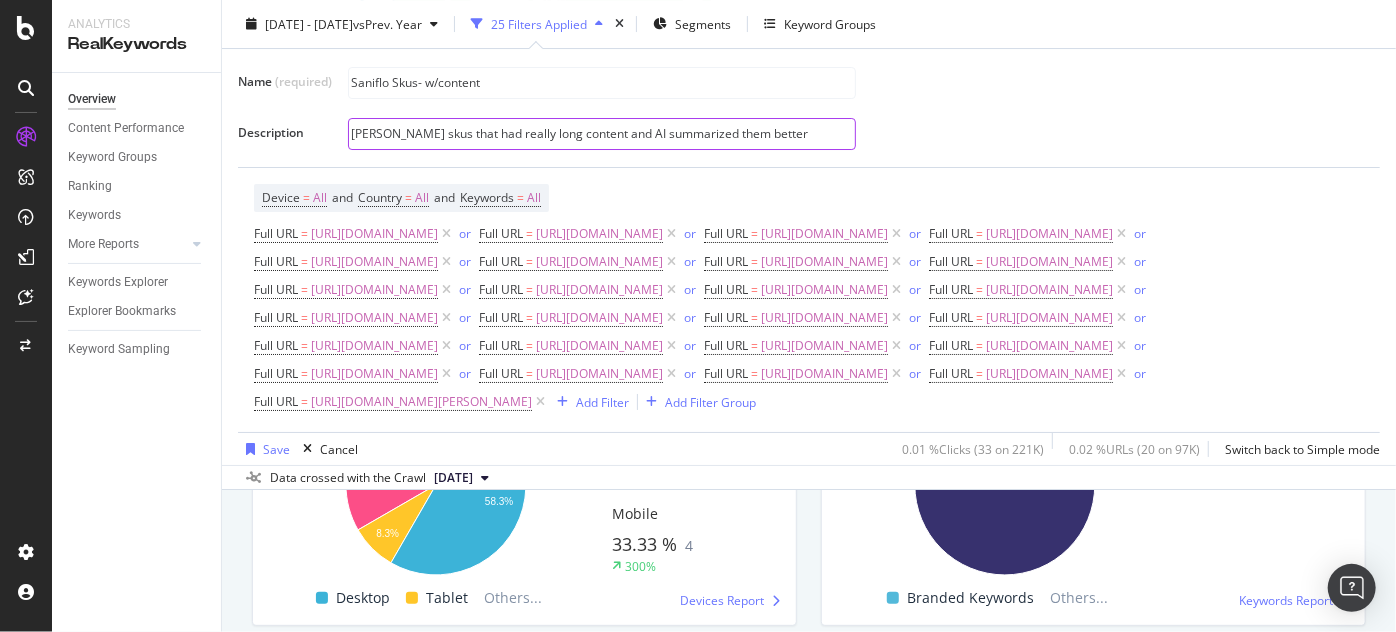 type on "Saniflo skus that had really long content and AI summarized them better" 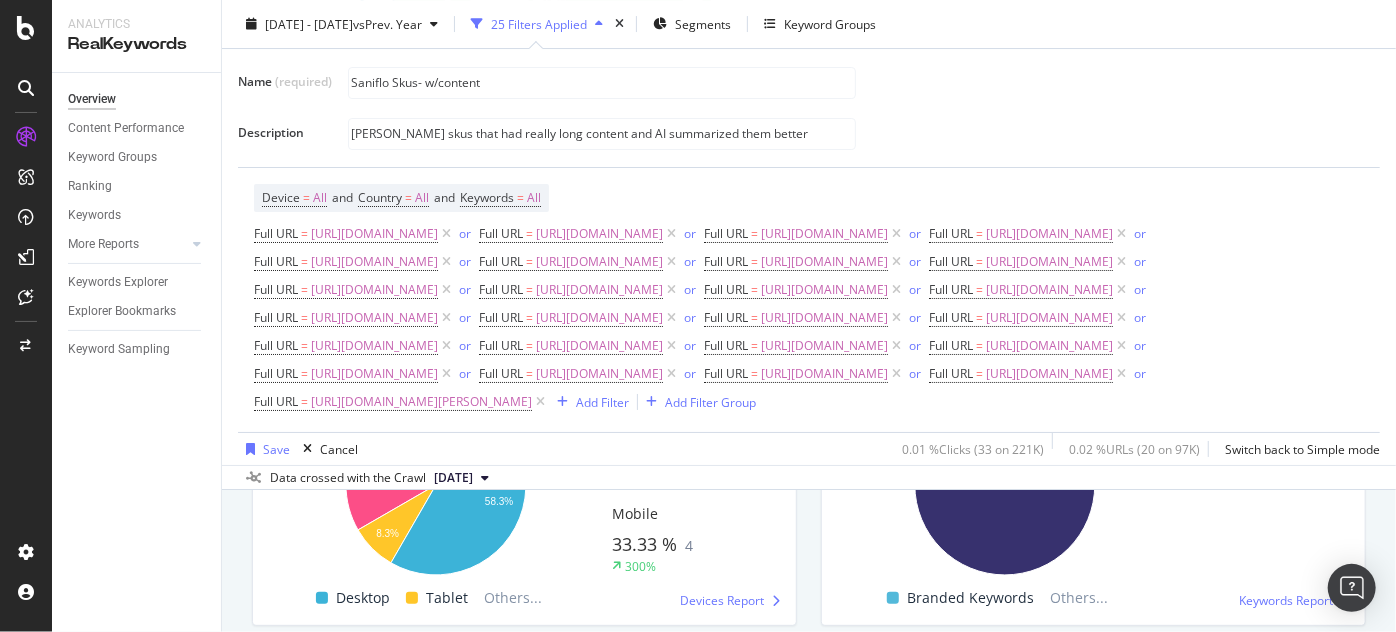 click on "Saniflo Skus- w/content" at bounding box center (856, 82) 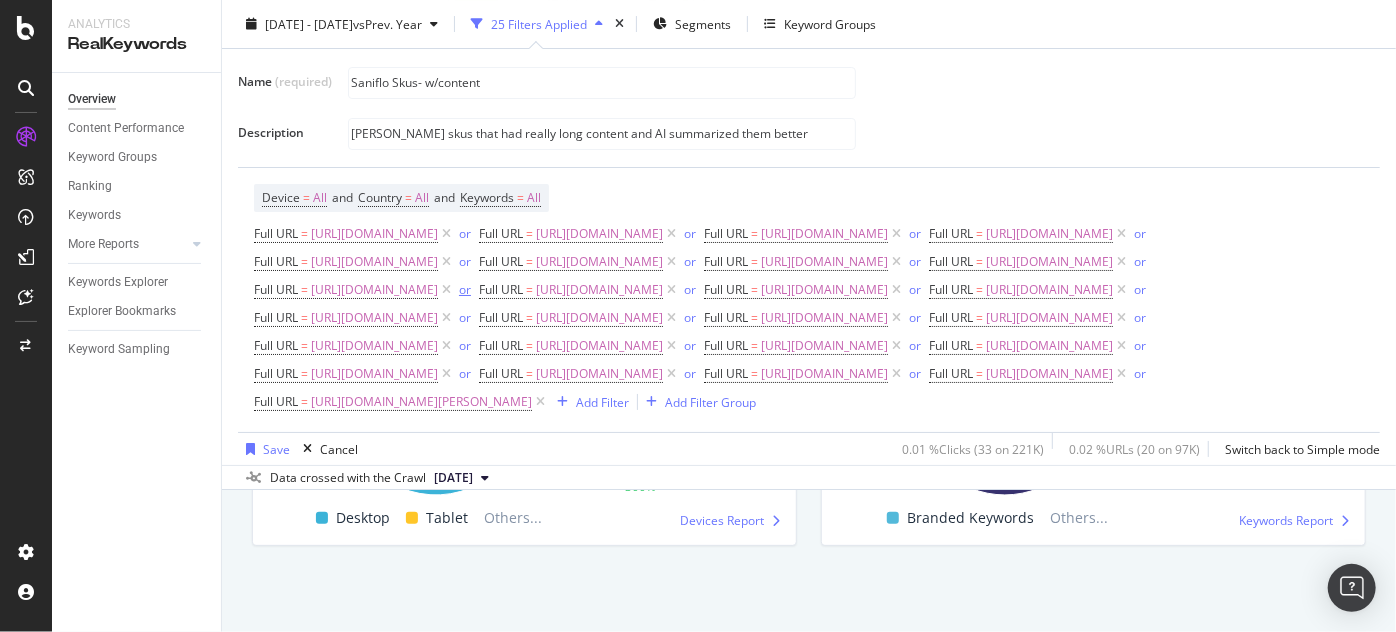 scroll, scrollTop: 4186, scrollLeft: 0, axis: vertical 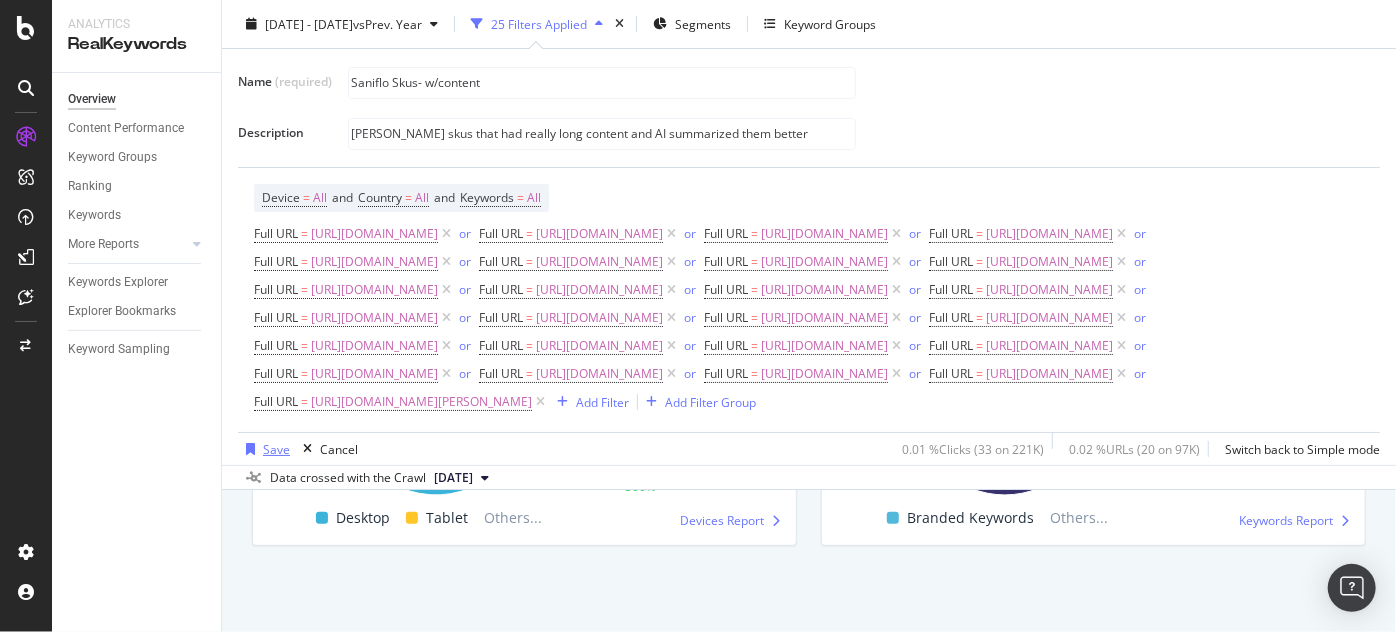 click on "Save" at bounding box center [276, 448] 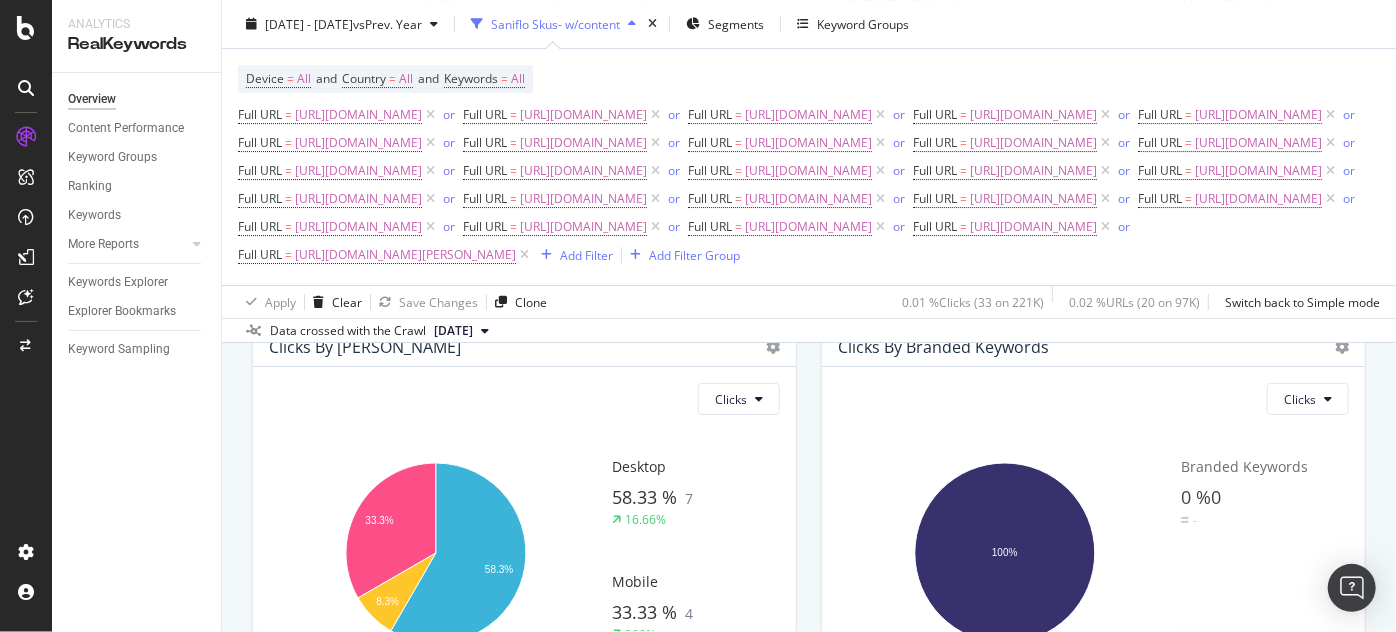 scroll, scrollTop: 3402, scrollLeft: 0, axis: vertical 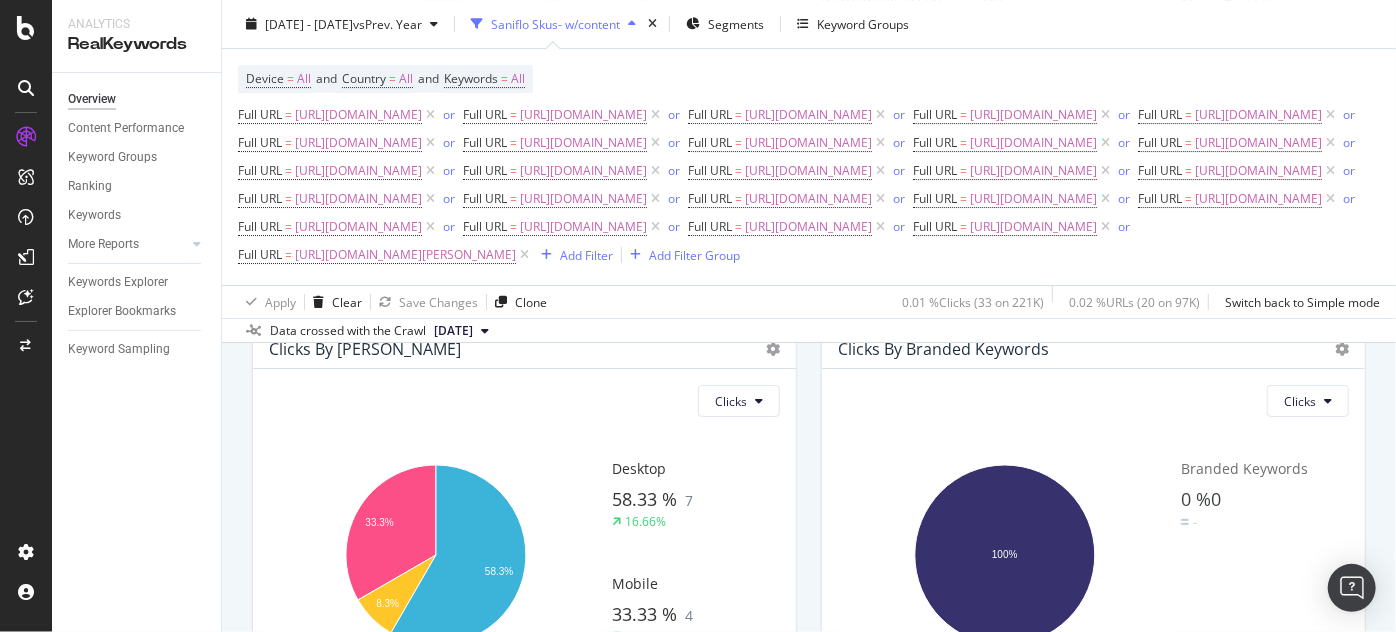 click at bounding box center (632, 24) 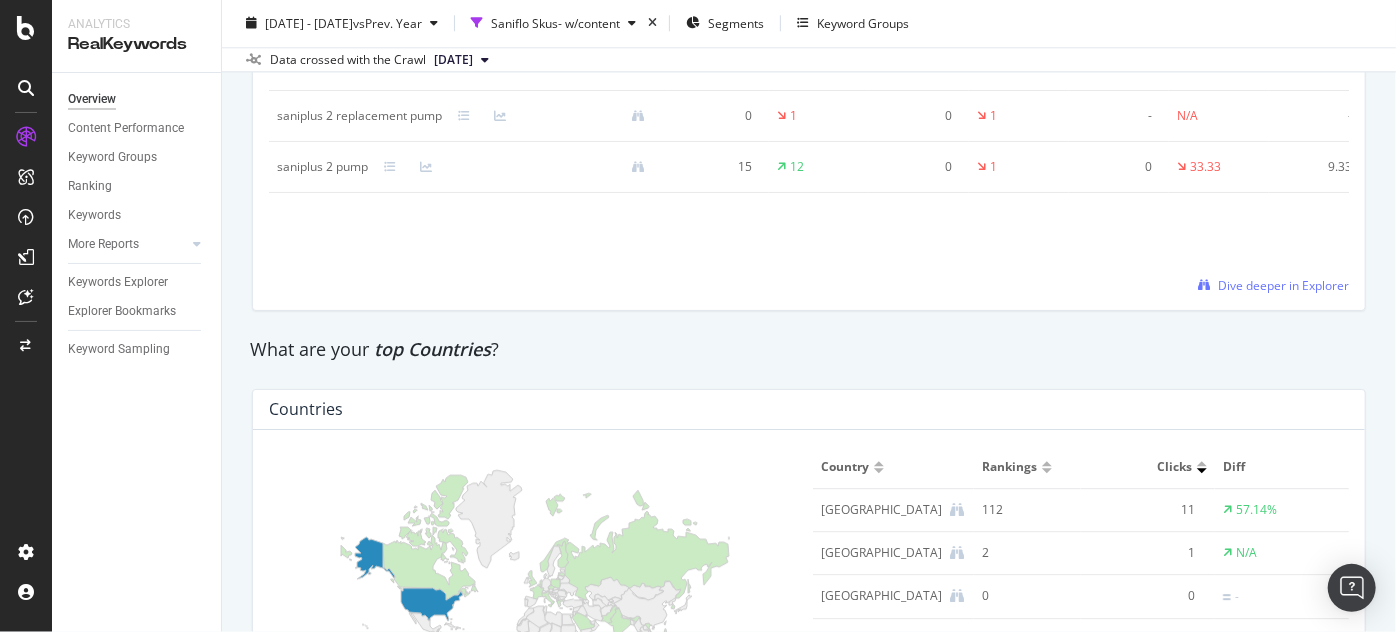 scroll, scrollTop: 2293, scrollLeft: 0, axis: vertical 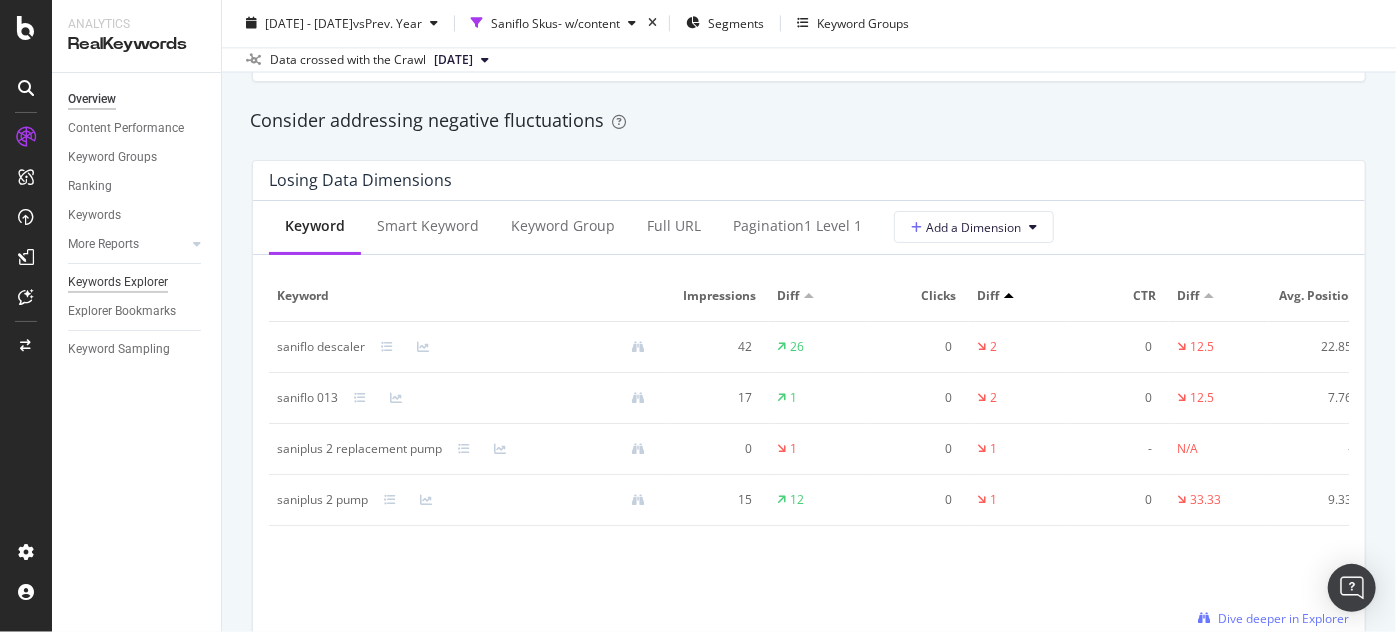click on "Keywords Explorer" at bounding box center (118, 282) 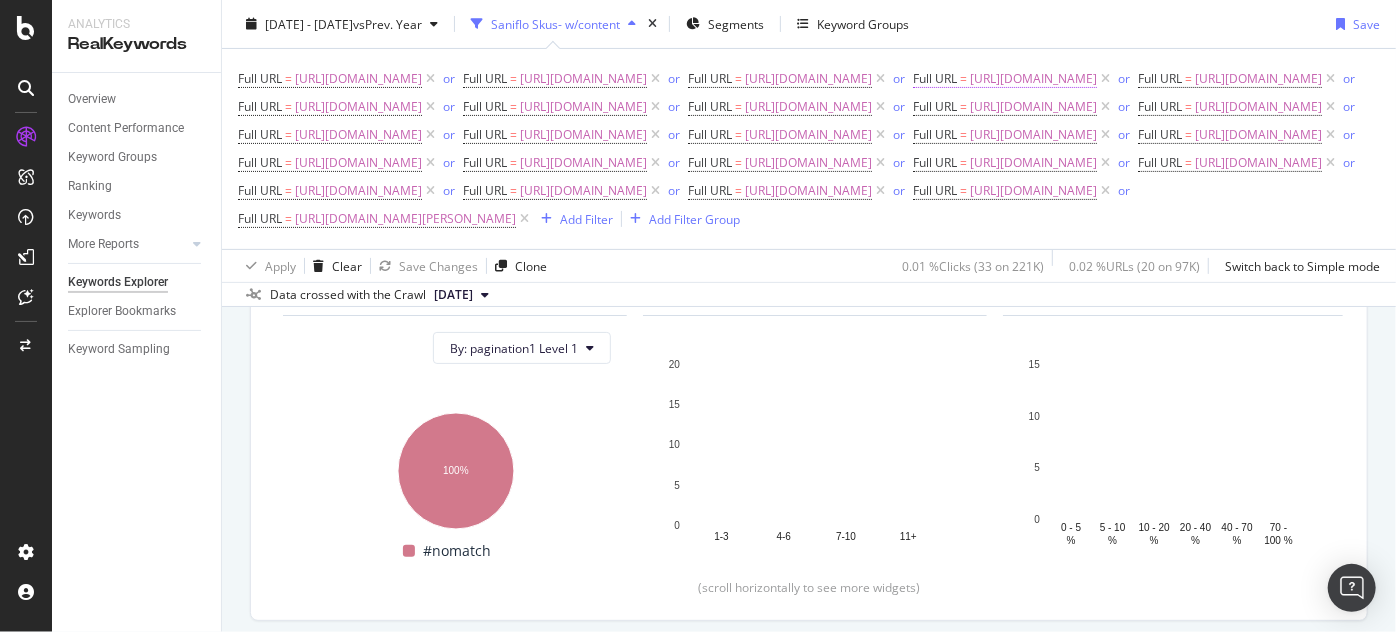 scroll, scrollTop: 207, scrollLeft: 0, axis: vertical 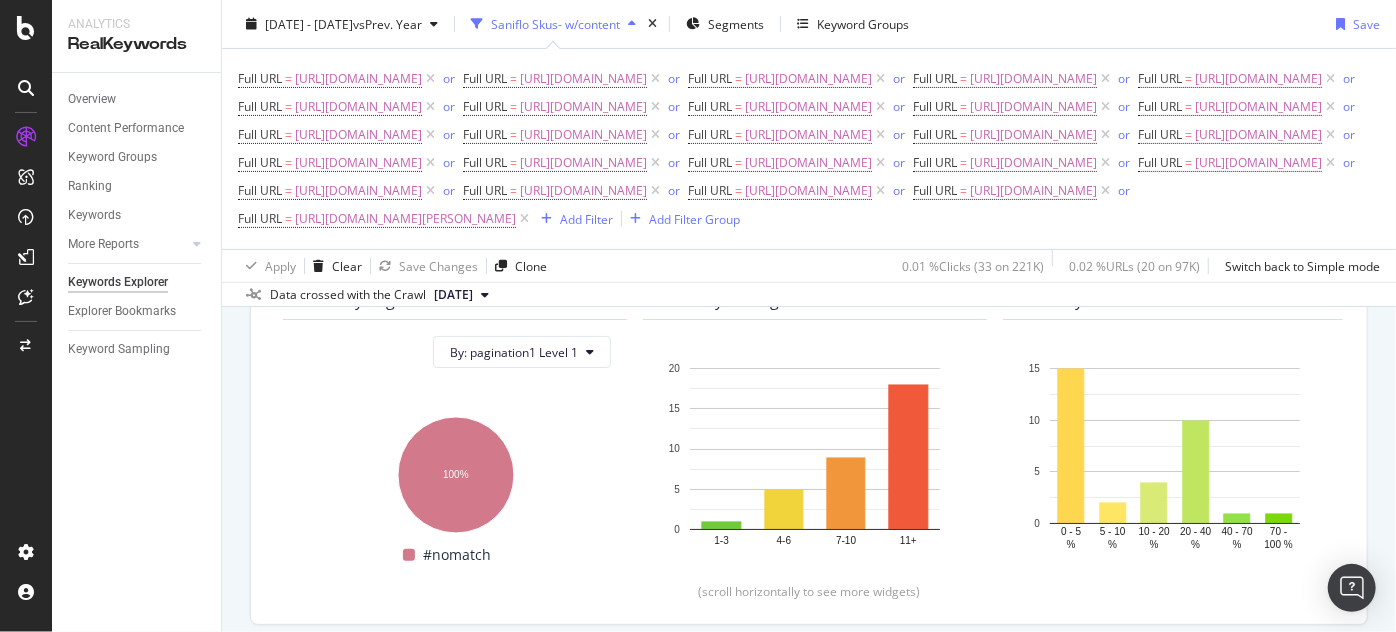 click at bounding box center (632, 24) 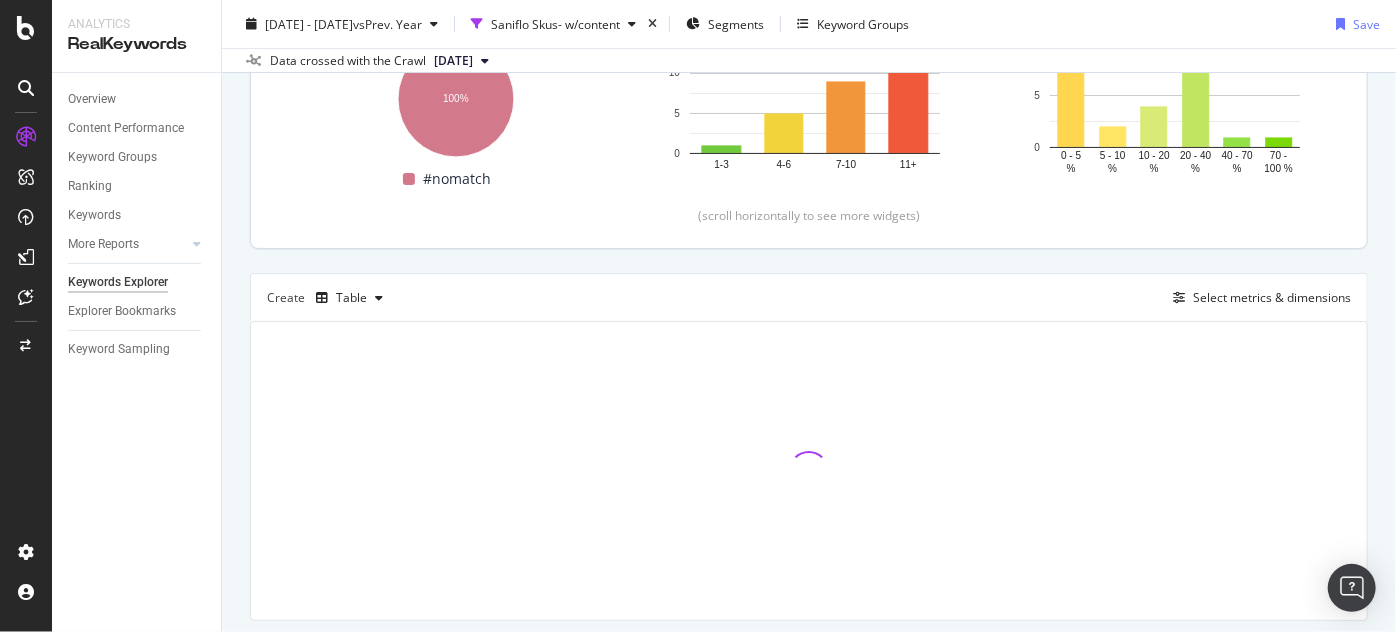 scroll, scrollTop: 407, scrollLeft: 0, axis: vertical 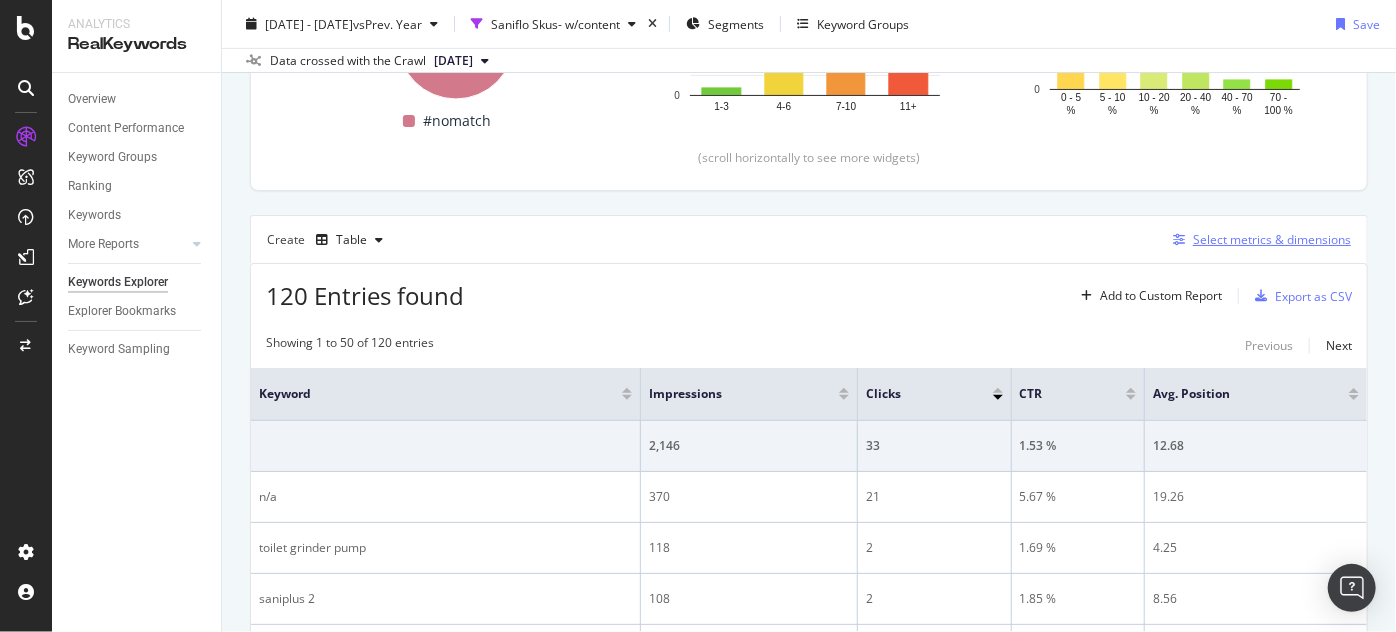 click at bounding box center [1179, 240] 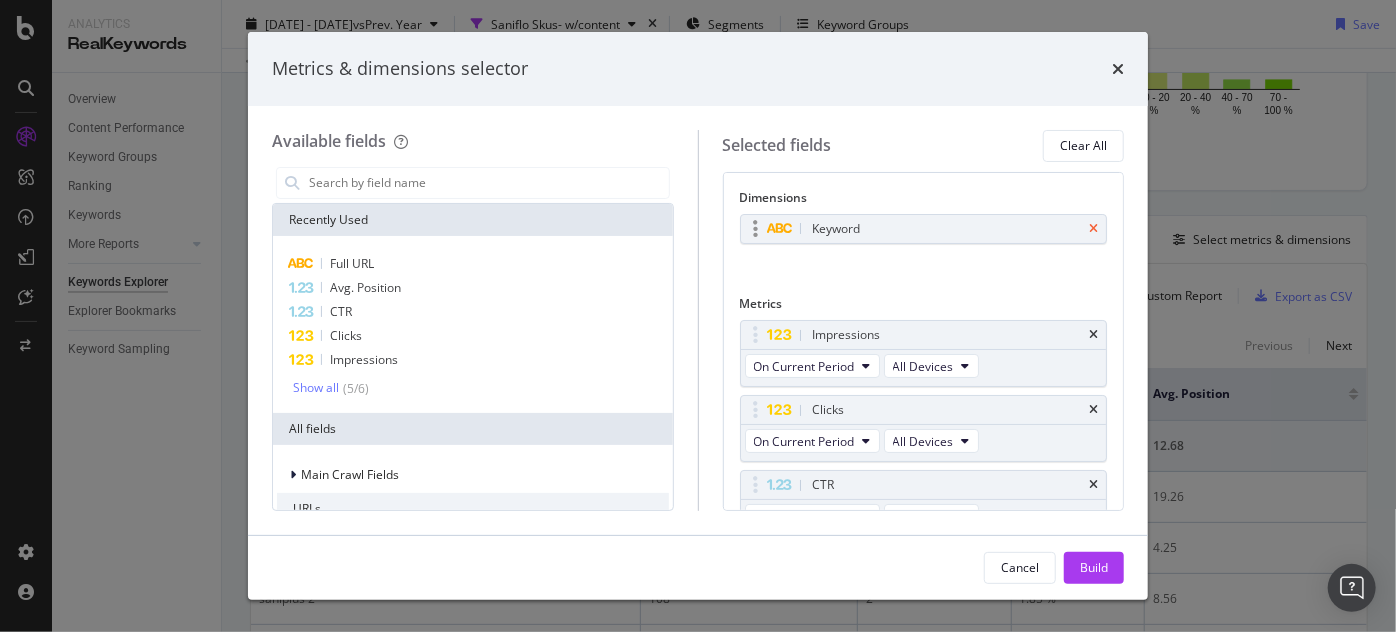 click at bounding box center (1093, 229) 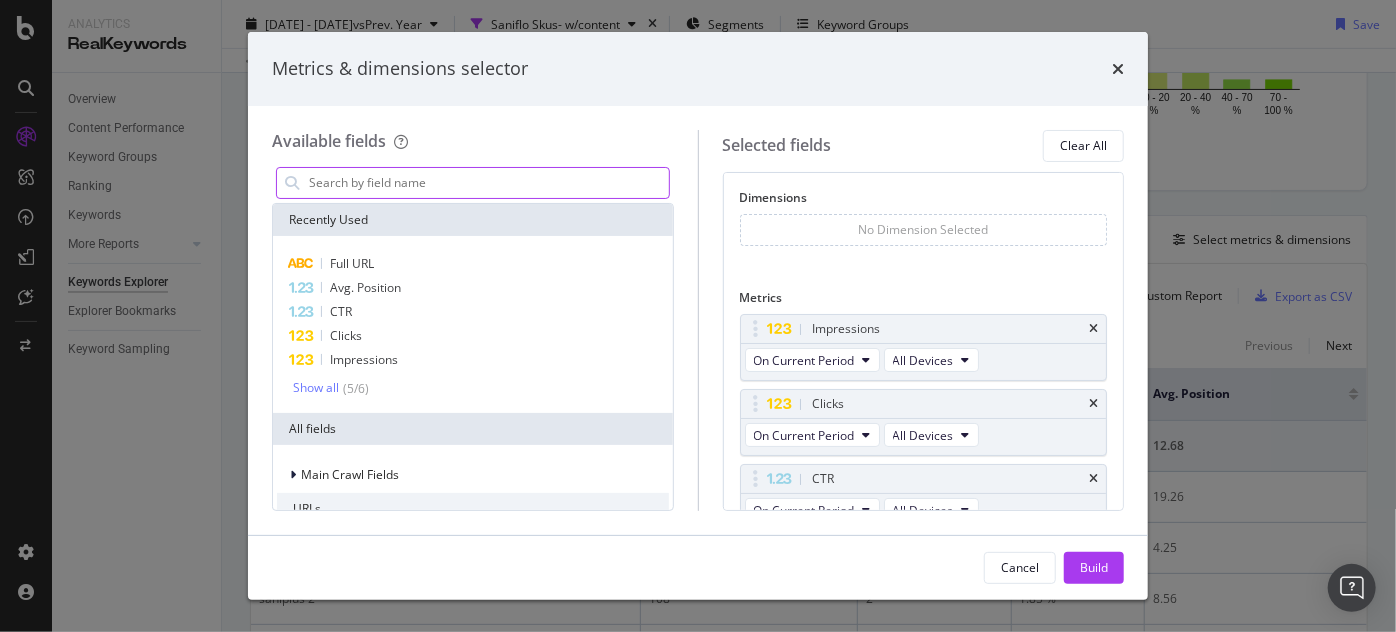 click at bounding box center (488, 183) 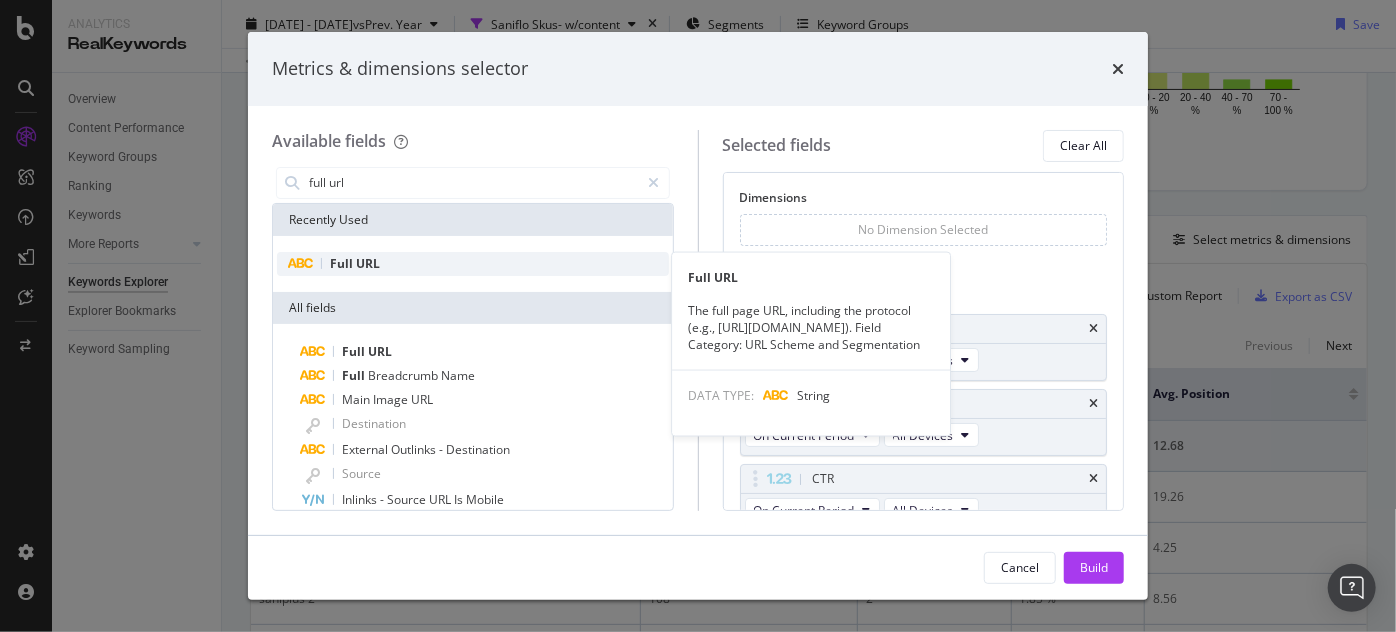 click on "Full   URL" at bounding box center (473, 264) 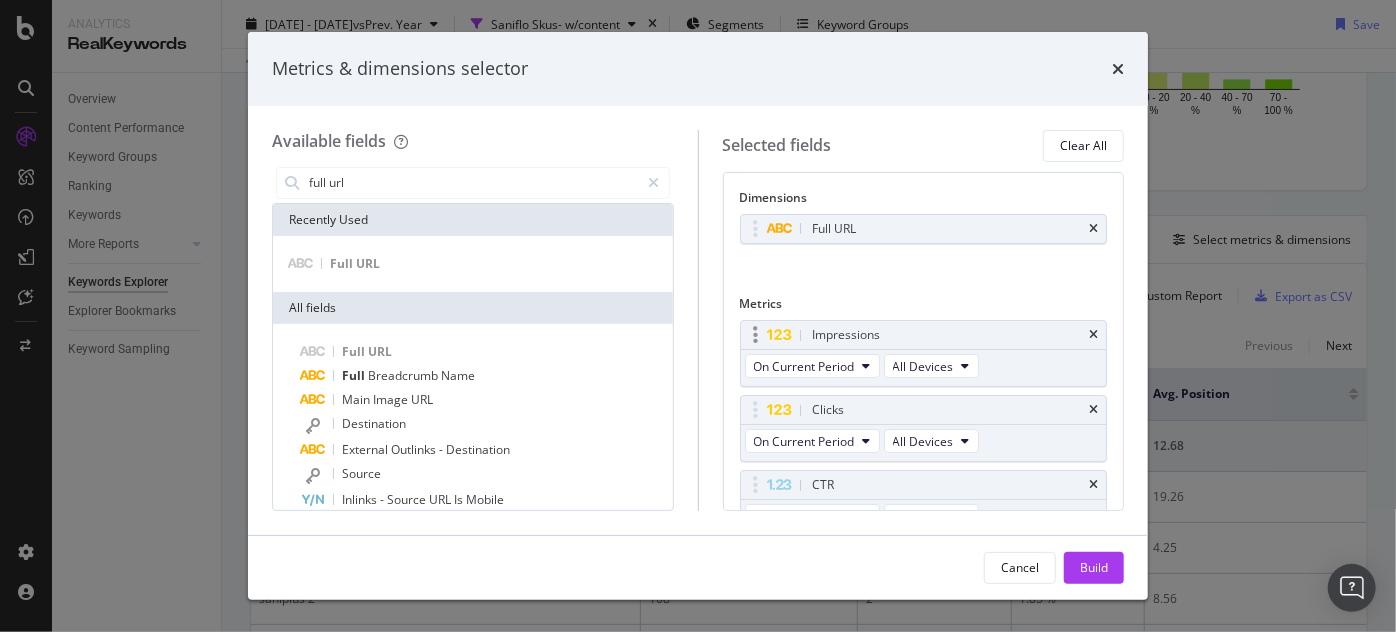 click on "On Current Period All Devices" at bounding box center [864, 368] 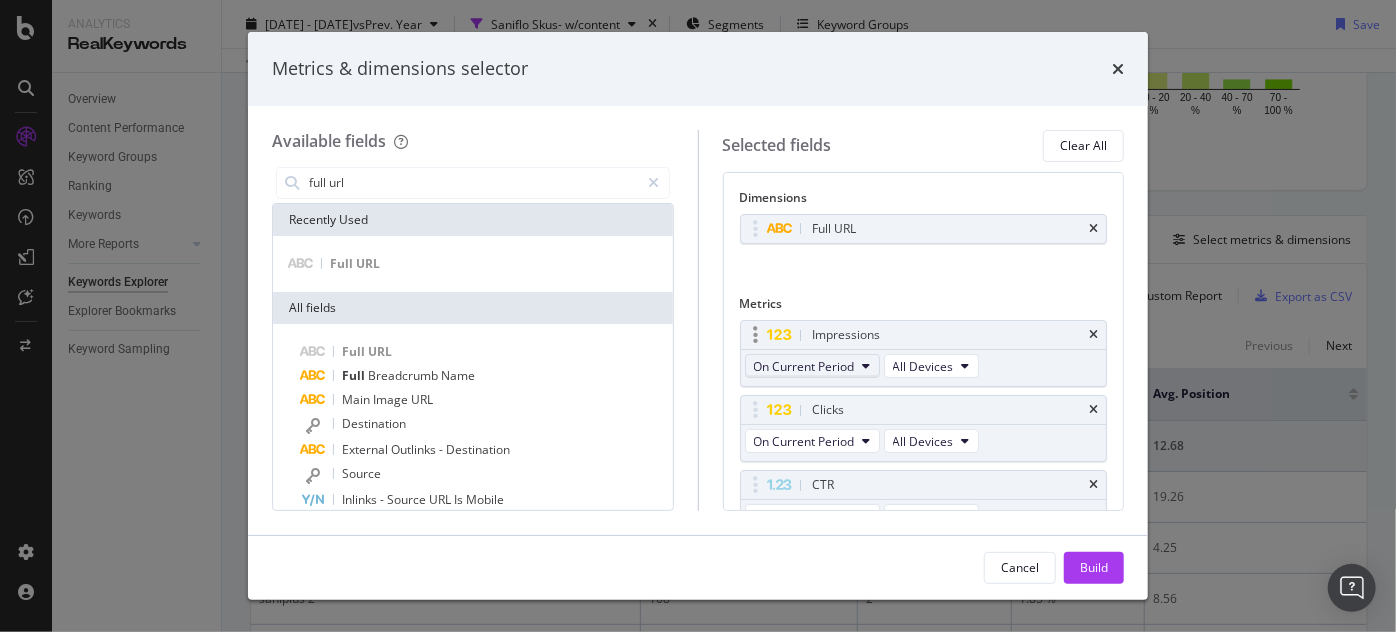 click on "On Current Period" at bounding box center (804, 366) 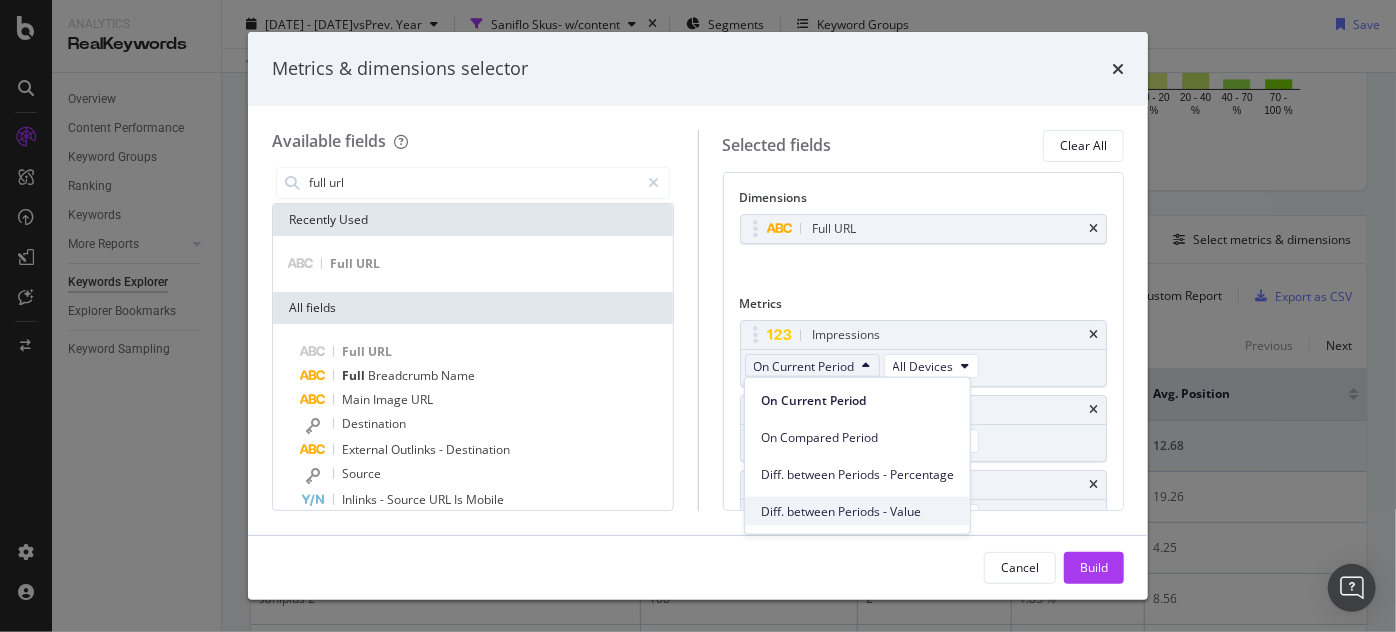 click on "Diff. between Periods - Value" at bounding box center [857, 511] 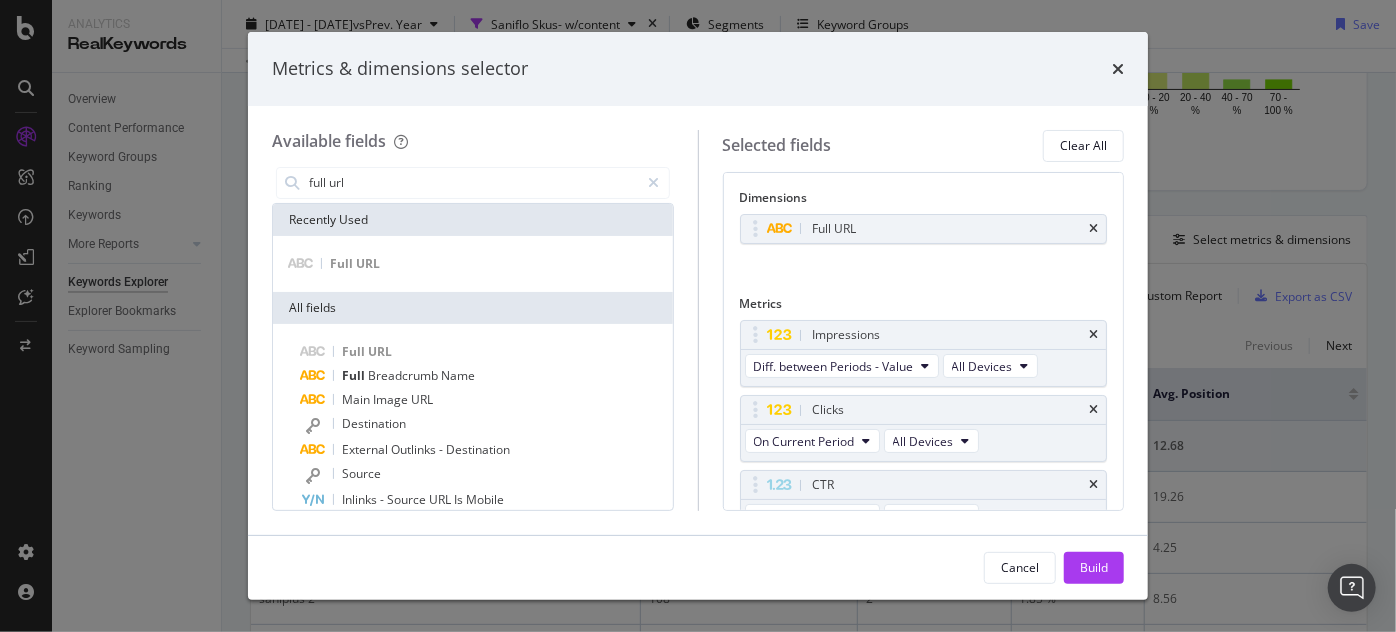 click on "Recently Used" at bounding box center (473, 220) 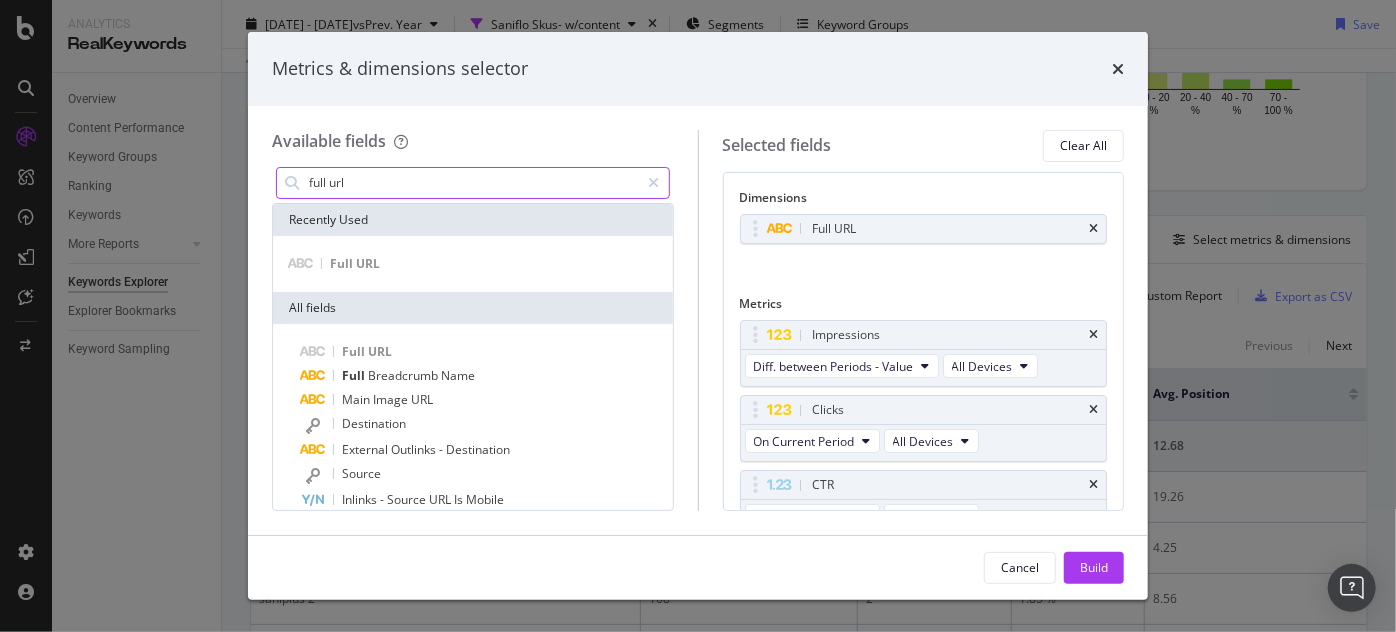 click on "full url" at bounding box center [473, 183] 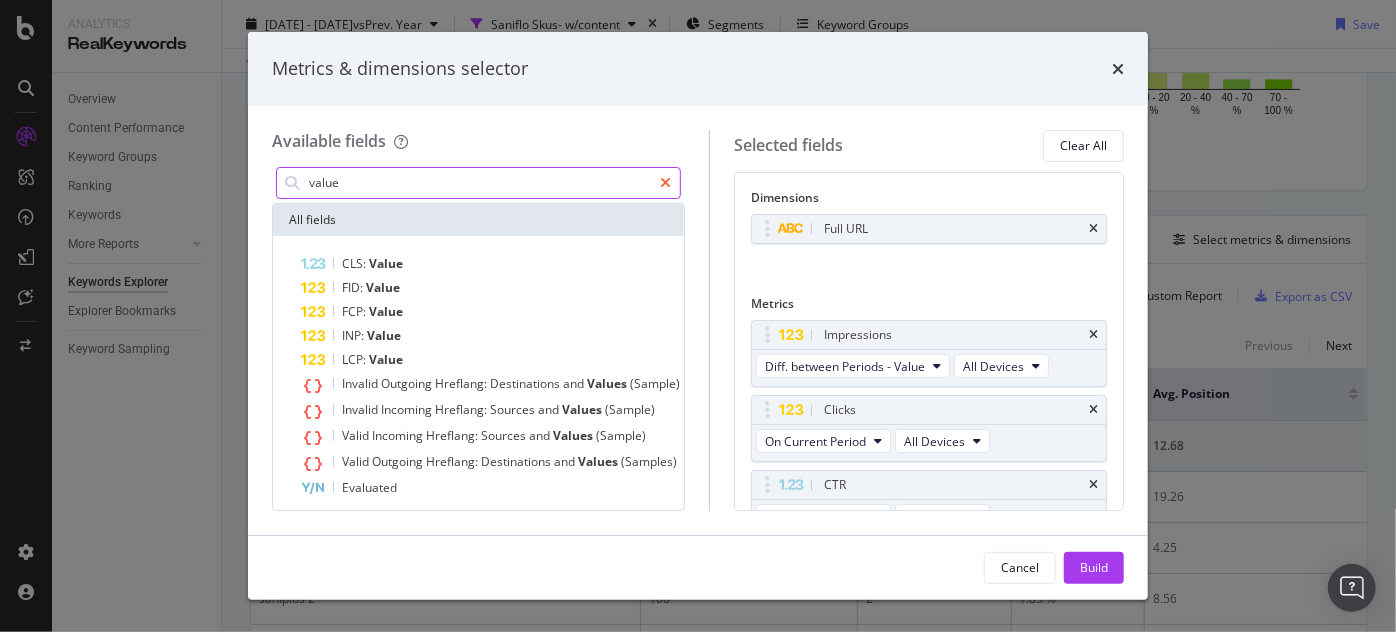 type on "value" 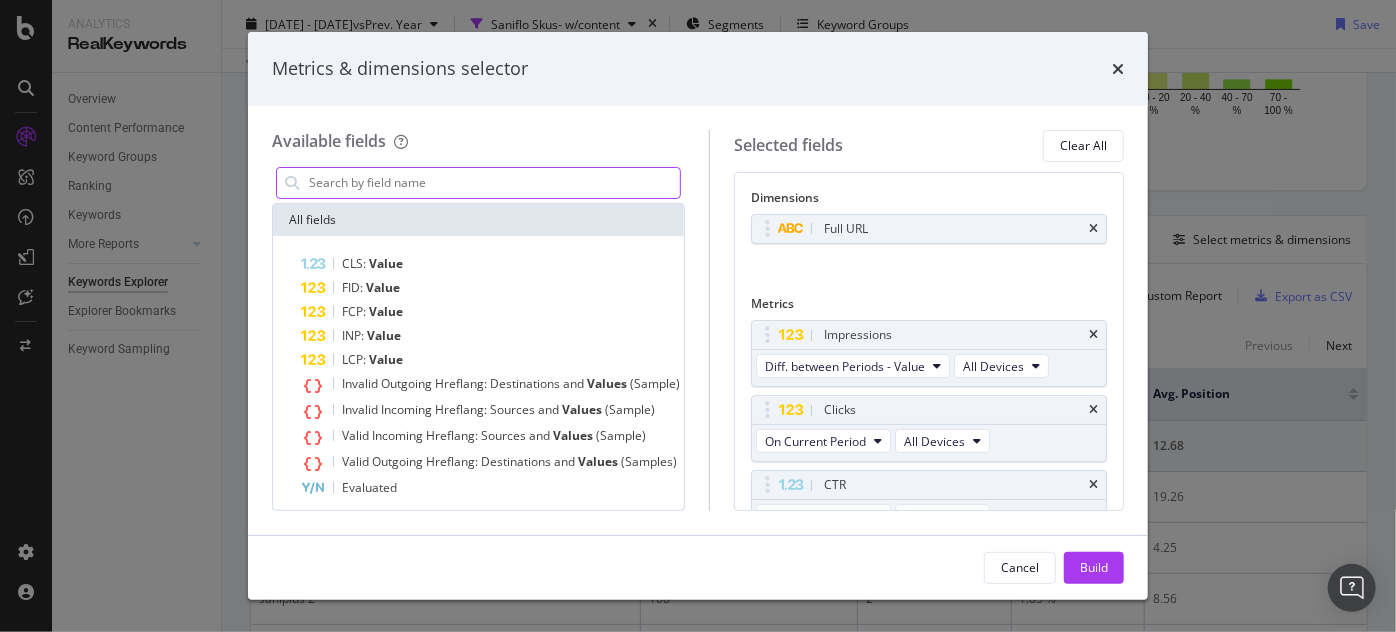 click at bounding box center (493, 183) 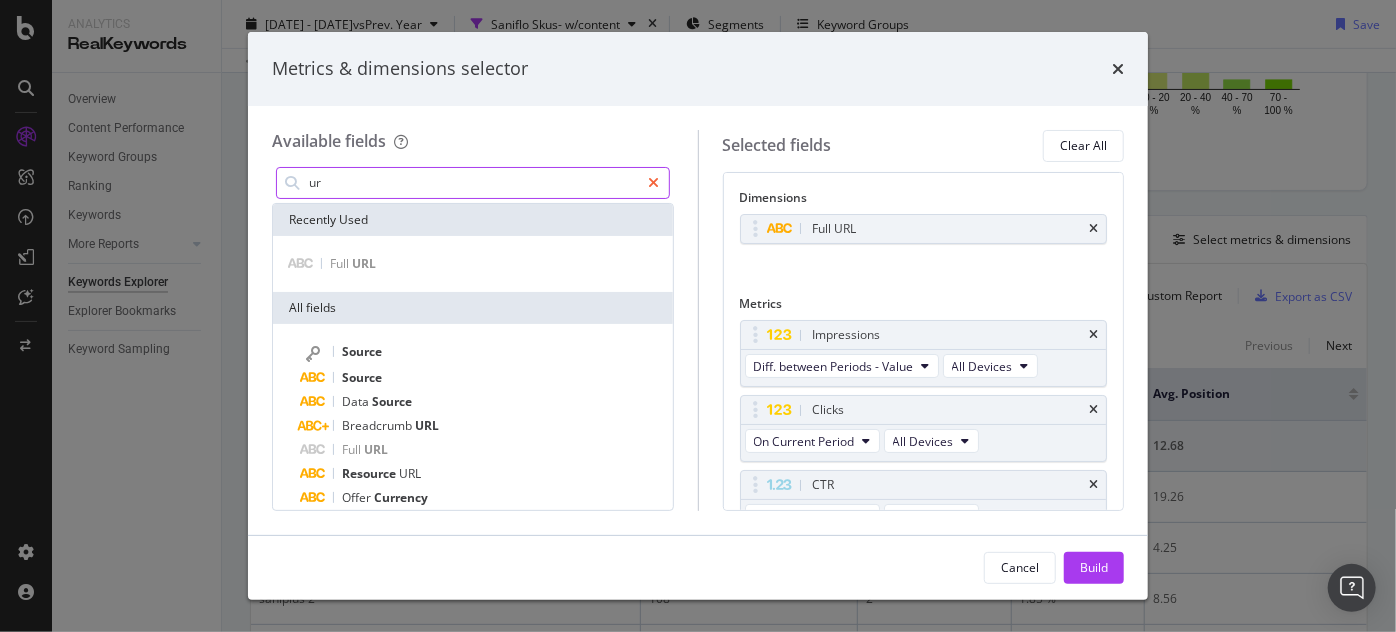 type on "ur" 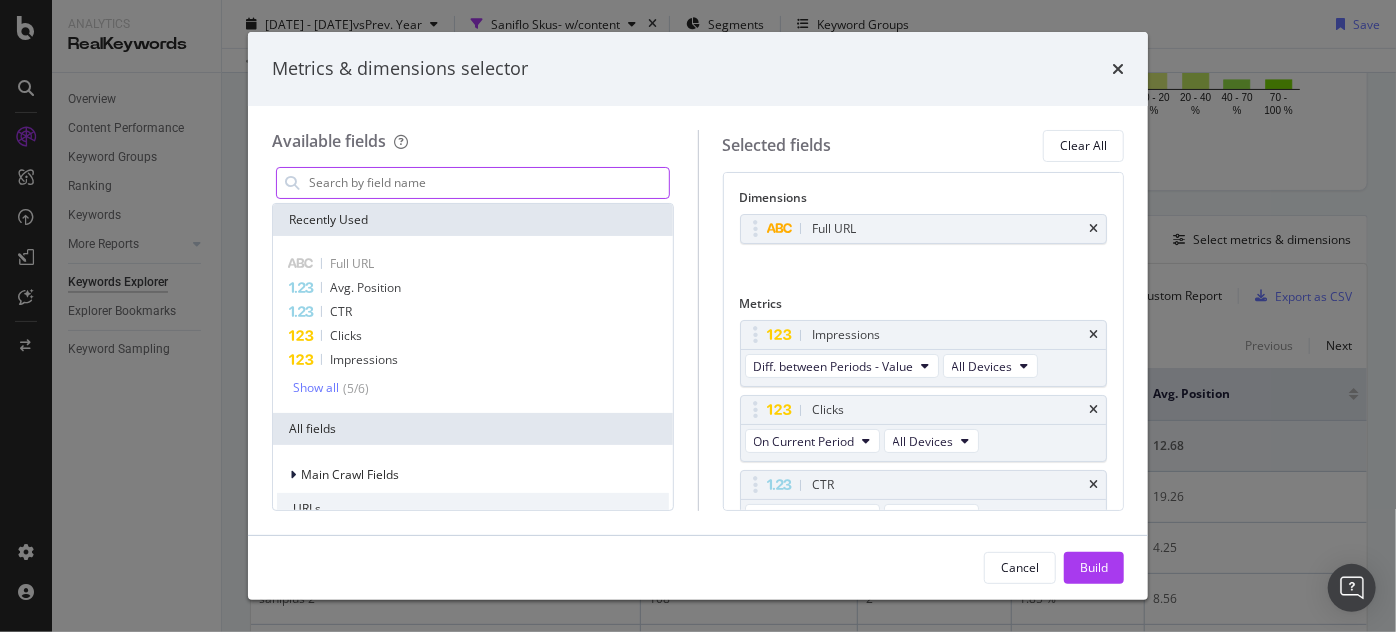 click at bounding box center (488, 183) 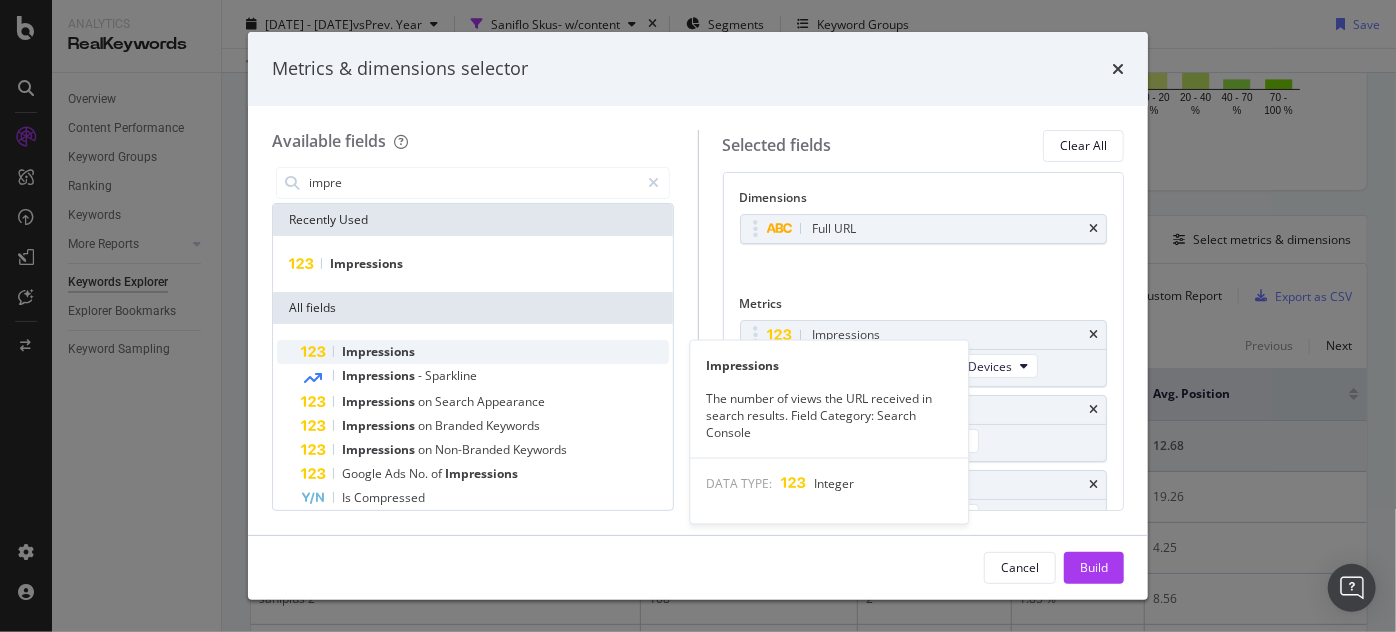 click on "Impressions" at bounding box center [378, 351] 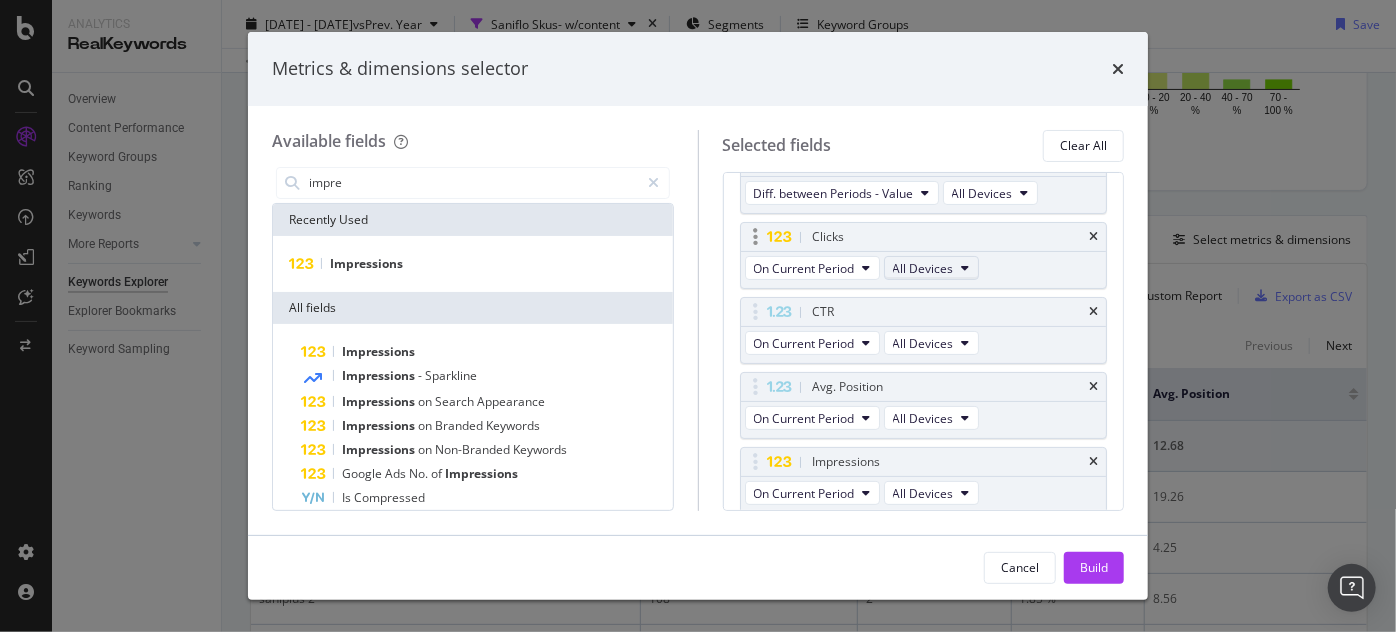 scroll, scrollTop: 82, scrollLeft: 0, axis: vertical 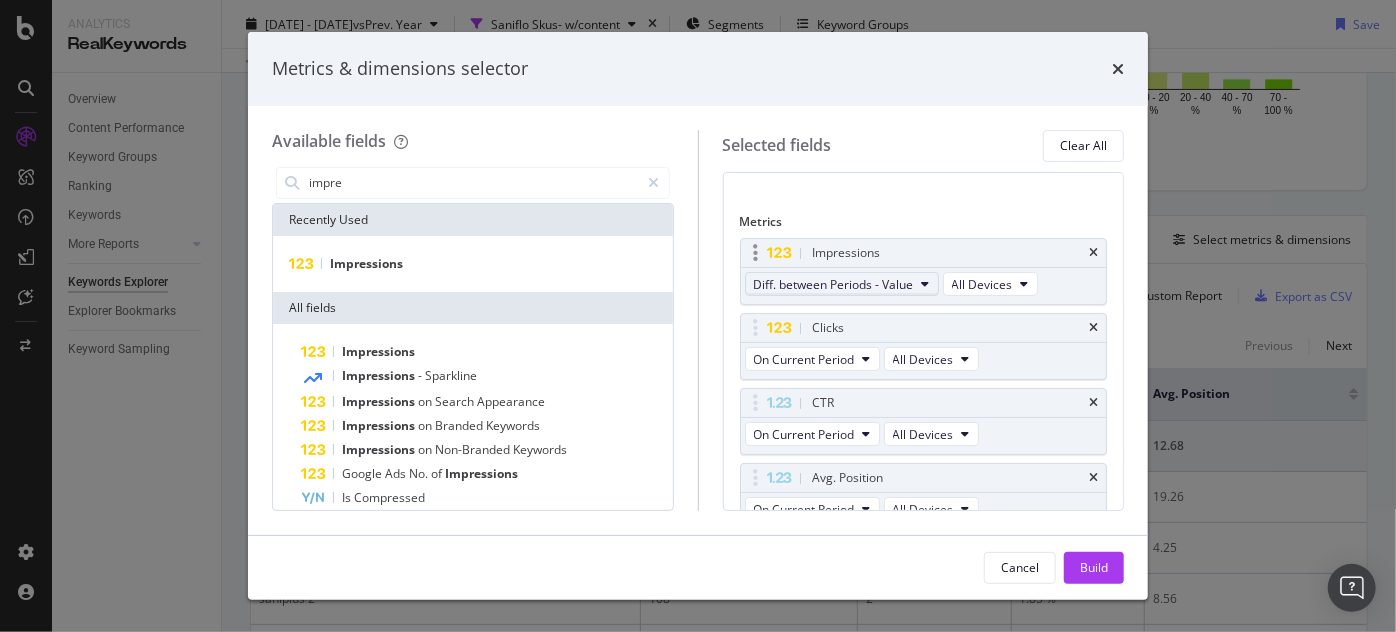 click on "Diff. between Periods - Value" at bounding box center [834, 284] 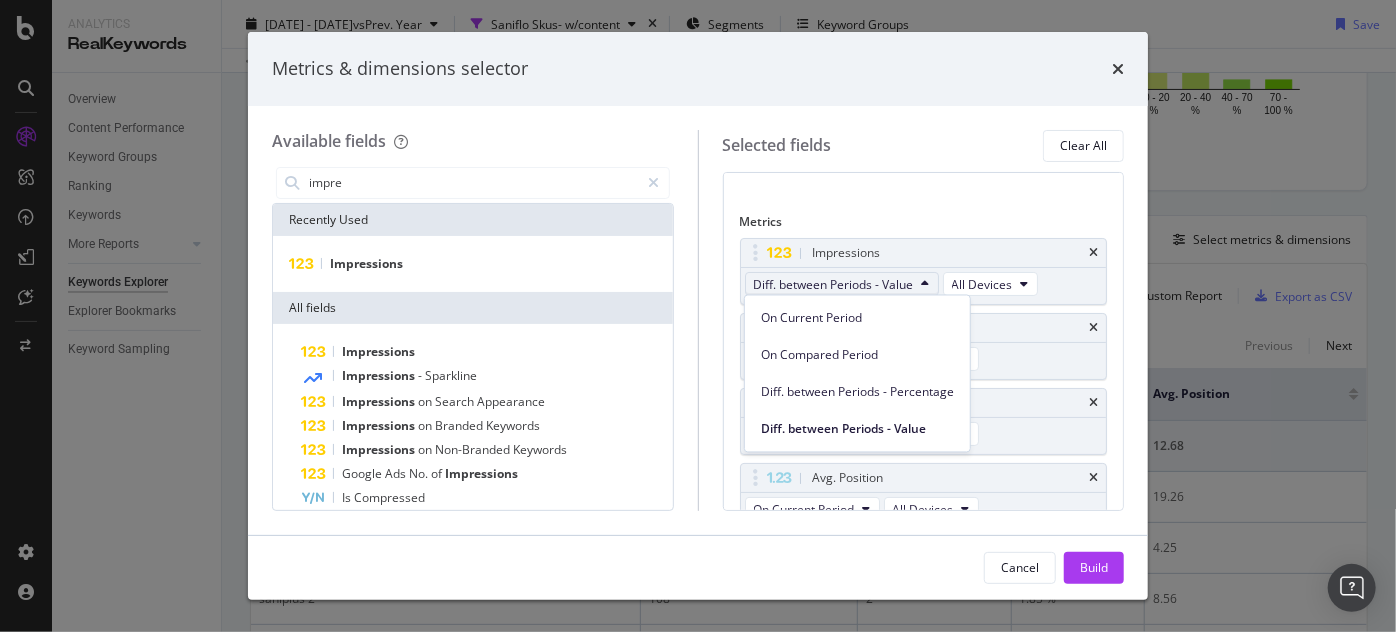 click on "Metrics" at bounding box center [924, 225] 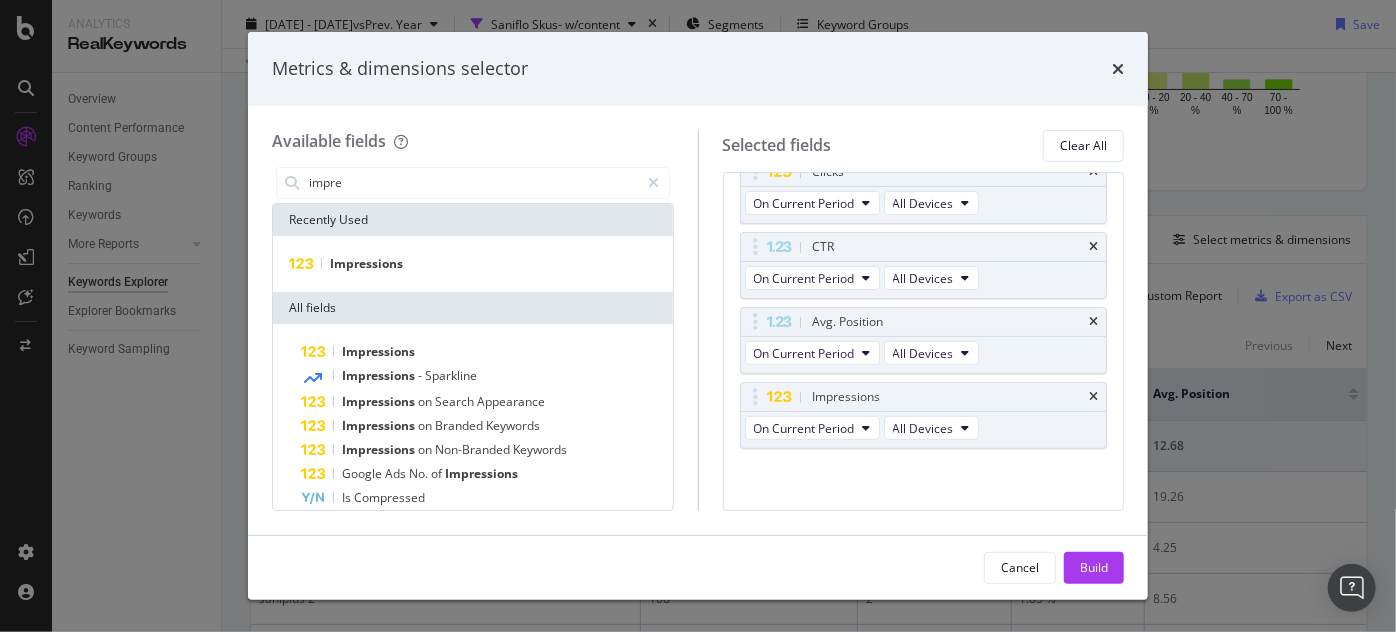 scroll, scrollTop: 239, scrollLeft: 0, axis: vertical 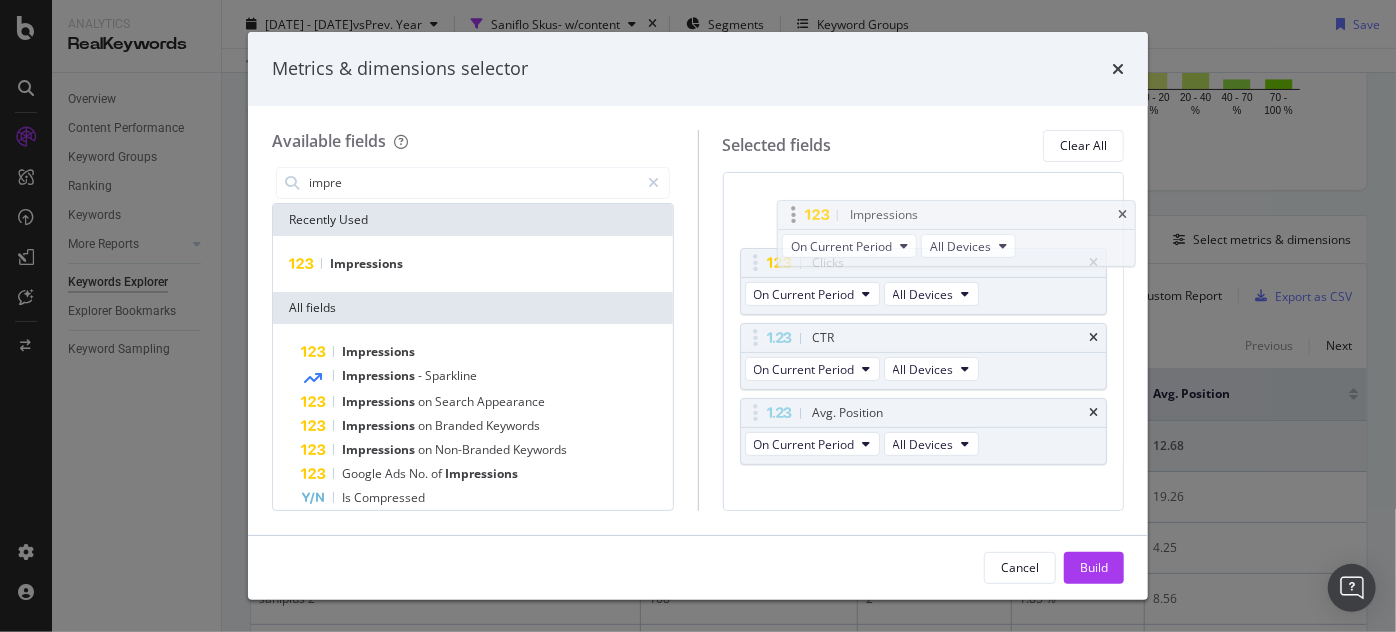 drag, startPoint x: 757, startPoint y: 386, endPoint x: 793, endPoint y: 207, distance: 182.58423 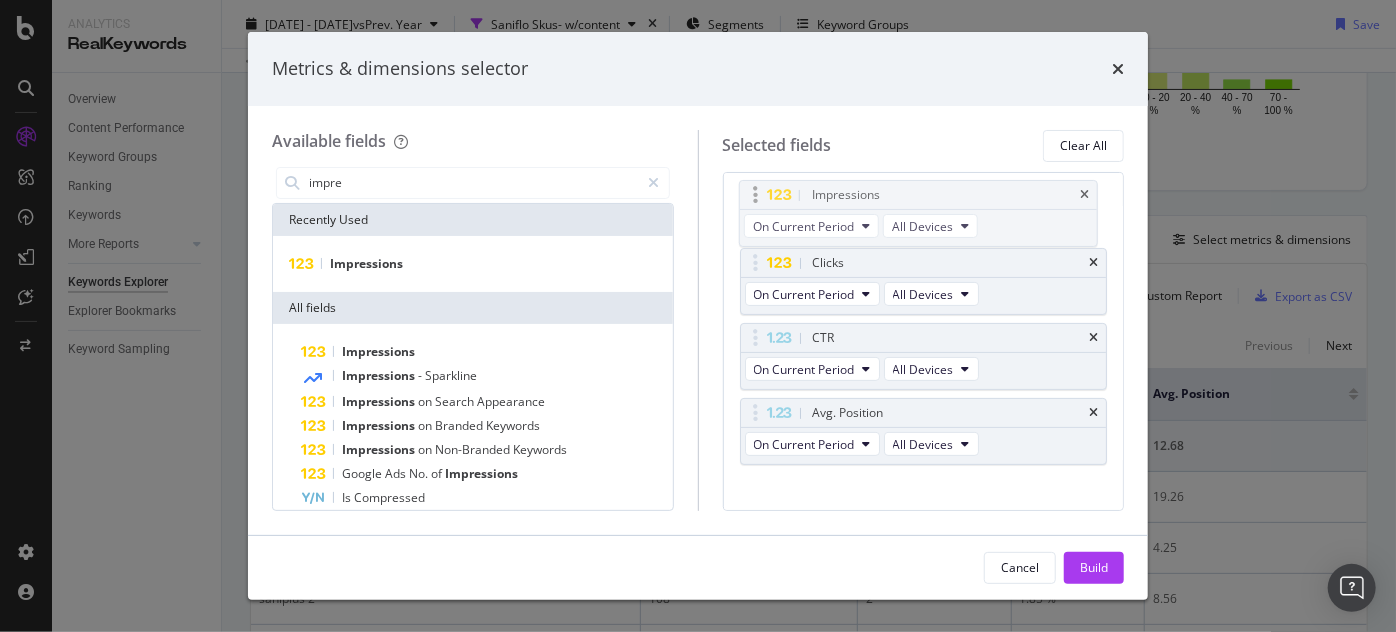 click on "Analytics RealKeywords Overview Content Performance Keyword Groups Ranking Keywords More Reports Countries Devices Content Structure Keywords Explorer Explorer Bookmarks Keyword Sampling Keywords Explorer www.supplyhouse.com 2025 Jun. 23rd - Jul. 17th  vs  Prev. Year Saniflo Skus- w/content Segments Keyword Groups Save Data crossed with the Crawl 2025 Jul. 12th By URL Top Charts Clicks By pagination1 Level 1 By: pagination1 Level 1 Hold CTRL while clicking to filter the report. 100% pagination1 Level 1 Clicks #nomatch 33 100% #nomatch Clicks By Average Position Hold CTRL while clicking to filter the report. 1-3 4-6 7-10 11+ 0 5 10 15 20 Avg. Position Clicks 1-3 1 4-6 5 7-10 9 11+ 18 20 Clicks By CTR Hold CTRL while clicking to filter the report. 0 - 5 % 5 - 10 % 10 - 20 % 20 - 40 % 40 - 70 % 70 - 100 % 0 5 10 15 CTR Clicks 0 - 5 % 15 5 - 10 % 2 10 - 20 % 4 20 - 40 % 10 40 - 70 % 1 70 - 100 % 1 ... Clicks By Content Size Hold CTRL while clicking to filter the report. 5000 + 1000 - 5000 500 - 1000 250 - 500 250" at bounding box center (698, 316) 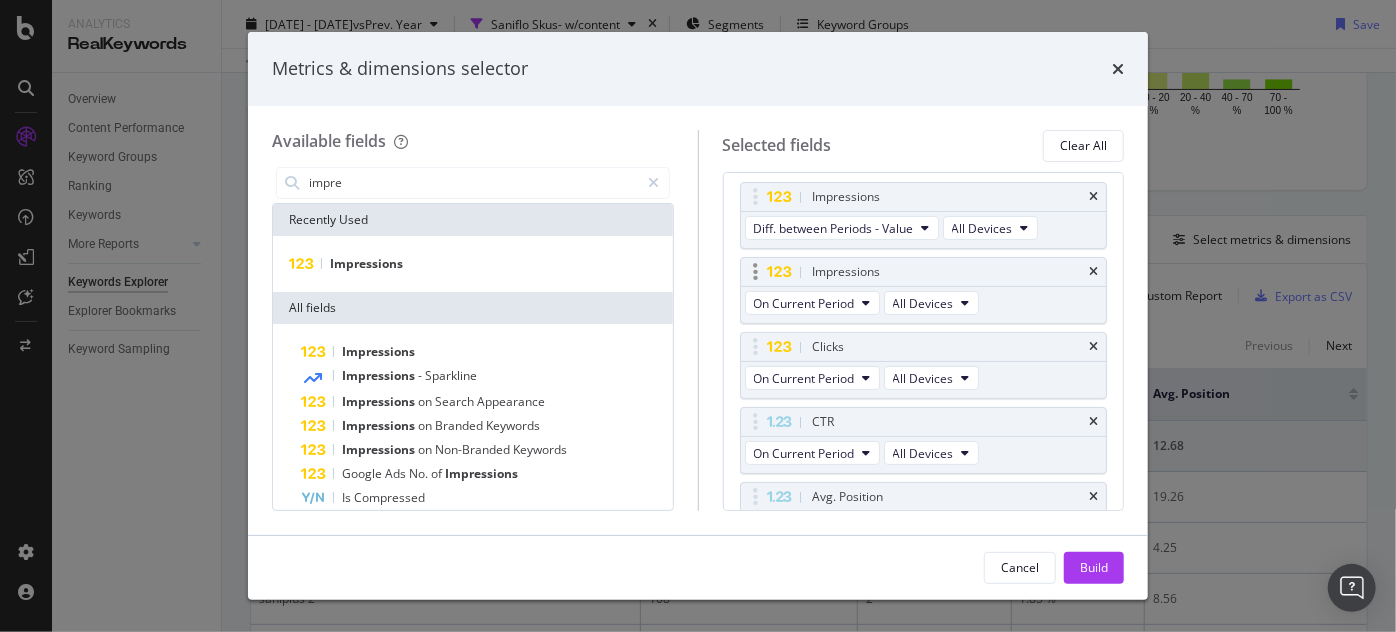 scroll, scrollTop: 117, scrollLeft: 0, axis: vertical 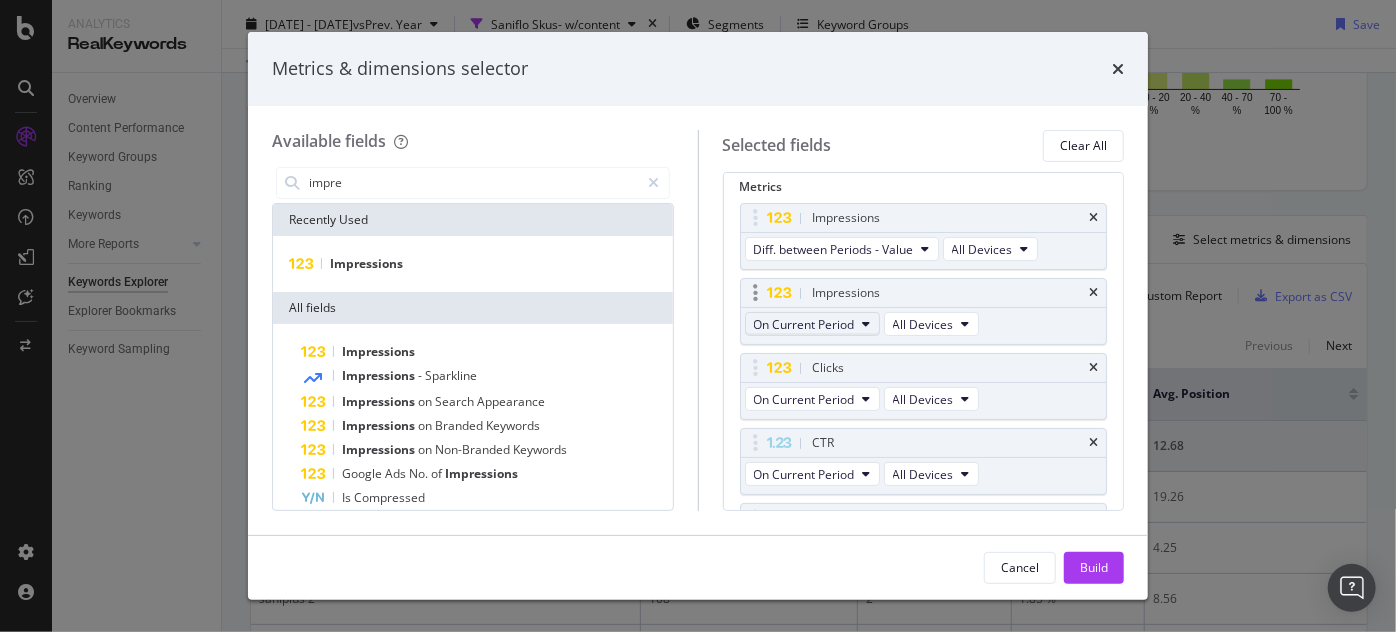 click on "On Current Period" at bounding box center [804, 324] 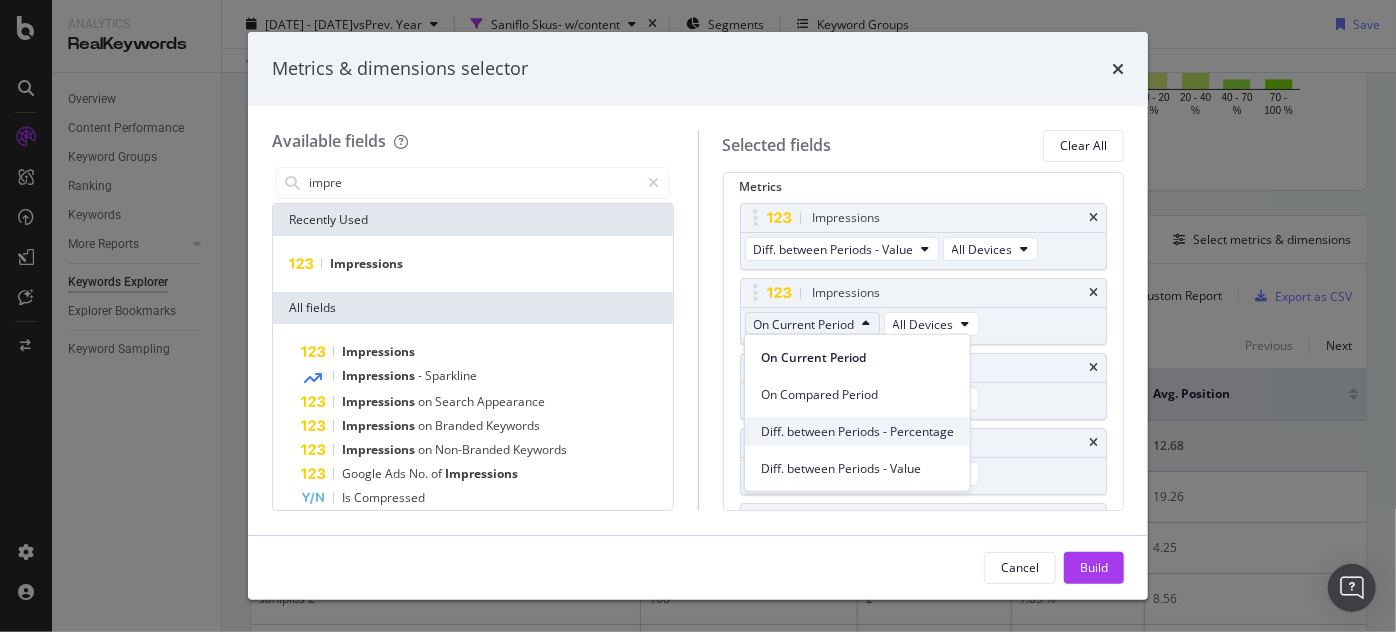 click on "Diff. between Periods - Percentage" at bounding box center (857, 431) 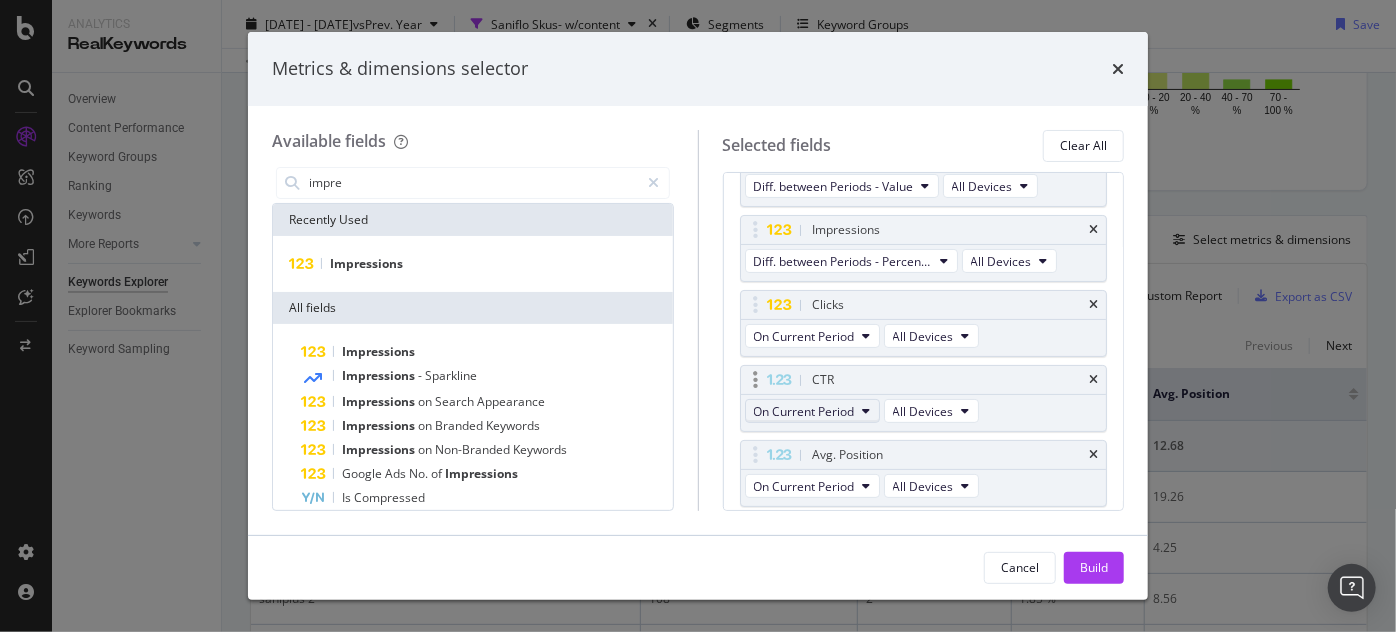 scroll, scrollTop: 208, scrollLeft: 0, axis: vertical 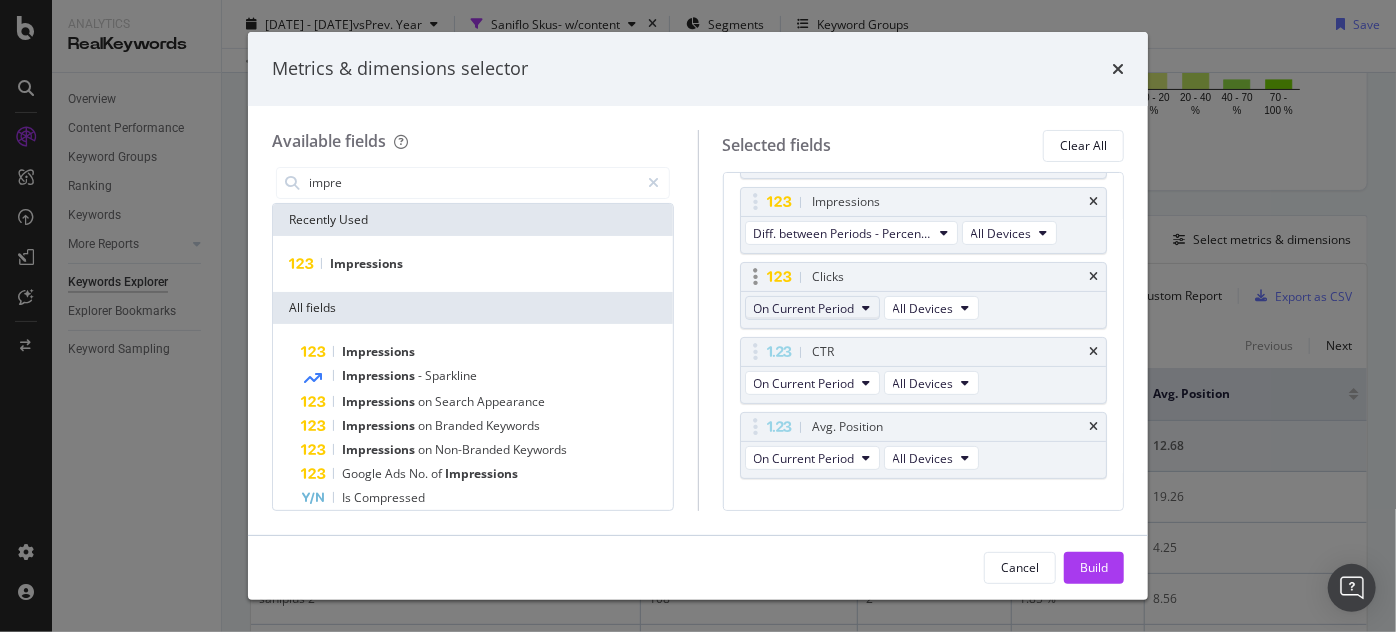 click on "On Current Period" at bounding box center [804, 308] 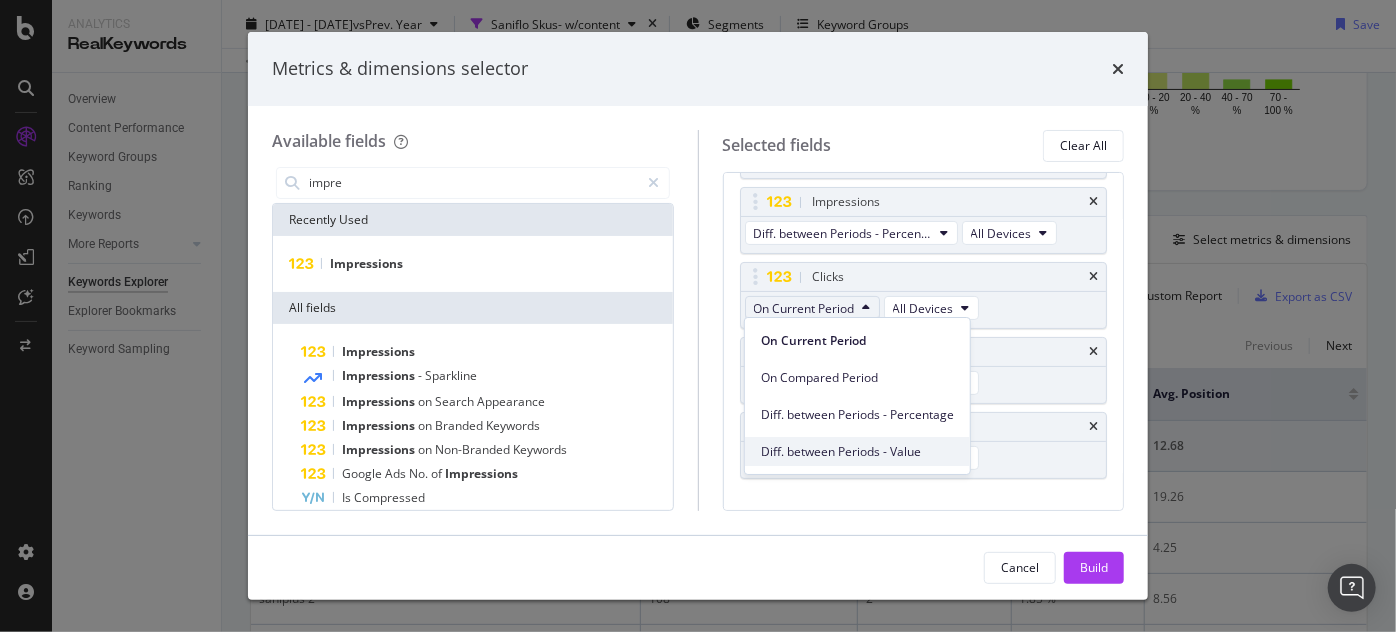 click on "Diff. between Periods - Value" at bounding box center [857, 452] 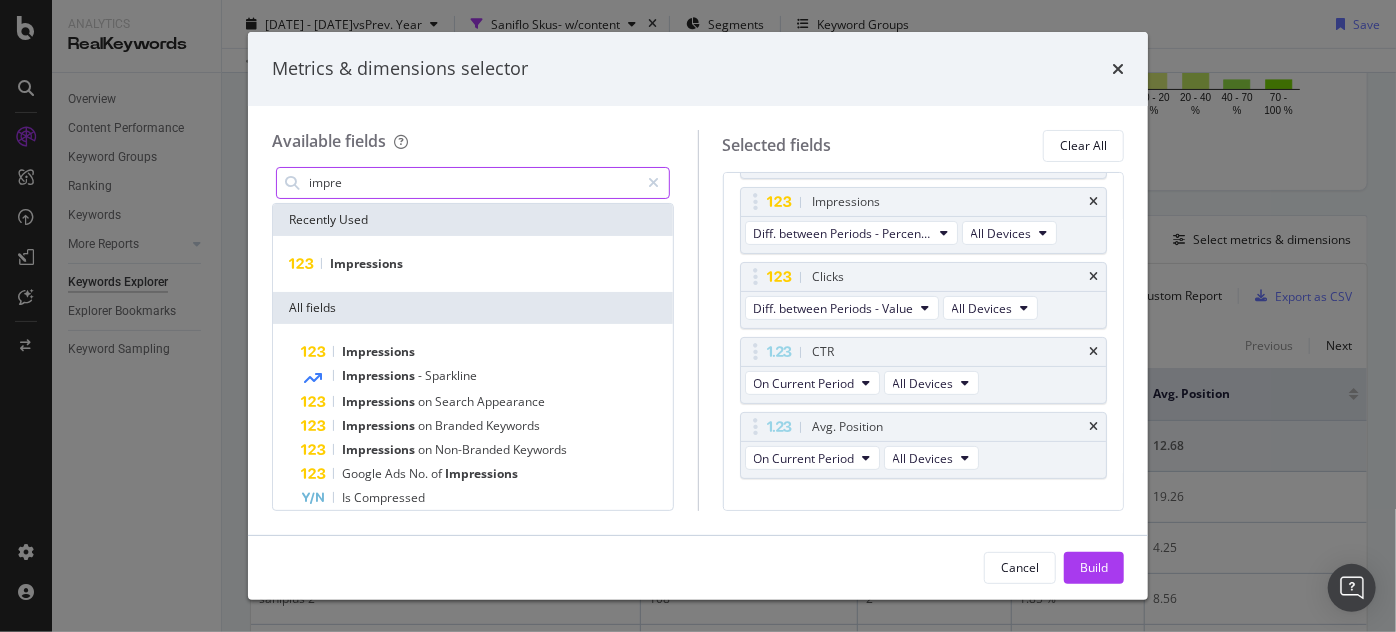 click on "impre" at bounding box center (473, 183) 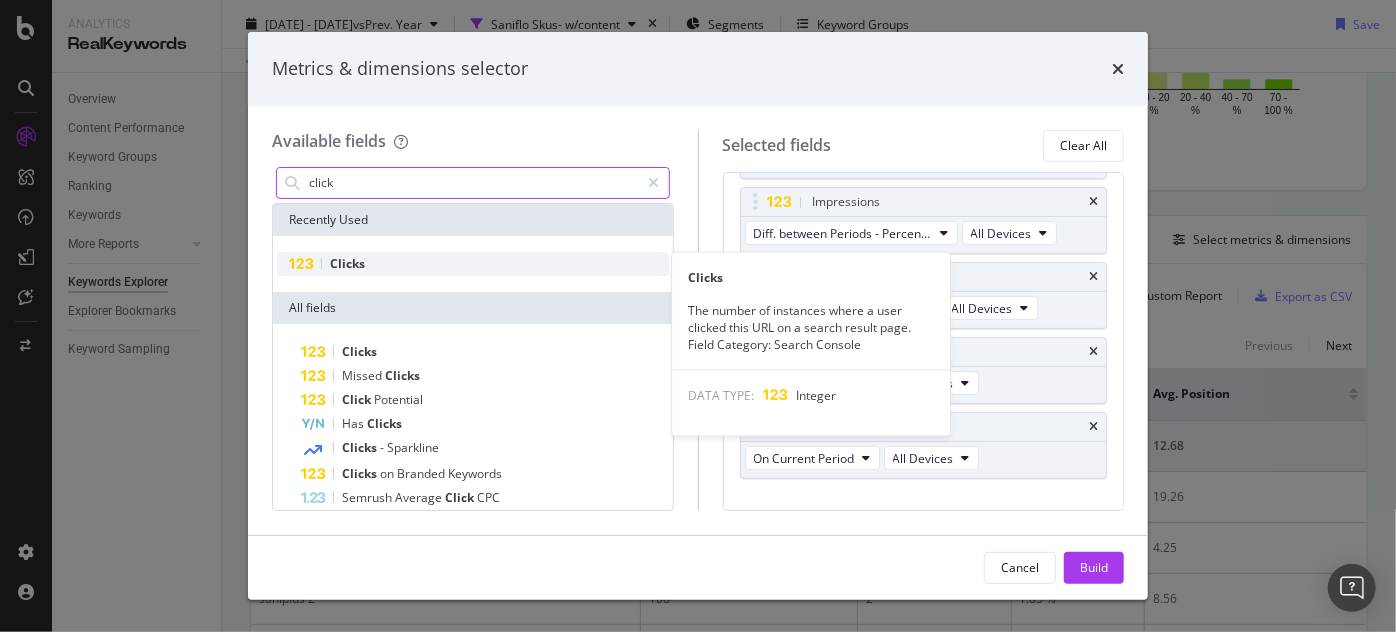 type on "click" 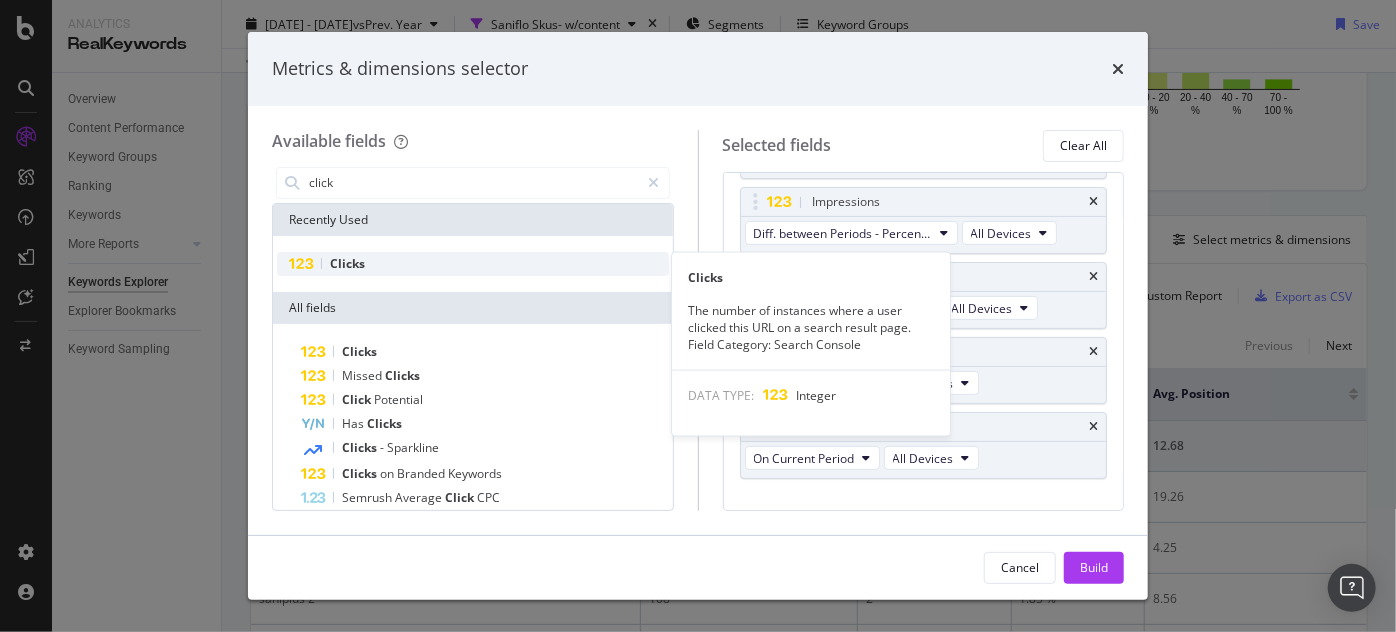 click on "Clicks" at bounding box center (473, 264) 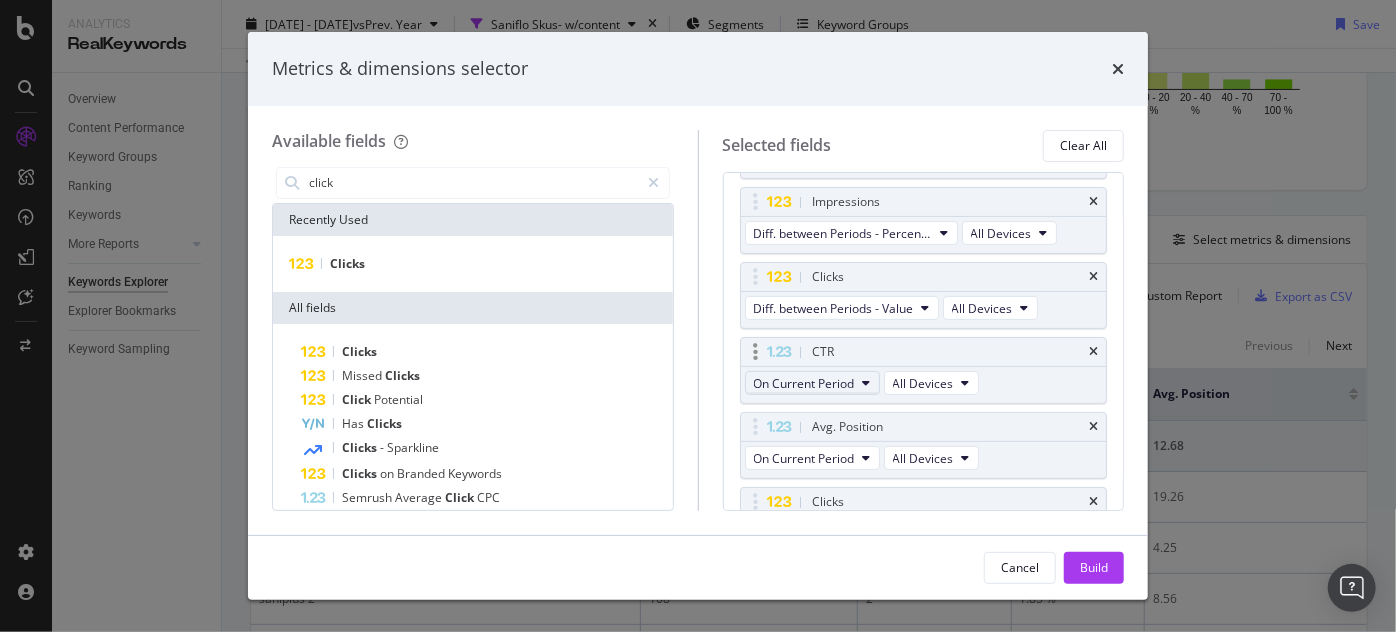 scroll, scrollTop: 247, scrollLeft: 0, axis: vertical 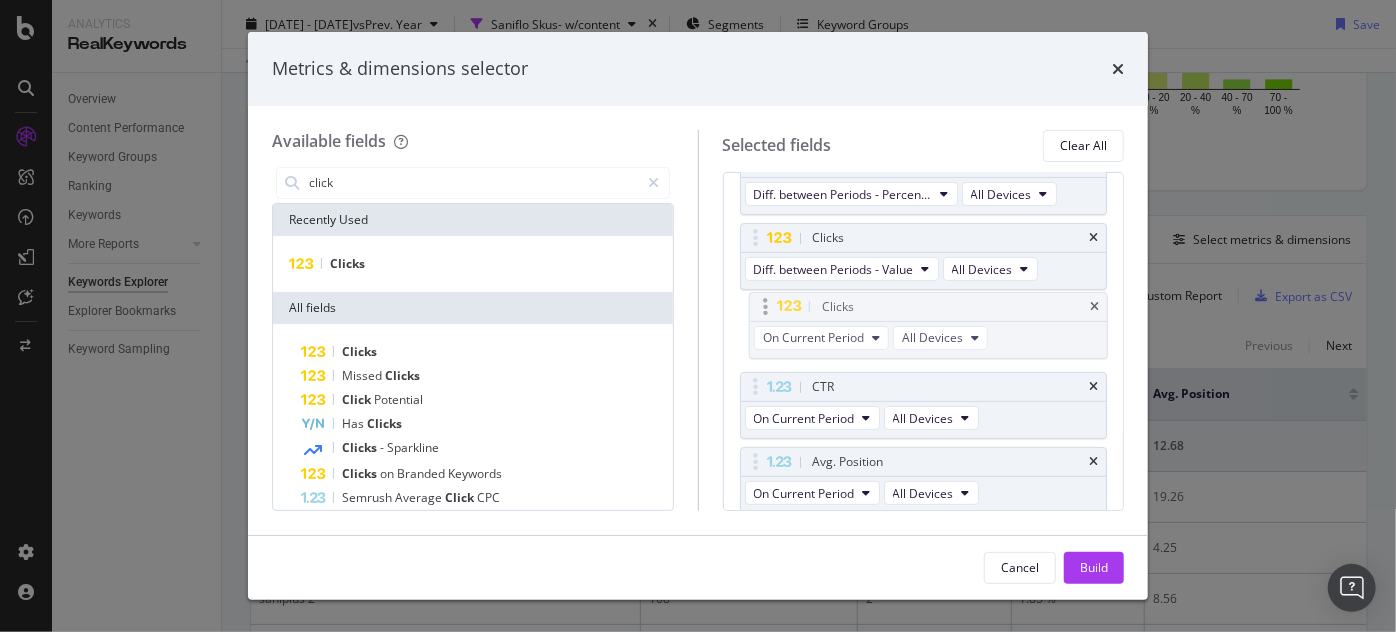 drag, startPoint x: 750, startPoint y: 460, endPoint x: 760, endPoint y: 308, distance: 152.3286 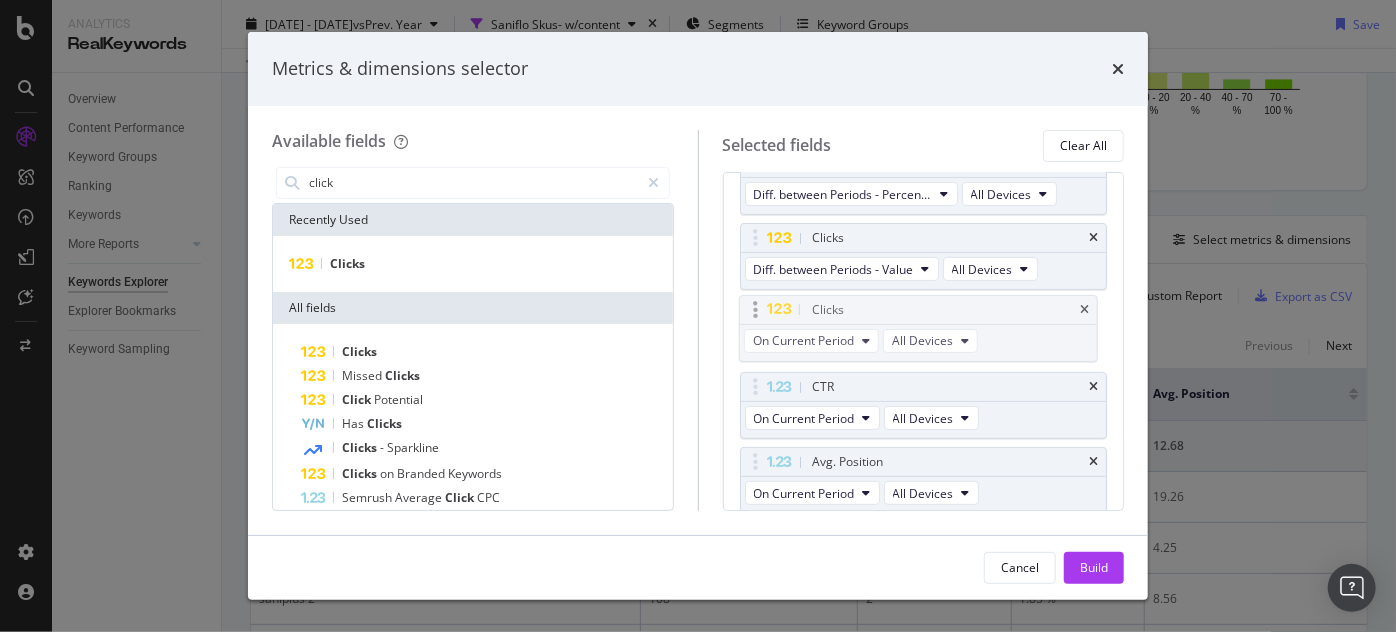 click on "Analytics RealKeywords Overview Content Performance Keyword Groups Ranking Keywords More Reports Countries Devices Content Structure Keywords Explorer Explorer Bookmarks Keyword Sampling Keywords Explorer www.supplyhouse.com 2025 Jun. 23rd - Jul. 17th  vs  Prev. Year Saniflo Skus- w/content Segments Keyword Groups Save Data crossed with the Crawl 2025 Jul. 12th By URL Top Charts Clicks By pagination1 Level 1 By: pagination1 Level 1 Hold CTRL while clicking to filter the report. 100% pagination1 Level 1 Clicks #nomatch 33 100% #nomatch Clicks By Average Position Hold CTRL while clicking to filter the report. 1-3 4-6 7-10 11+ 0 5 10 15 20 Avg. Position Clicks 1-3 1 4-6 5 7-10 9 11+ 18 20 Clicks By CTR Hold CTRL while clicking to filter the report. 0 - 5 % 5 - 10 % 10 - 20 % 20 - 40 % 40 - 70 % 70 - 100 % 0 5 10 15 CTR Clicks 0 - 5 % 15 5 - 10 % 2 10 - 20 % 4 20 - 40 % 10 40 - 70 % 1 70 - 100 % 1 ... Clicks By Content Size Hold CTRL while clicking to filter the report. 5000 + 1000 - 5000 500 - 1000 250 - 500 250" at bounding box center [698, 316] 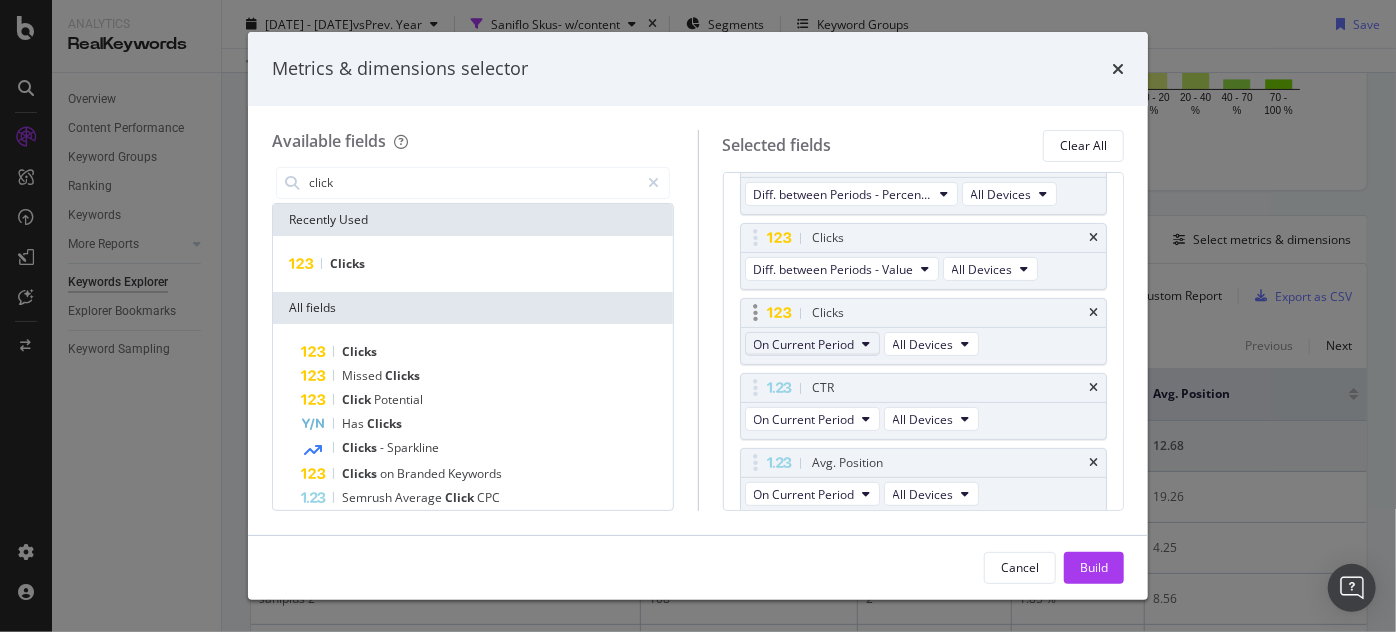 click on "On Current Period" at bounding box center (804, 344) 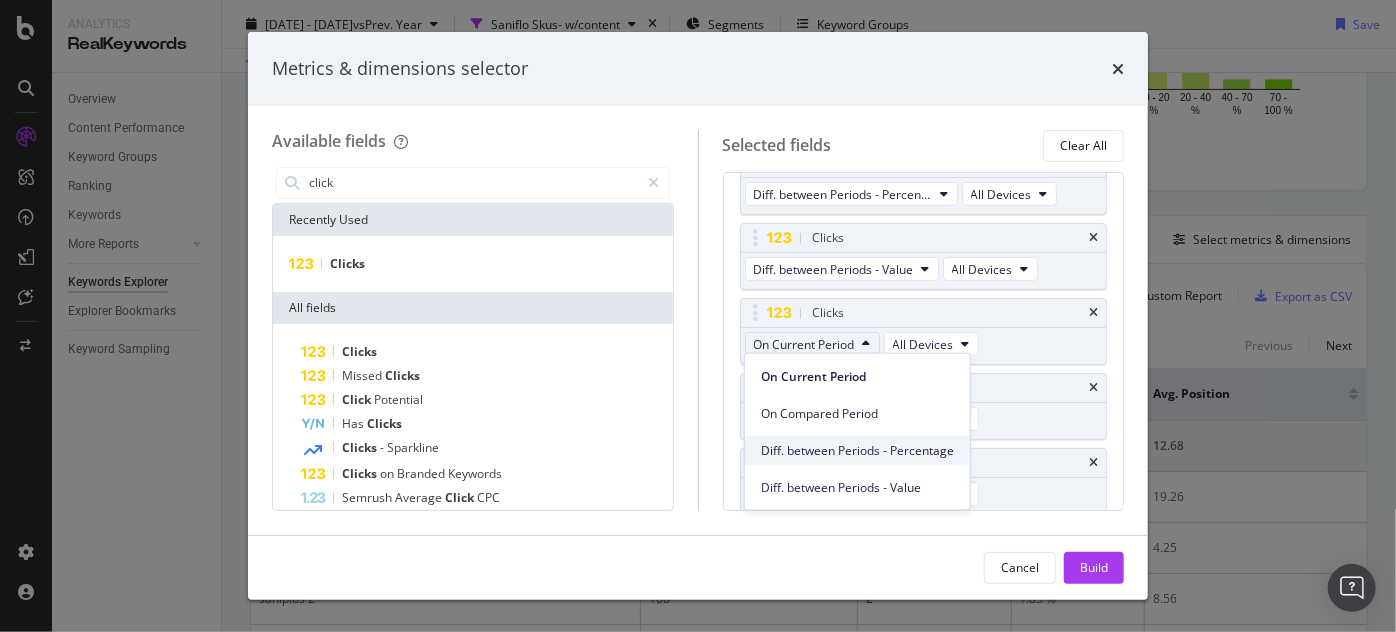click on "Diff. between Periods - Percentage" at bounding box center [857, 450] 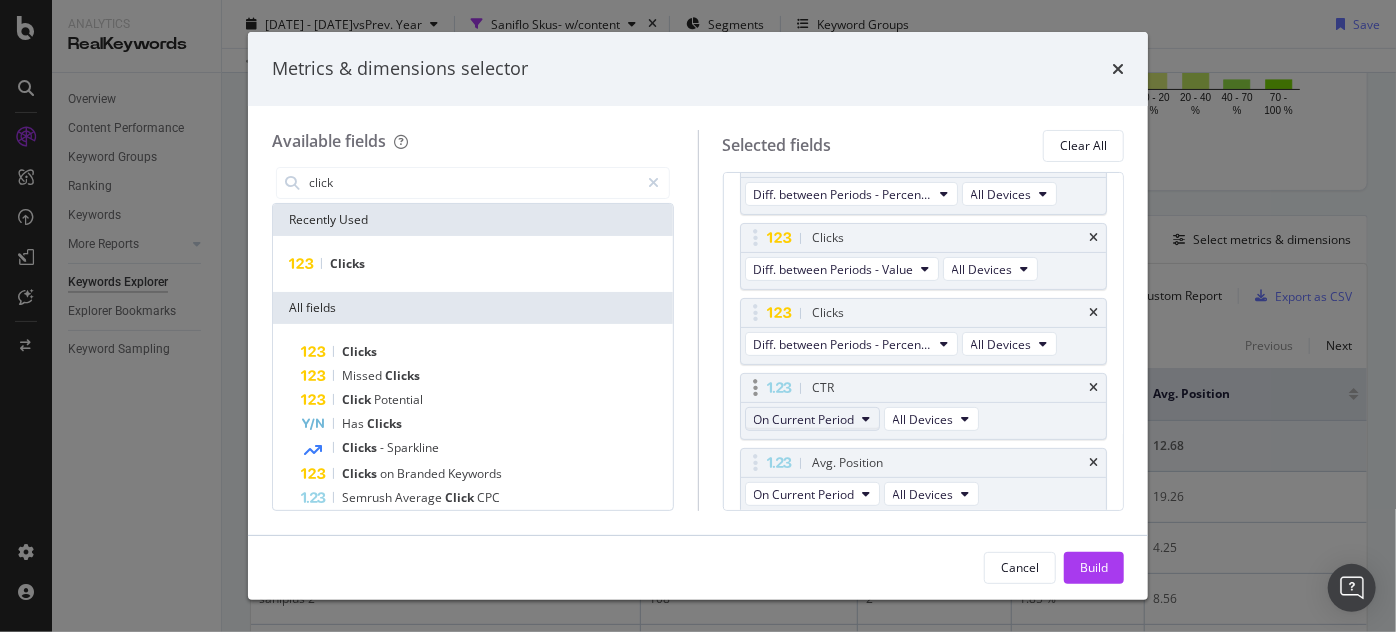 click on "On Current Period" at bounding box center (812, 419) 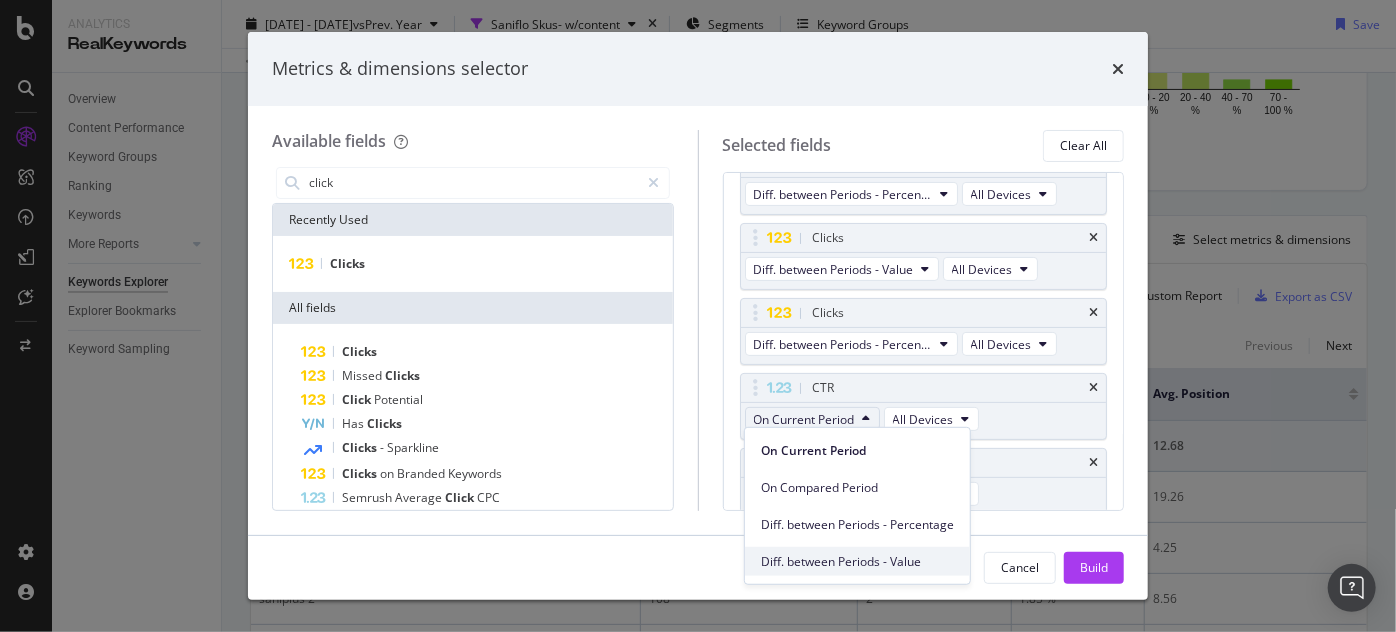 click on "Diff. between Periods - Value" at bounding box center [857, 561] 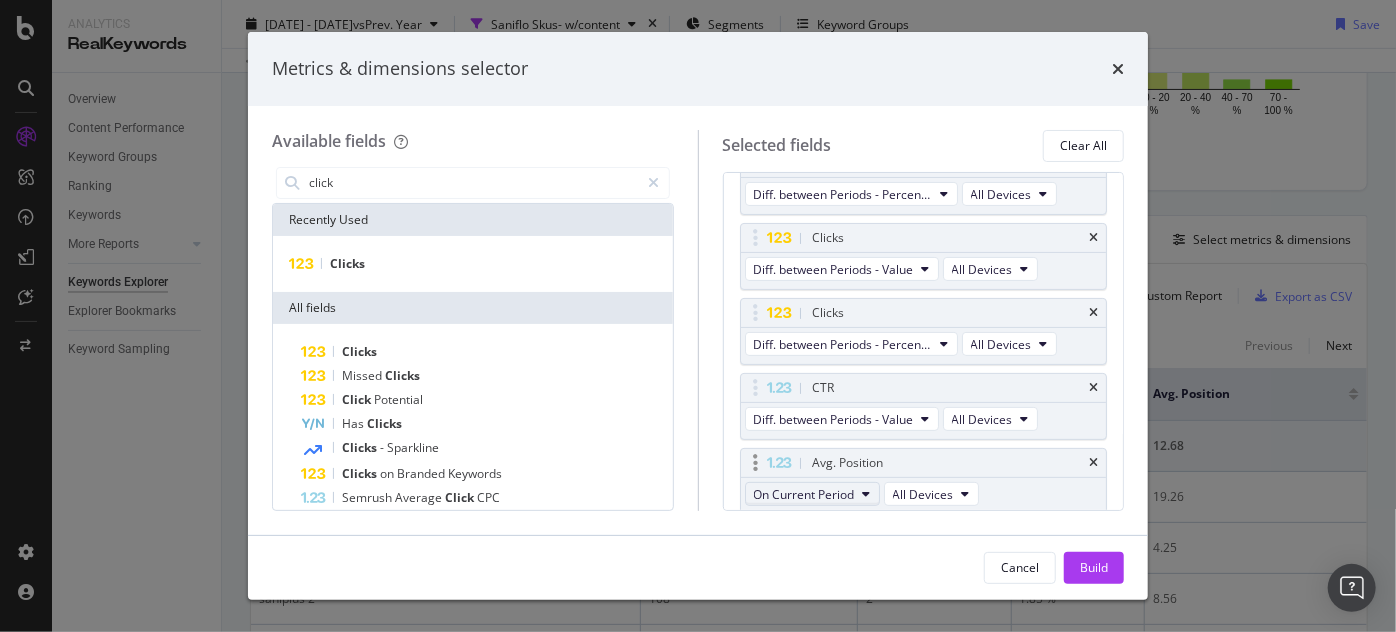 click on "On Current Period" at bounding box center [804, 494] 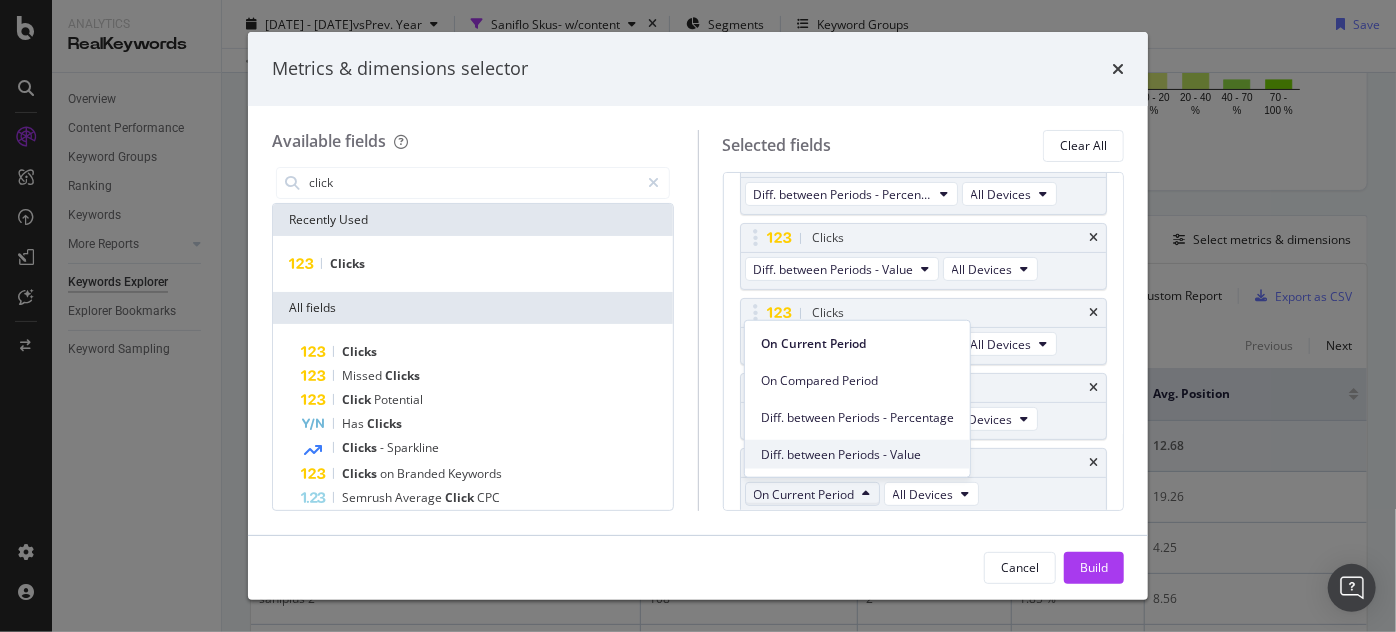 click on "Diff. between Periods - Value" at bounding box center [857, 454] 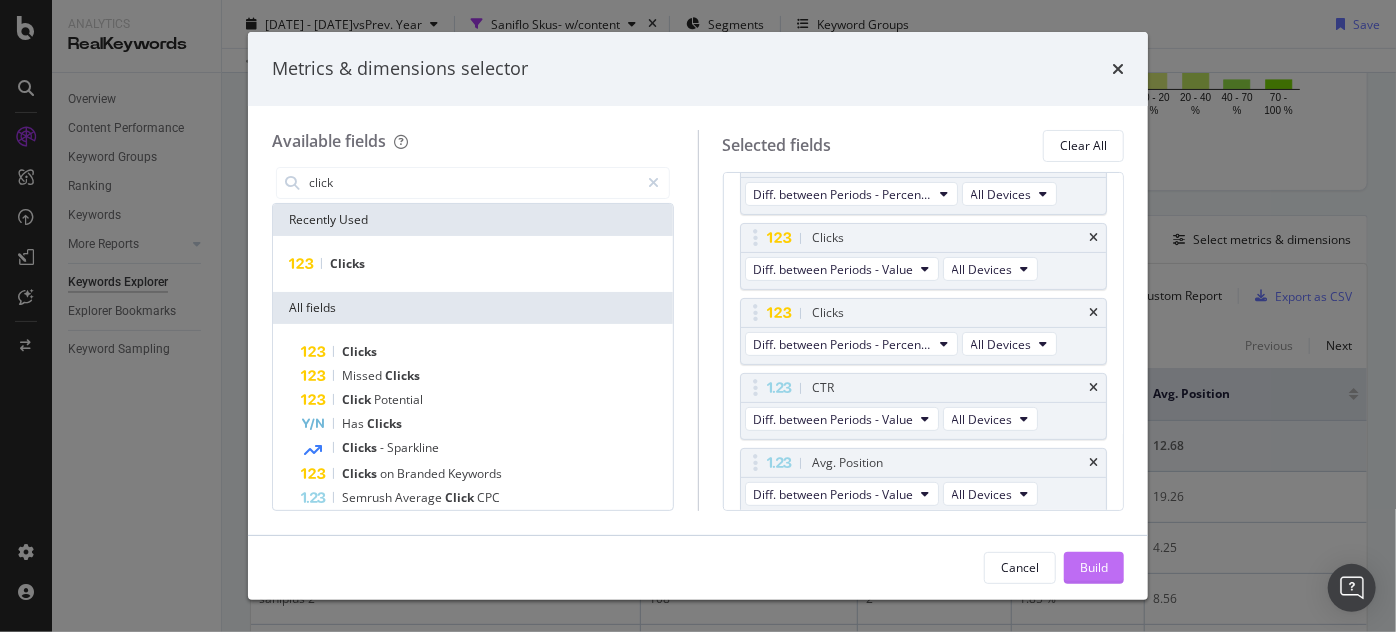 click on "Build" at bounding box center [1094, 567] 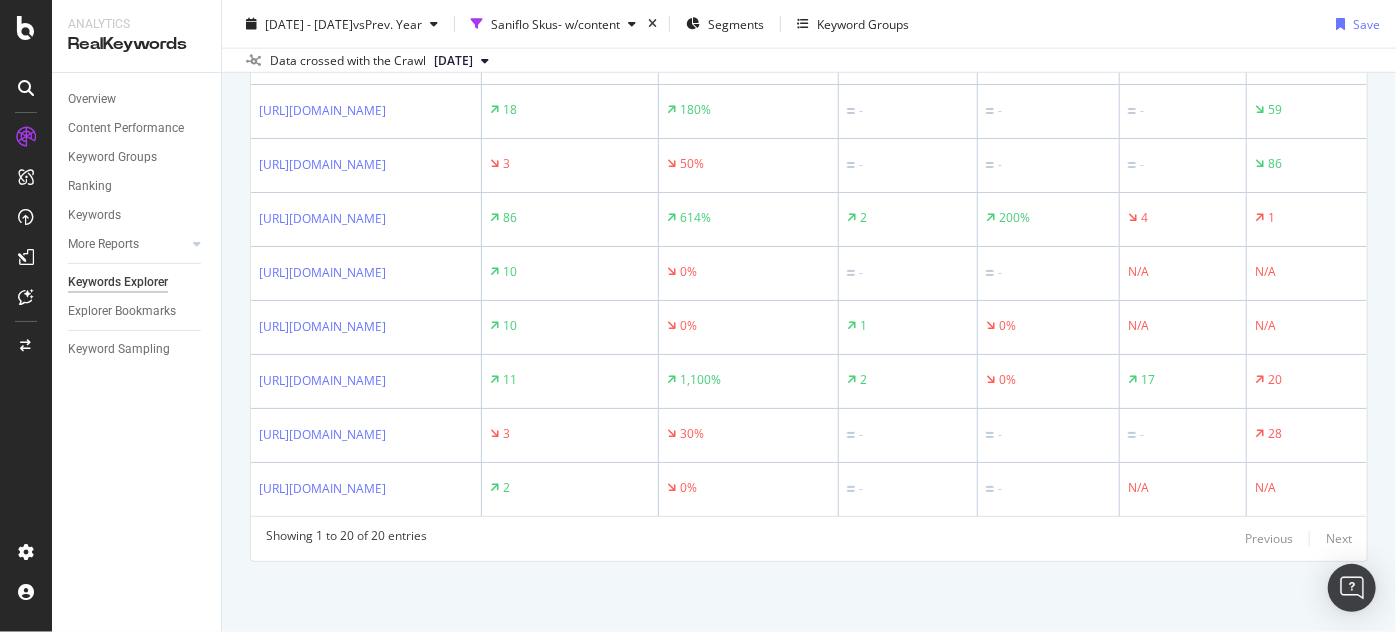 scroll, scrollTop: 1827, scrollLeft: 0, axis: vertical 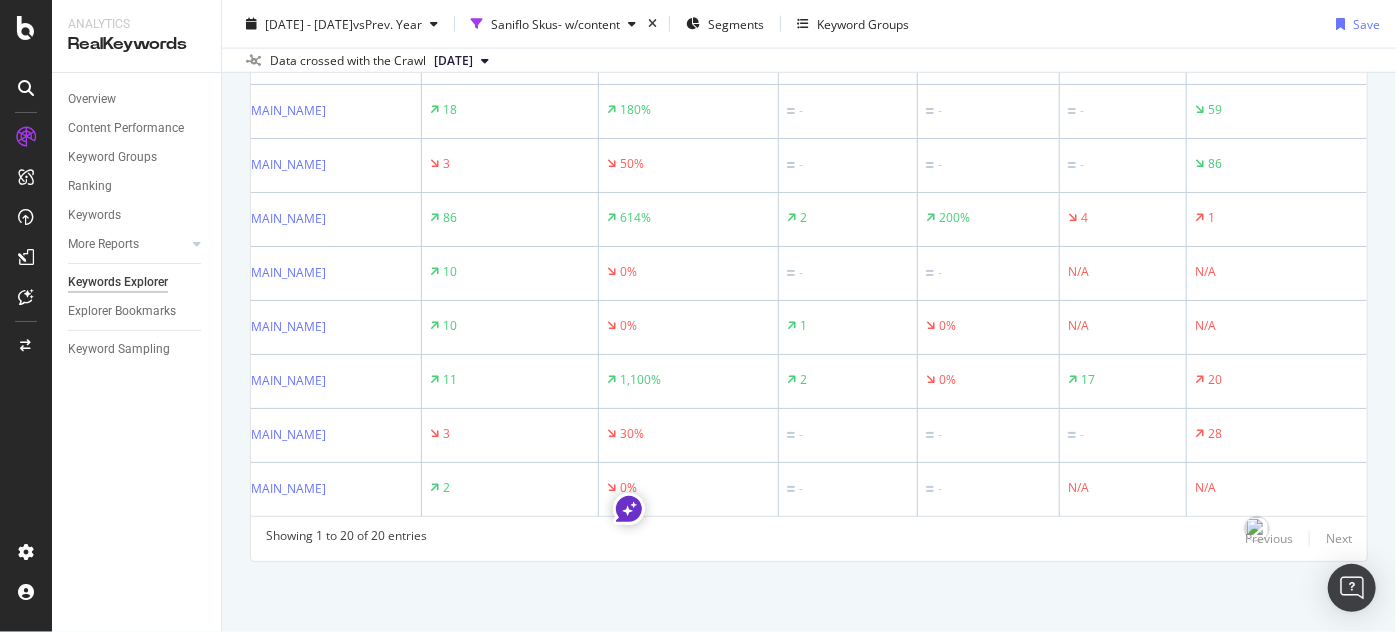 click on "By URL Top Charts Clicks By pagination1 Level 1 By: pagination1 Level 1 Hold CTRL while clicking to filter the report. 100% pagination1 Level 1 Clicks #nomatch 33 100% #nomatch Clicks By Average Position Hold CTRL while clicking to filter the report. 1-3 4-6 7-10 11+ 0 5 10 15 20 Avg. Position Clicks 1-3 1 4-6 5 7-10 9 11+ 18 20 Clicks By CTR Hold CTRL while clicking to filter the report. 0 - 5 % 5 - 10 % 10 - 20 % 20 - 40 % 40 - 70 % 70 - 100 % 0 5 10 15 CTR Clicks 0 - 5 % 15 5 - 10 % 2 10 - 20 % 4 20 - 40 % 10 40 - 70 % 1 70 - 100 % 1 ... Clicks By Content Size Hold CTRL while clicking to filter the report. 5000 + 1000 - 5000 500 - 1000 250 - 500 100 - 250 0 - 100 0 10 20 30 No. of Words (Content) Clicks 5000 + 1000 - 5000 500 - 1000 22 250 - 500 11 100 - 250 0 - 100 30 Clicks By Inlinks Hold CTRL while clicking to filter the report. 101+ 51-100 16-50 6-15 2-5 1 0 5 10 15 20 No. of Unique Follow Inlinks Clicks 101+ 51-100 16-50 6-15 13 2-5 20 1 15 Impressions By Average Position 1-3 4-6 7-10 11+ 0 200 400 %" at bounding box center (809, -344) 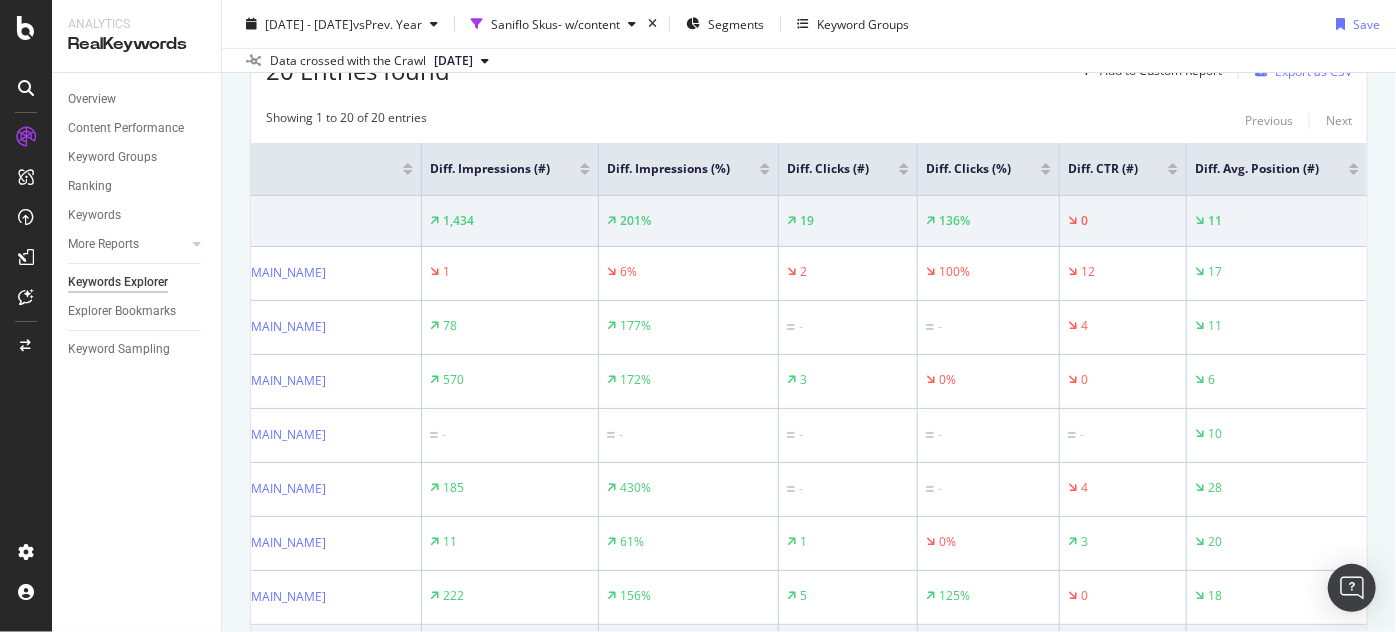 scroll, scrollTop: 554, scrollLeft: 0, axis: vertical 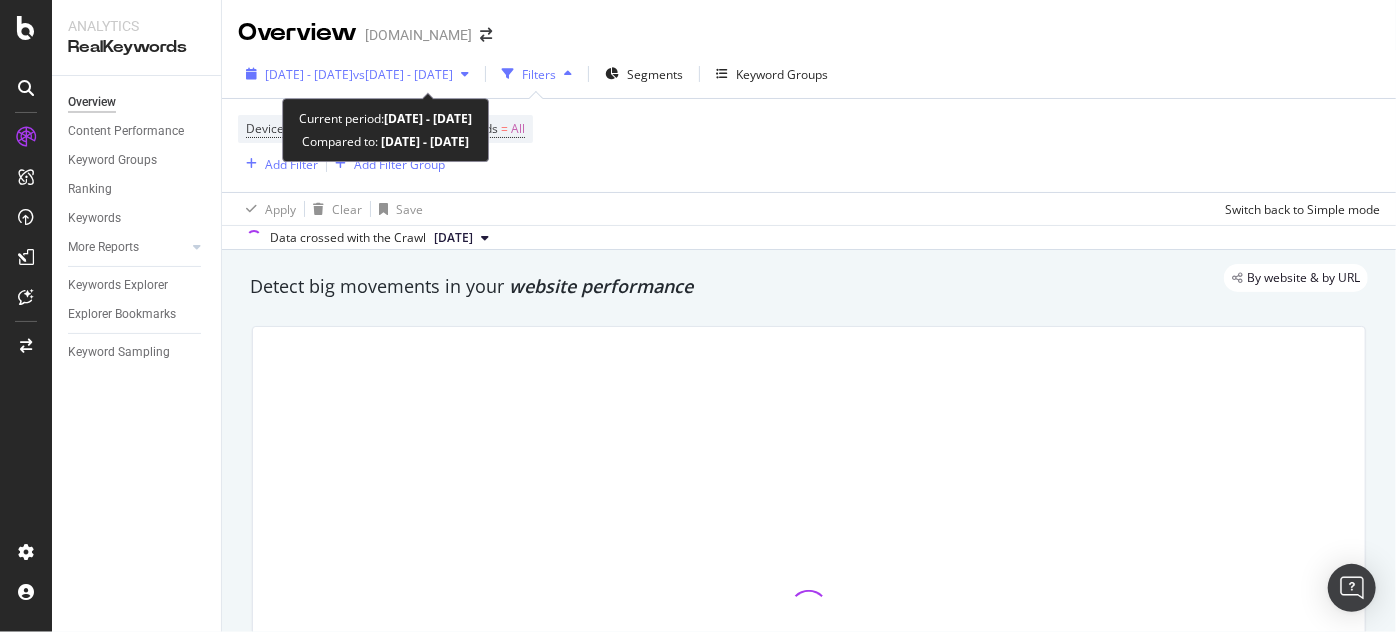 click on "2025 May. 1st - May. 31st  vs  2024 May. 1st - 2024 May. 31st" at bounding box center (357, 74) 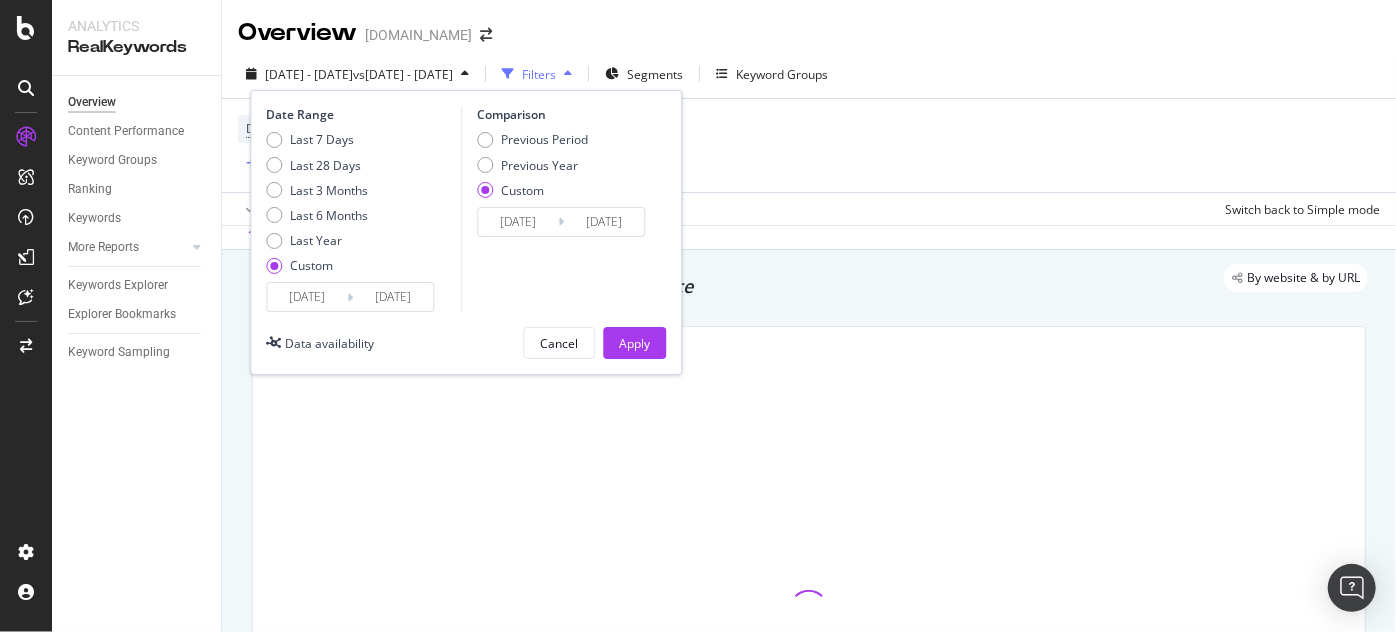click on "2025/05/01" at bounding box center [307, 297] 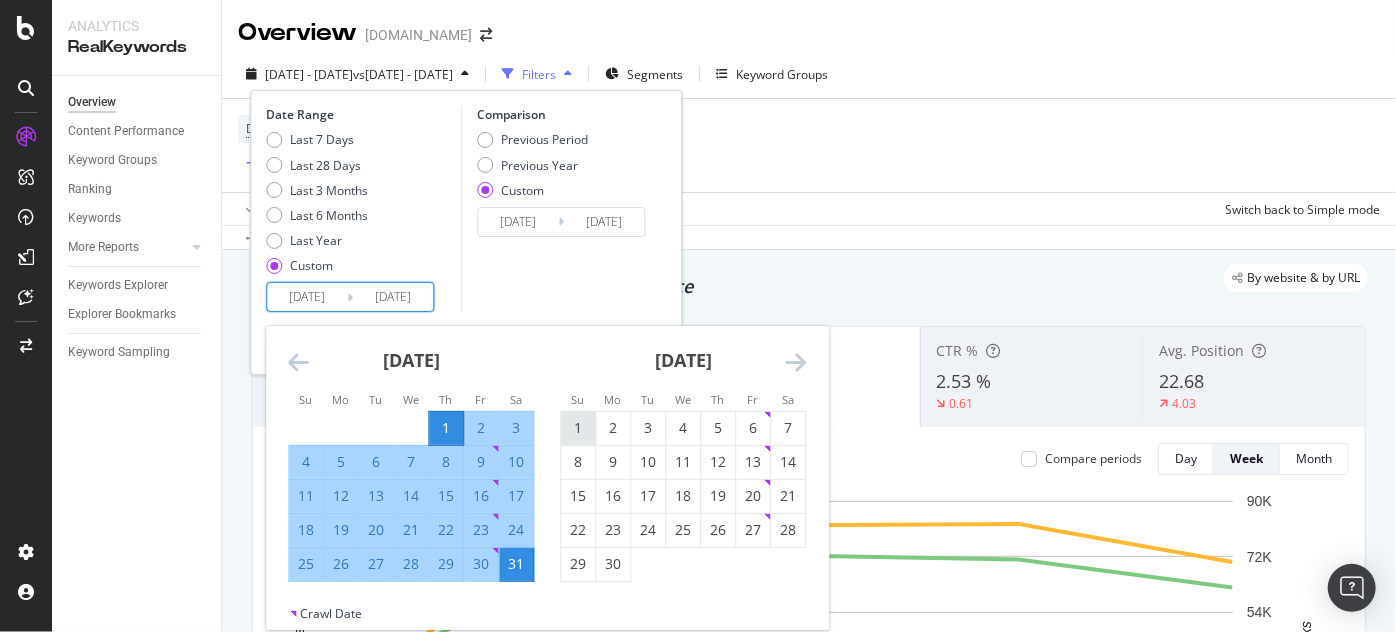 click on "1" at bounding box center [578, 428] 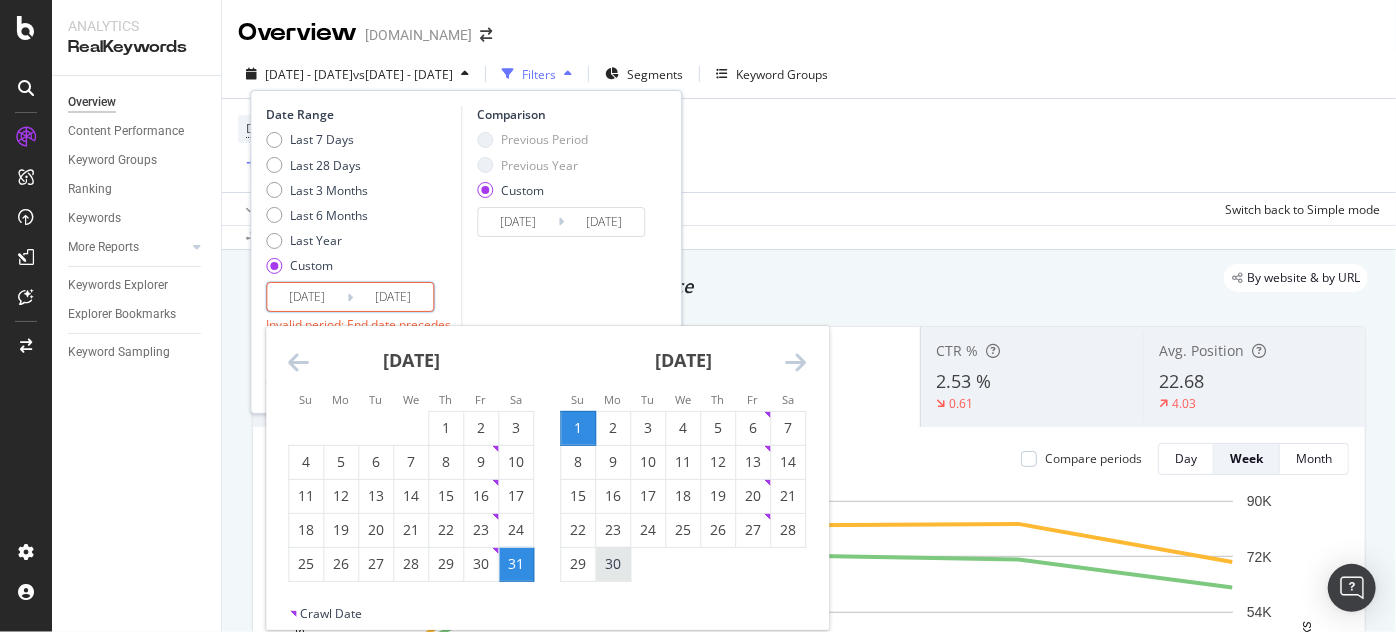 click on "30" at bounding box center (613, 564) 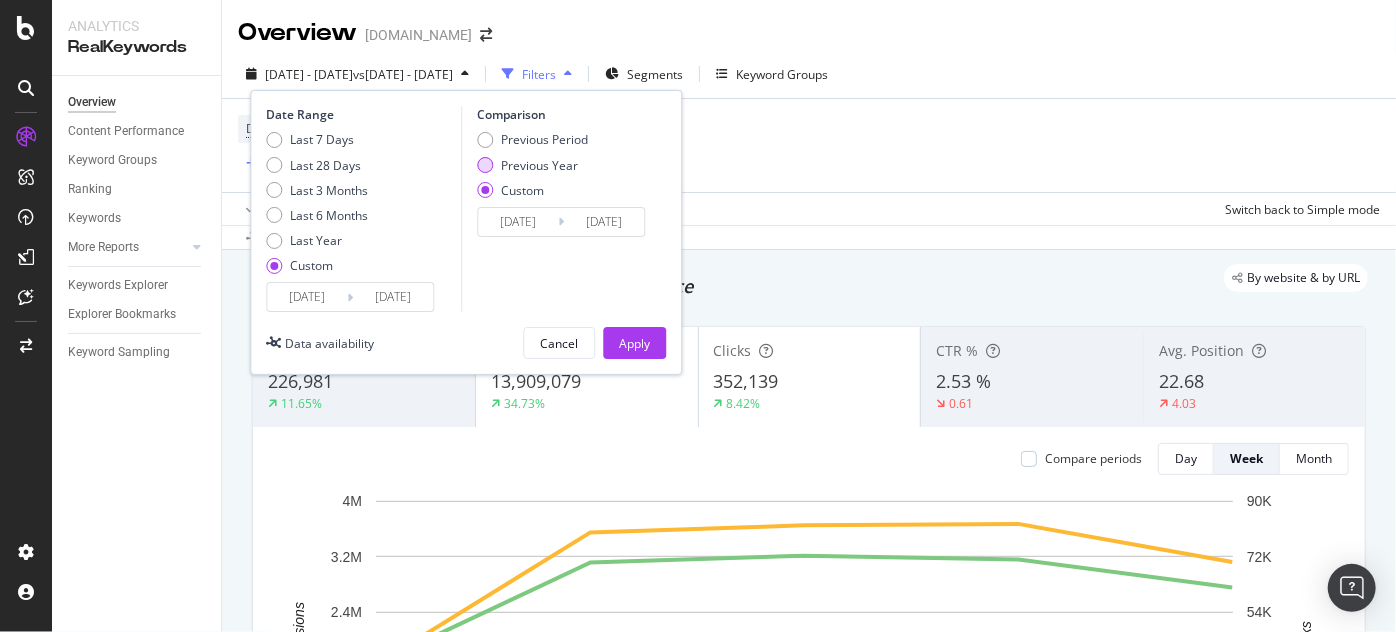 click on "Previous Year" at bounding box center (539, 165) 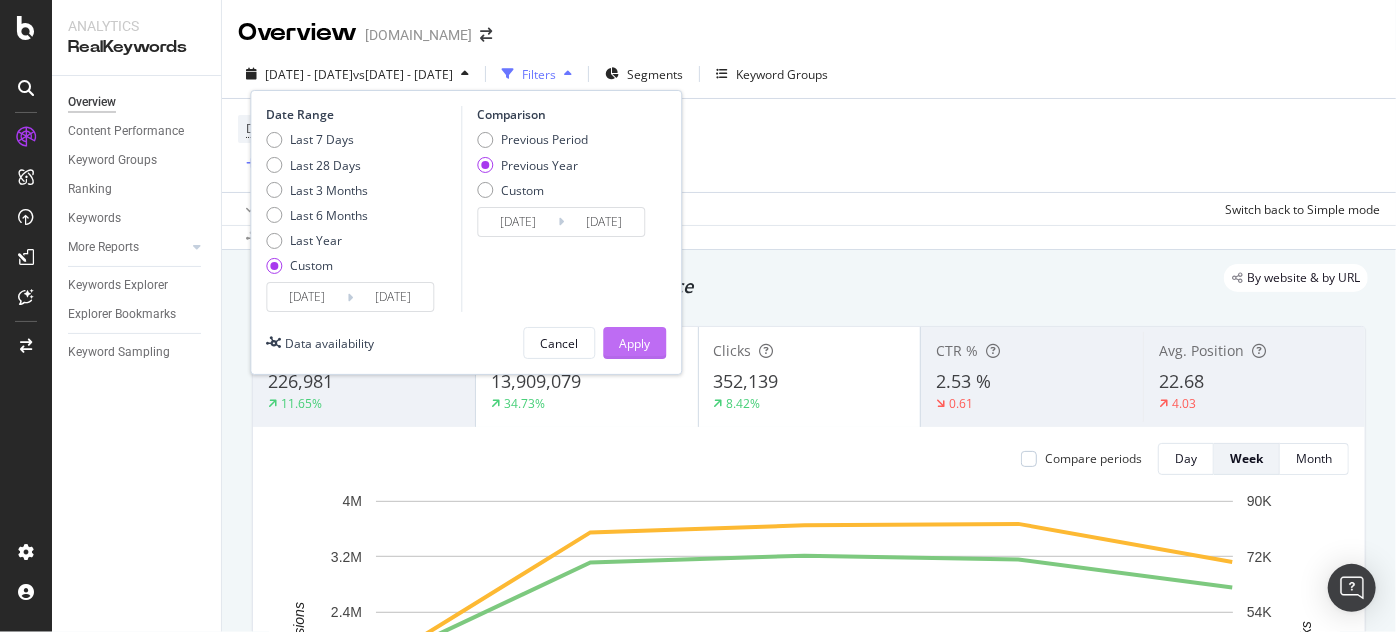 click on "Apply" at bounding box center [634, 343] 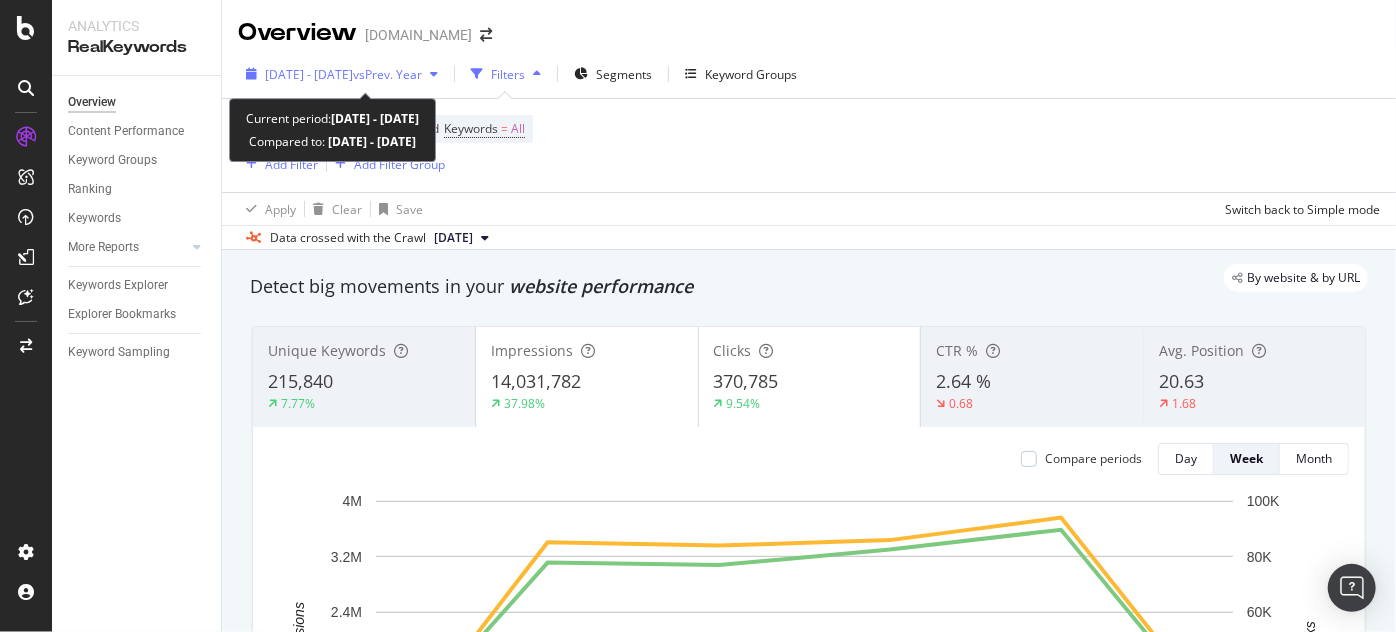 click on "2025 Jun. 1st - Jun. 30th  vs  Prev. Year" at bounding box center (342, 74) 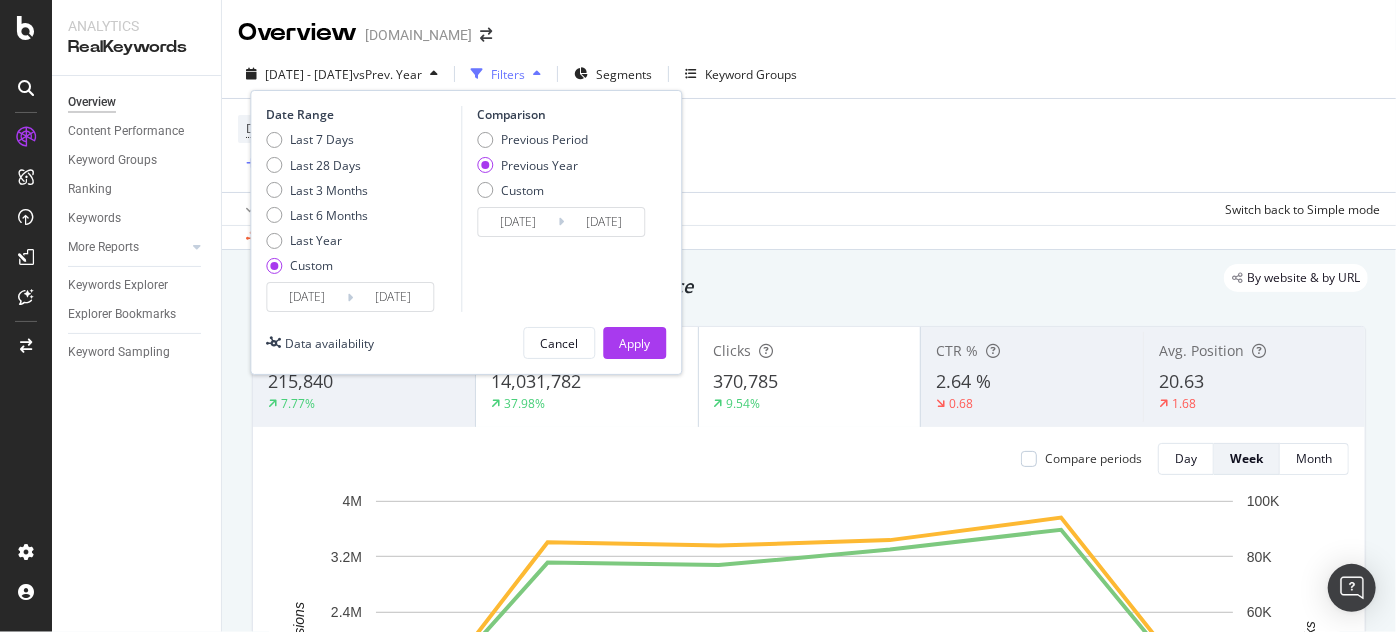 click on "2025/06/30" at bounding box center [393, 297] 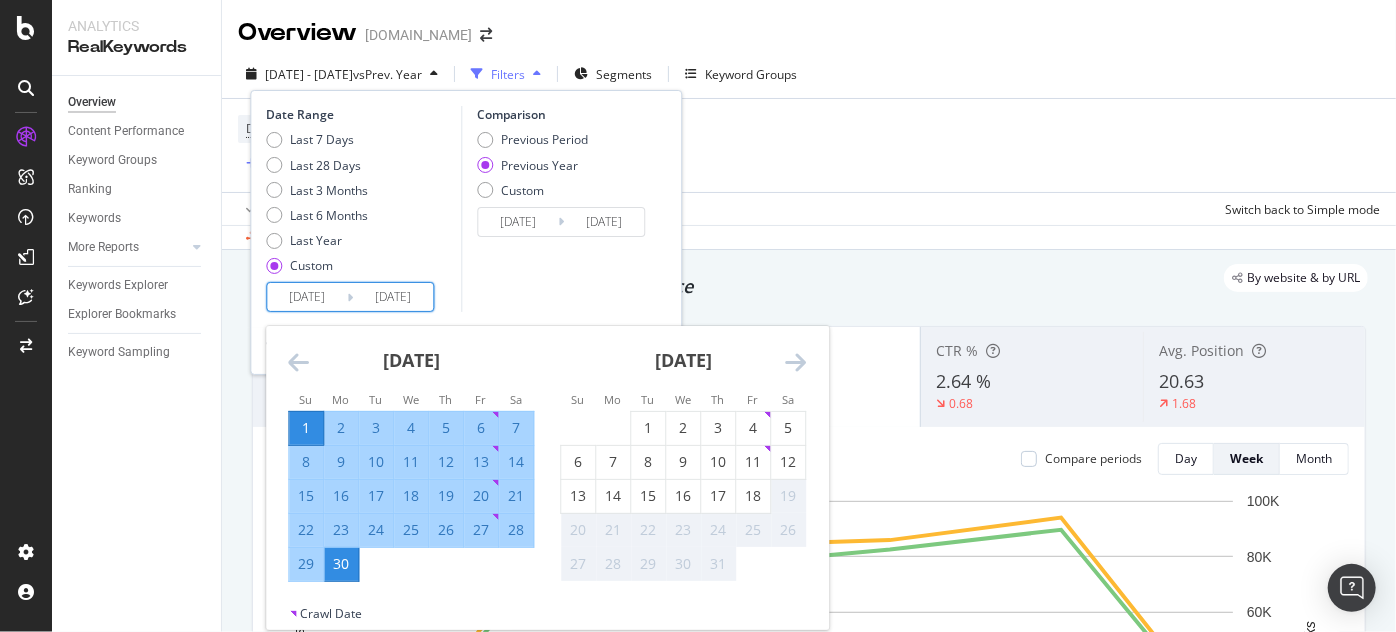 click on "Comparison Previous Period Previous Year Custom 2024/06/02 Navigate forward to interact with the calendar and select a date. Press the question mark key to get the keyboard shortcuts for changing dates. 2024/07/01 Navigate backward to interact with the calendar and select a date. Press the question mark key to get the keyboard shortcuts for changing dates." at bounding box center (556, 209) 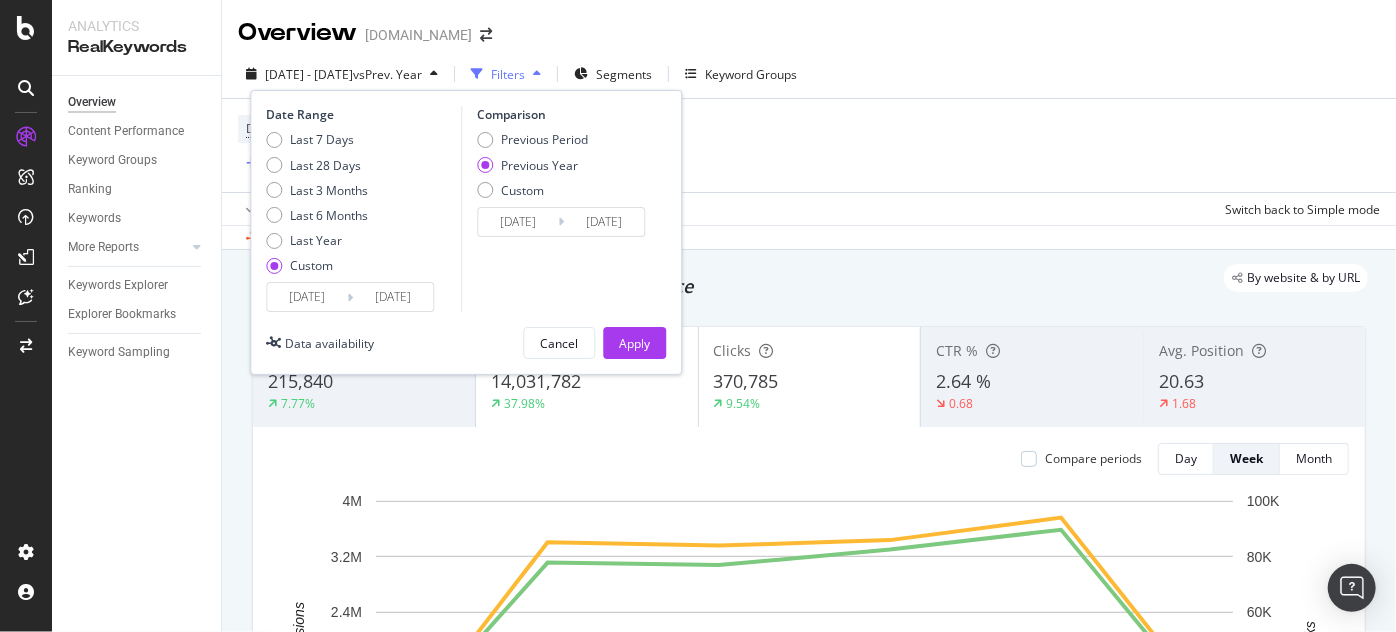 click on "2024/06/02" at bounding box center (518, 222) 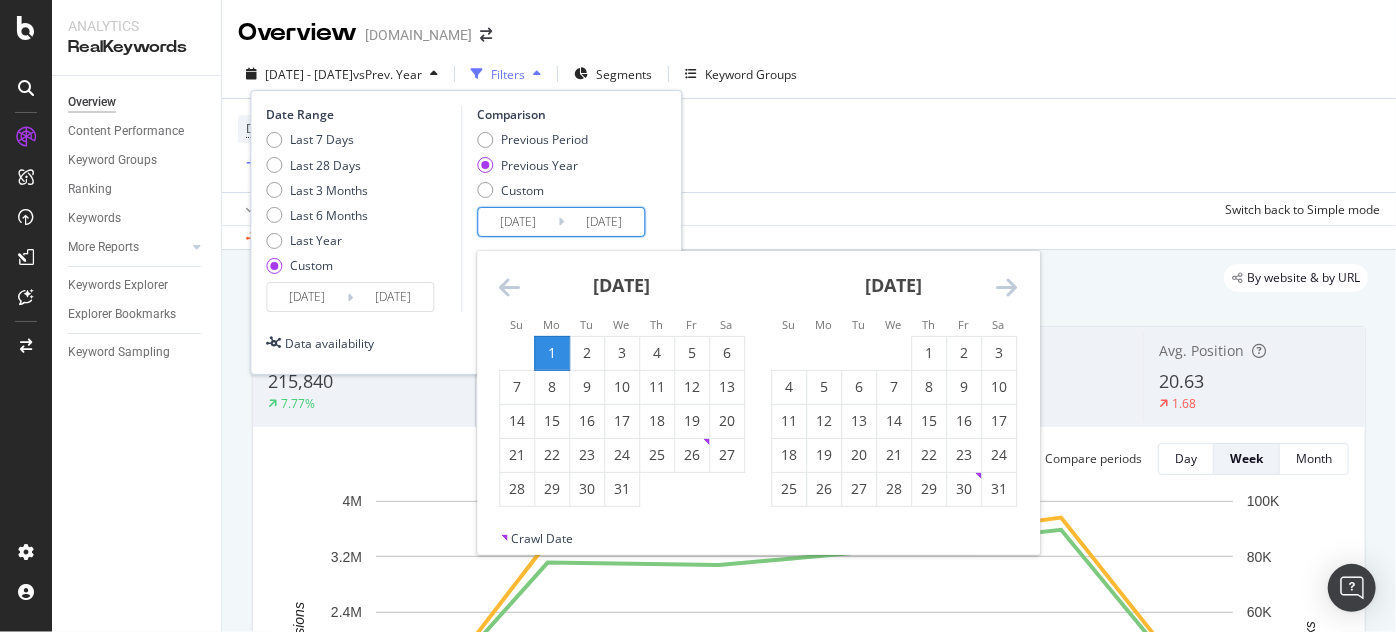 click at bounding box center (509, 287) 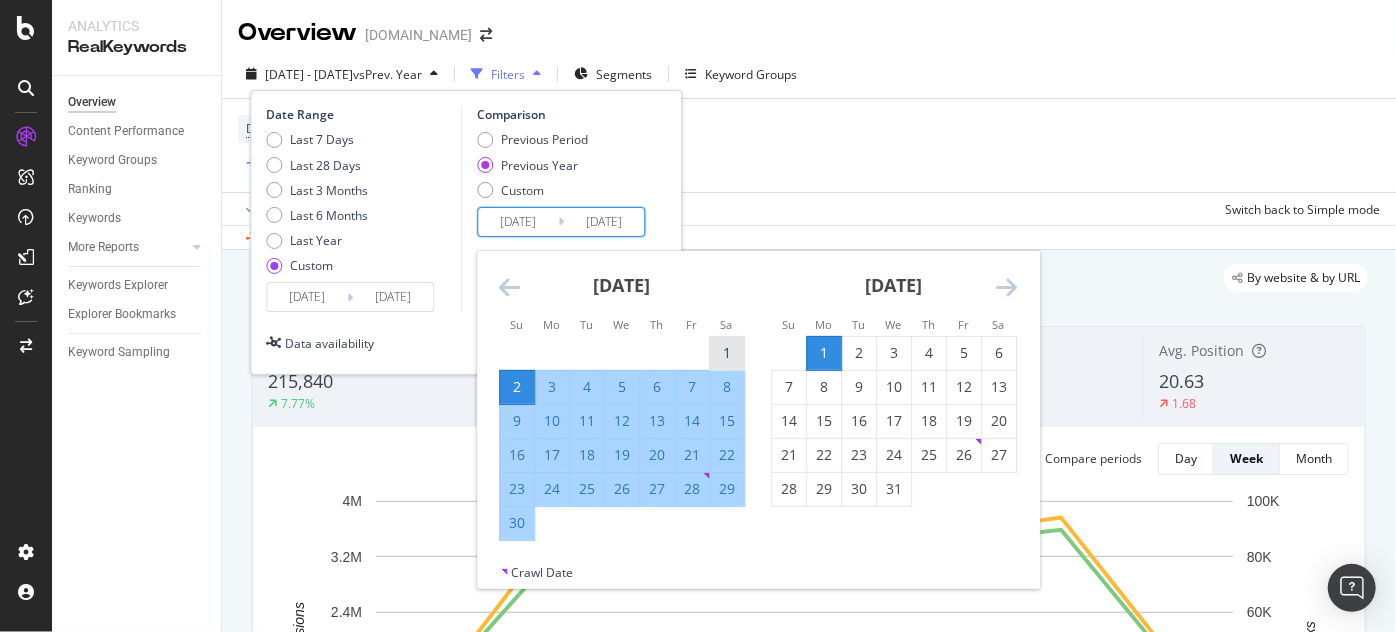 click on "1" at bounding box center (727, 353) 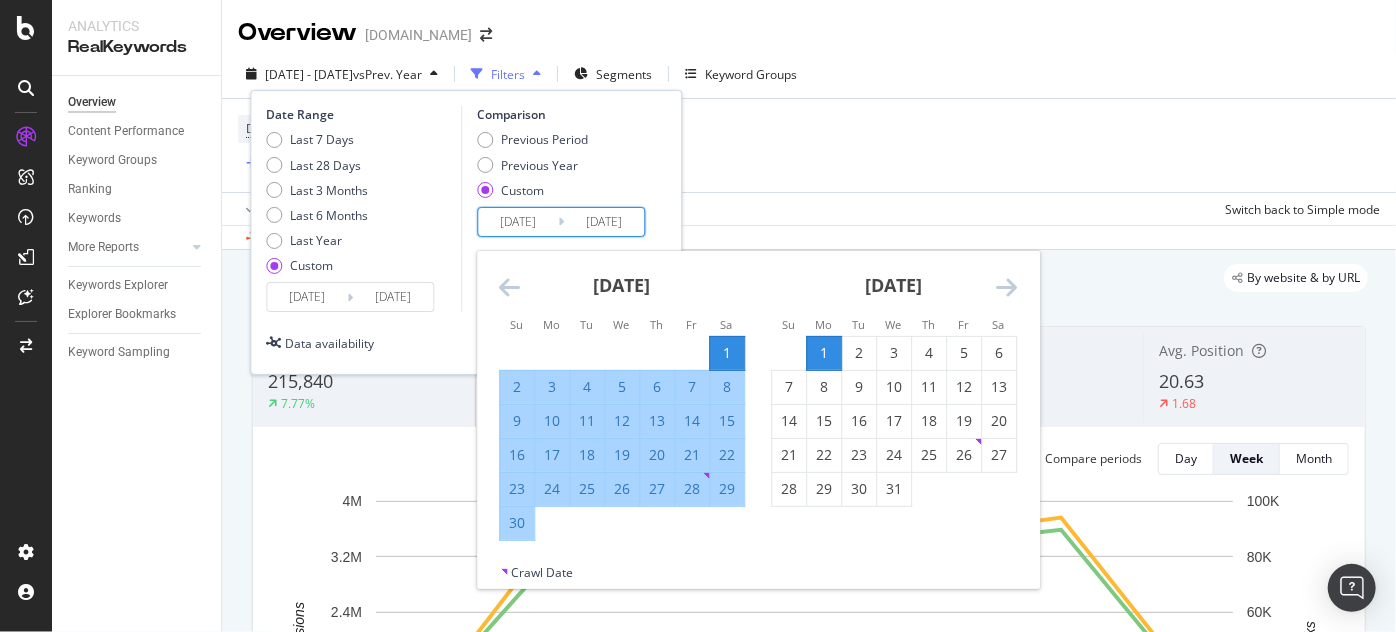 click on "30" at bounding box center (517, 523) 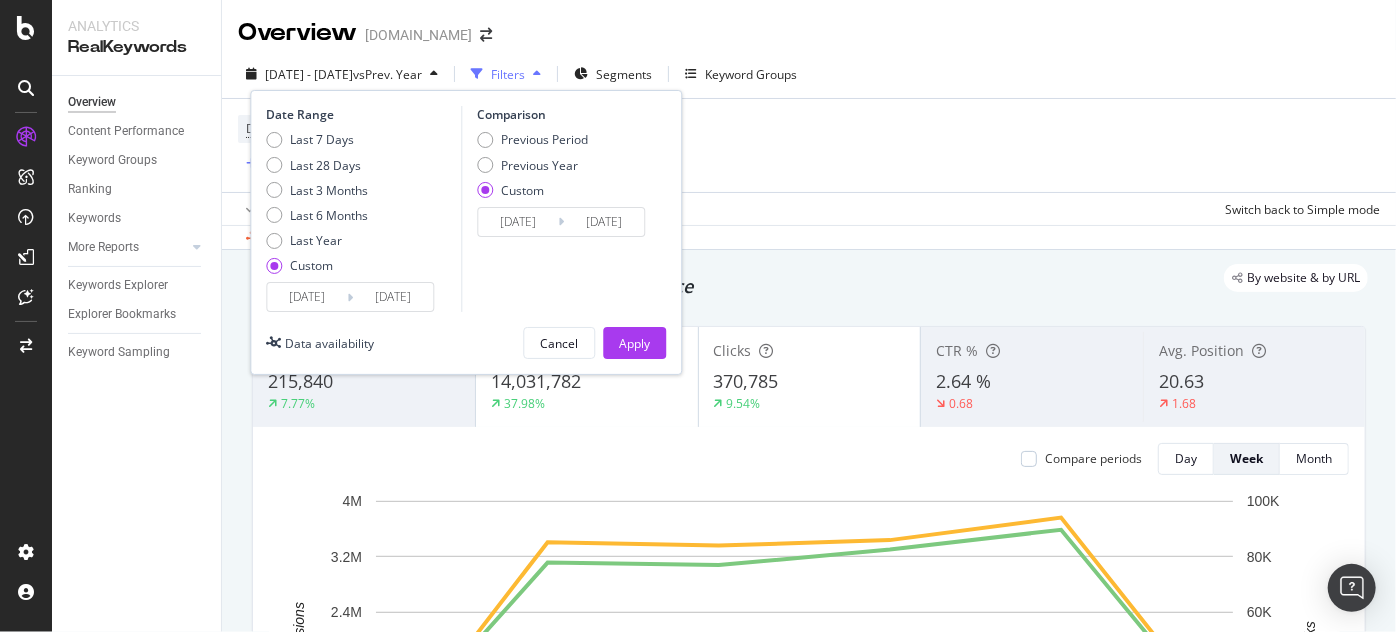 click on "Date Range Last 7 Days Last 28 Days Last 3 Months Last 6 Months Last Year Custom 2025/06/01 Navigate forward to interact with the calendar and select a date. Press the question mark key to get the keyboard shortcuts for changing dates. 2025/06/30 Navigate backward to interact with the calendar and select a date. Press the question mark key to get the keyboard shortcuts for changing dates. Comparison Previous Period Previous Year Custom 2024/06/01 Navigate forward to interact with the calendar and select a date. Press the question mark key to get the keyboard shortcuts for changing dates. 2024/06/30 Navigate backward to interact with the calendar and select a date. Press the question mark key to get the keyboard shortcuts for changing dates. Data availability Cancel Apply" at bounding box center [466, 232] 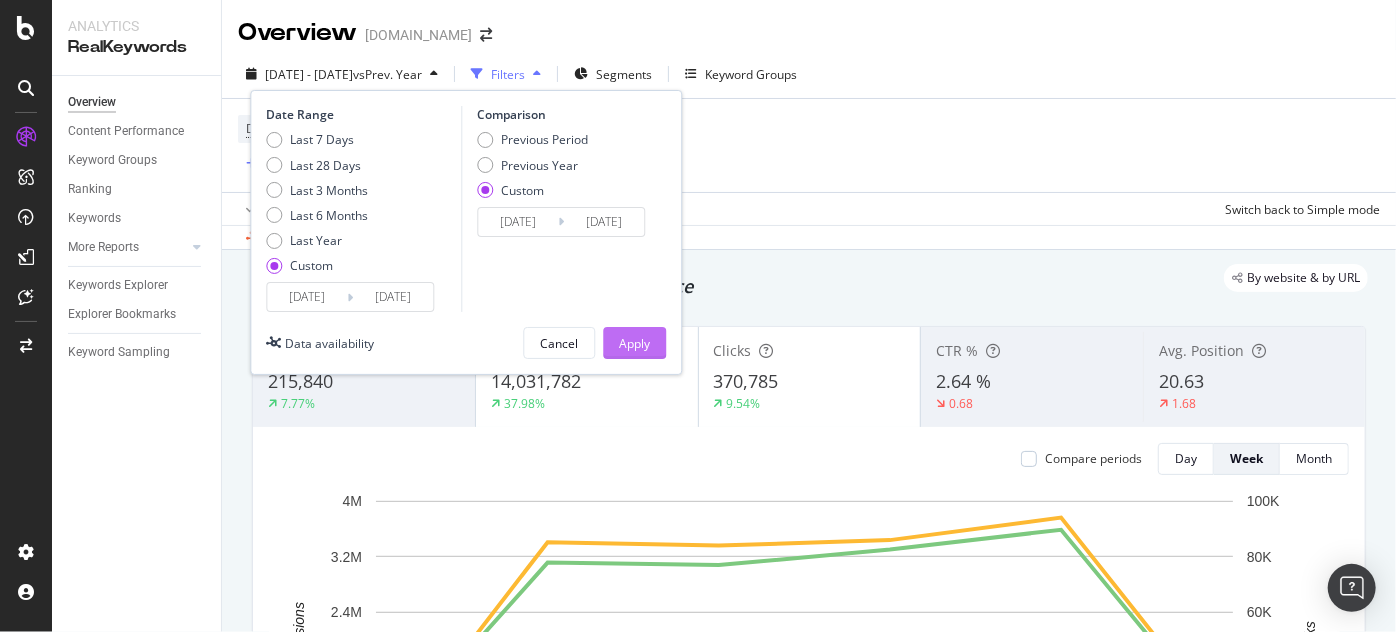 click on "Apply" at bounding box center [634, 343] 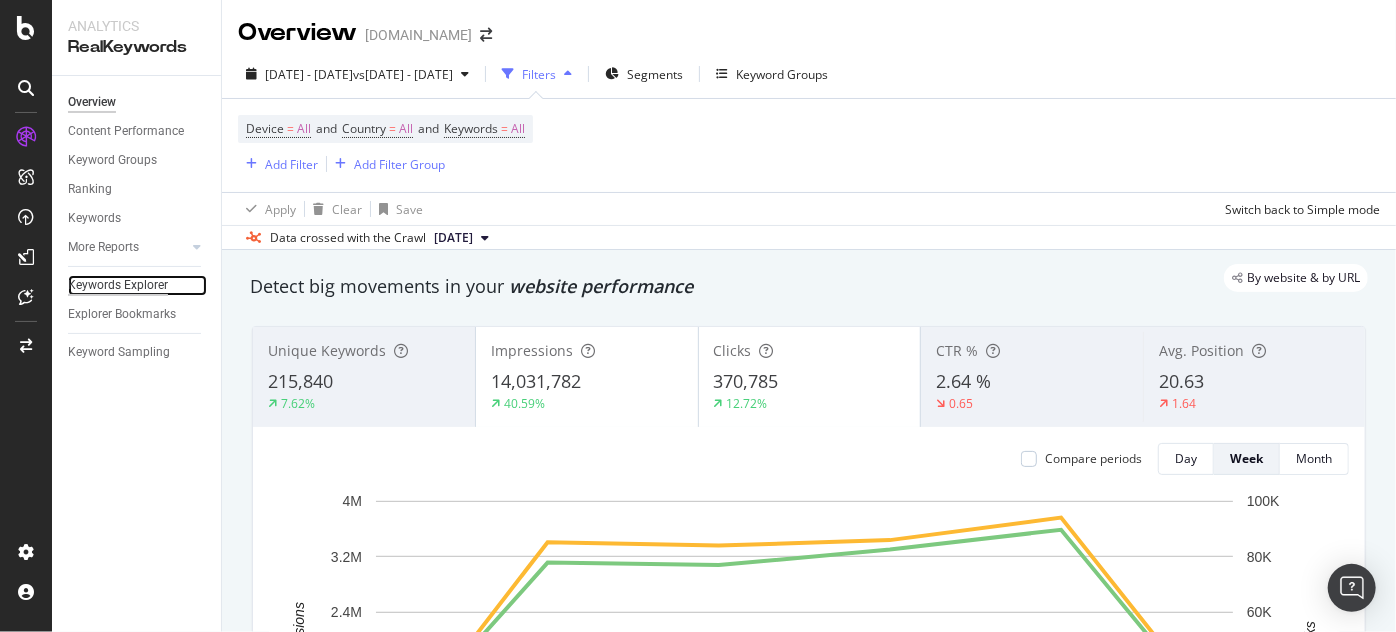 click on "Keywords Explorer" at bounding box center [118, 285] 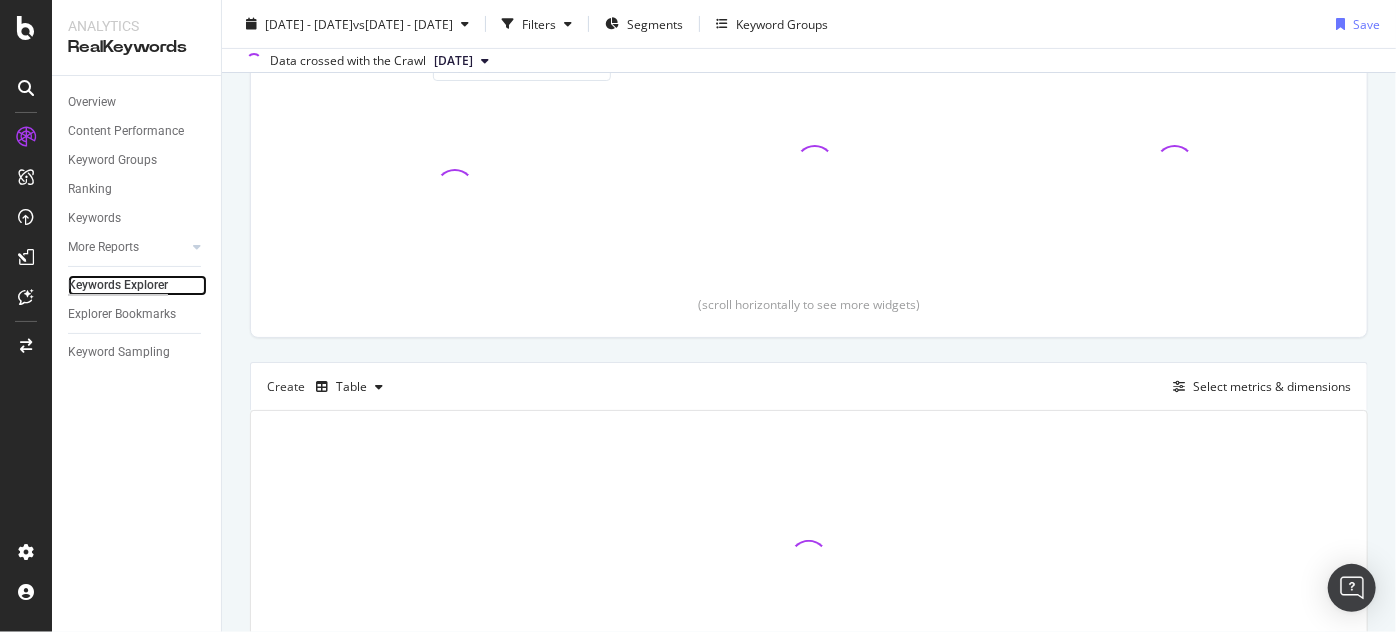 scroll, scrollTop: 363, scrollLeft: 0, axis: vertical 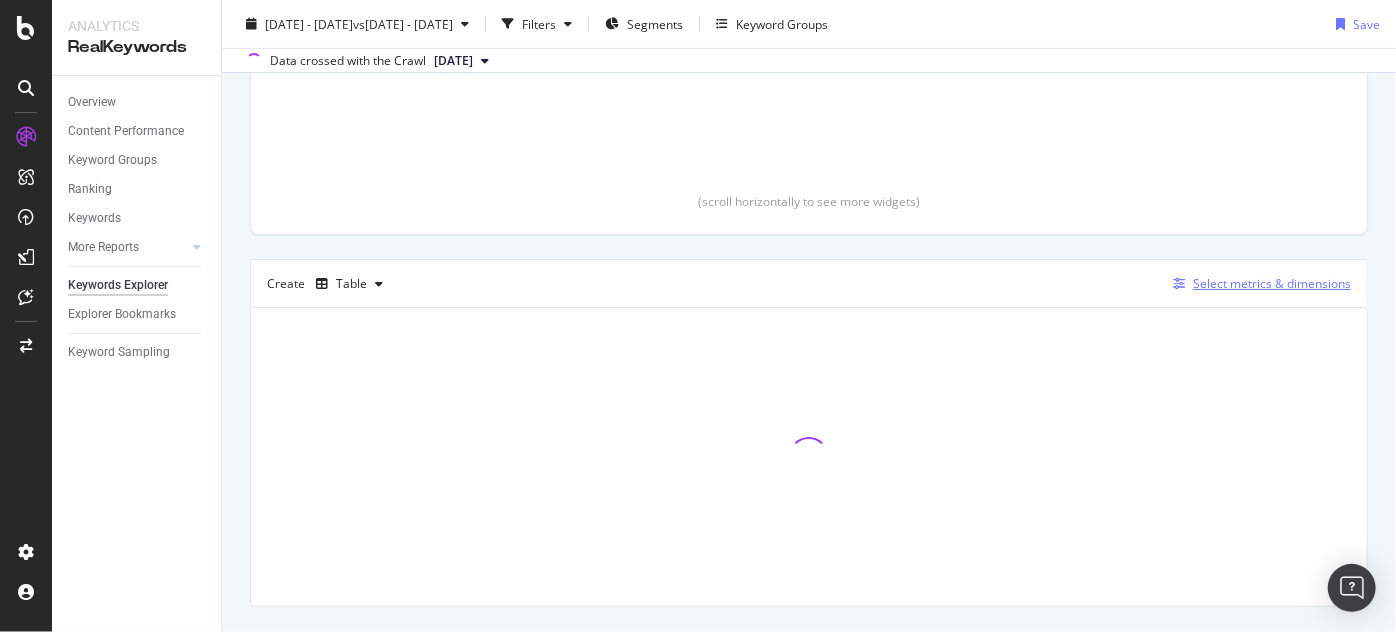 click at bounding box center (1179, 284) 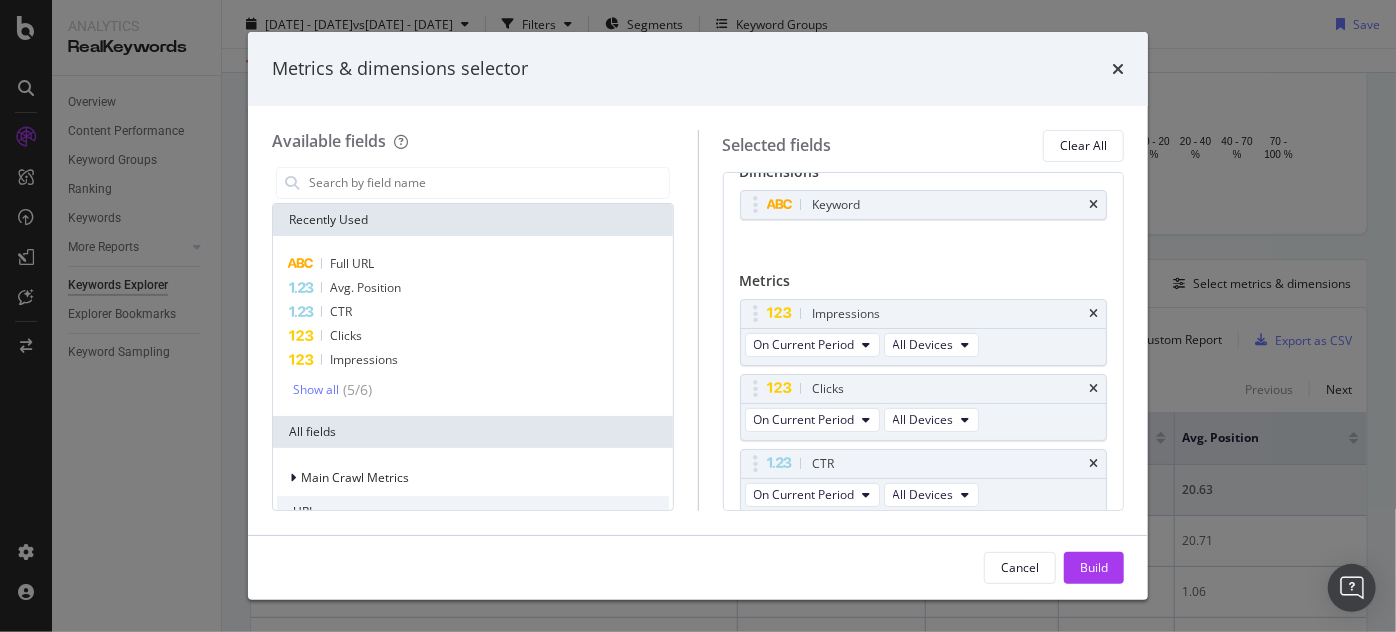 scroll, scrollTop: 0, scrollLeft: 0, axis: both 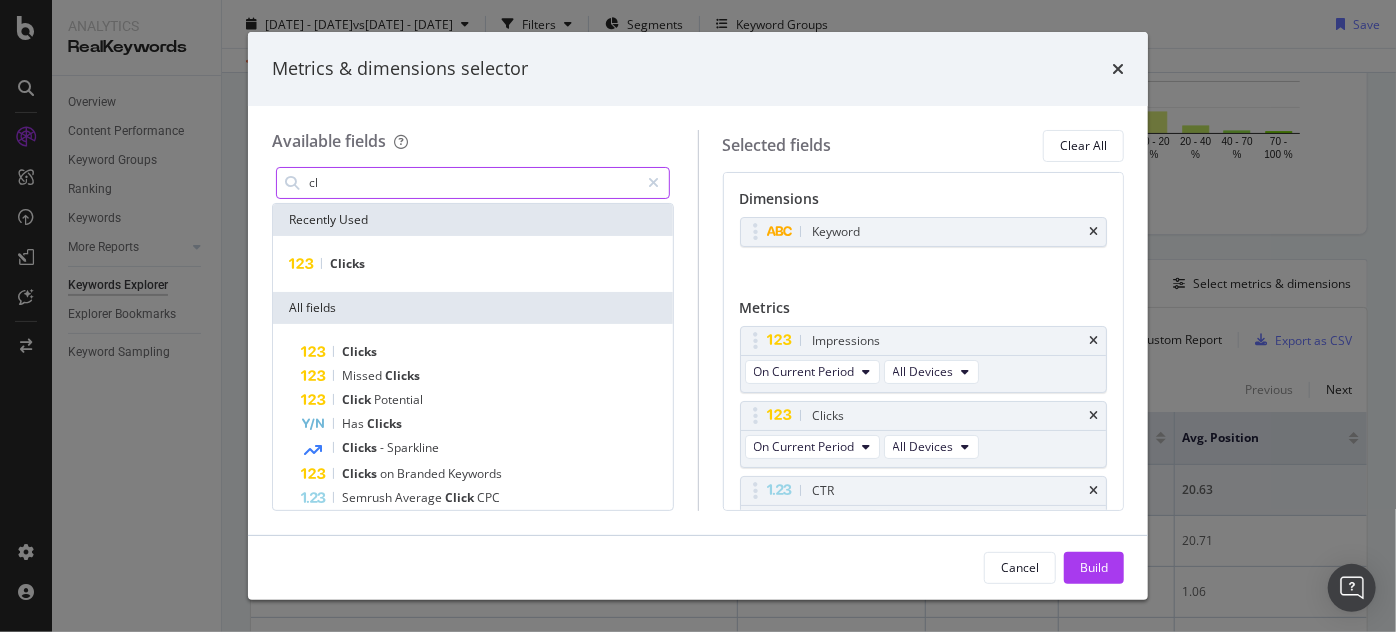 type on "c" 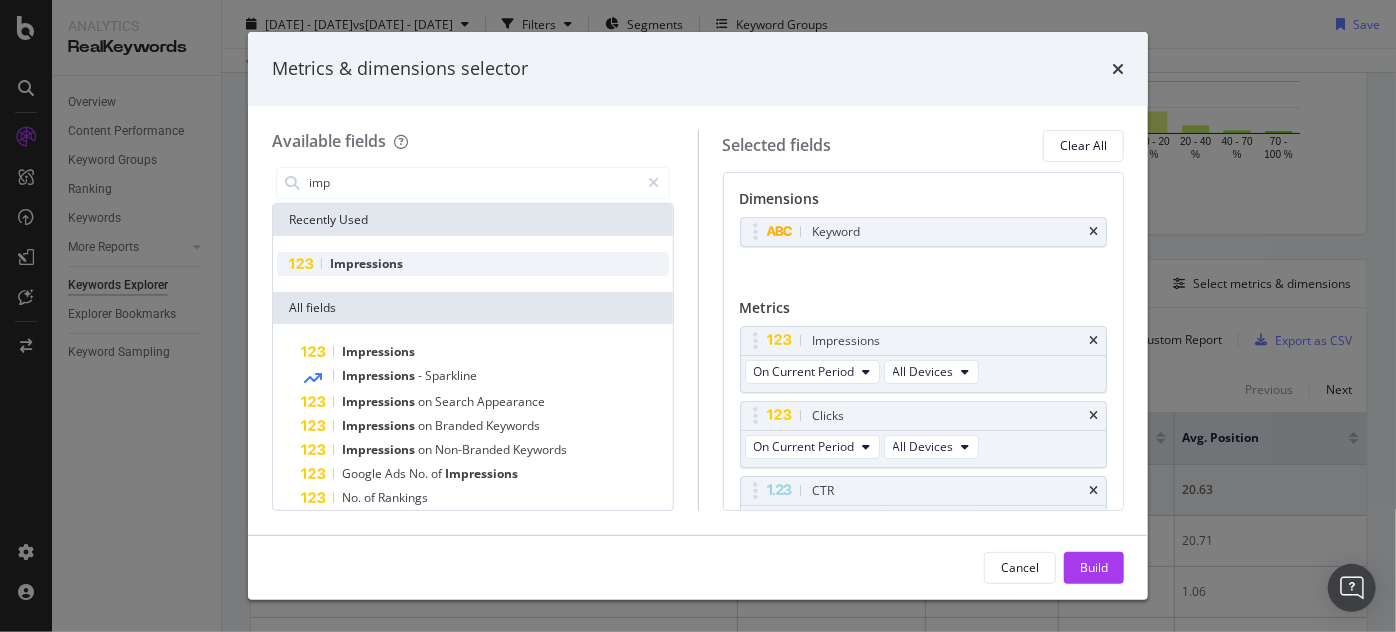 click on "Impressions" at bounding box center (473, 264) 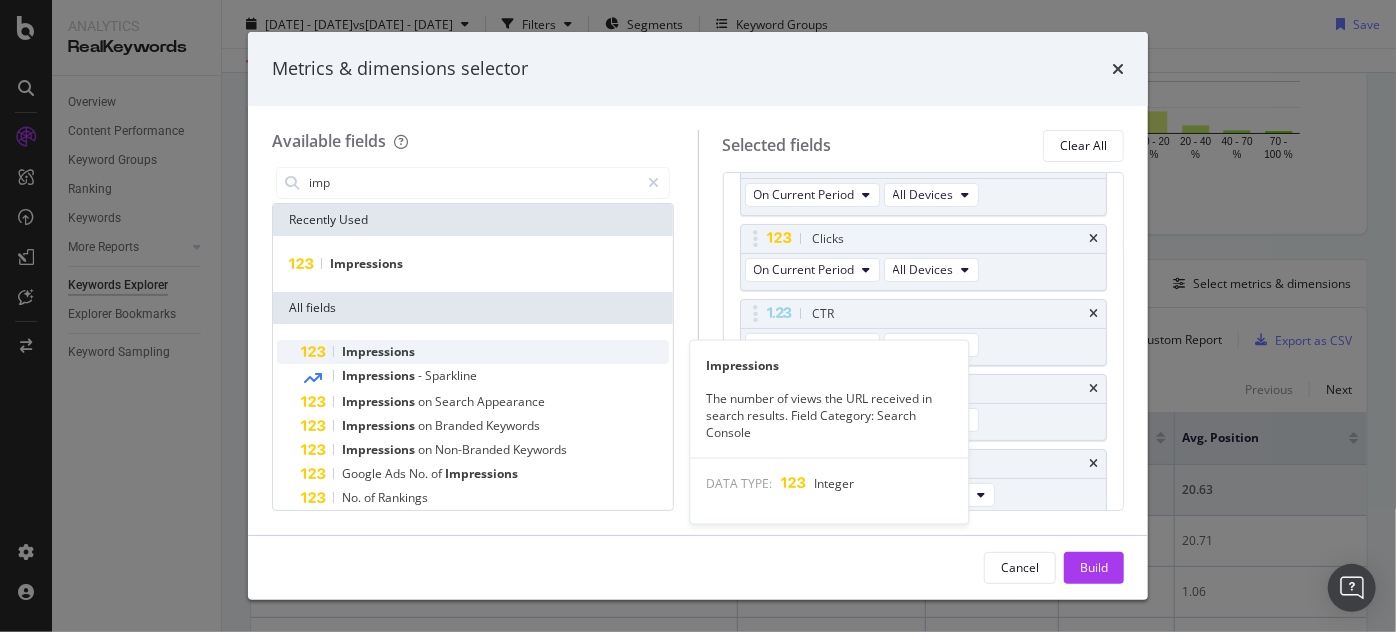 scroll, scrollTop: 178, scrollLeft: 0, axis: vertical 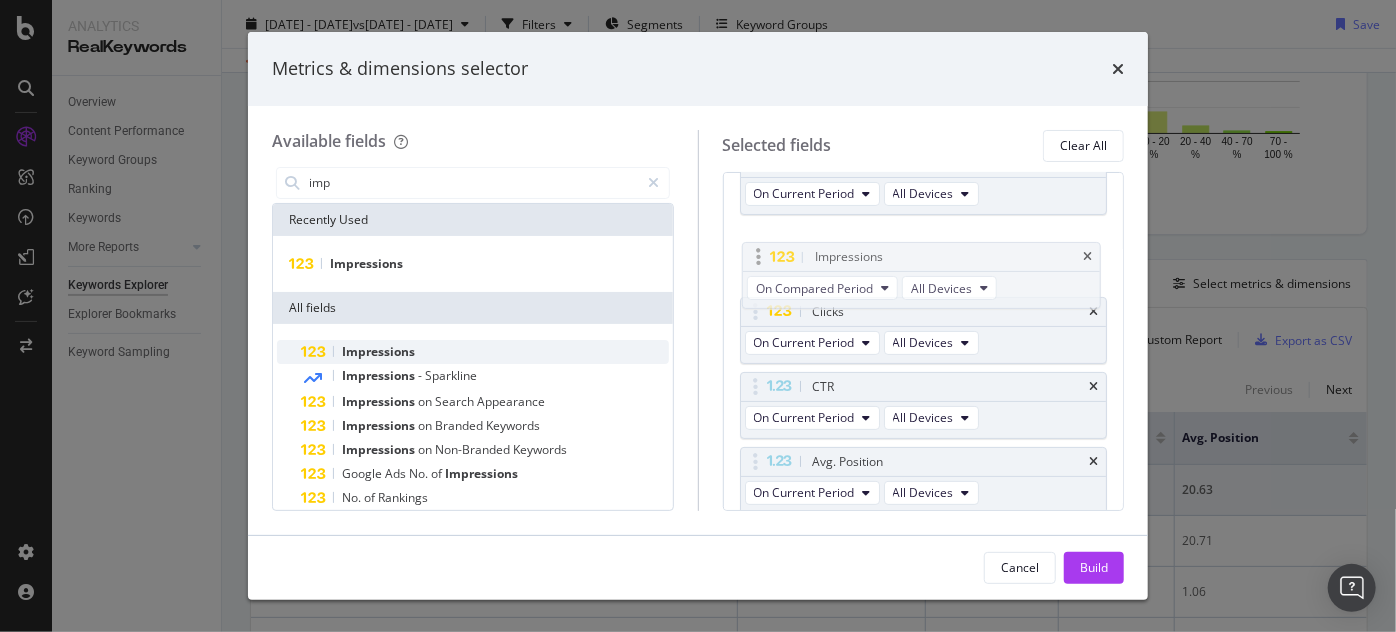 drag, startPoint x: 770, startPoint y: 421, endPoint x: 773, endPoint y: 237, distance: 184.02446 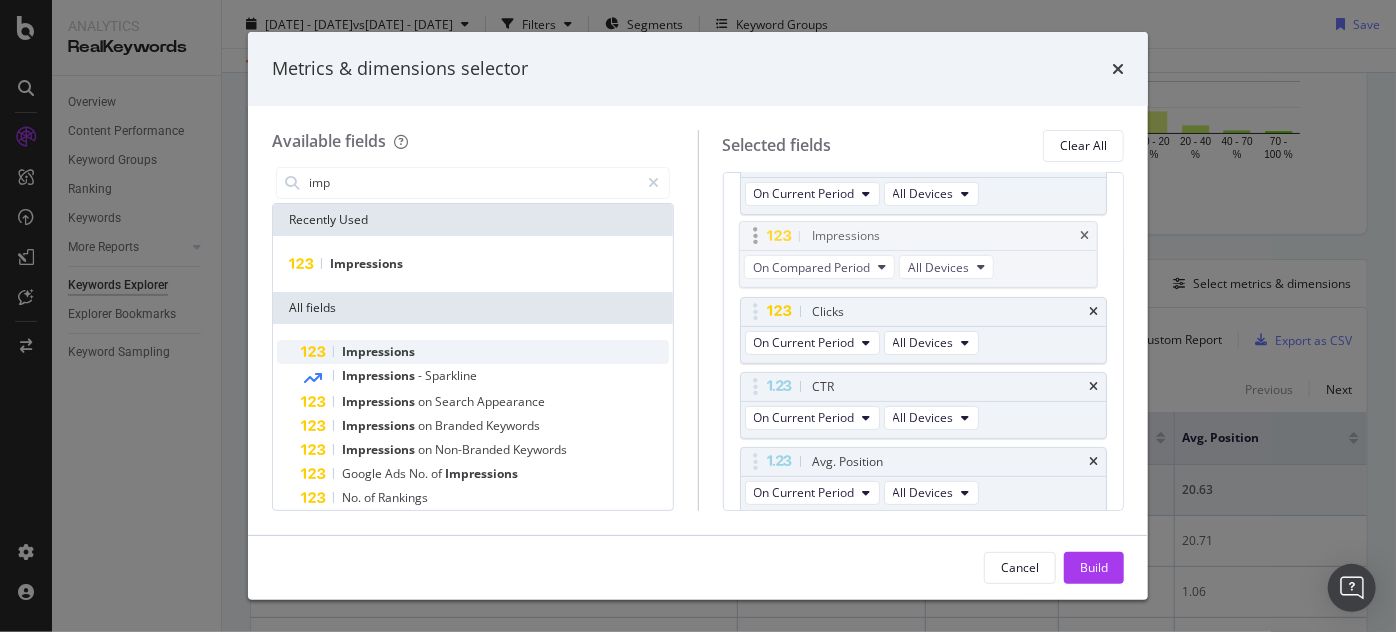 click on "Analytics RealKeywords Overview Content Performance Keyword Groups Ranking Keywords More Reports Countries Devices Content Structure Keywords Explorer Explorer Bookmarks Keyword Sampling Keywords Explorer www.supplyhouse.com 2025 Jun. 1st - Jun. 30th  vs  2024 Jun. 1st - 2024 Jun. 30th Filters Segments Keyword Groups Save Data crossed with the Crawl 2025 Jun. 28th By website Top Charts Clicks By pagination1 Level 1 By: pagination1 Level 1 Hold CTRL while clicking to filter the report. 100% pagination1 Level 1 Clicks #nomatch 256,572 100% #nomatch Clicks By Average Position Hold CTRL while clicking to filter the report. 1-3 4-6 7-10 11+ 0 100K 200K 300K Avg. Position Clicks 1-3 66,056 4-6 20,741 7-10 12,400 11+ 271,588 300K Clicks By CTR Hold CTRL while clicking to filter the report. 0 - 5 % 5 - 10 % 10 - 20 % 20 - 40 % 40 - 70 % 70 - 100 % 0 100K 200K 300K CTR Clicks 0 - 5 % 287,291 5 - 10 % 16,486 10 - 20 % 42,331 20 - 40 % 14,625 40 - 70 % 5,709 70 - 100 % 4,343 300K Clicks By Content Size No Data No Data 0" at bounding box center (698, 316) 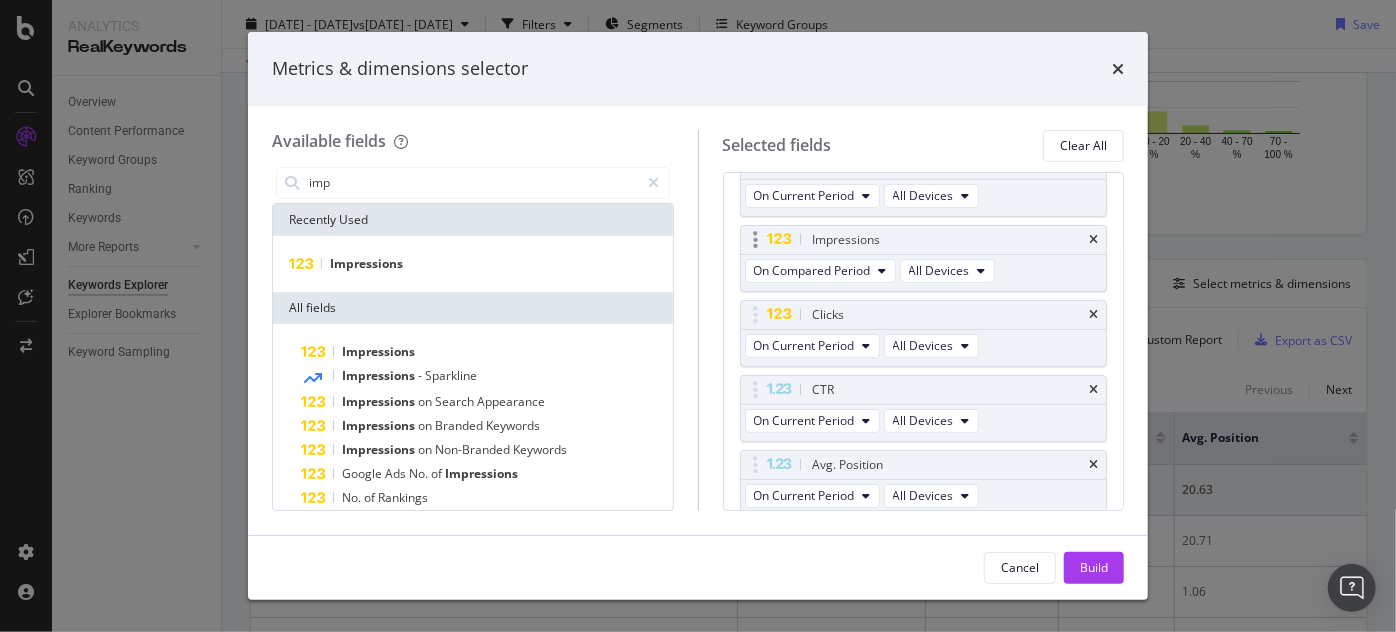 scroll, scrollTop: 0, scrollLeft: 0, axis: both 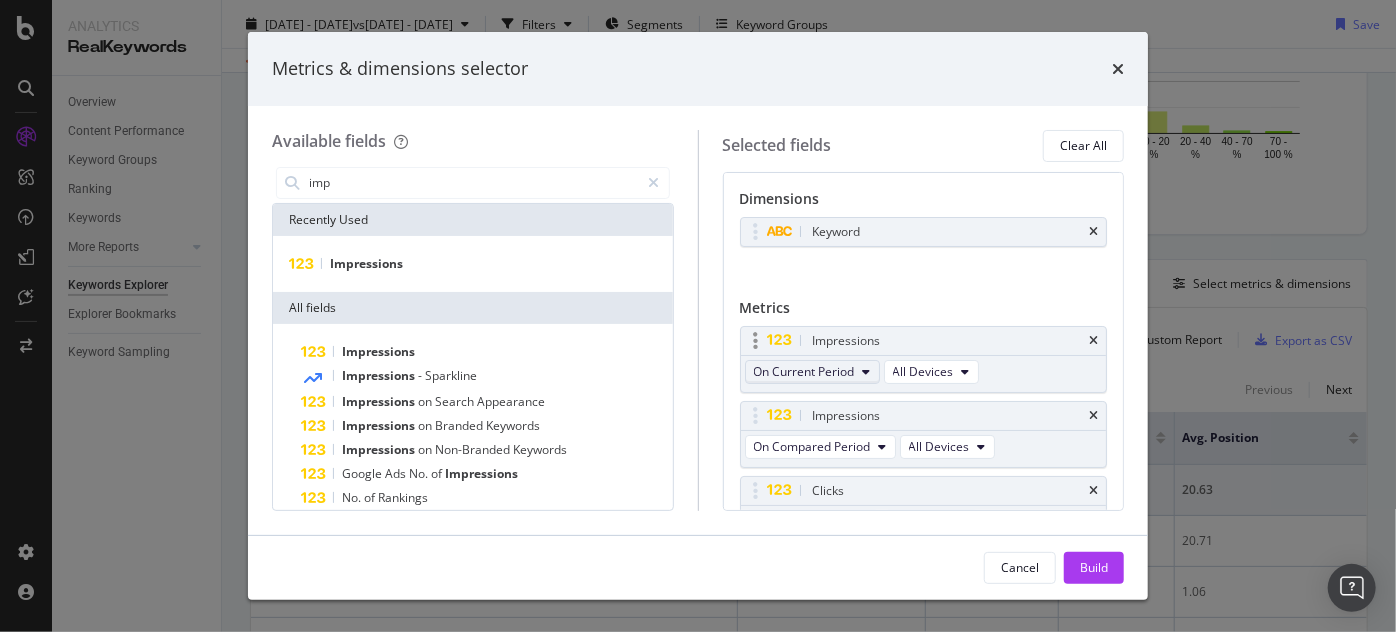 click on "On Current Period" at bounding box center [804, 371] 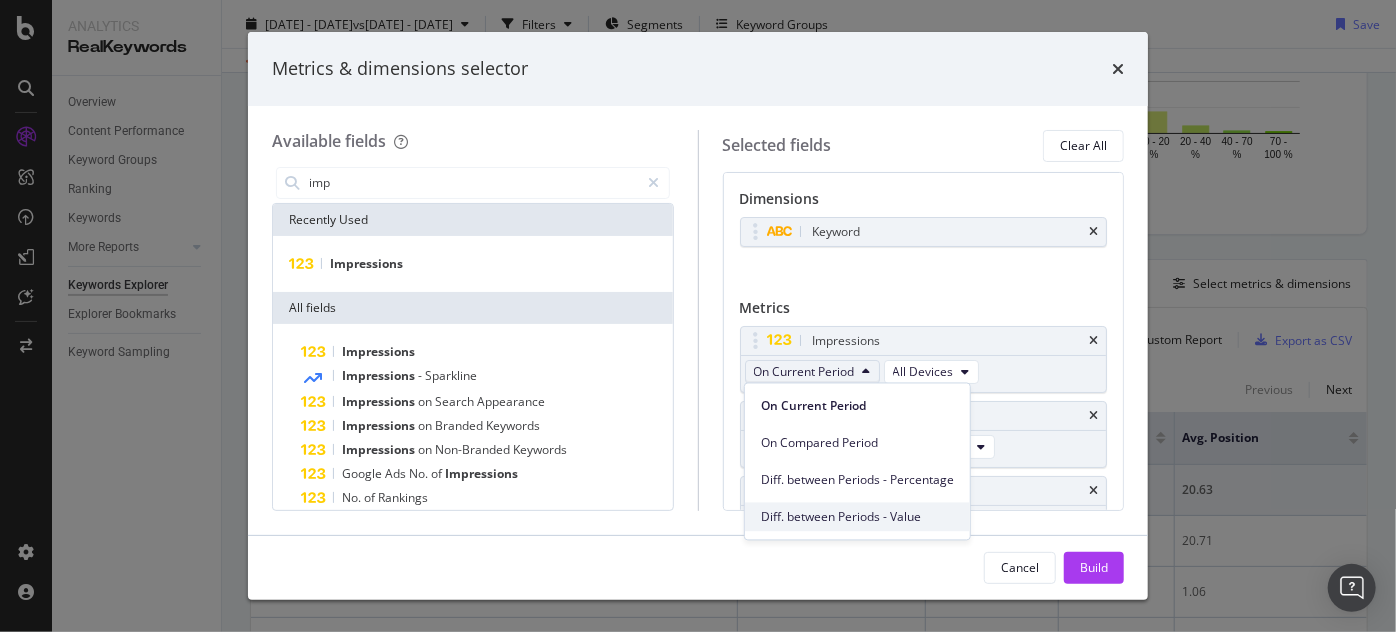 click on "Diff. between Periods - Value" at bounding box center [857, 517] 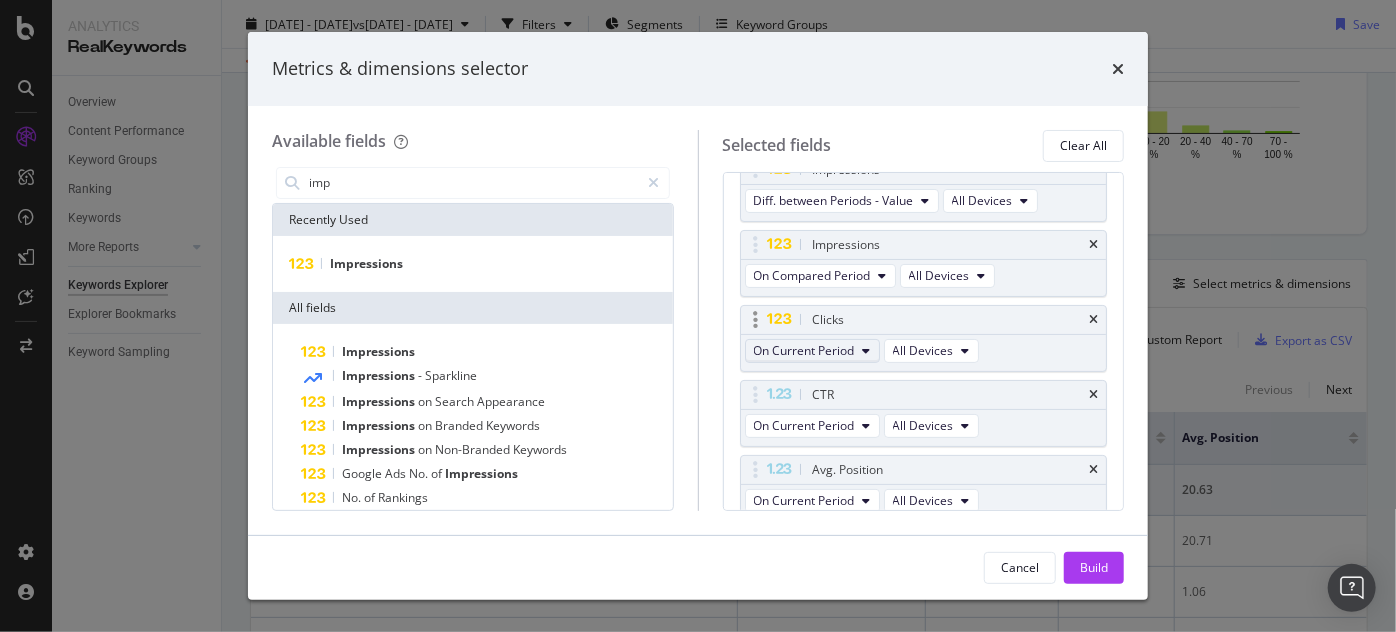 scroll, scrollTop: 181, scrollLeft: 0, axis: vertical 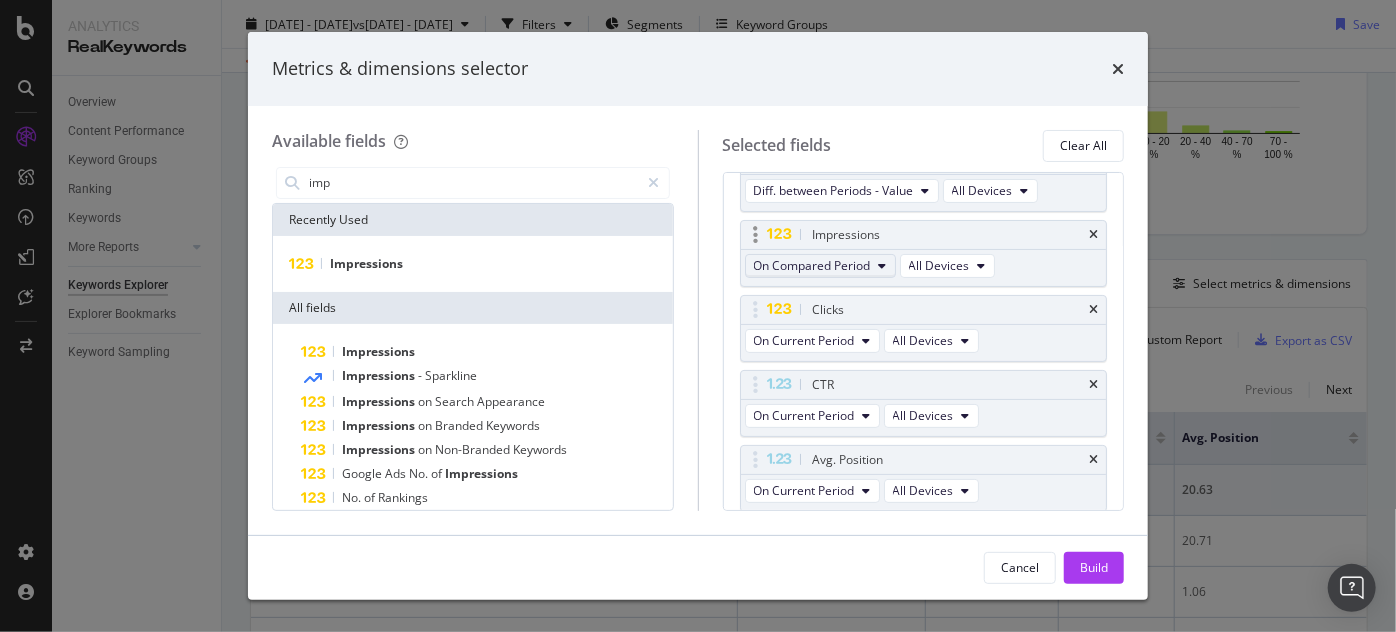 click on "On Compared Period" at bounding box center [820, 266] 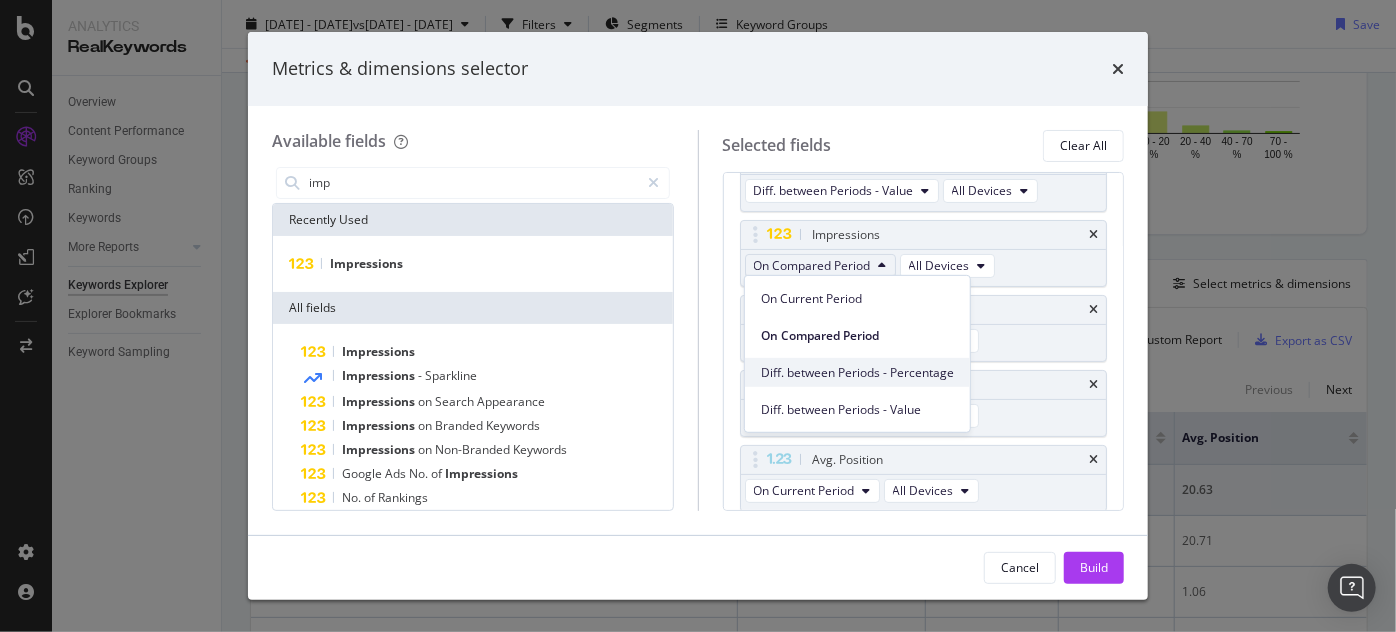 click on "Diff. between Periods - Percentage" at bounding box center [857, 372] 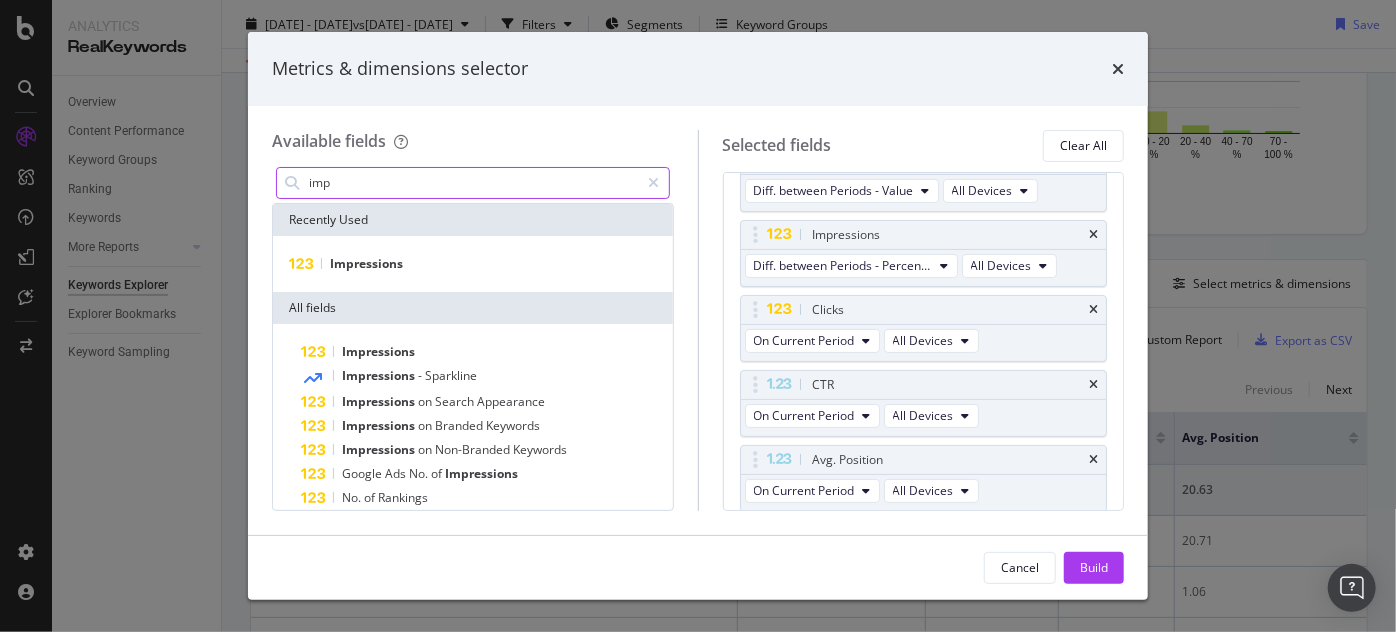 click on "imp" at bounding box center (473, 183) 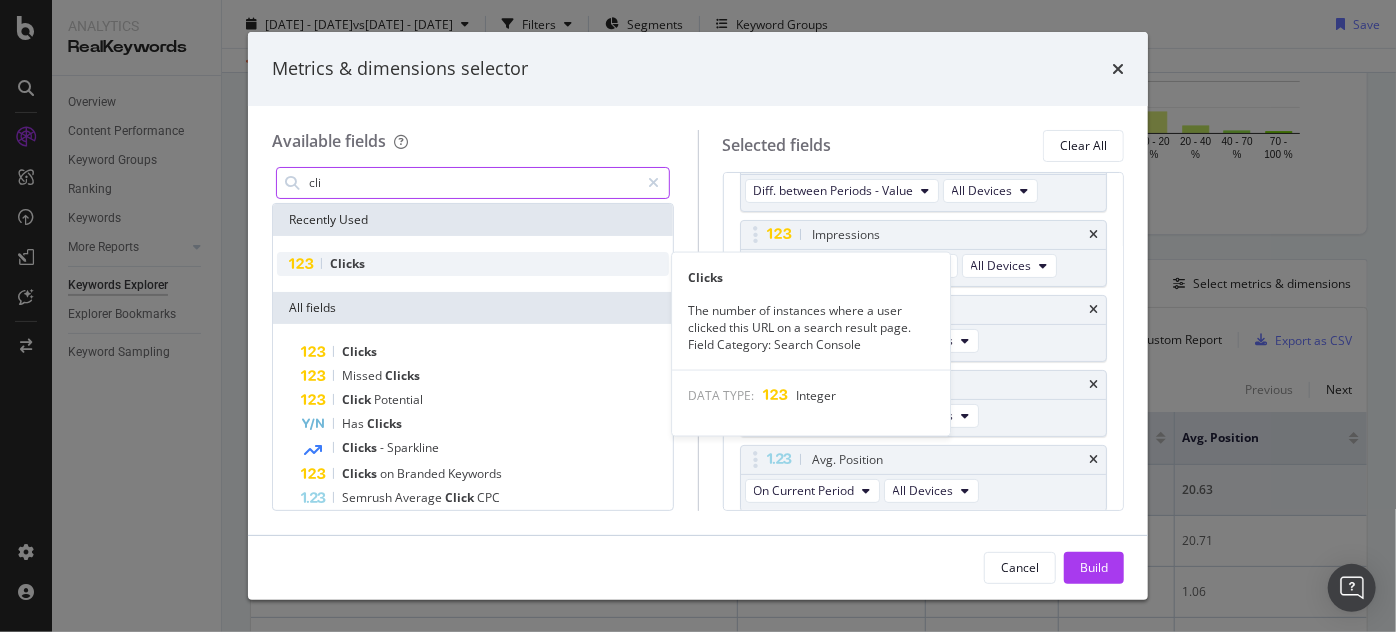 type on "cli" 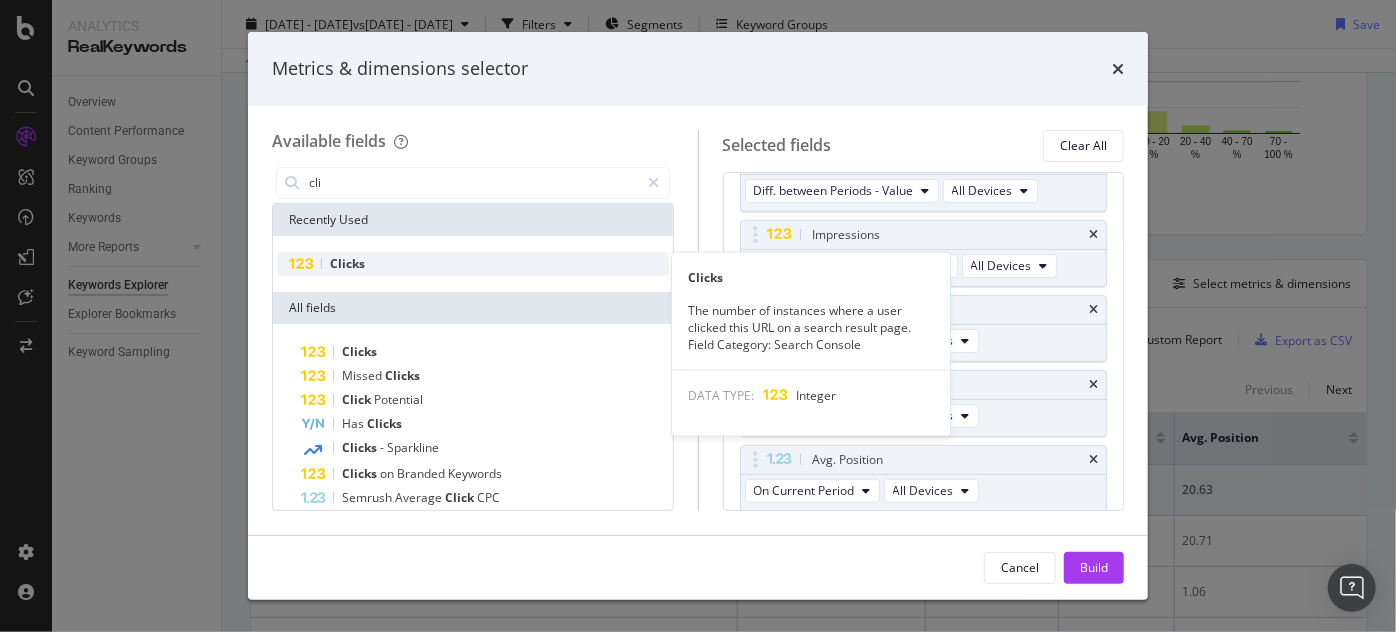 click on "Clicks" at bounding box center (473, 264) 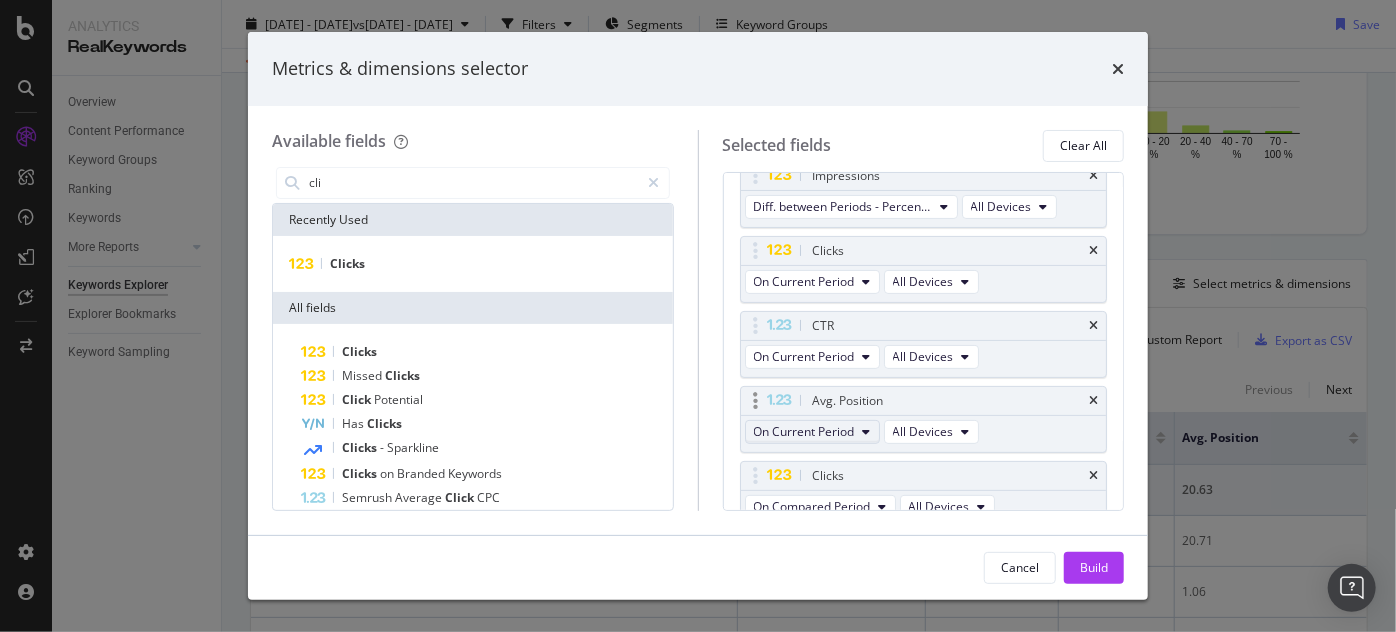 scroll, scrollTop: 253, scrollLeft: 0, axis: vertical 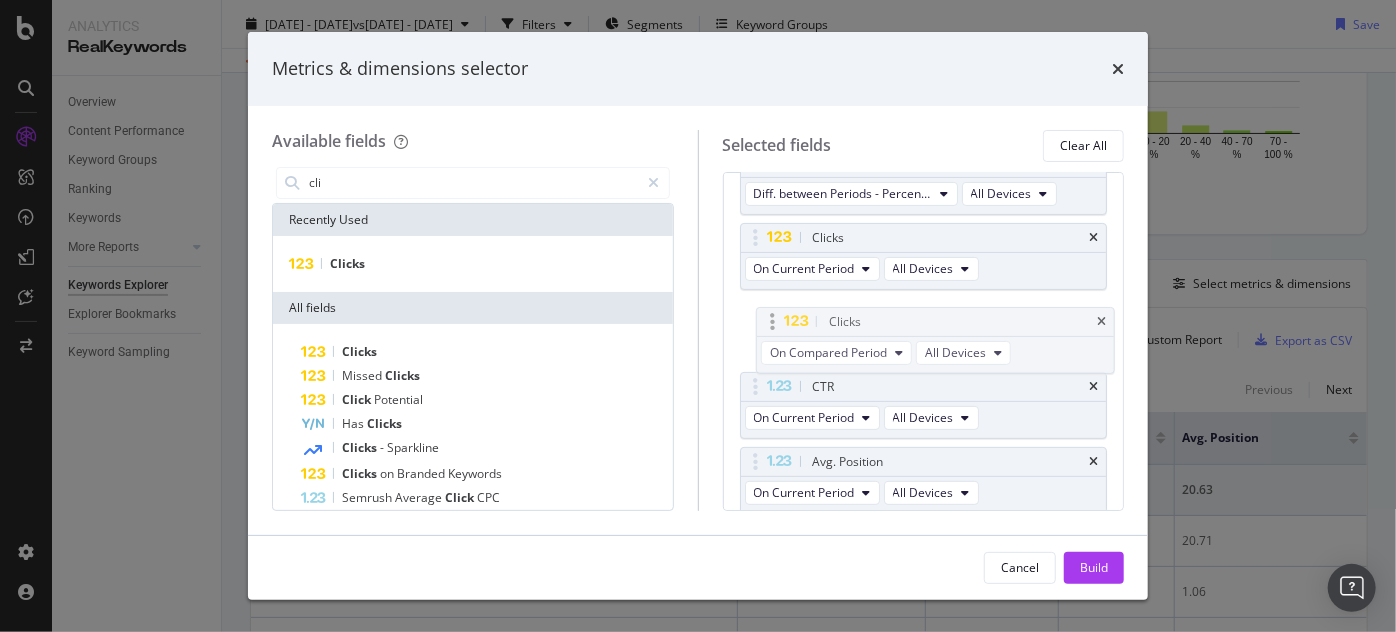 drag, startPoint x: 772, startPoint y: 455, endPoint x: 789, endPoint y: 318, distance: 138.05072 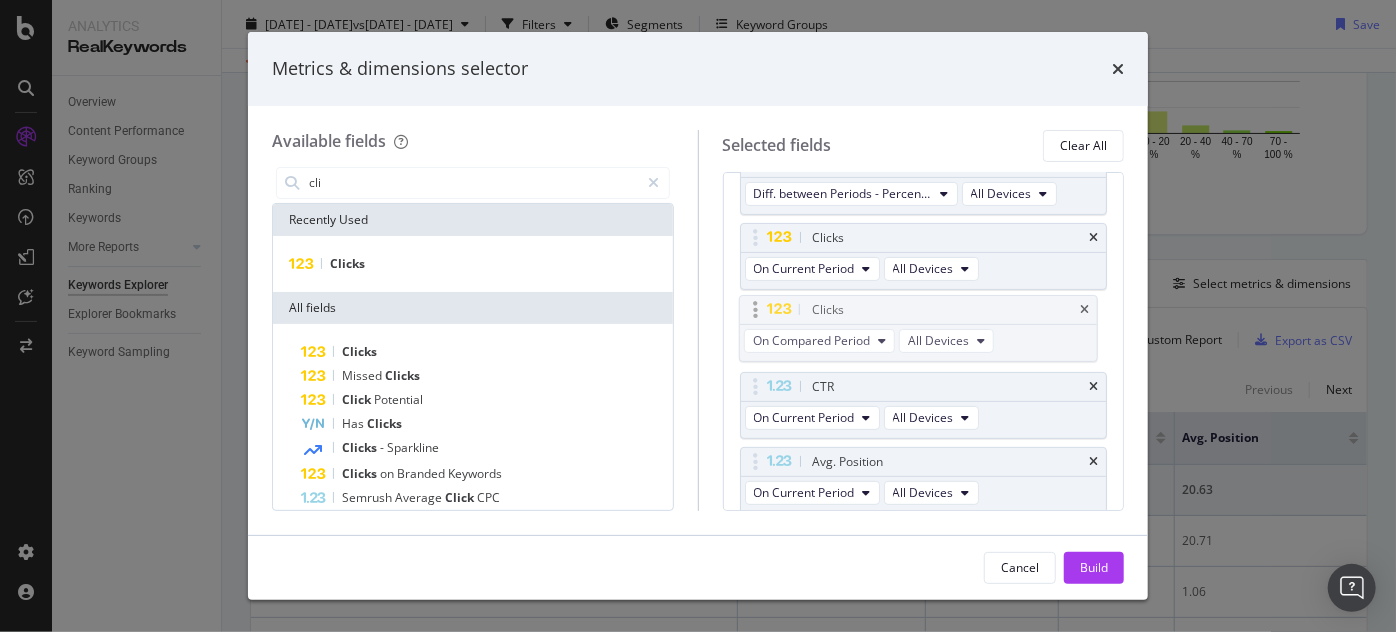 click on "Analytics RealKeywords Overview Content Performance Keyword Groups Ranking Keywords More Reports Countries Devices Content Structure Keywords Explorer Explorer Bookmarks Keyword Sampling Keywords Explorer www.supplyhouse.com 2025 Jun. 1st - Jun. 30th  vs  2024 Jun. 1st - 2024 Jun. 30th Filters Segments Keyword Groups Save Data crossed with the Crawl 2025 Jun. 28th By website Top Charts Clicks By pagination1 Level 1 By: pagination1 Level 1 Hold CTRL while clicking to filter the report. 100% pagination1 Level 1 Clicks #nomatch 256,572 100% #nomatch Clicks By Average Position Hold CTRL while clicking to filter the report. 1-3 4-6 7-10 11+ 0 100K 200K 300K Avg. Position Clicks 1-3 66,056 4-6 20,741 7-10 12,400 11+ 271,588 300K Clicks By CTR Hold CTRL while clicking to filter the report. 0 - 5 % 5 - 10 % 10 - 20 % 20 - 40 % 40 - 70 % 70 - 100 % 0 100K 200K 300K CTR Clicks 0 - 5 % 287,291 5 - 10 % 16,486 10 - 20 % 42,331 20 - 40 % 14,625 40 - 70 % 5,709 70 - 100 % 4,343 300K Clicks By Content Size No Data No Data 0" at bounding box center [698, 316] 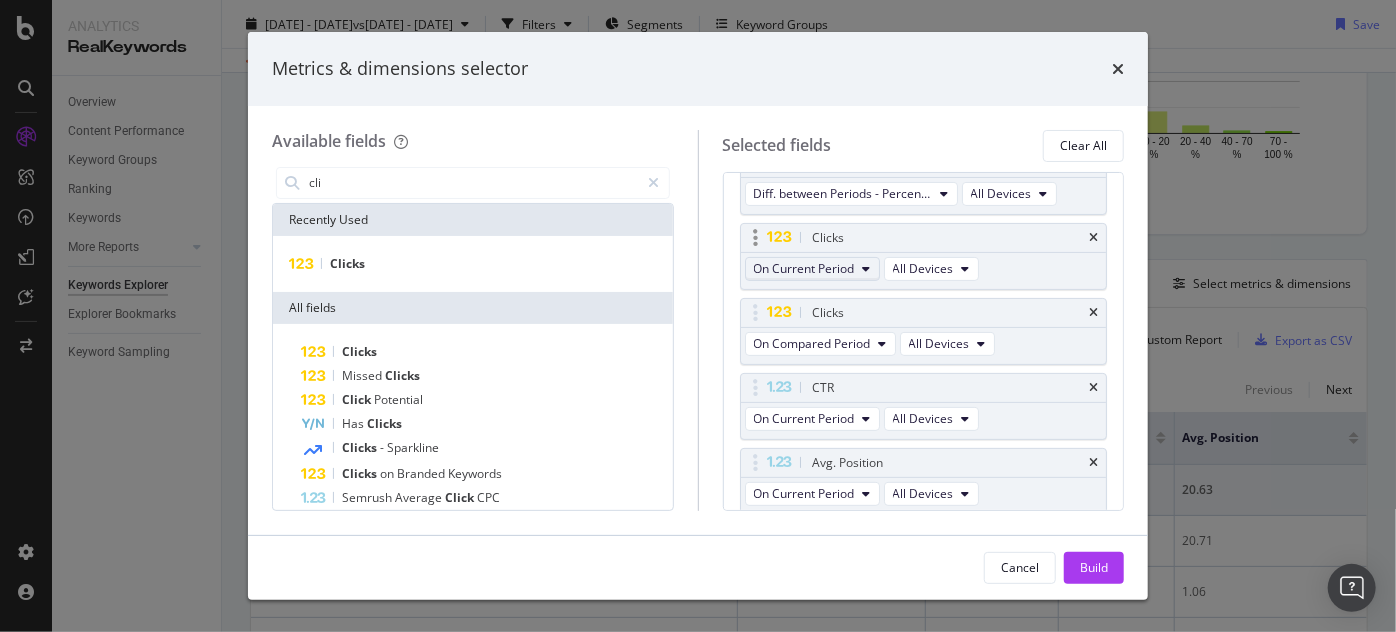 click on "On Current Period" at bounding box center [804, 268] 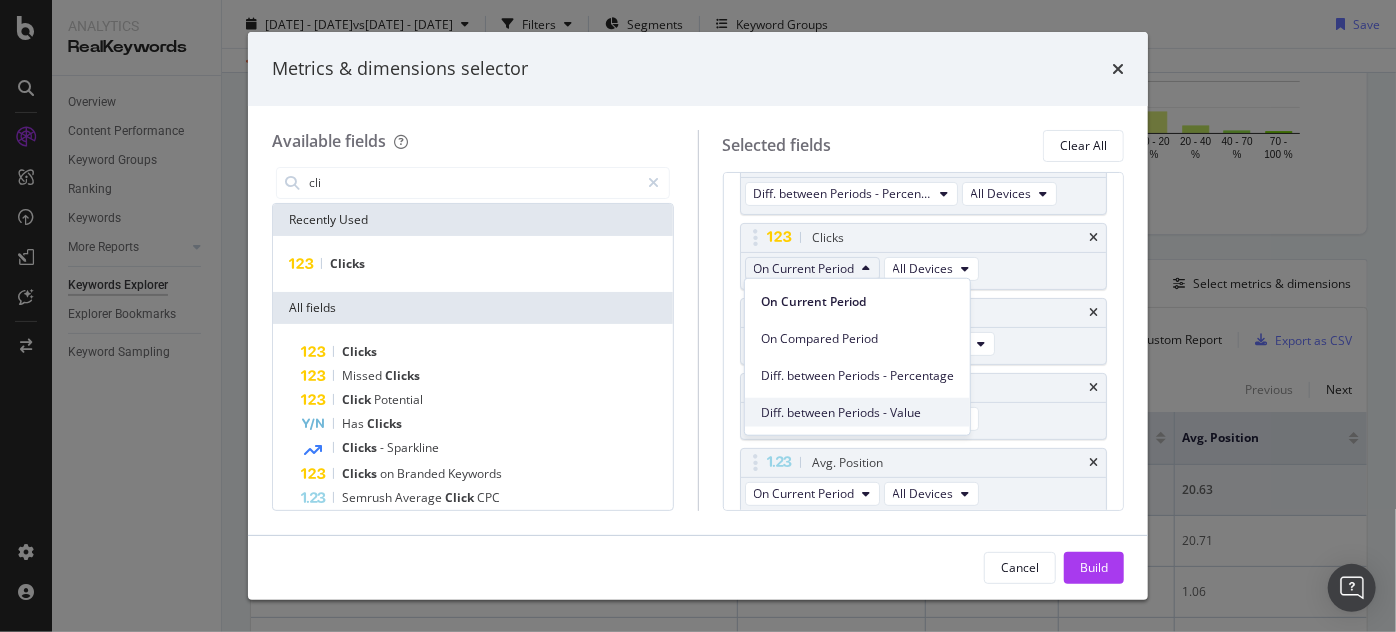 click on "Diff. between Periods - Value" at bounding box center [857, 412] 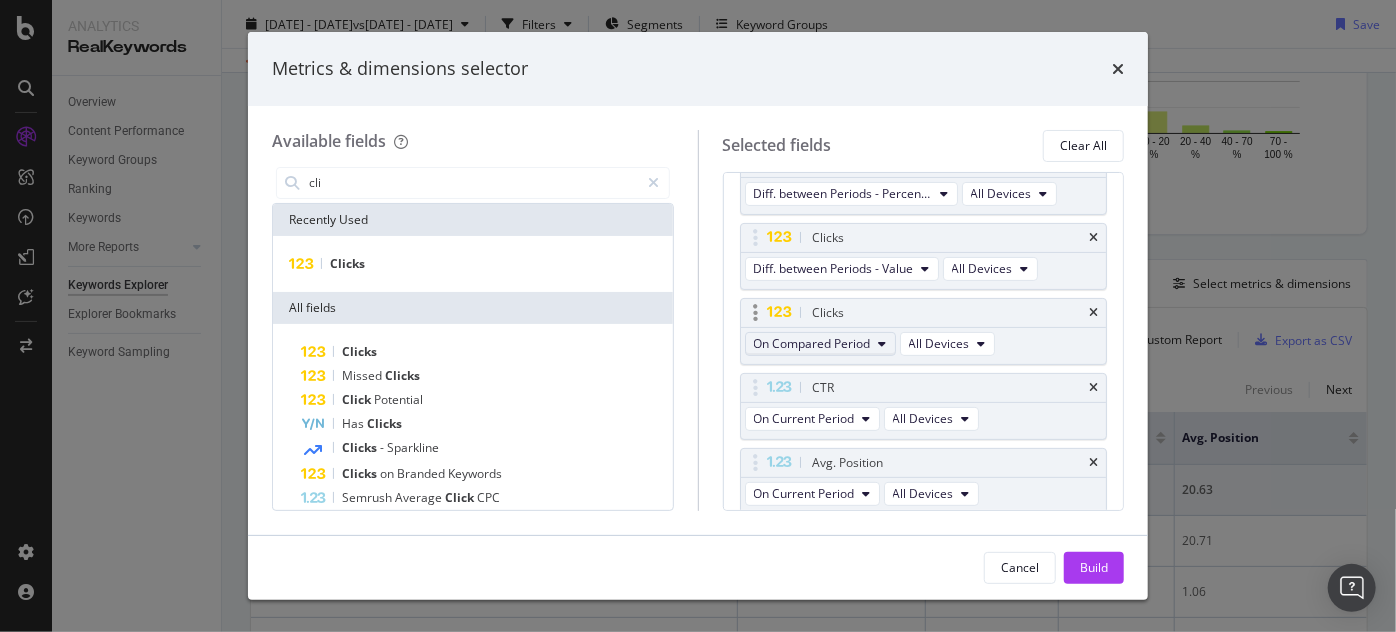 click on "On Compared Period" at bounding box center [812, 343] 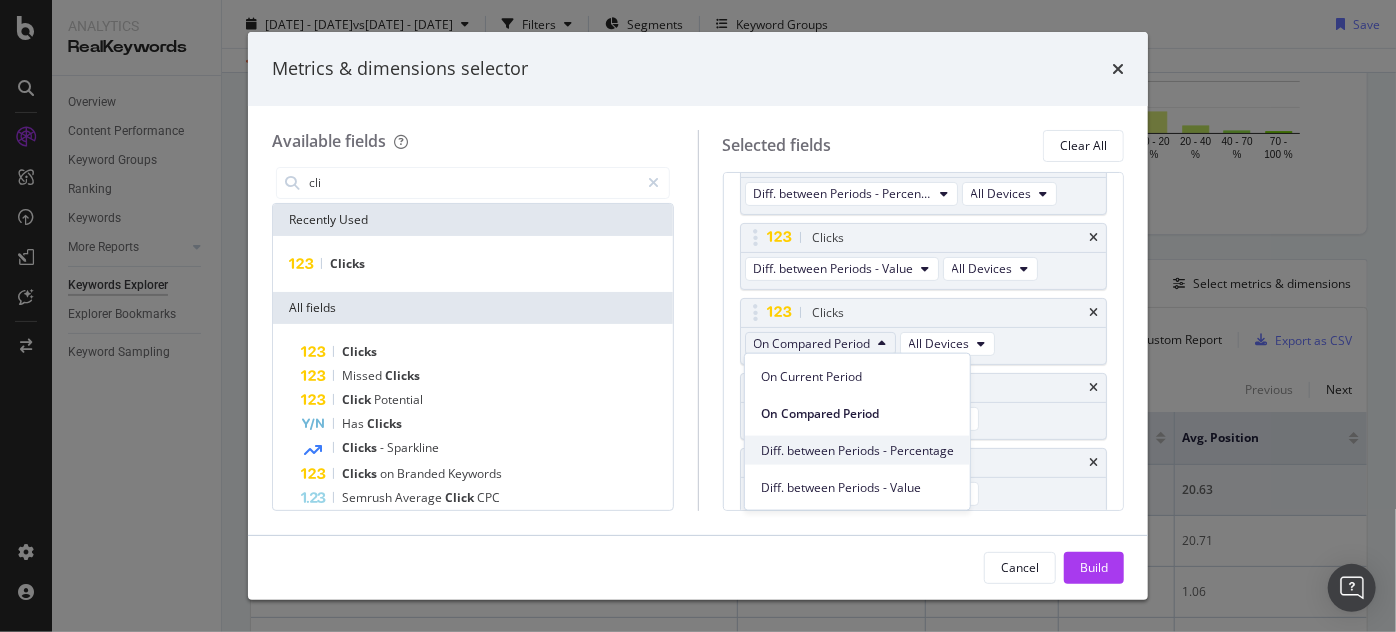 click on "Diff. between Periods - Percentage" at bounding box center (857, 450) 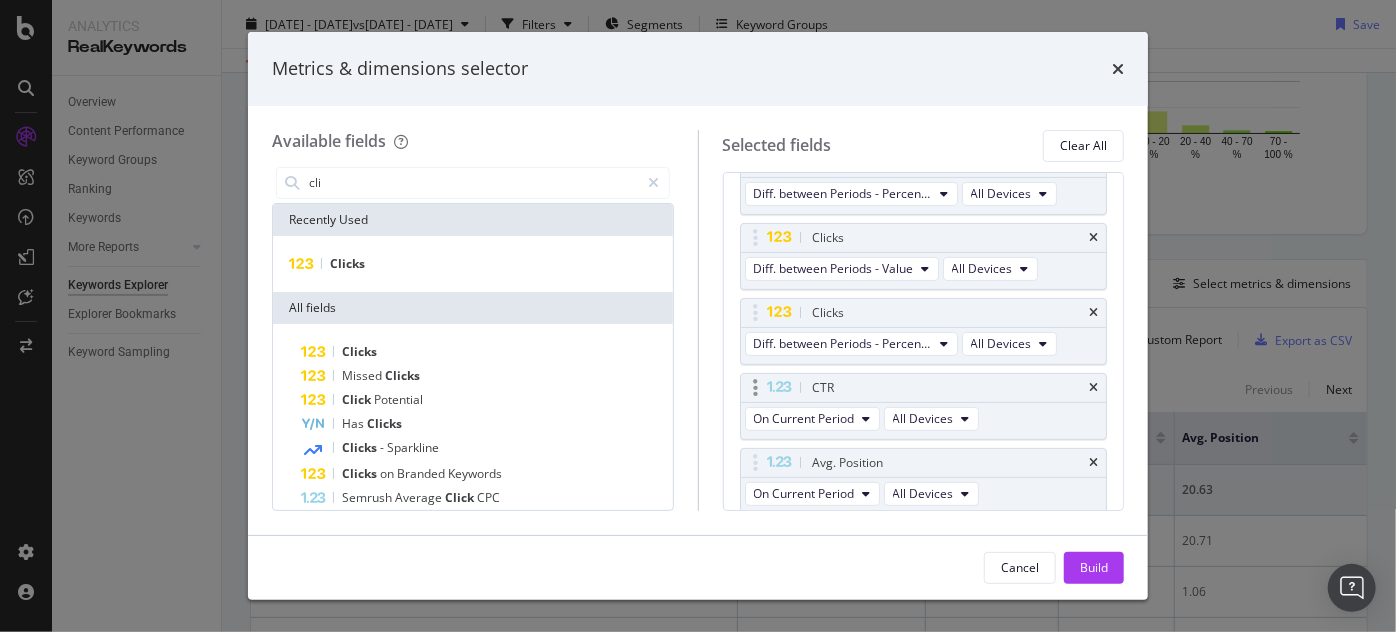 scroll, scrollTop: 319, scrollLeft: 0, axis: vertical 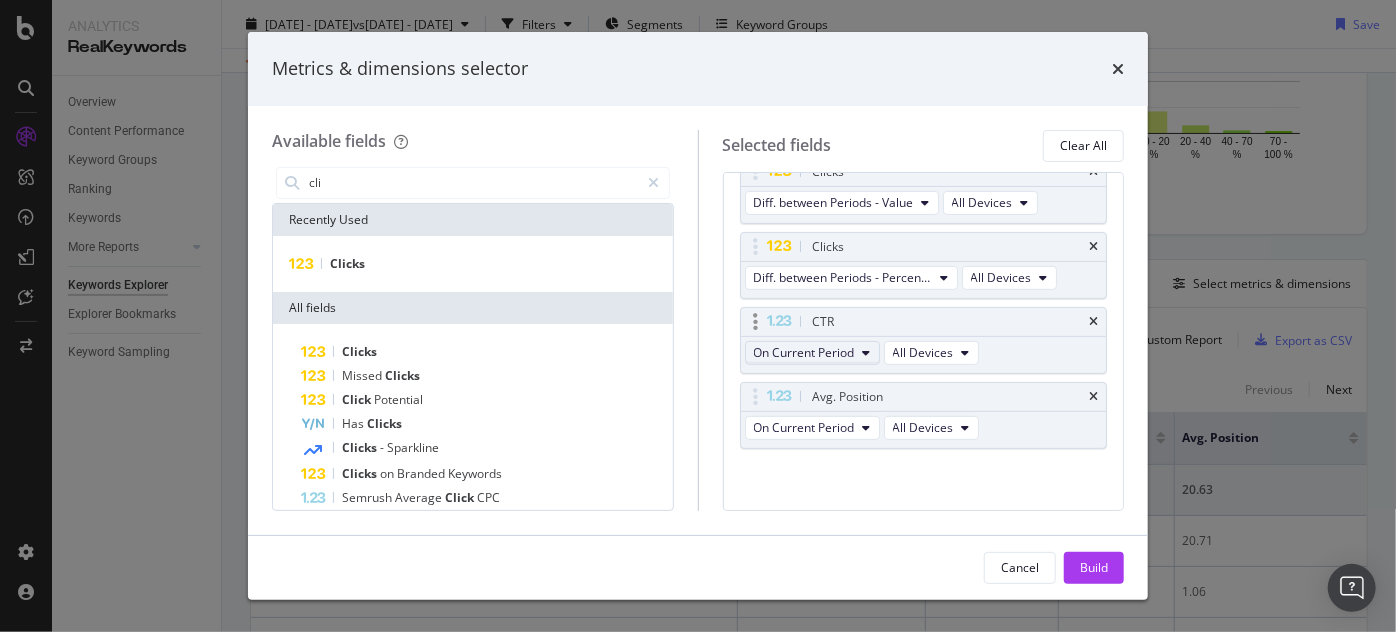 click on "On Current Period" at bounding box center (804, 352) 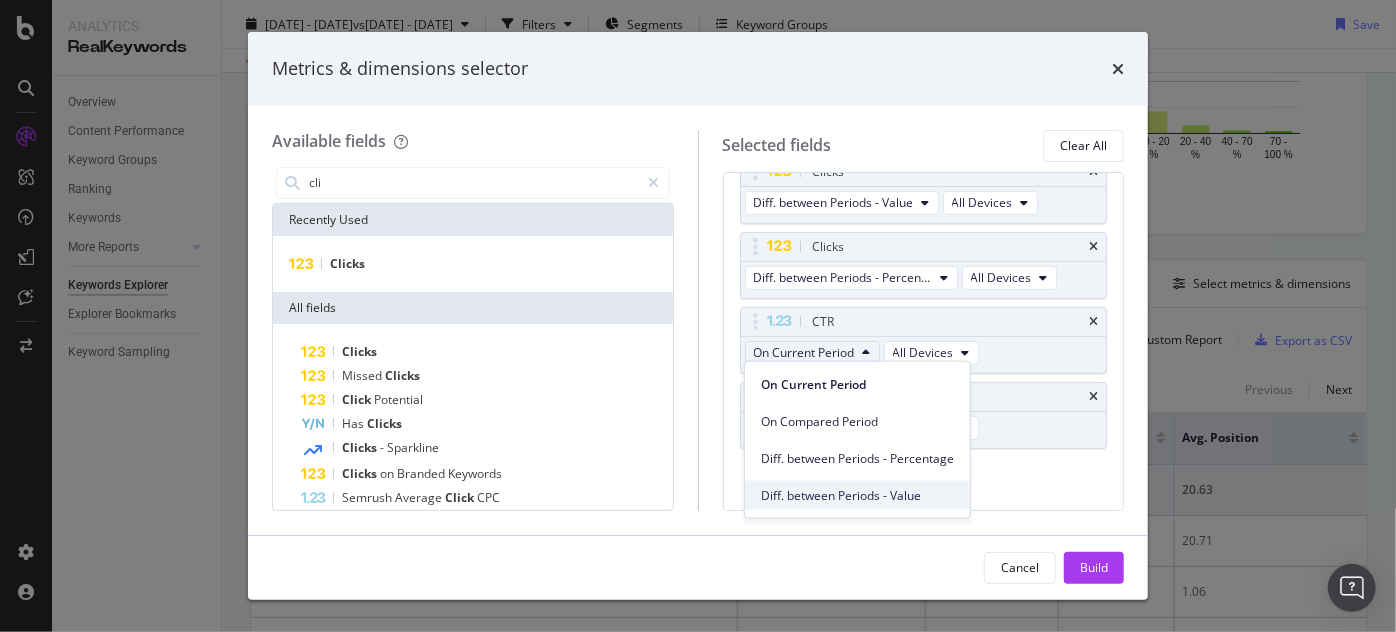 click on "Diff. between Periods - Value" at bounding box center [857, 495] 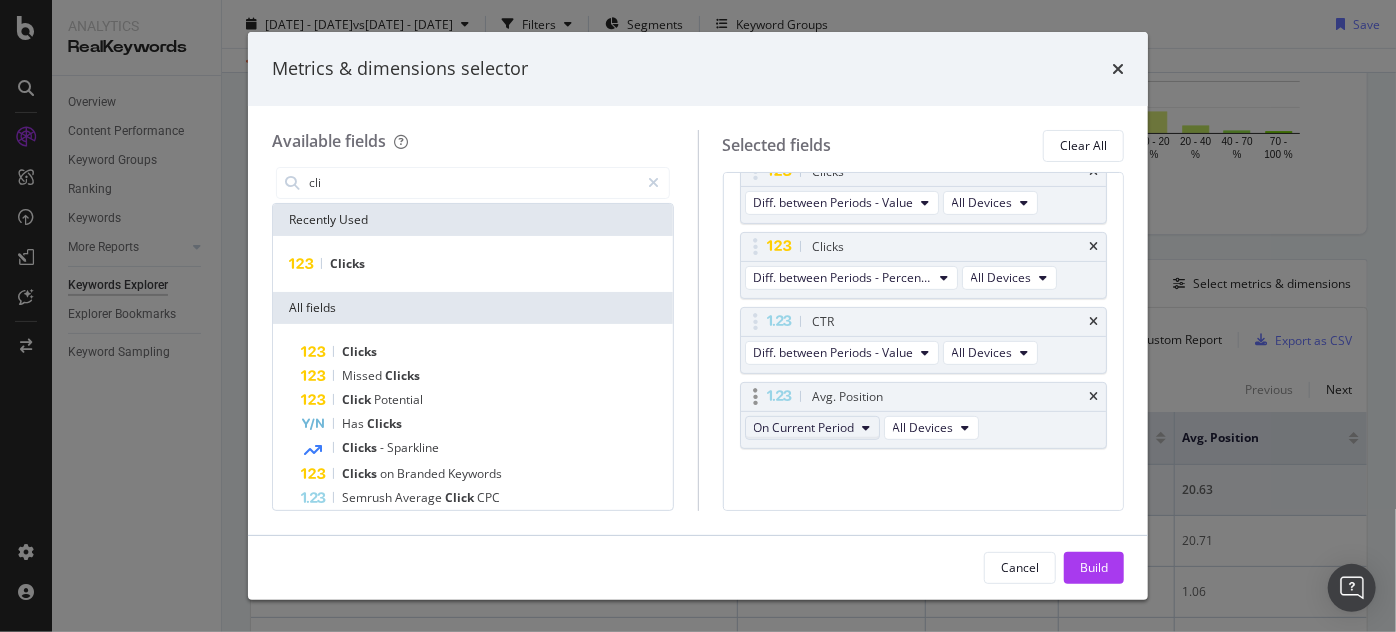 click on "On Current Period" at bounding box center (812, 428) 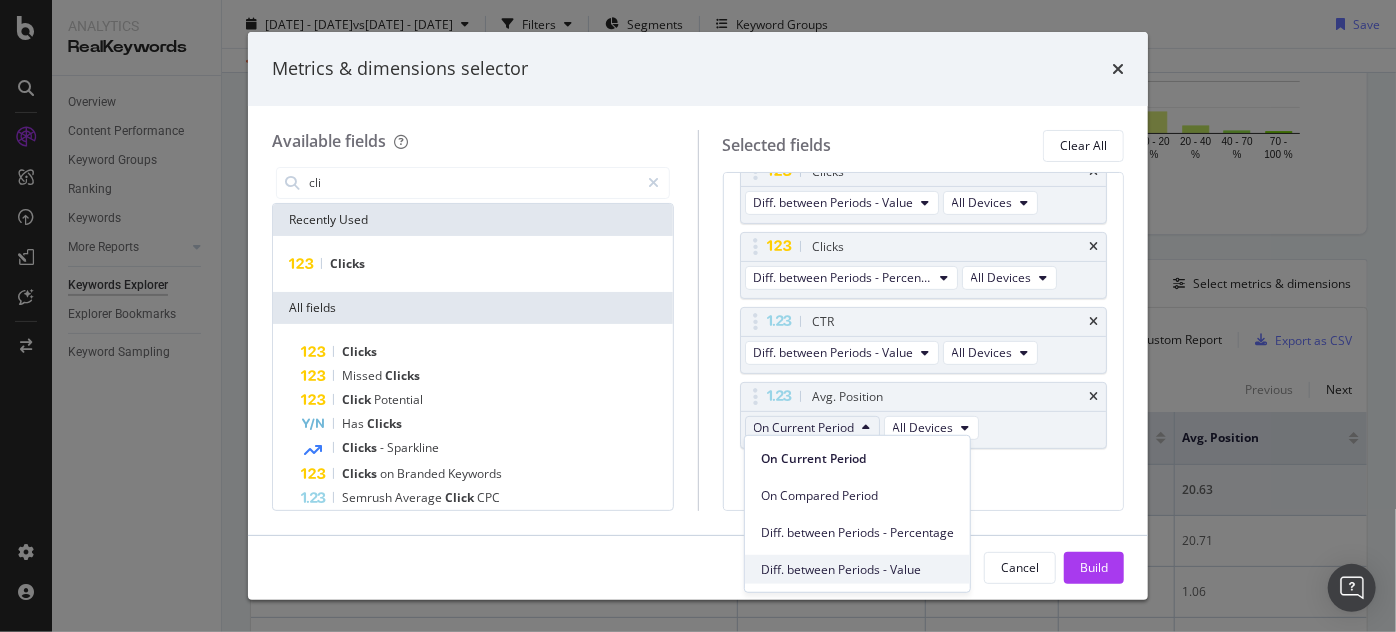 click on "Diff. between Periods - Value" at bounding box center (857, 569) 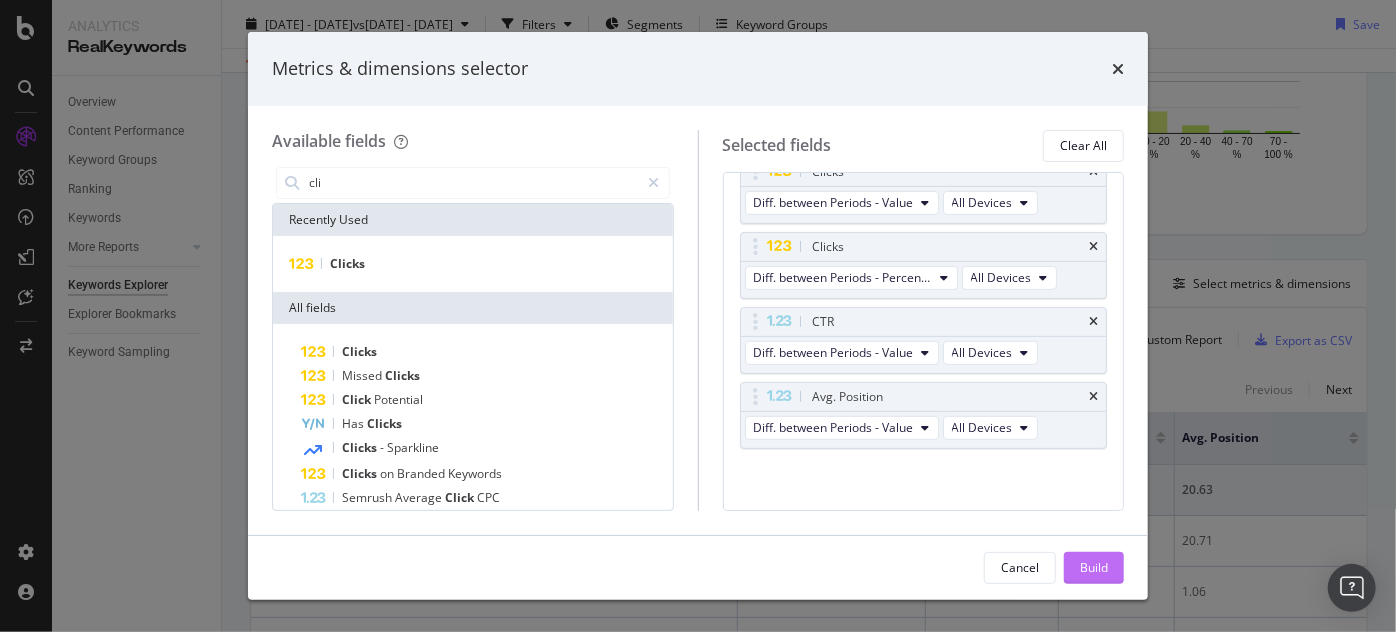 click on "Build" at bounding box center [1094, 568] 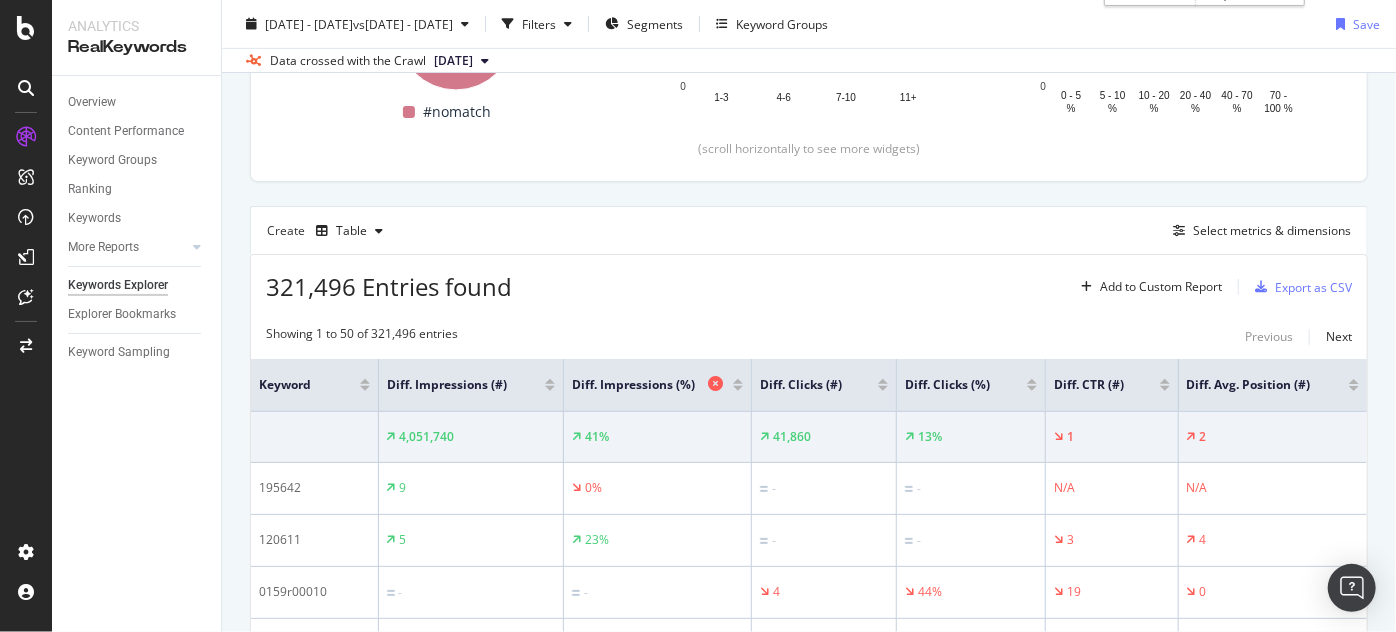 scroll, scrollTop: 454, scrollLeft: 0, axis: vertical 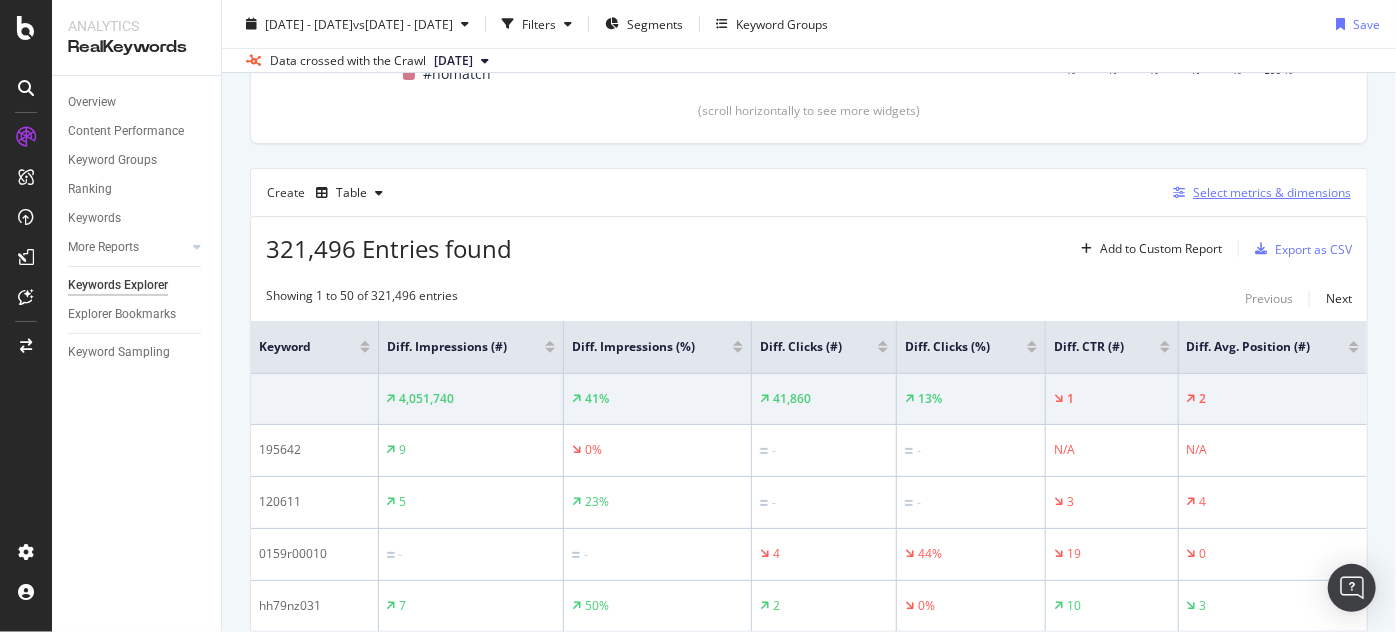 click at bounding box center (1179, 193) 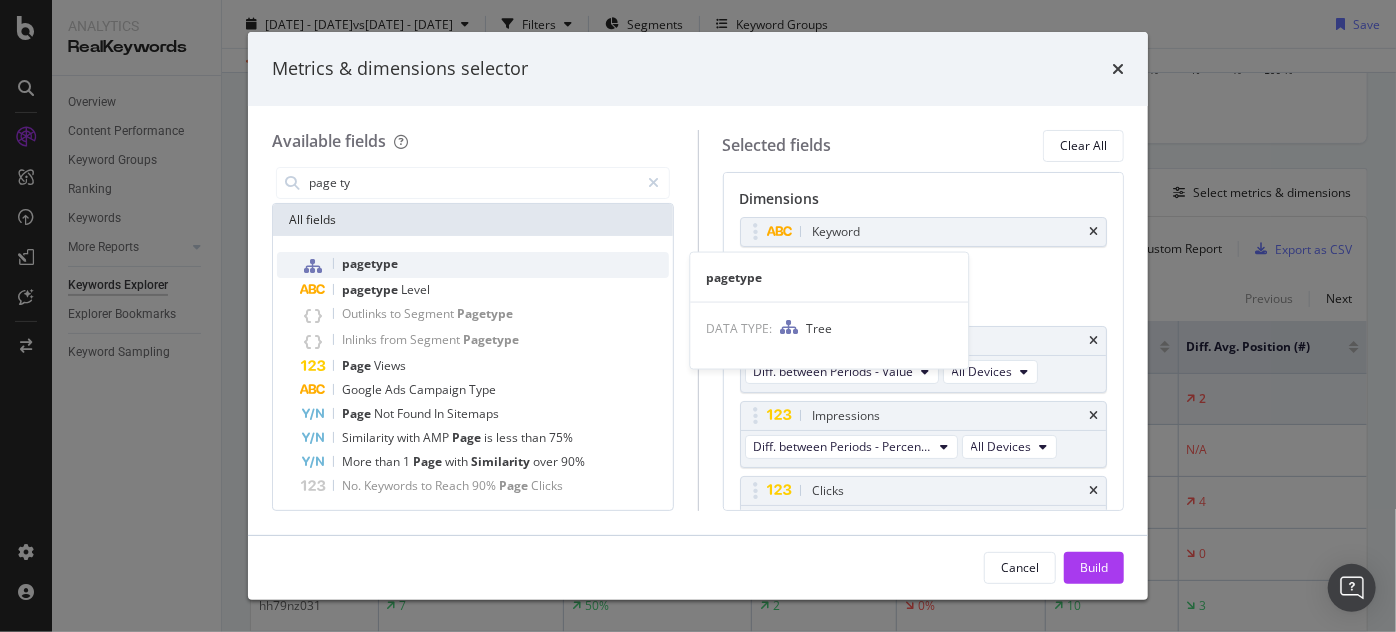 type on "page ty" 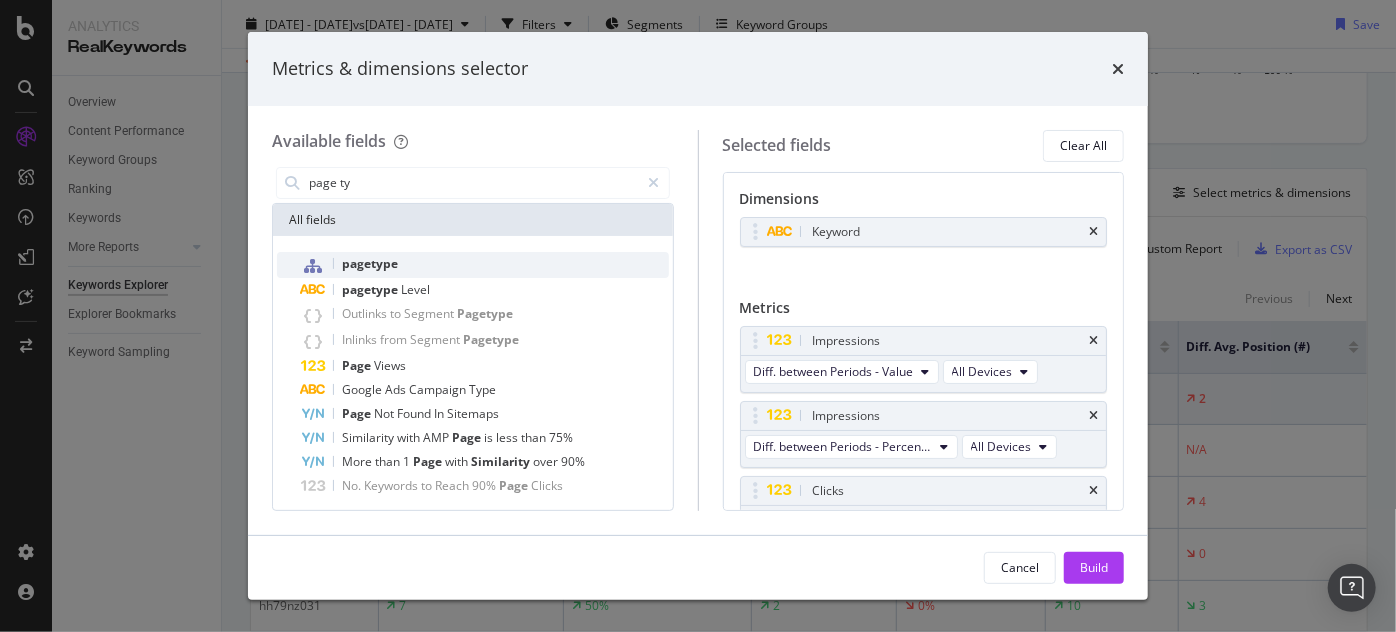 click on "pagetype" at bounding box center (485, 265) 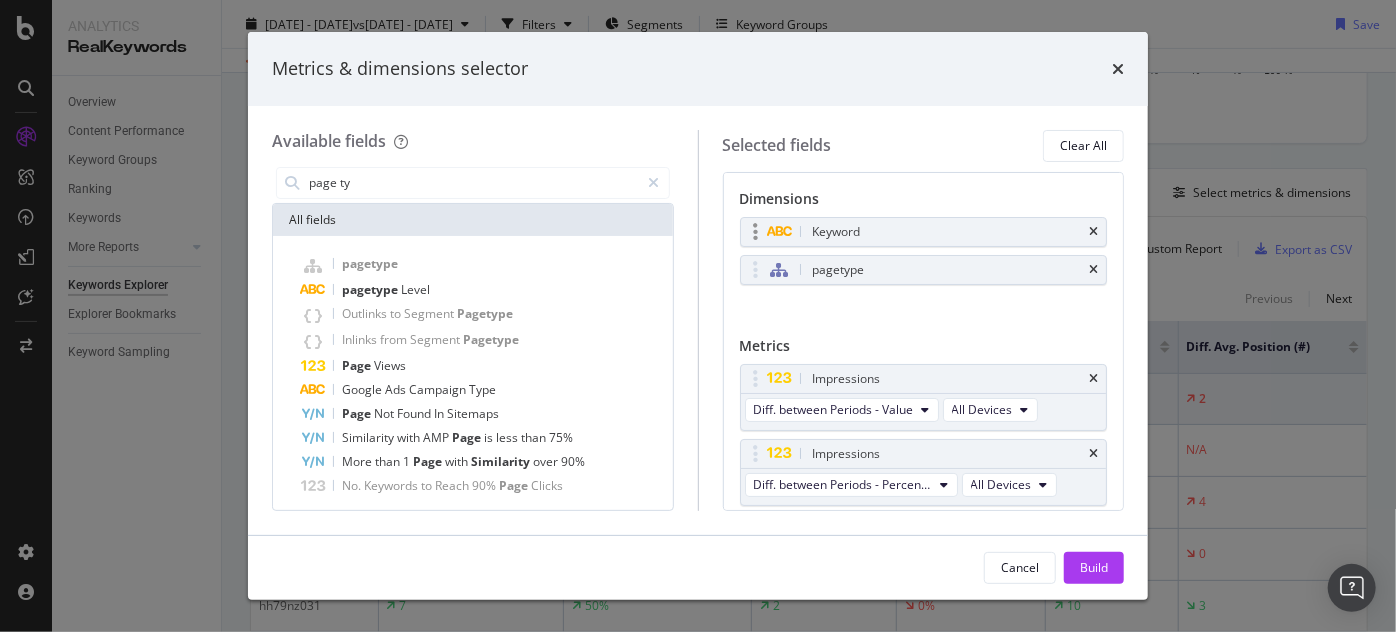 click on "Keyword" at bounding box center [924, 232] 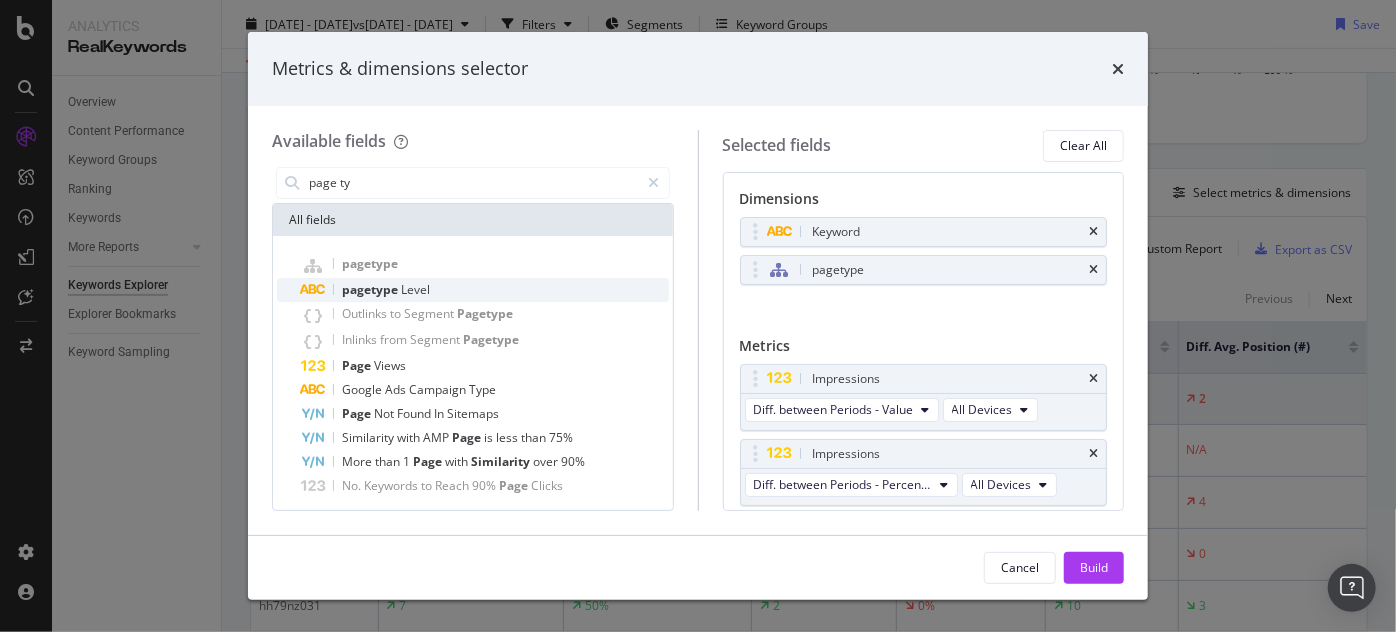 click on "pagetype   Level" at bounding box center (485, 290) 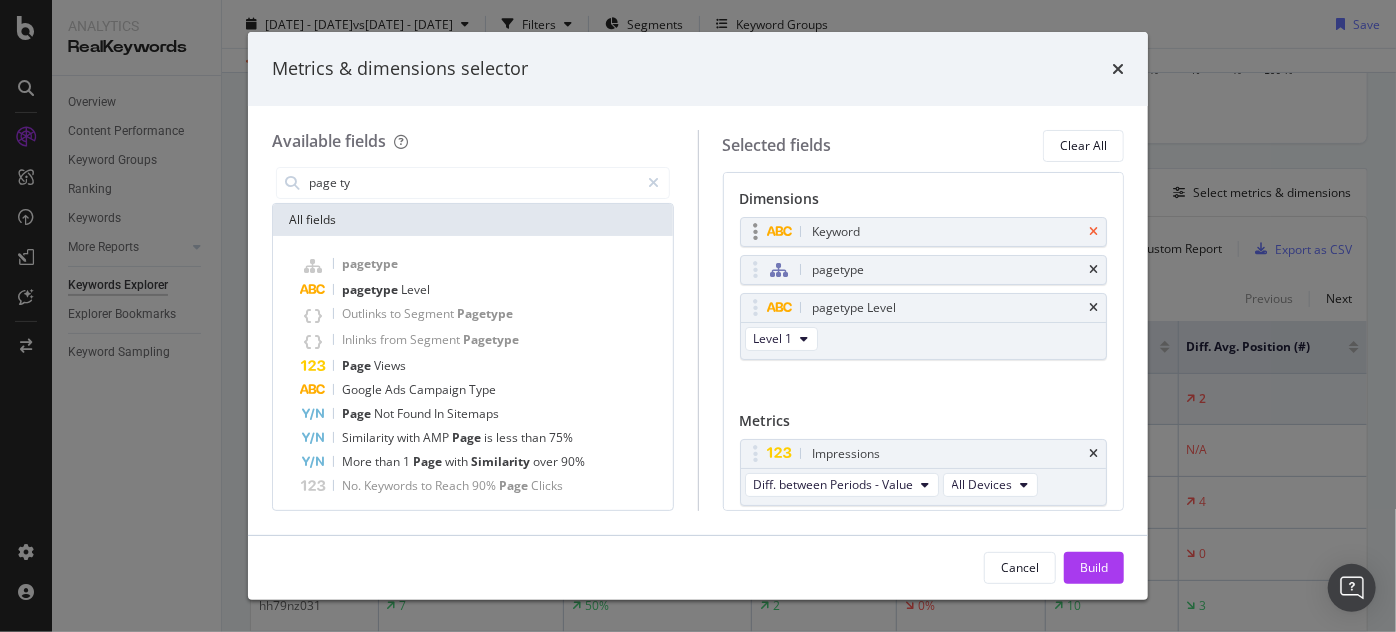 click at bounding box center (1093, 232) 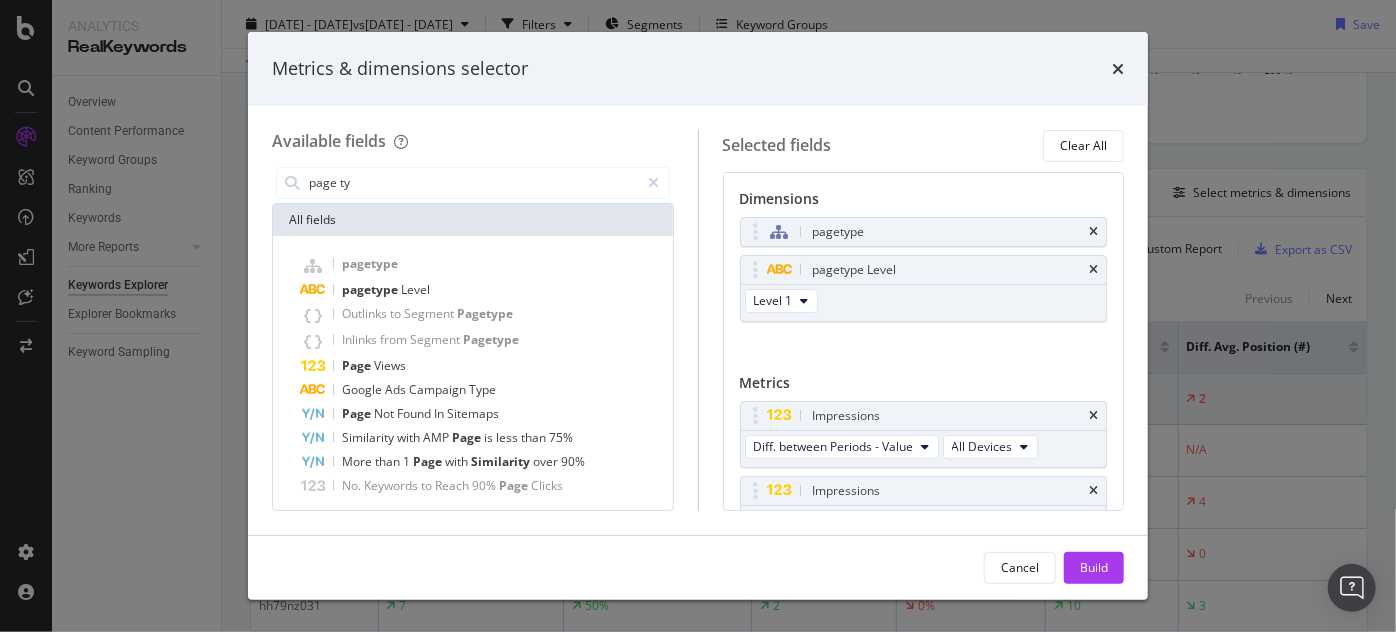 click on "pagetype pagetype Level Level 1 You can use this field as a  dimension" at bounding box center (924, 291) 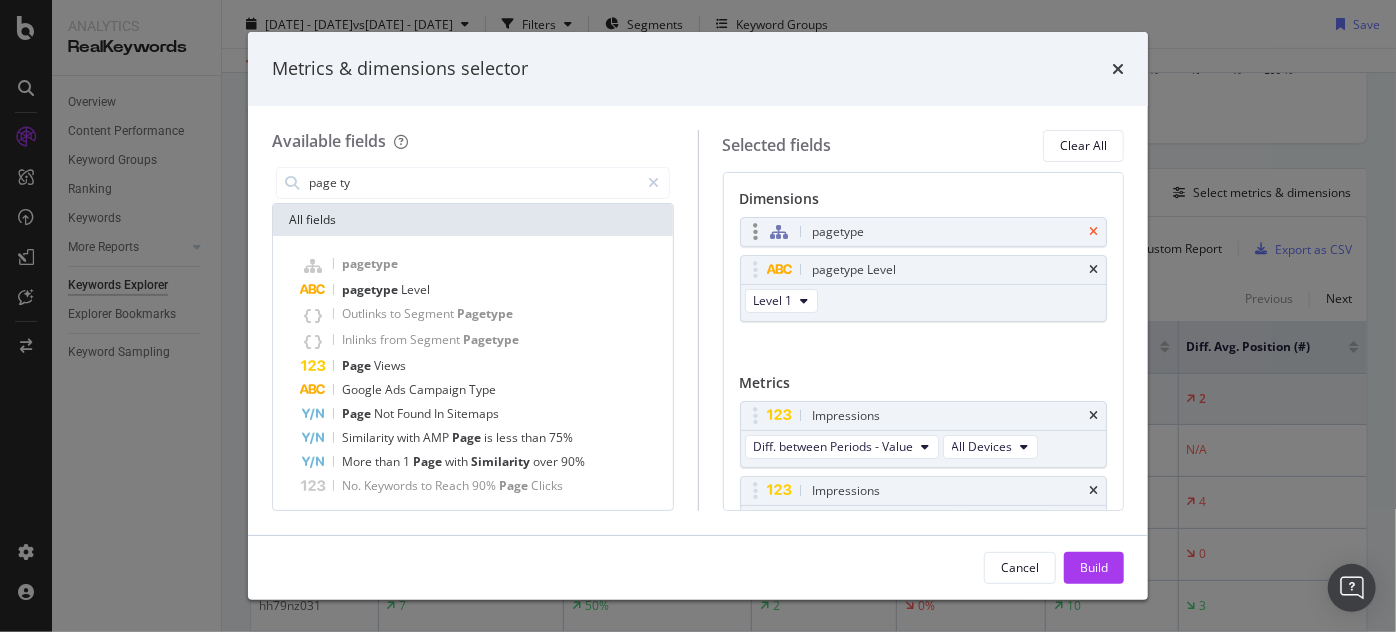 click at bounding box center [1093, 232] 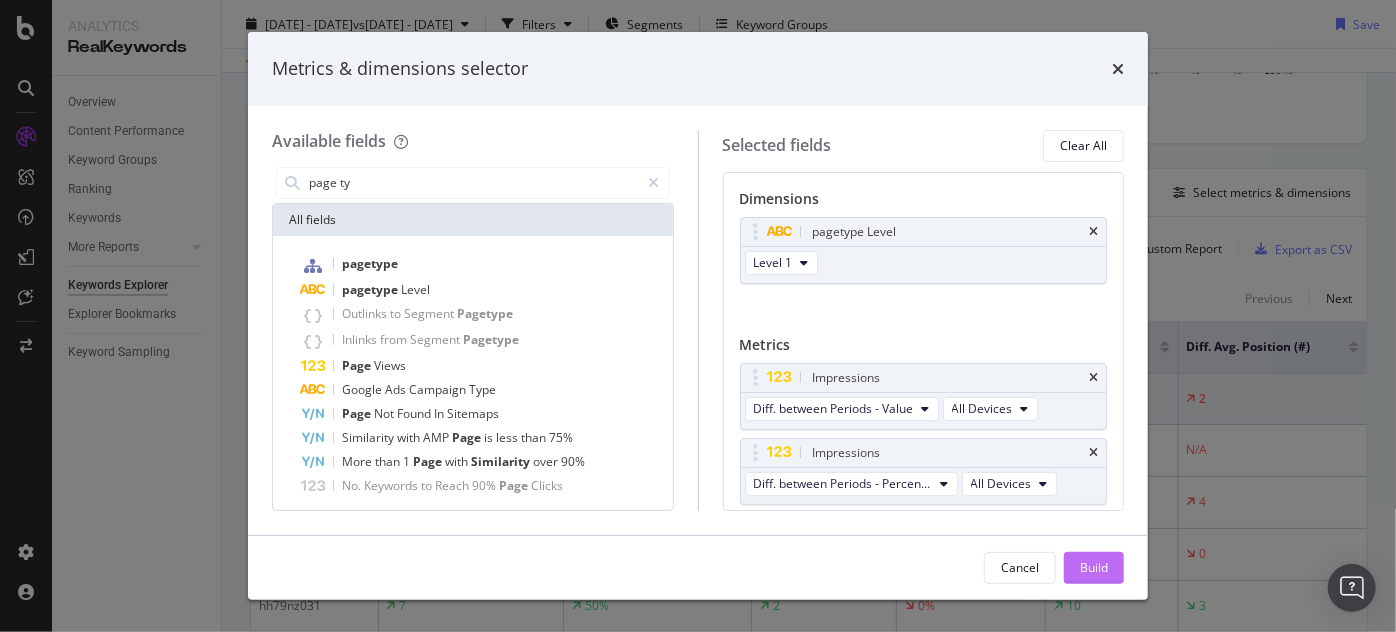 click on "Build" at bounding box center [1094, 568] 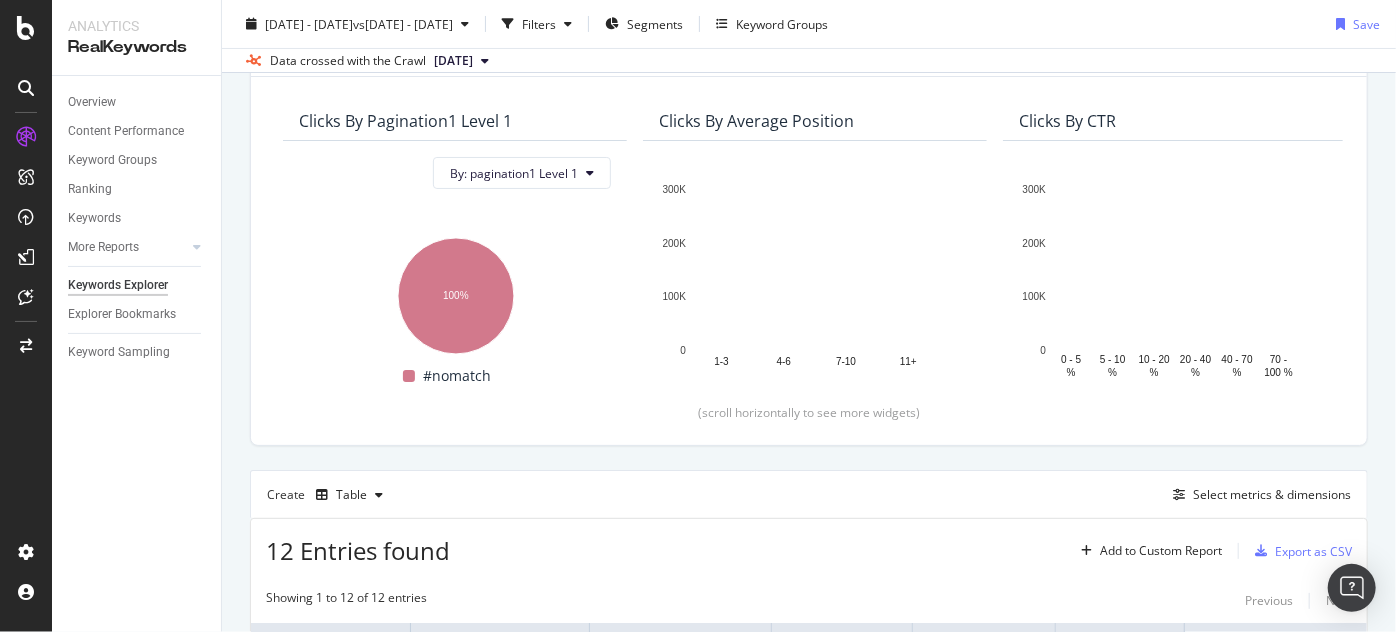 scroll, scrollTop: 0, scrollLeft: 0, axis: both 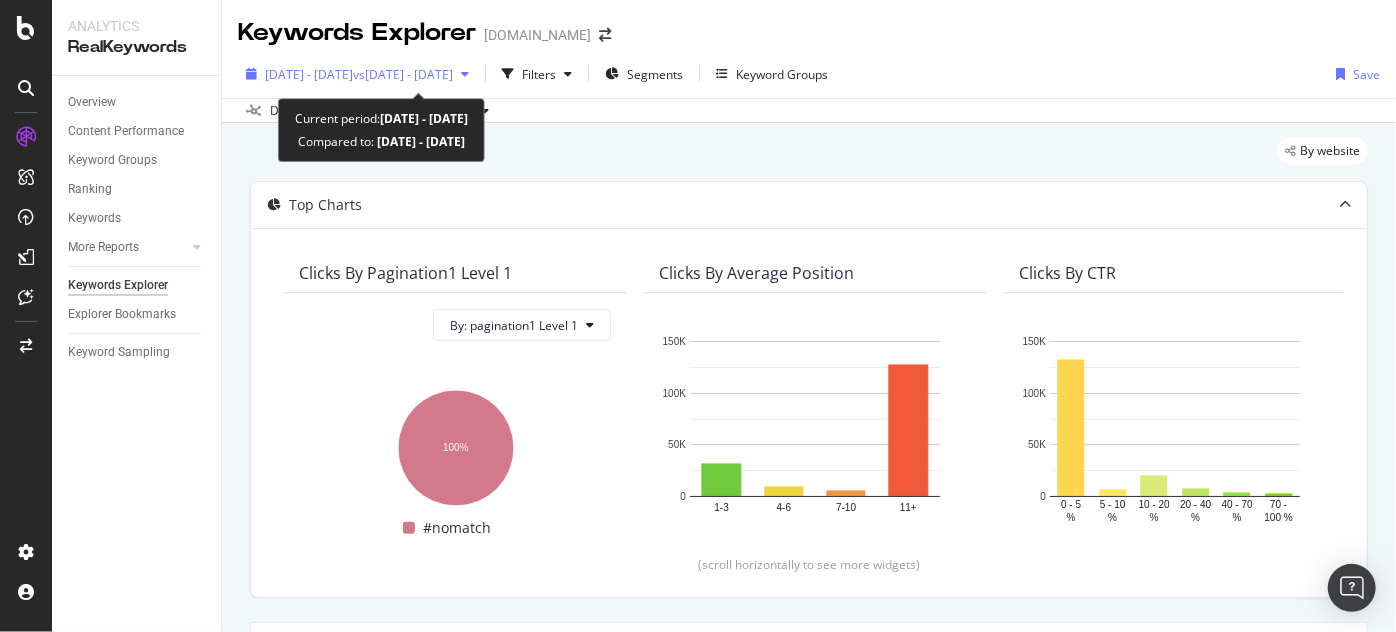 click on "vs  [DATE] - [DATE]" at bounding box center (403, 74) 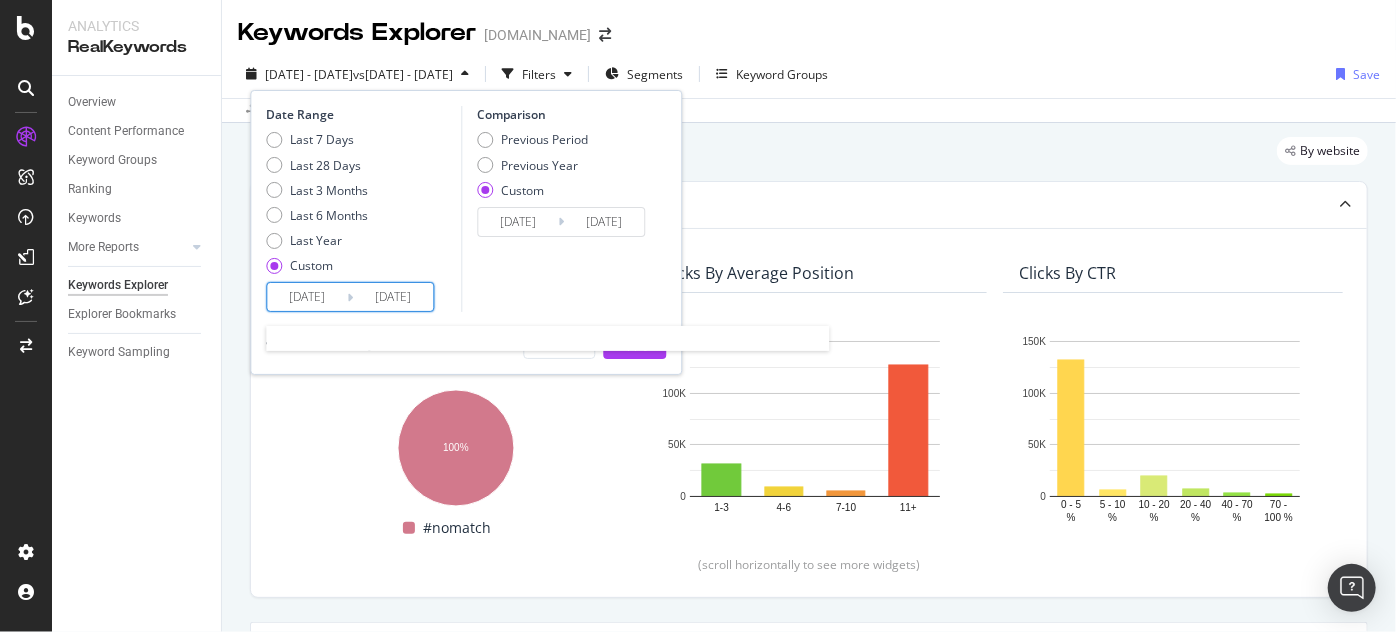 click on "2025/06/01" at bounding box center [307, 297] 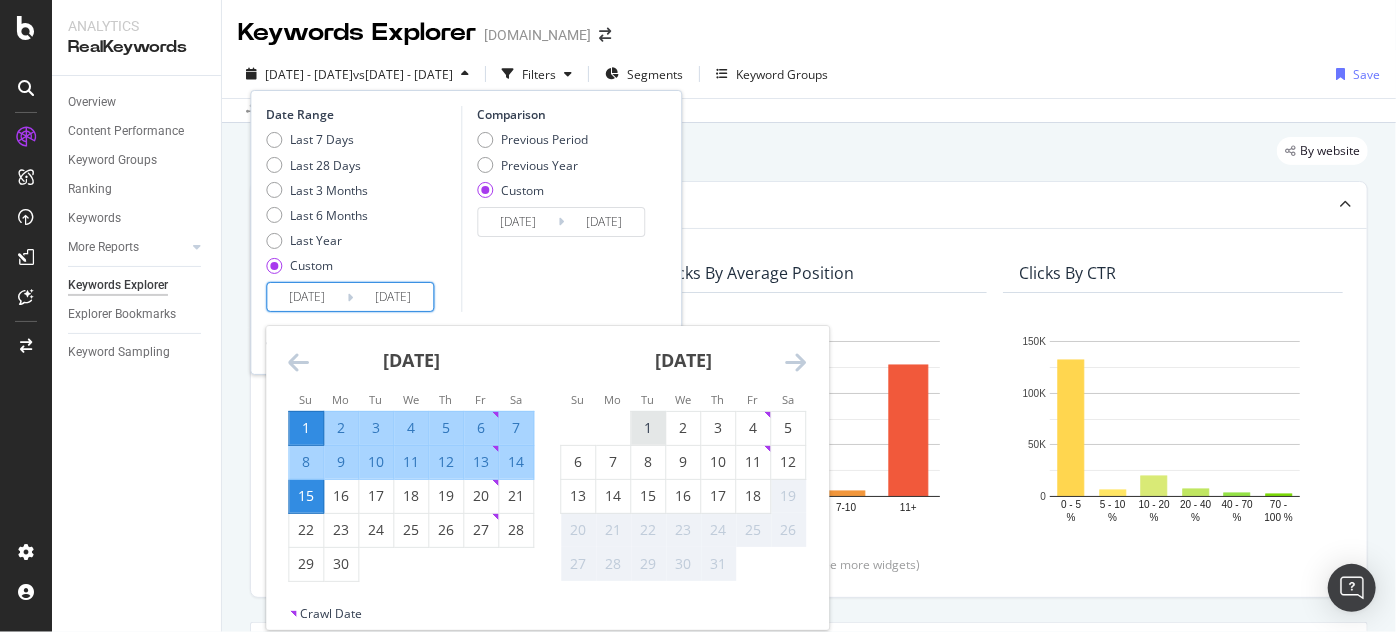 click on "1" at bounding box center [648, 428] 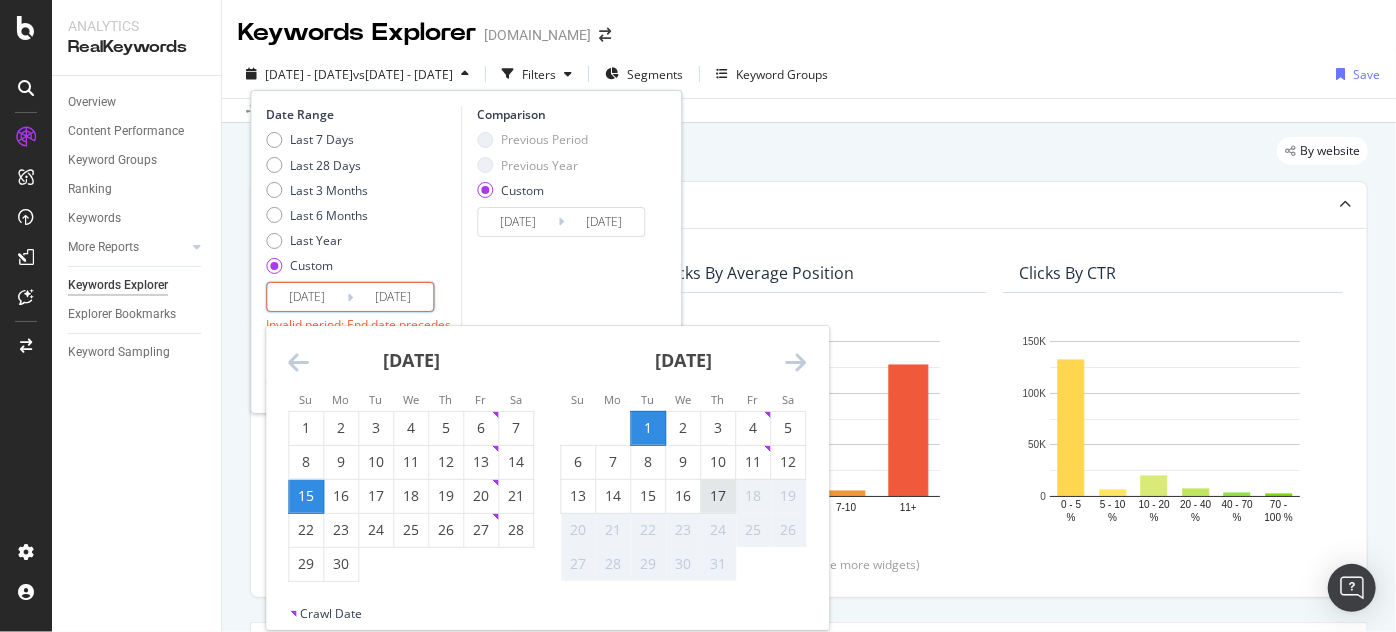 click on "17" at bounding box center [718, 496] 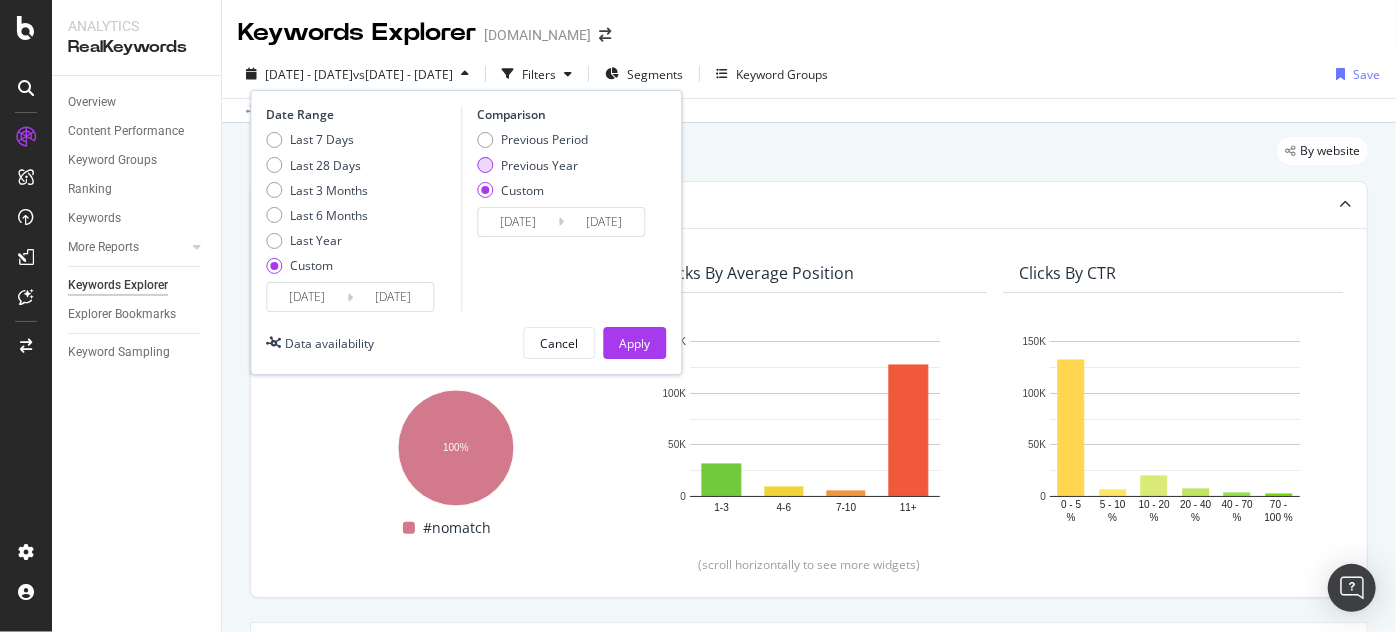 click on "Previous Year" at bounding box center (539, 165) 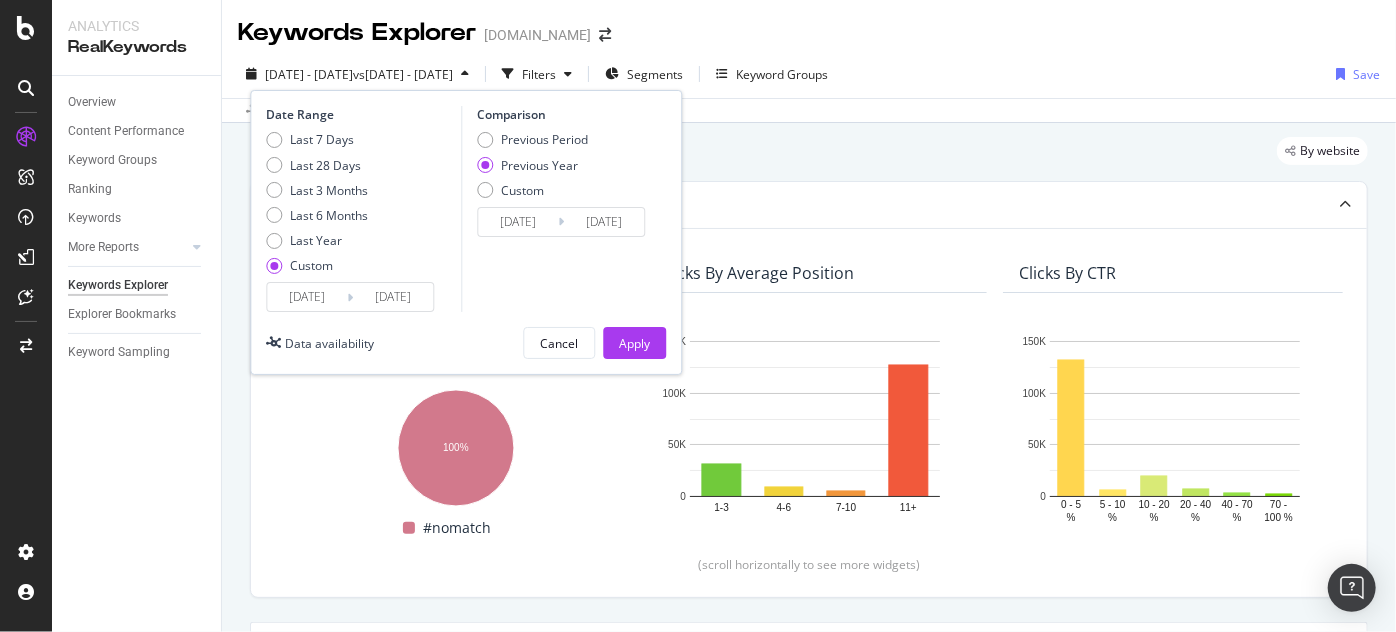 click on "2024/07/02" at bounding box center (518, 222) 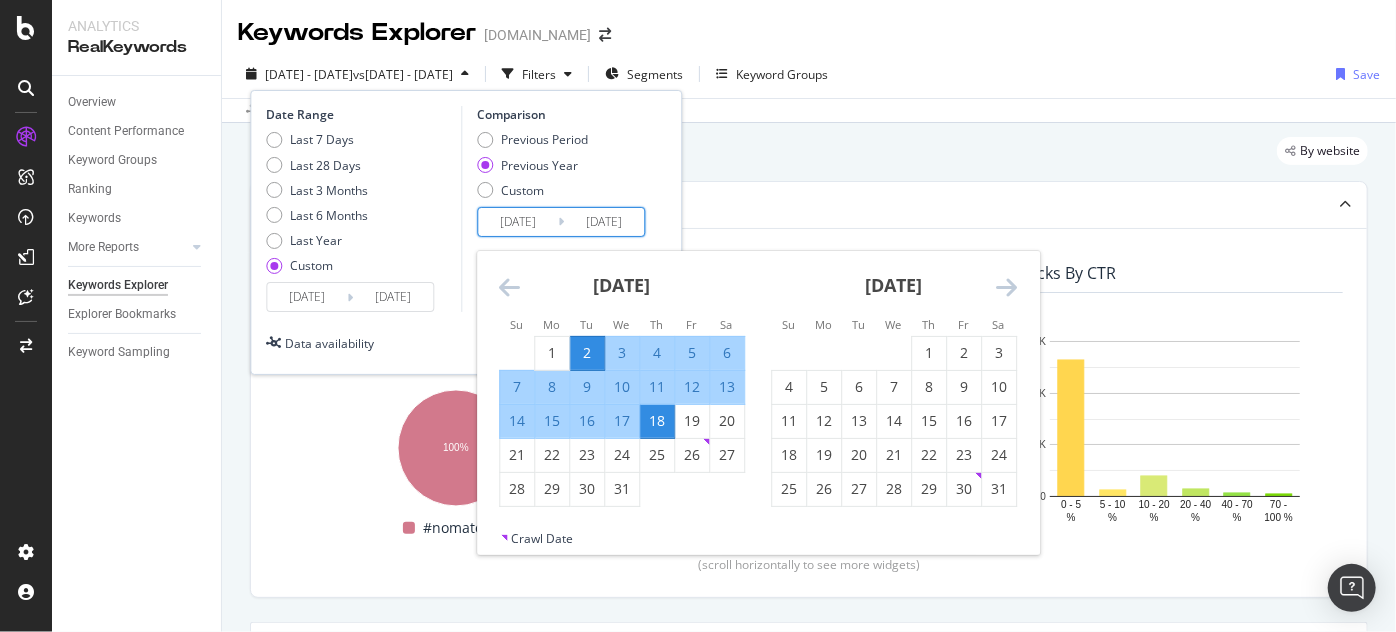 click at bounding box center [509, 287] 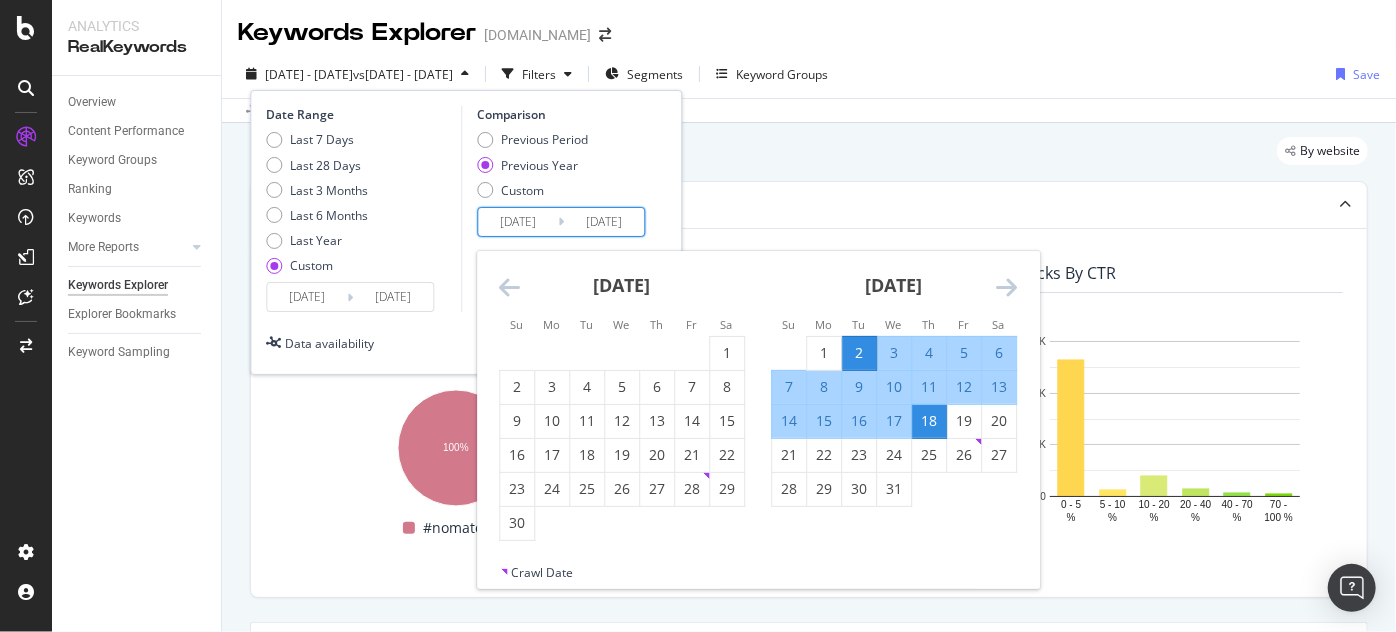click on "June 2024" at bounding box center (622, 293) 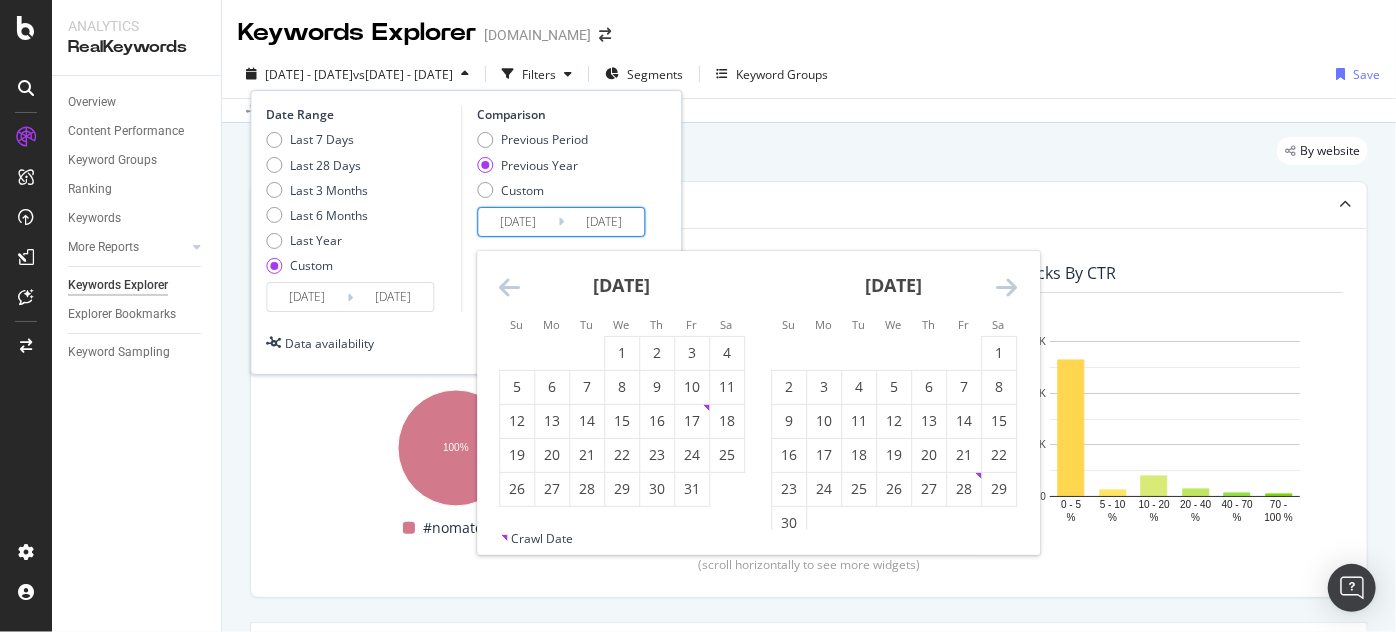 click at bounding box center (509, 287) 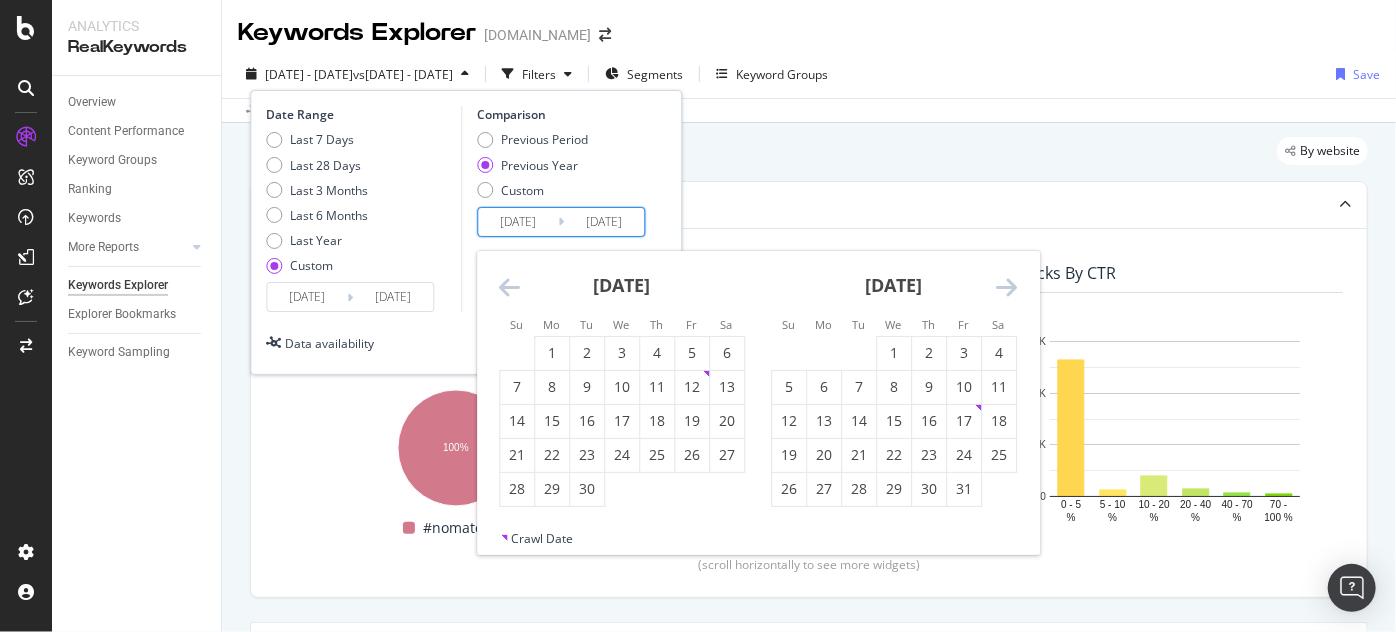 click at bounding box center [509, 287] 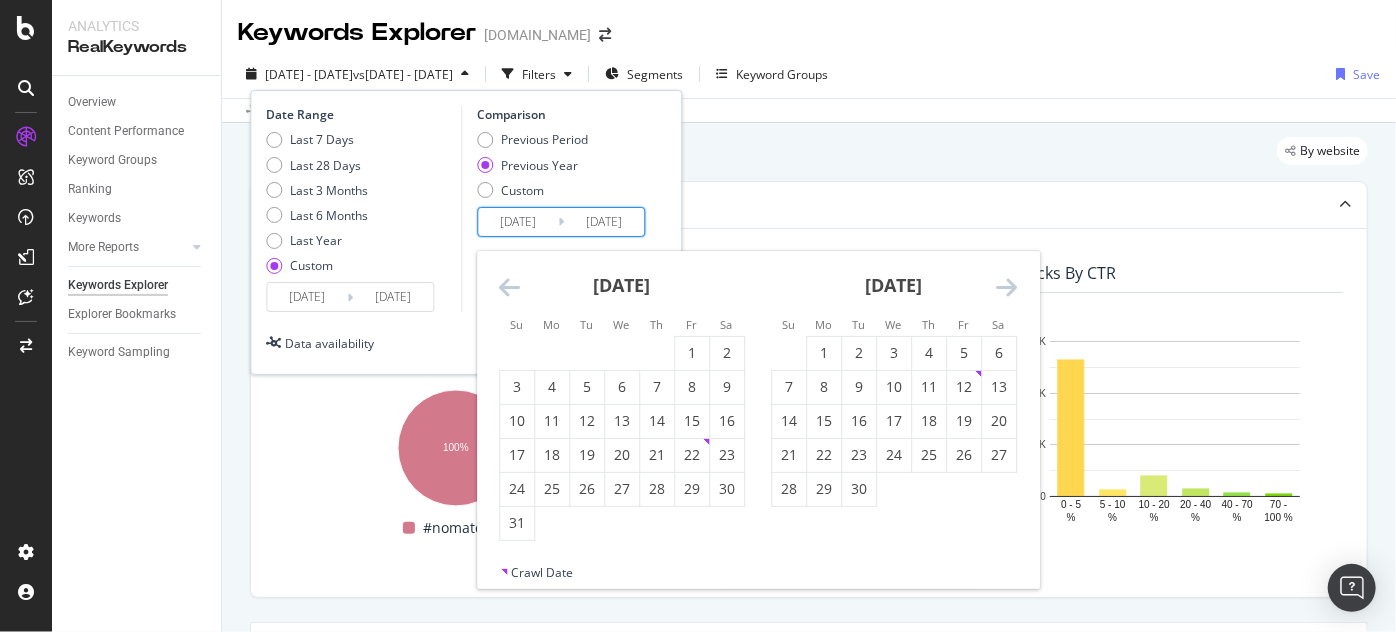 click at bounding box center (509, 287) 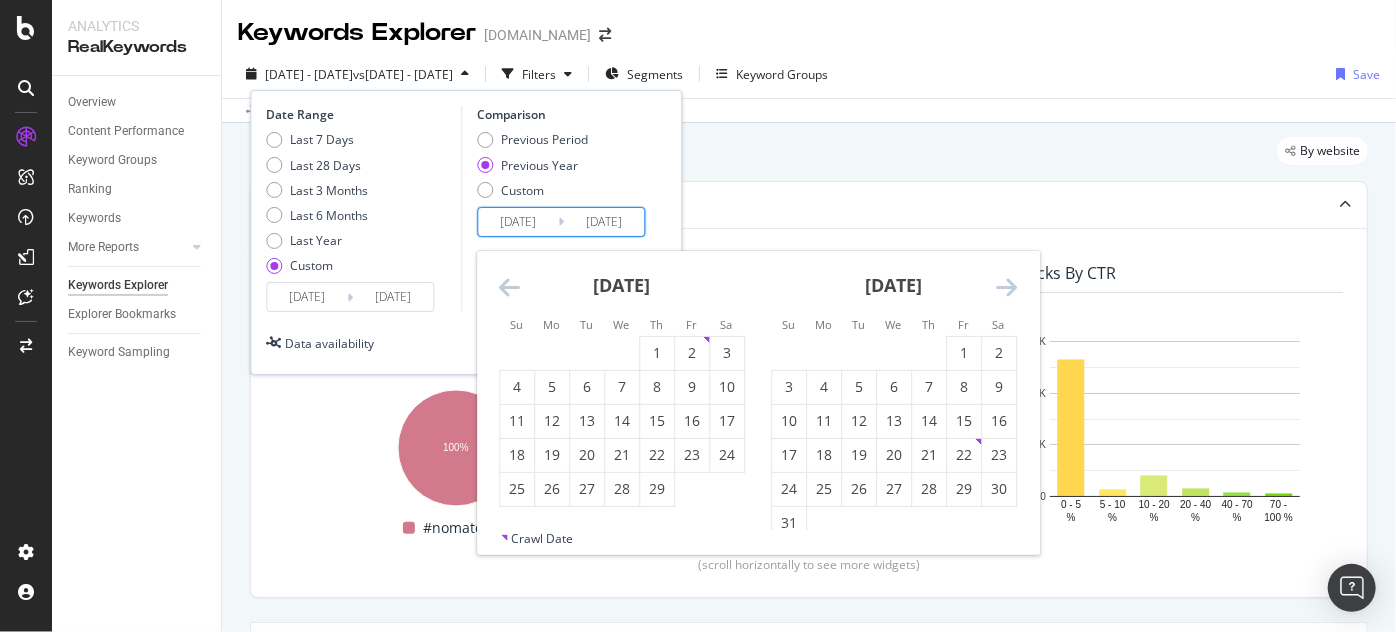 click at bounding box center [509, 287] 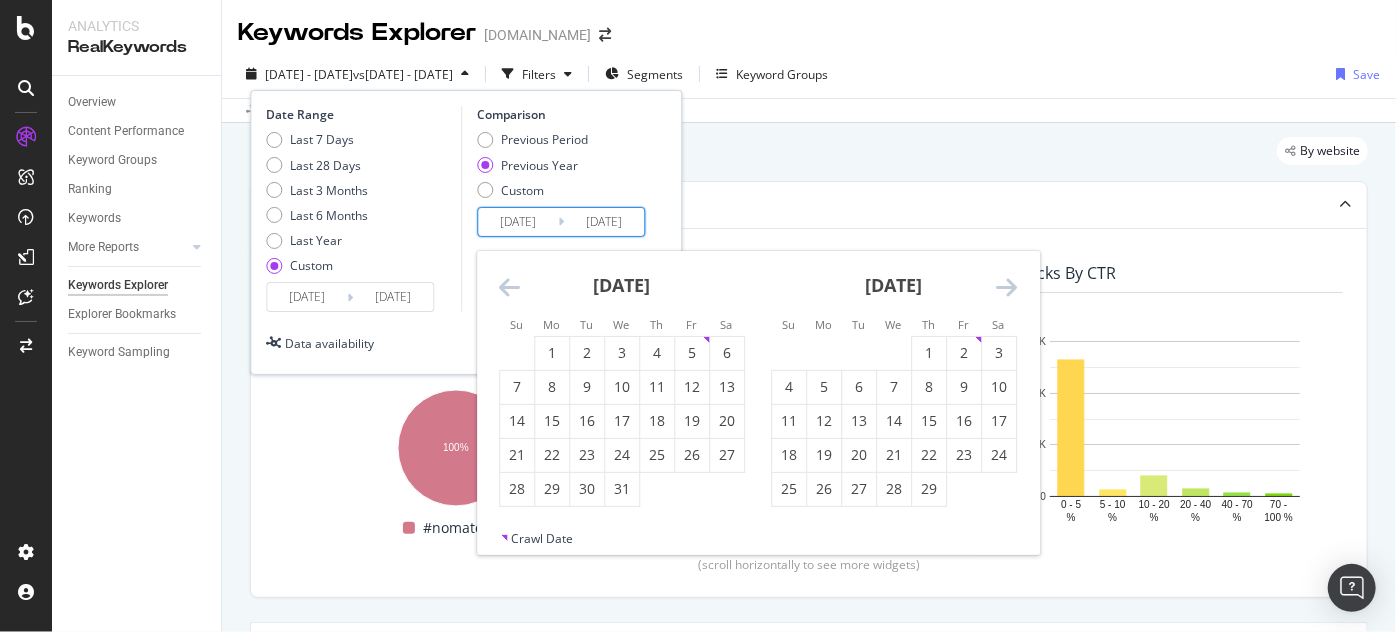 click at bounding box center (509, 287) 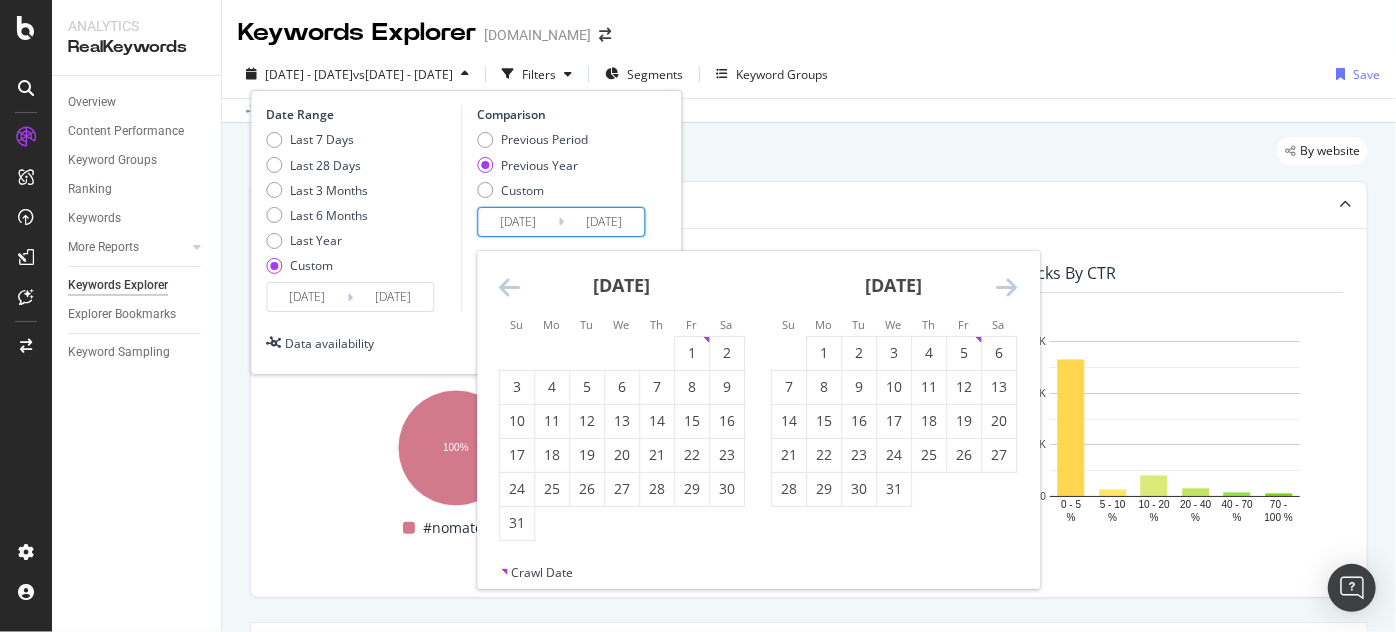 click on "January 2024" at bounding box center (894, 293) 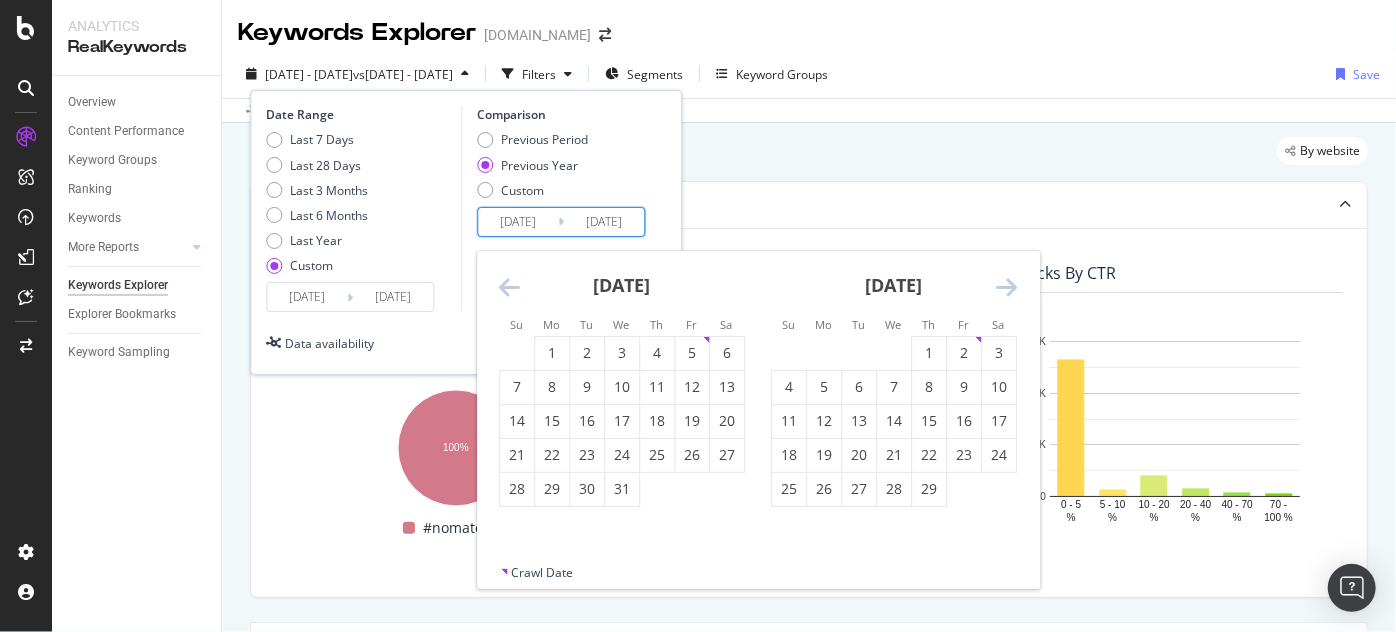 click at bounding box center [1006, 287] 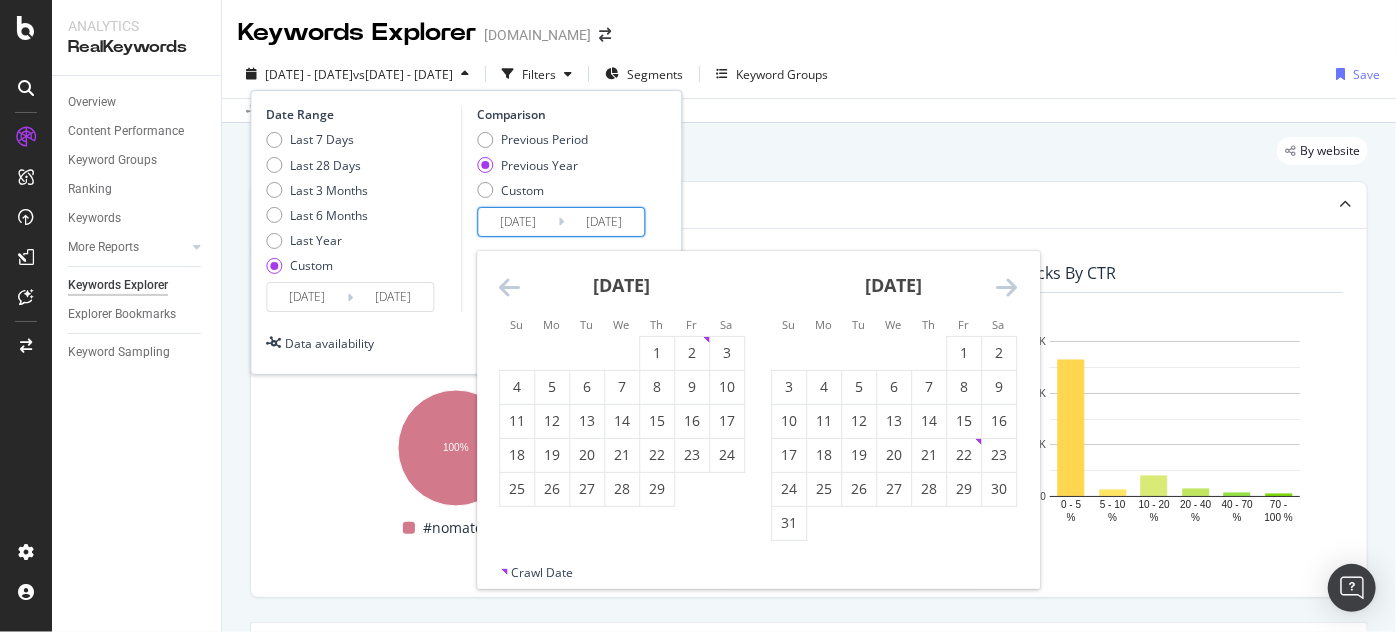 click at bounding box center (1006, 287) 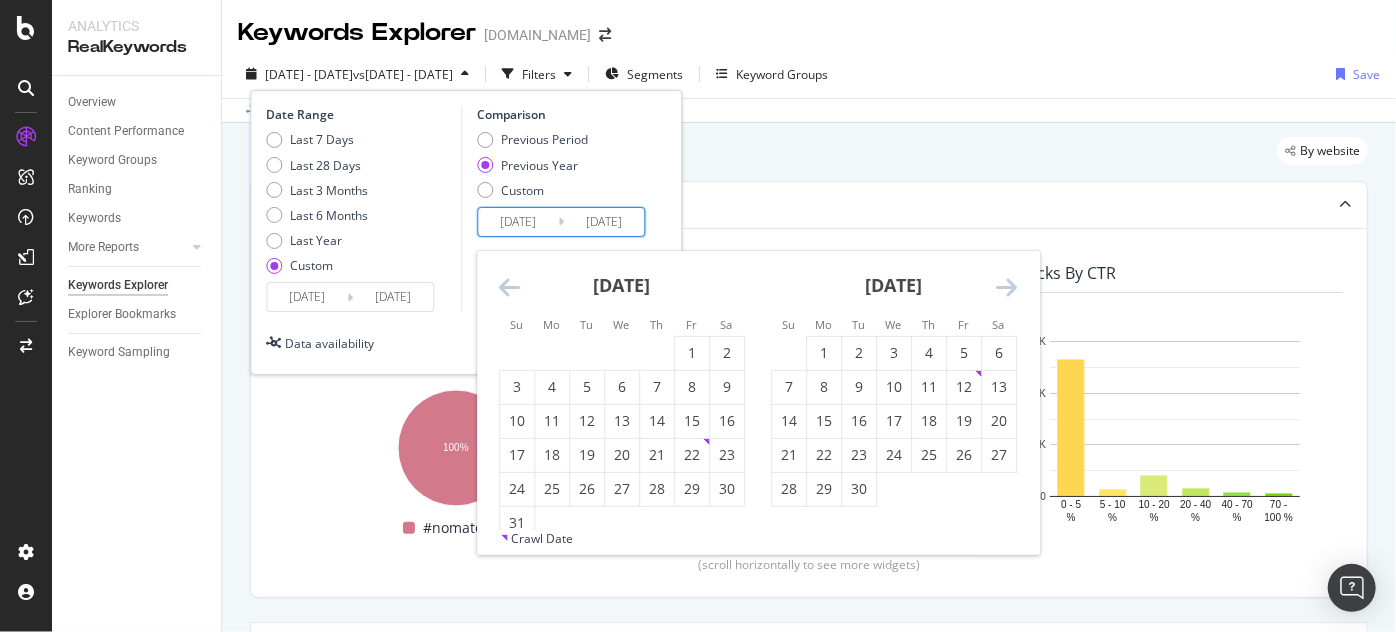 click at bounding box center [1006, 287] 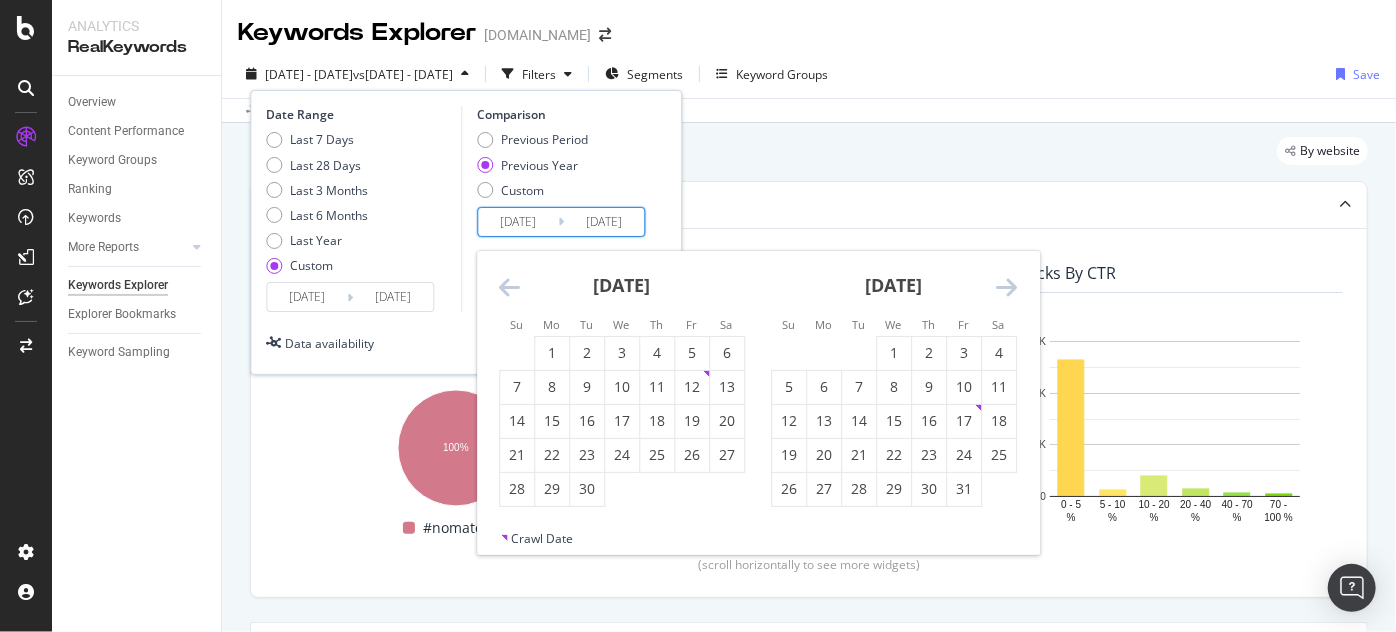 click at bounding box center (1006, 287) 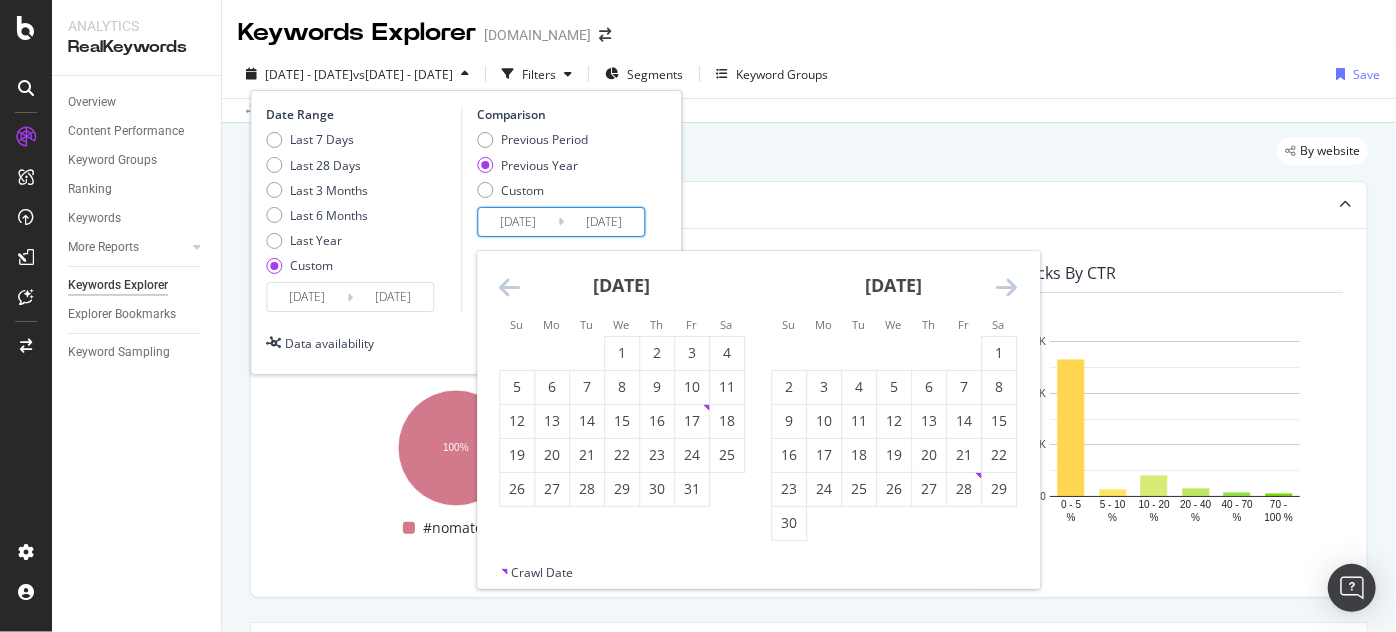 click at bounding box center (1006, 287) 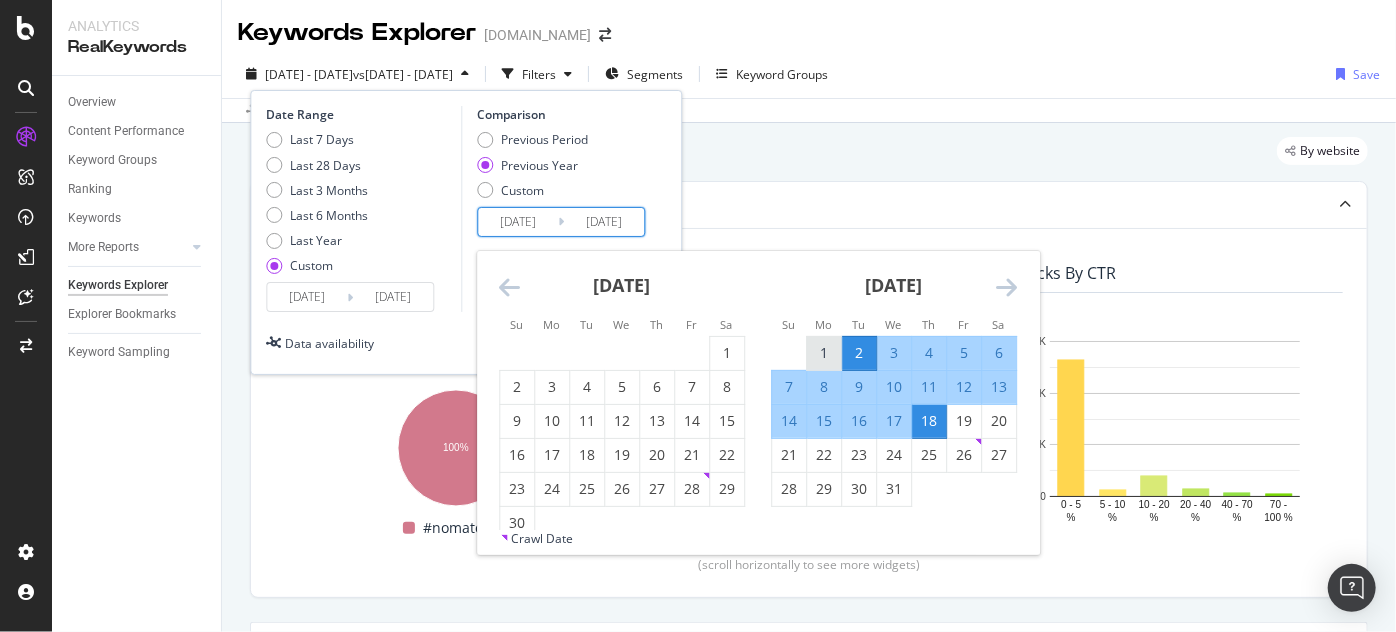 click on "1" at bounding box center (824, 353) 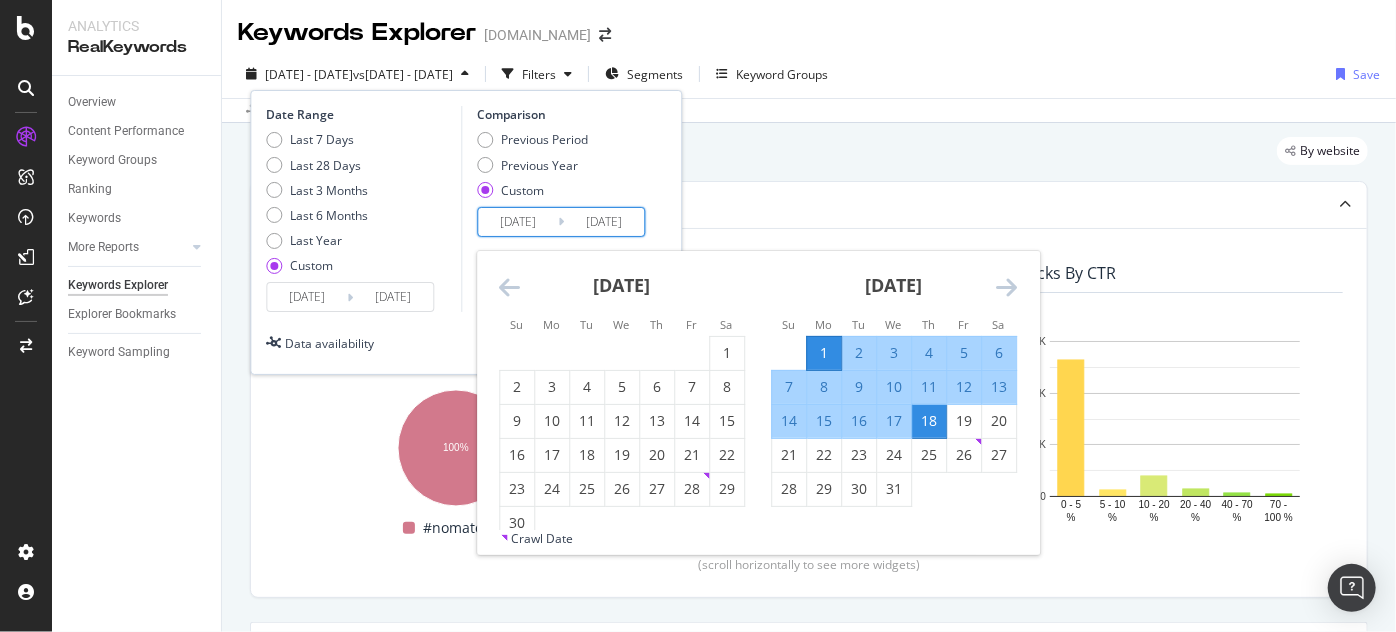 click on "17" at bounding box center [894, 421] 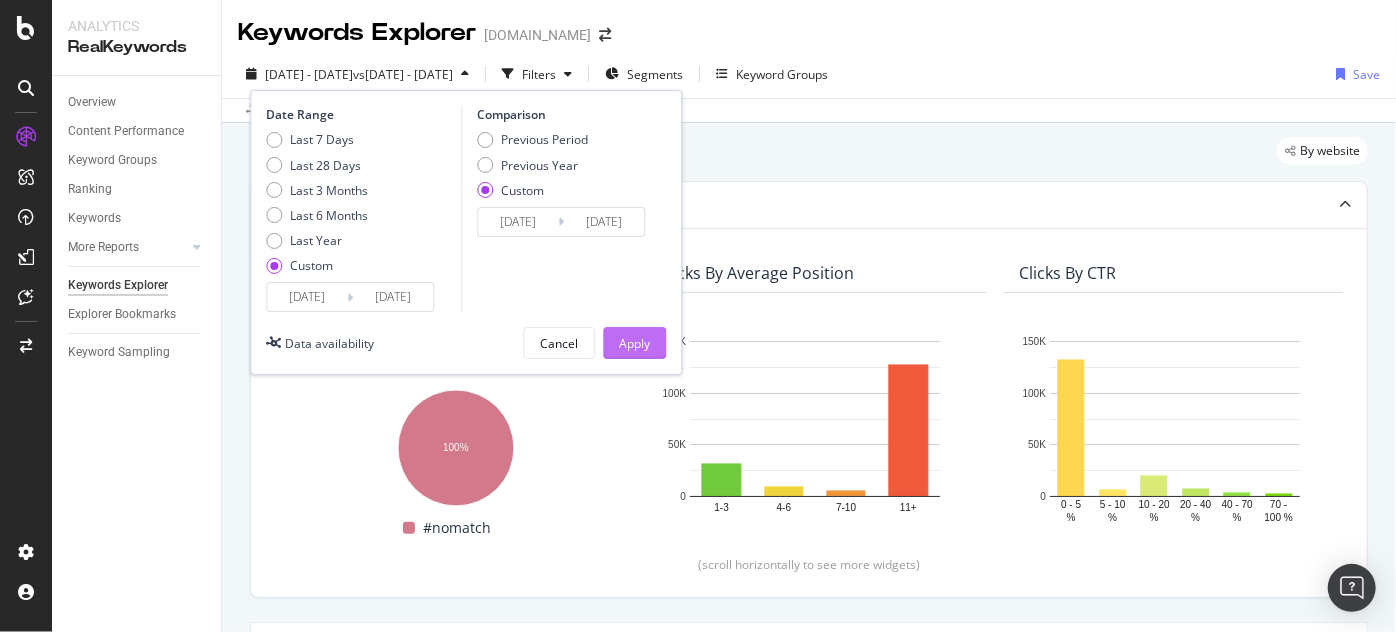 click on "Apply" at bounding box center [634, 343] 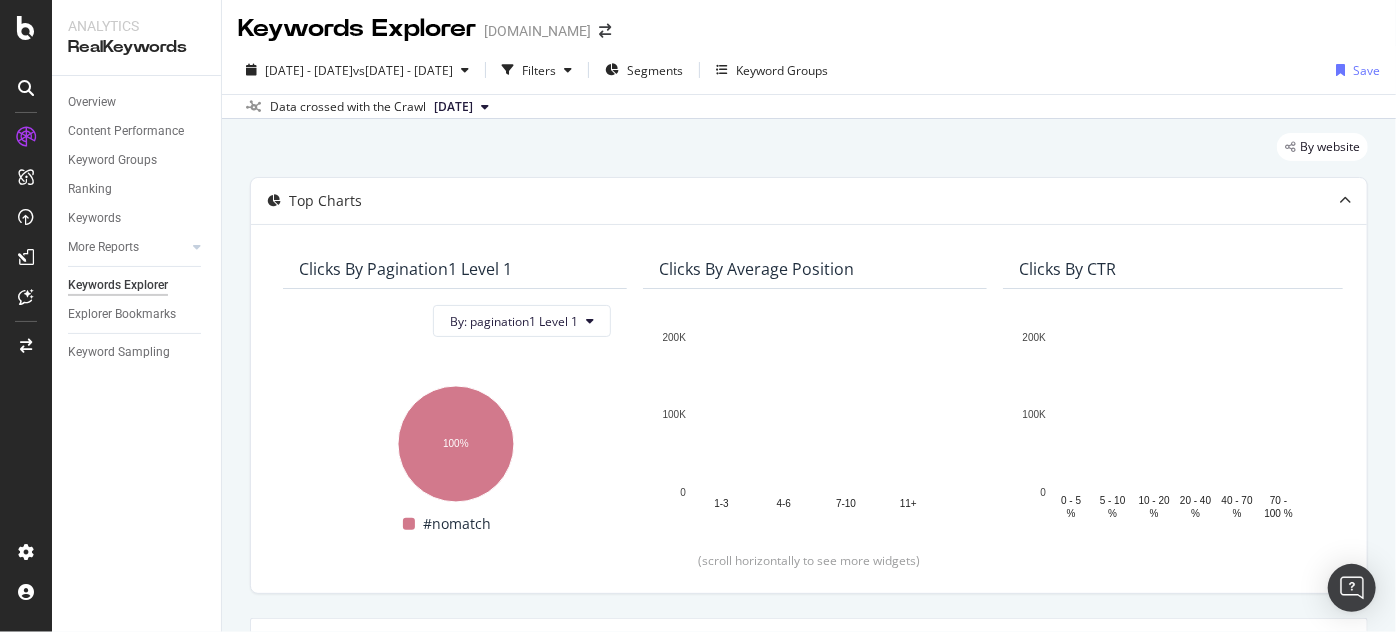 scroll, scrollTop: 0, scrollLeft: 0, axis: both 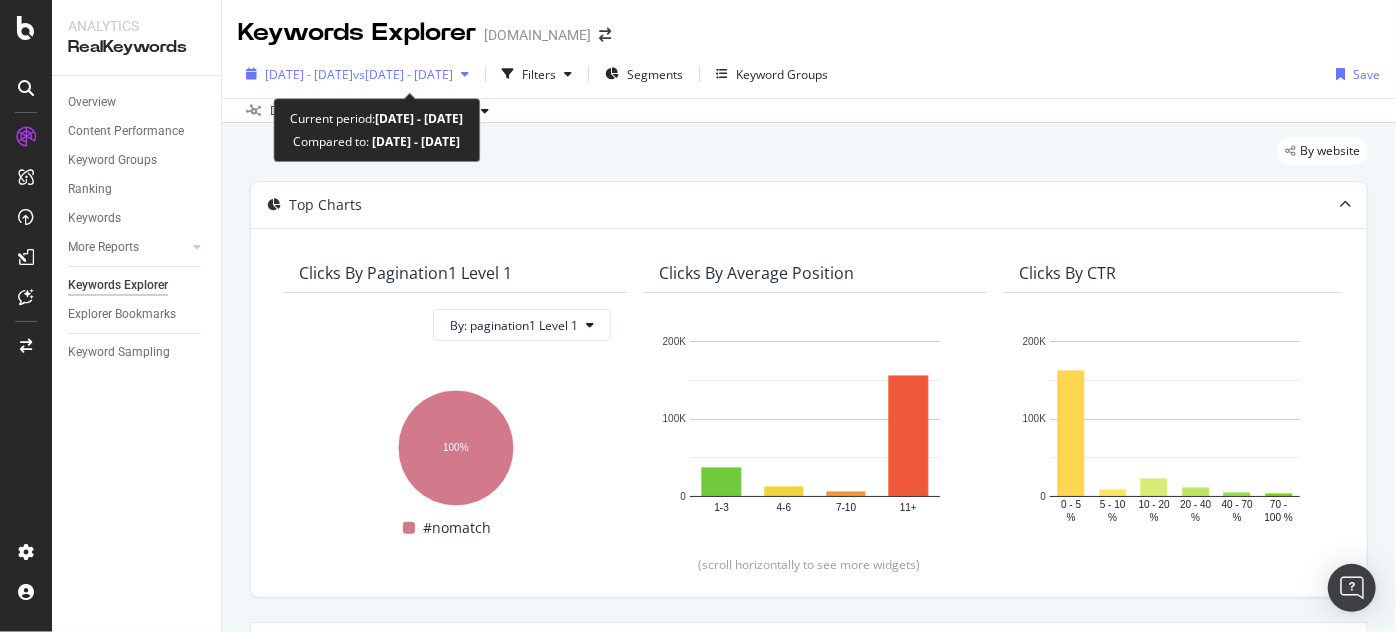 click on "2025 Jul. 1st - Jul. 17th" at bounding box center [309, 74] 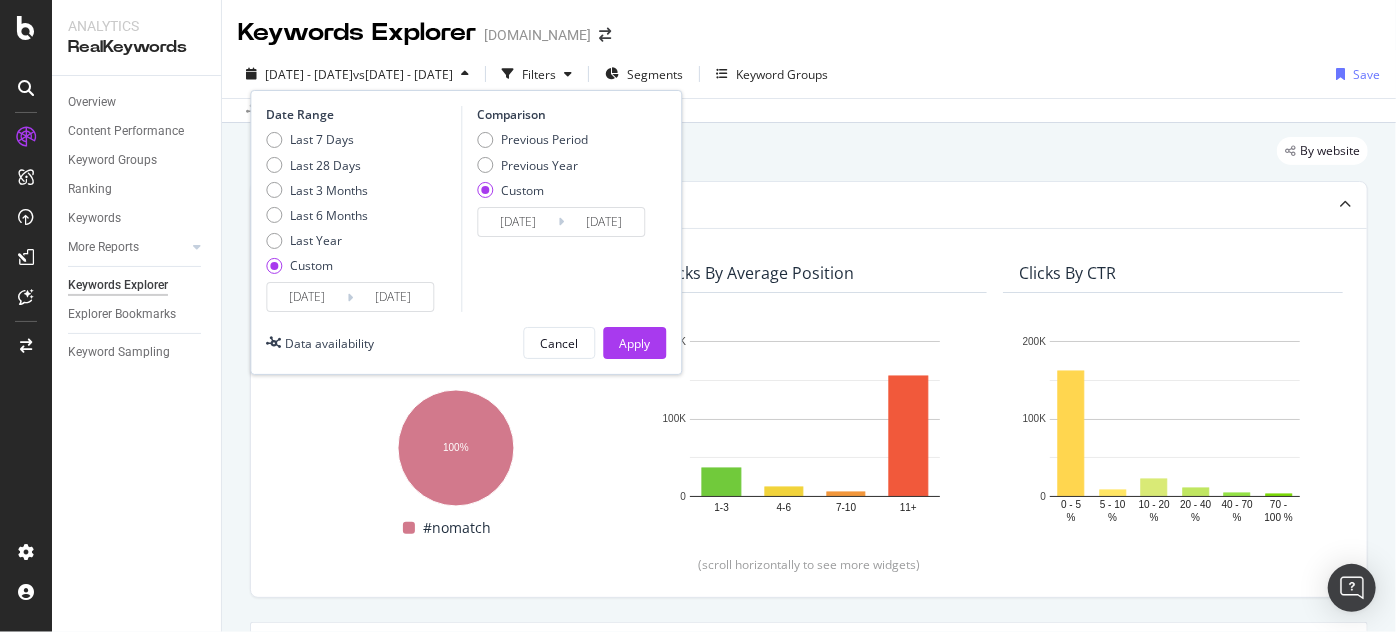 click on "By website" at bounding box center (809, 159) 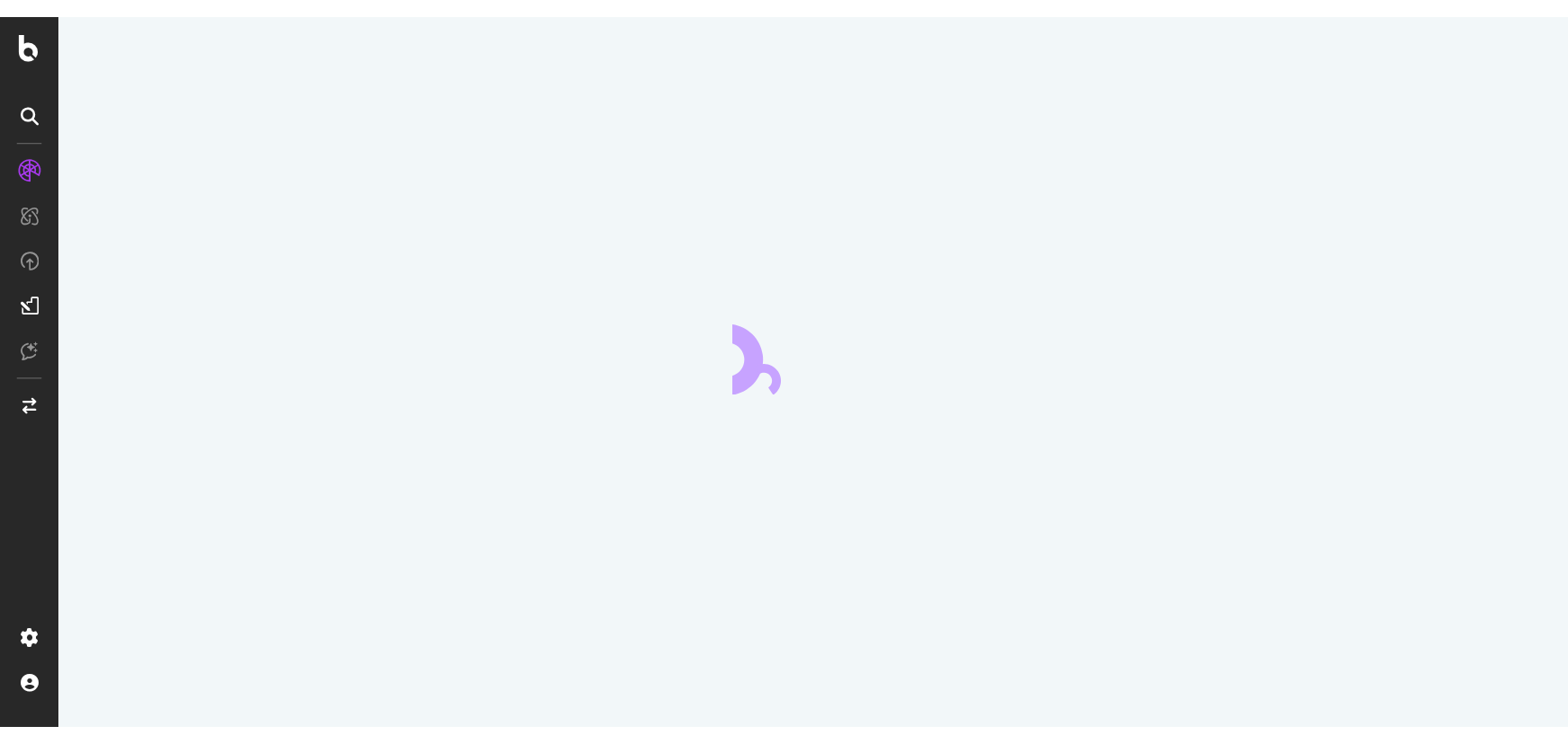 scroll, scrollTop: 0, scrollLeft: 0, axis: both 